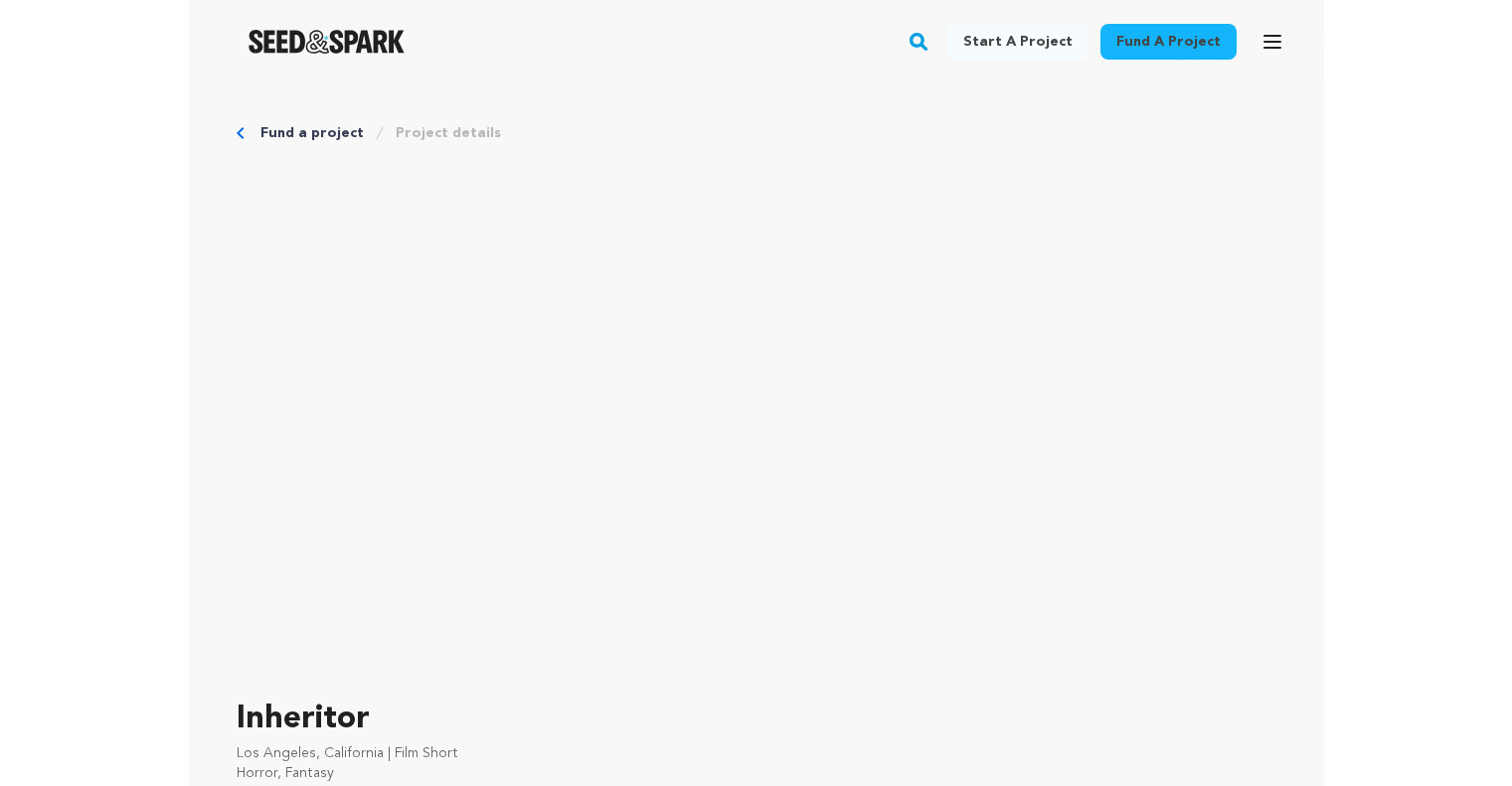 scroll, scrollTop: 0, scrollLeft: 0, axis: both 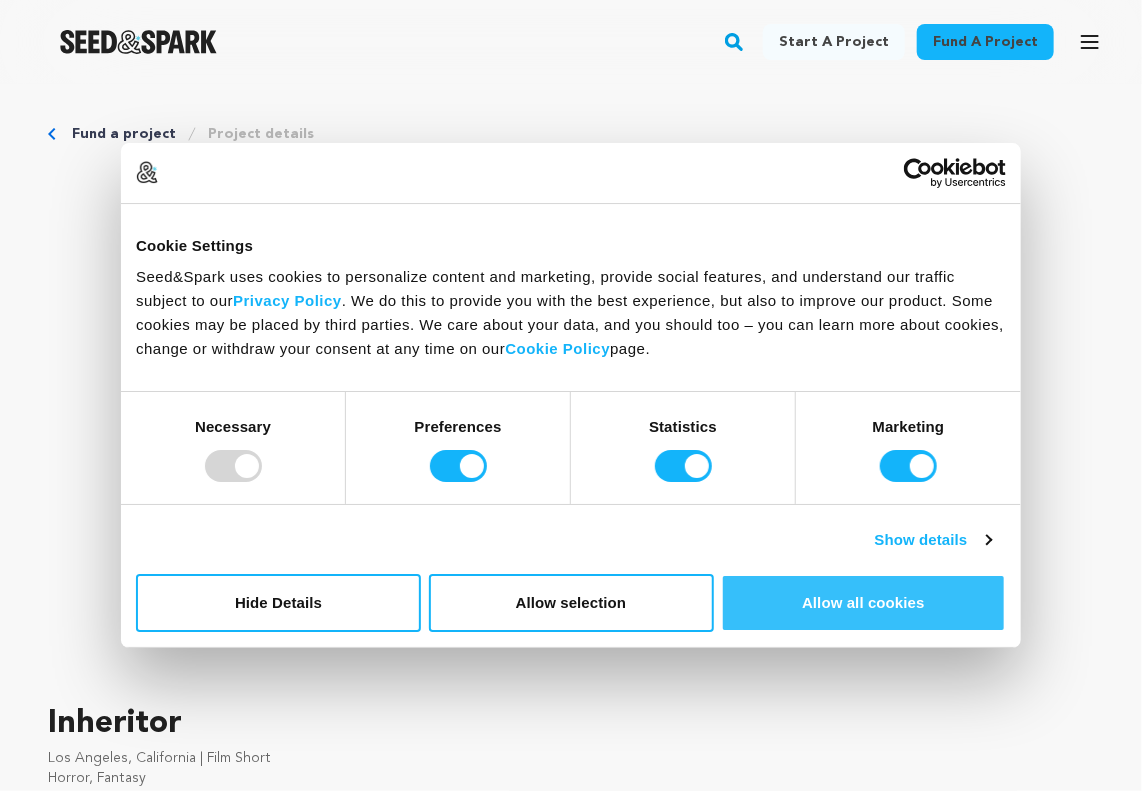 click on "Allow all cookies" at bounding box center (863, 603) 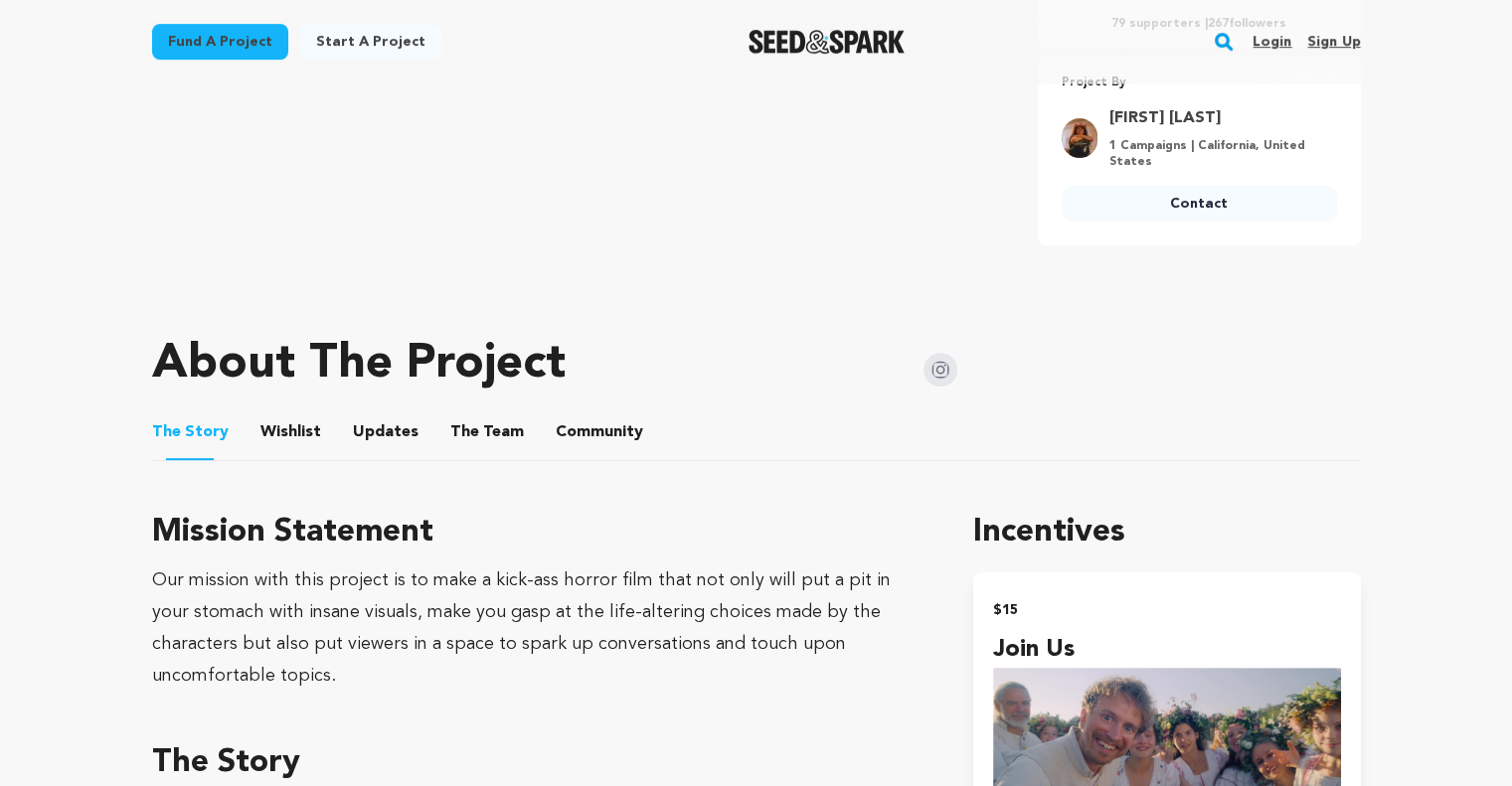 scroll, scrollTop: 994, scrollLeft: 0, axis: vertical 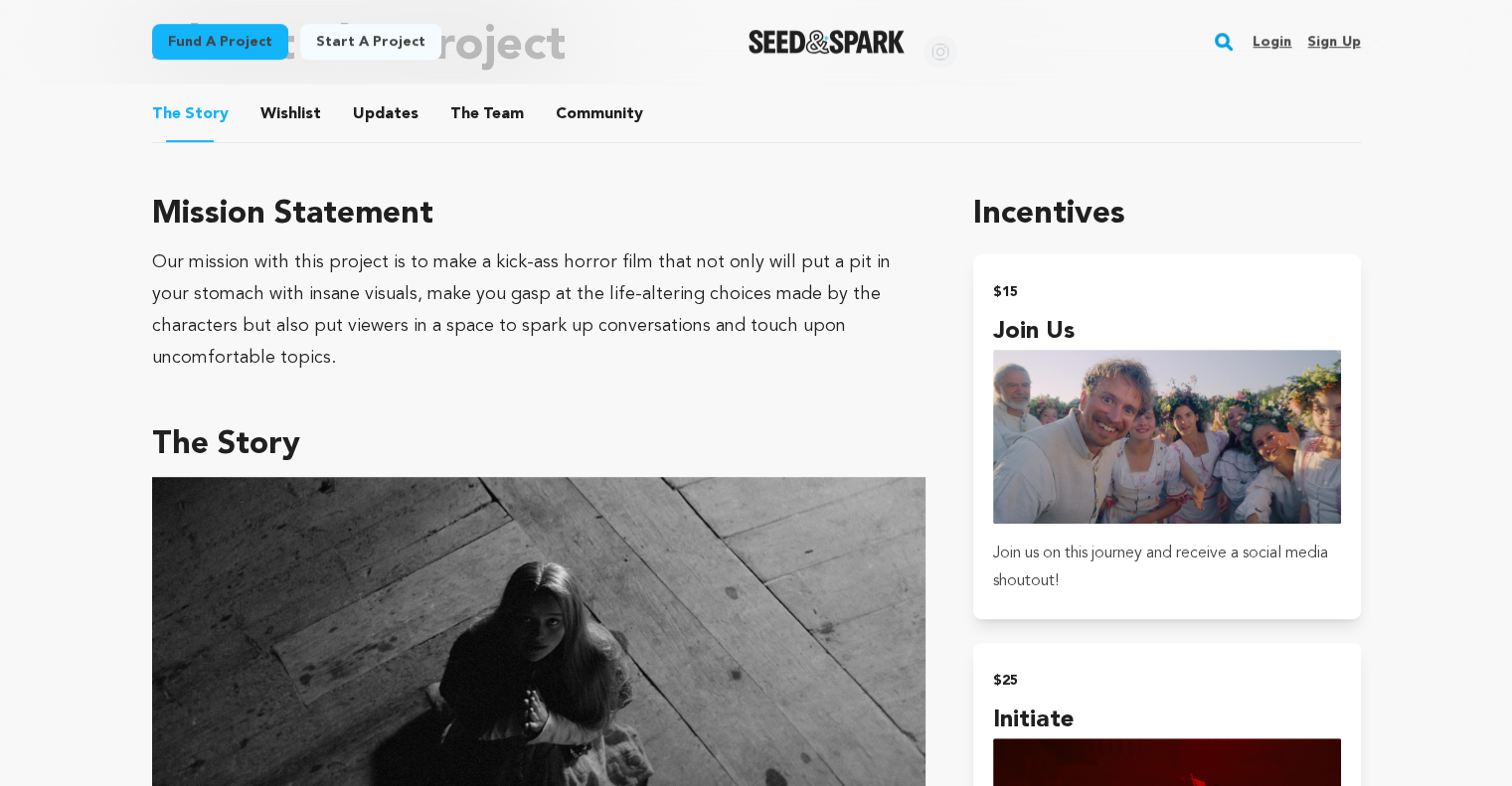 click on "Wishlist" at bounding box center (290, 118) 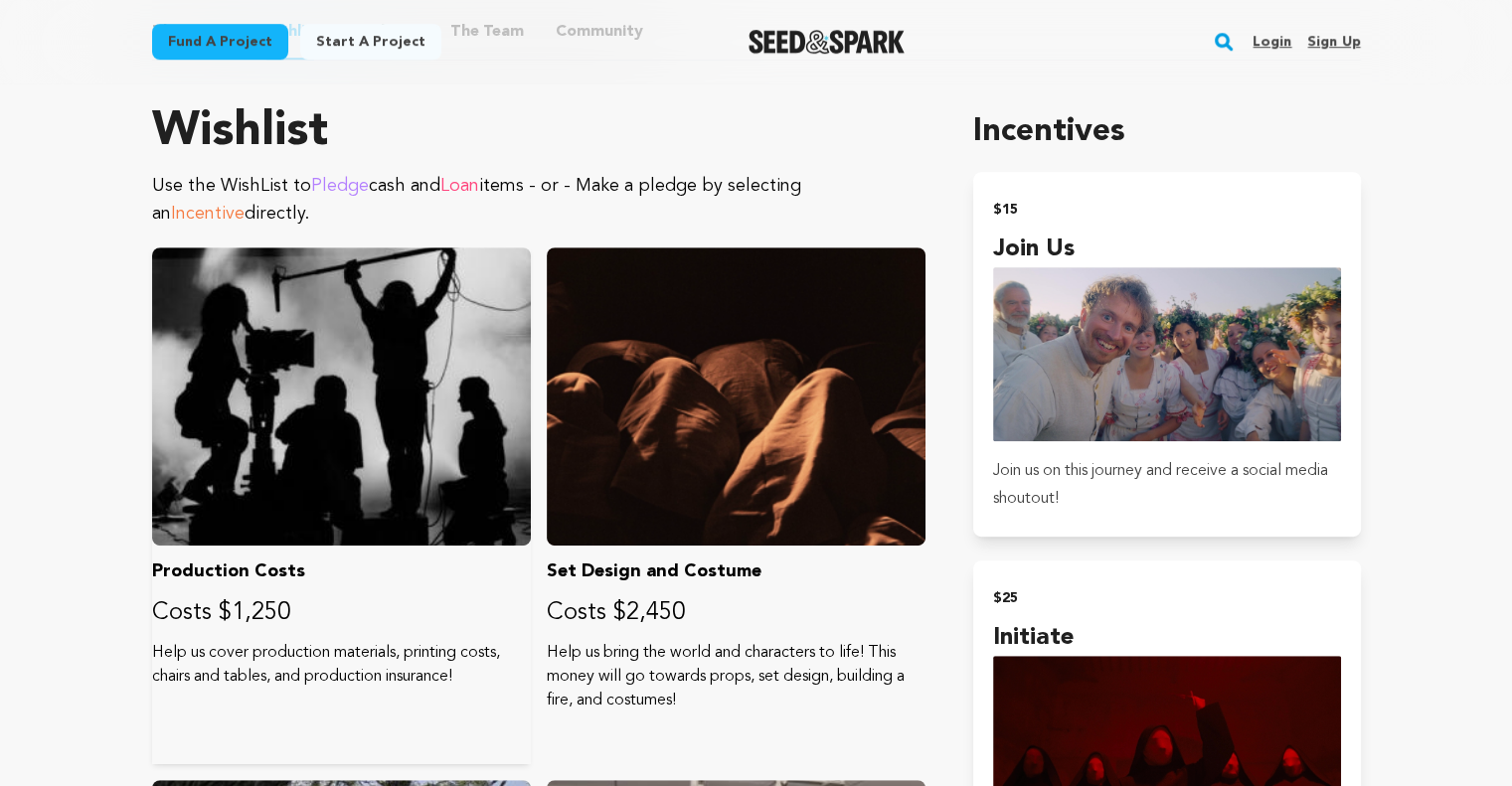 scroll, scrollTop: 894, scrollLeft: 0, axis: vertical 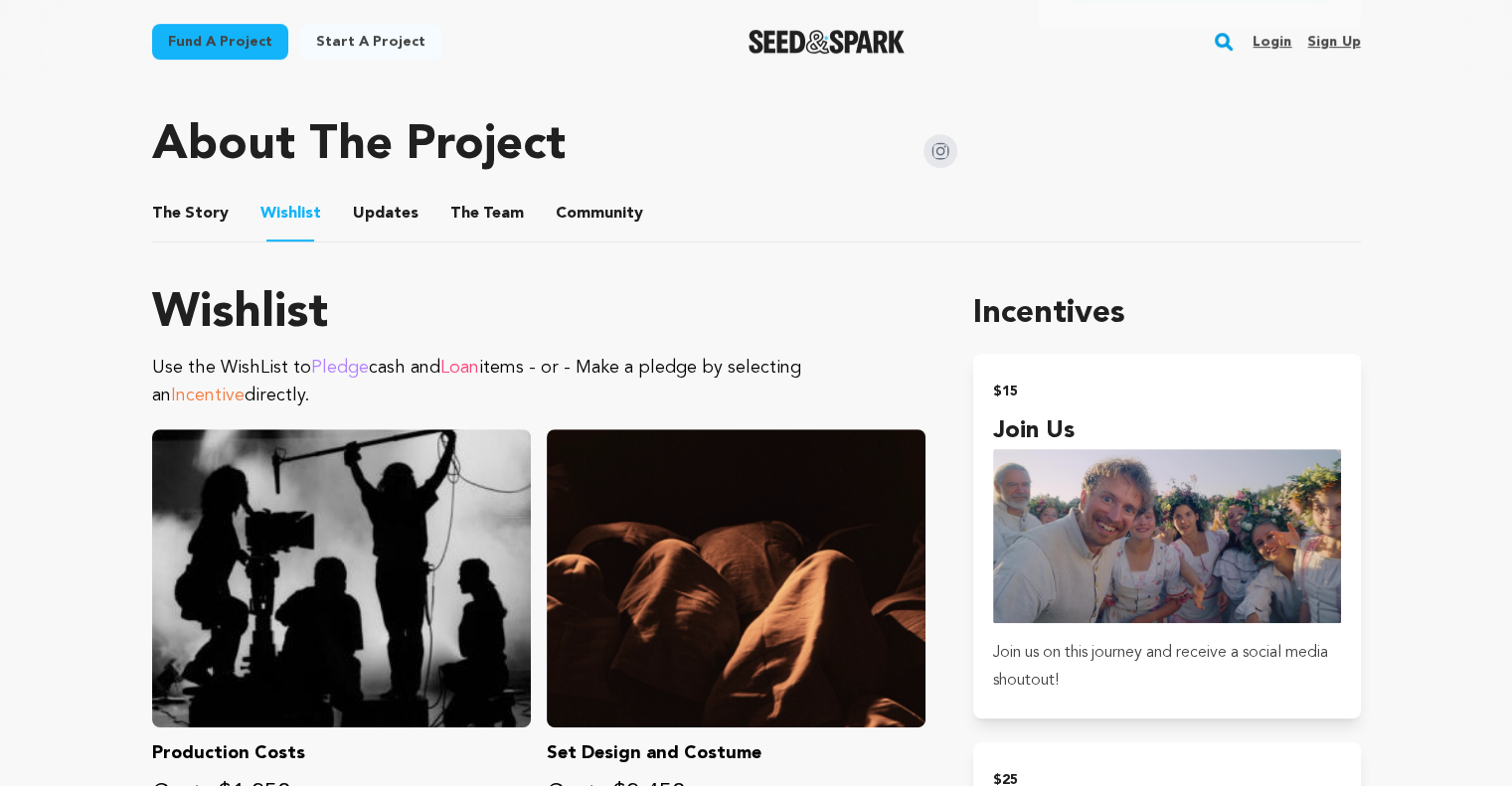 click on "The Story" at bounding box center [190, 218] 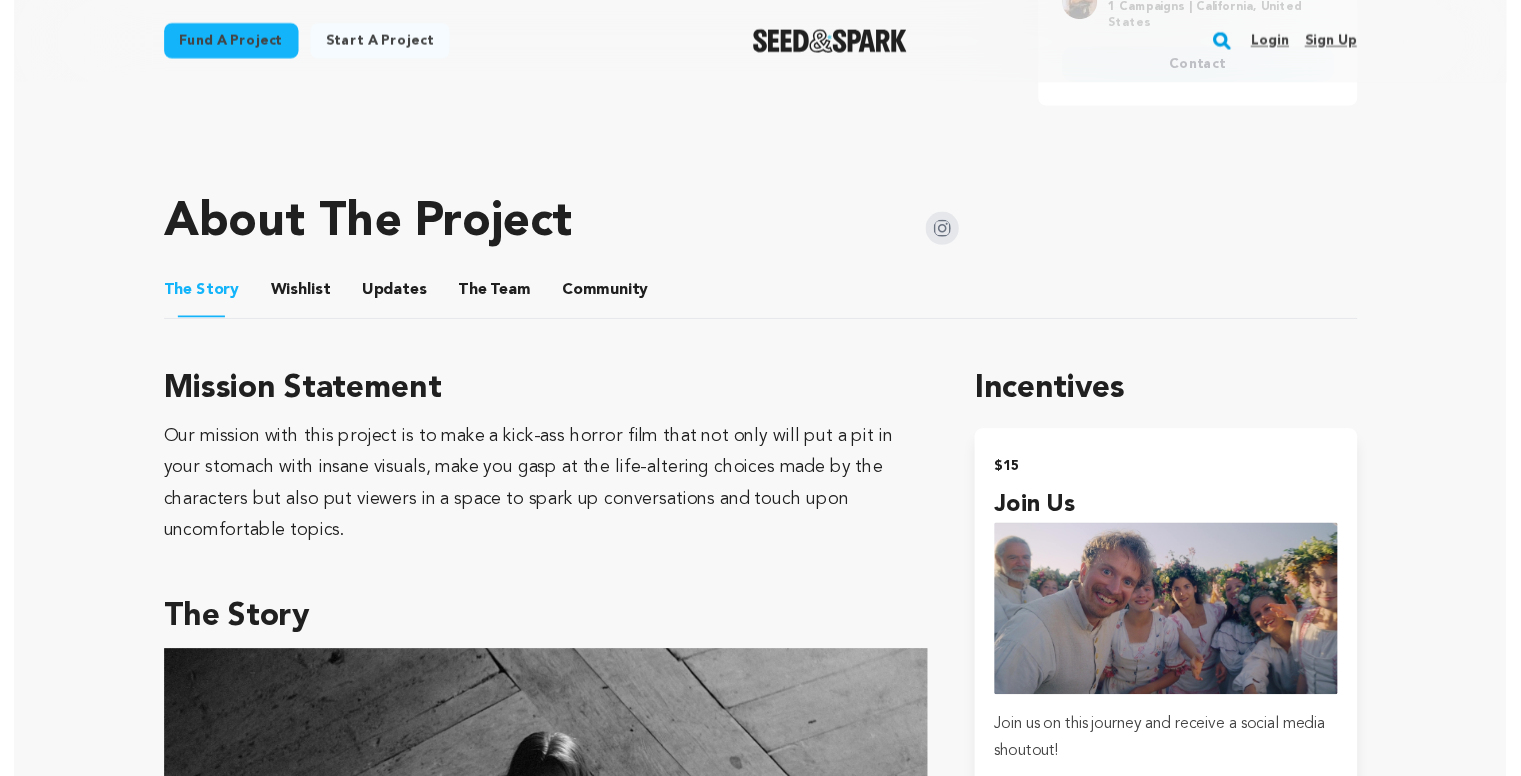 scroll, scrollTop: 1000, scrollLeft: 0, axis: vertical 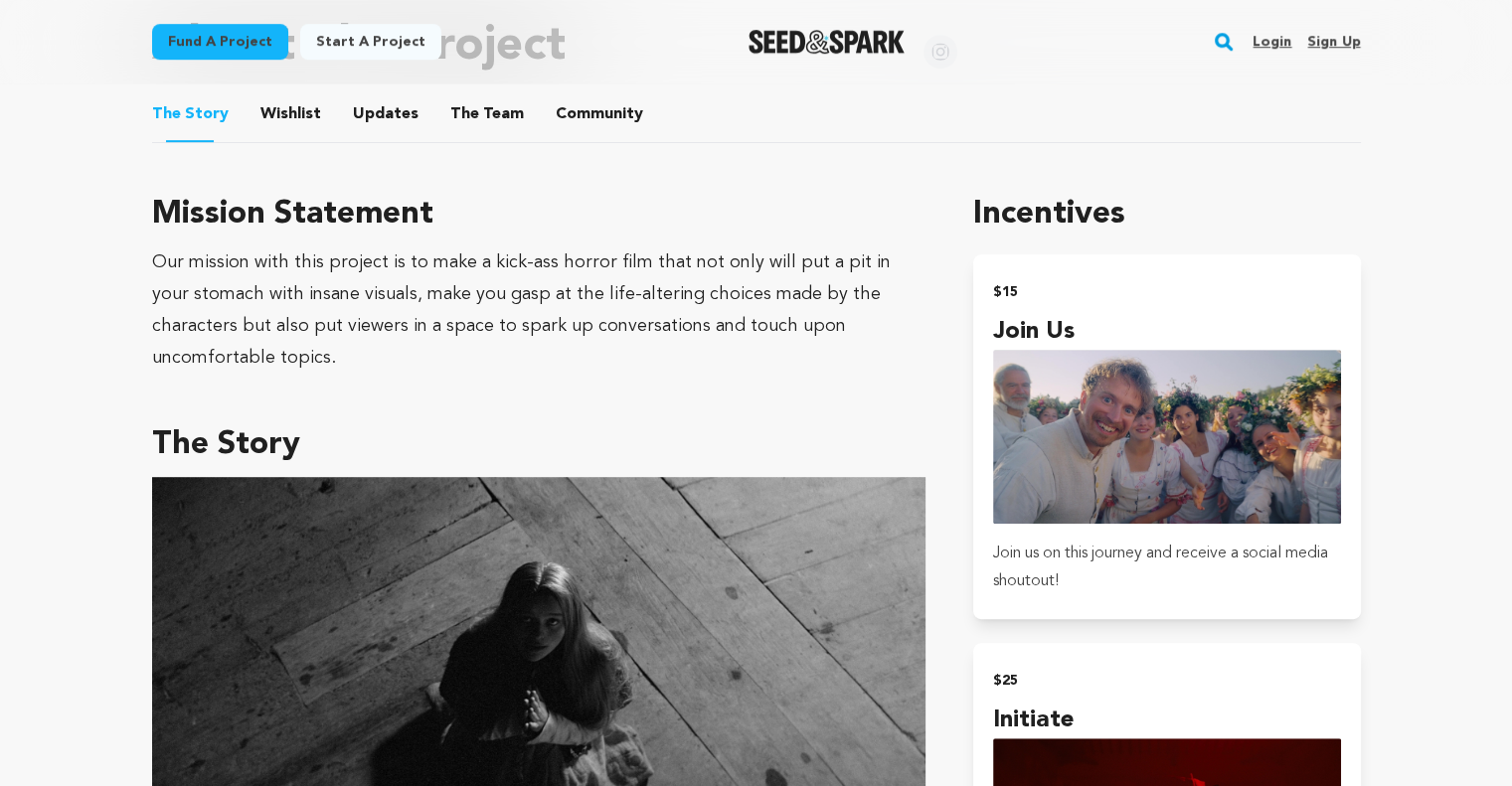 click on "Community" at bounding box center [599, 118] 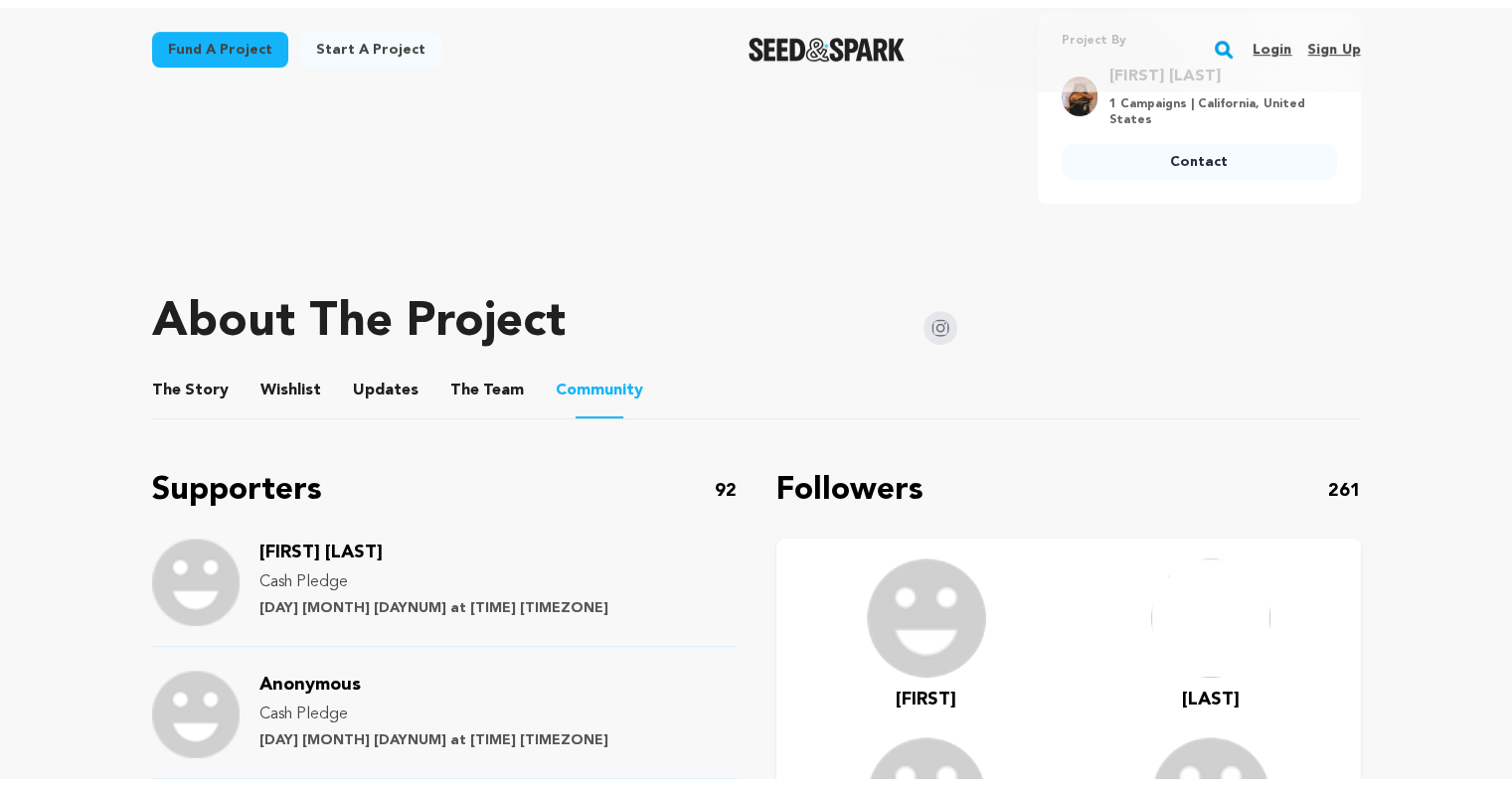 scroll, scrollTop: 795, scrollLeft: 0, axis: vertical 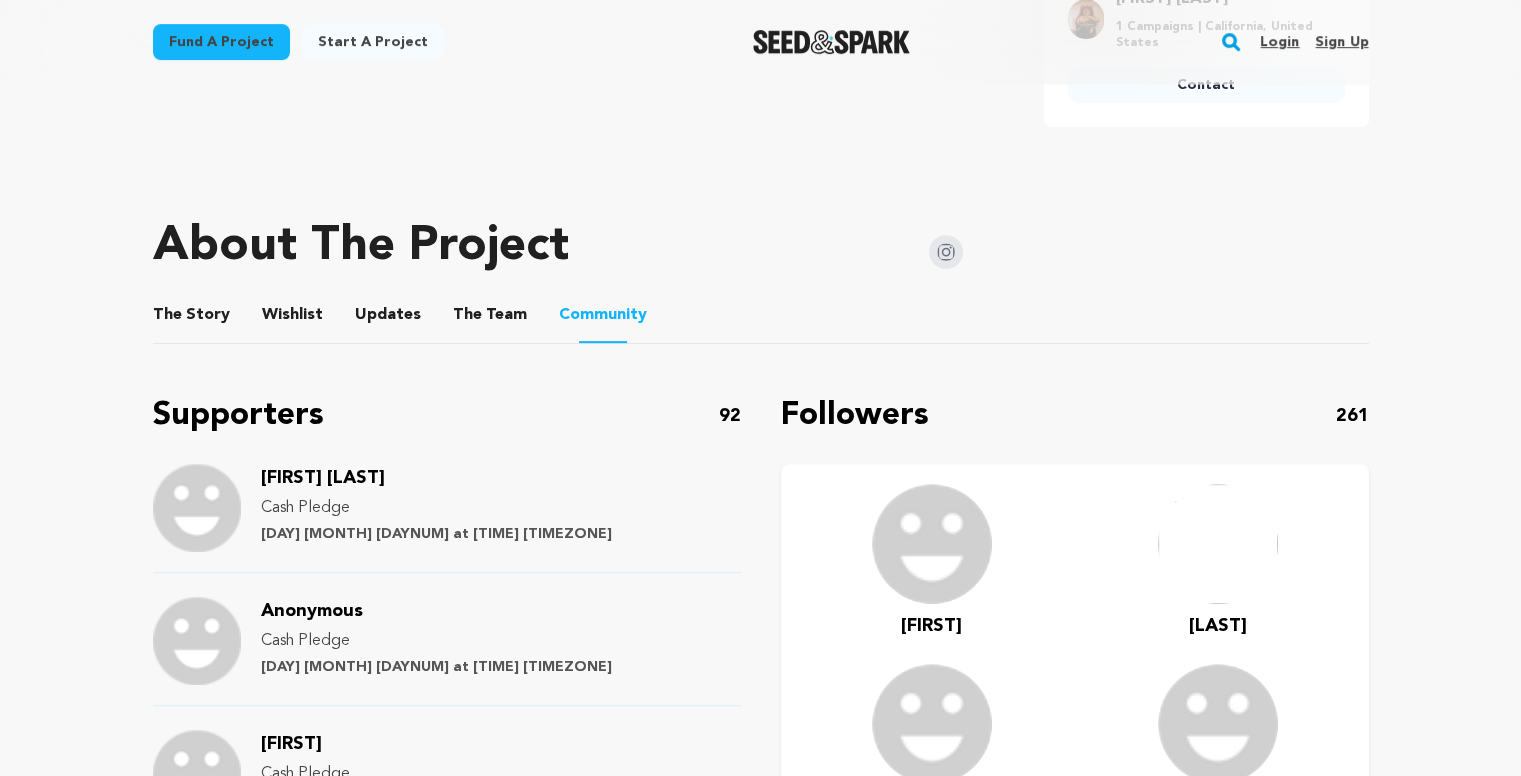 click on "The Team" at bounding box center (490, 319) 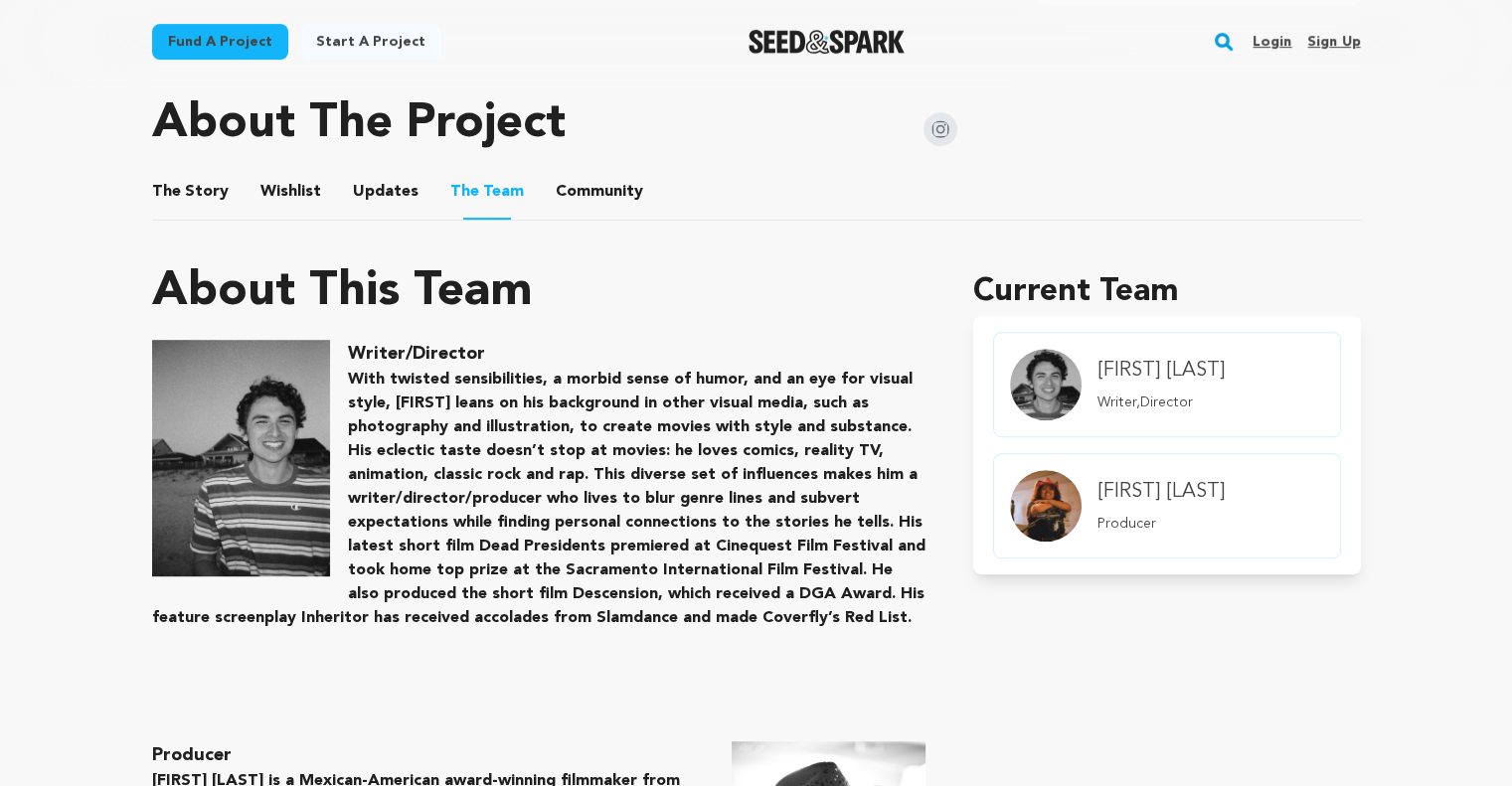 scroll, scrollTop: 735, scrollLeft: 0, axis: vertical 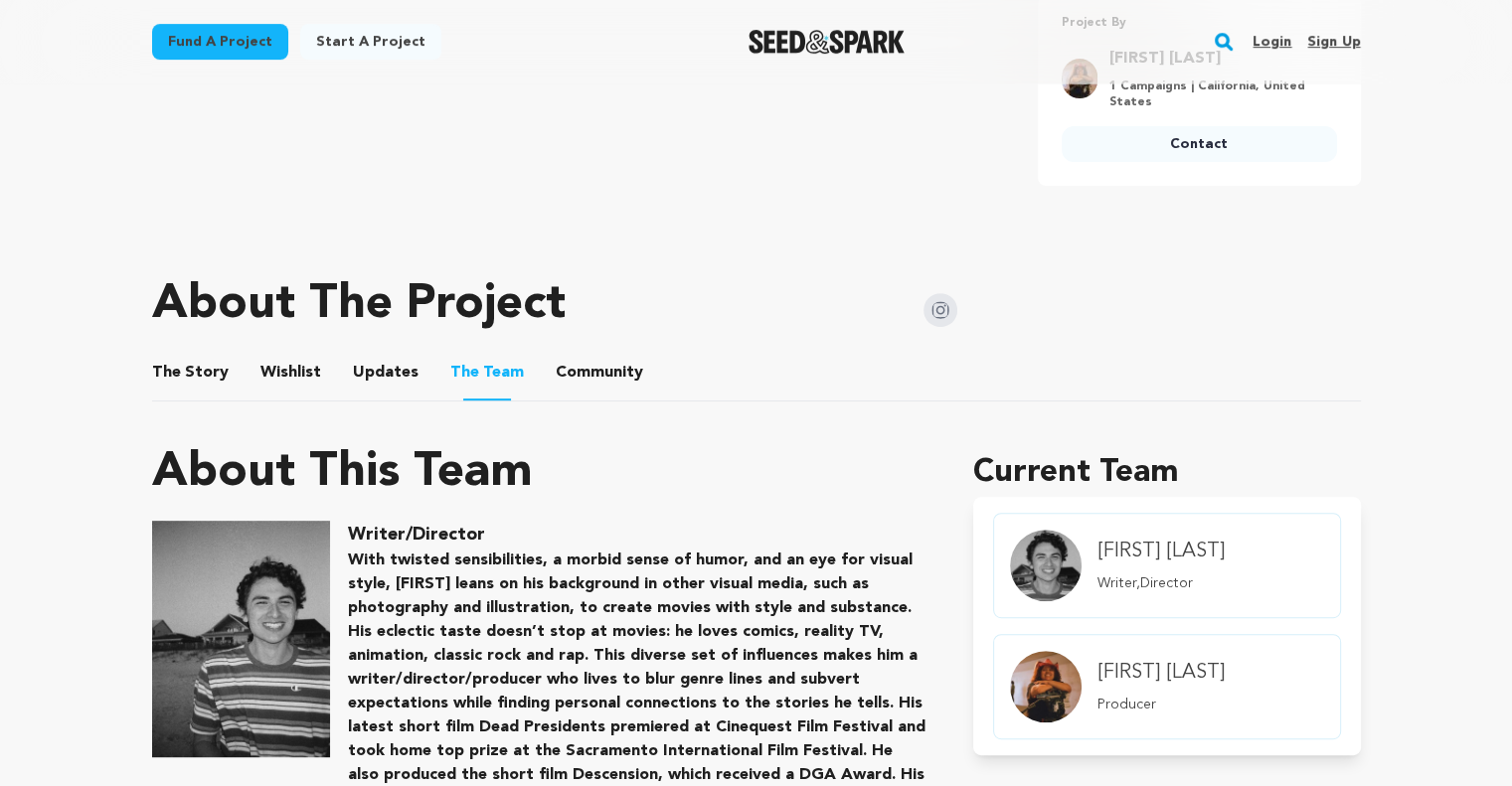 click on "Updates" at bounding box center [386, 377] 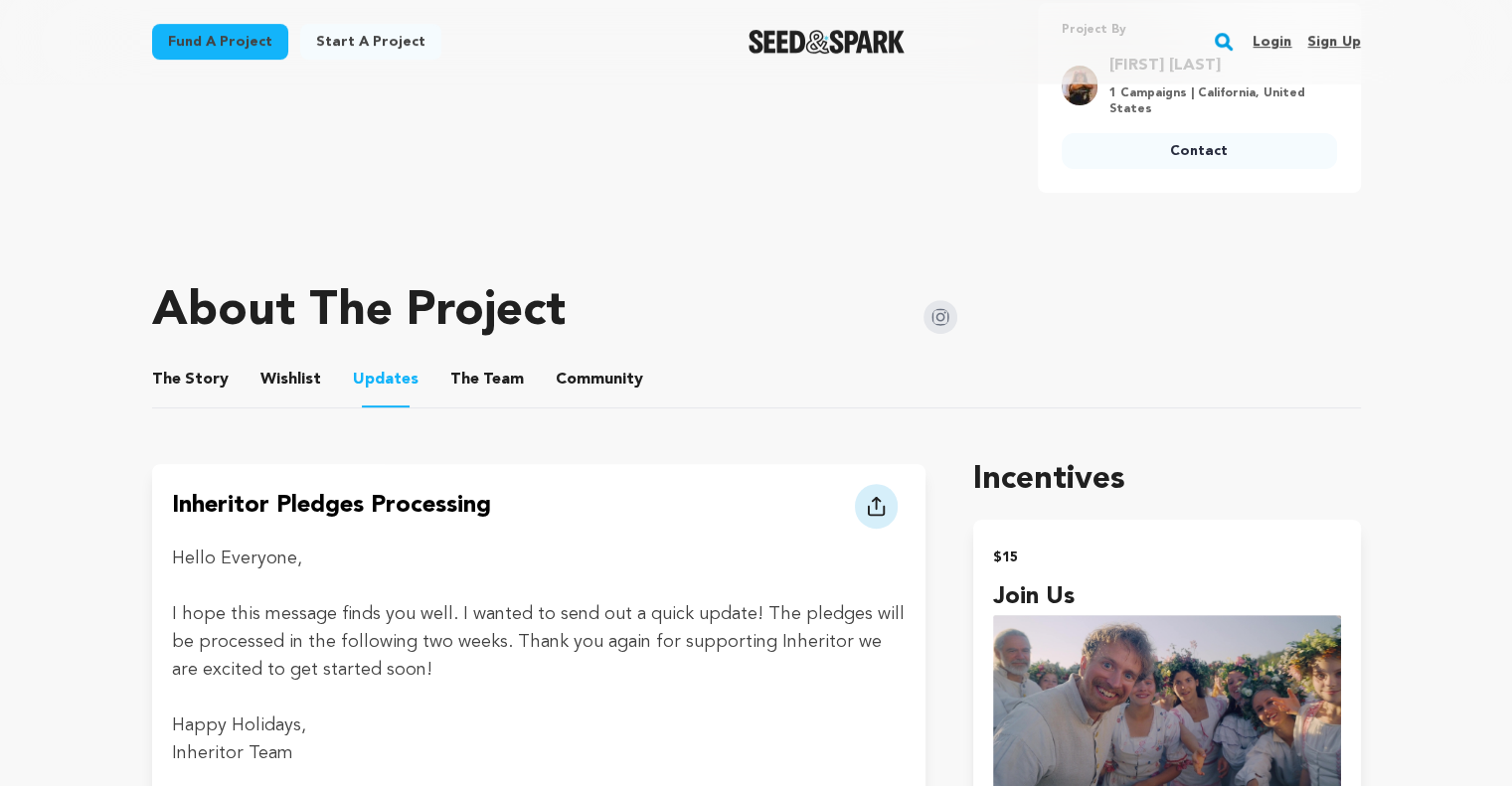 scroll, scrollTop: 636, scrollLeft: 0, axis: vertical 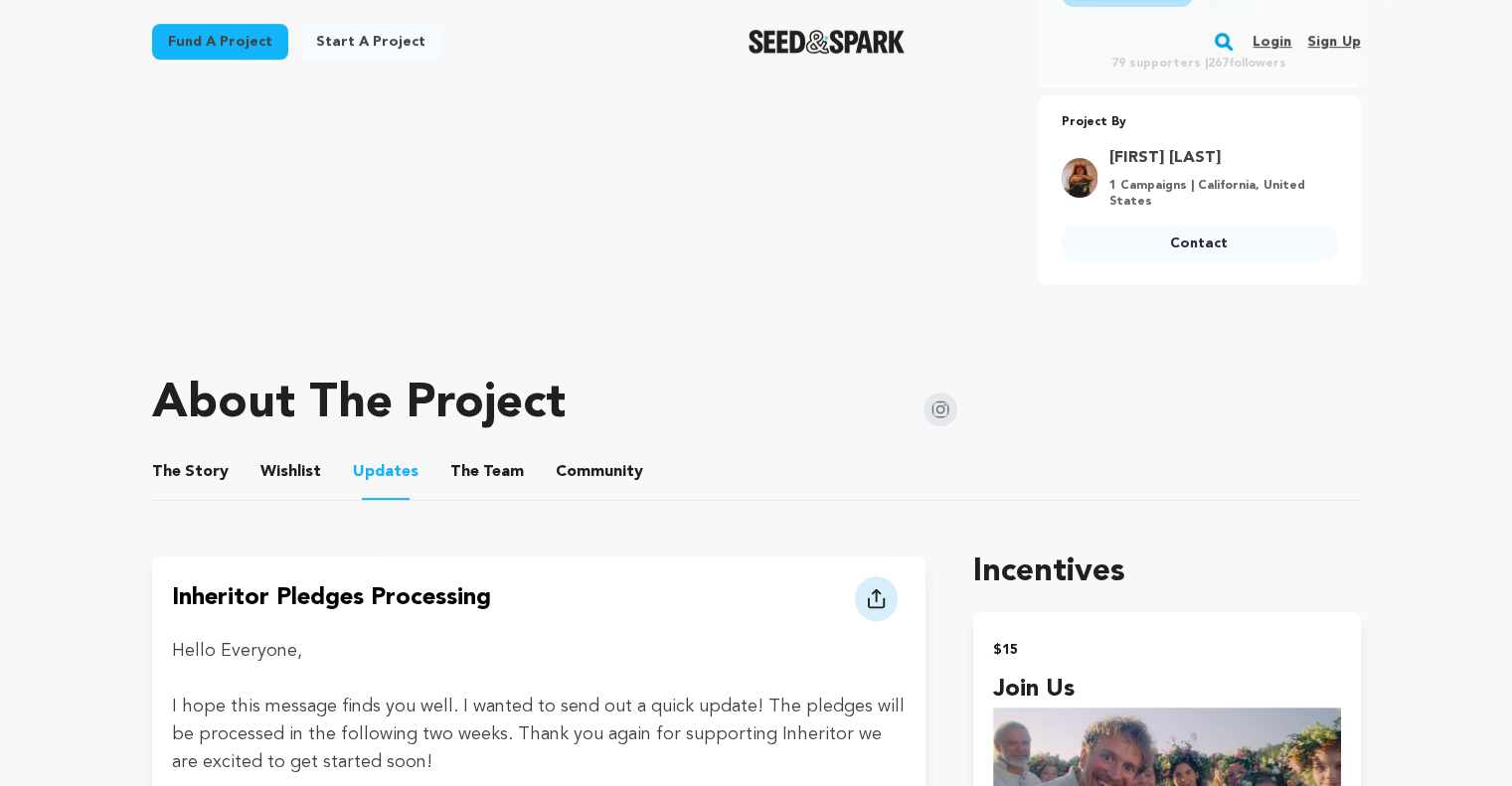 click on "Wishlist" at bounding box center [290, 476] 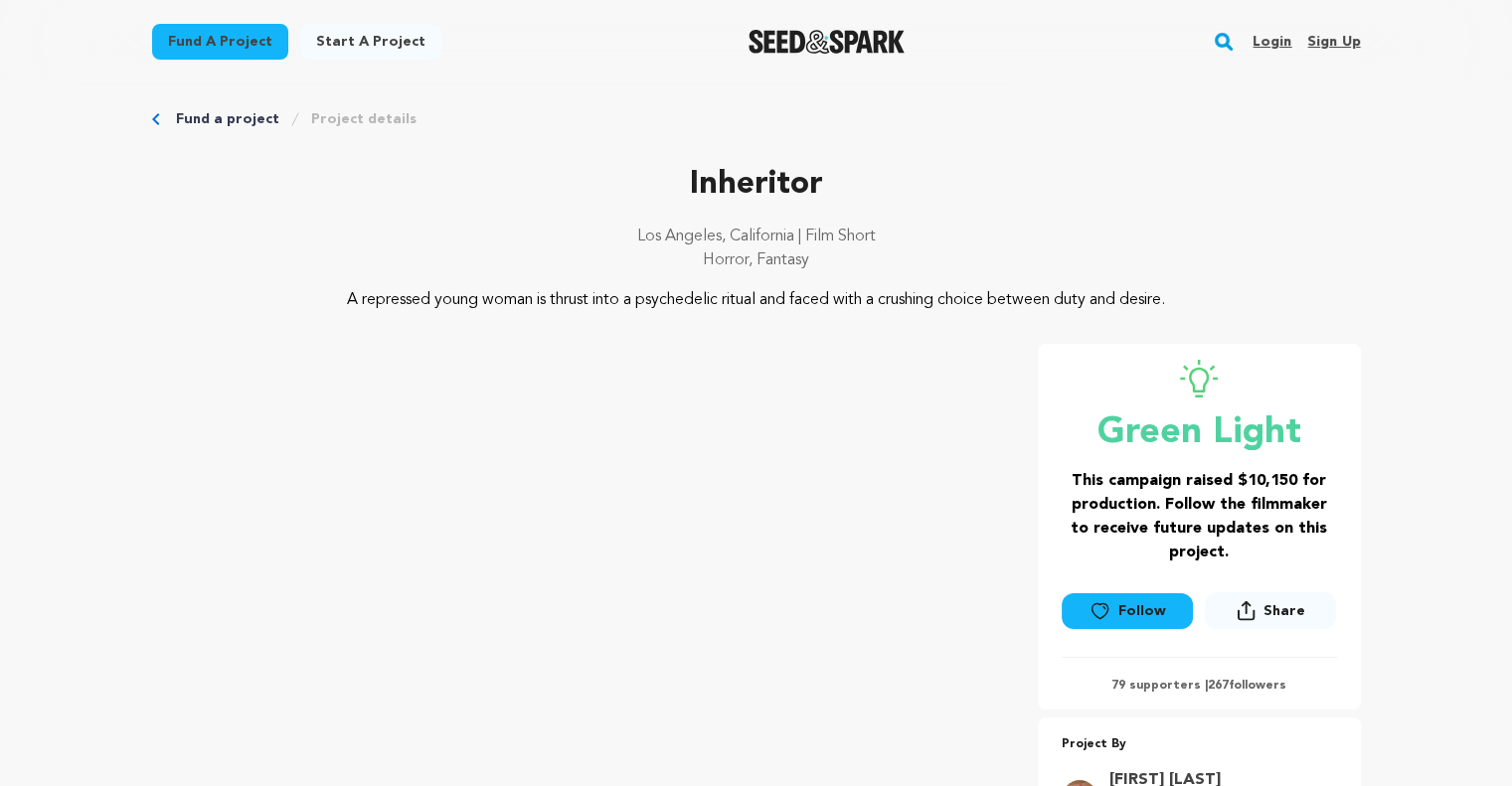 scroll, scrollTop: 0, scrollLeft: 0, axis: both 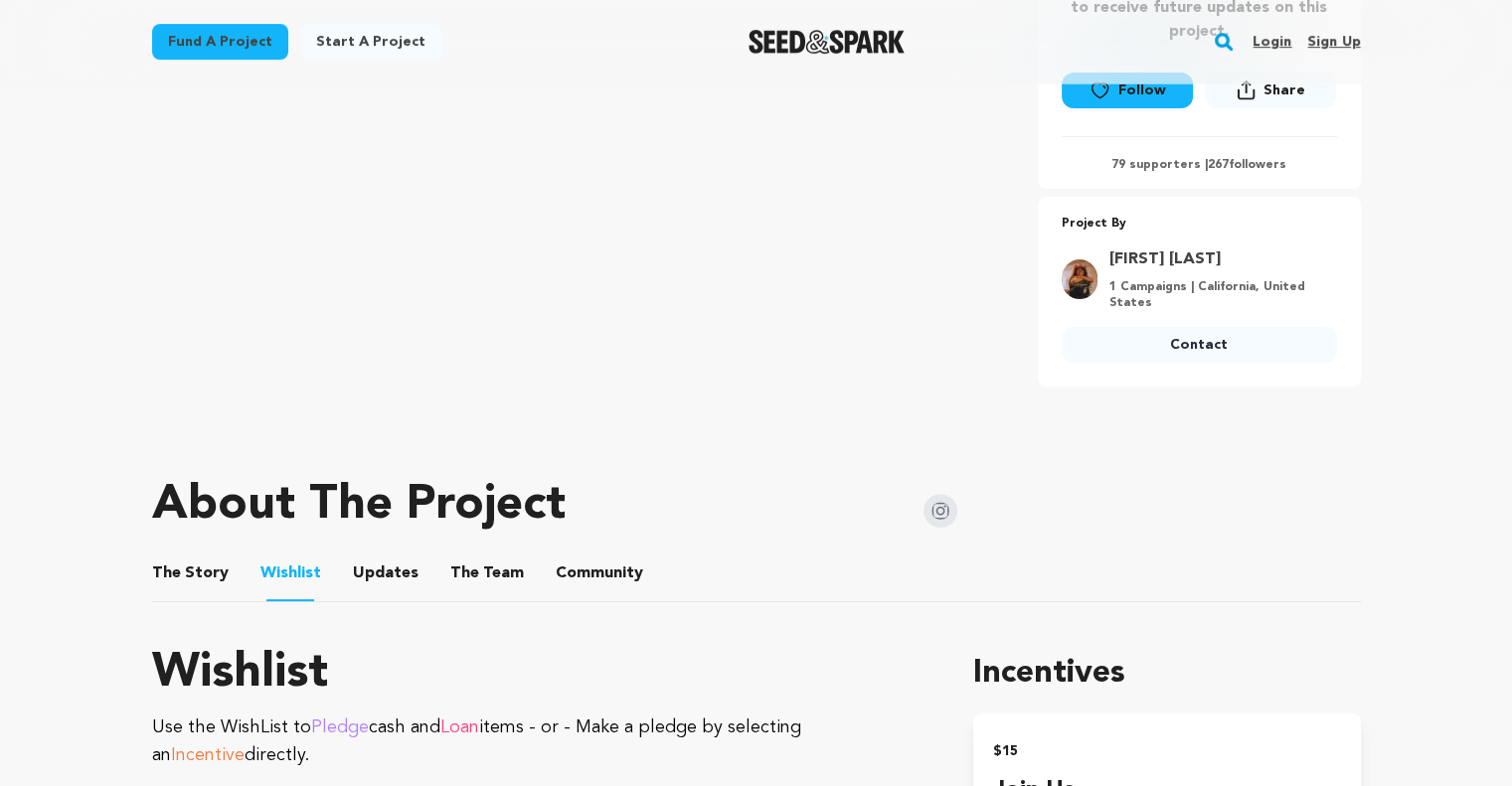 click on "The Story" at bounding box center (190, 577) 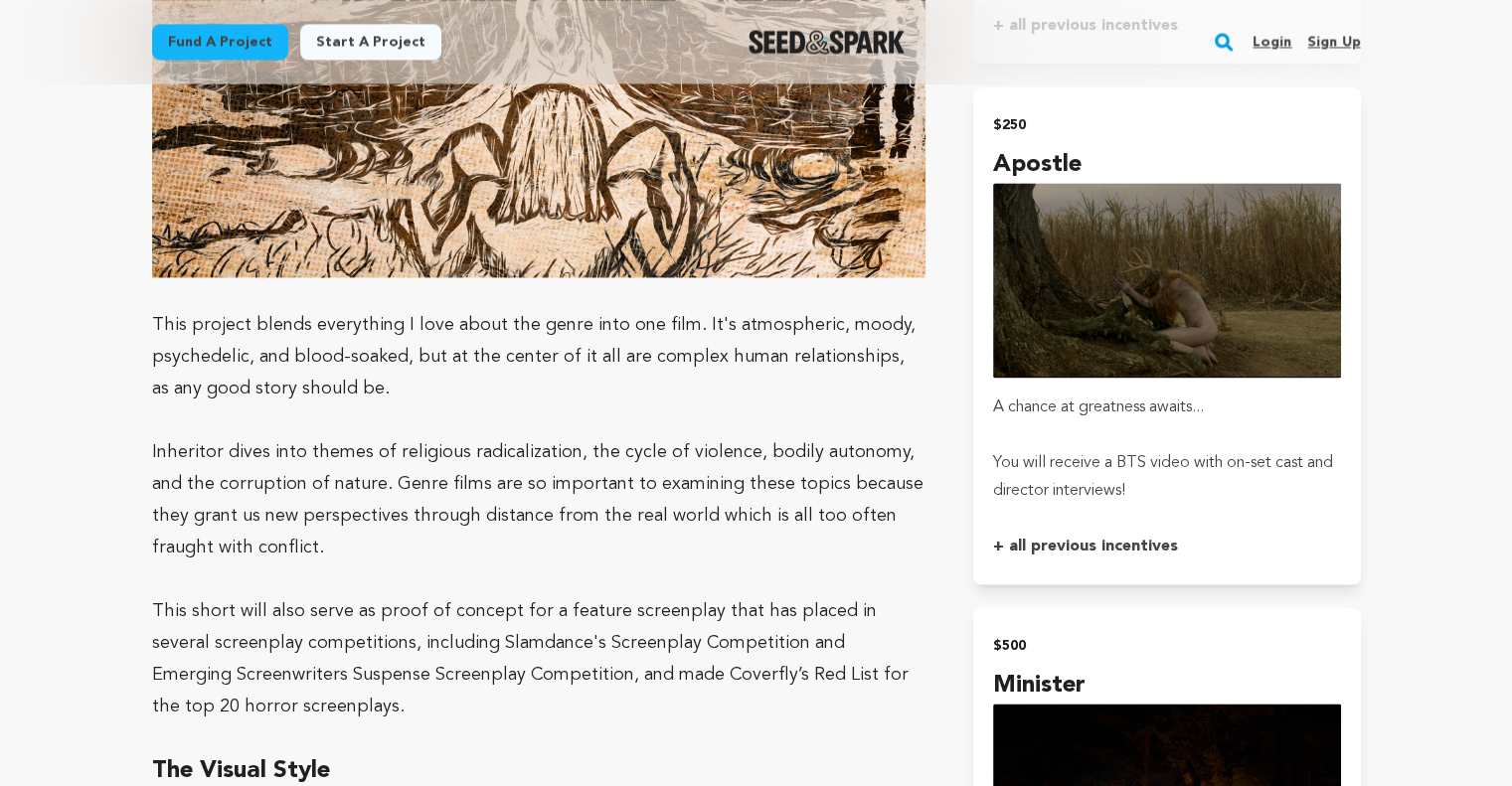 scroll, scrollTop: 3019, scrollLeft: 0, axis: vertical 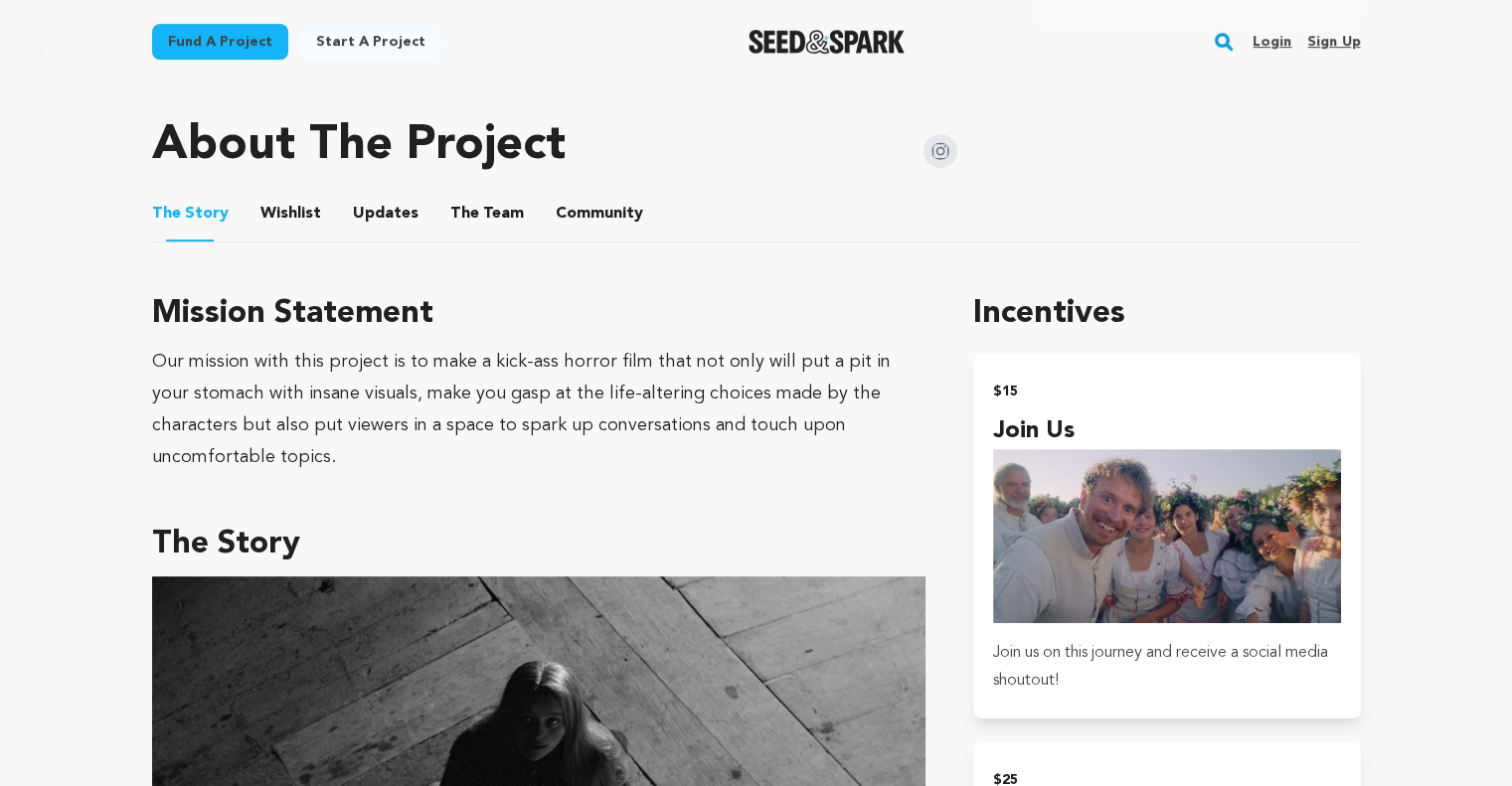 click on "Wishlist" at bounding box center [290, 218] 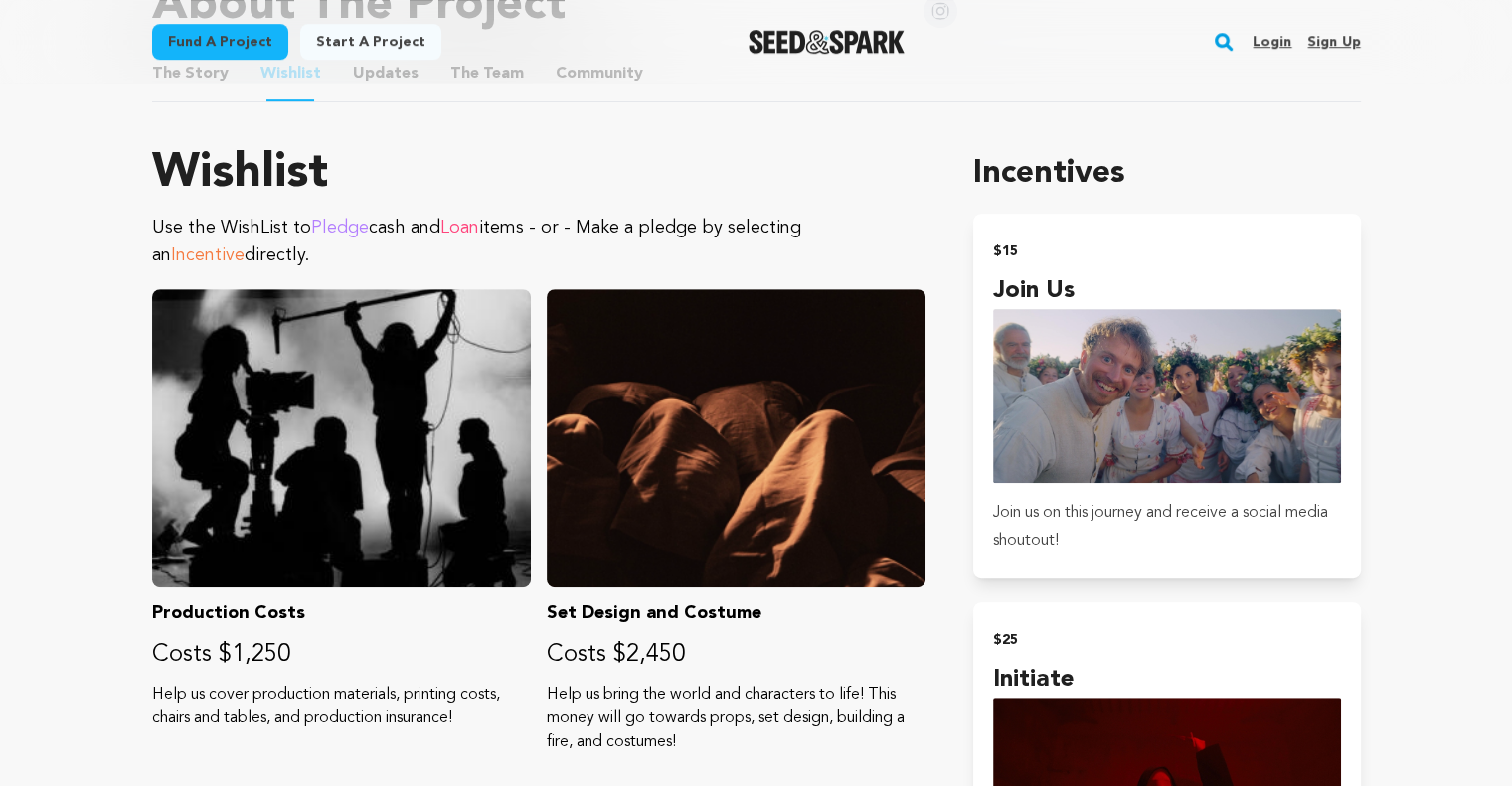 scroll, scrollTop: 795, scrollLeft: 0, axis: vertical 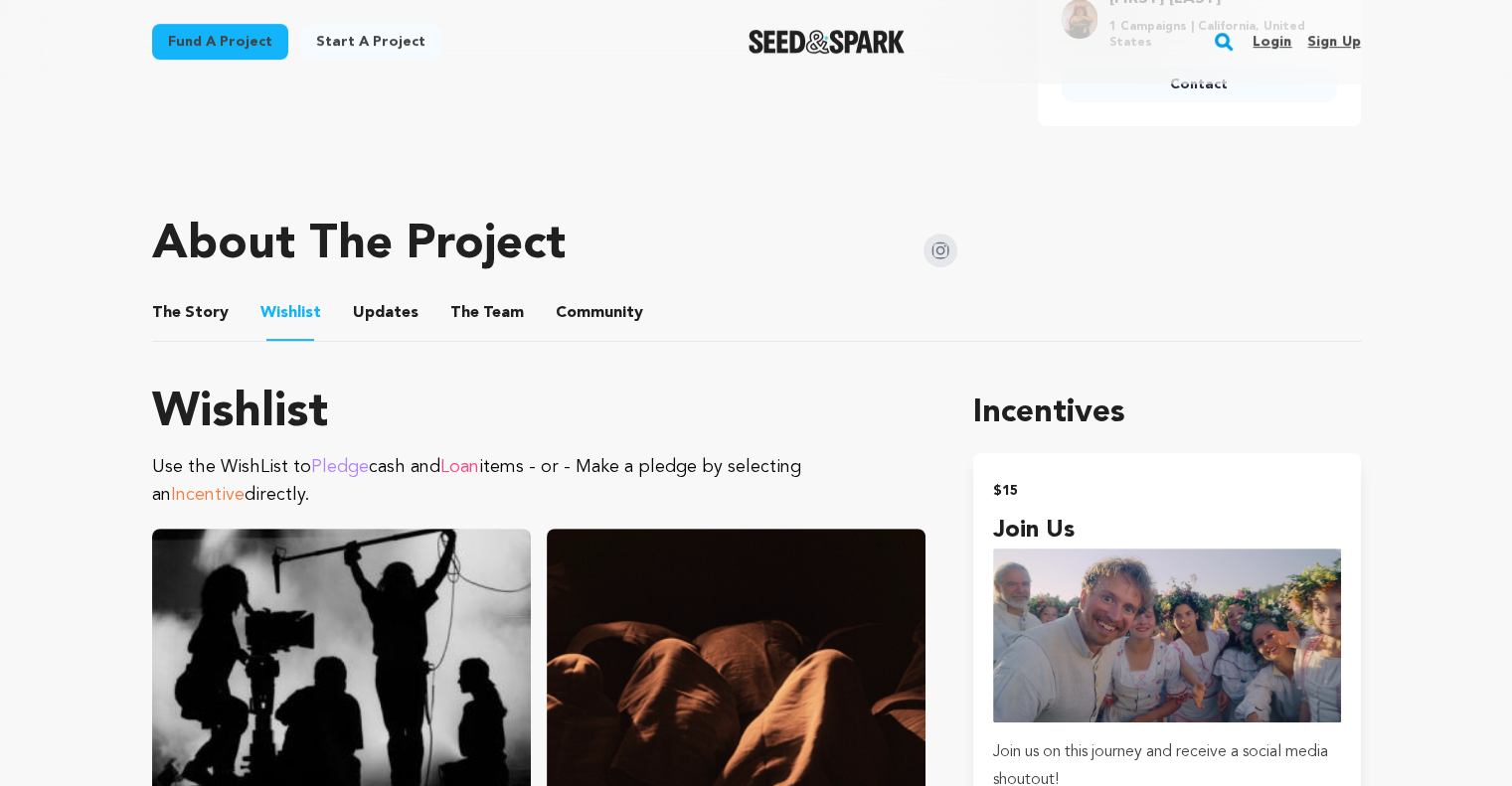 click on "The Story" at bounding box center [190, 317] 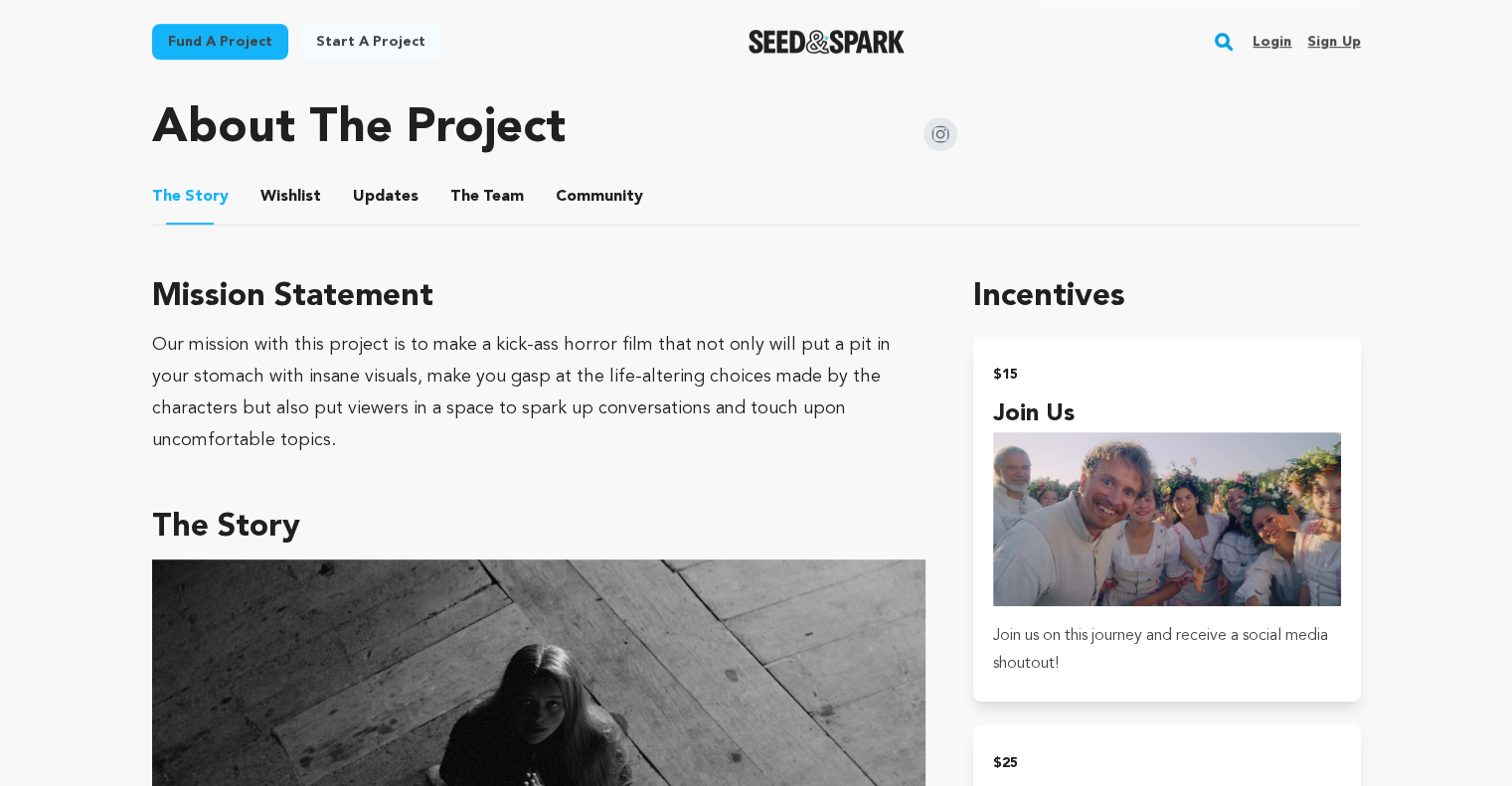 scroll, scrollTop: 596, scrollLeft: 0, axis: vertical 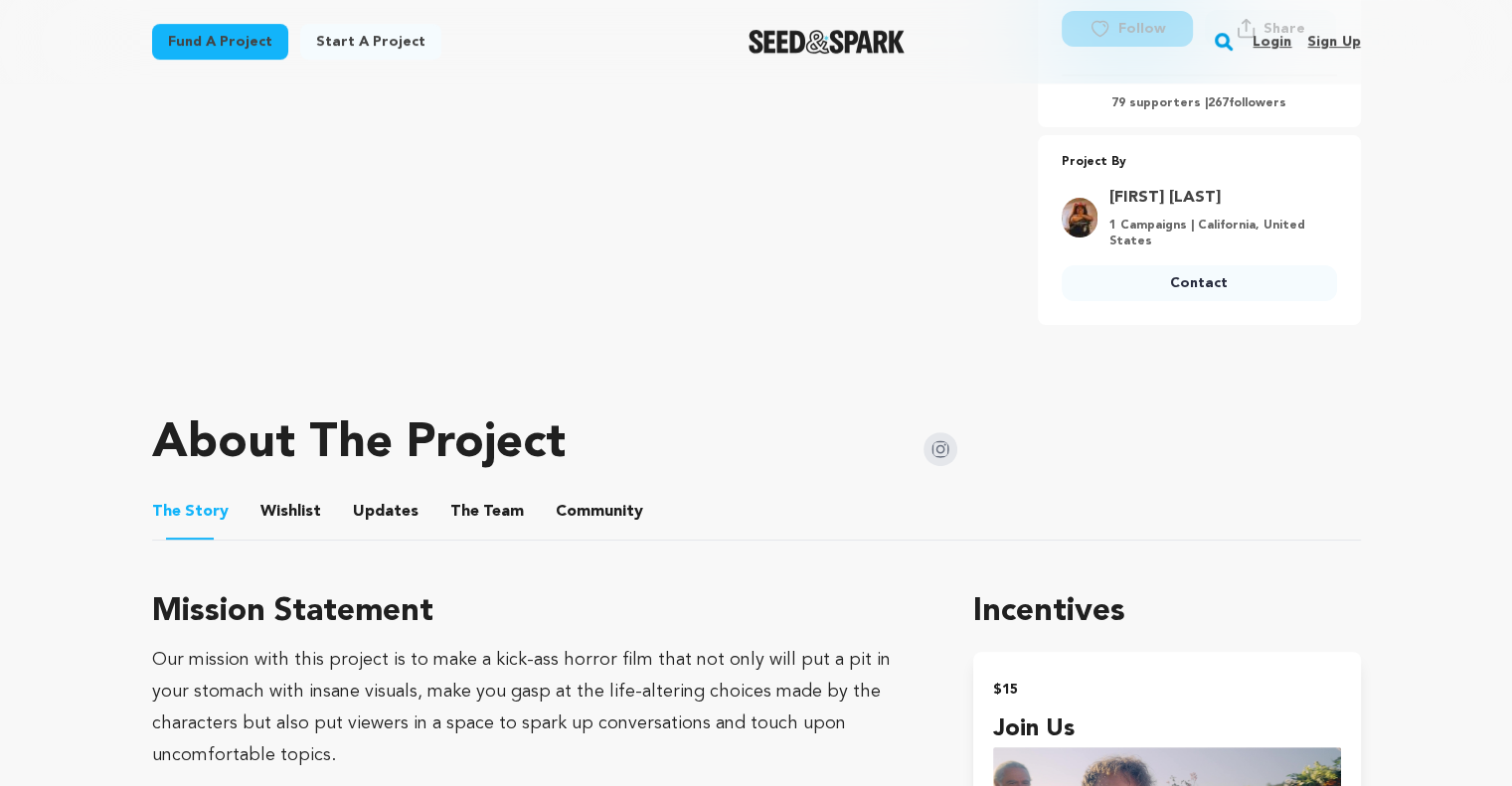 click on "Wishlist" at bounding box center (290, 516) 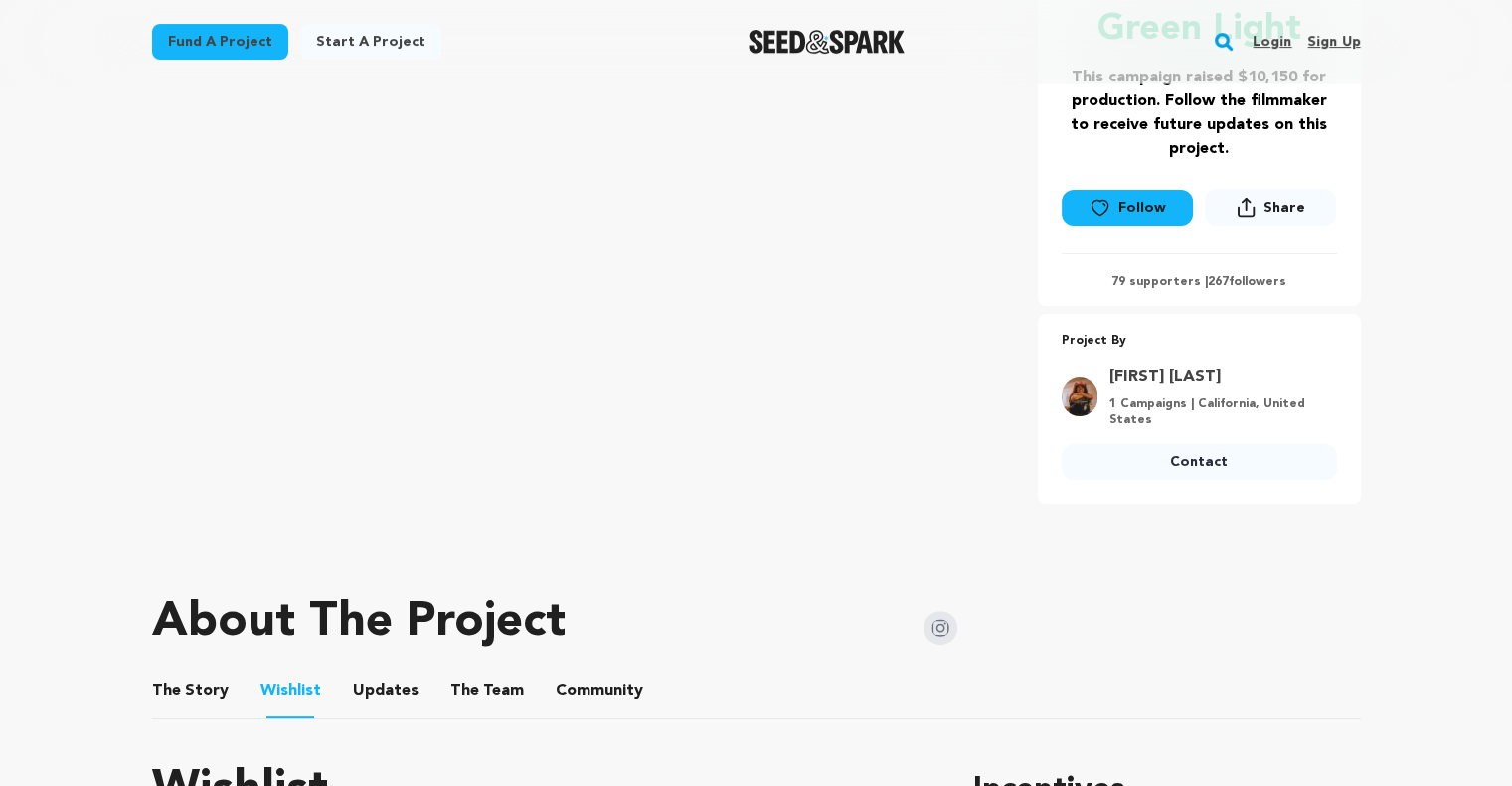 scroll, scrollTop: 199, scrollLeft: 0, axis: vertical 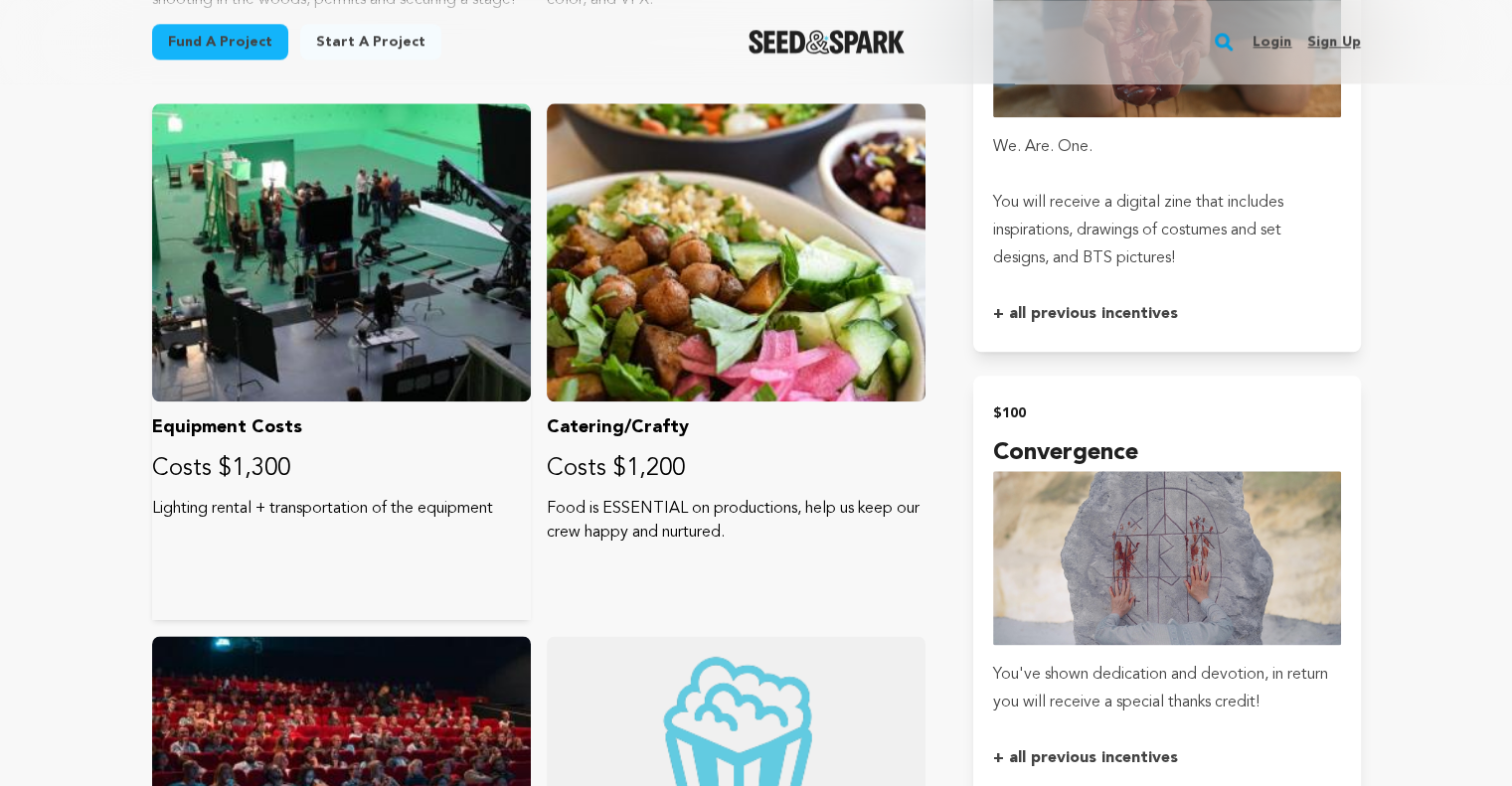 drag, startPoint x: 496, startPoint y: 508, endPoint x: 152, endPoint y: 503, distance: 344.03634 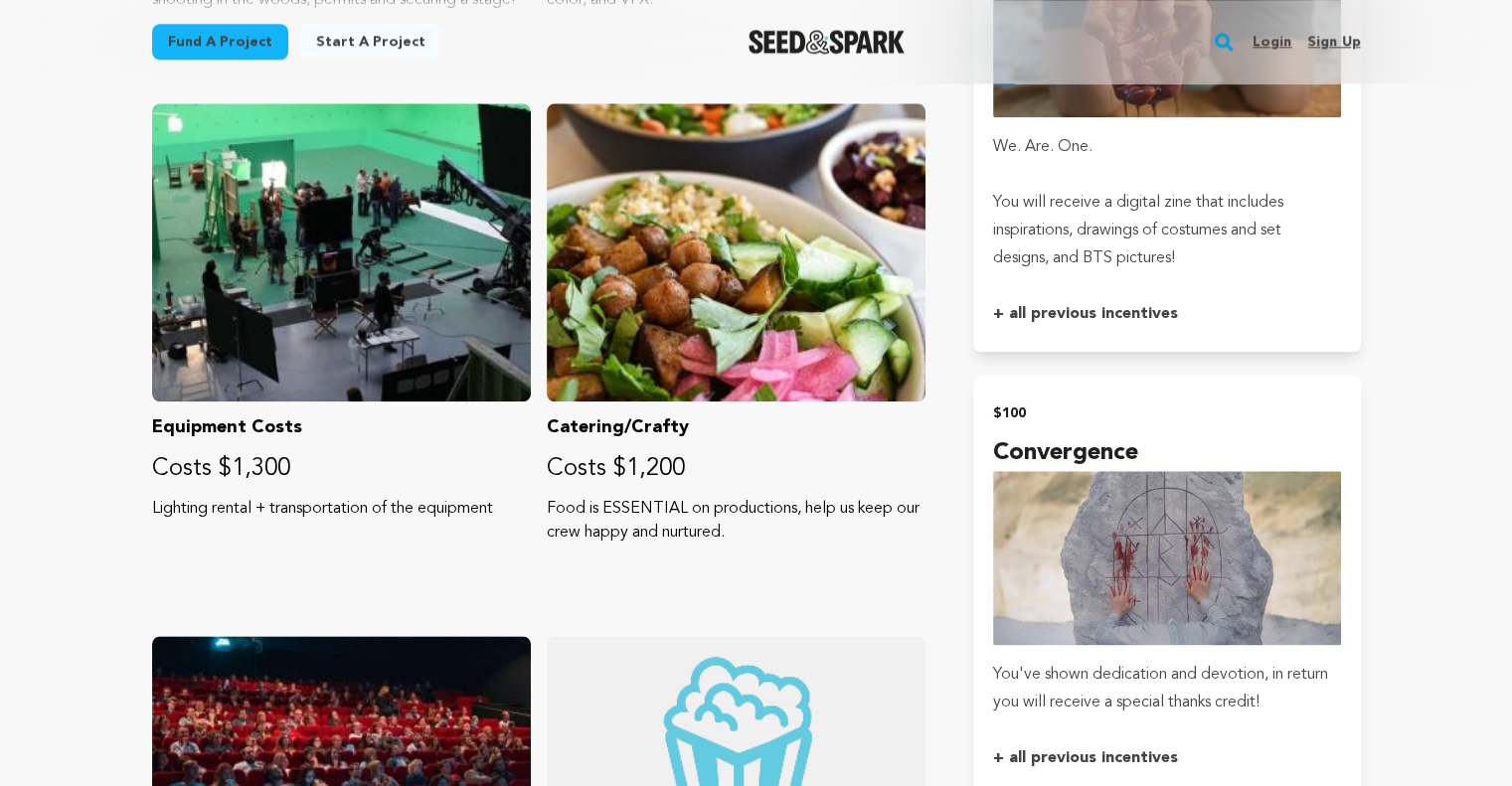 click on "Fund a project
Start a project
Search
Login
Sign up
Start a project" at bounding box center [756, 594] 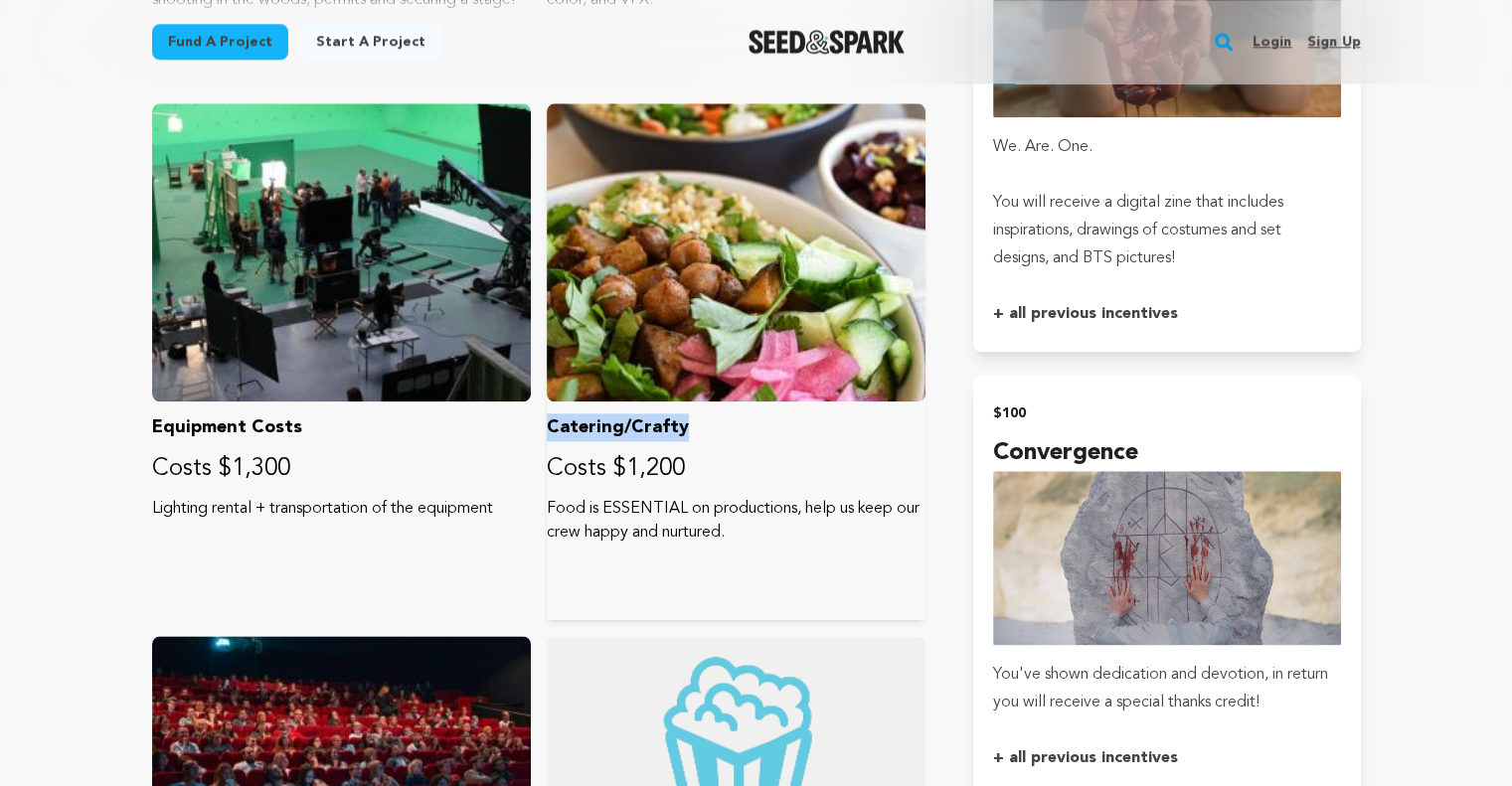 drag, startPoint x: 680, startPoint y: 420, endPoint x: 548, endPoint y: 415, distance: 132.09466 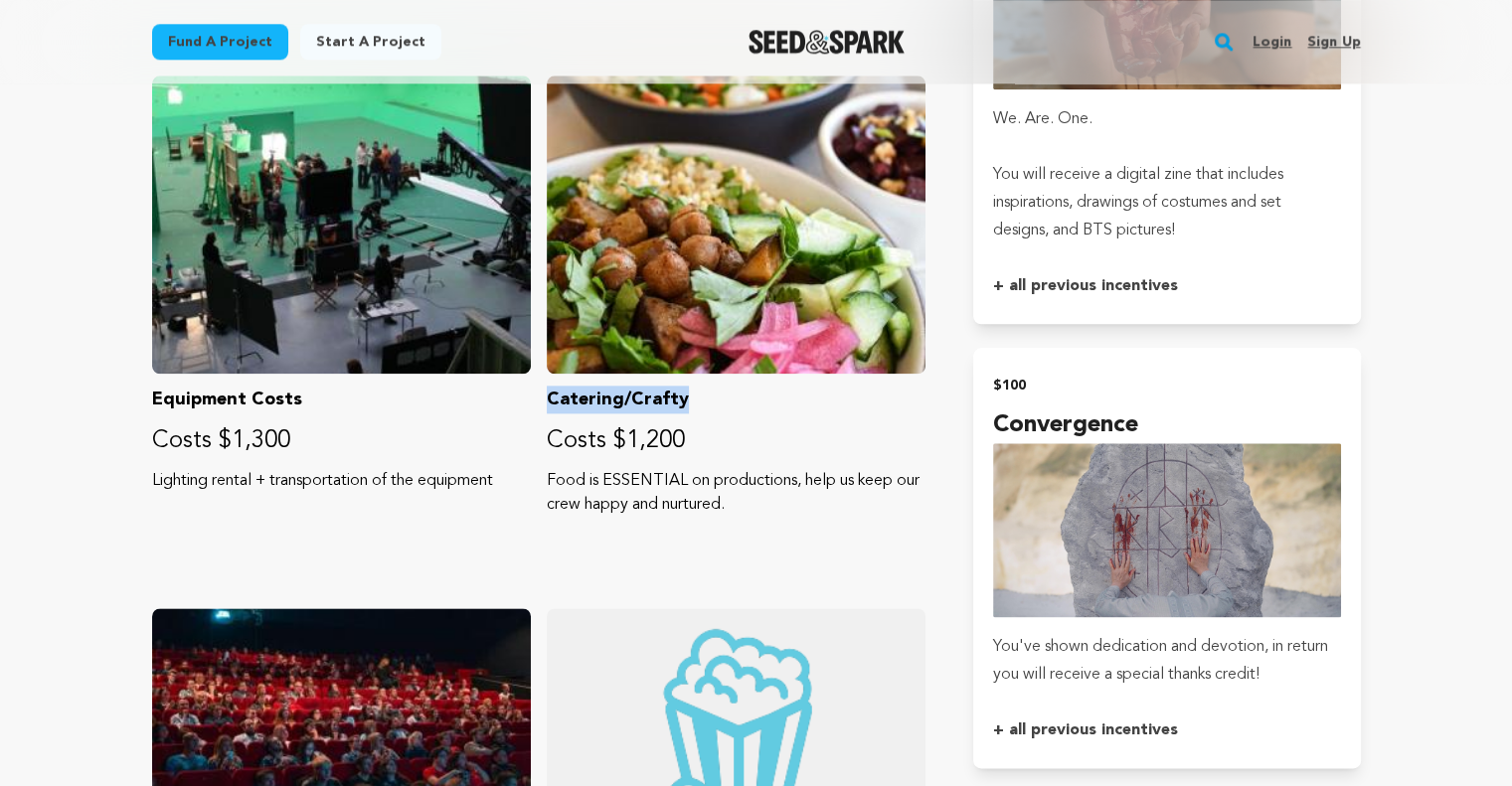 scroll, scrollTop: 2584, scrollLeft: 0, axis: vertical 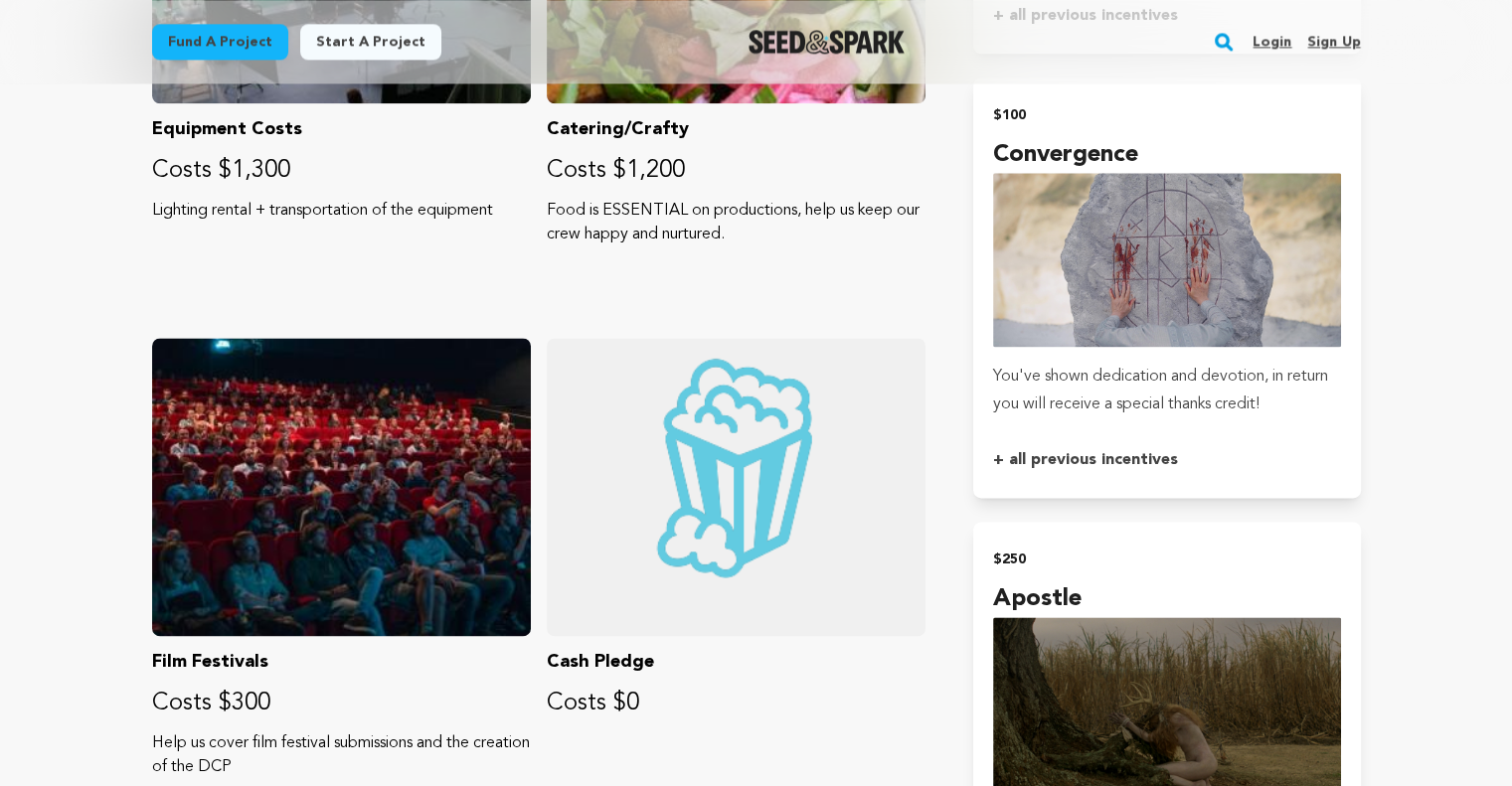 click on "Fund a project
Start a project
Search
Login
Sign up
Start a project" at bounding box center [756, 296] 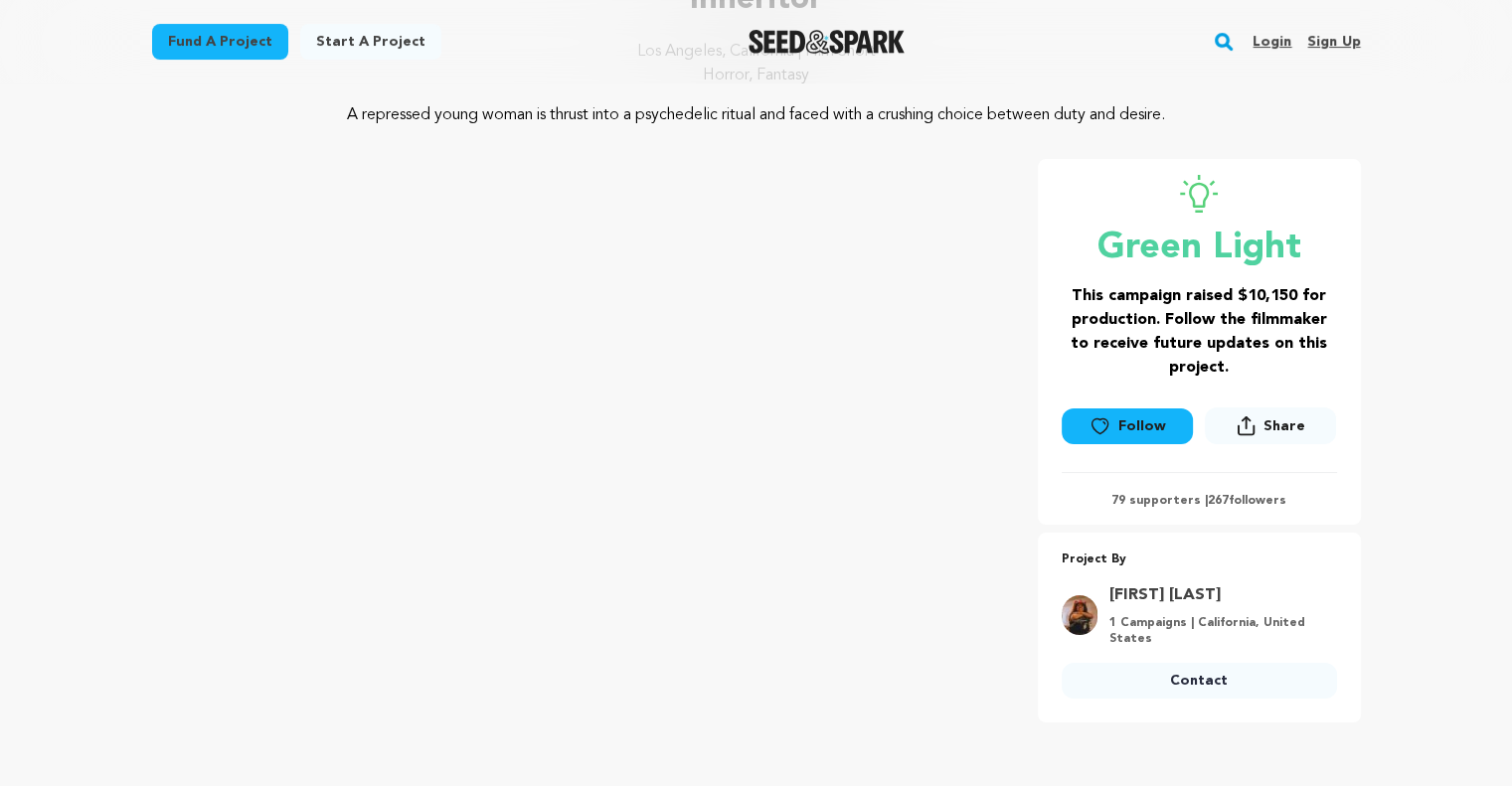 scroll, scrollTop: 0, scrollLeft: 0, axis: both 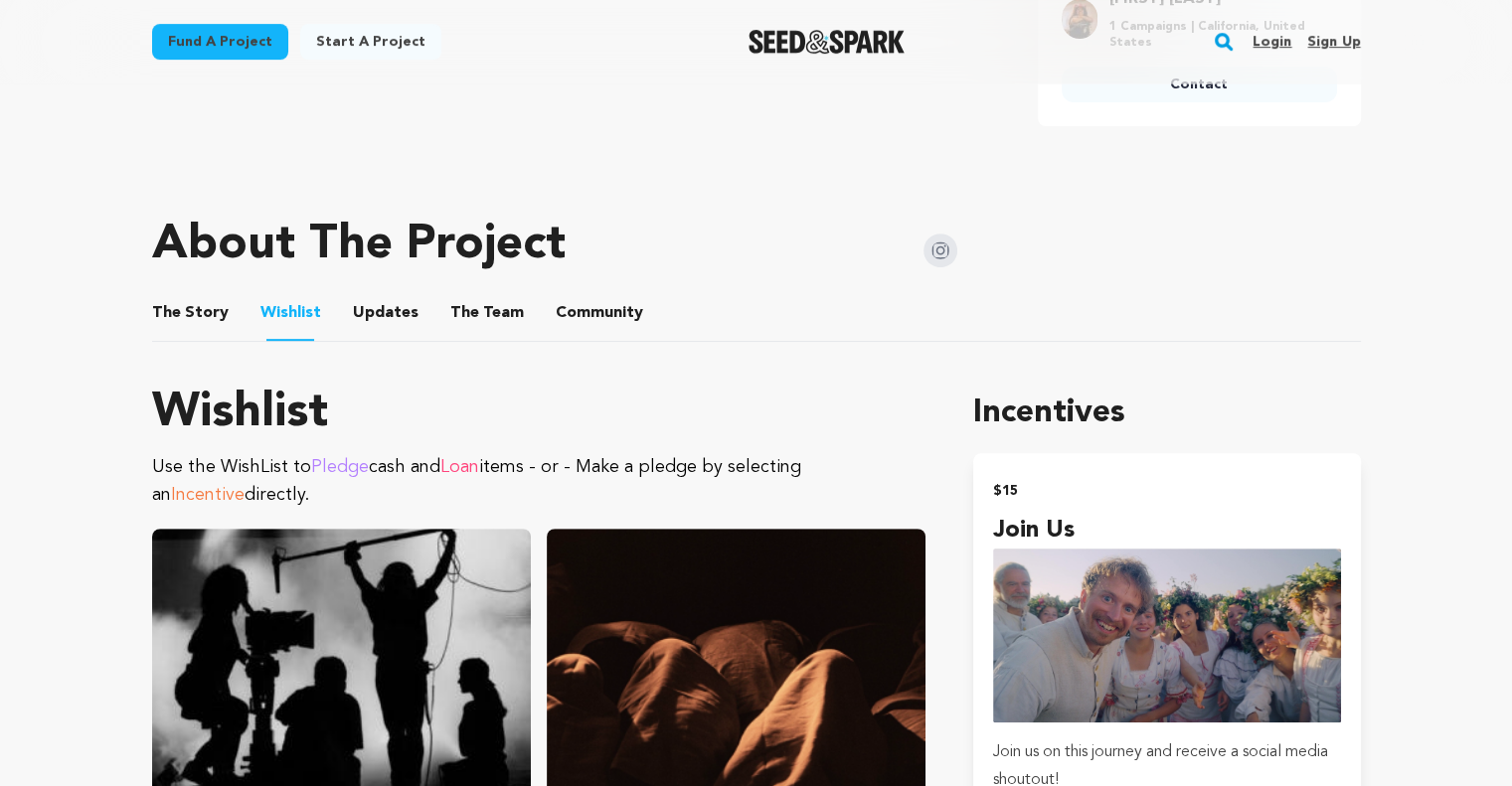 click on "The Story" at bounding box center [190, 317] 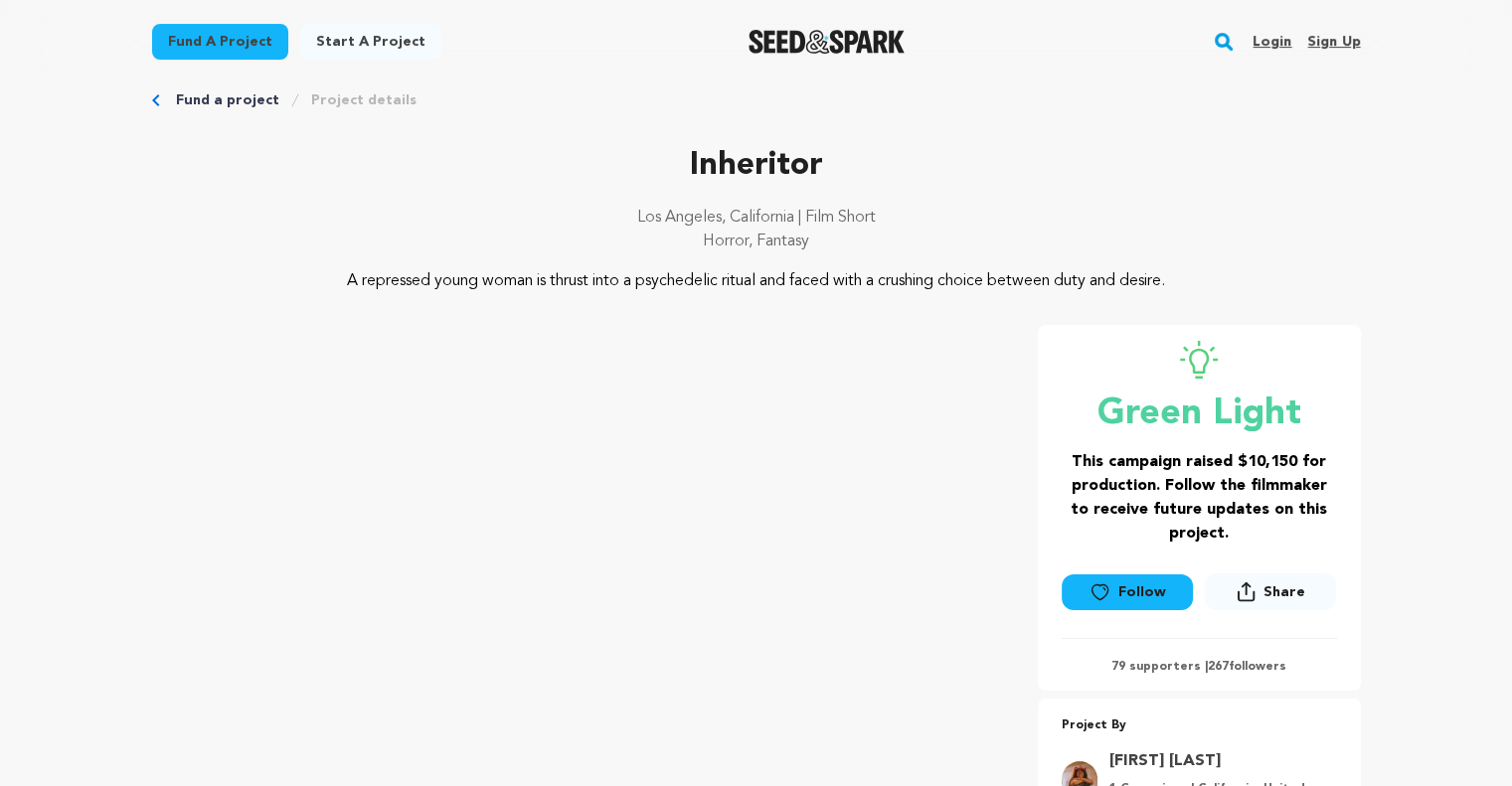 scroll, scrollTop: 0, scrollLeft: 0, axis: both 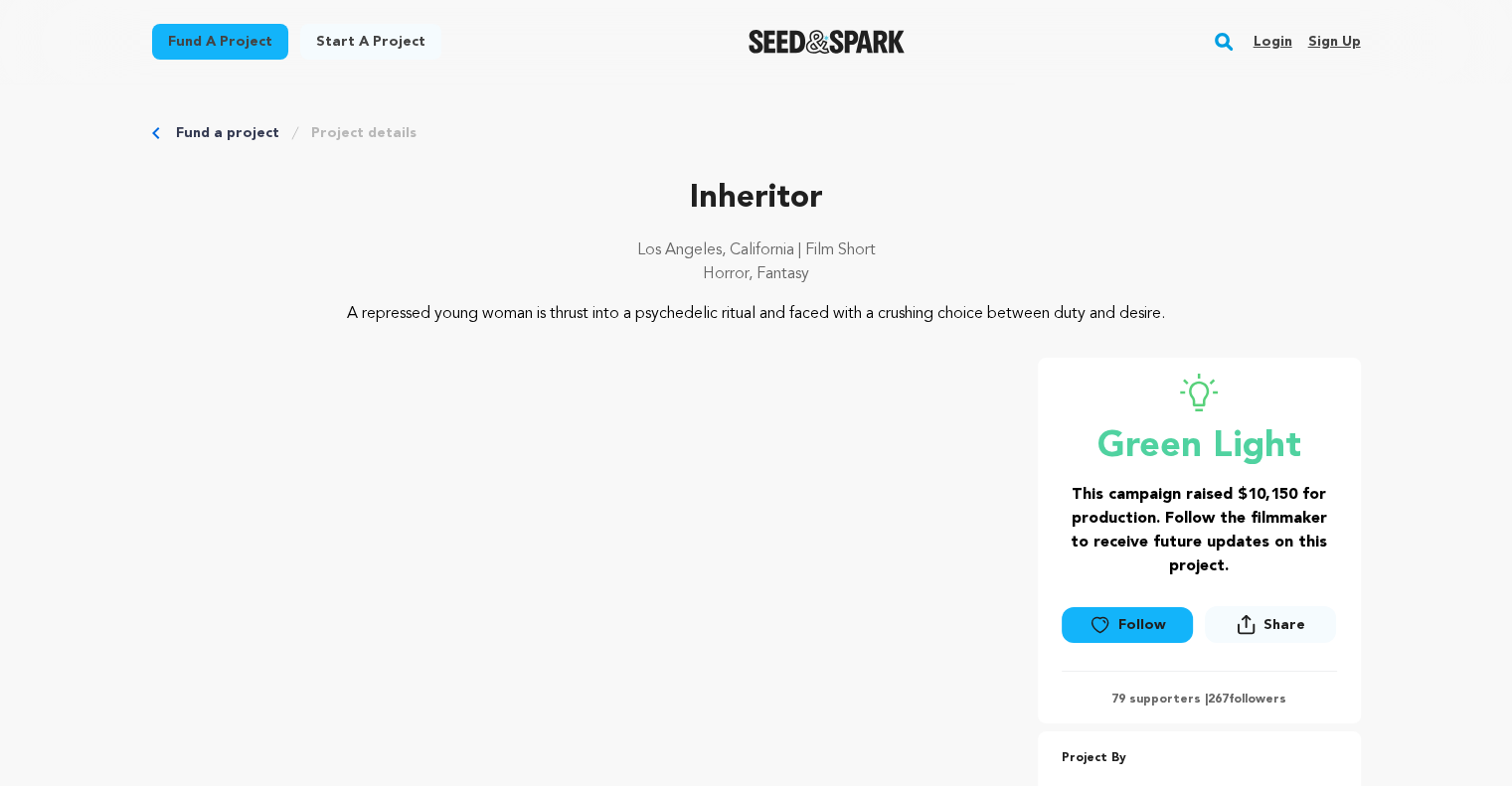 click on "Inheritor" at bounding box center [756, 199] 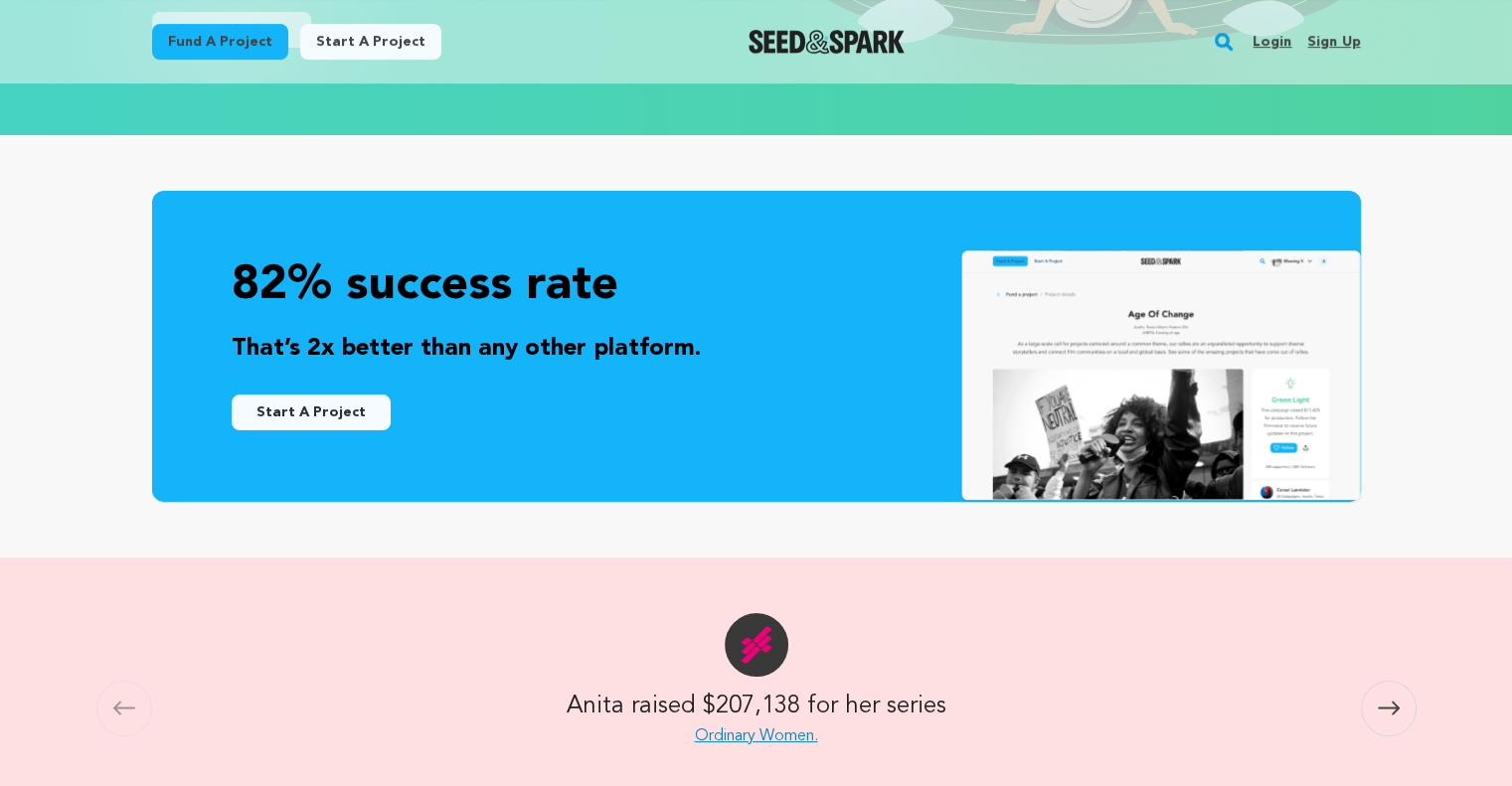 scroll, scrollTop: 497, scrollLeft: 0, axis: vertical 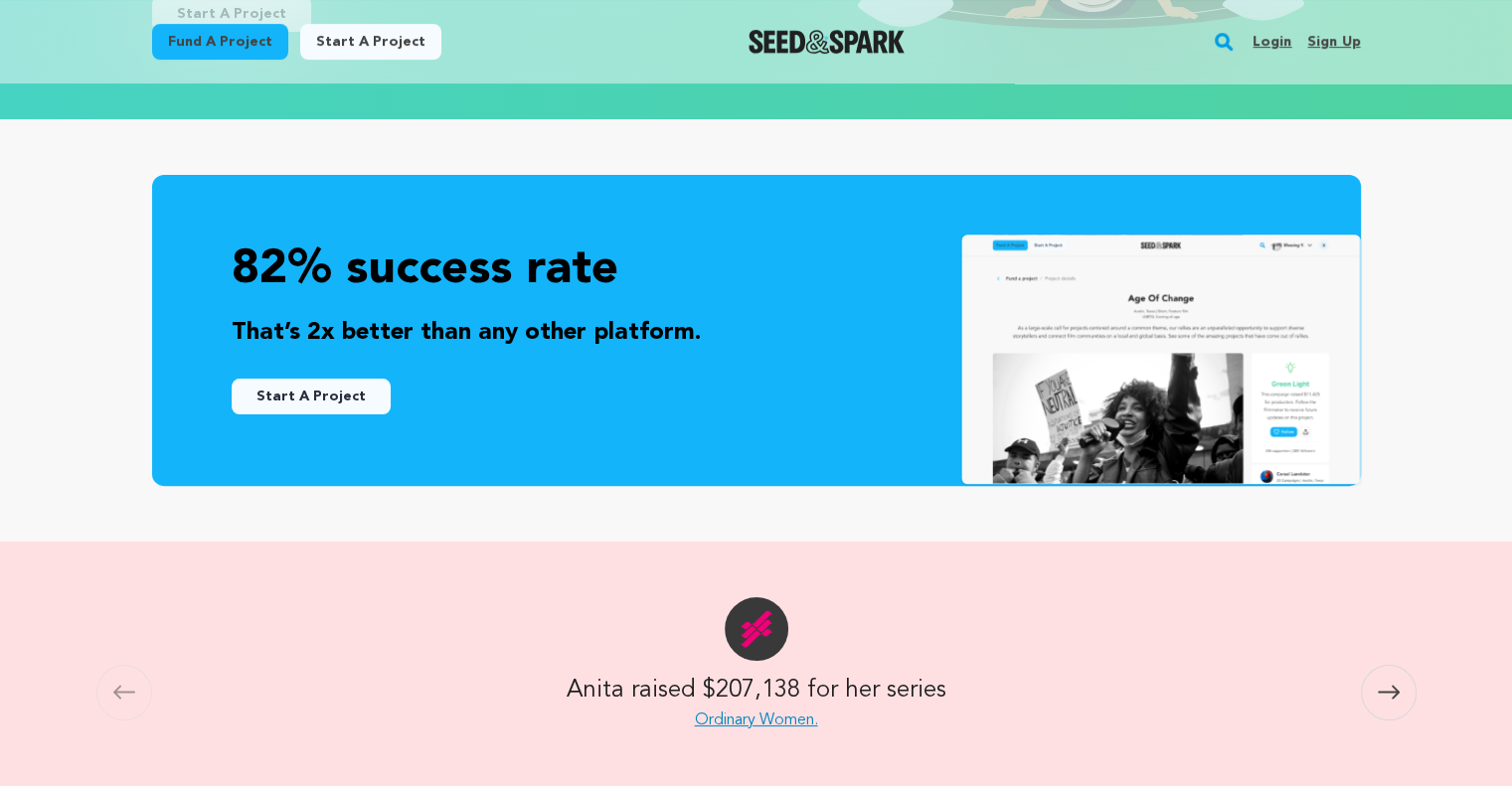 click on "Sign up" at bounding box center [1333, 42] 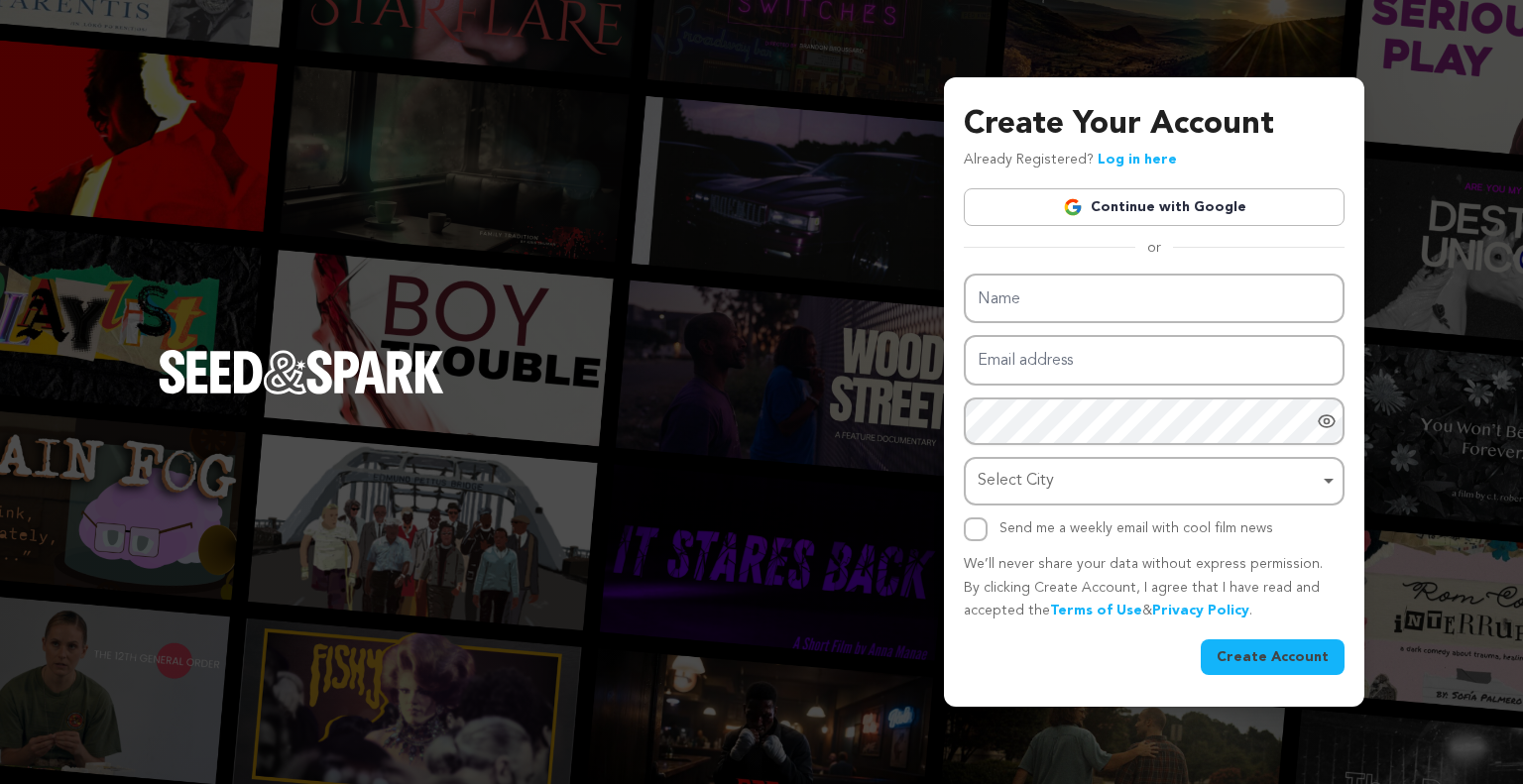 scroll, scrollTop: 0, scrollLeft: 0, axis: both 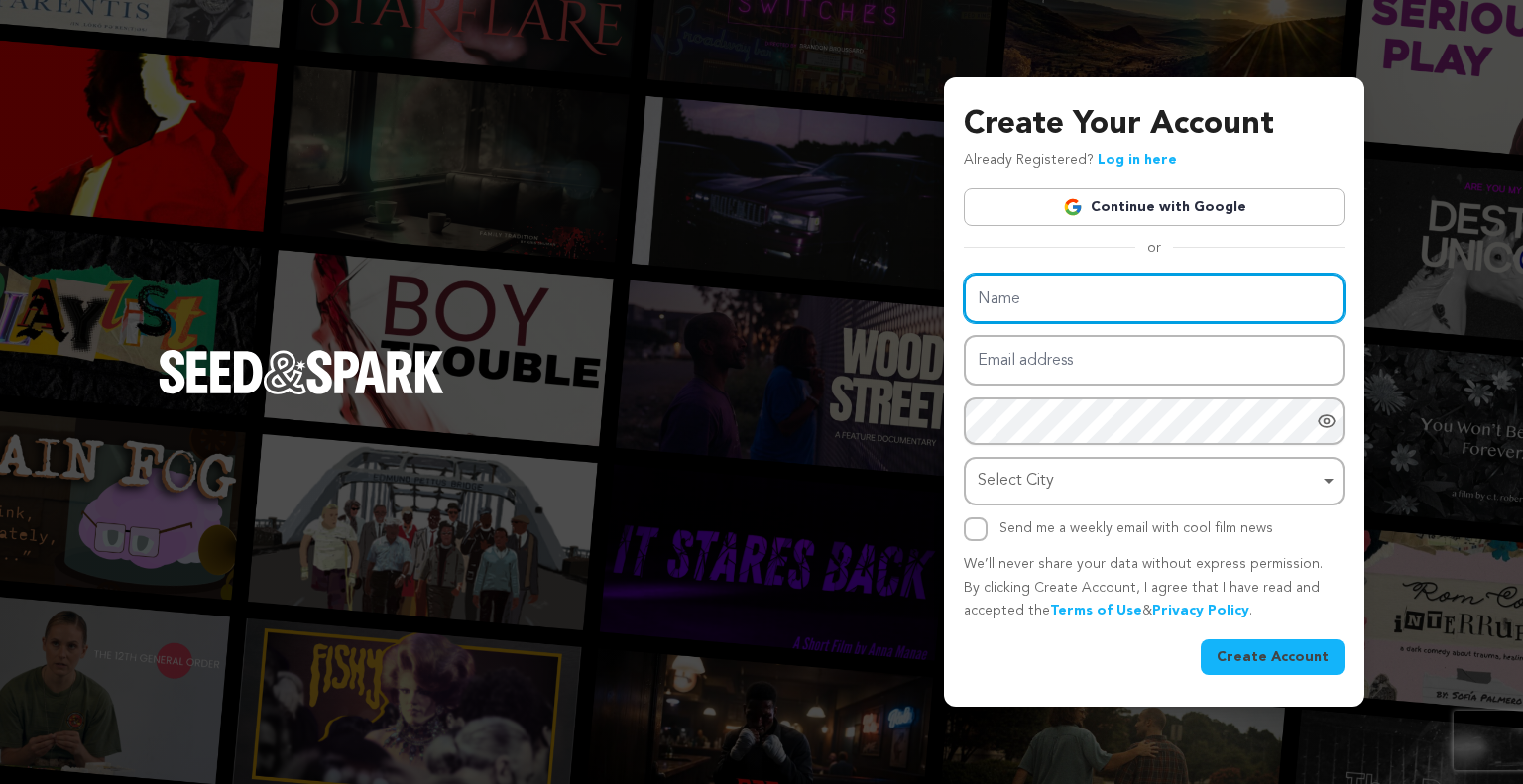click on "Name" at bounding box center [1154, 298] 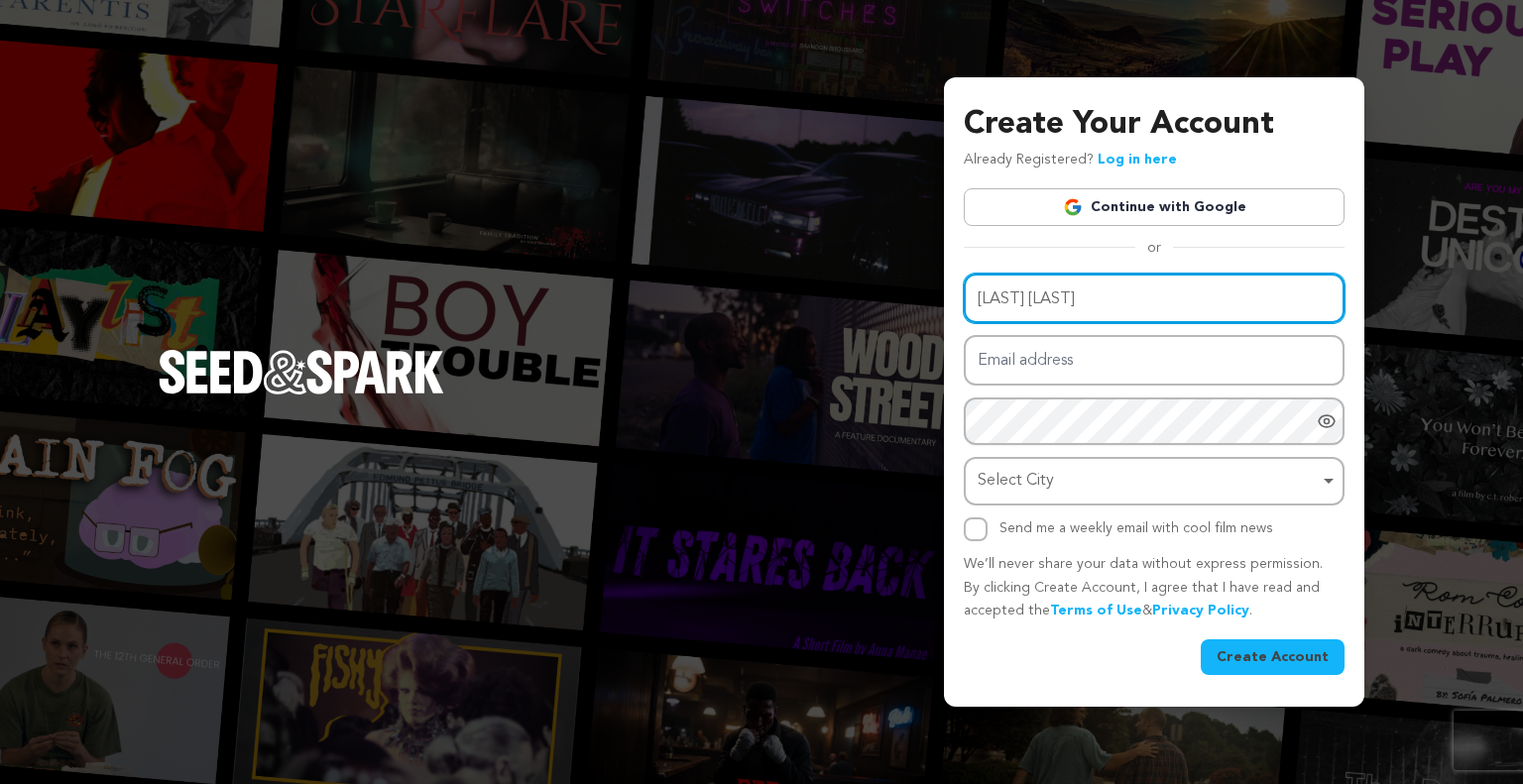 type on "Vance Osteen" 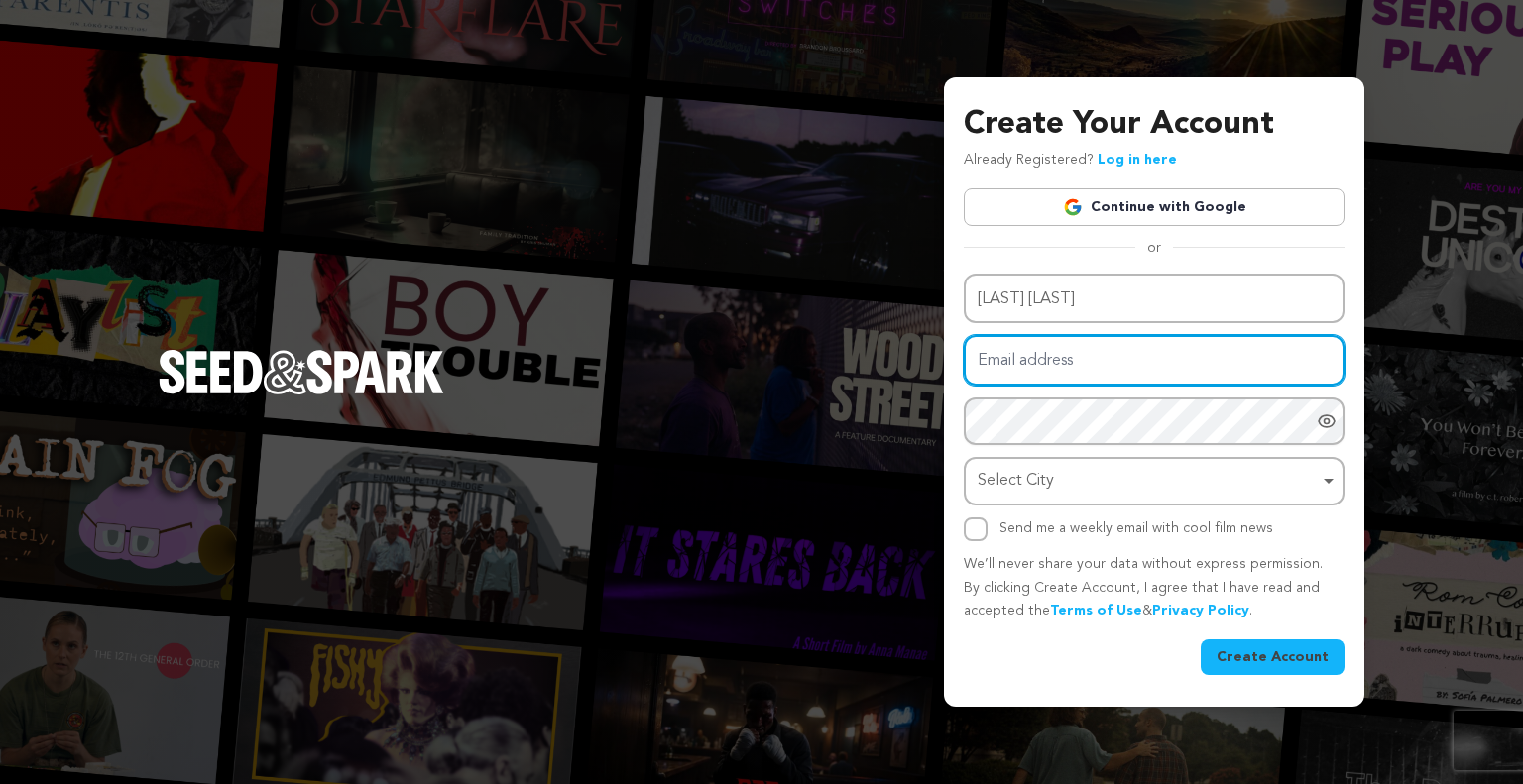 click on "Email address" at bounding box center [1154, 360] 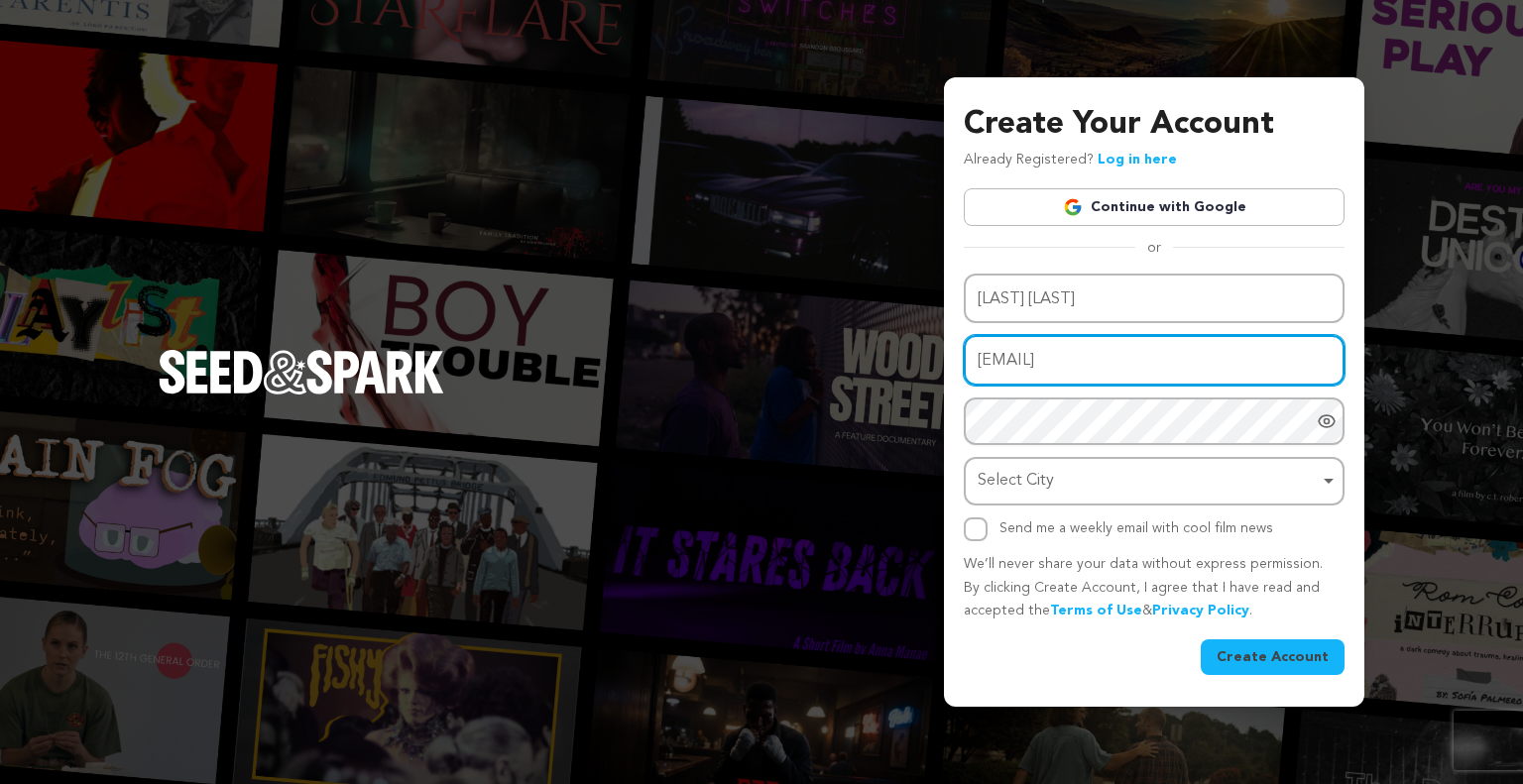 type on "[EMAIL]" 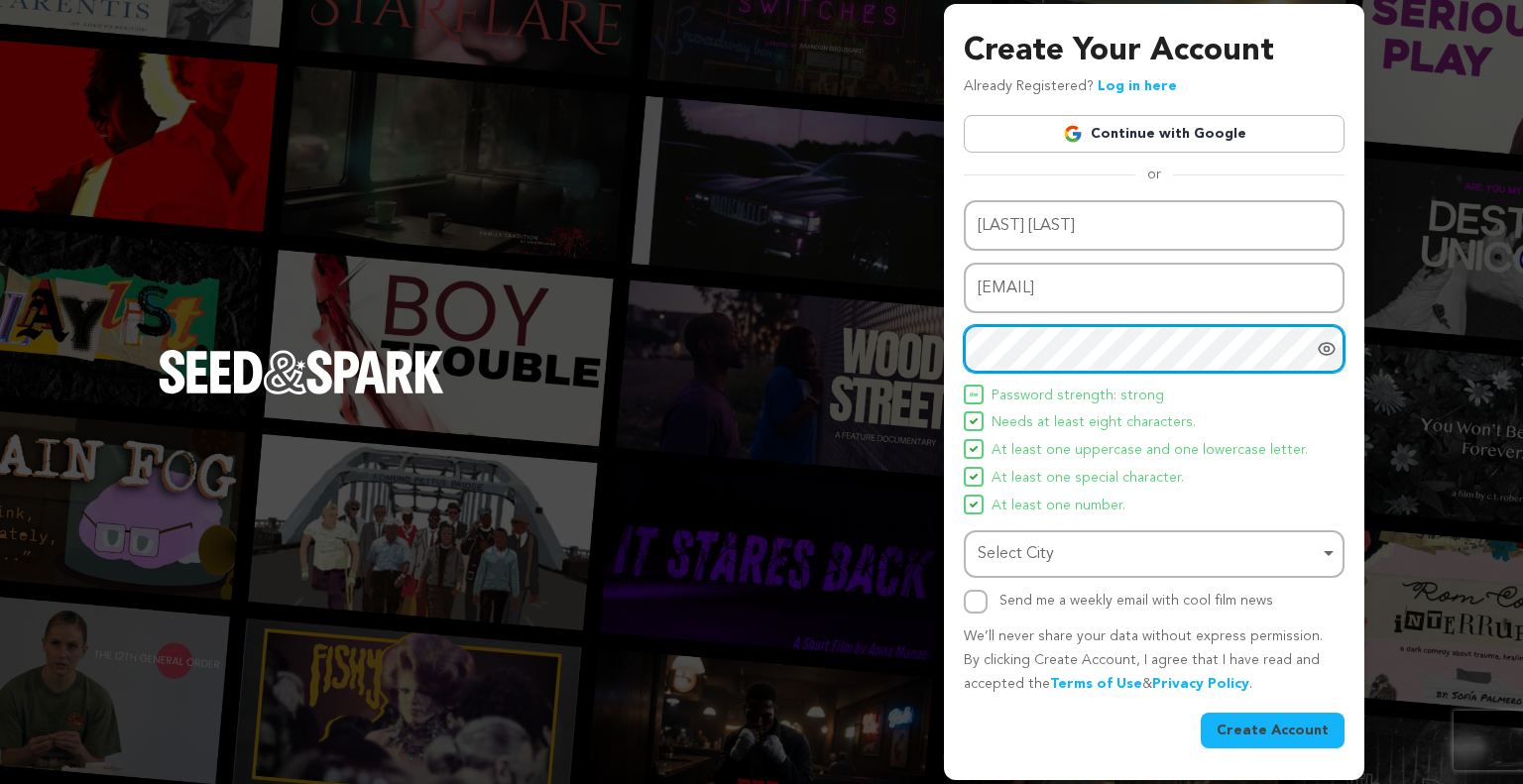 click on "Select City Remove item" at bounding box center [1154, 554] 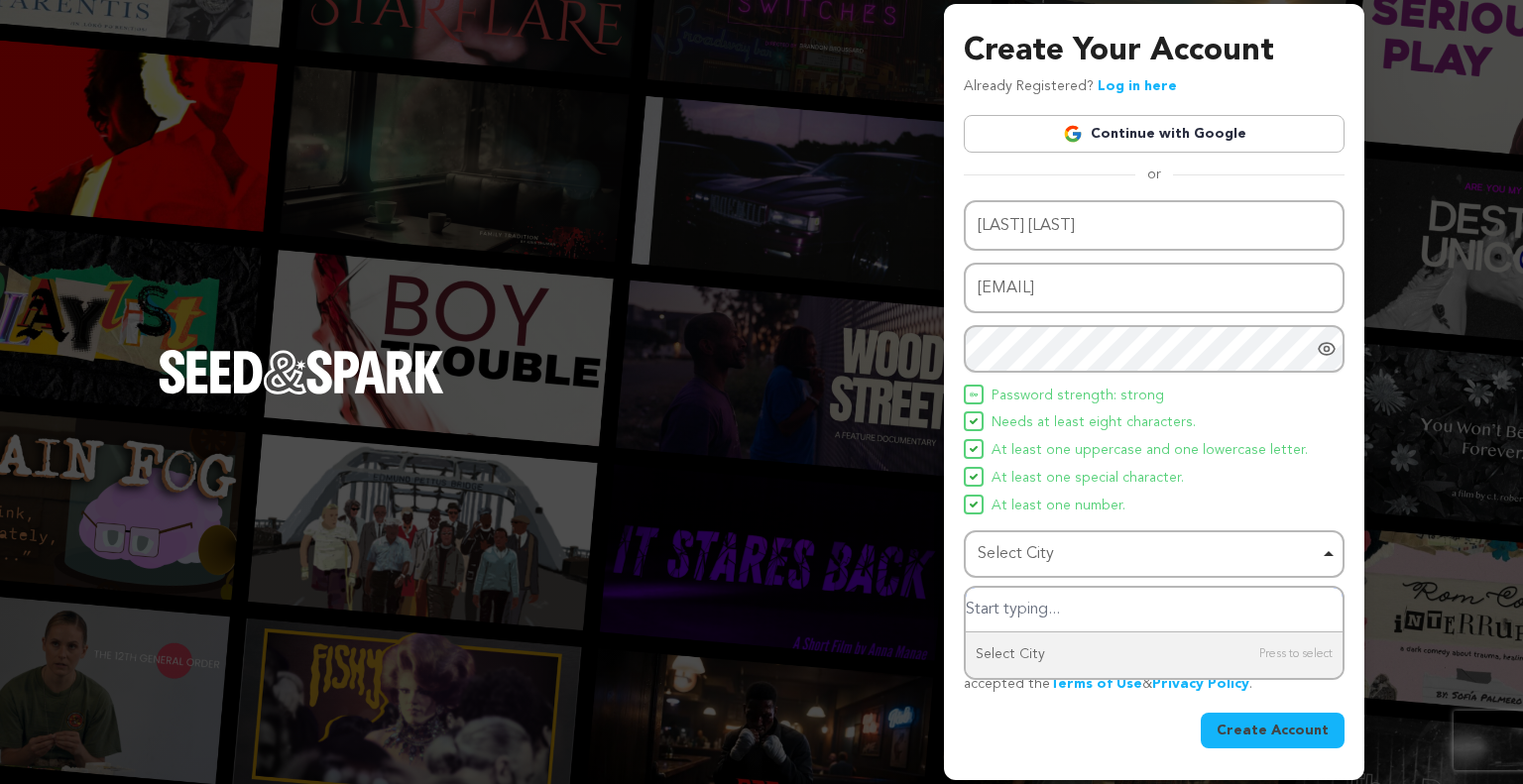 type on "r" 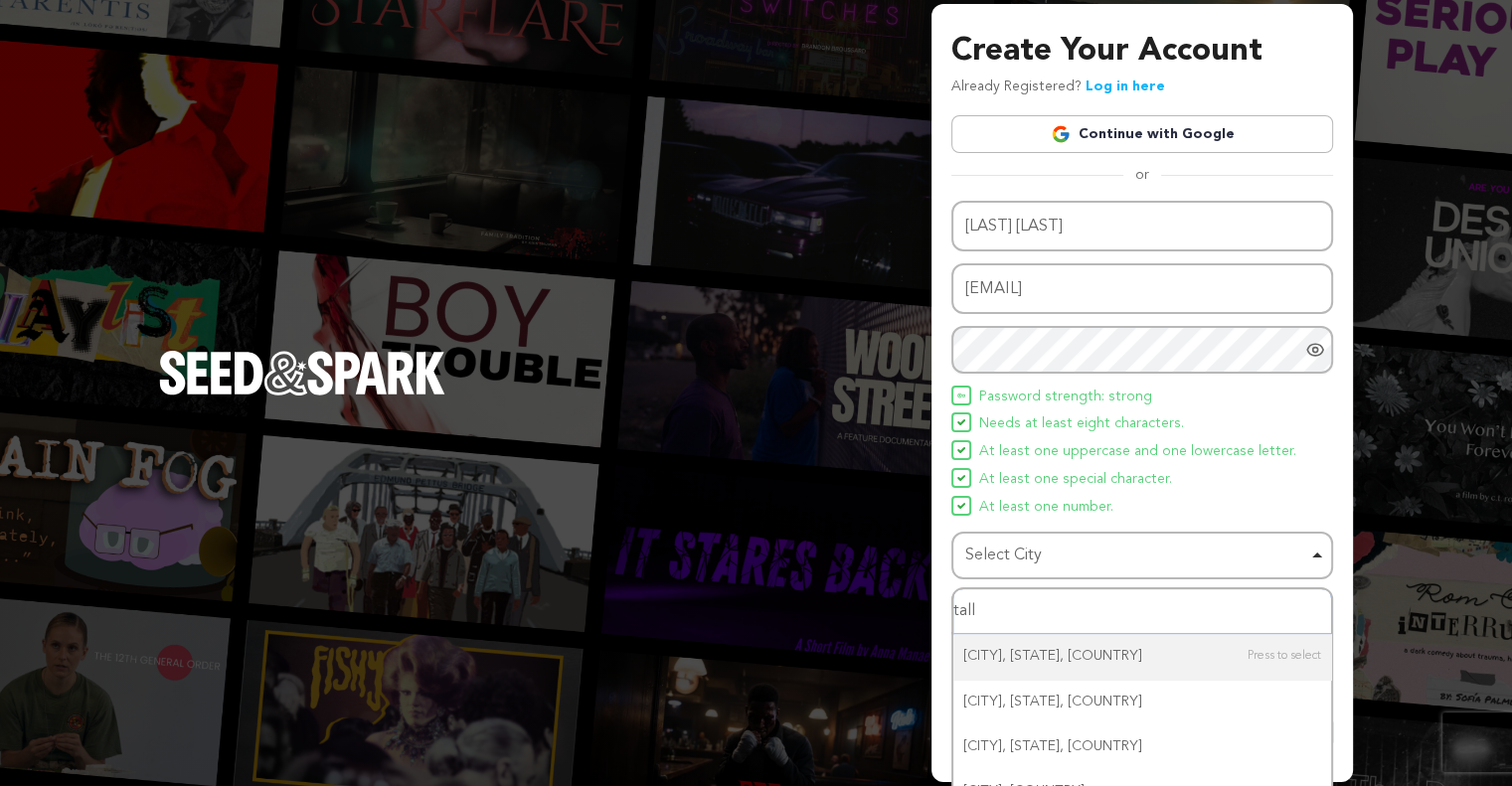 type on "talla" 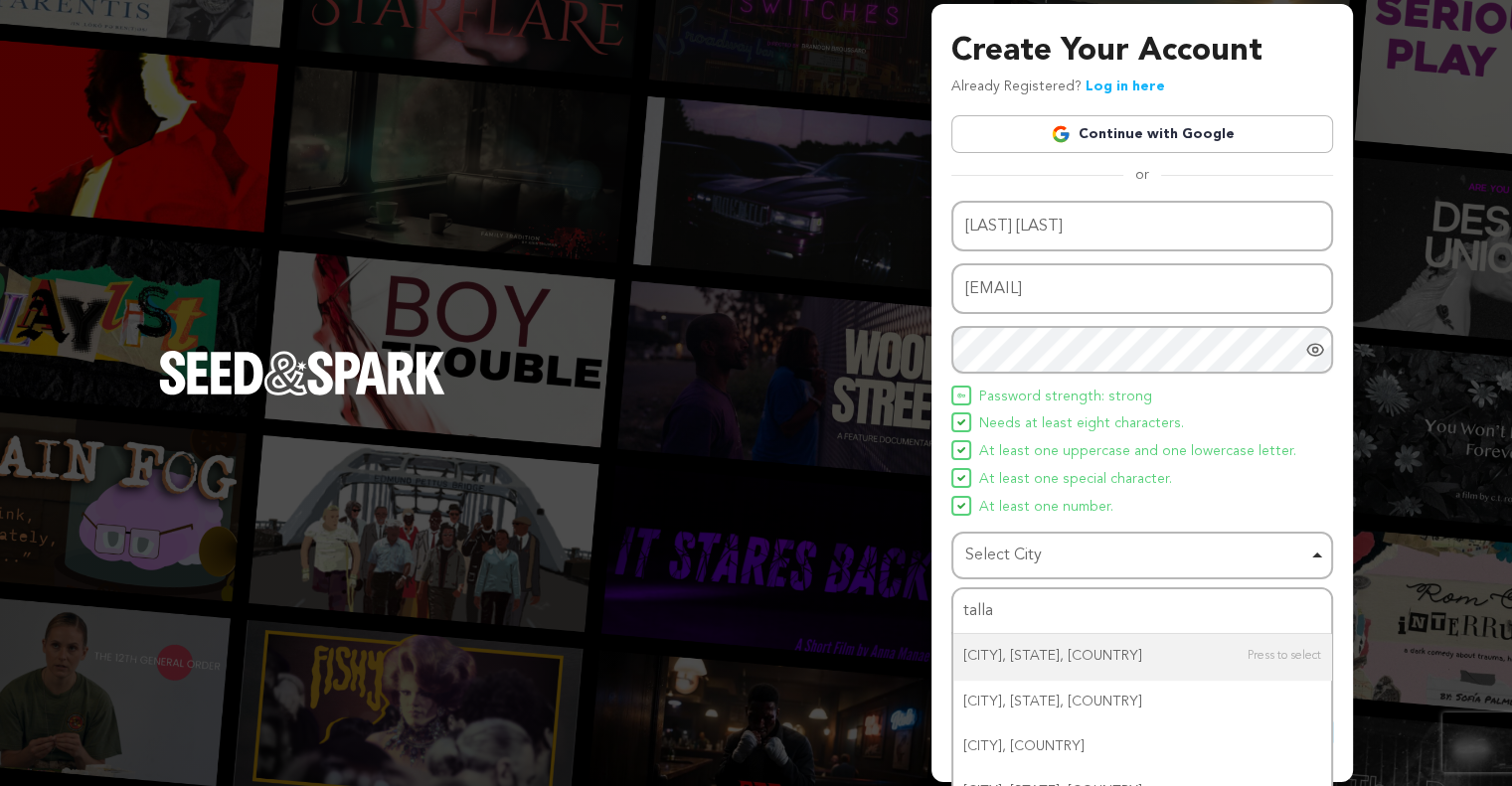 type 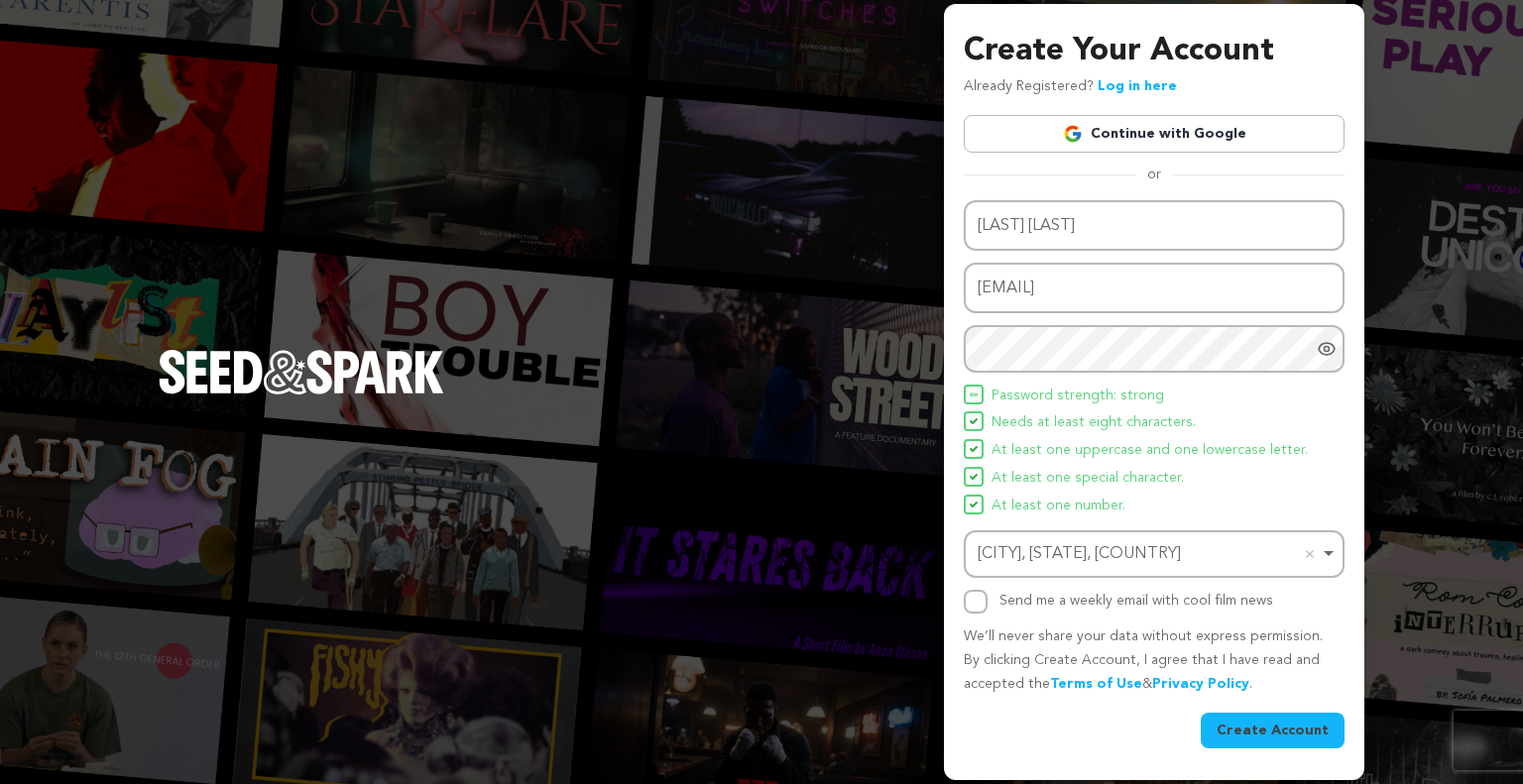 click on "Create Account" at bounding box center [1272, 730] 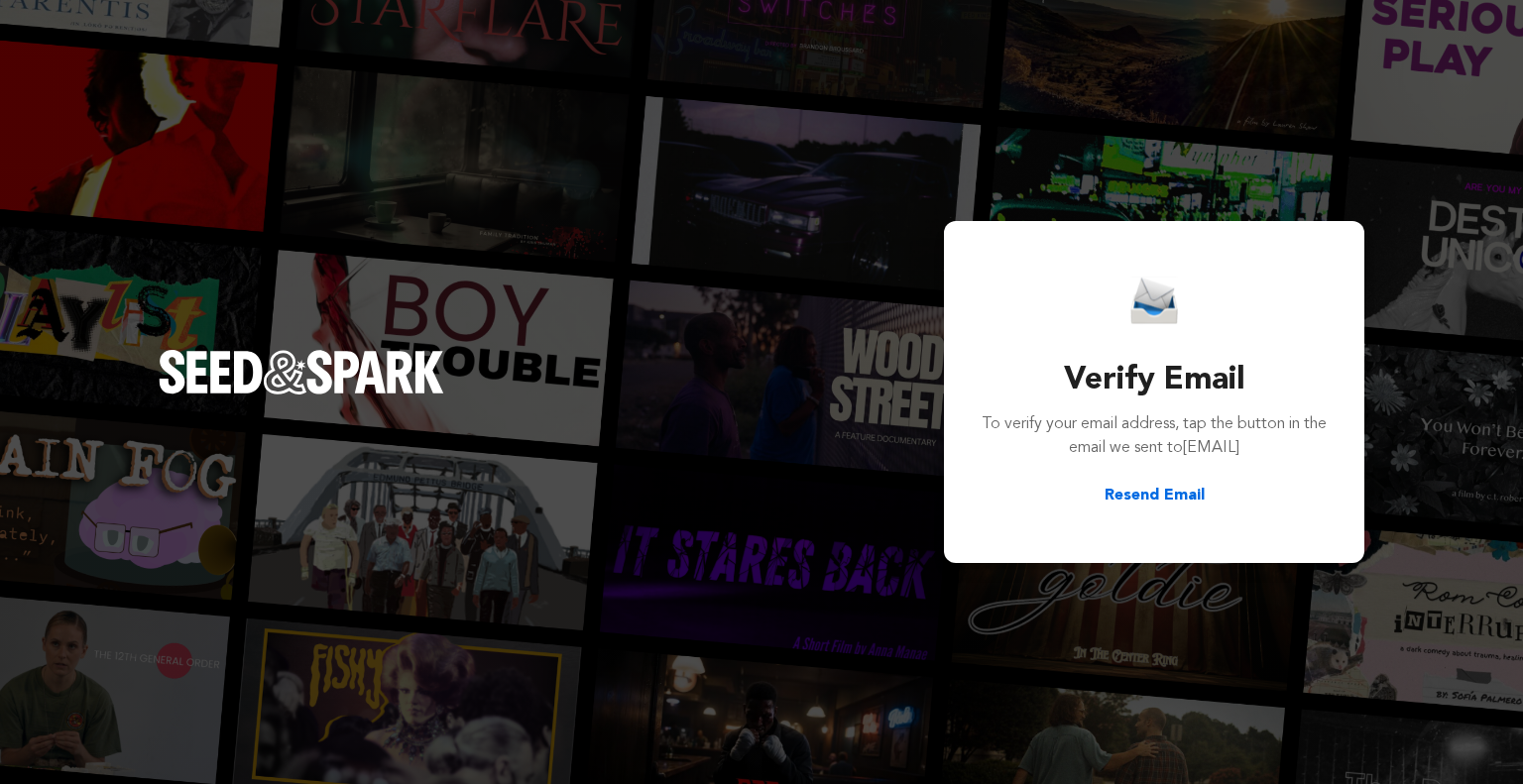 scroll, scrollTop: 0, scrollLeft: 0, axis: both 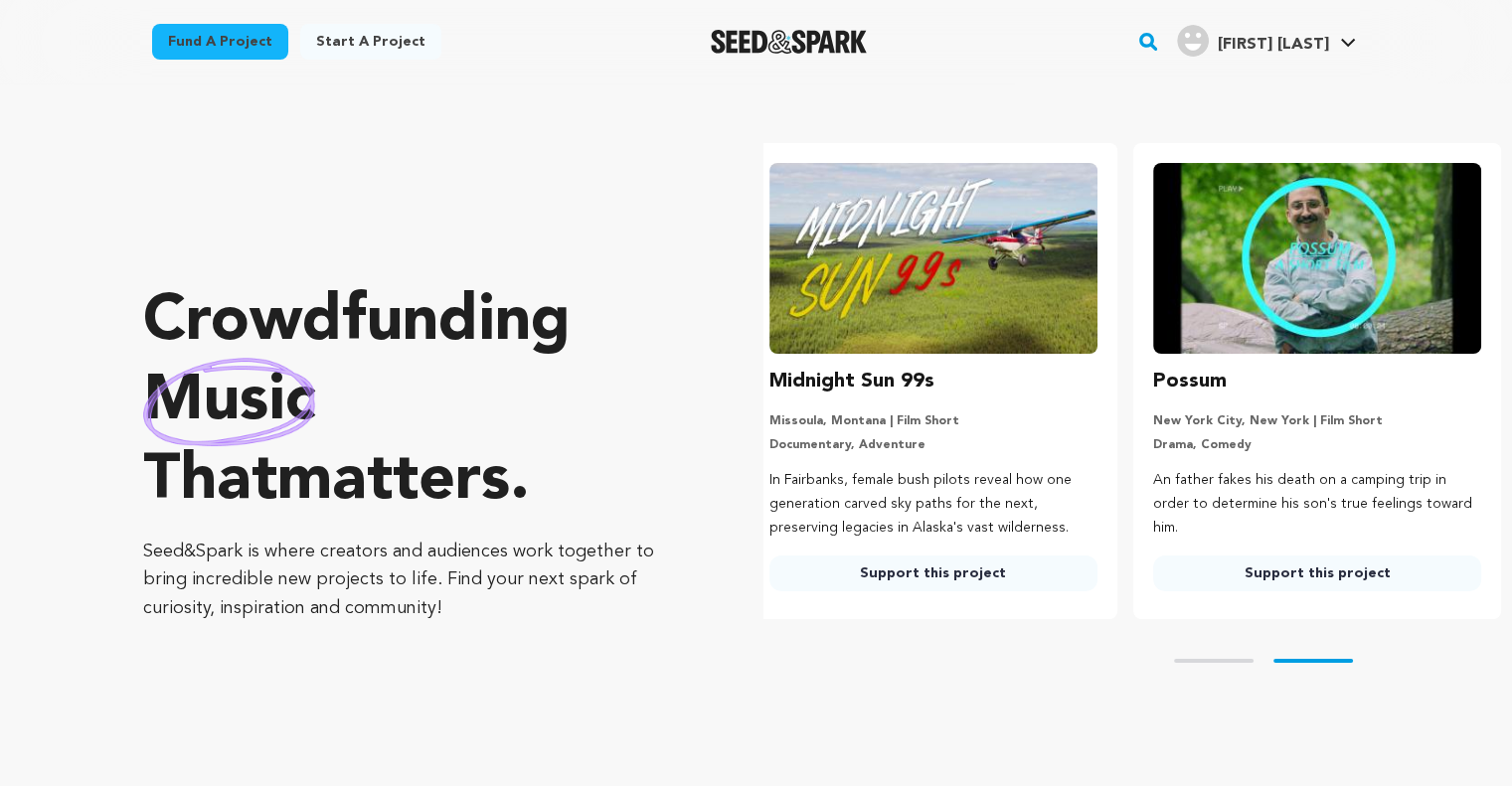 click on "Start a project" at bounding box center (371, 42) 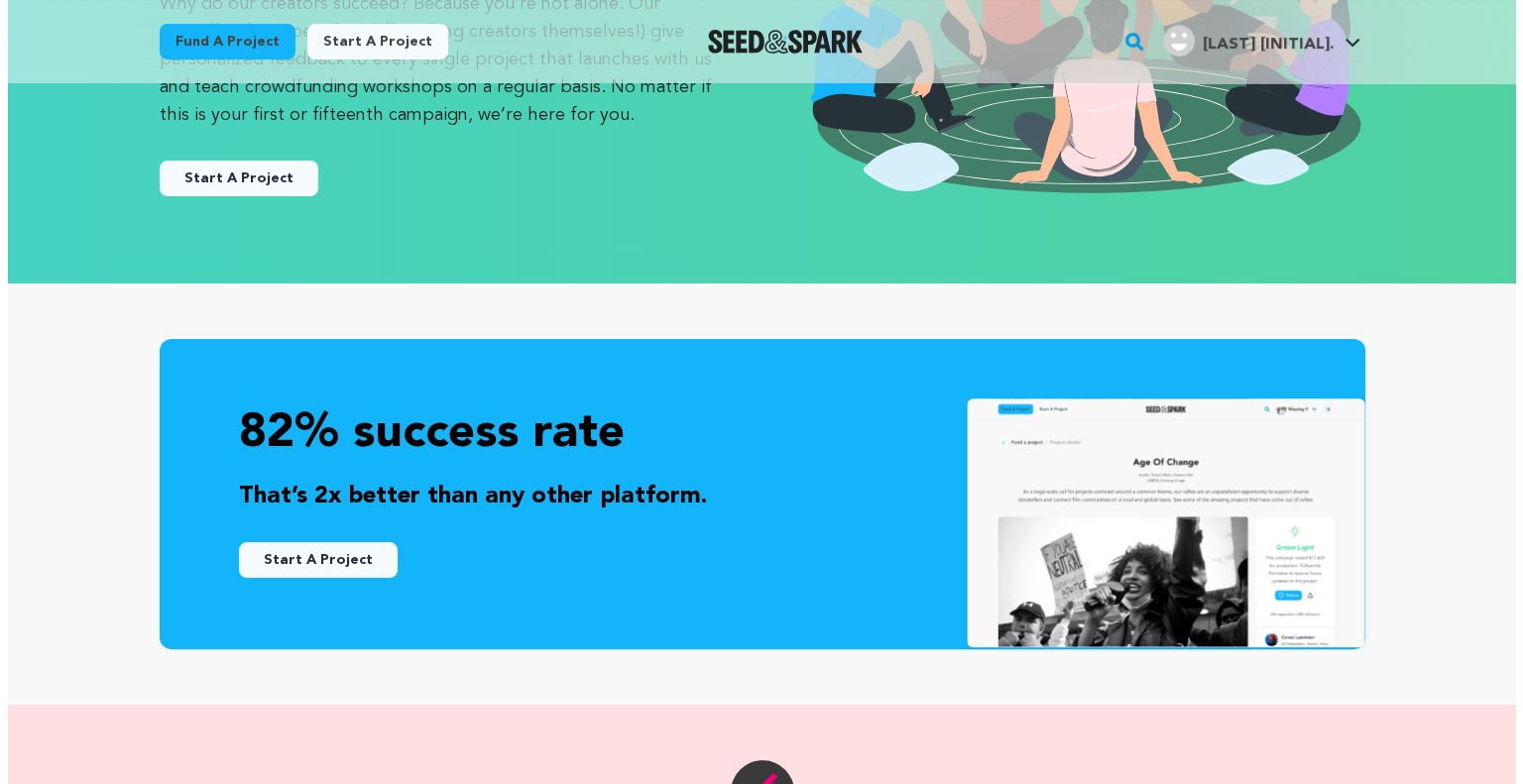 scroll, scrollTop: 297, scrollLeft: 0, axis: vertical 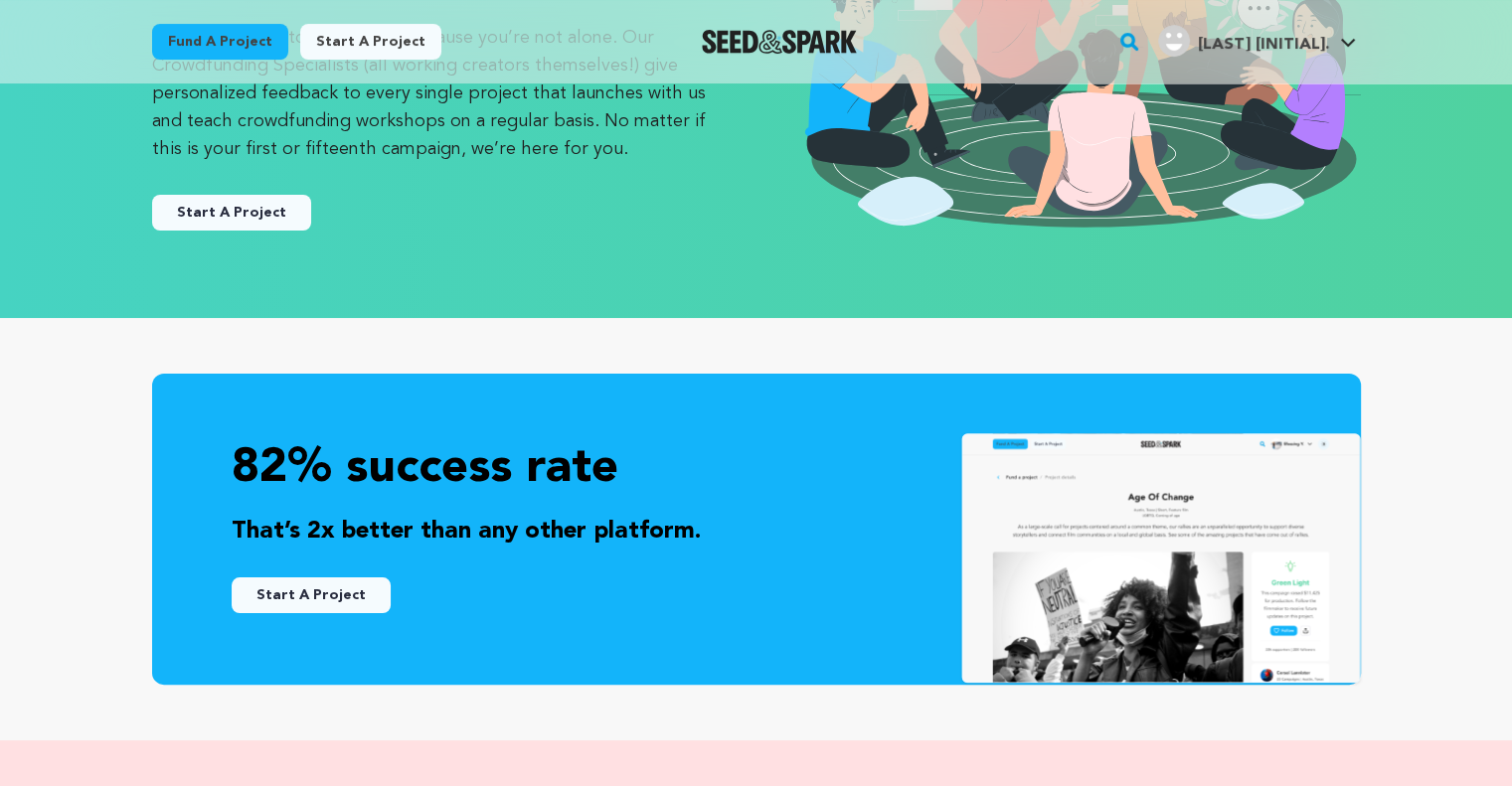 click on "Start A Project" at bounding box center (232, 213) 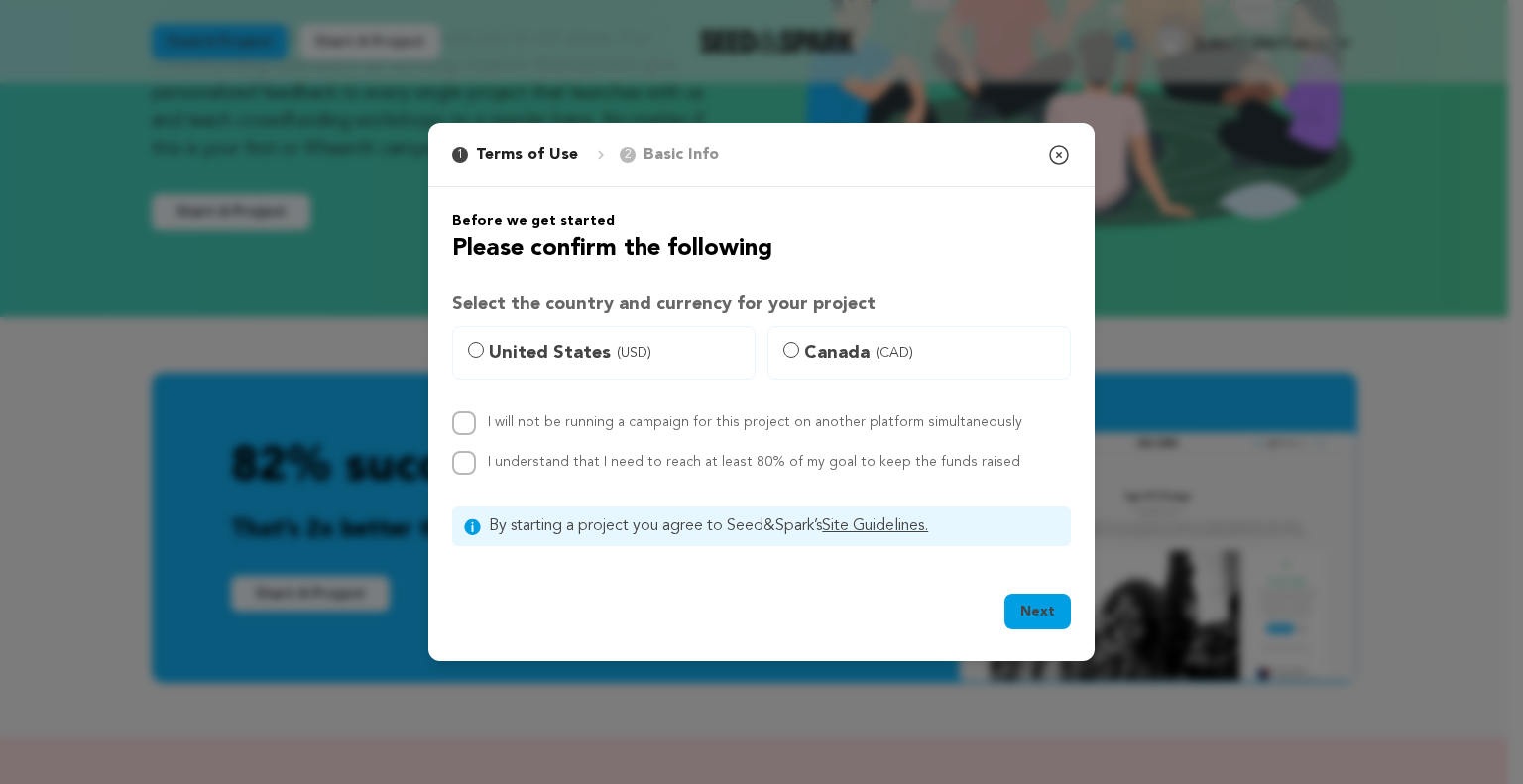 click on "United States
(USD)" at bounding box center [604, 353] 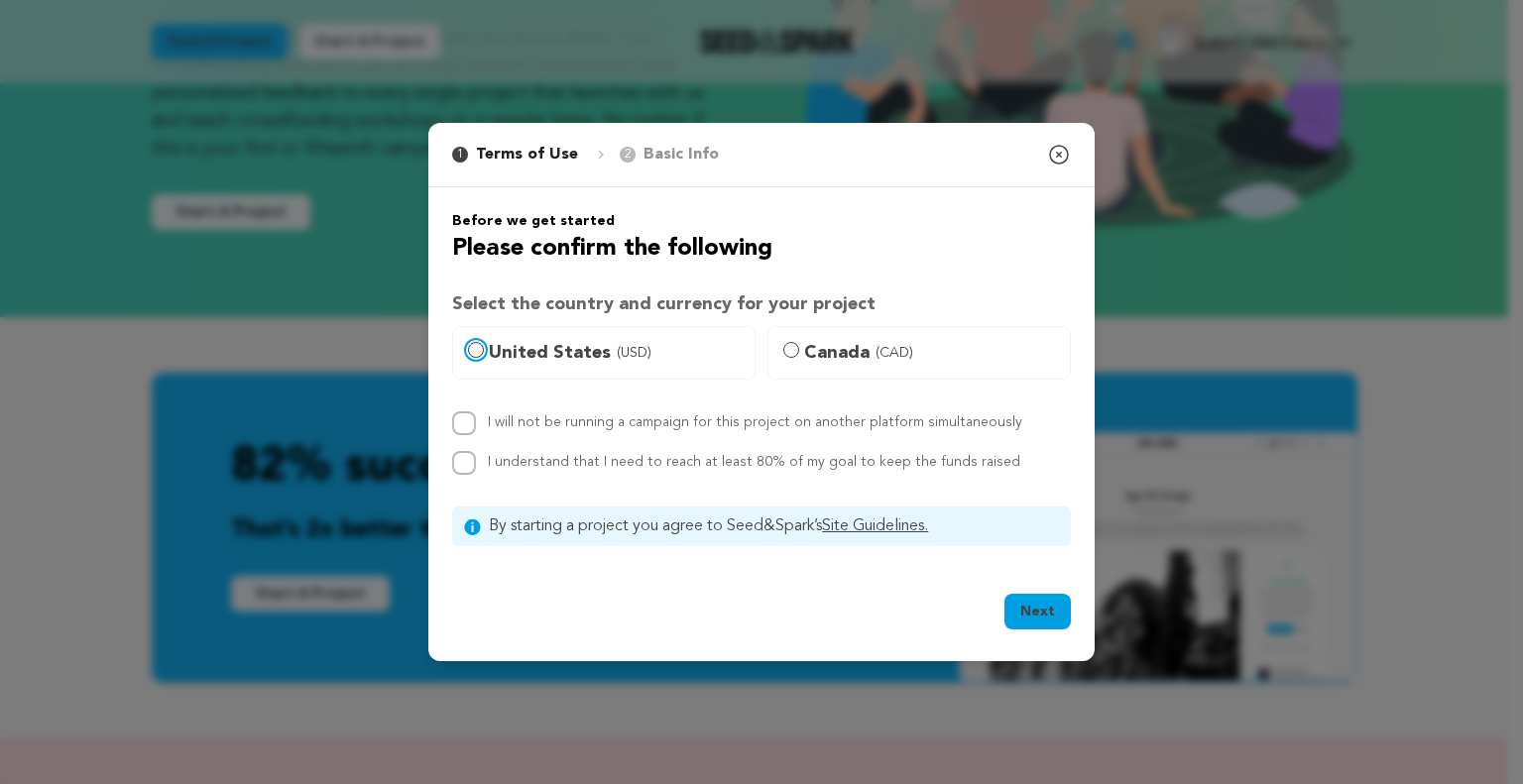 click on "United States
(USD)" at bounding box center [476, 350] 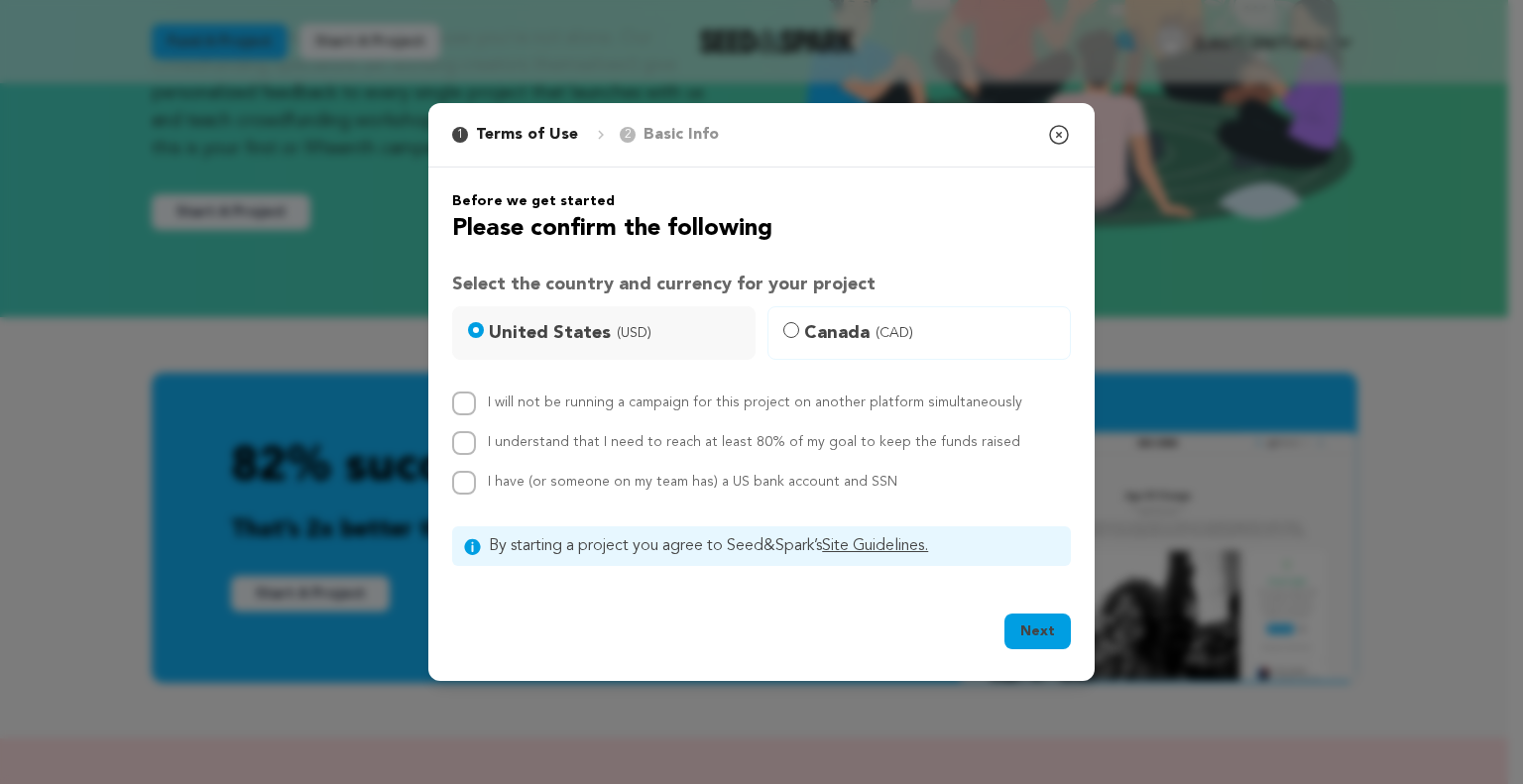 click on "I will not be running a campaign for this project on another platform
simultaneously" at bounding box center (755, 402) 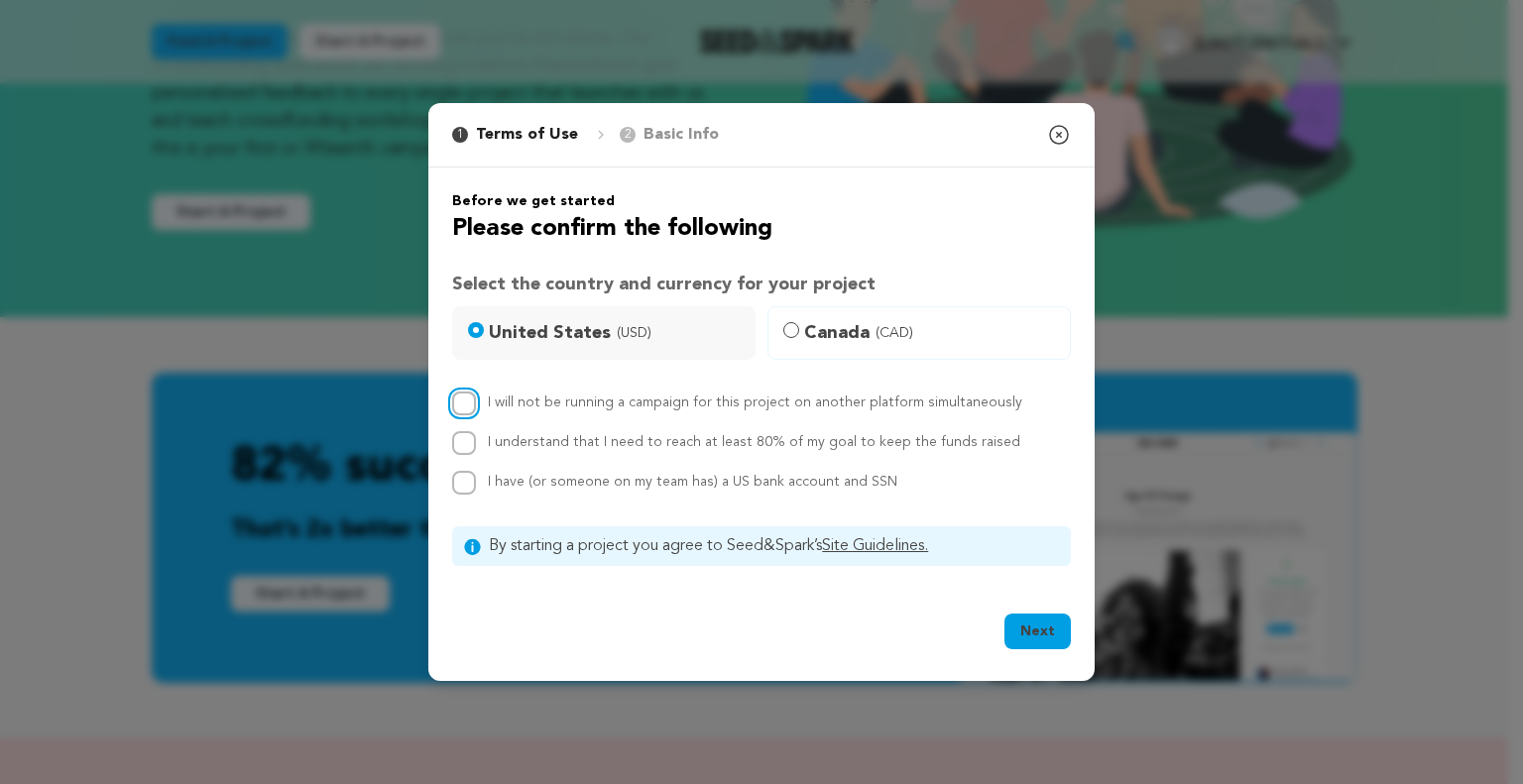 checkbox on "true" 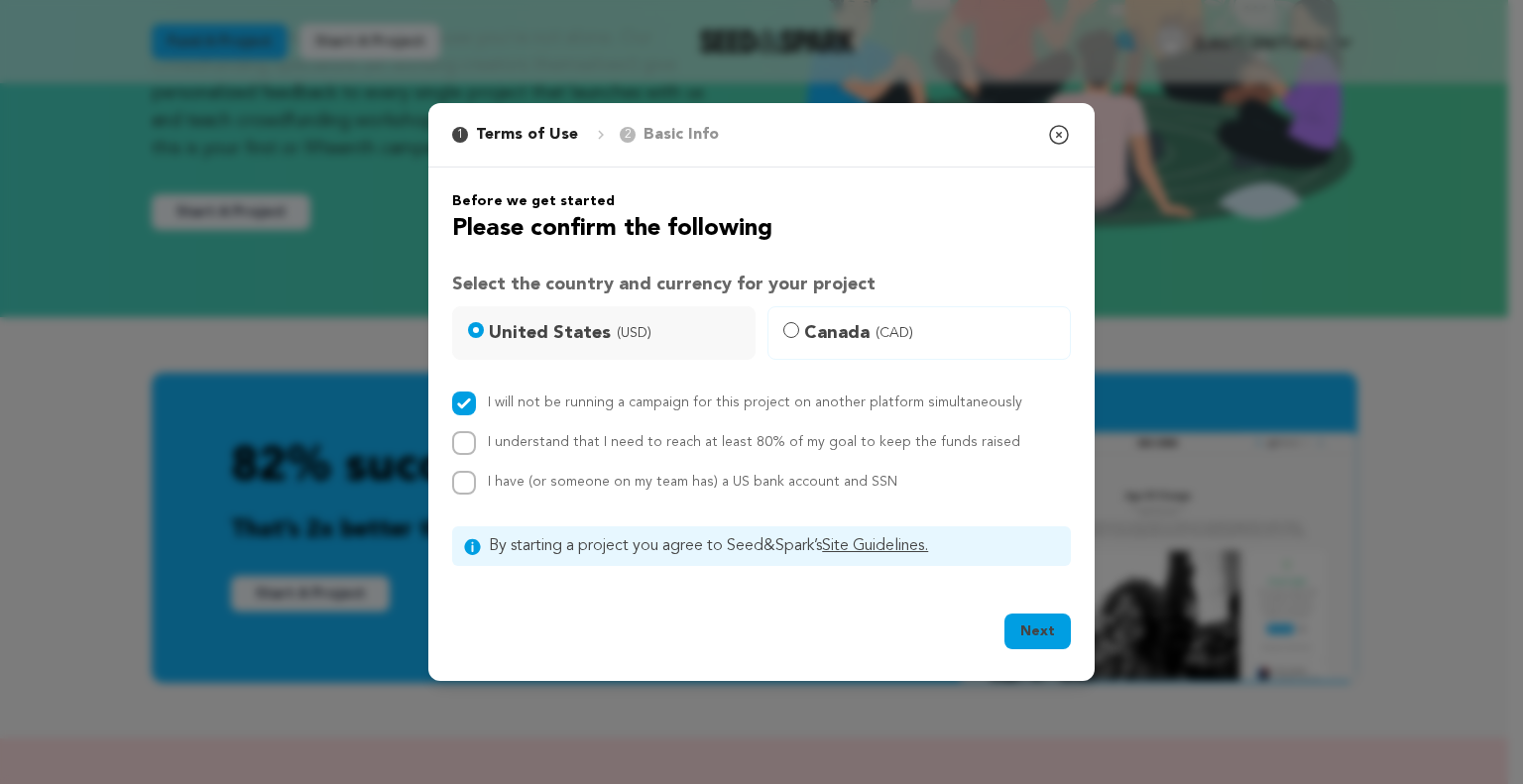 click on "I understand that I need to reach at least 80% of my goal to keep the
funds raised" at bounding box center [754, 442] 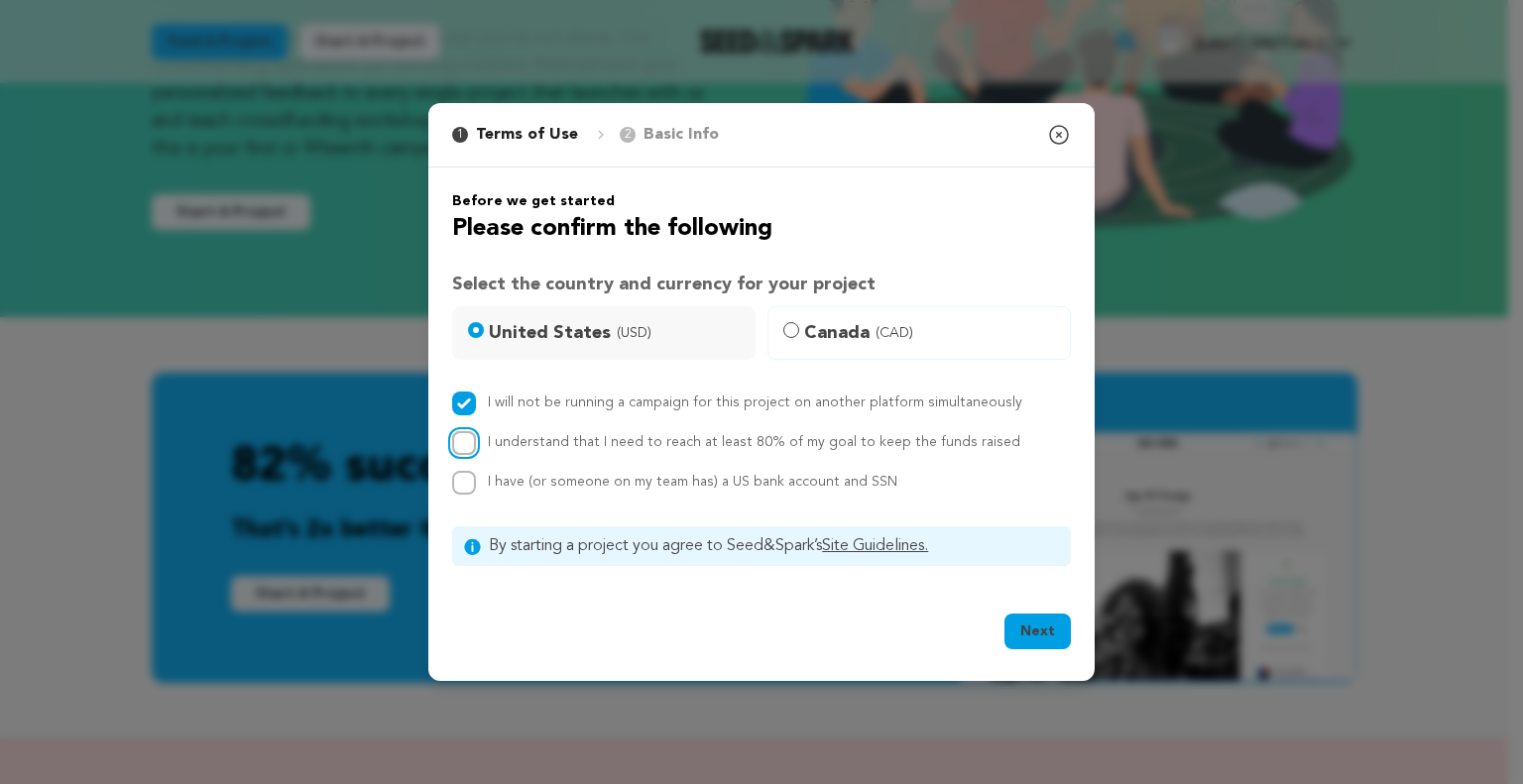 checkbox on "true" 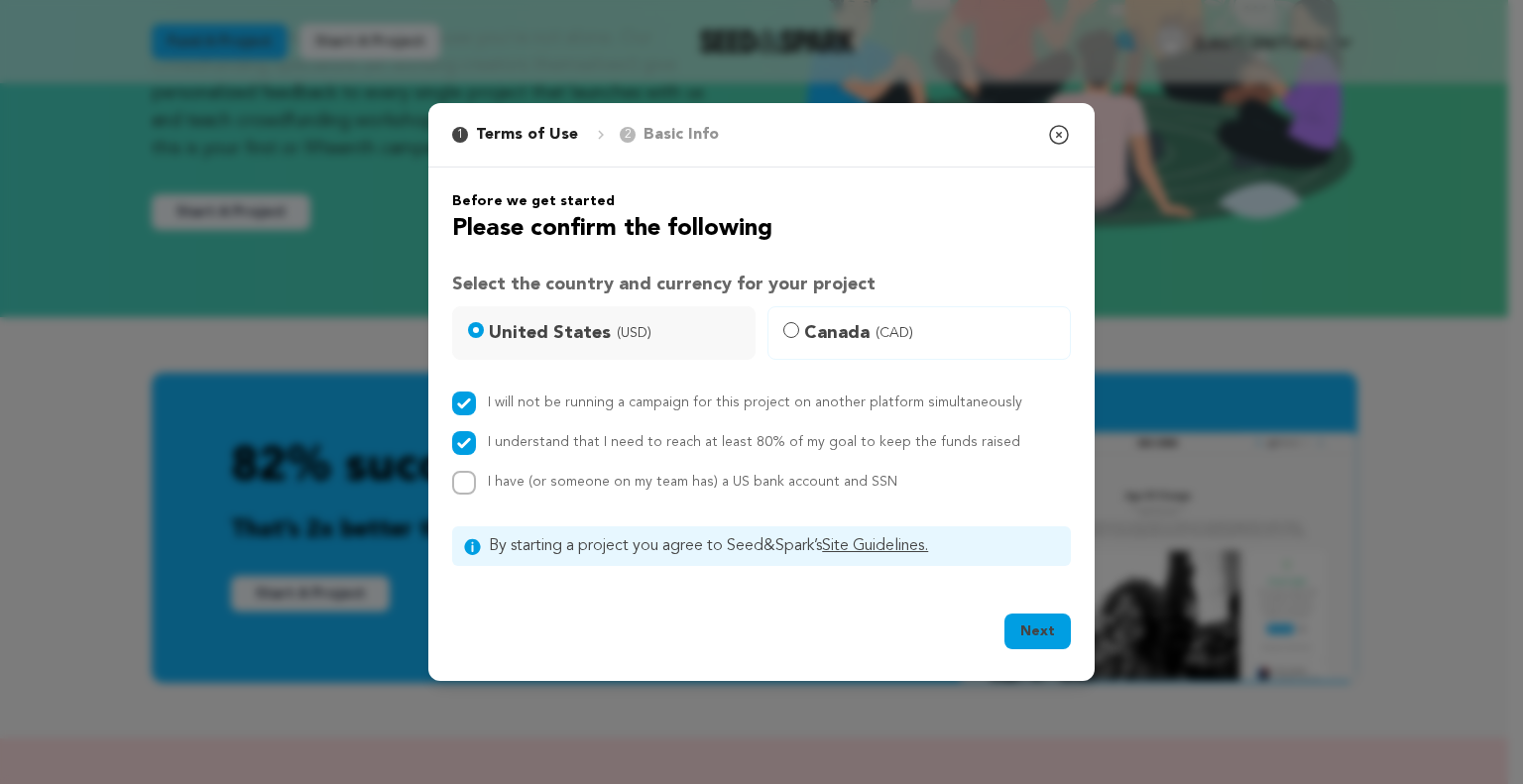 click on "I have (or someone on my team has) a US bank account and SSN" at bounding box center (692, 482) 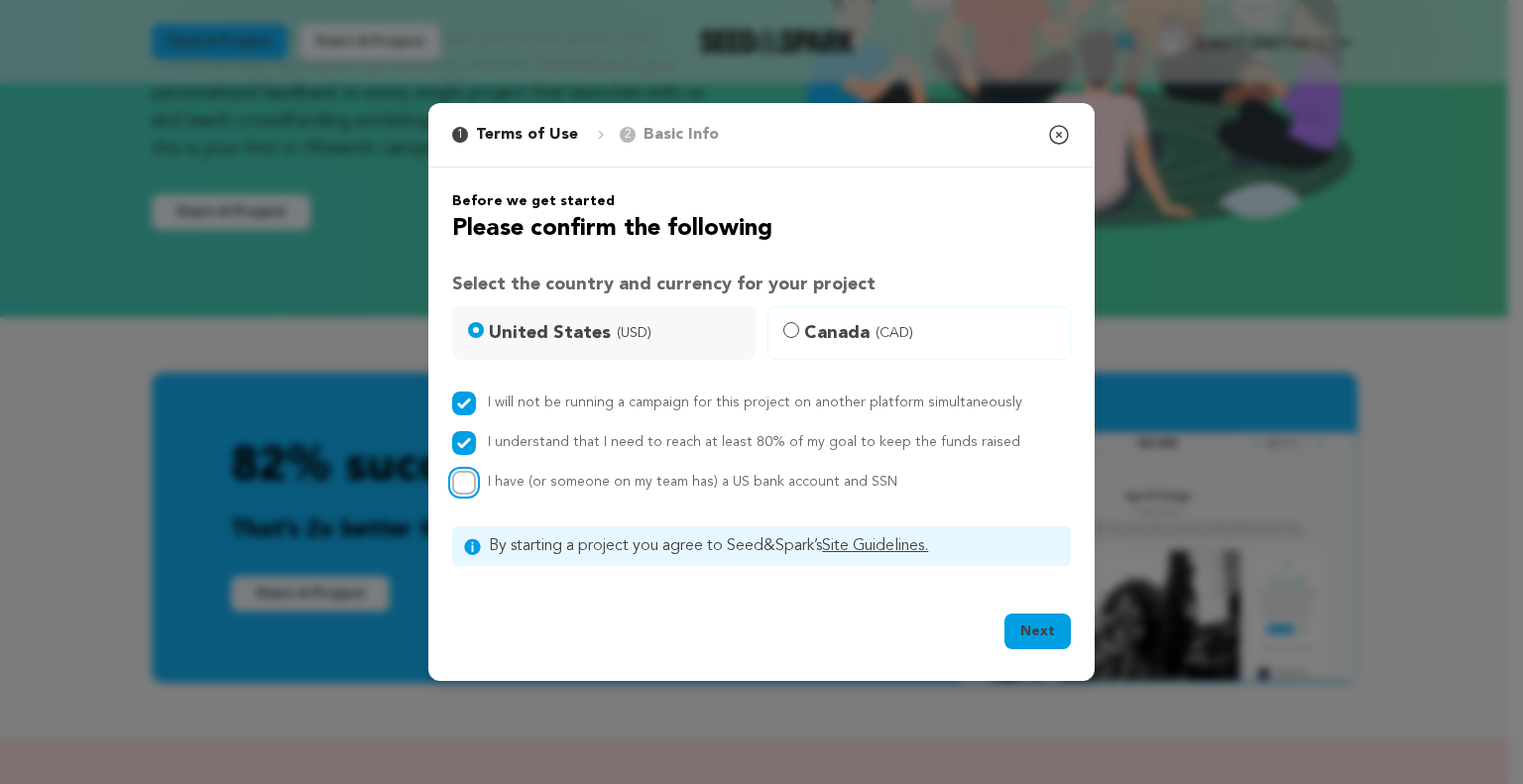 checkbox on "true" 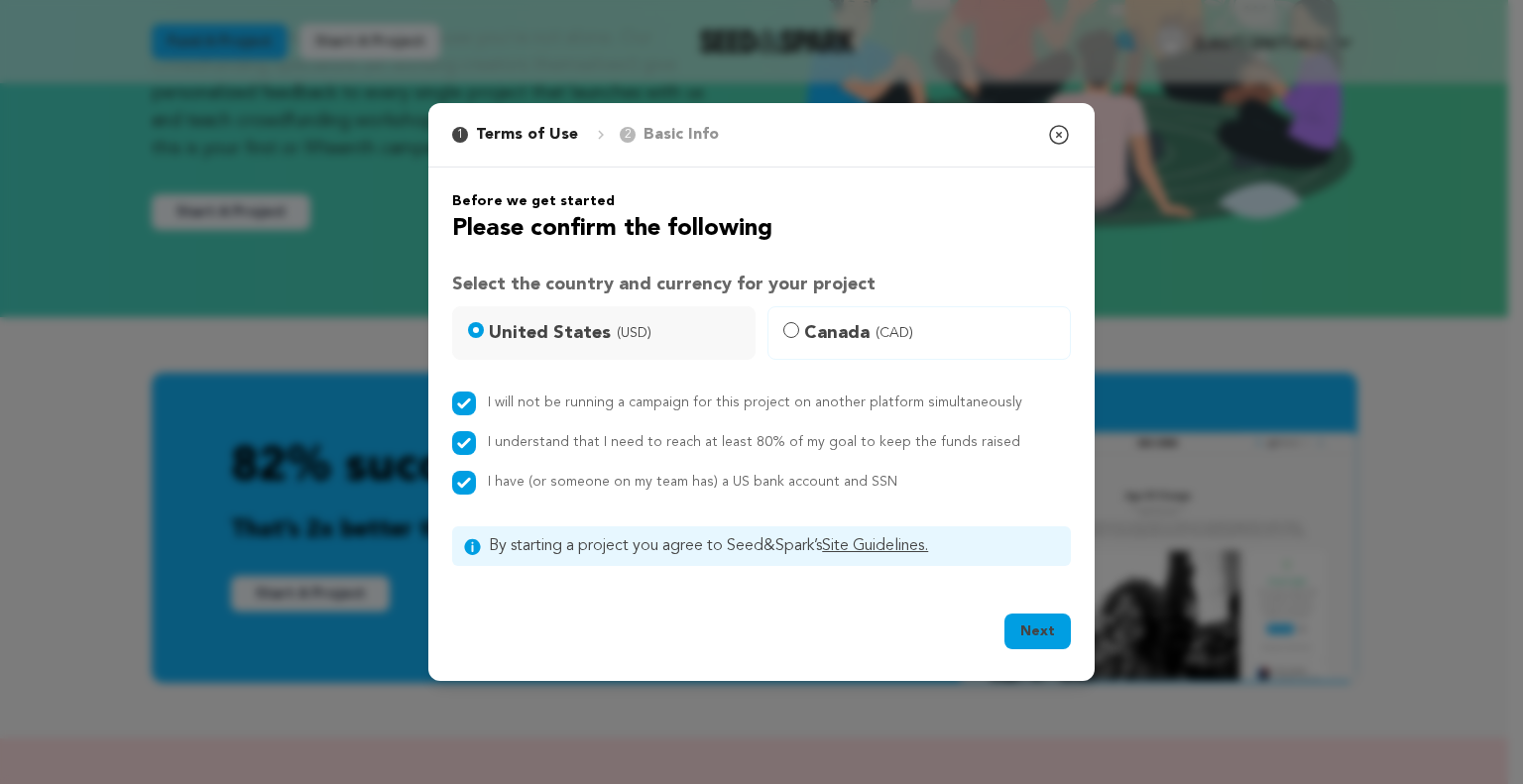 click on "Next
Ok, Got it" at bounding box center (762, 635) 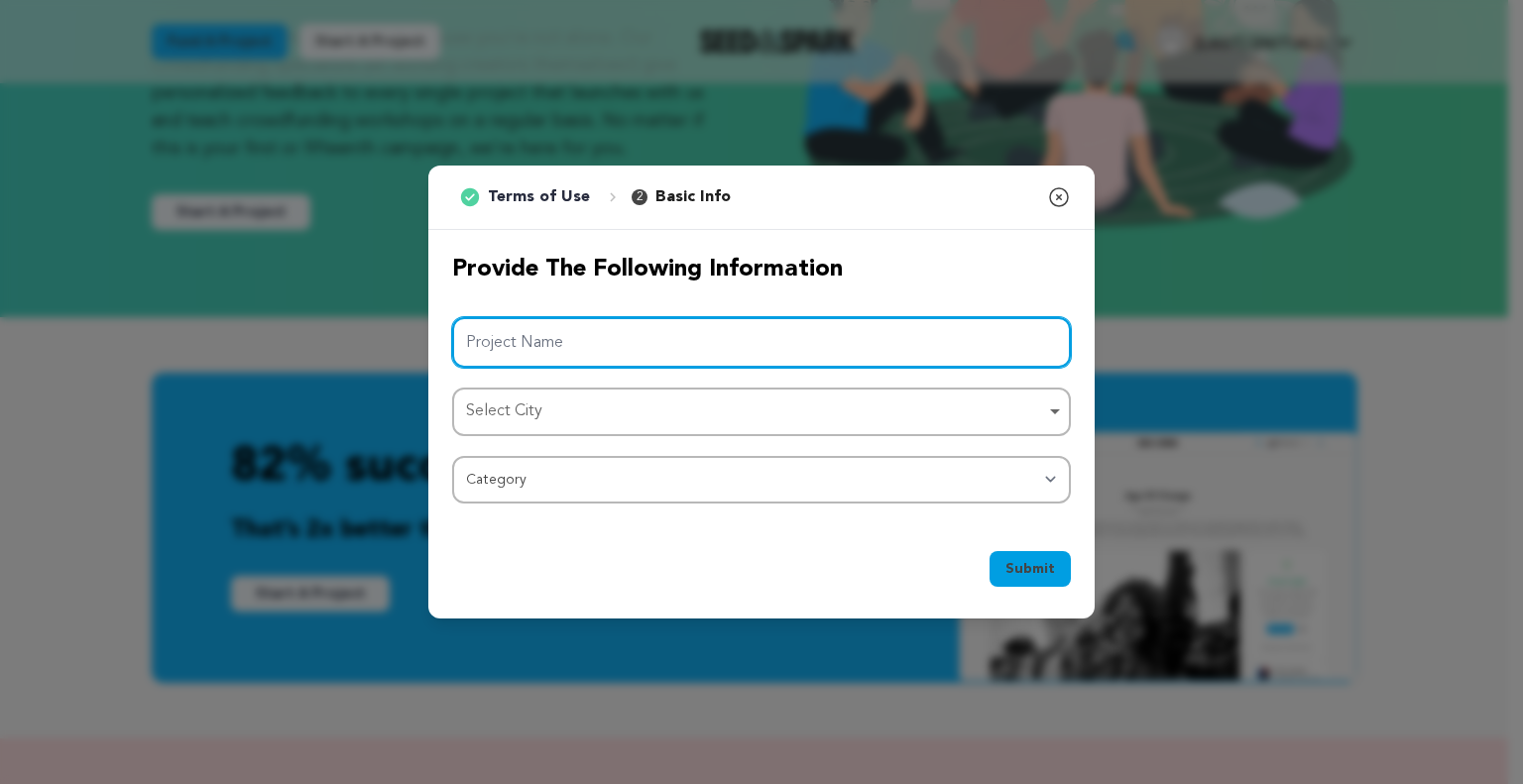 click on "Project Name" at bounding box center (762, 342) 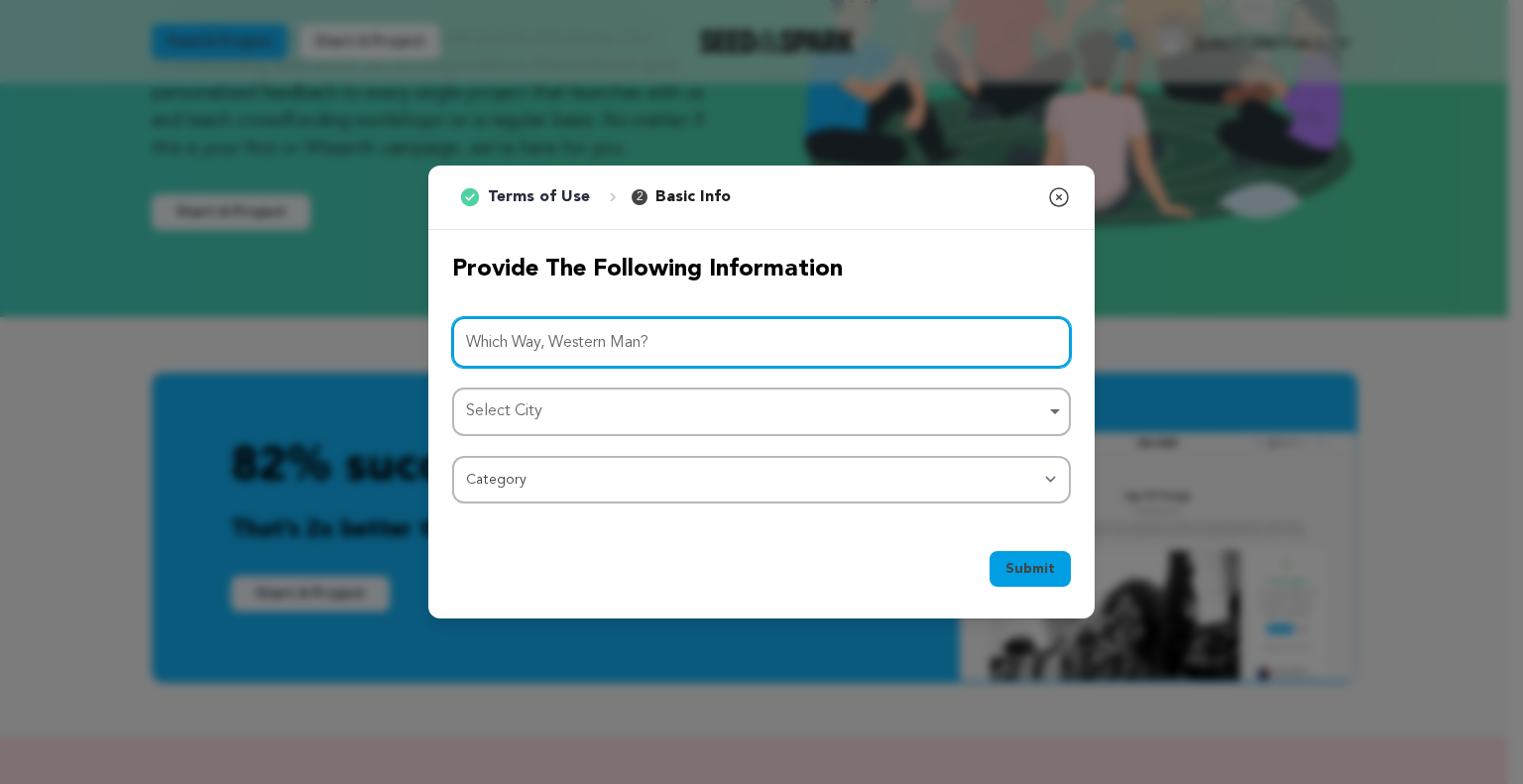 click on "Select City Remove item" at bounding box center (756, 411) 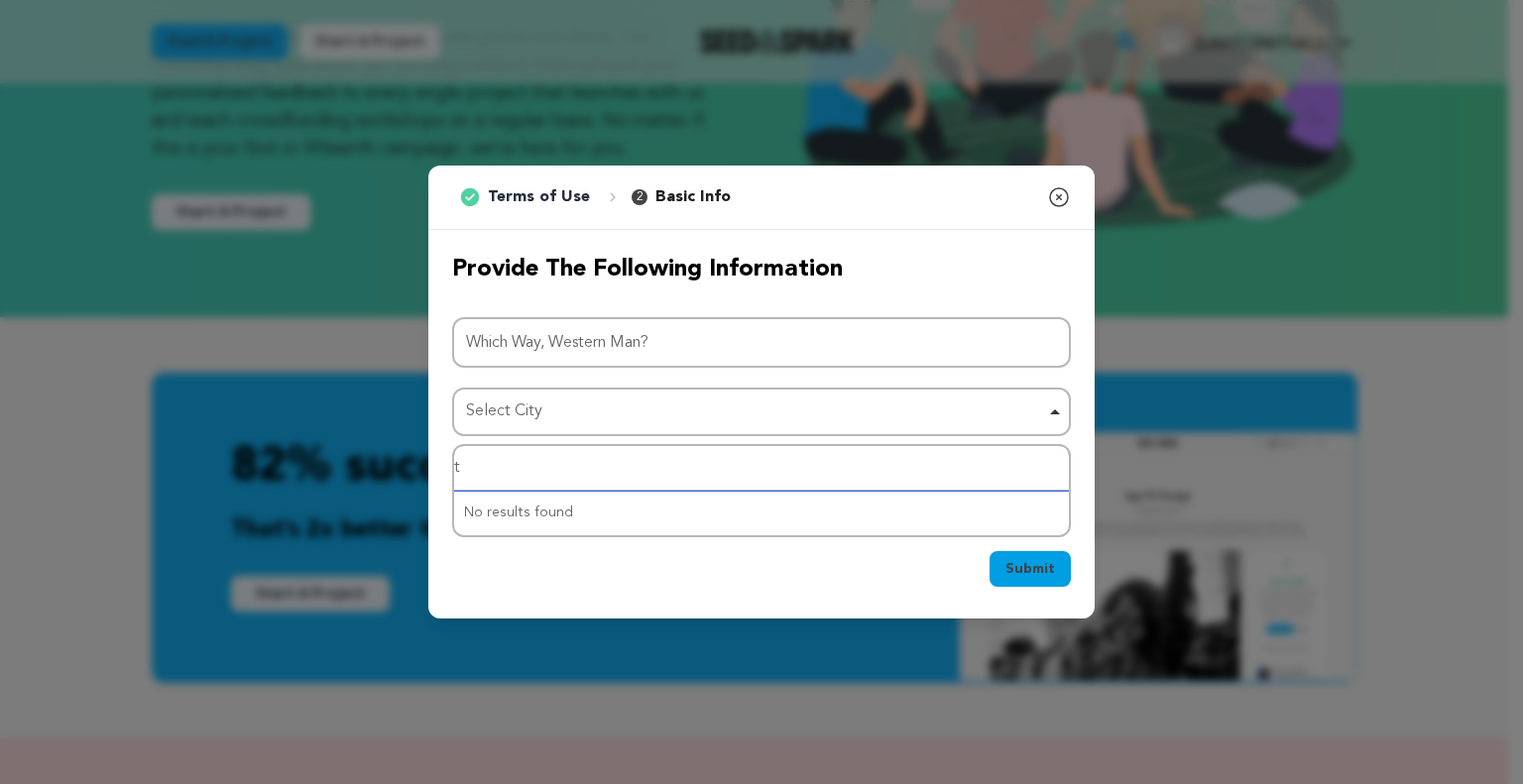 type on "ta" 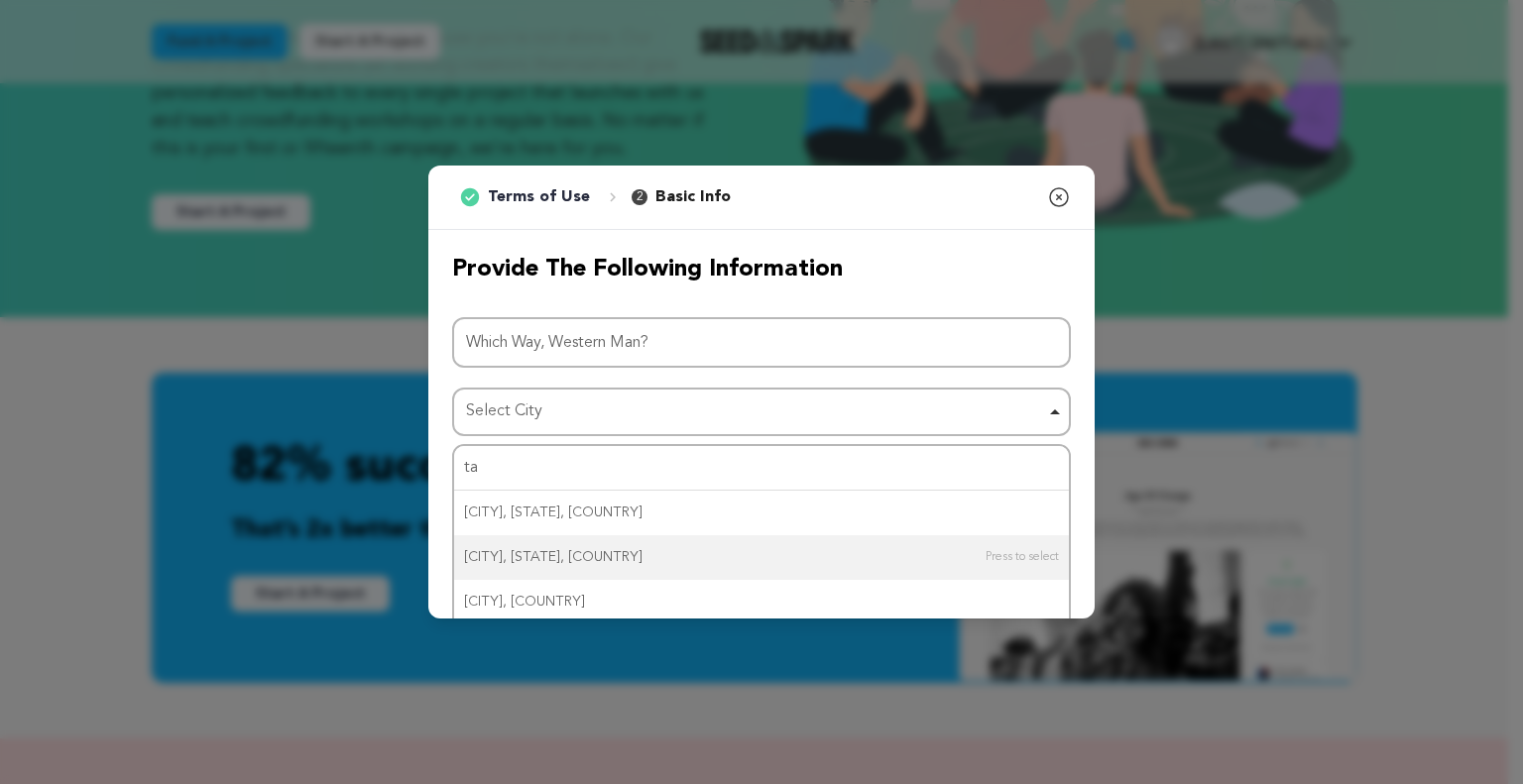 type 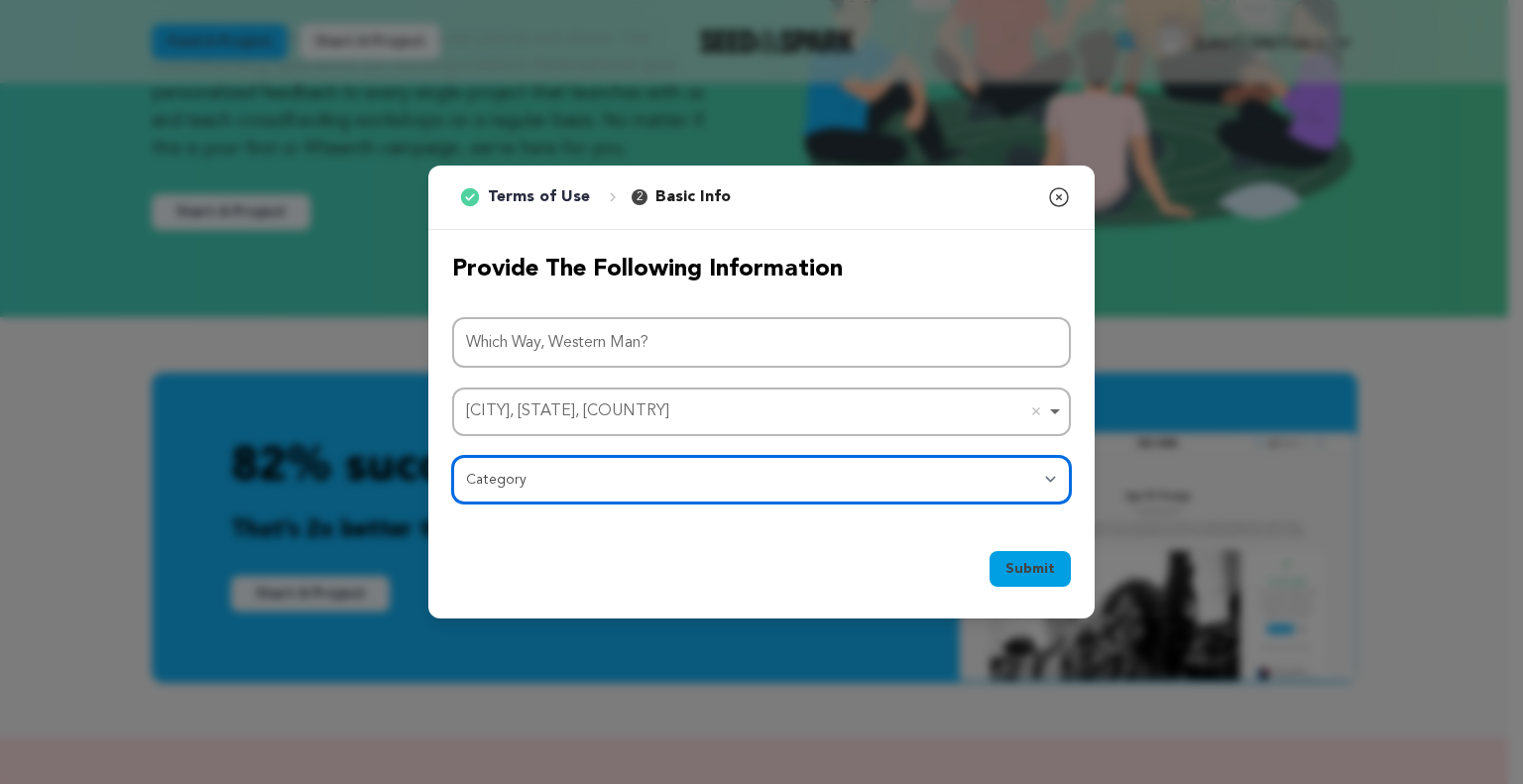 click on "Category
Film Feature
Film Short
Series
Film Festival
Company
Music Video
VR Experience
Comics
Artist Residency
Art & Photography
Collective
Dance
Games
Music
Radio & Podcasts
Orgs & Companies
Writing & Publishing
Venue & Spaces
Theatre" at bounding box center [762, 480] 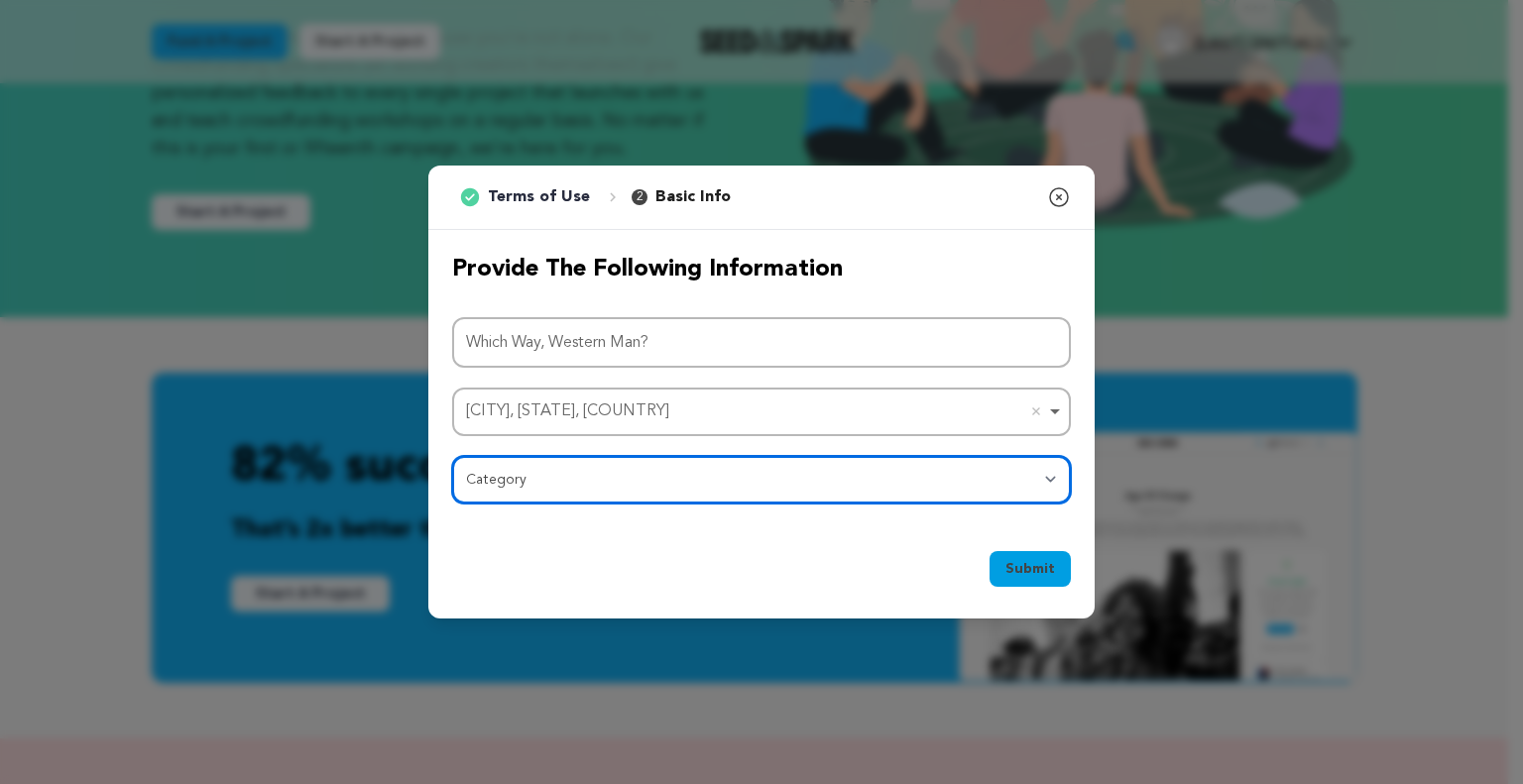 select on "382" 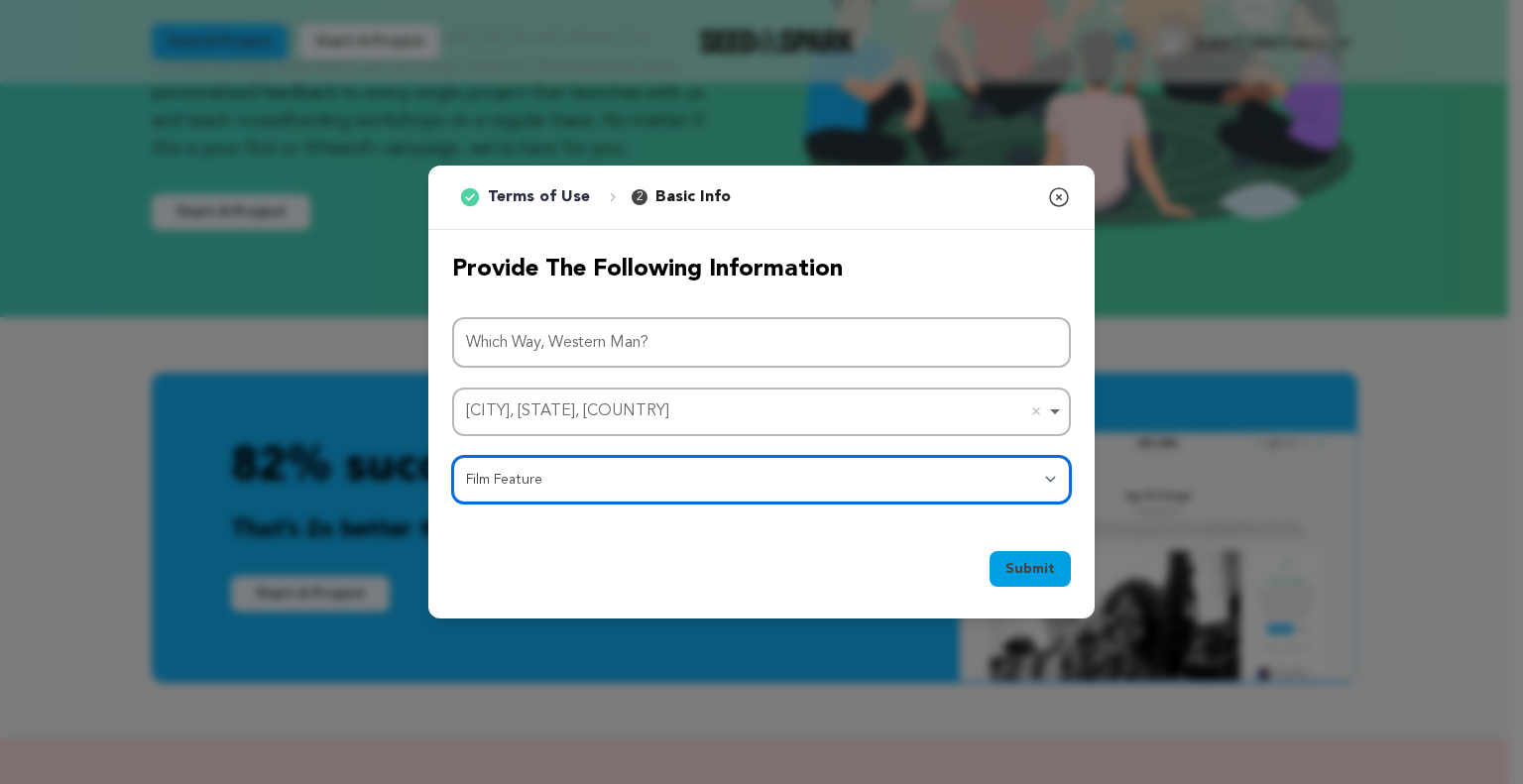 click on "Category
Film Feature
Film Short
Series
Film Festival
Company
Music Video
VR Experience
Comics
Artist Residency
Art & Photography
Collective
Dance
Games
Music
Radio & Podcasts
Orgs & Companies
Writing & Publishing
Venue & Spaces
Theatre" at bounding box center [762, 480] 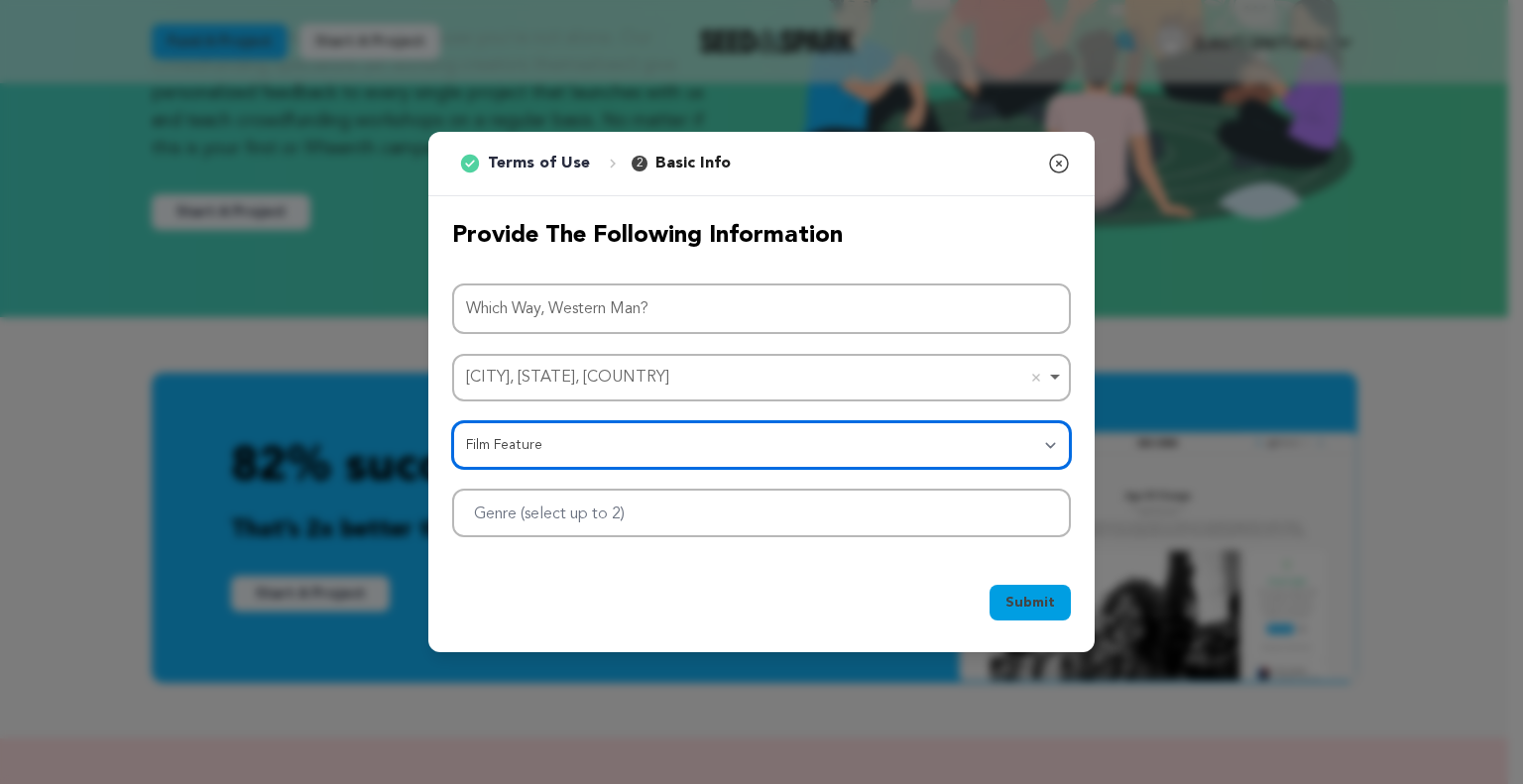 click at bounding box center [762, 512] 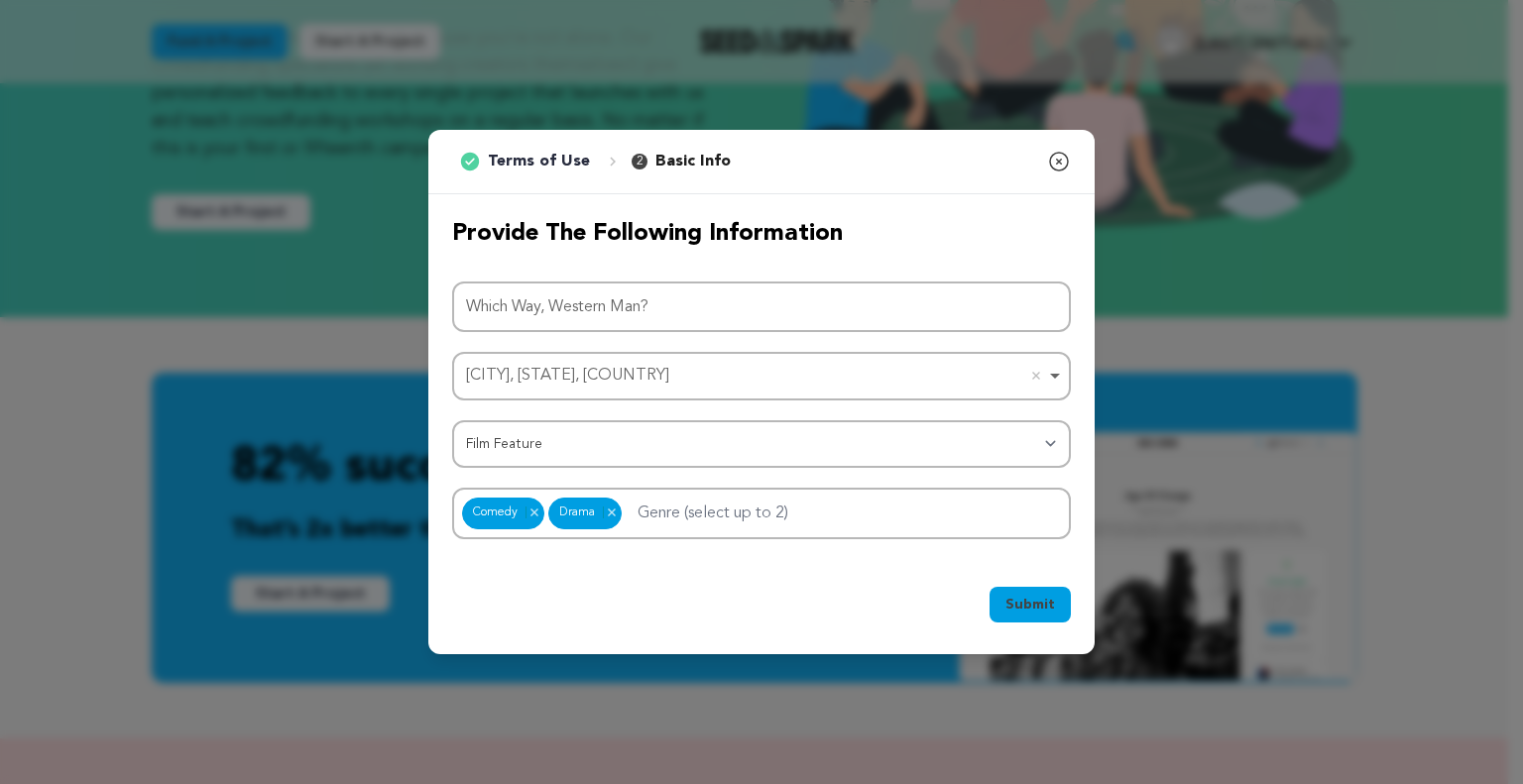 click on "Submit
Ok, Got it" at bounding box center (762, 609) 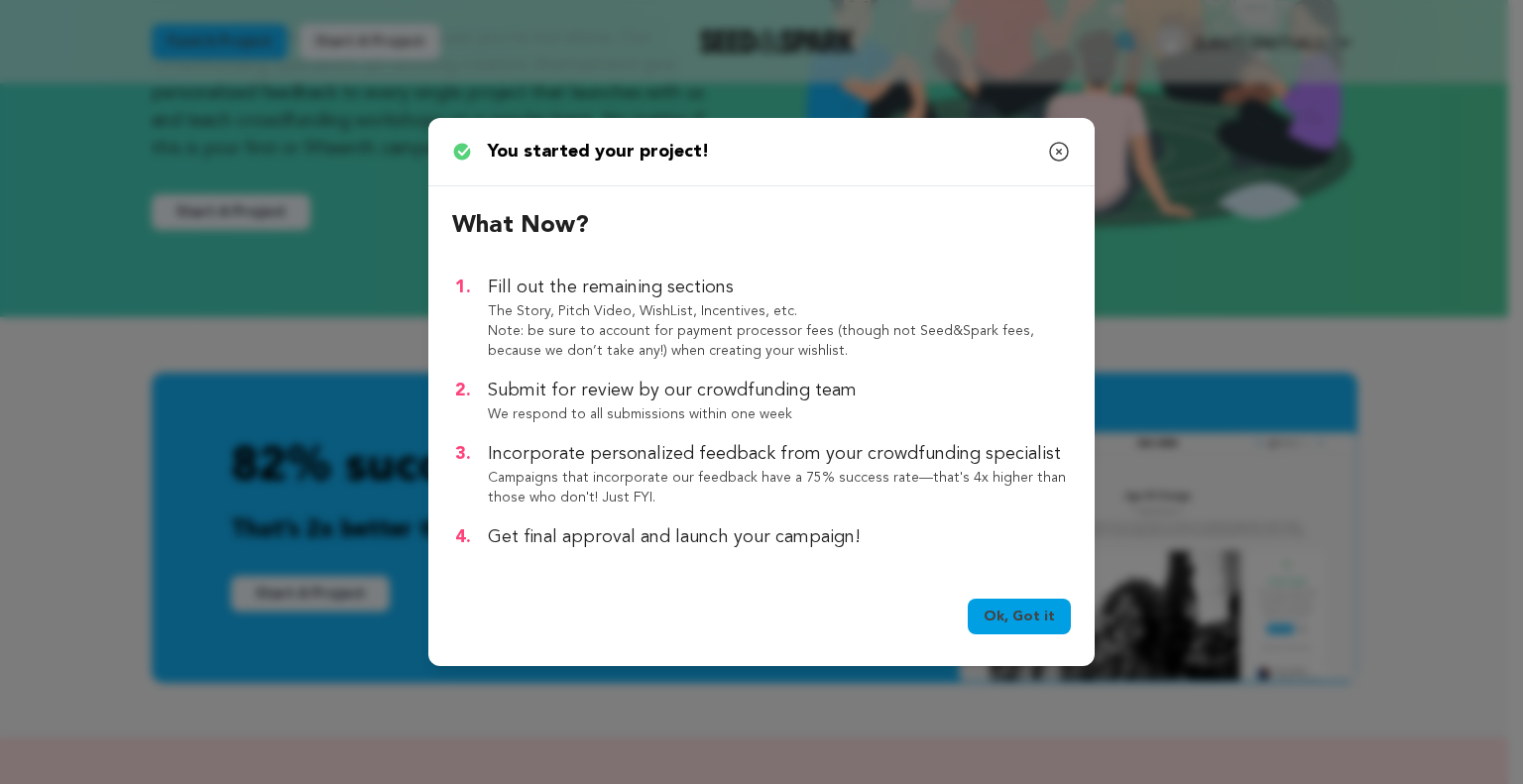 click on "Ok, Got it" at bounding box center (1019, 616) 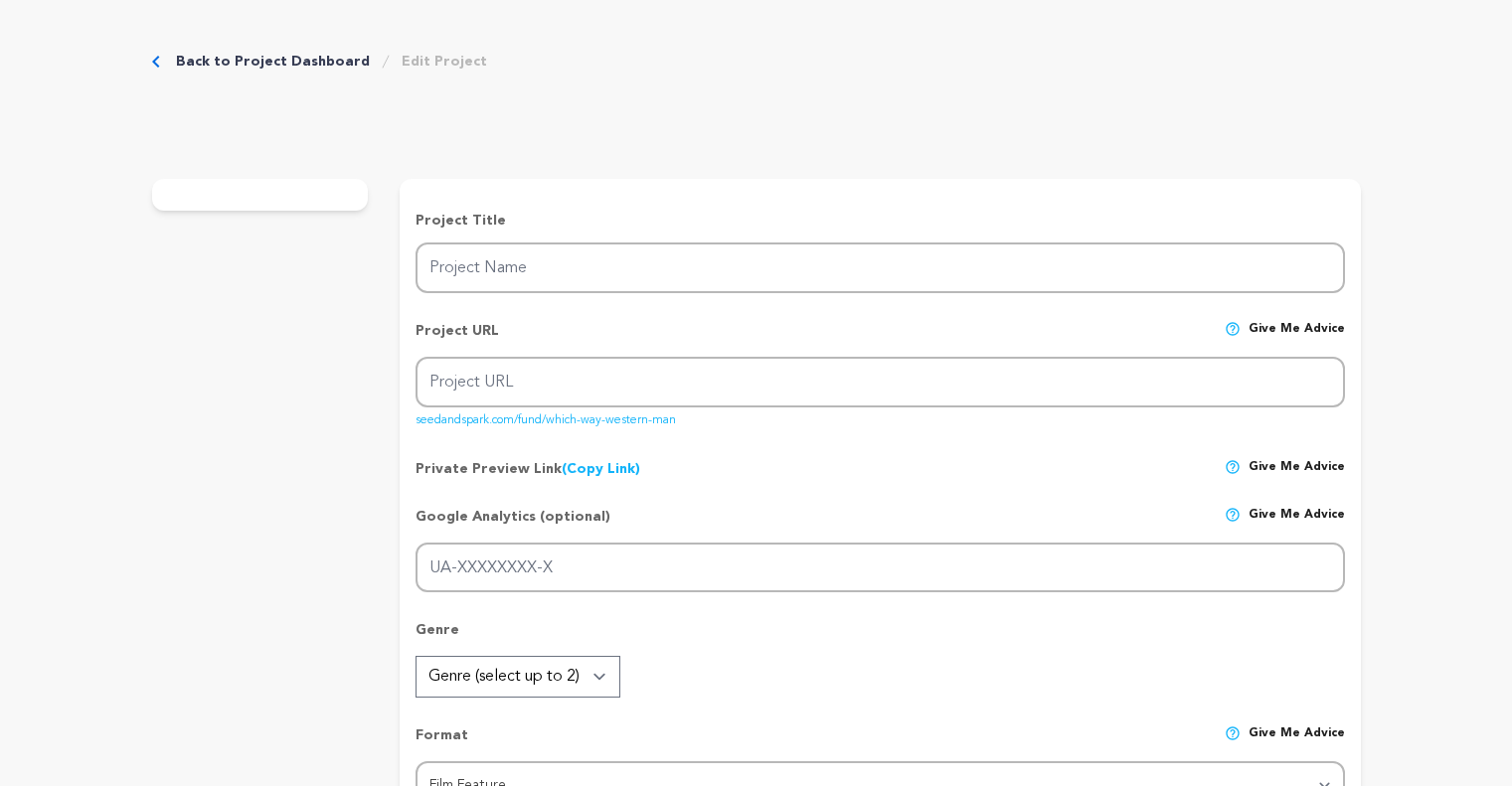 scroll, scrollTop: 0, scrollLeft: 0, axis: both 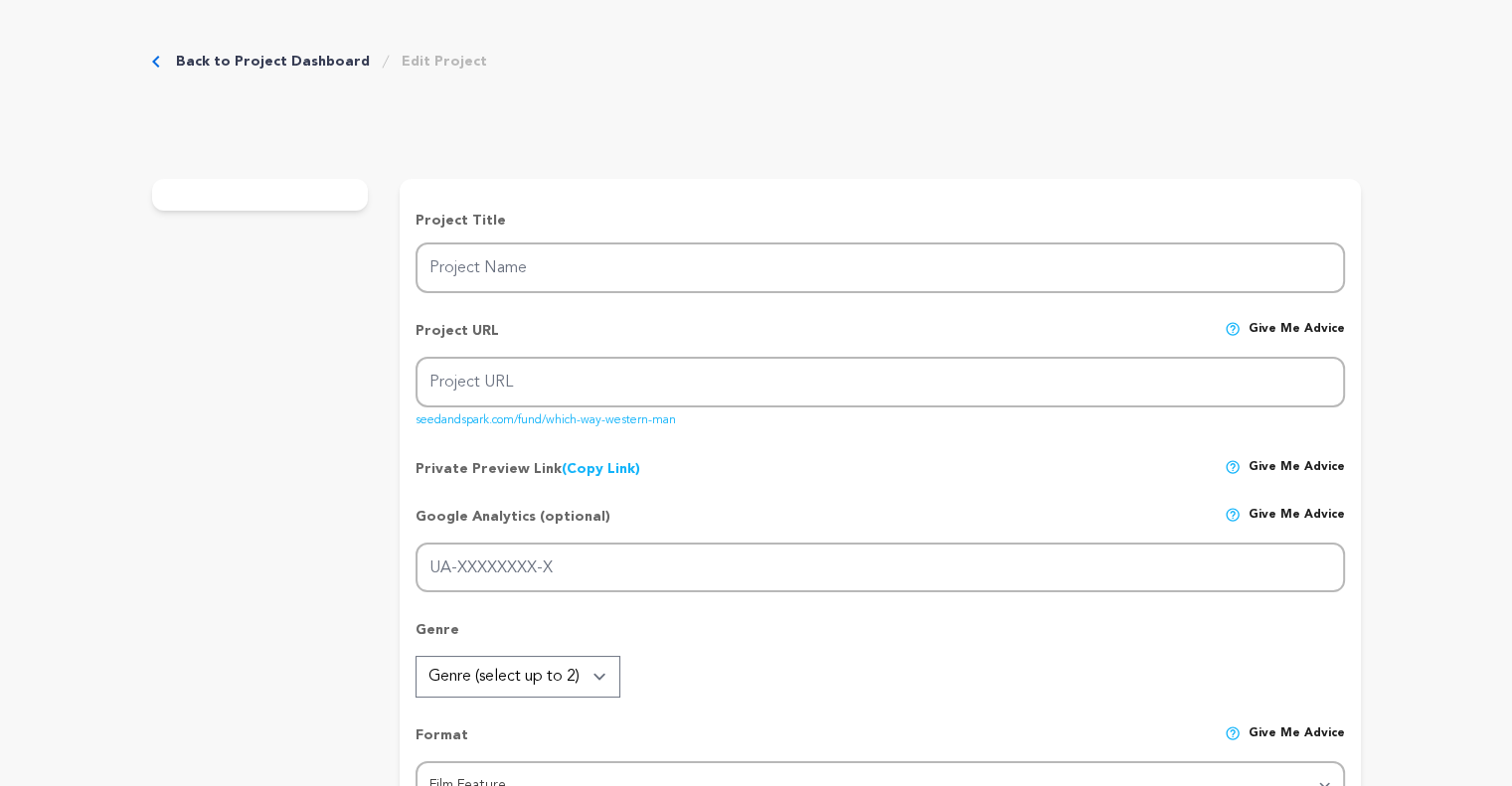 type on "Which Way, Western Man?" 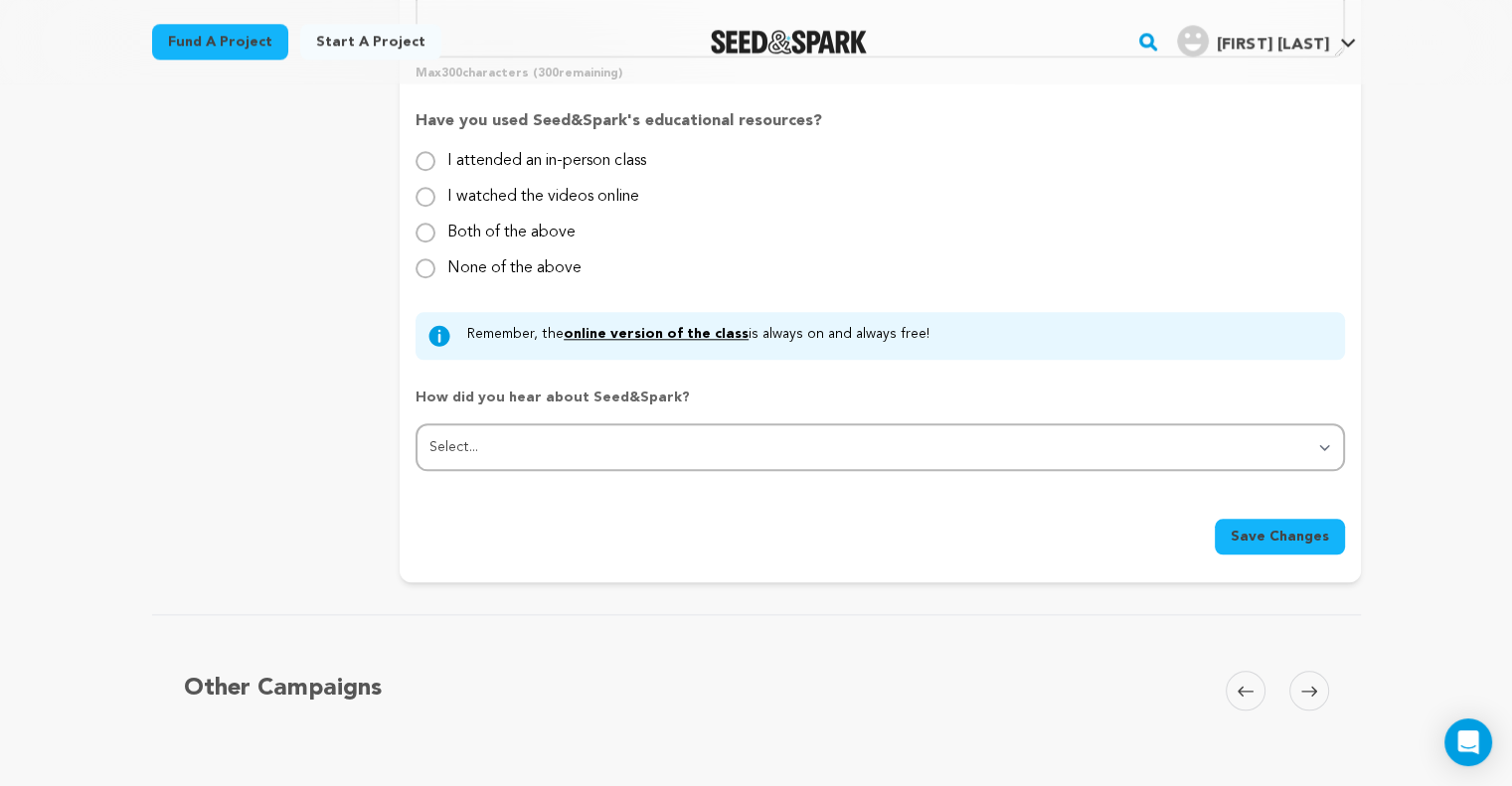 scroll, scrollTop: 1967, scrollLeft: 0, axis: vertical 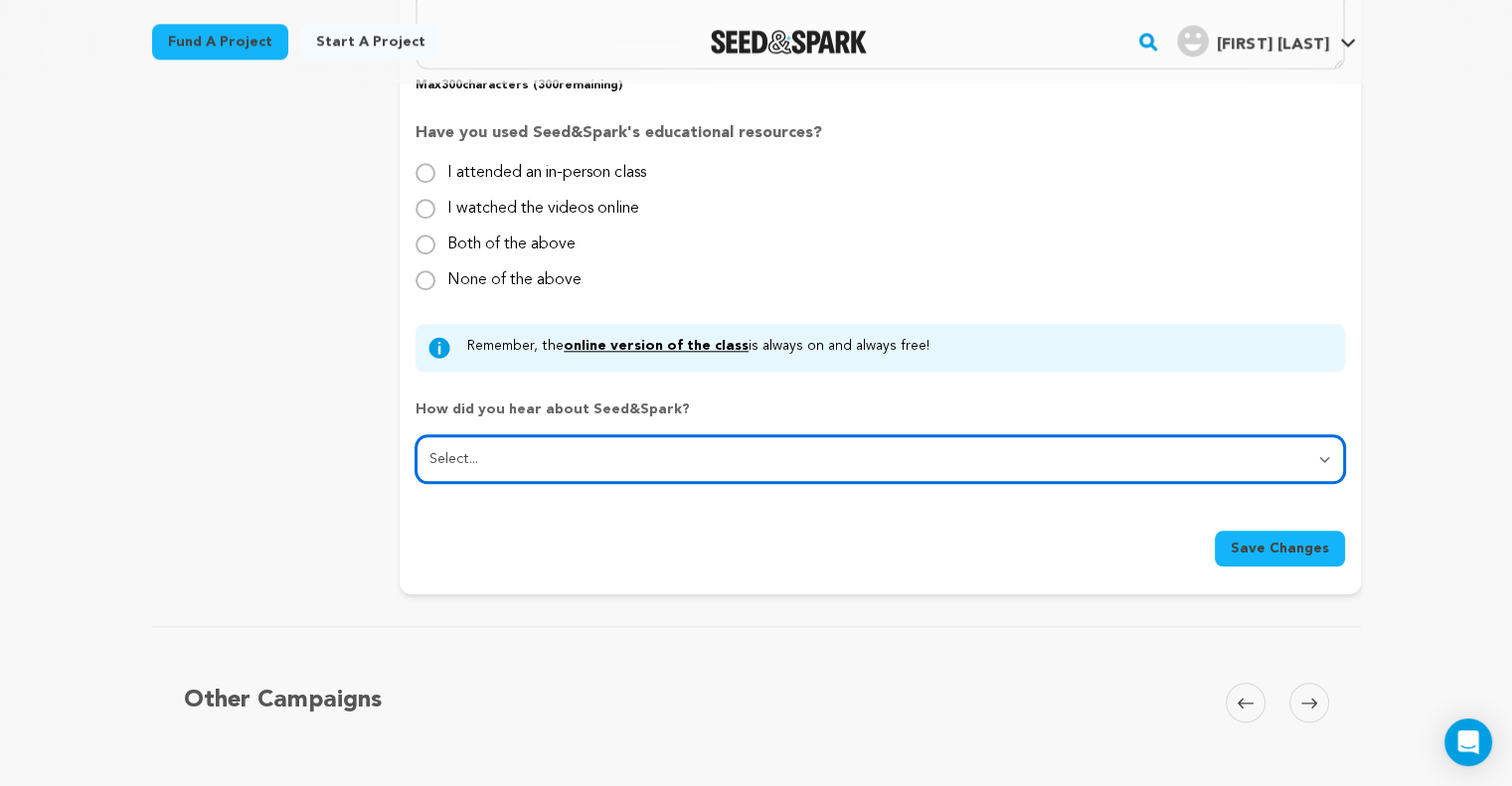 click on "Select...
From a friend Social media Film festival or film organization Took an in-person class Online search Article or podcast Email Other" at bounding box center (880, 459) 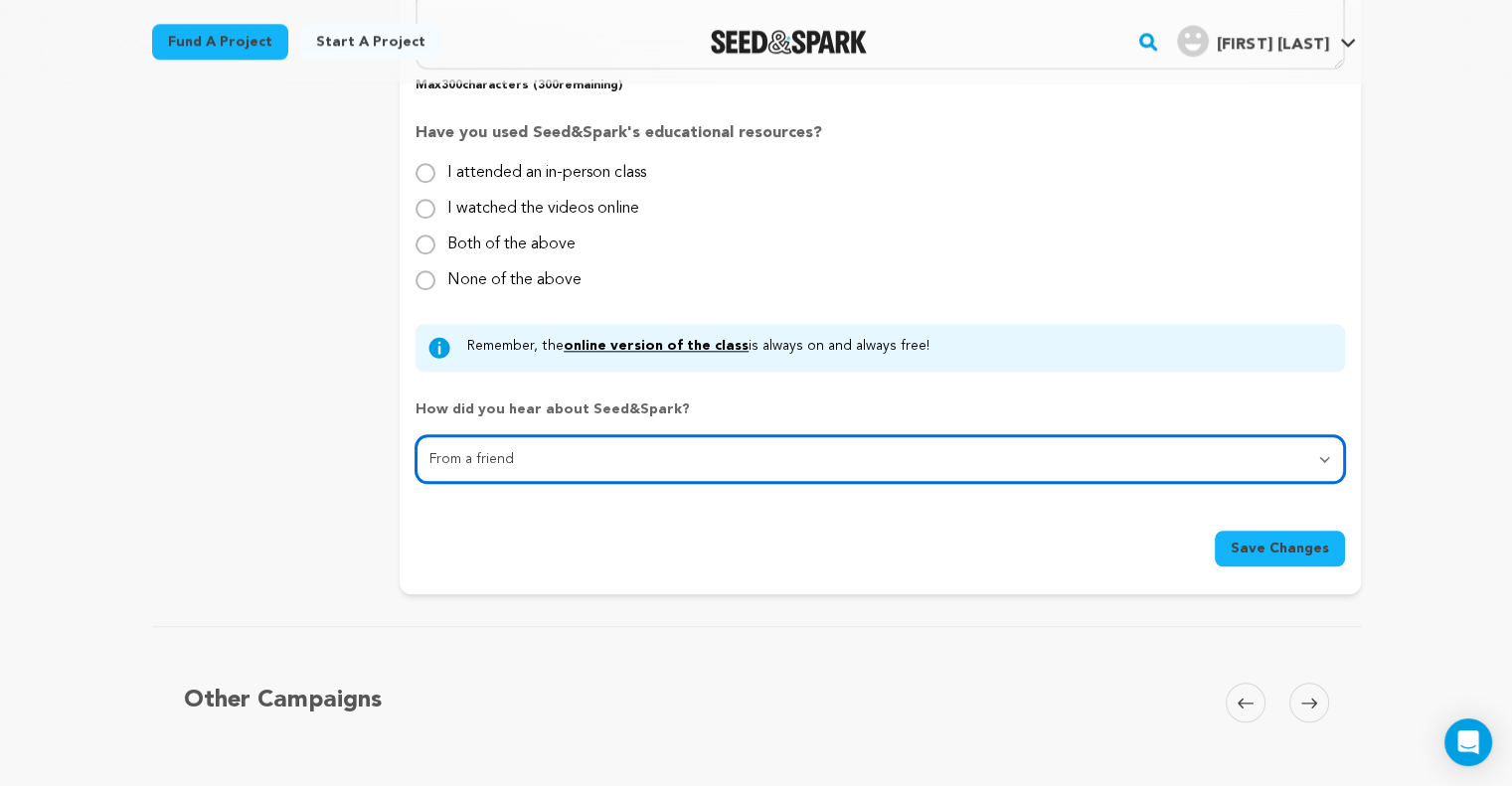 click on "Select...
From a friend Social media Film festival or film organization Took an in-person class Online search Article or podcast Email Other" at bounding box center [880, 459] 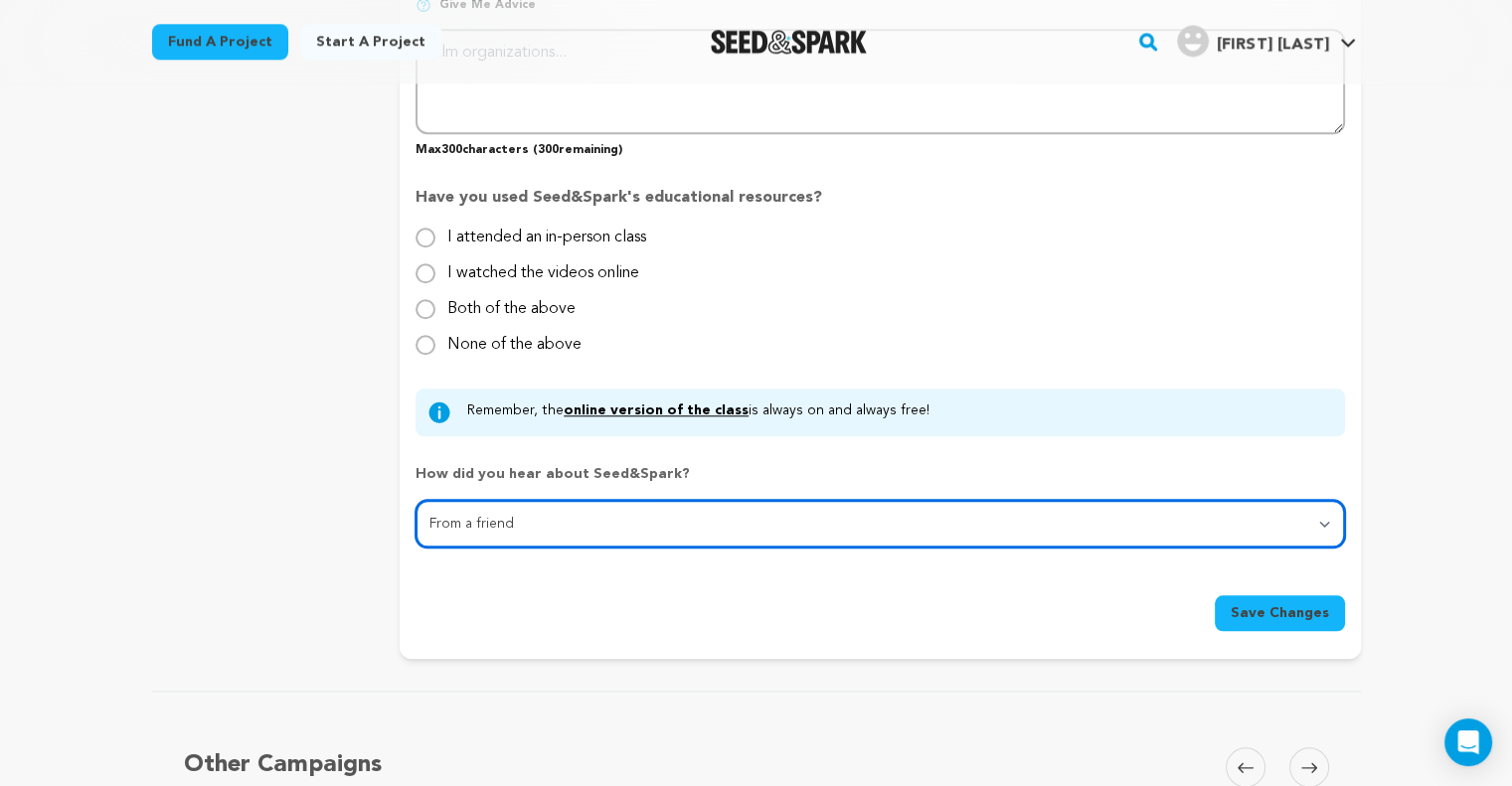 scroll, scrollTop: 1868, scrollLeft: 0, axis: vertical 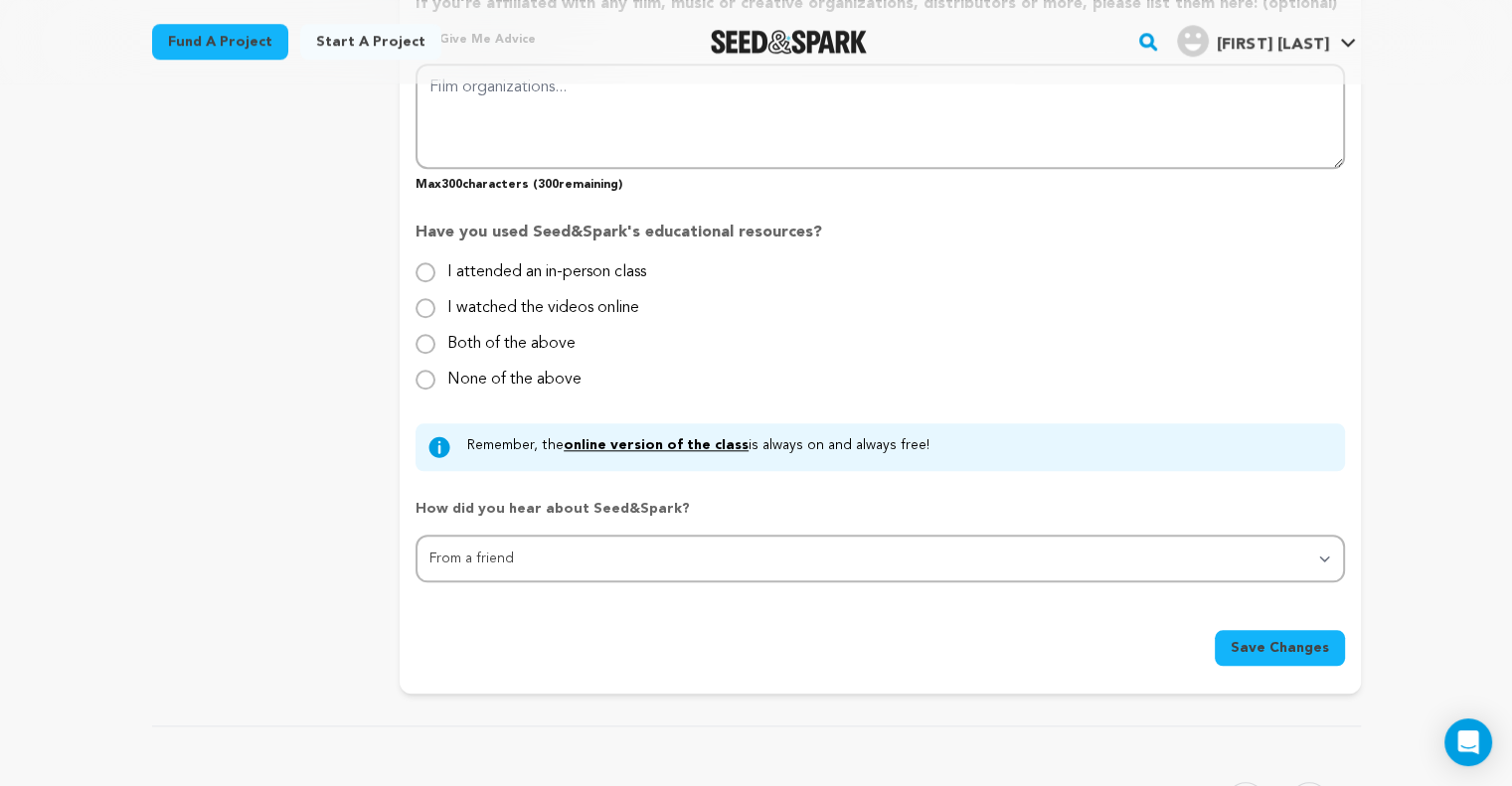 click on "None of the above" at bounding box center (514, 372) 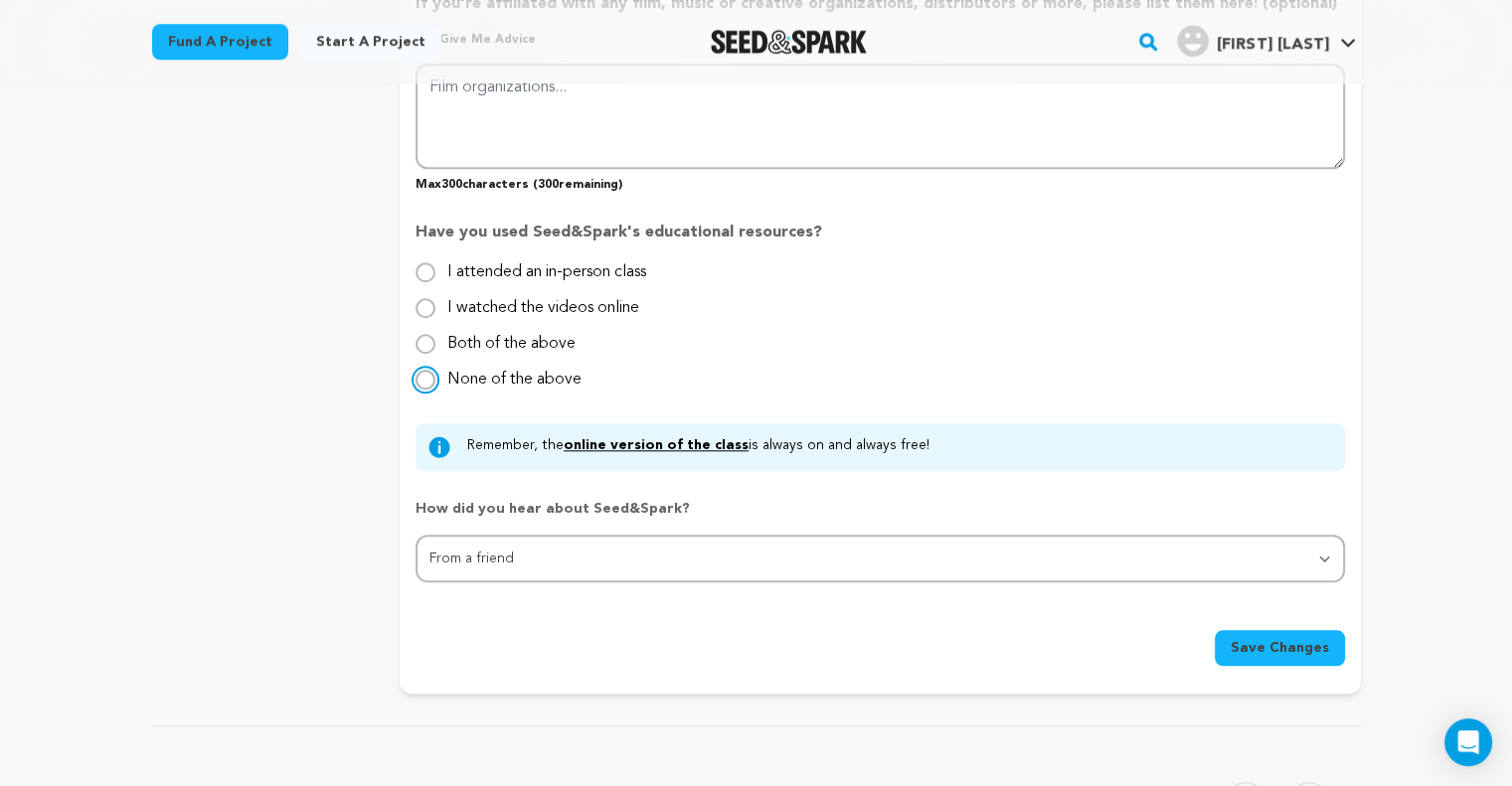 click on "None of the above" at bounding box center [425, 380] 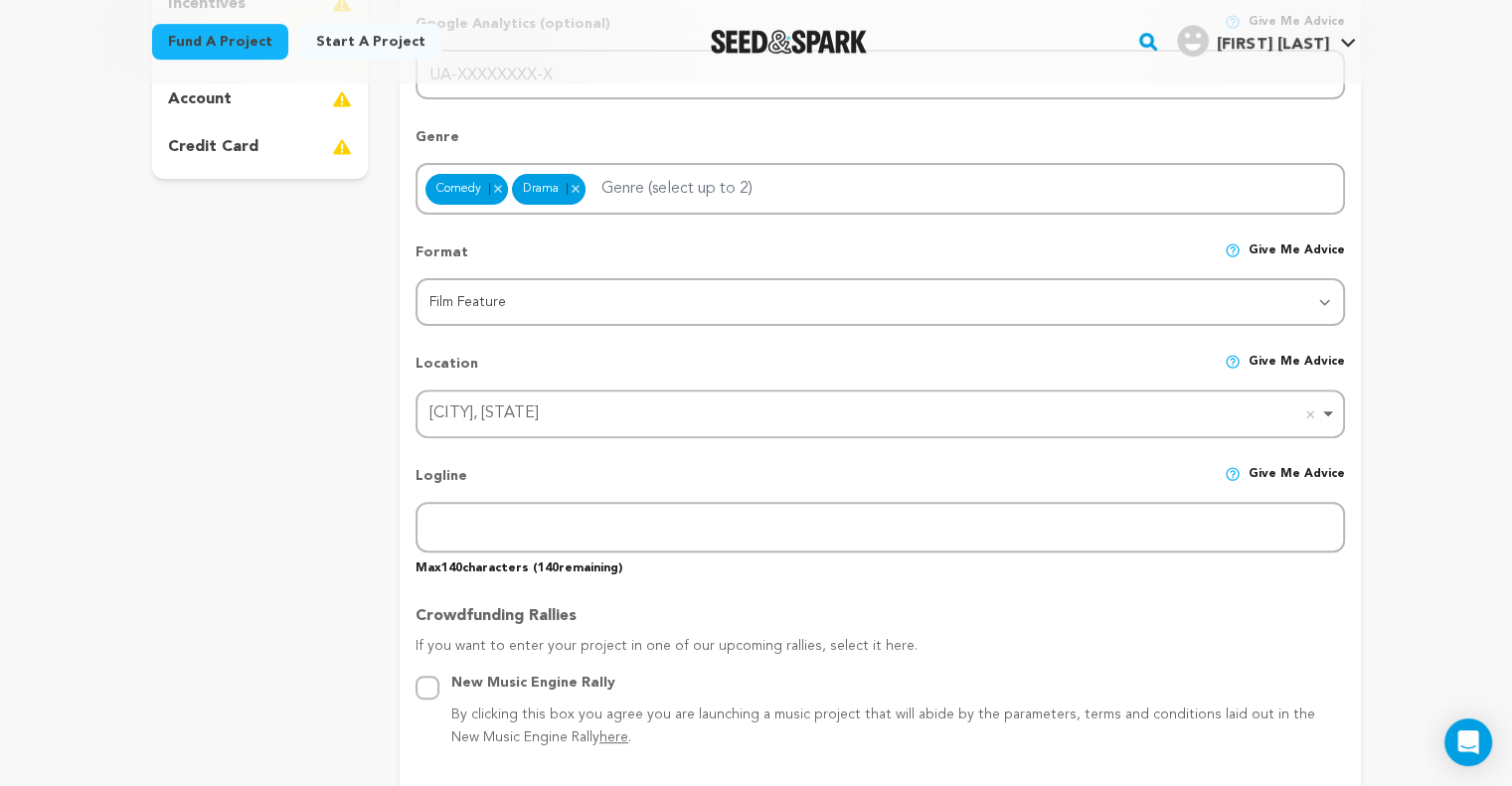 scroll, scrollTop: 0, scrollLeft: 0, axis: both 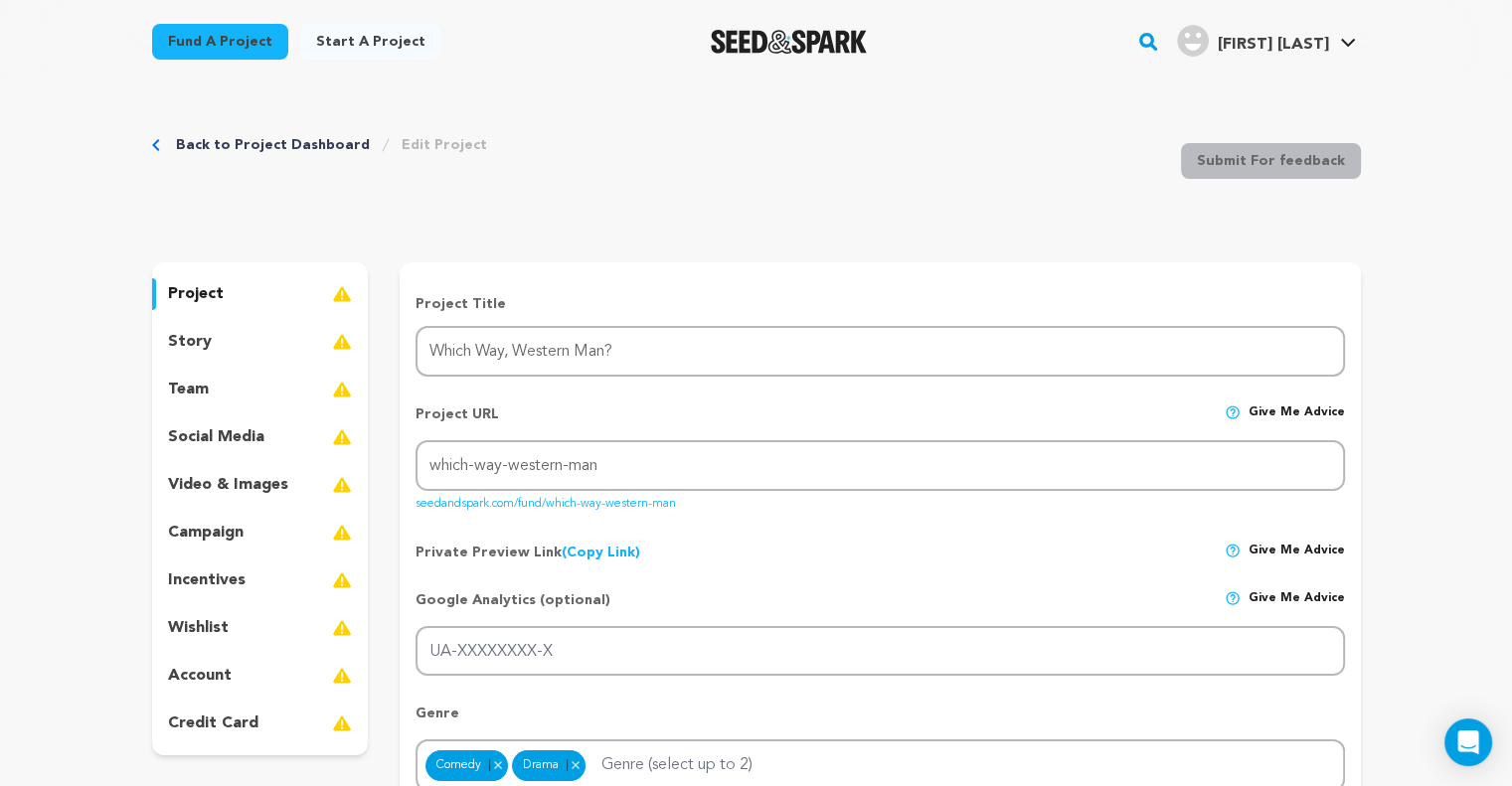 click on "story" at bounding box center (260, 342) 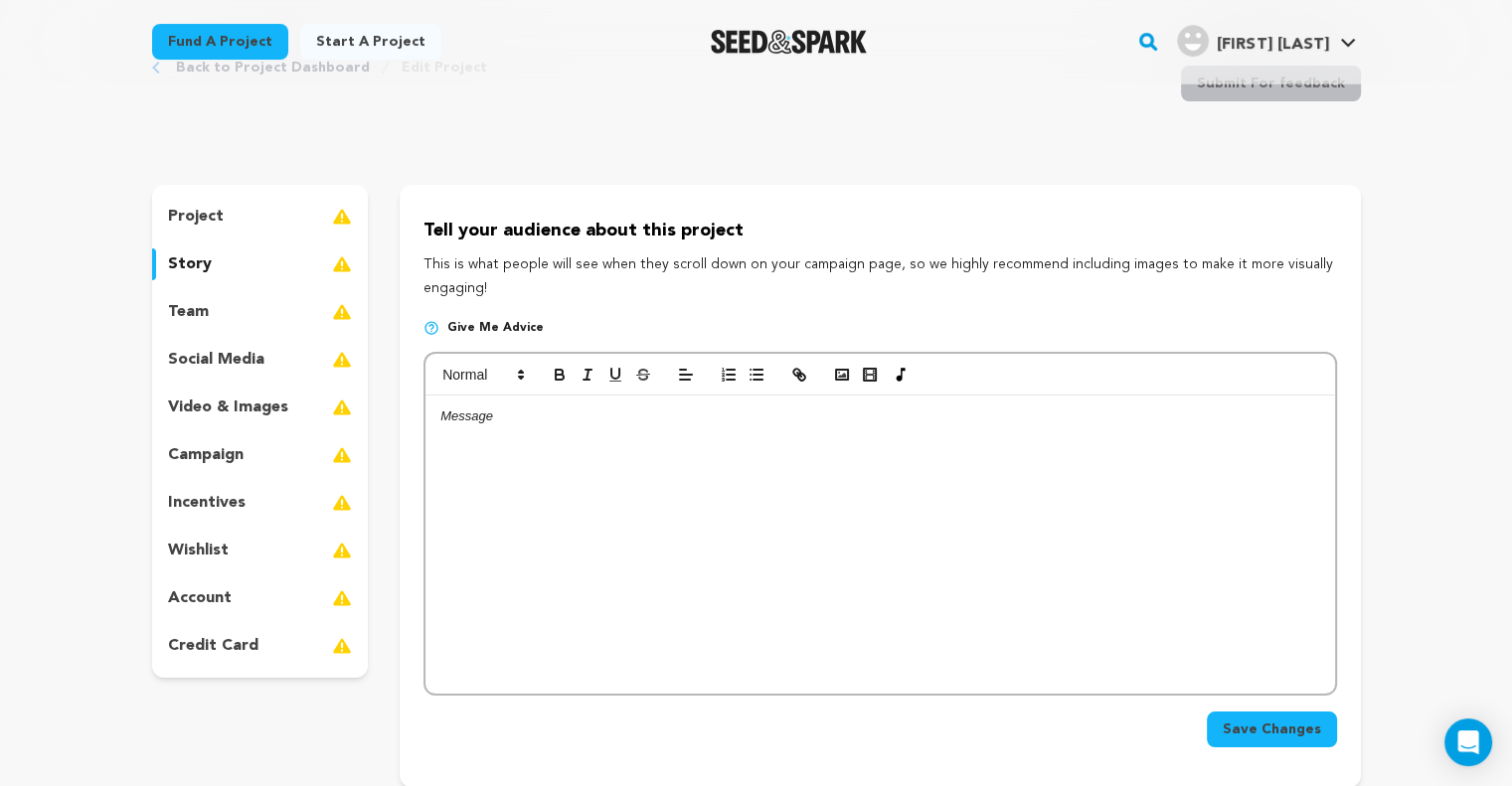 scroll, scrollTop: 397, scrollLeft: 0, axis: vertical 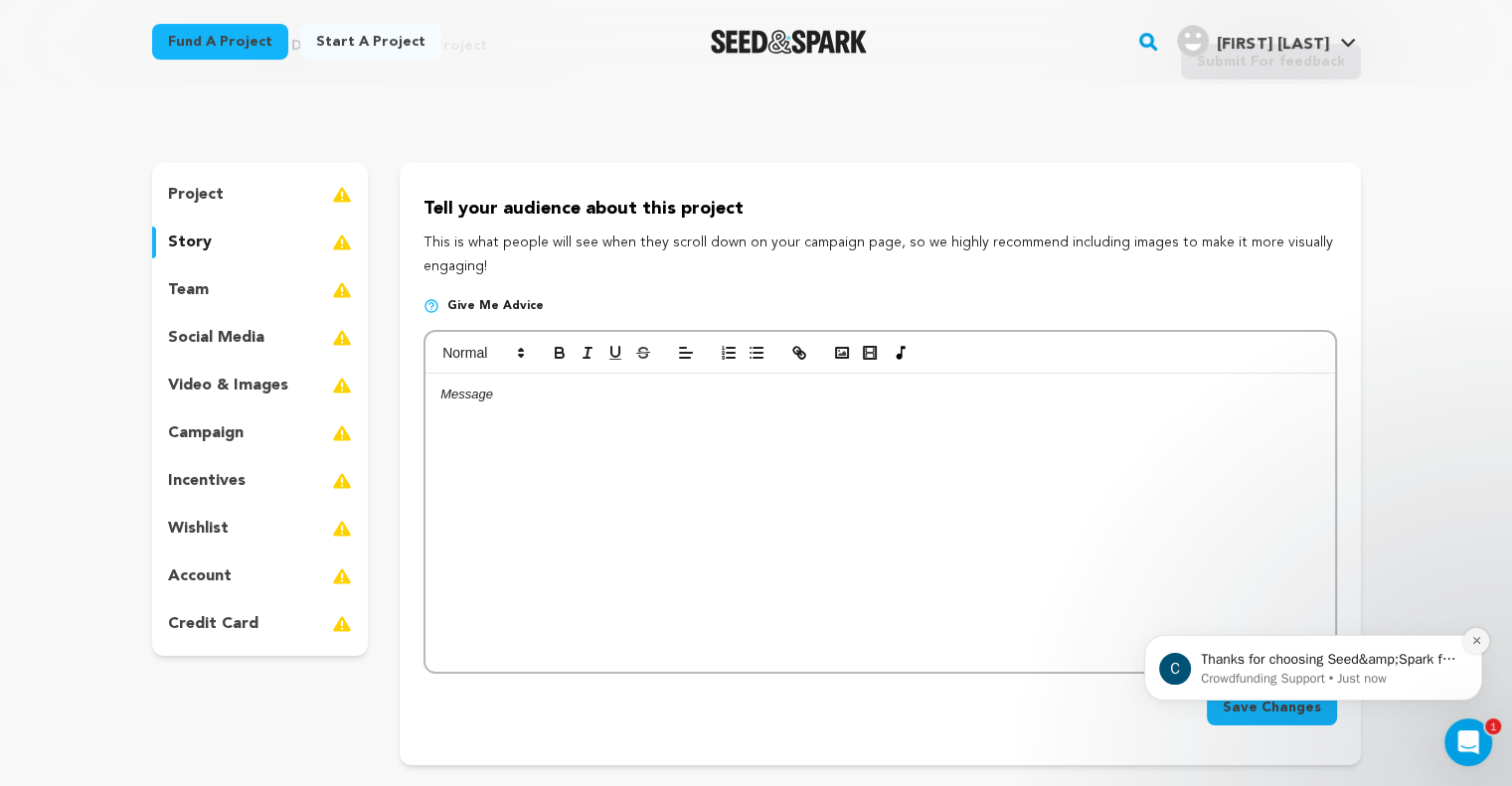 click 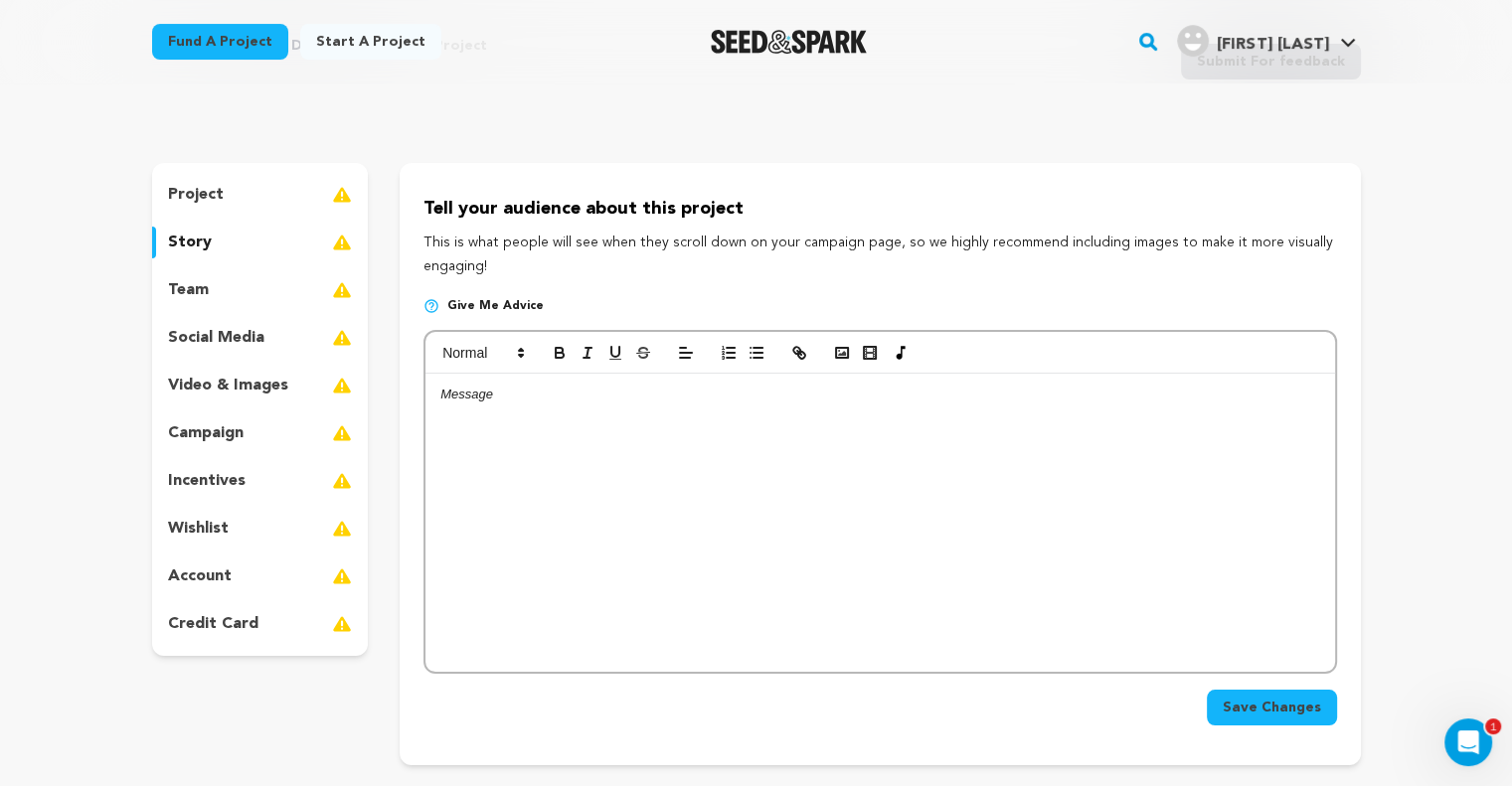 click on "team" at bounding box center (260, 290) 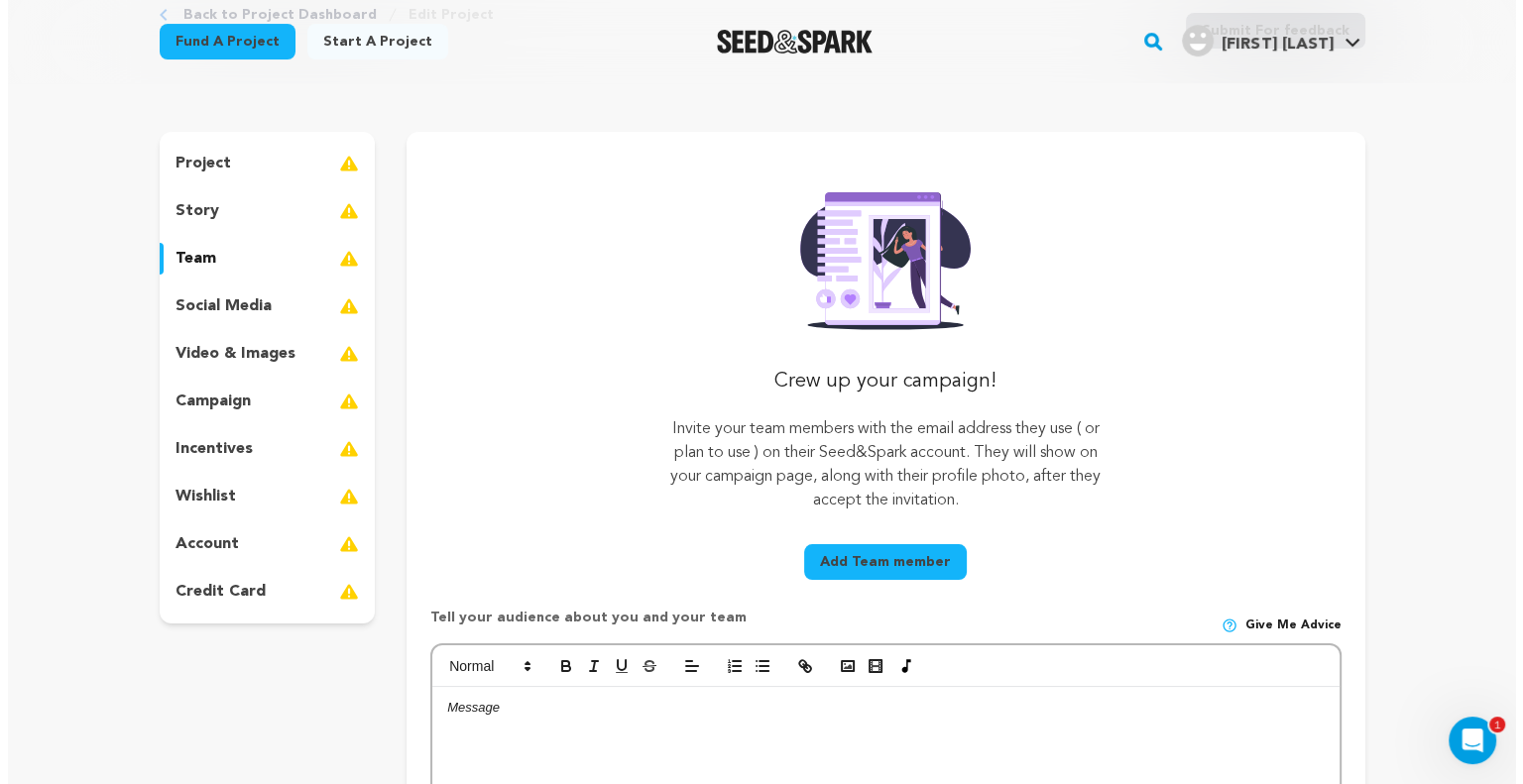 scroll, scrollTop: 99, scrollLeft: 0, axis: vertical 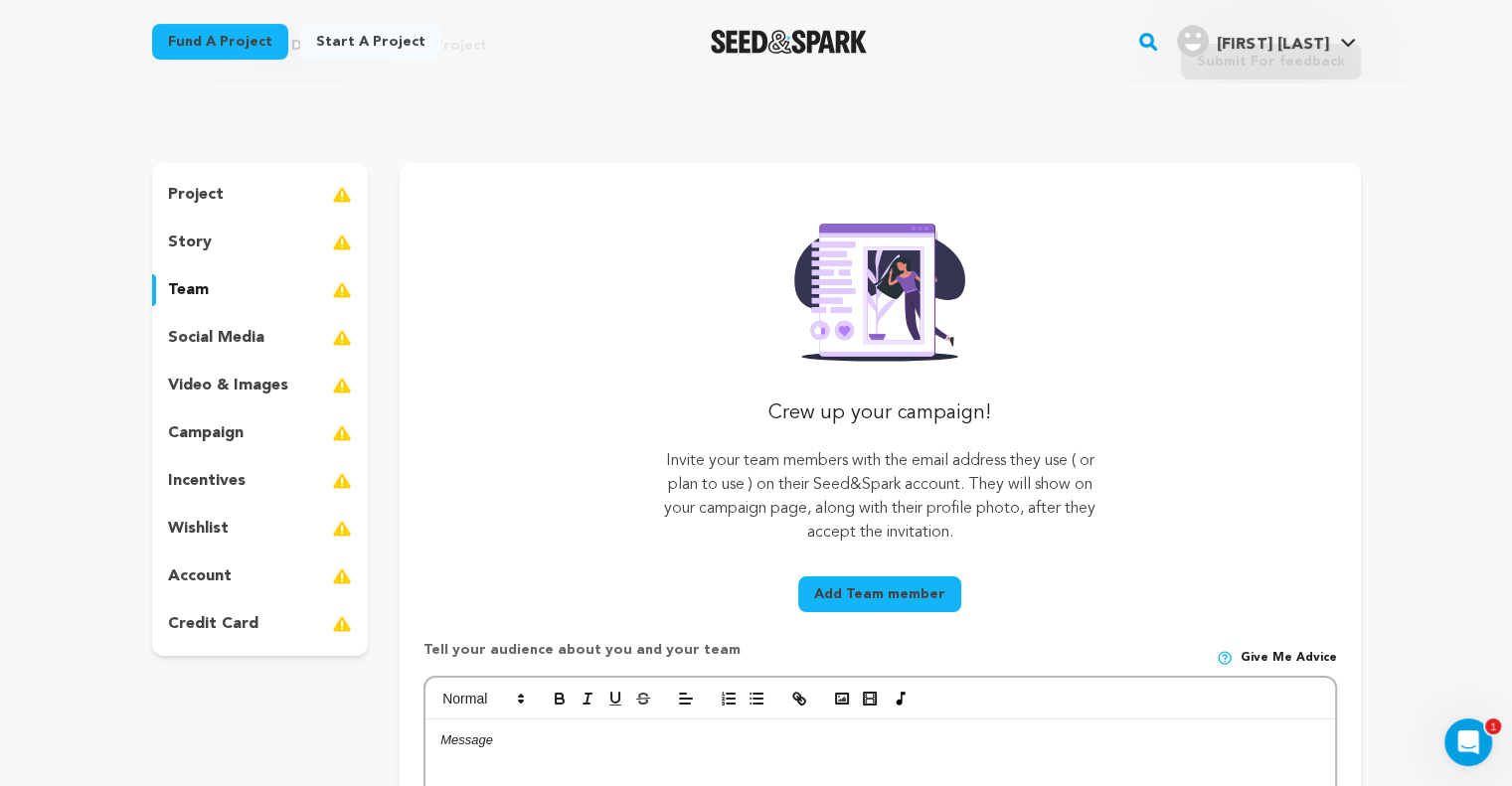 click on "social media" at bounding box center (260, 338) 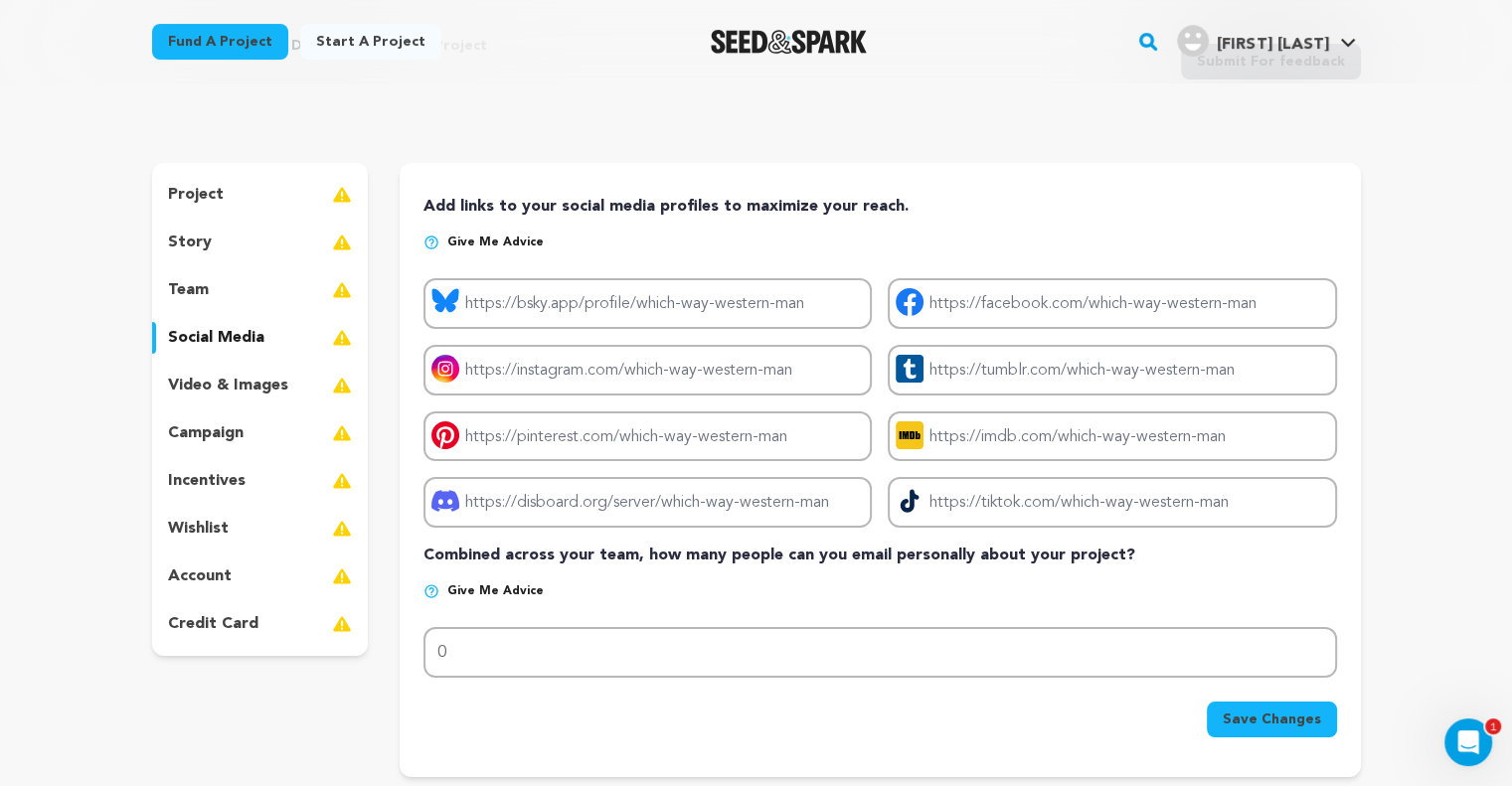 click on "video & images" at bounding box center [228, 386] 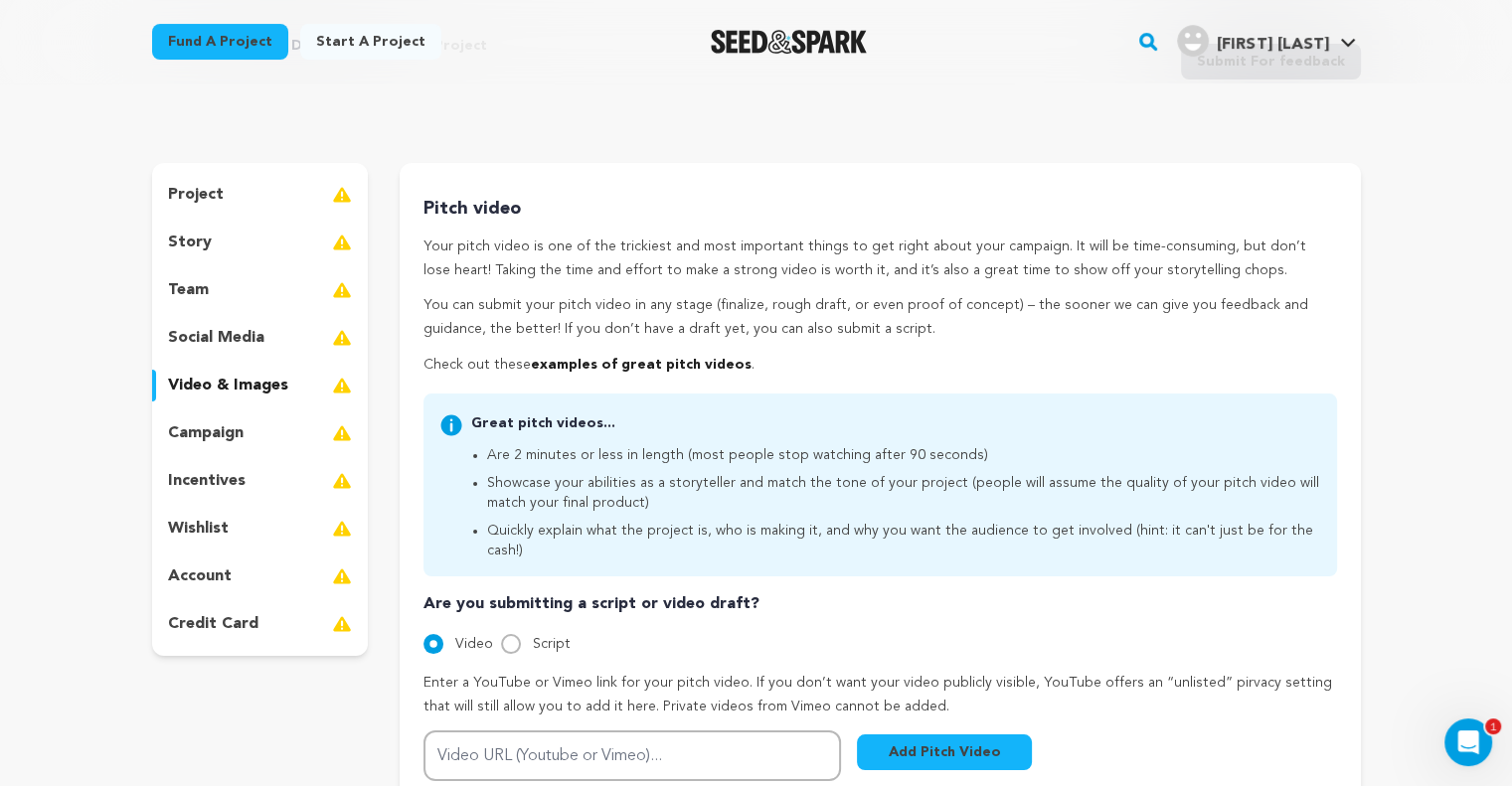 click on "project
story
team
social media
video & images
campaign
incentives
wishlist account" at bounding box center (260, 409) 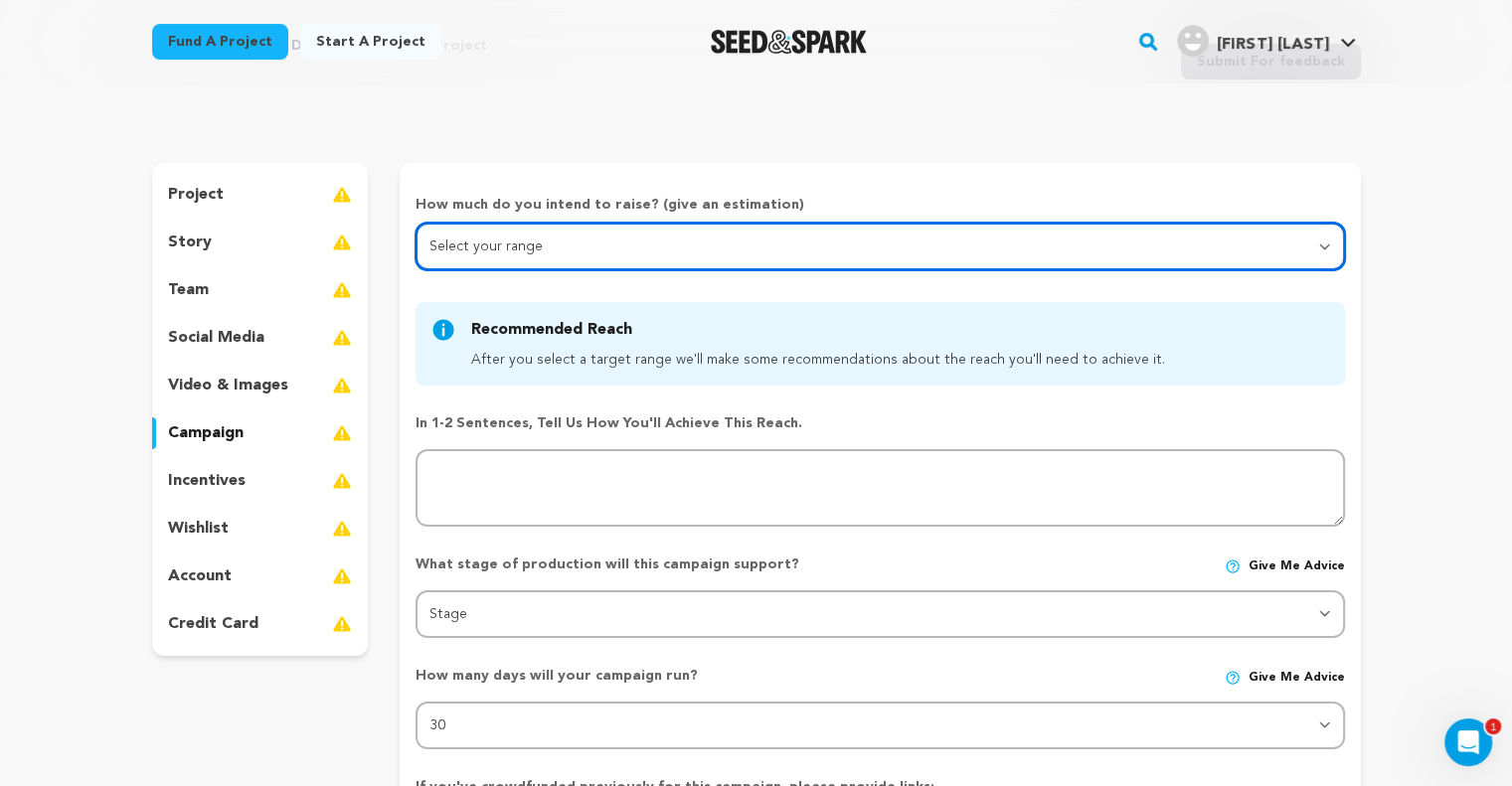 click on "Select your range
Less than $10k 10k - $14k 15k - $24k 25k - $49k 50k or more" at bounding box center (880, 246) 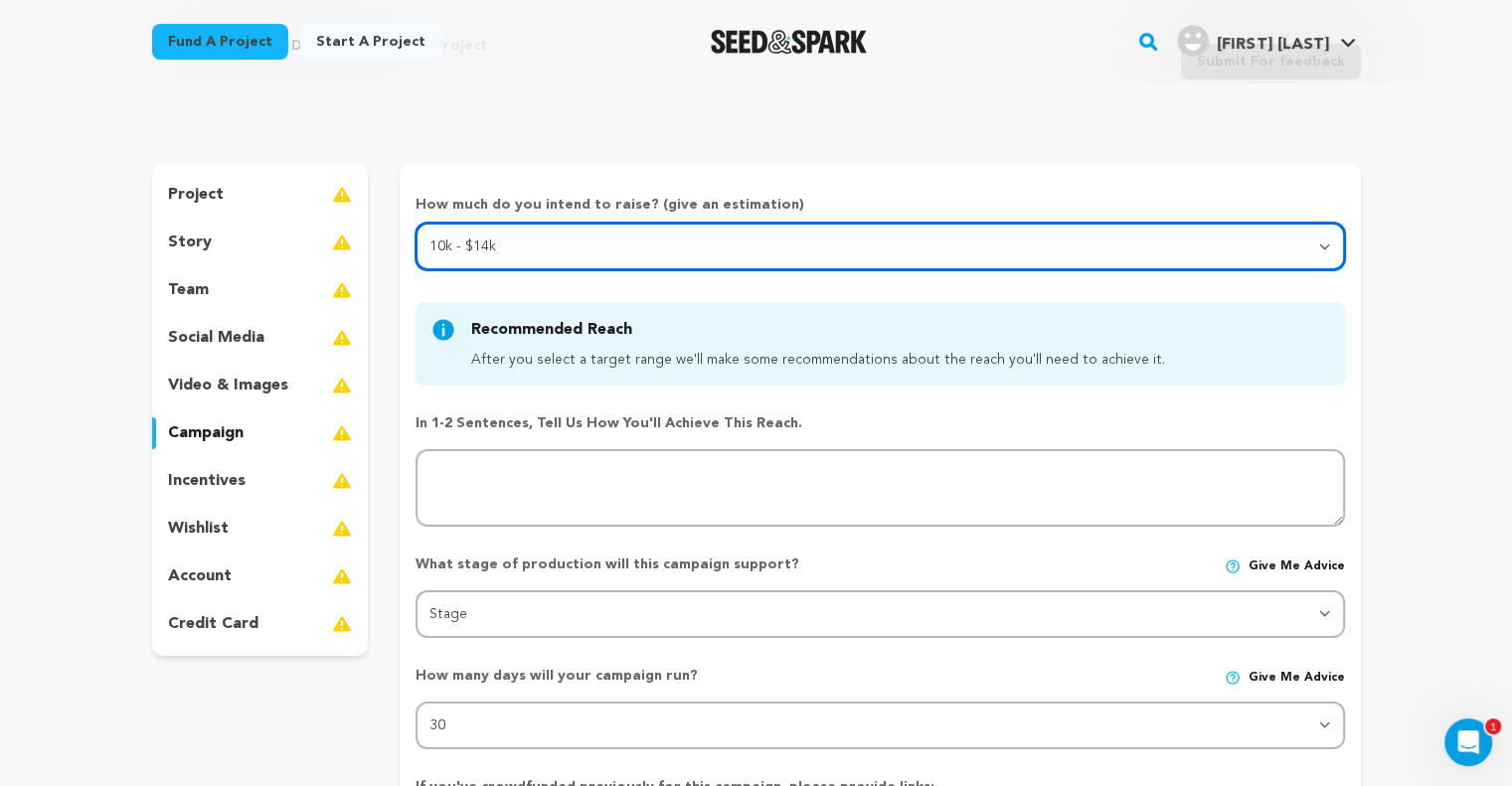click on "Select your range
Less than $10k 10k - $14k 15k - $24k 25k - $49k 50k or more" at bounding box center (880, 246) 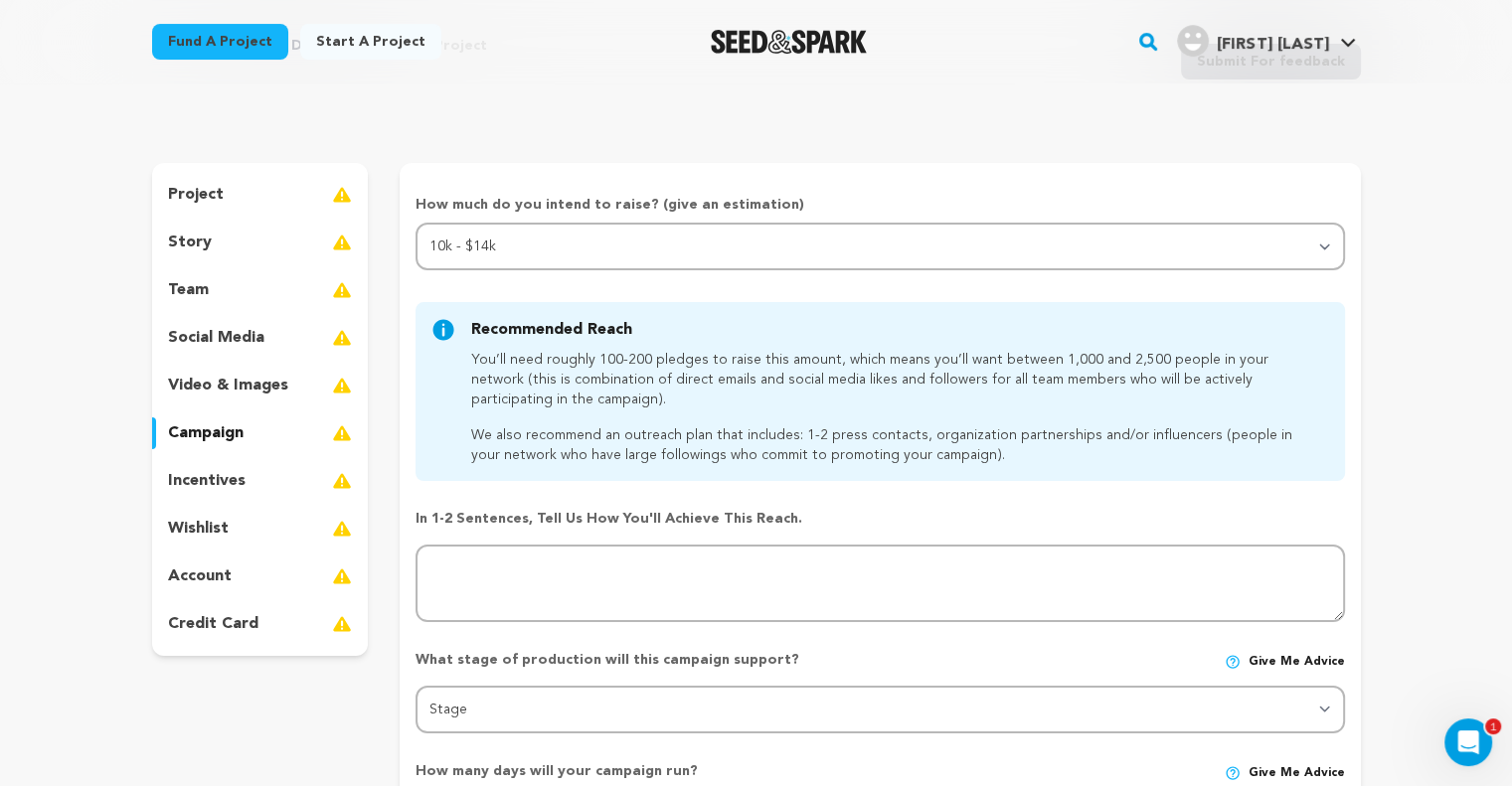 click on "credit card" at bounding box center [260, 624] 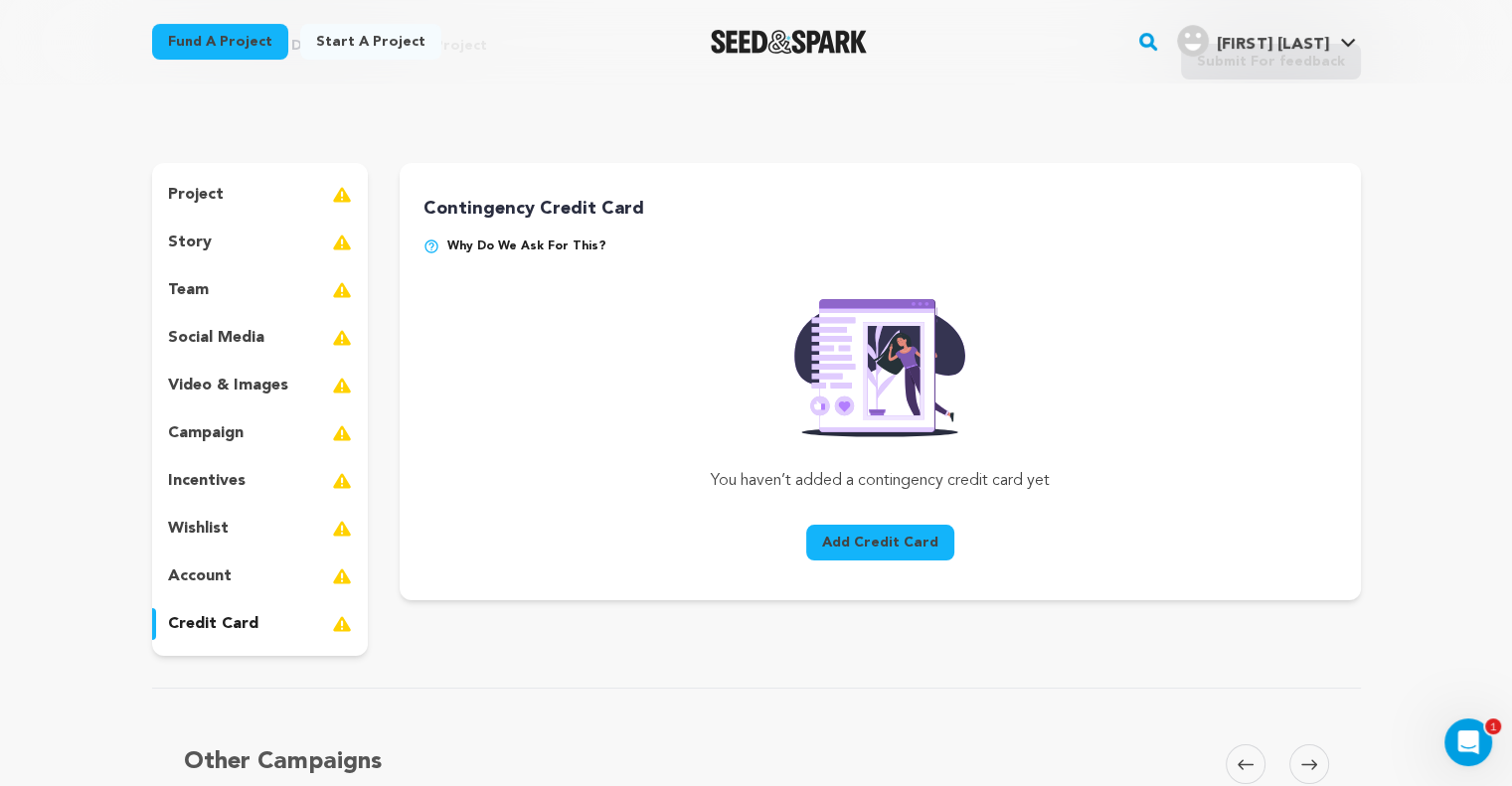 drag, startPoint x: 293, startPoint y: 628, endPoint x: 576, endPoint y: 772, distance: 317.52953 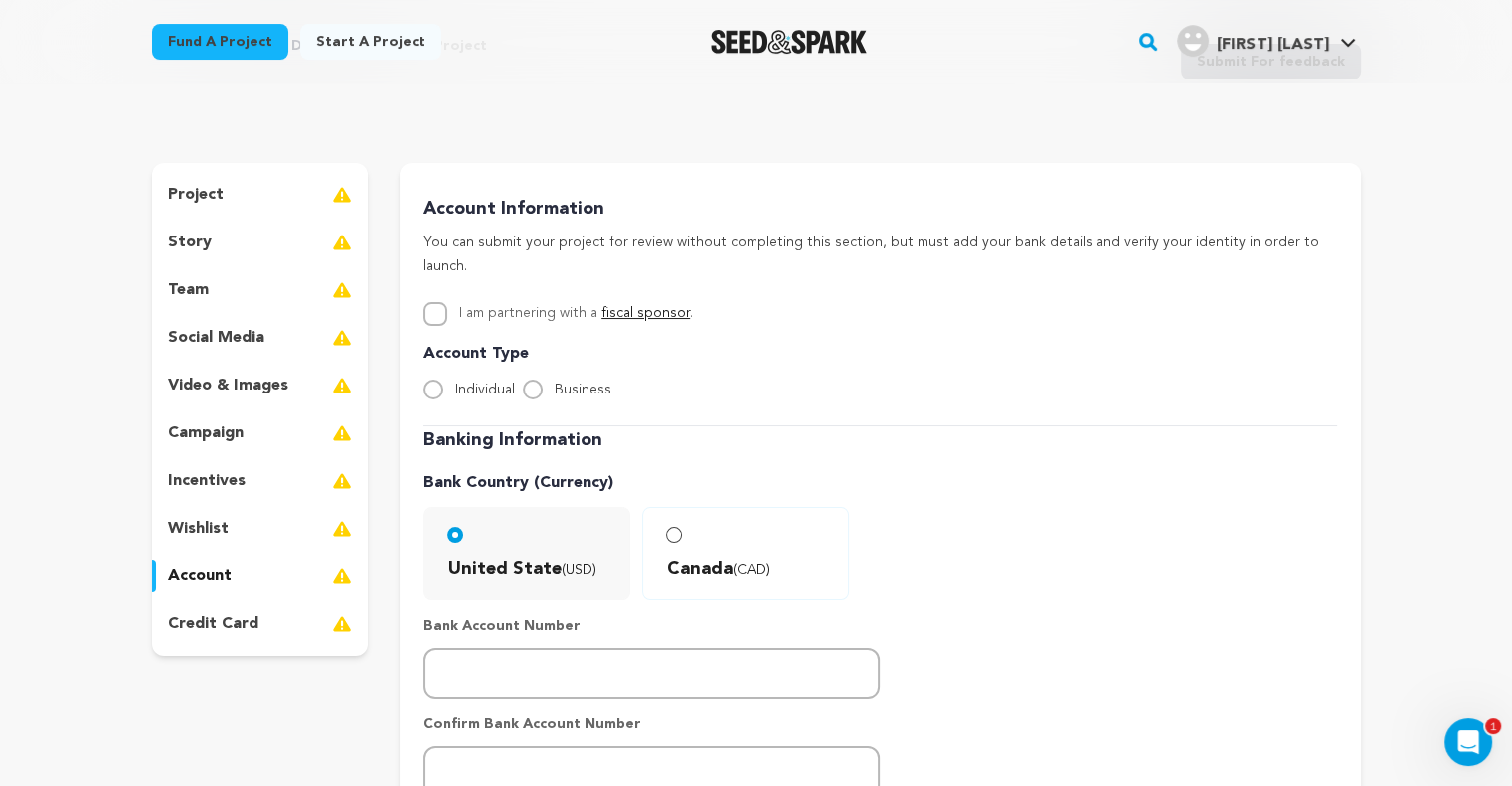 click on "wishlist" at bounding box center (260, 529) 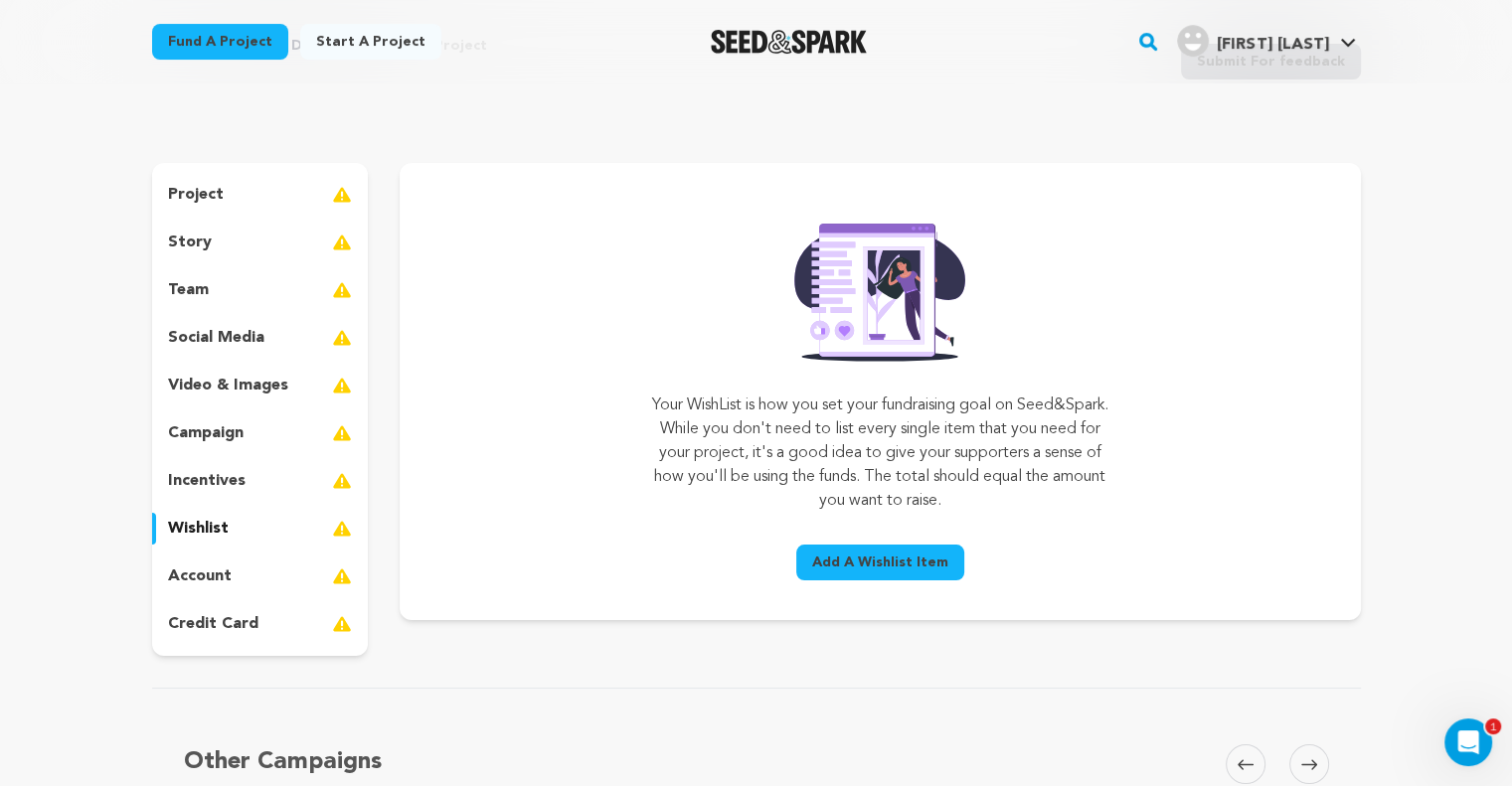 click on "Add A Wishlist Item" at bounding box center [880, 562] 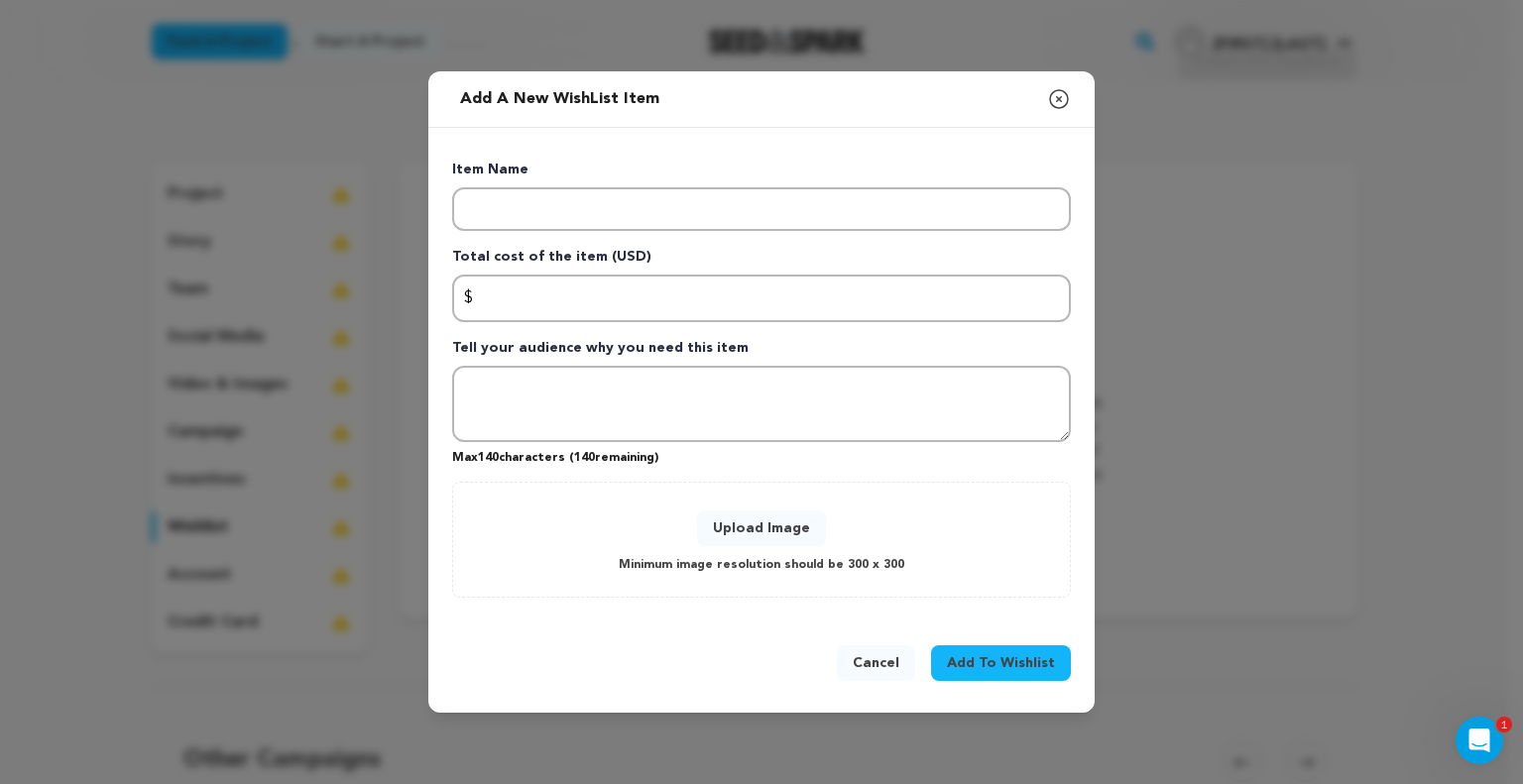 click on "Cancel" at bounding box center [876, 663] 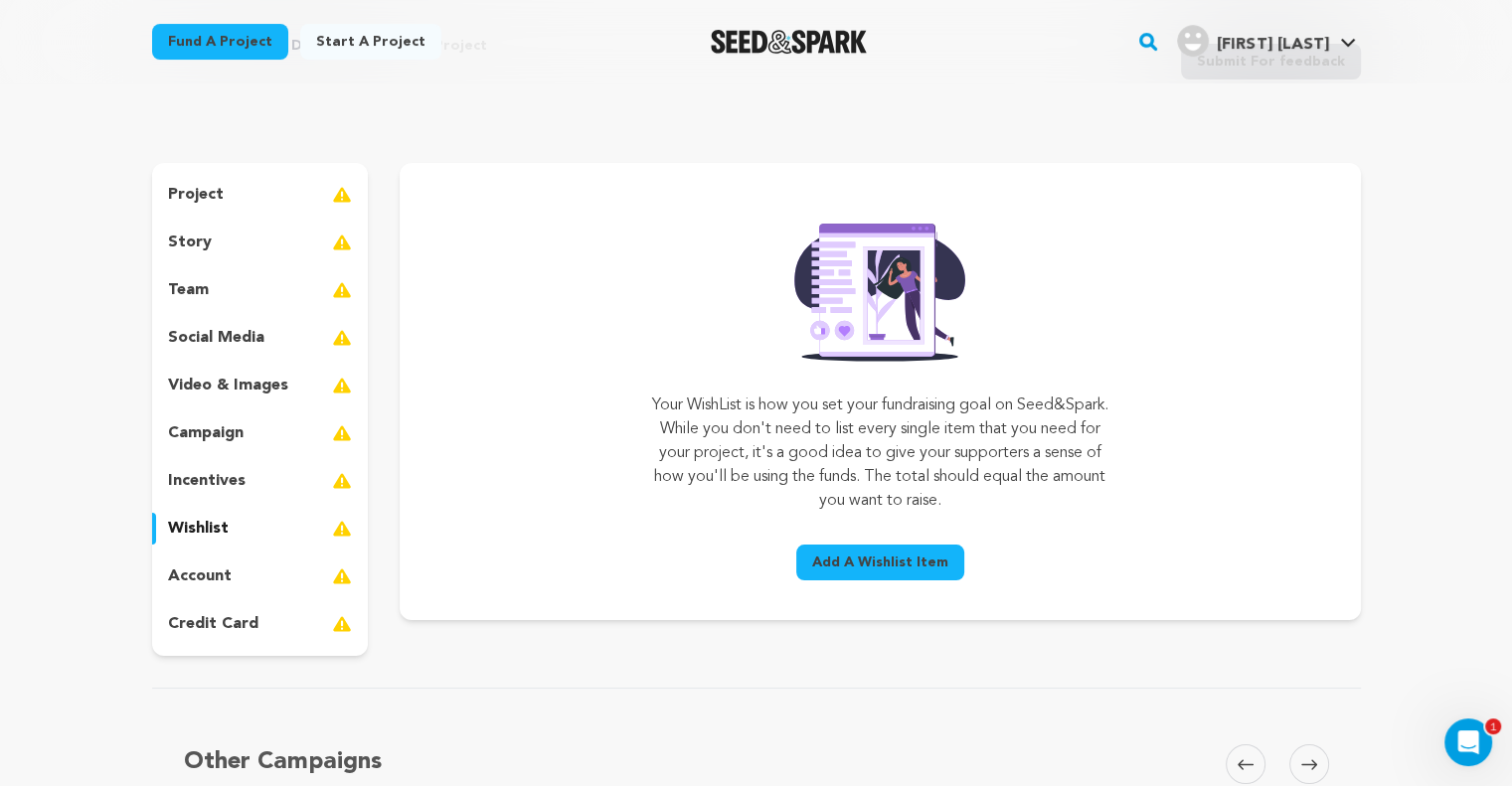 click on "incentives" at bounding box center (207, 481) 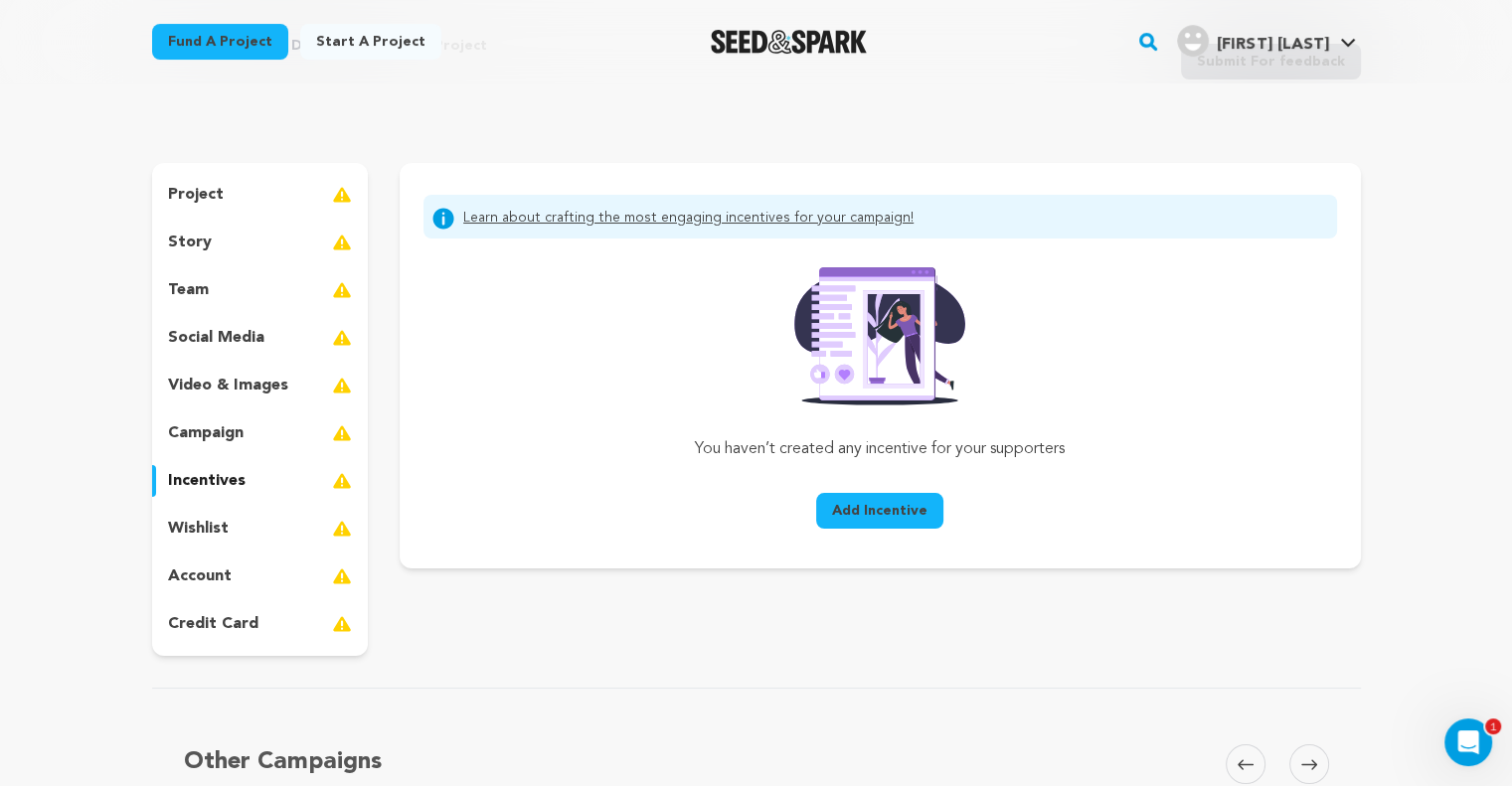 click on "Add Incentive" at bounding box center (880, 511) 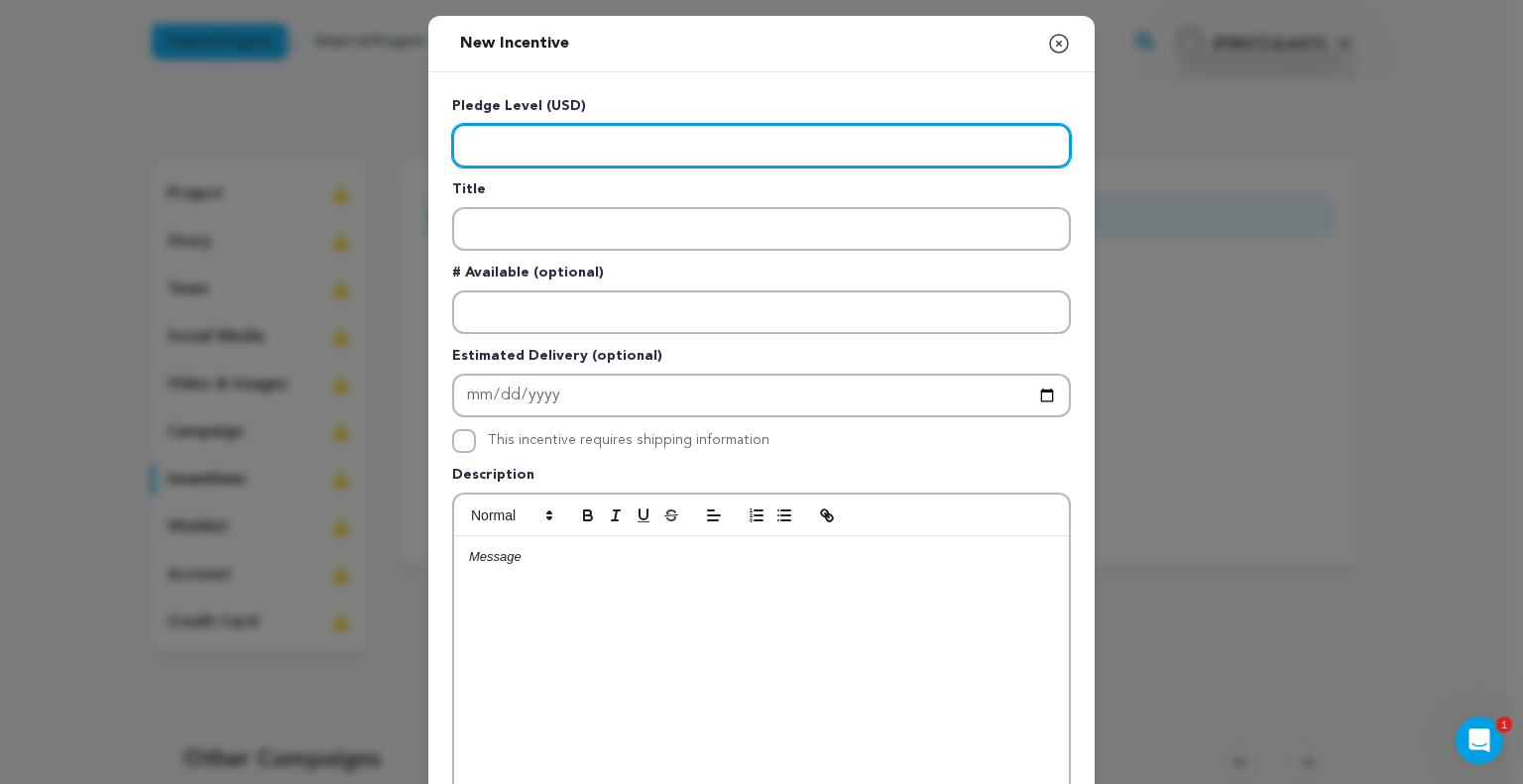 click at bounding box center (762, 146) 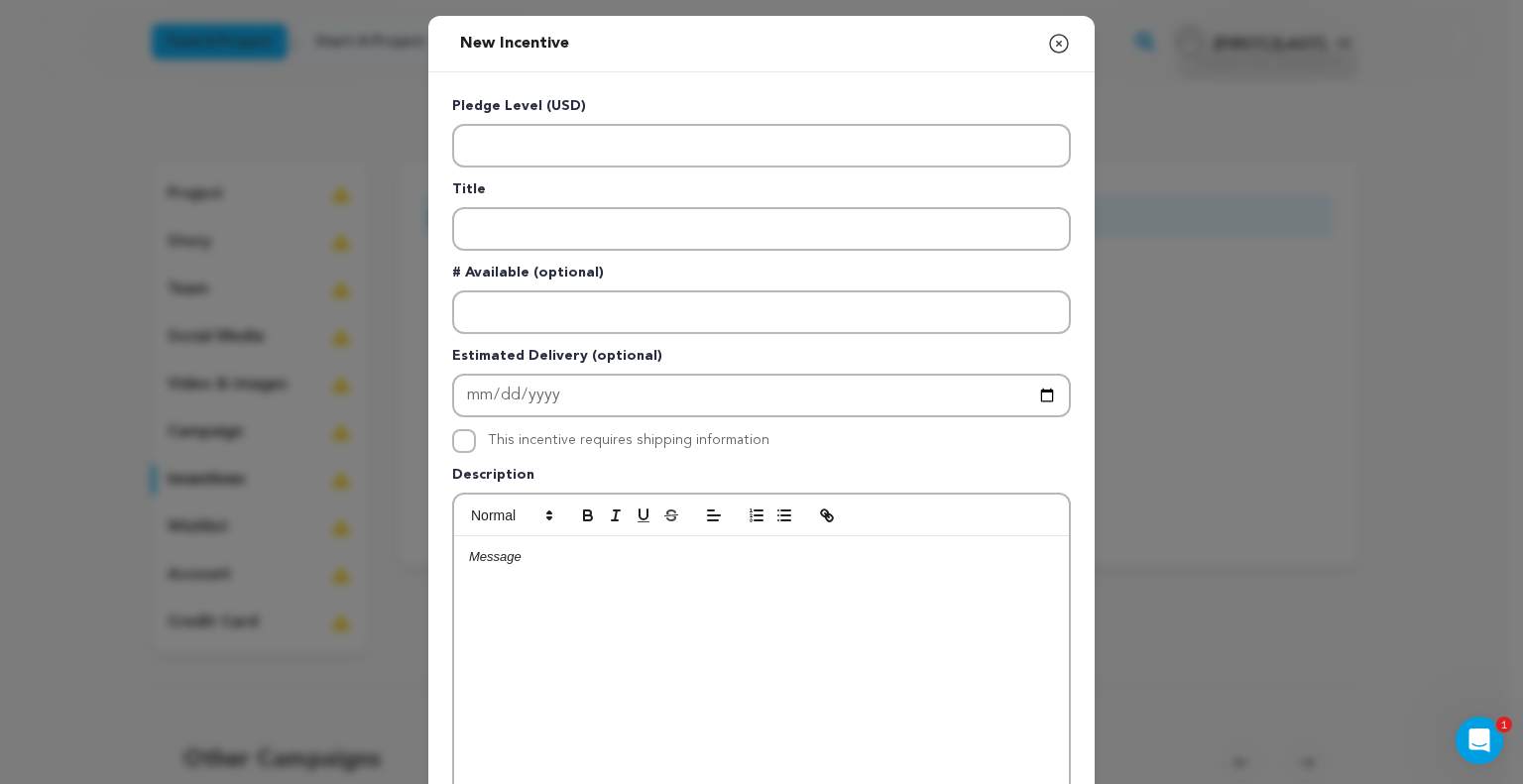 click on "Pledge Level (USD)
Title
# Available (optional)
Estimated Delivery (optional)
This incentive requires shipping information" at bounding box center [762, 514] 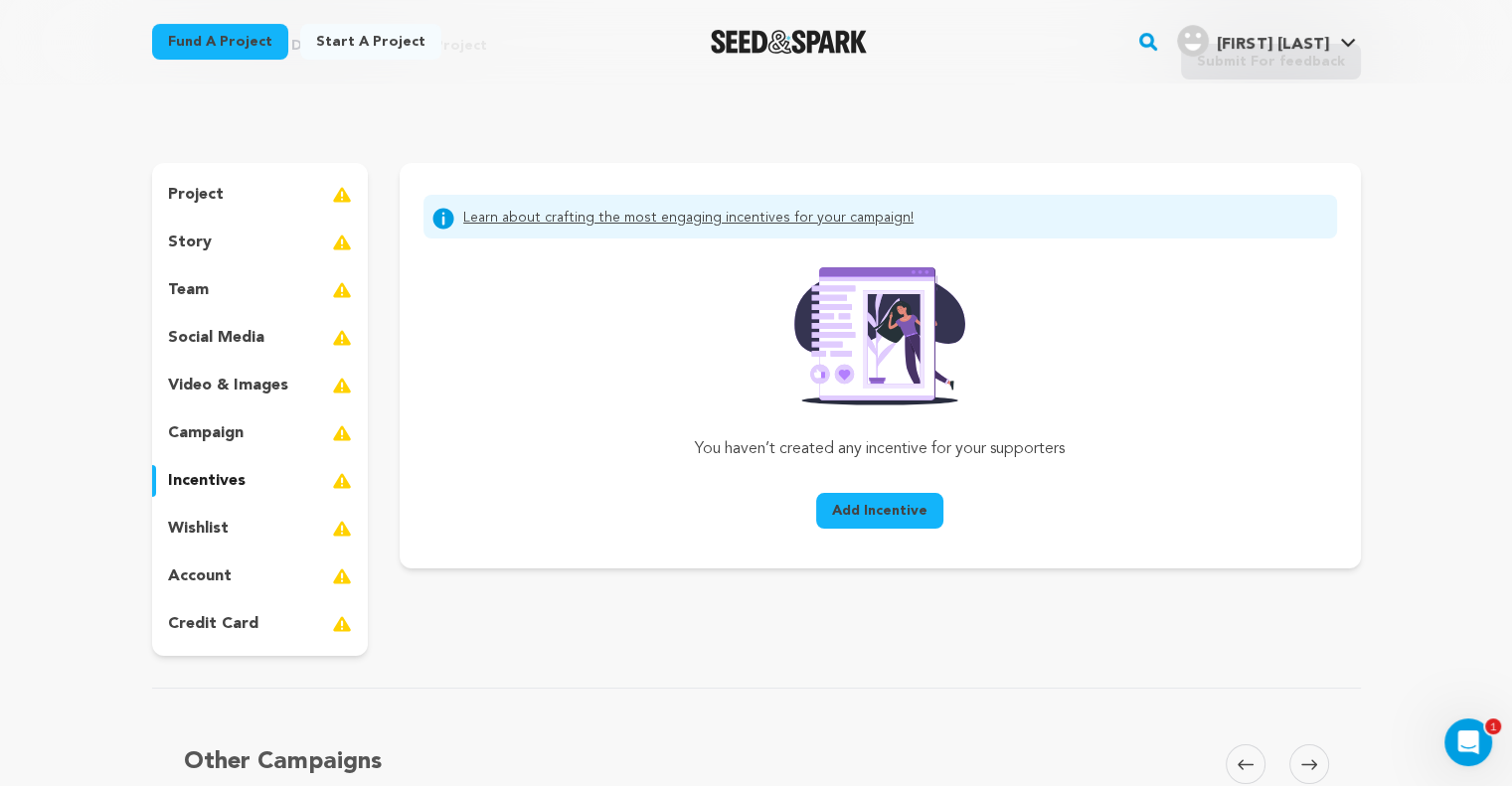click on "Add Incentive" at bounding box center [880, 511] 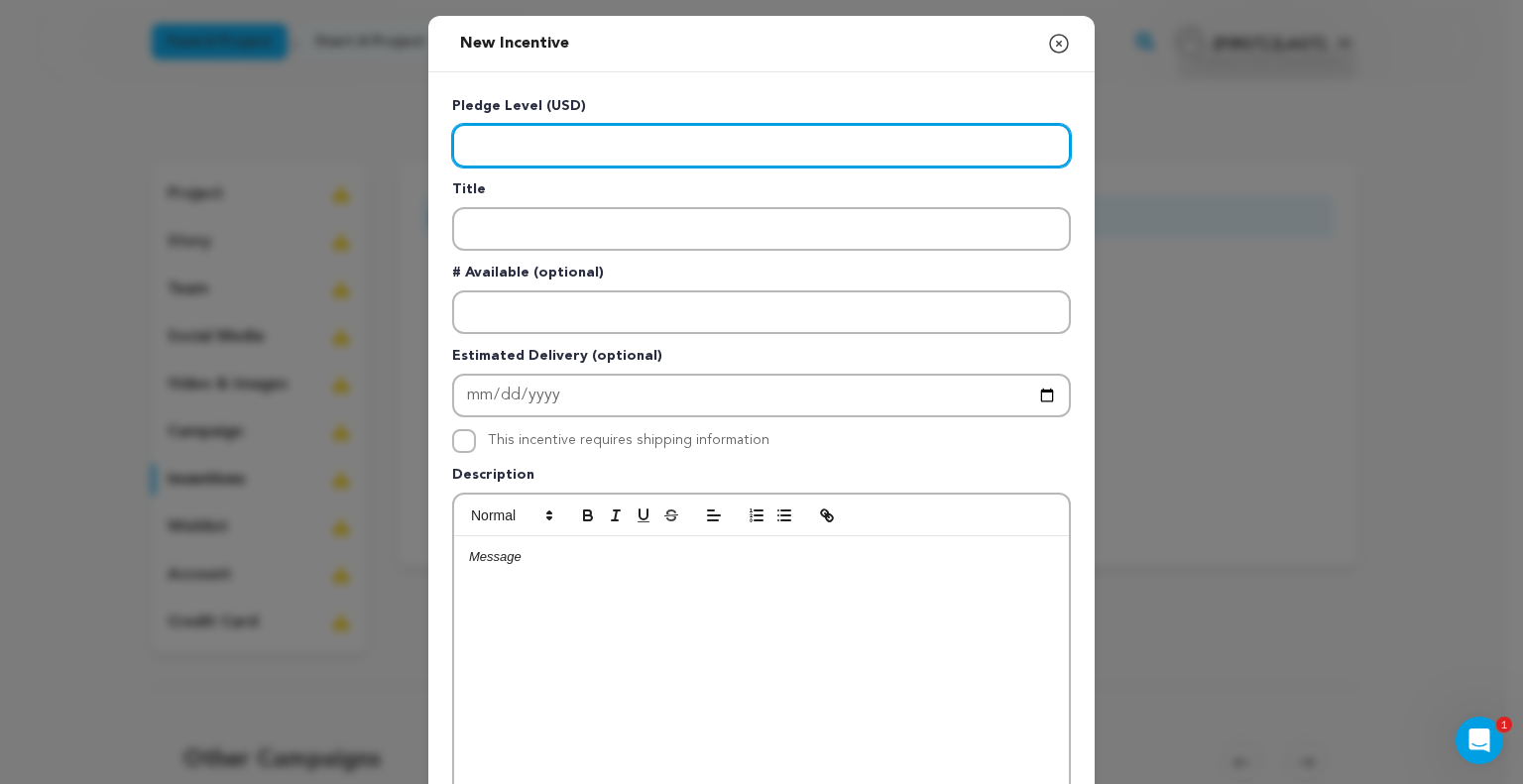 click at bounding box center [762, 146] 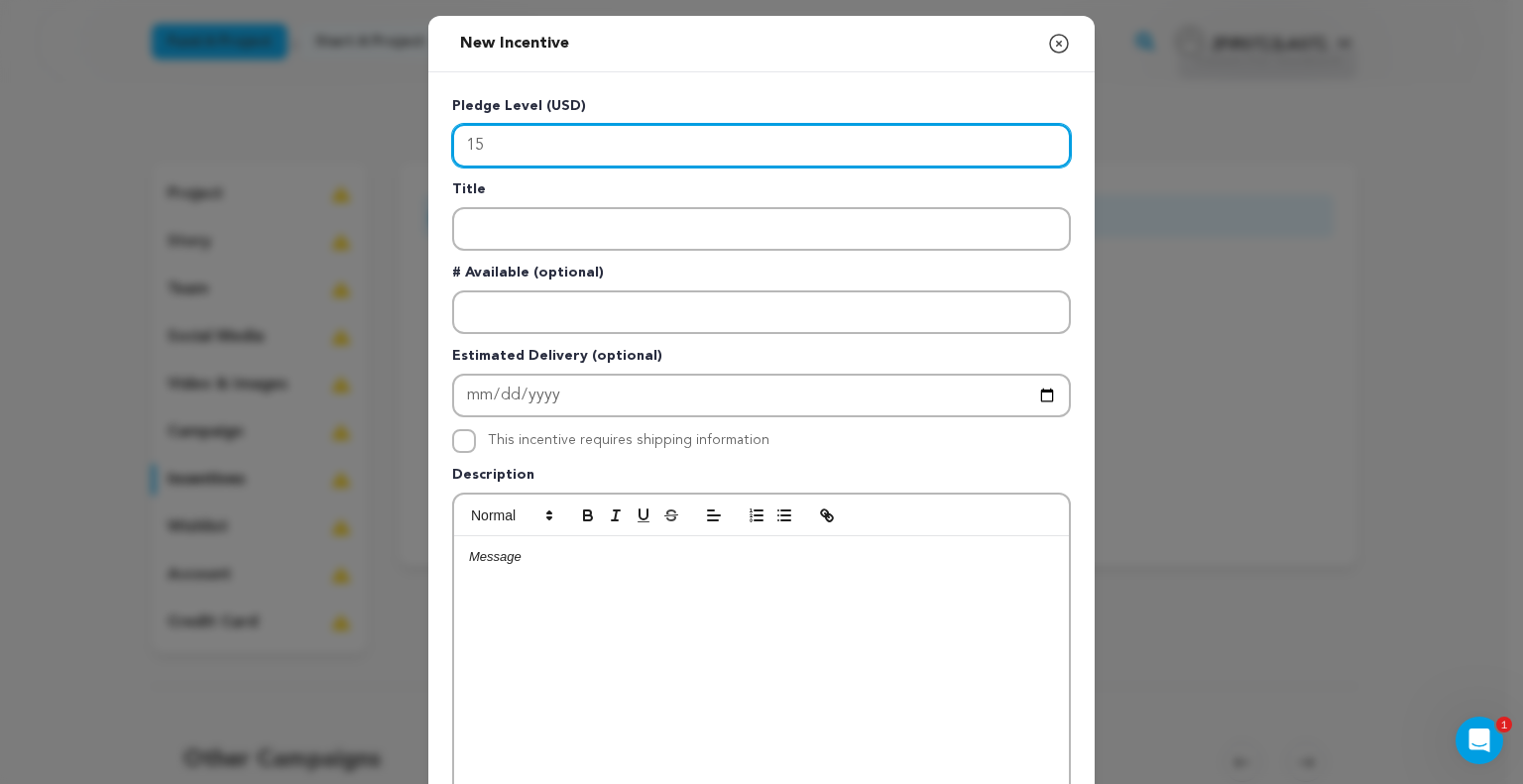 type on "15" 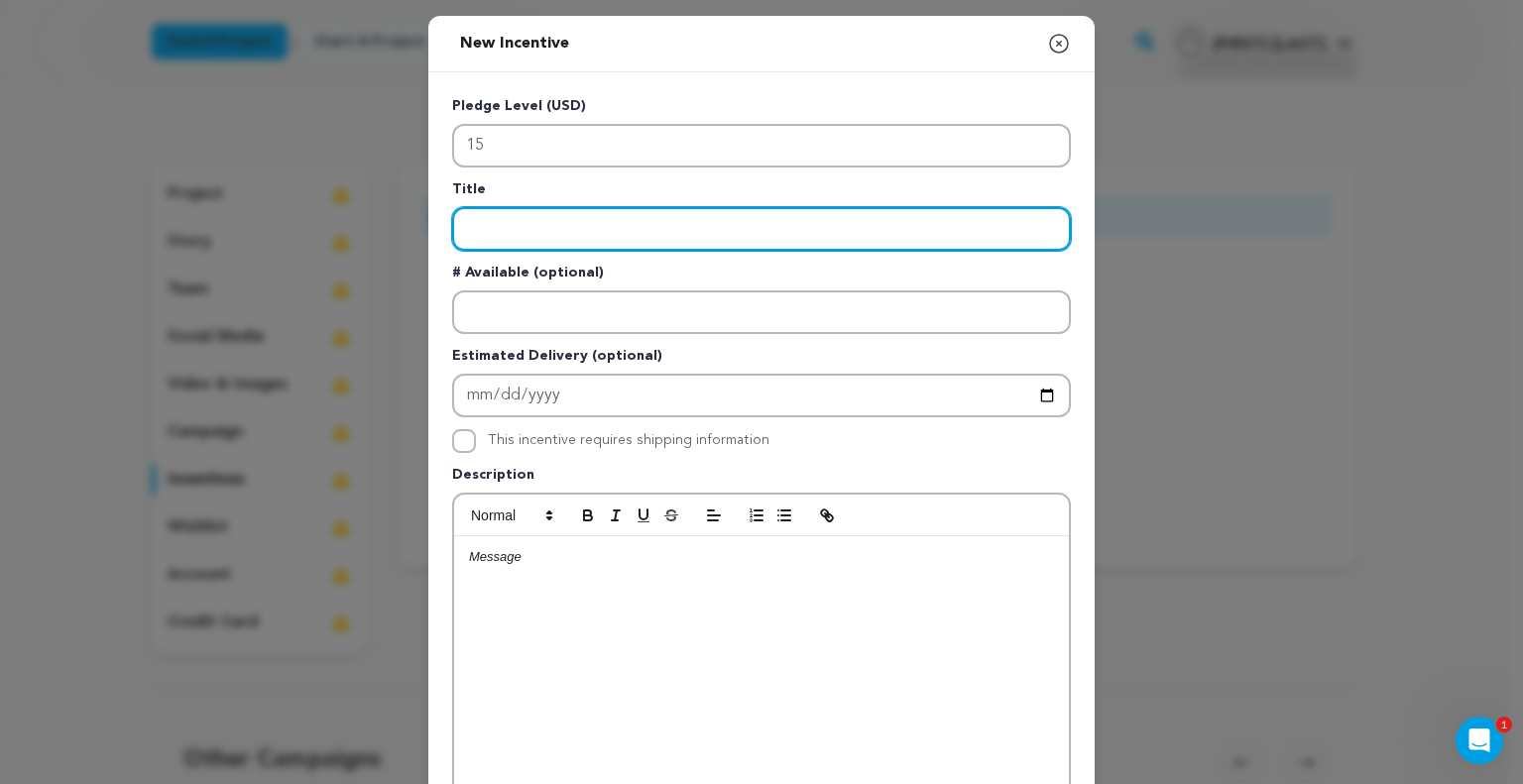 click at bounding box center (762, 229) 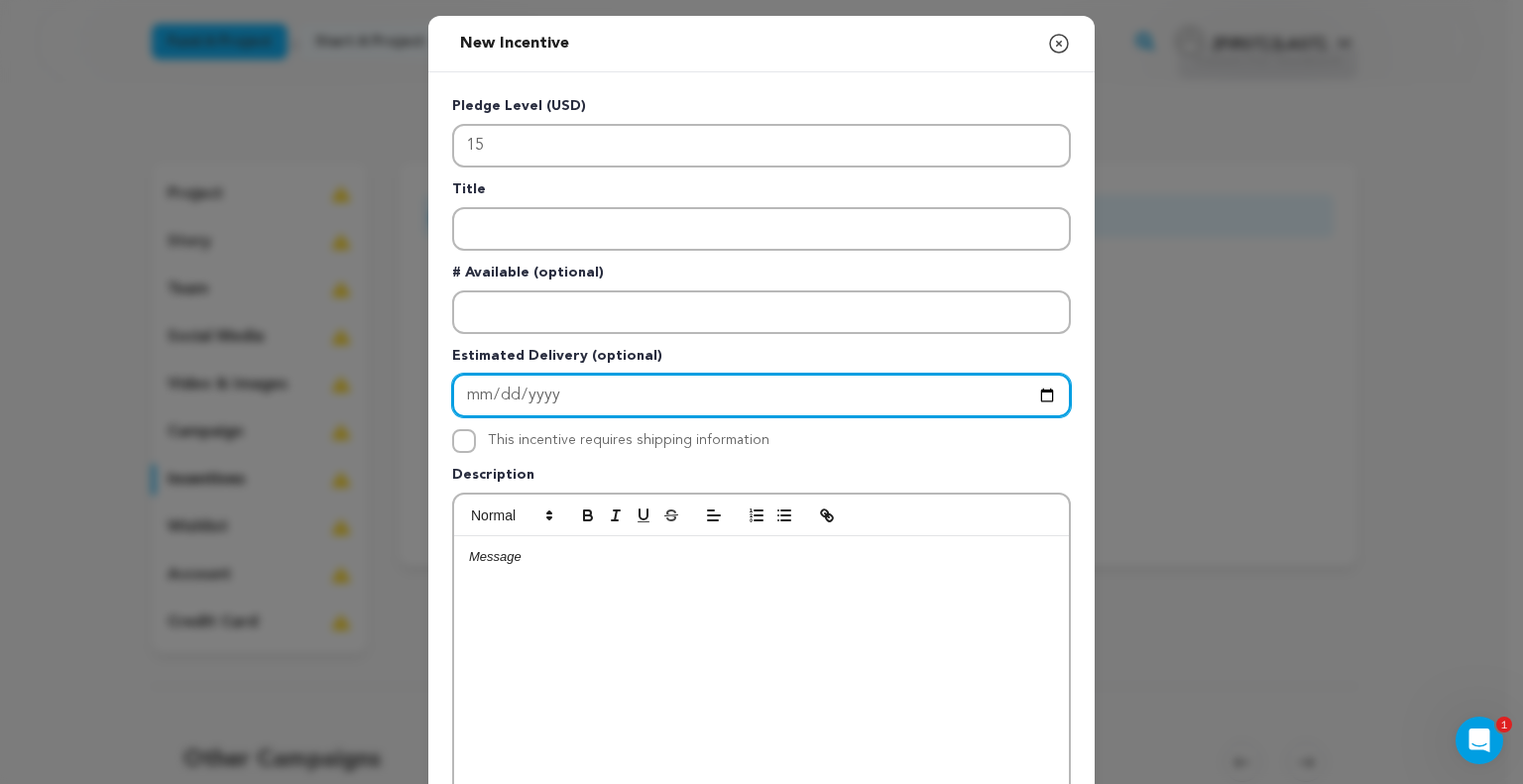 click at bounding box center [762, 395] 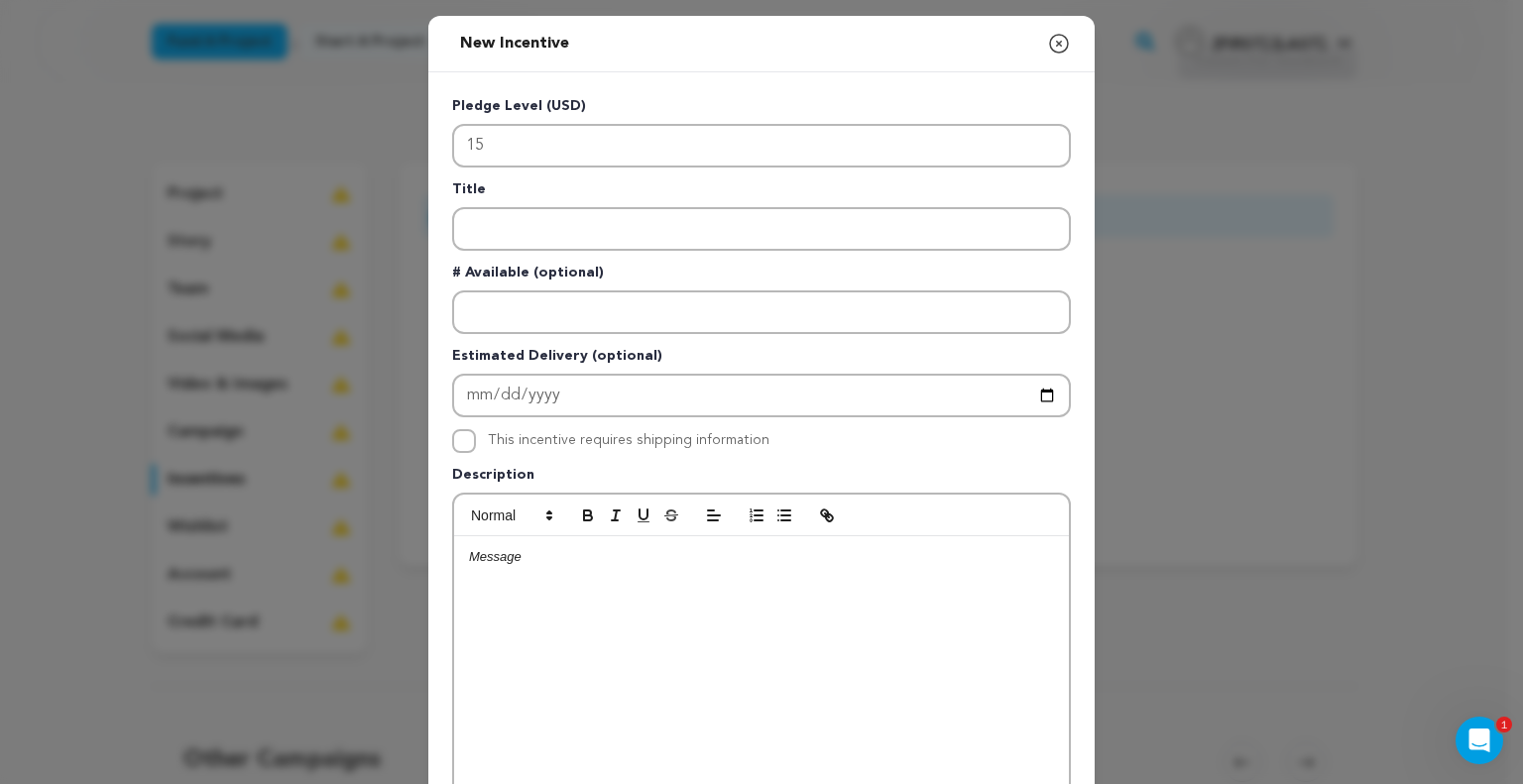 click on "This incentive requires shipping information" at bounding box center (629, 440) 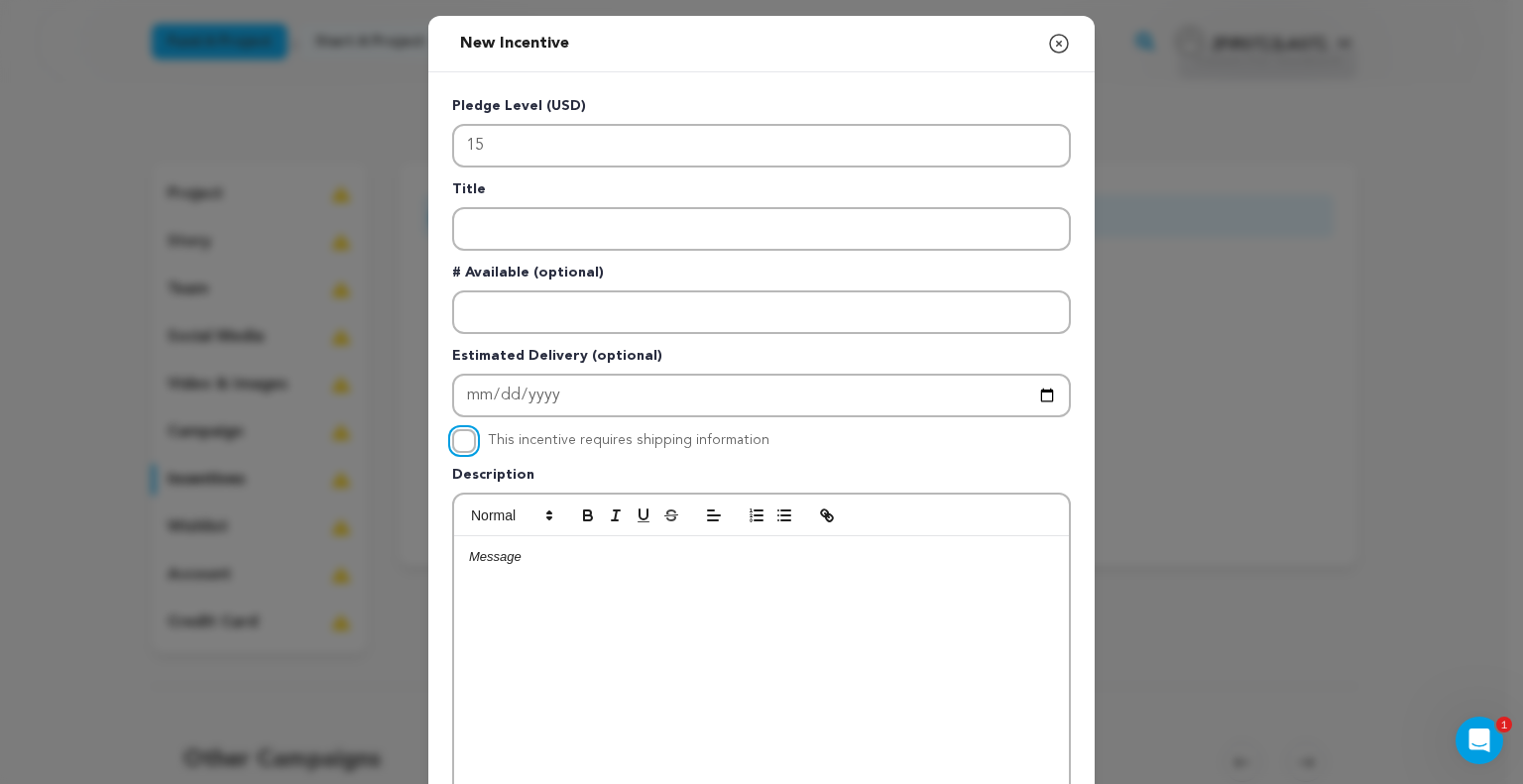 click on "This incentive requires shipping information" at bounding box center [464, 441] 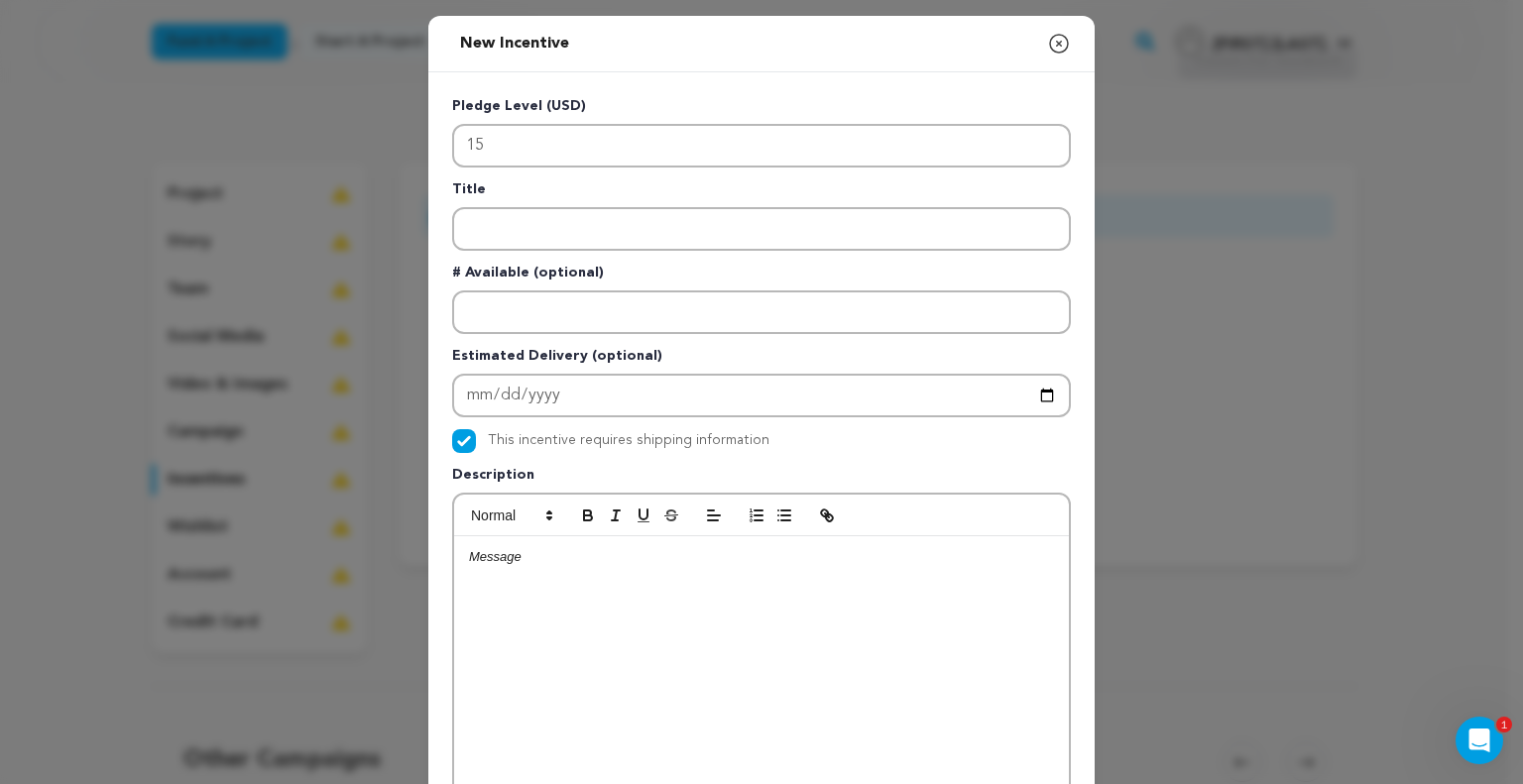 click on "Pledge Level (USD)
15
Title
# Available (optional)
Estimated Delivery (optional)
This incentive requires shipping information" at bounding box center (762, 514) 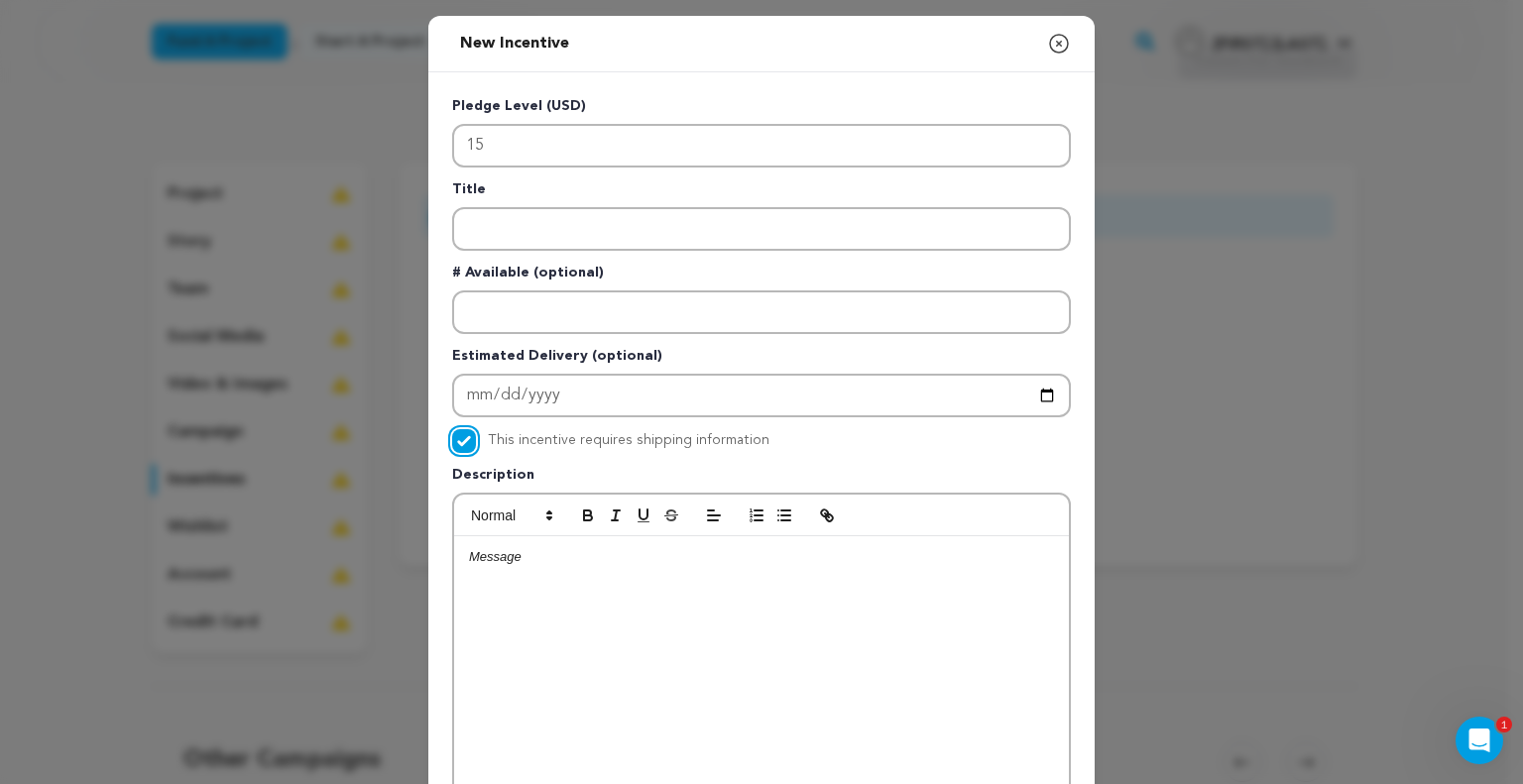 click on "This incentive requires shipping information" at bounding box center [464, 441] 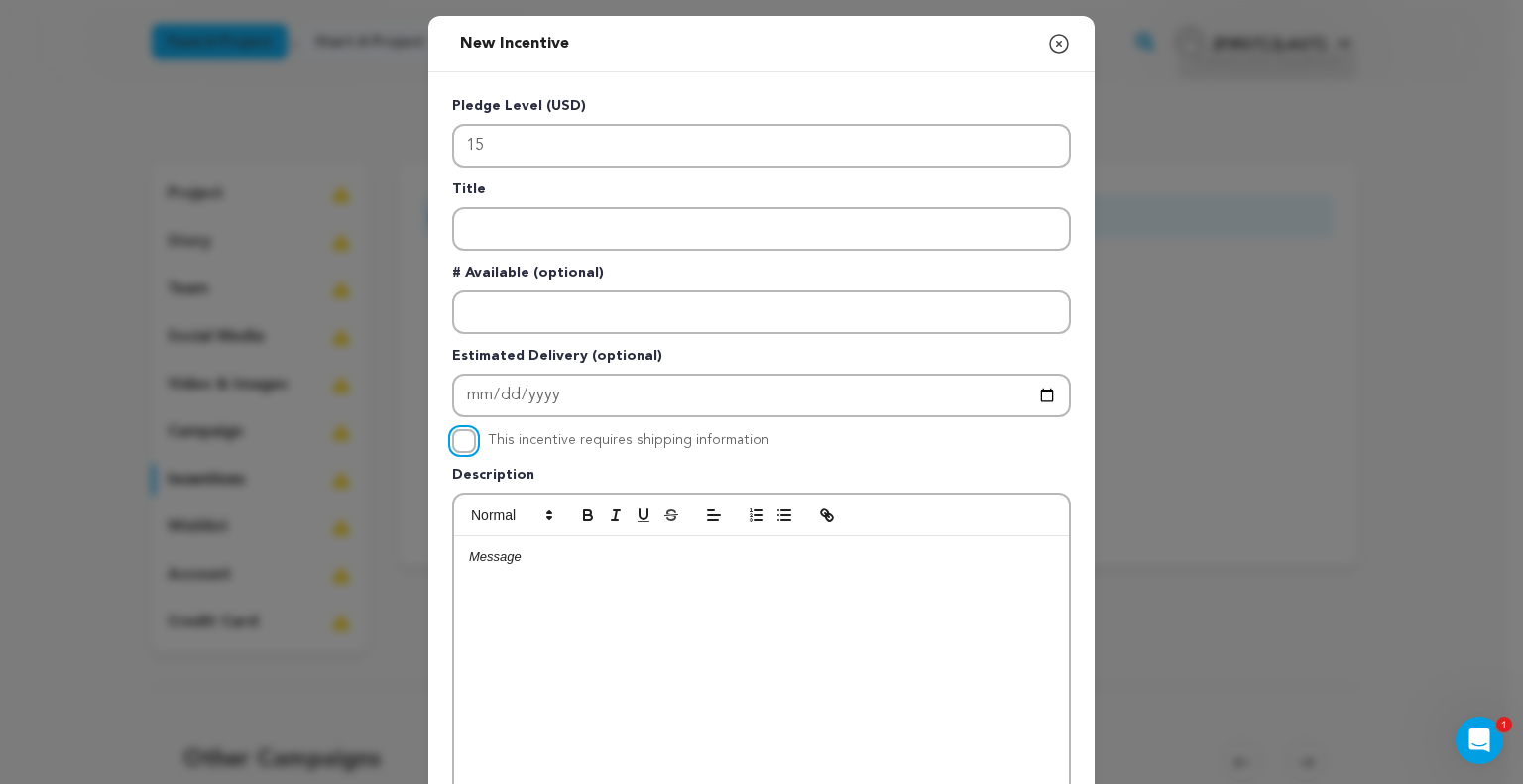 scroll, scrollTop: 0, scrollLeft: 0, axis: both 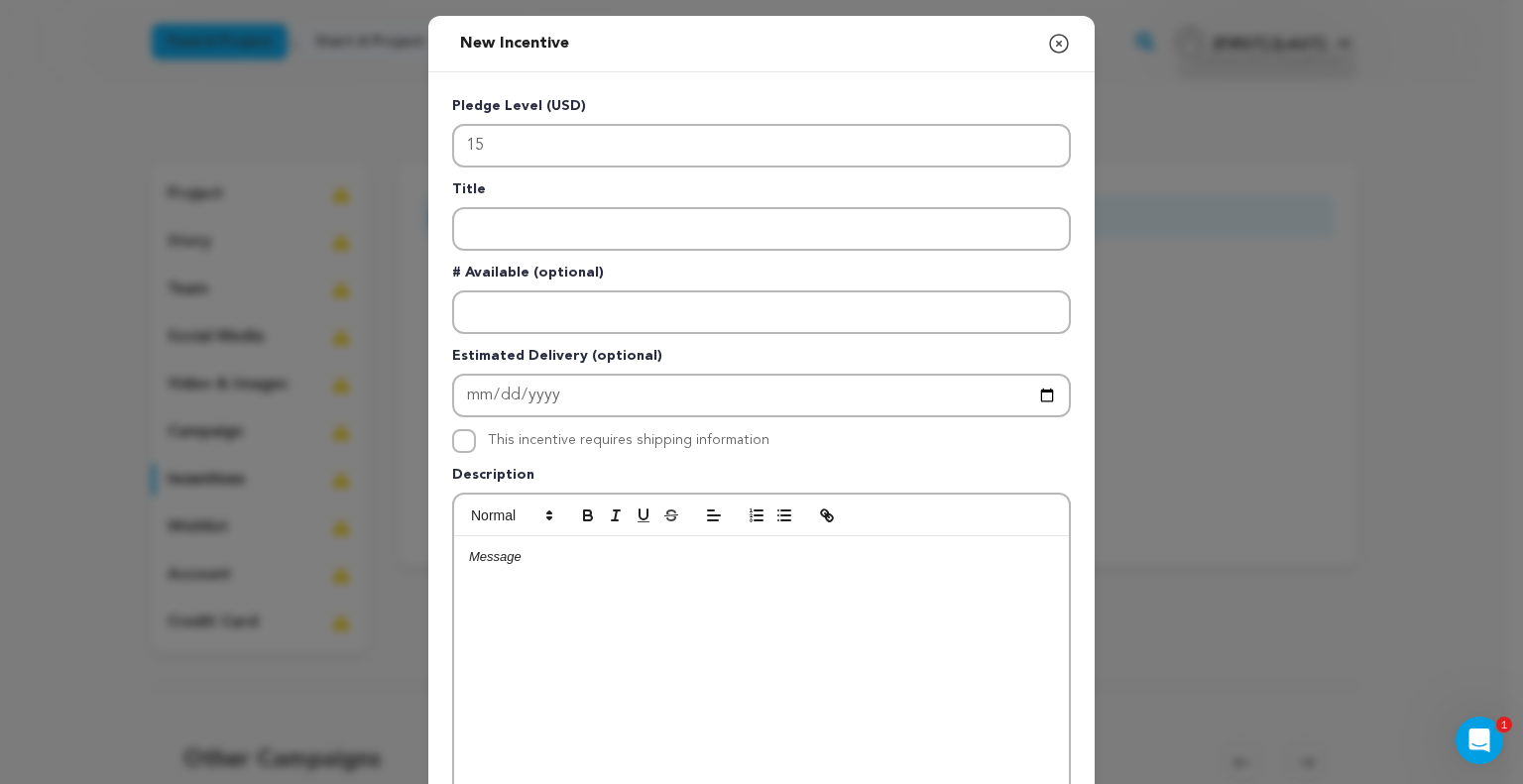click at bounding box center (762, 685) 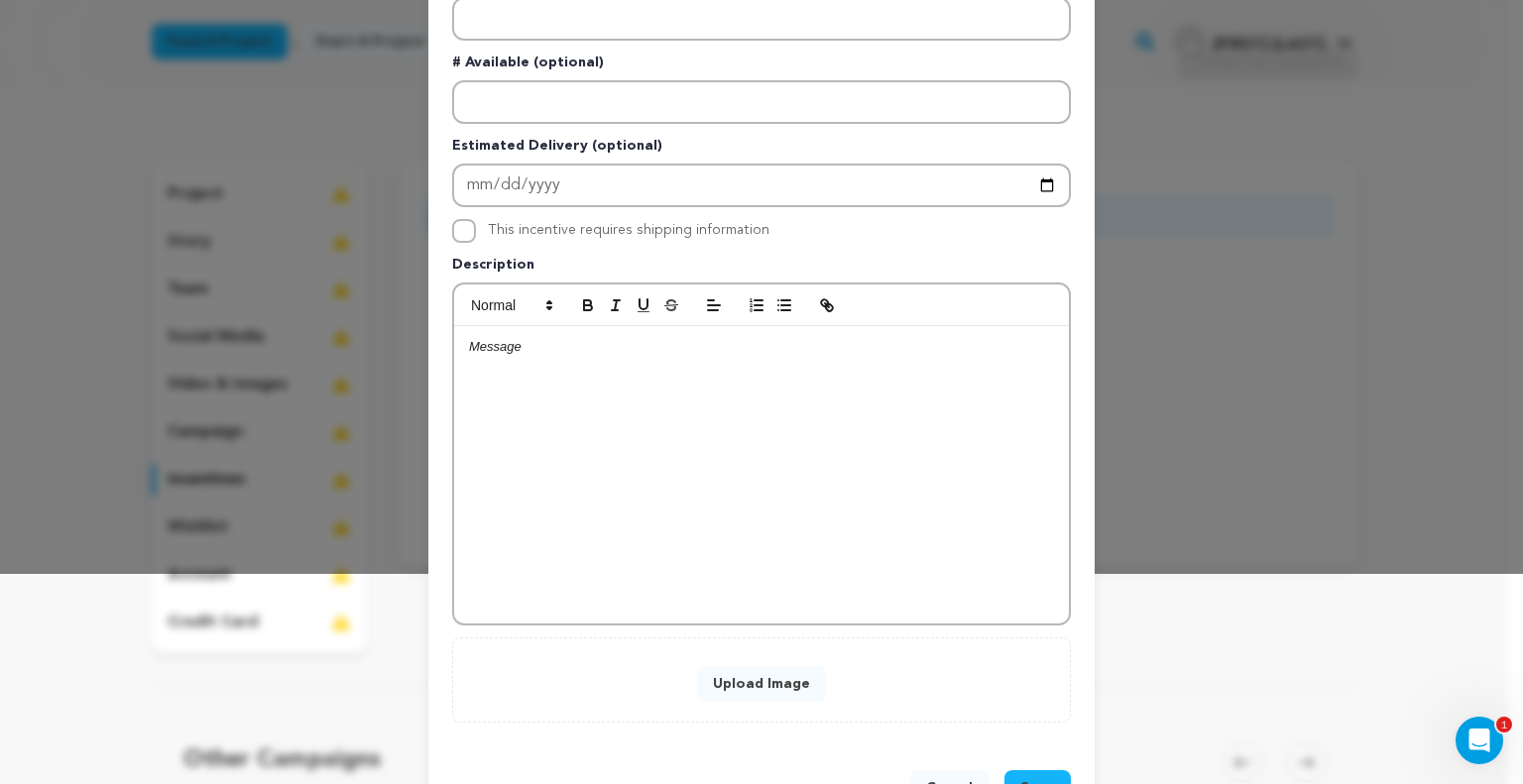 scroll, scrollTop: 175, scrollLeft: 0, axis: vertical 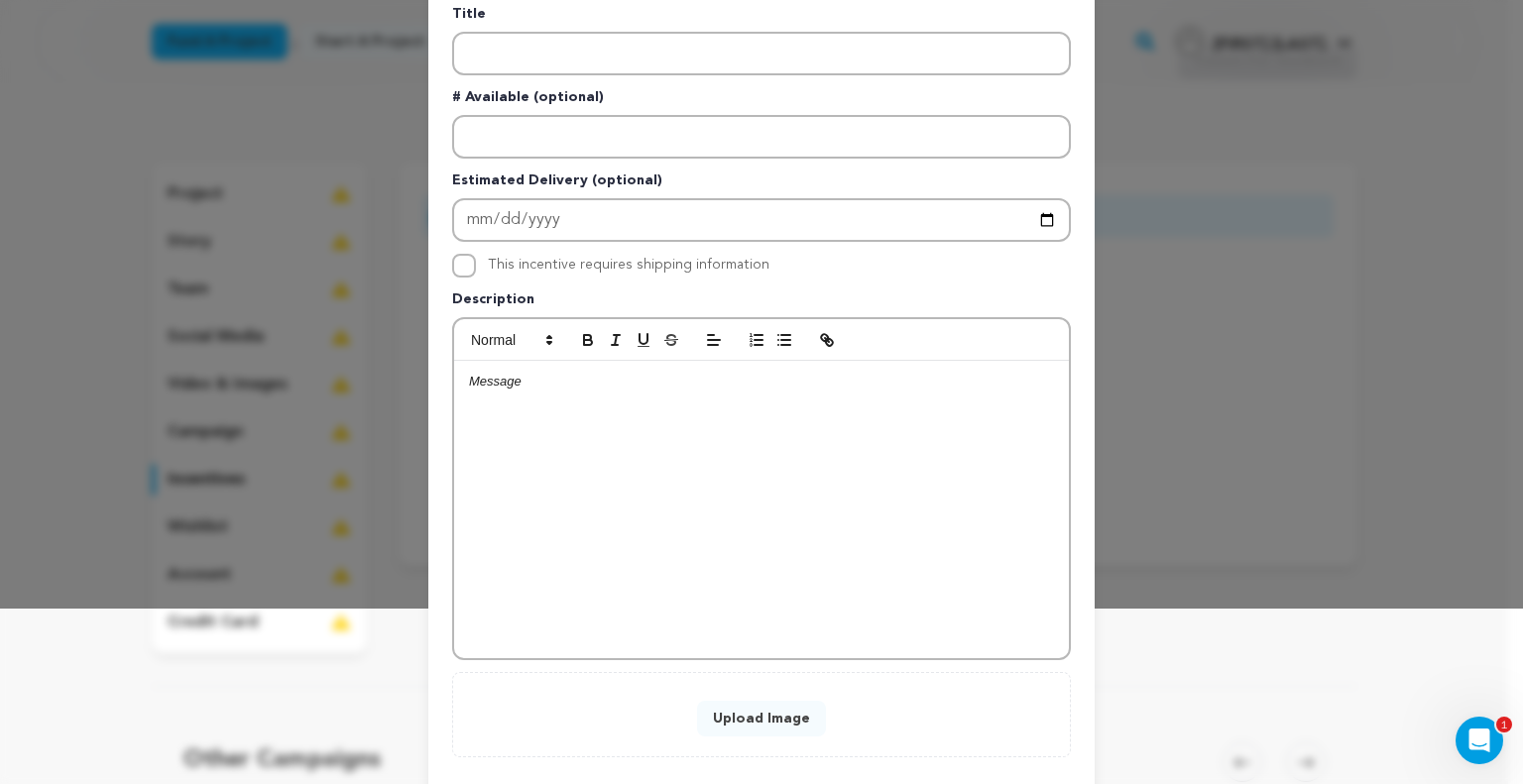 type 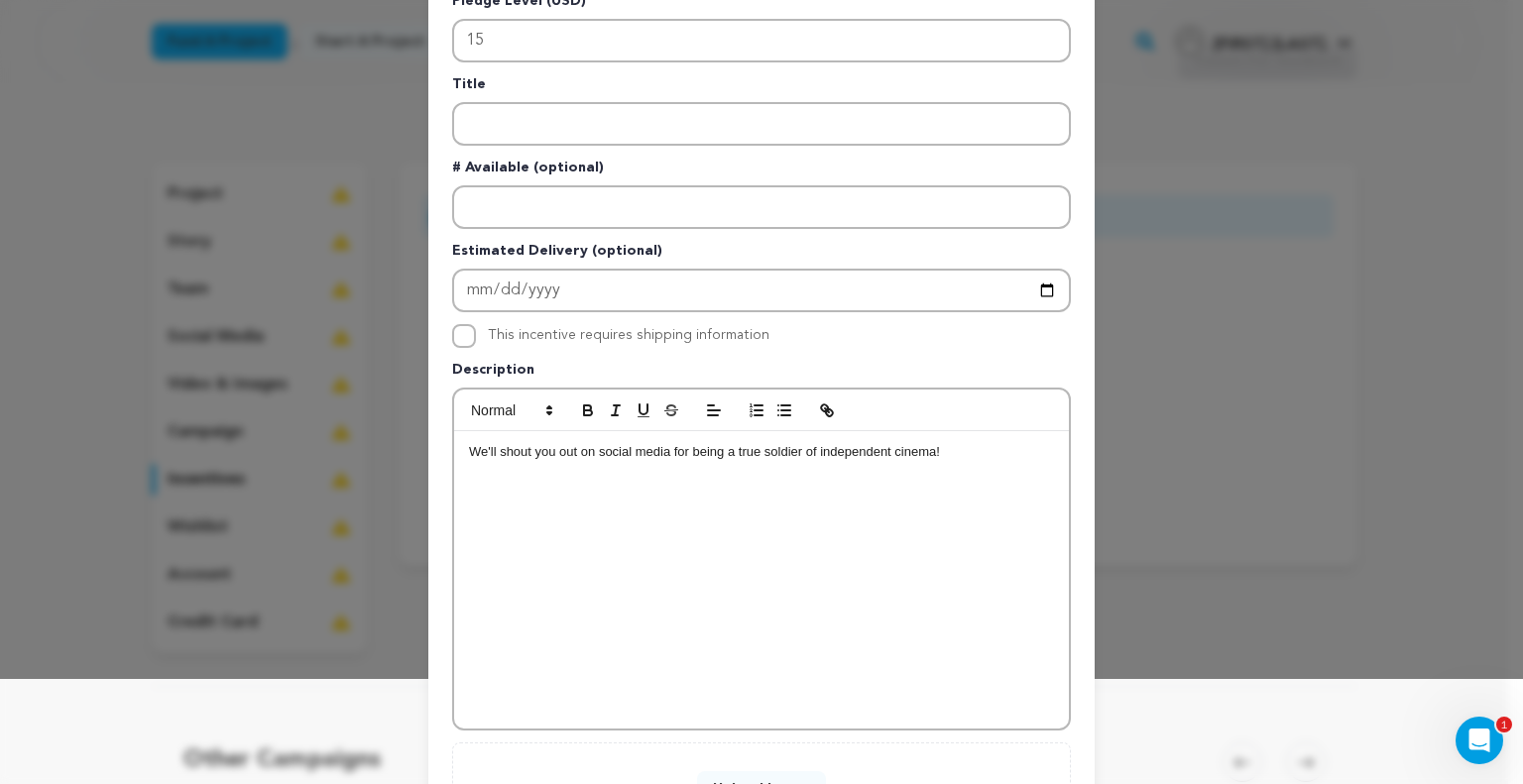 scroll, scrollTop: 0, scrollLeft: 0, axis: both 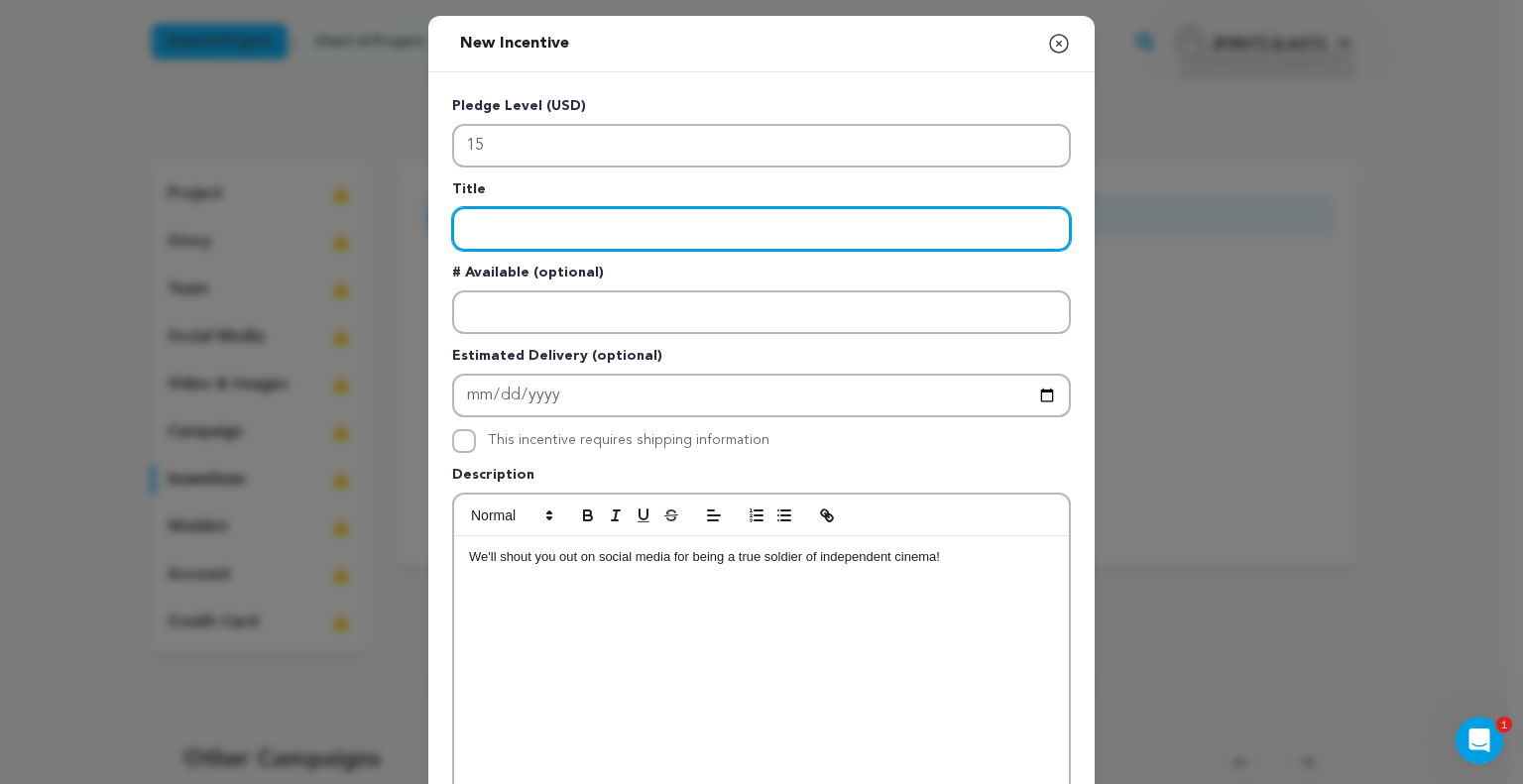click at bounding box center (762, 229) 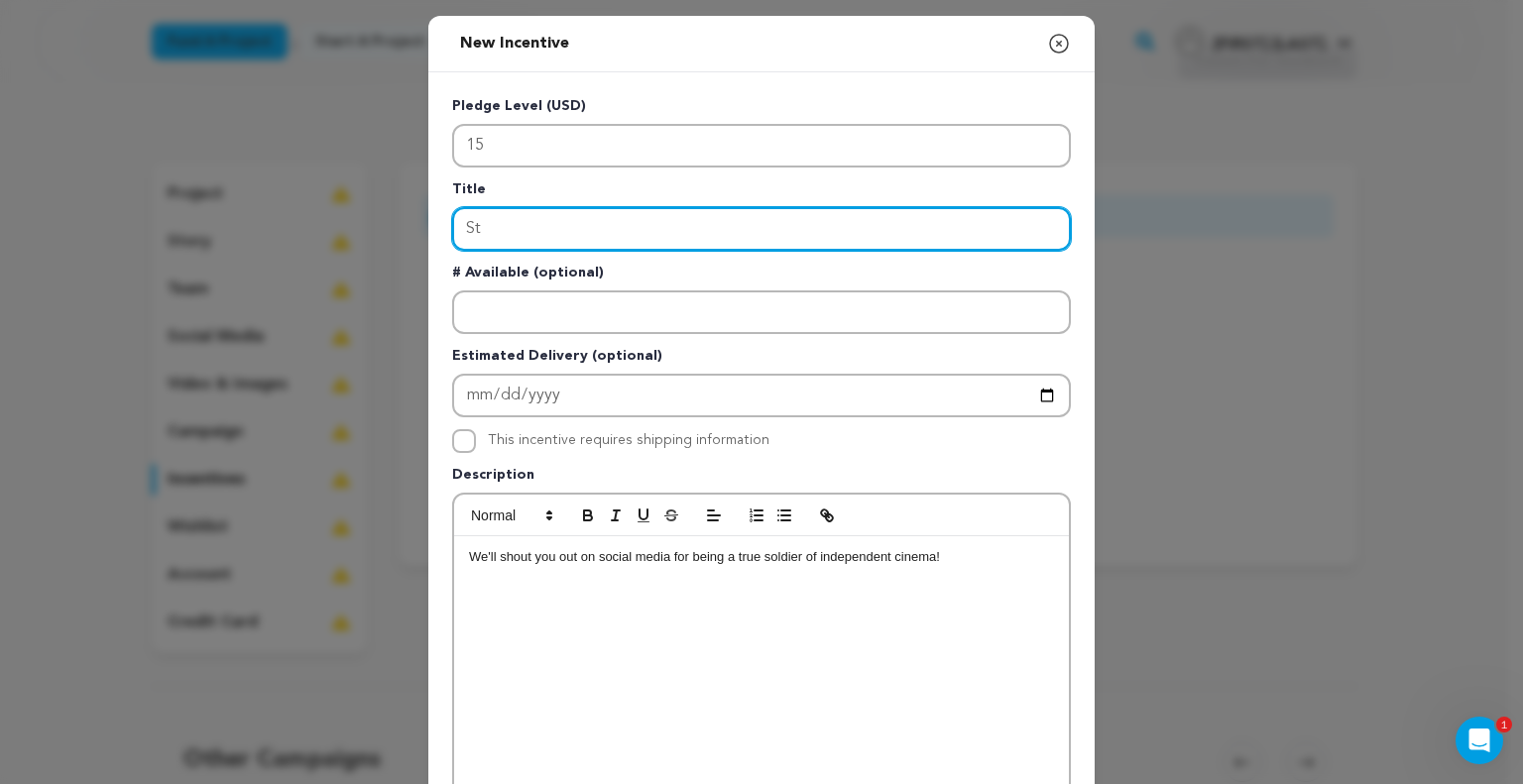 type on "S" 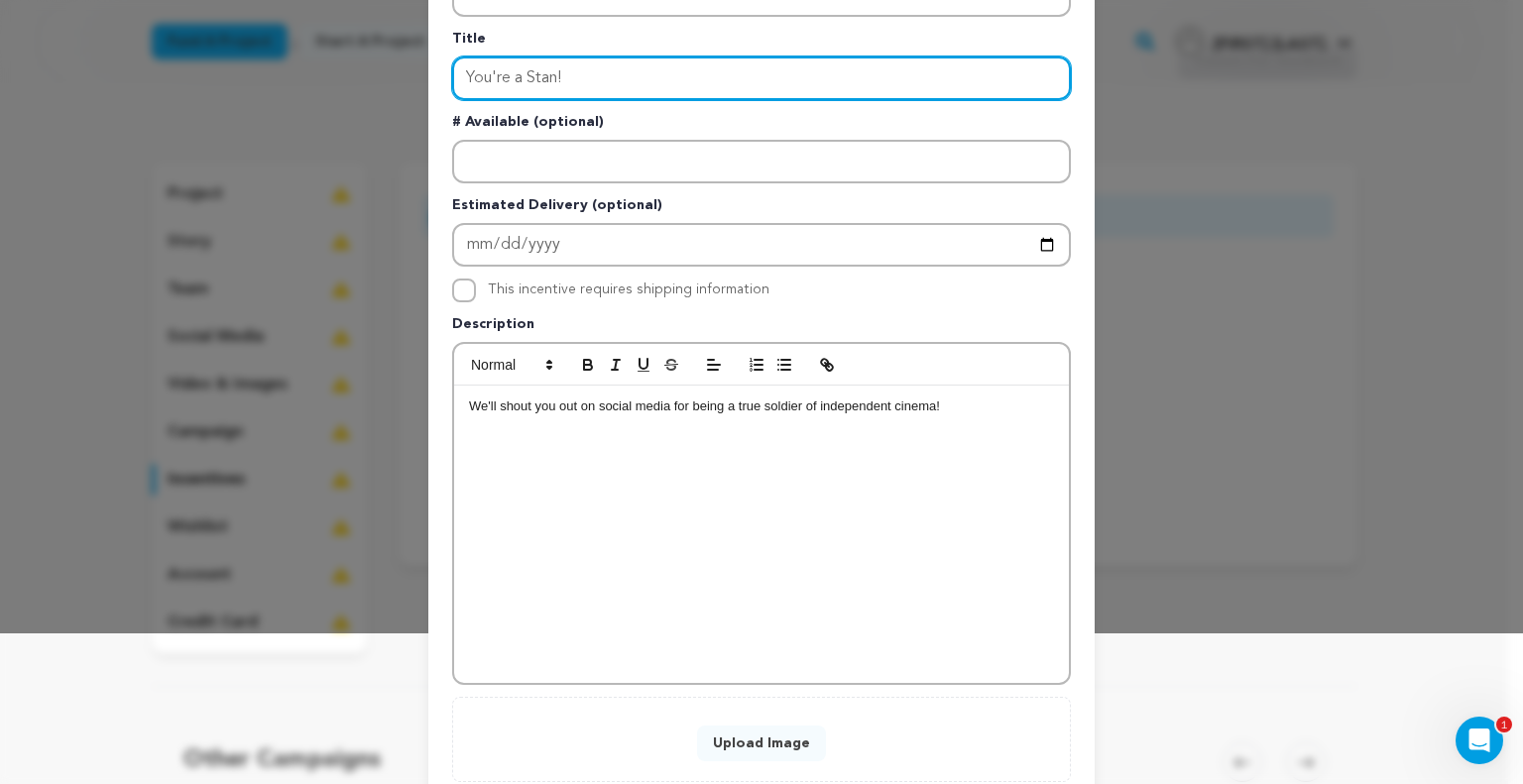 scroll, scrollTop: 275, scrollLeft: 0, axis: vertical 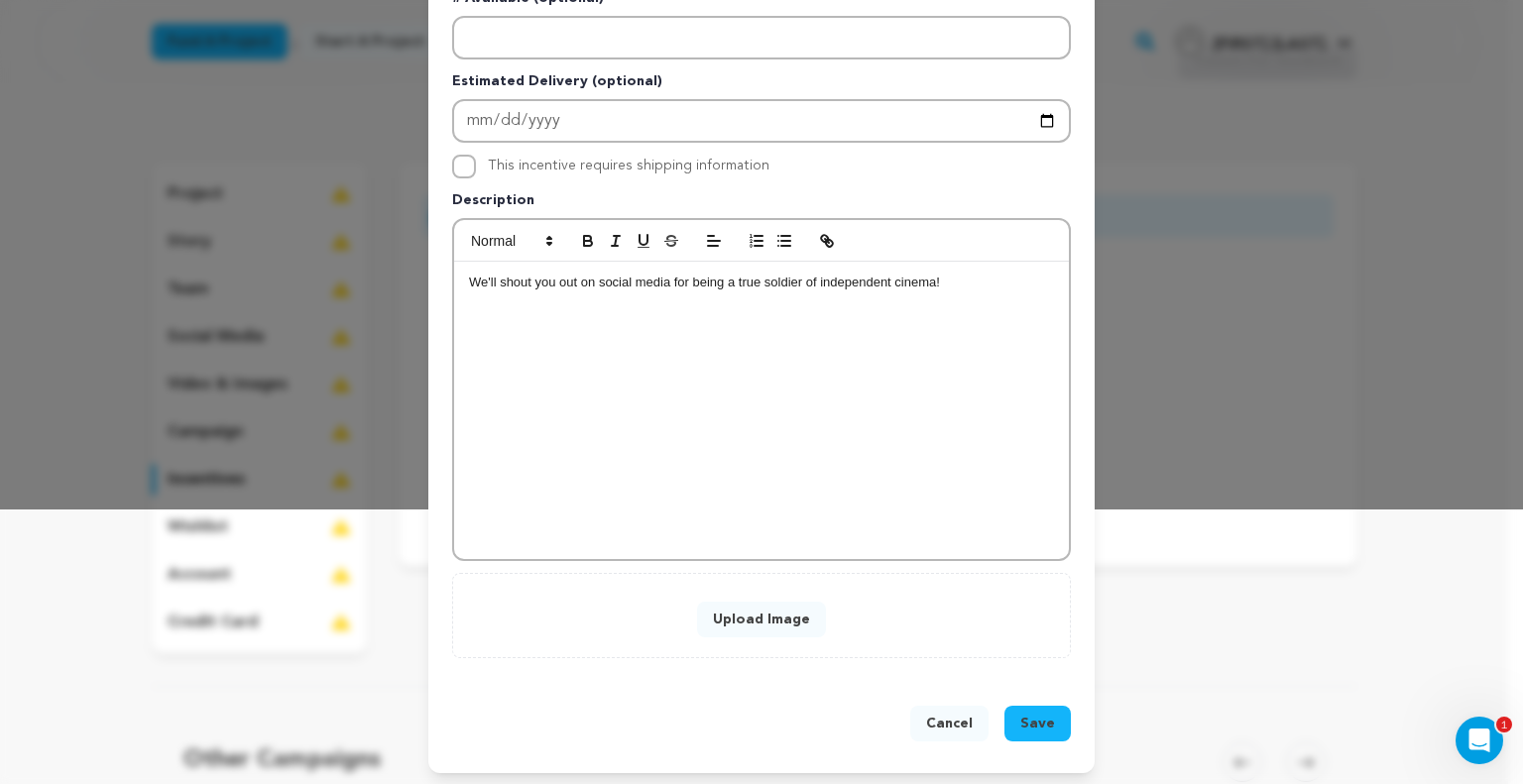 click on "Save" at bounding box center (1037, 724) 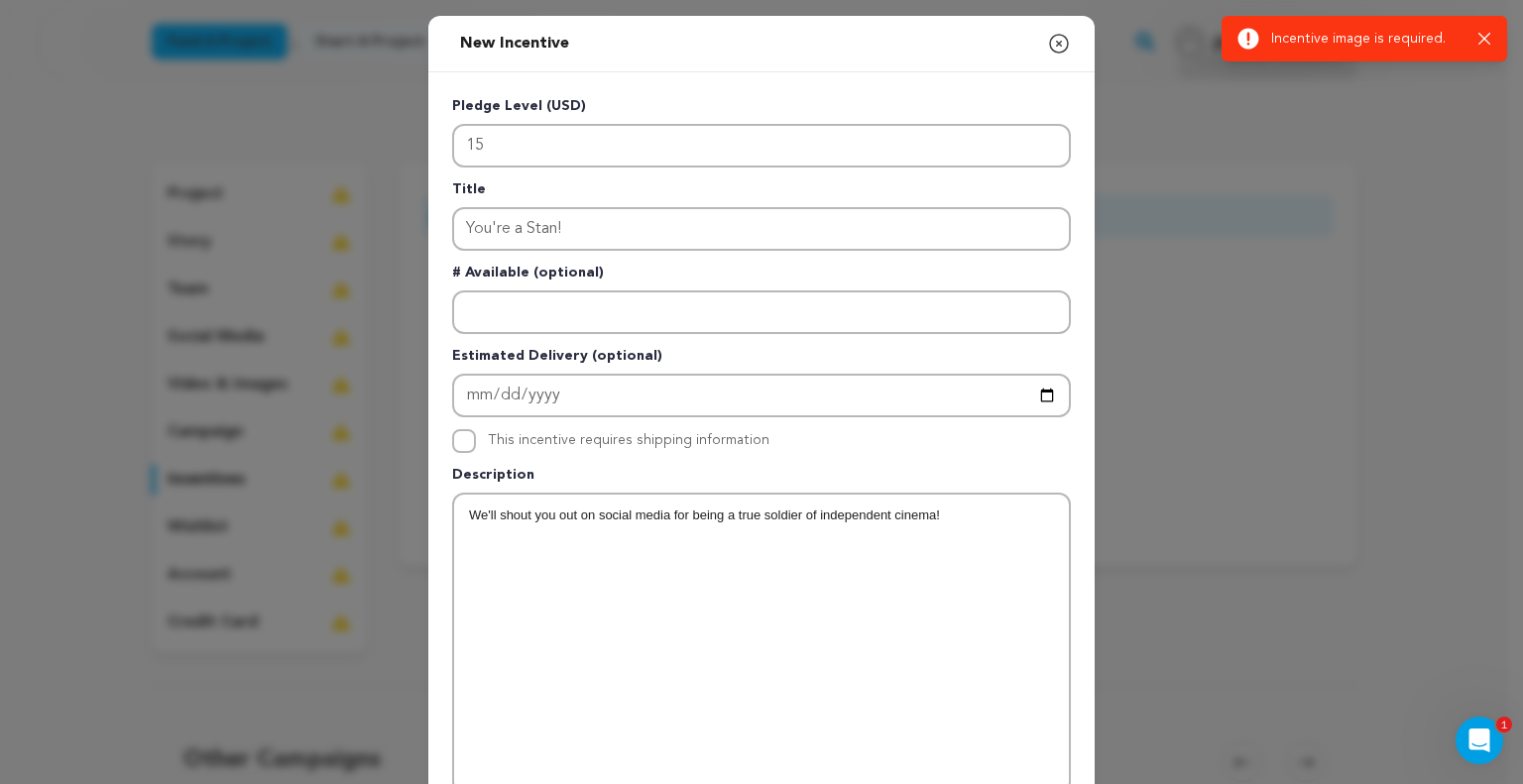 scroll, scrollTop: 233, scrollLeft: 0, axis: vertical 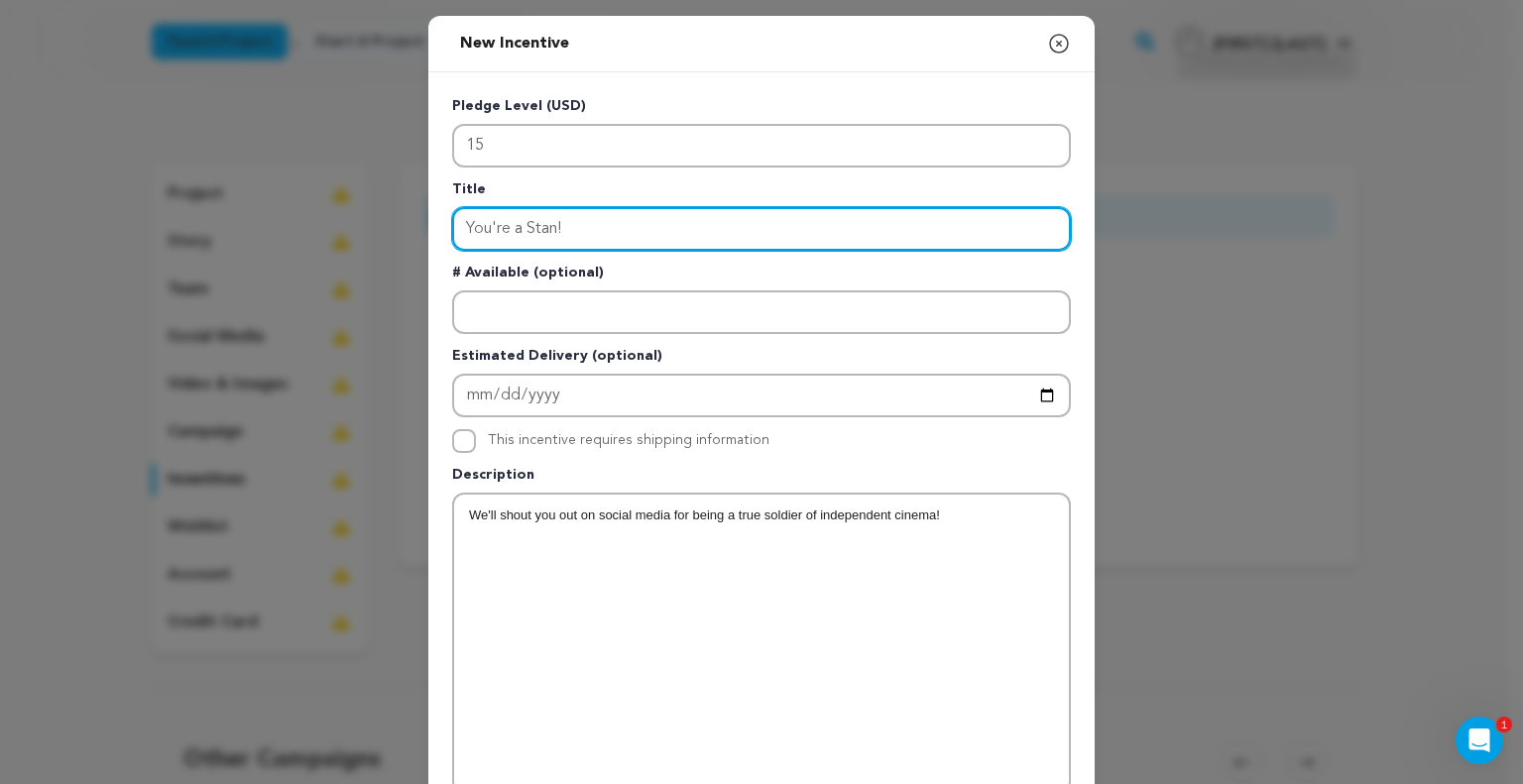 drag, startPoint x: 560, startPoint y: 225, endPoint x: 419, endPoint y: 213, distance: 141.50972 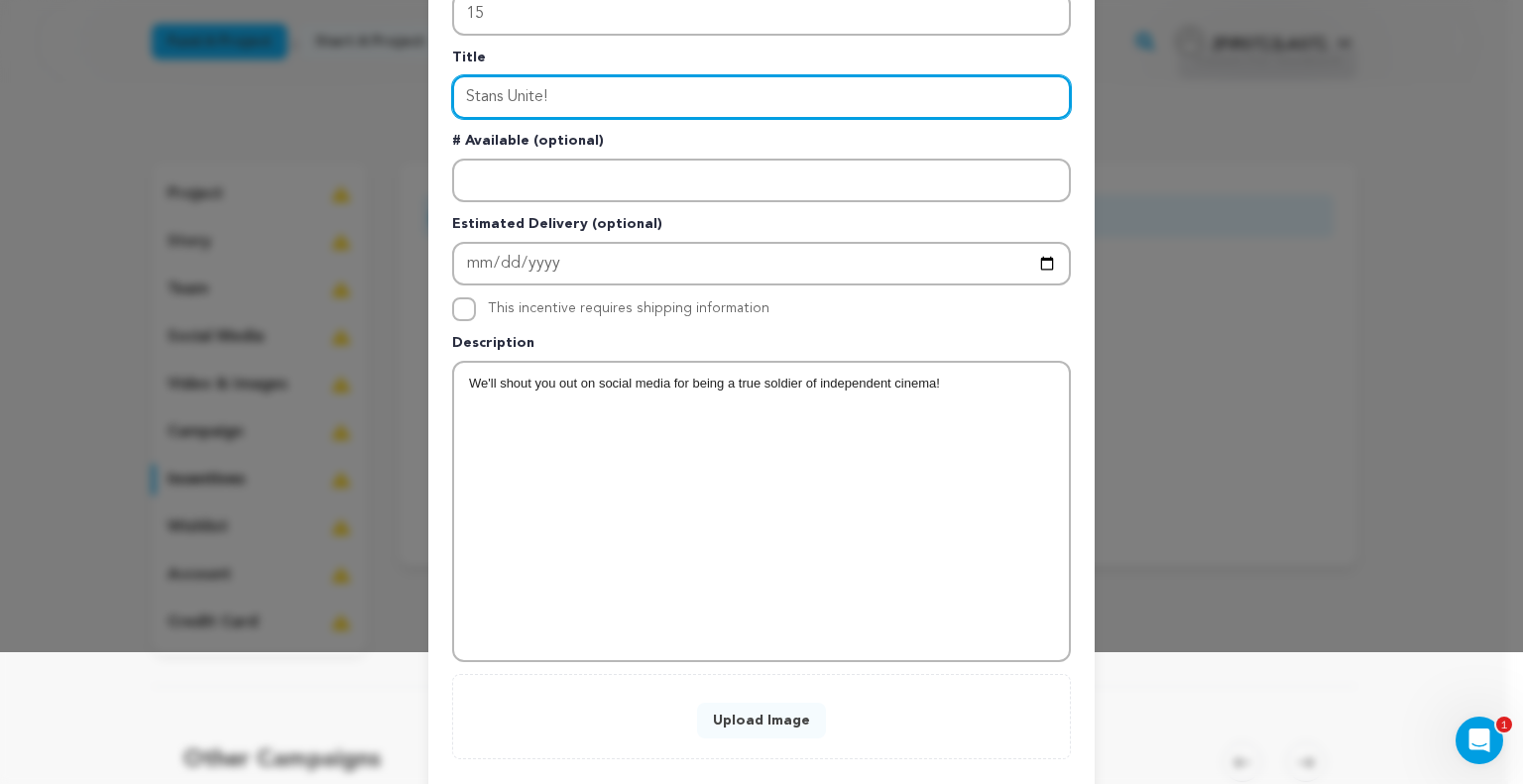 scroll, scrollTop: 233, scrollLeft: 0, axis: vertical 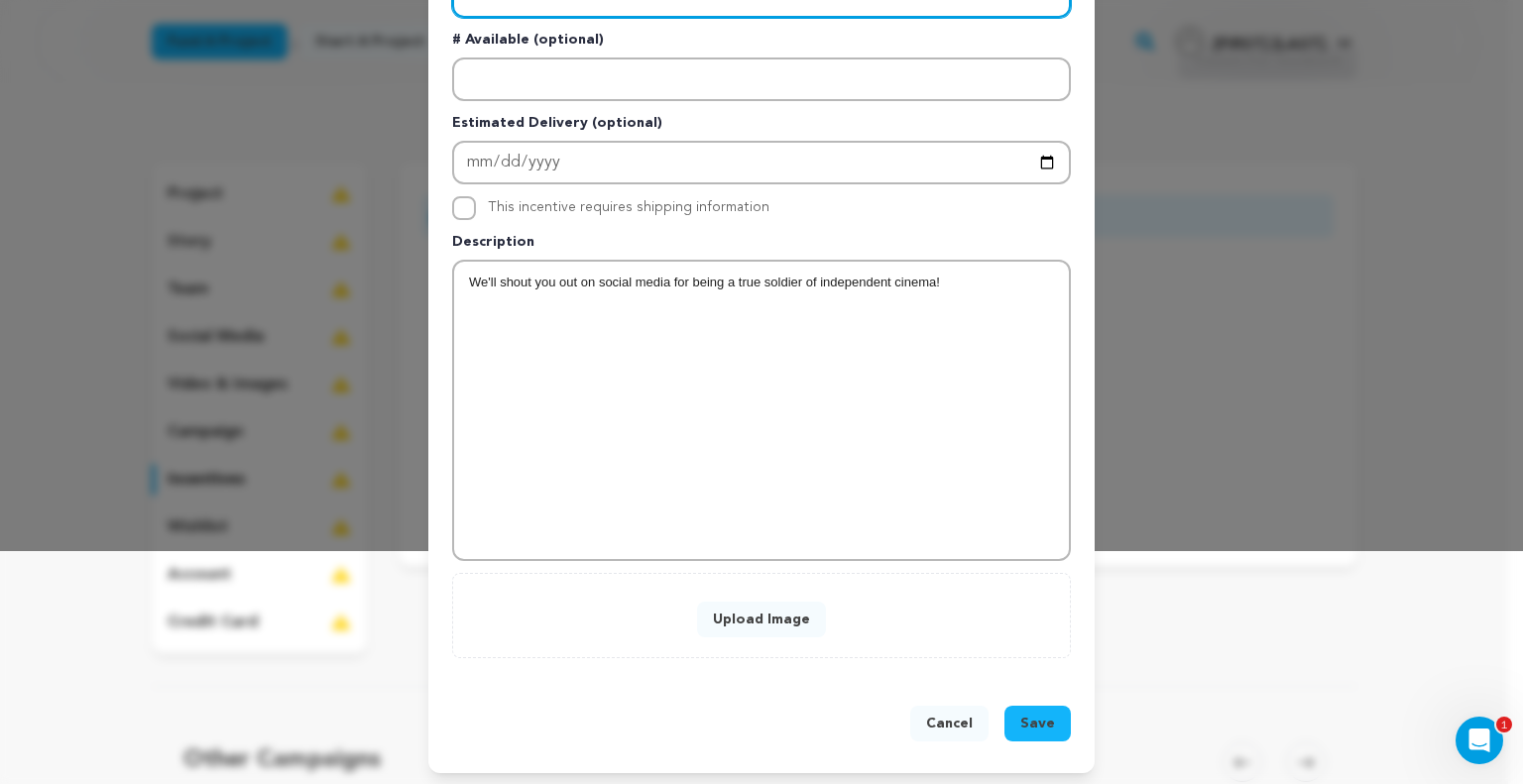 type on "Stans Unite!" 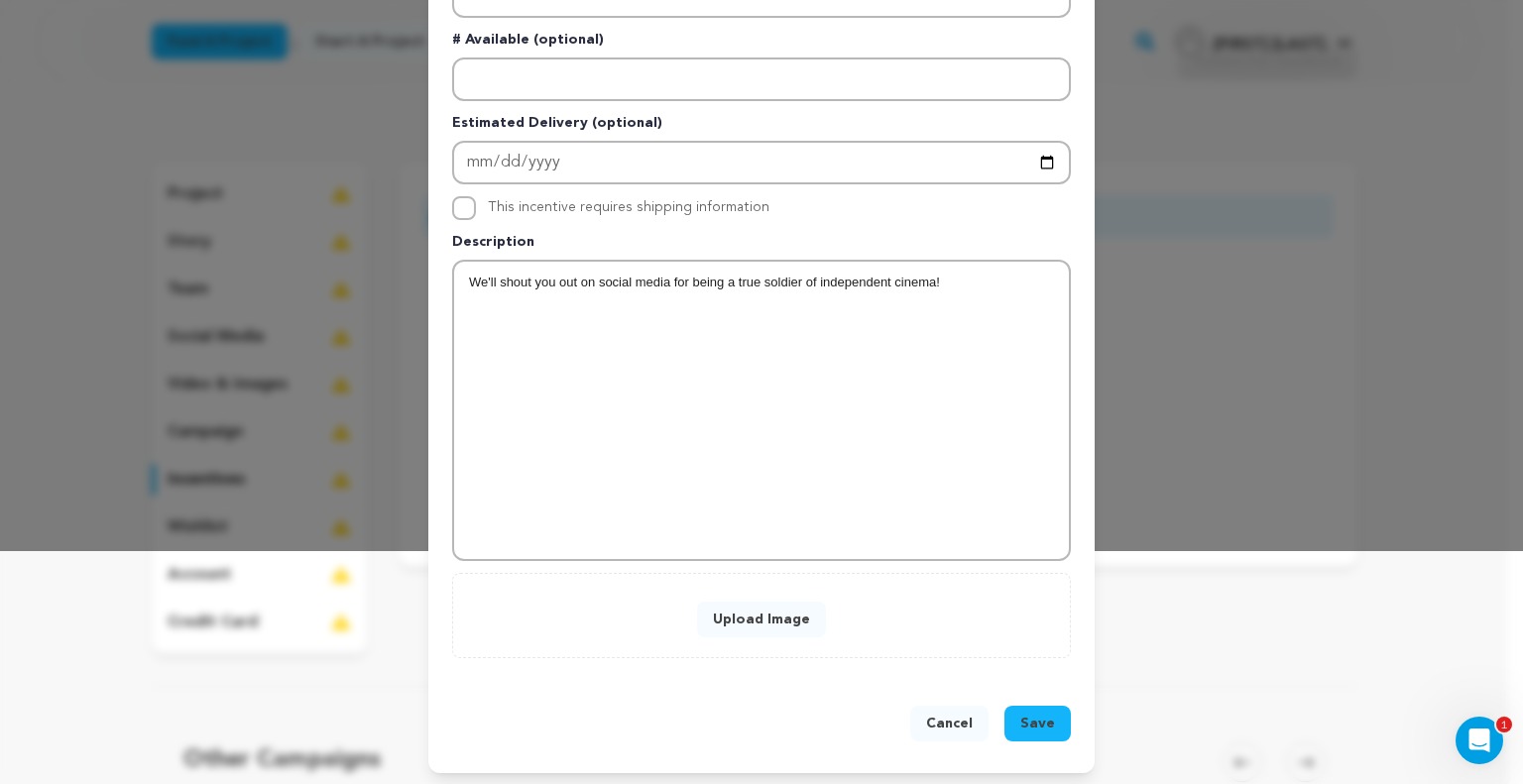 click on "Upload Image" at bounding box center (762, 619) 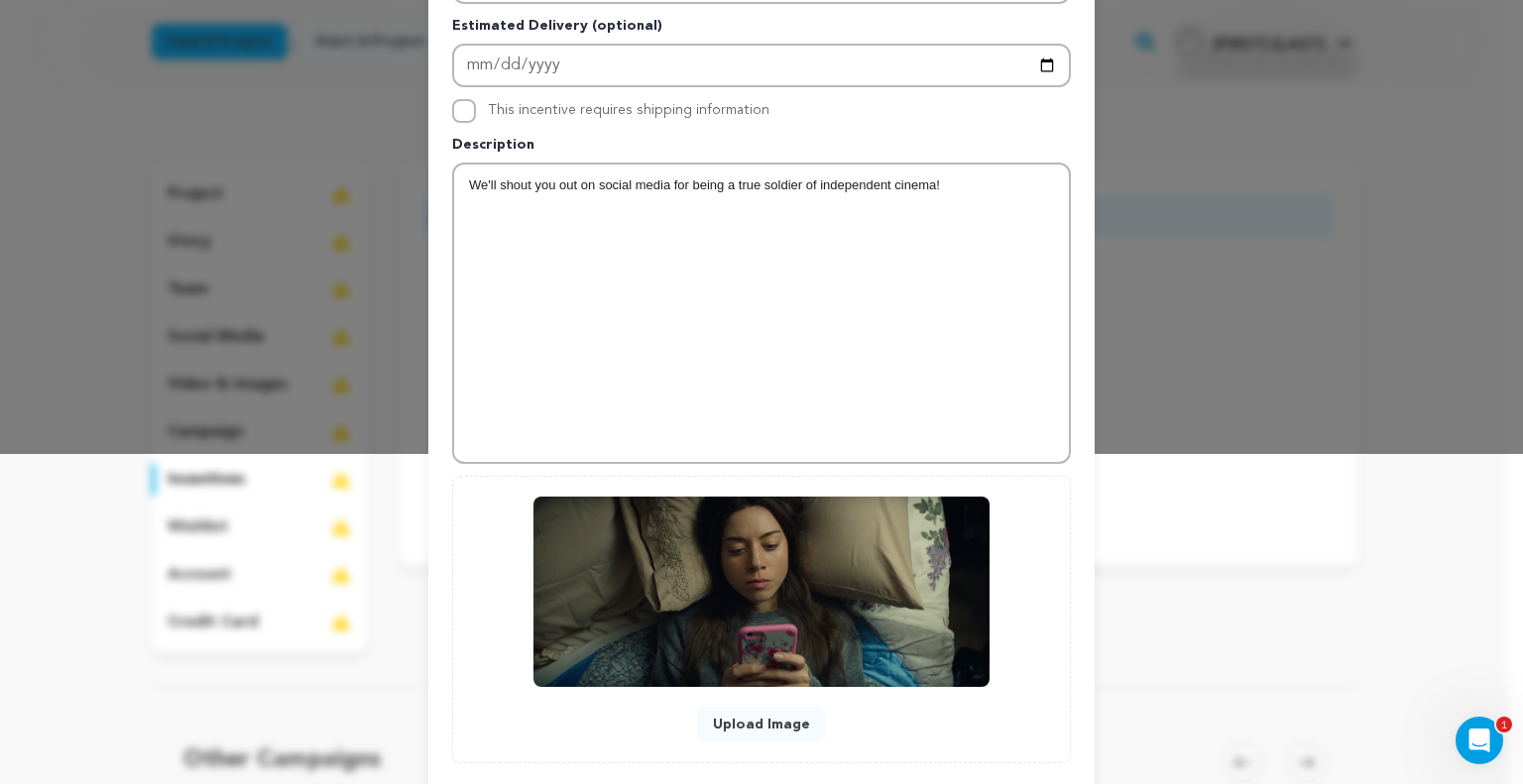 scroll, scrollTop: 435, scrollLeft: 0, axis: vertical 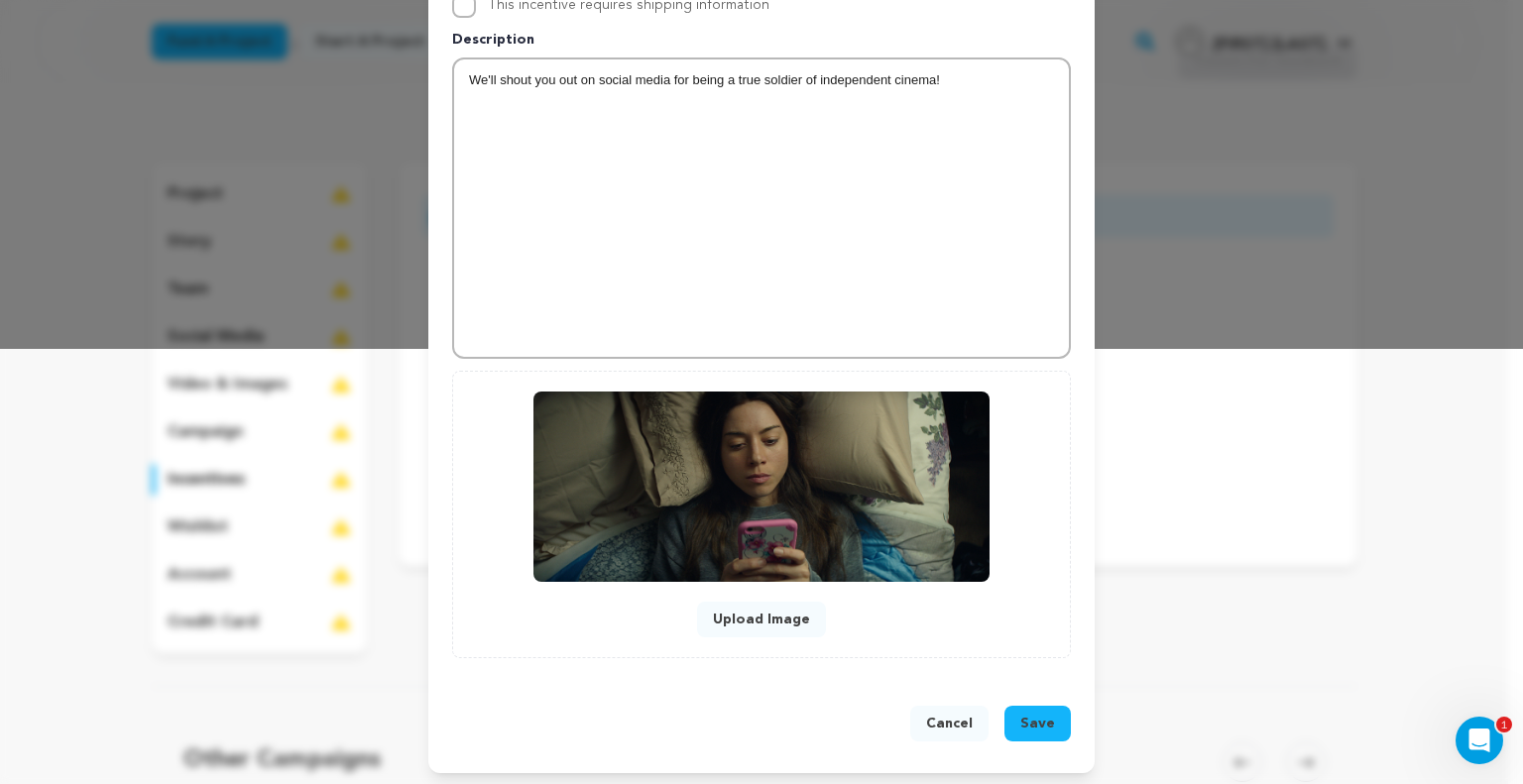 click on "Save" at bounding box center (1037, 724) 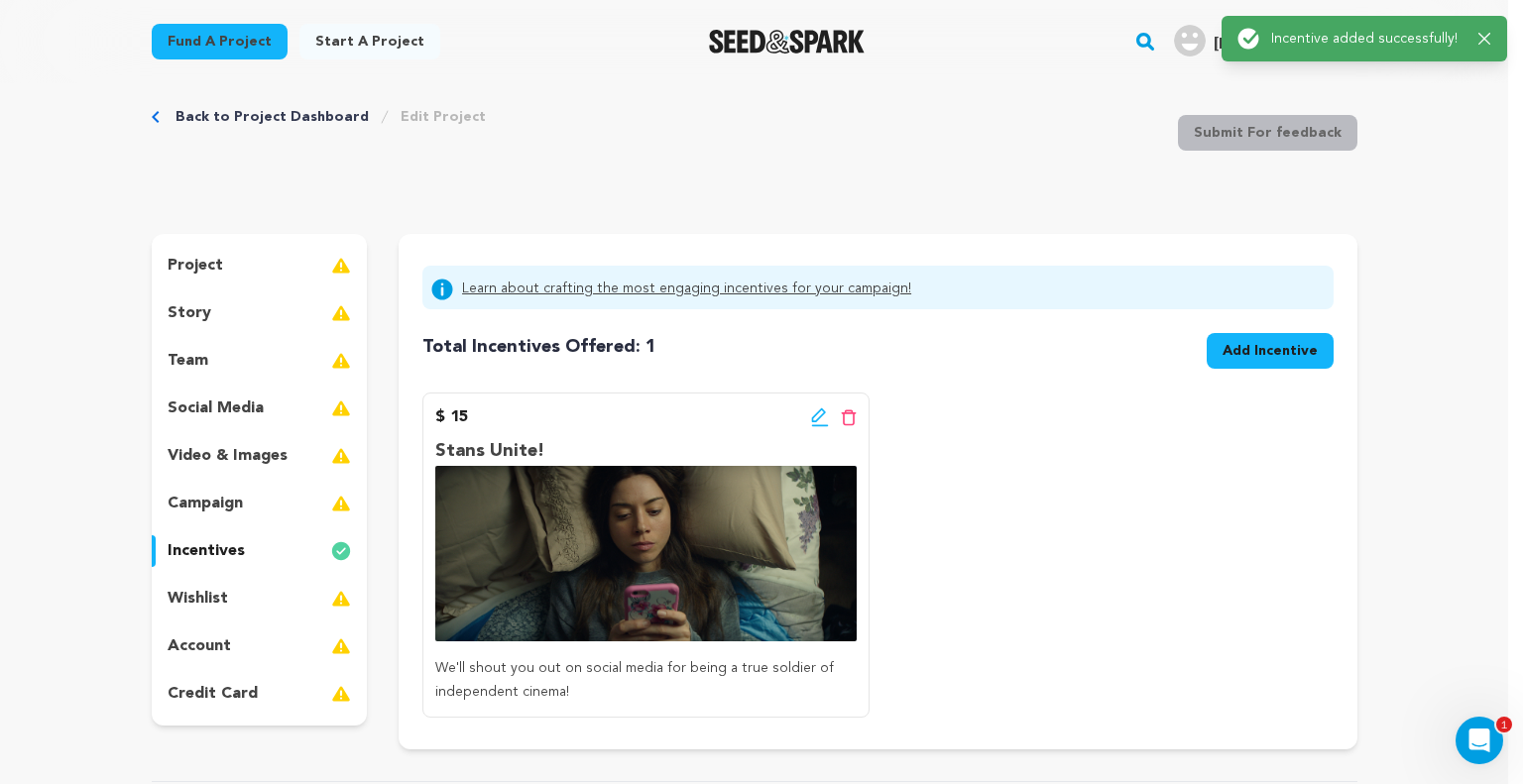 scroll, scrollTop: 0, scrollLeft: 0, axis: both 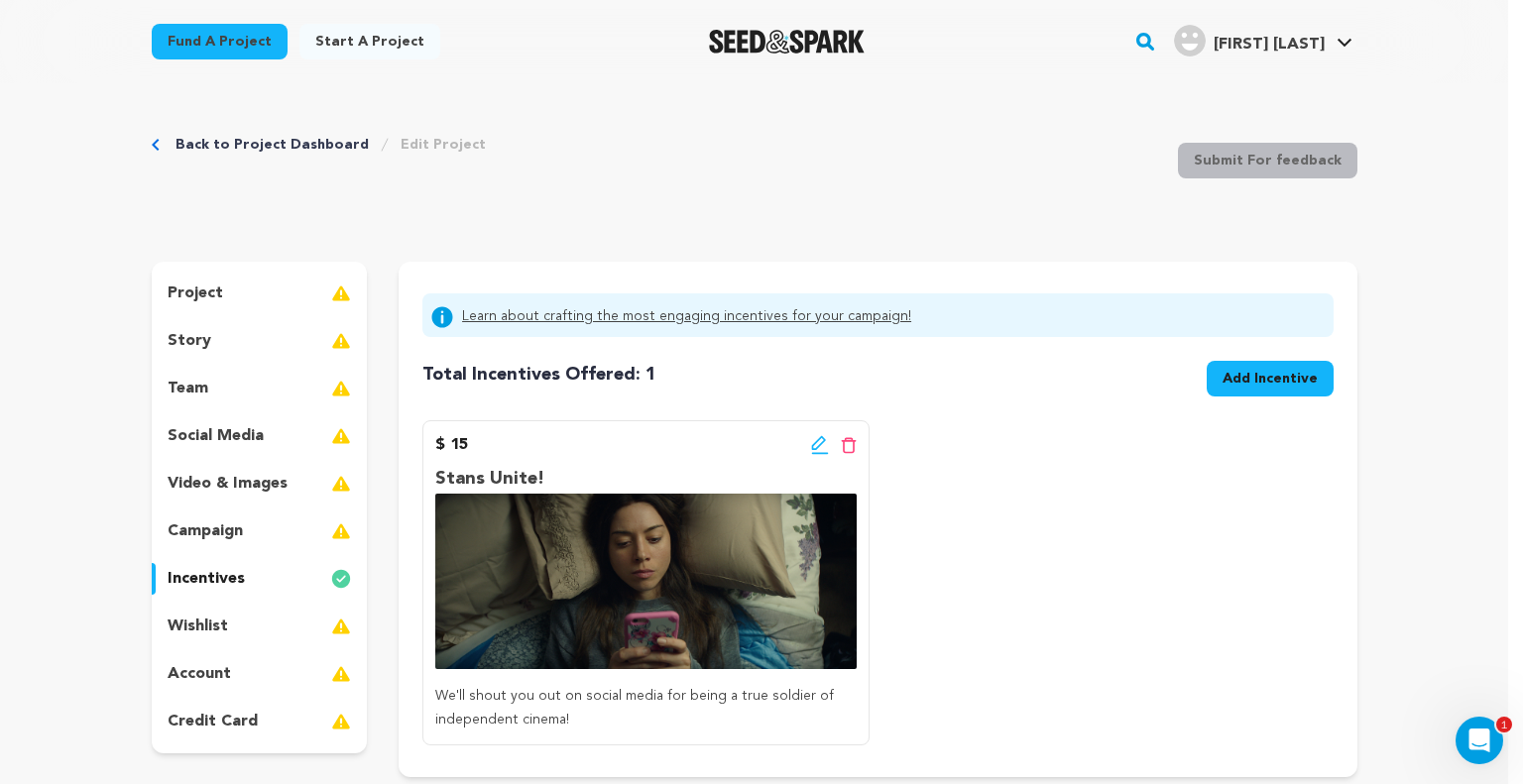 click on "Add Incentive" at bounding box center (1270, 379) 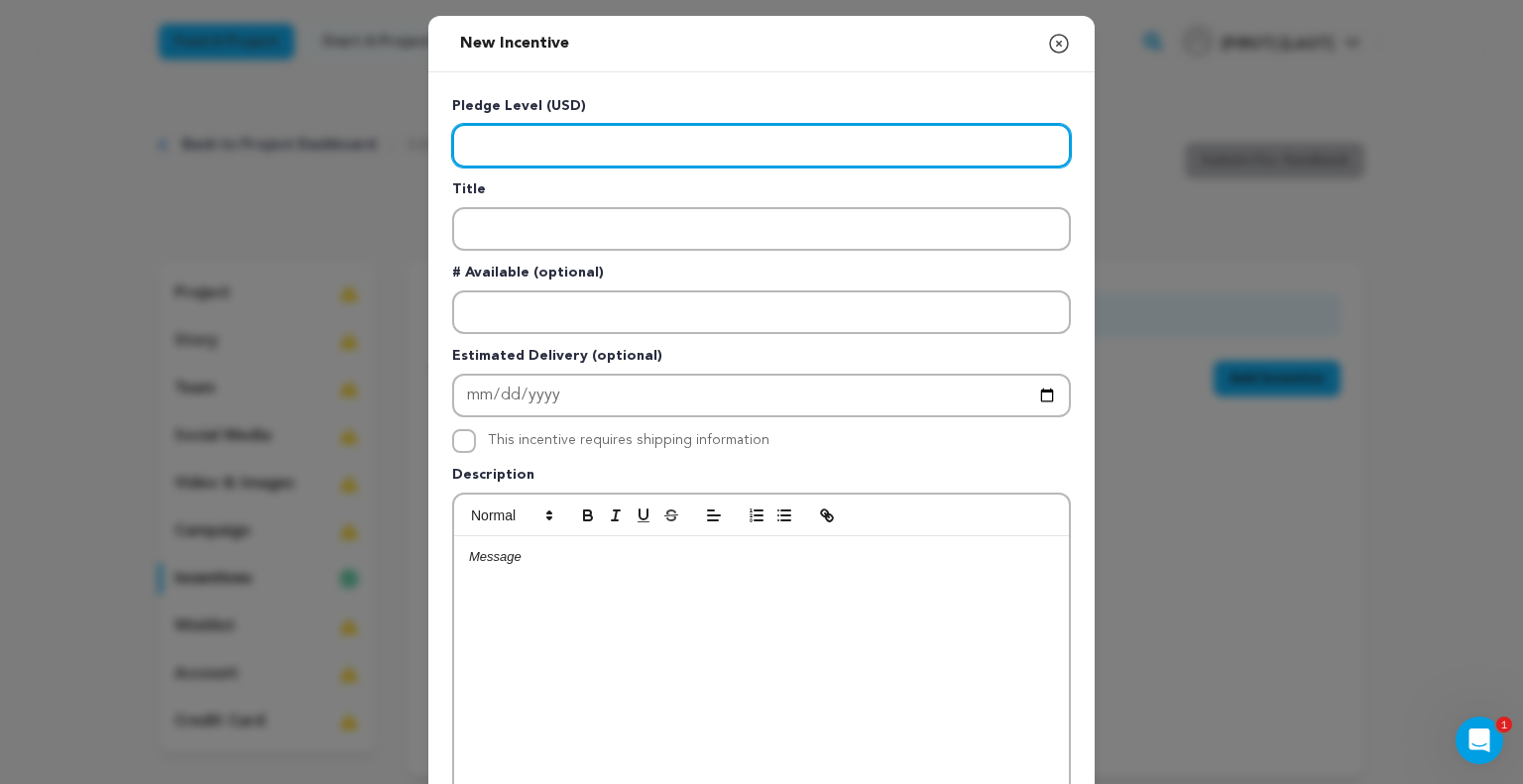 click at bounding box center [762, 146] 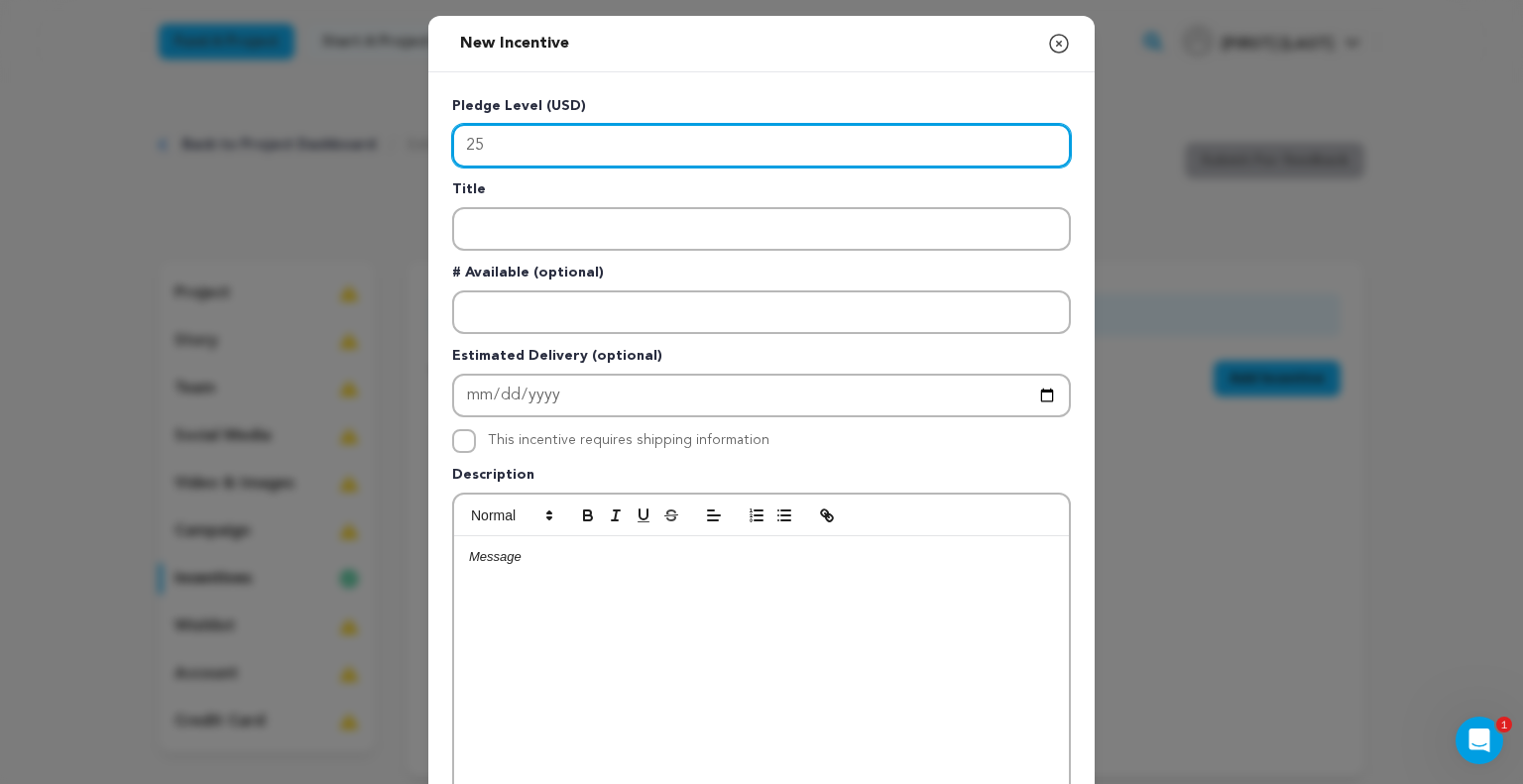 type on "25" 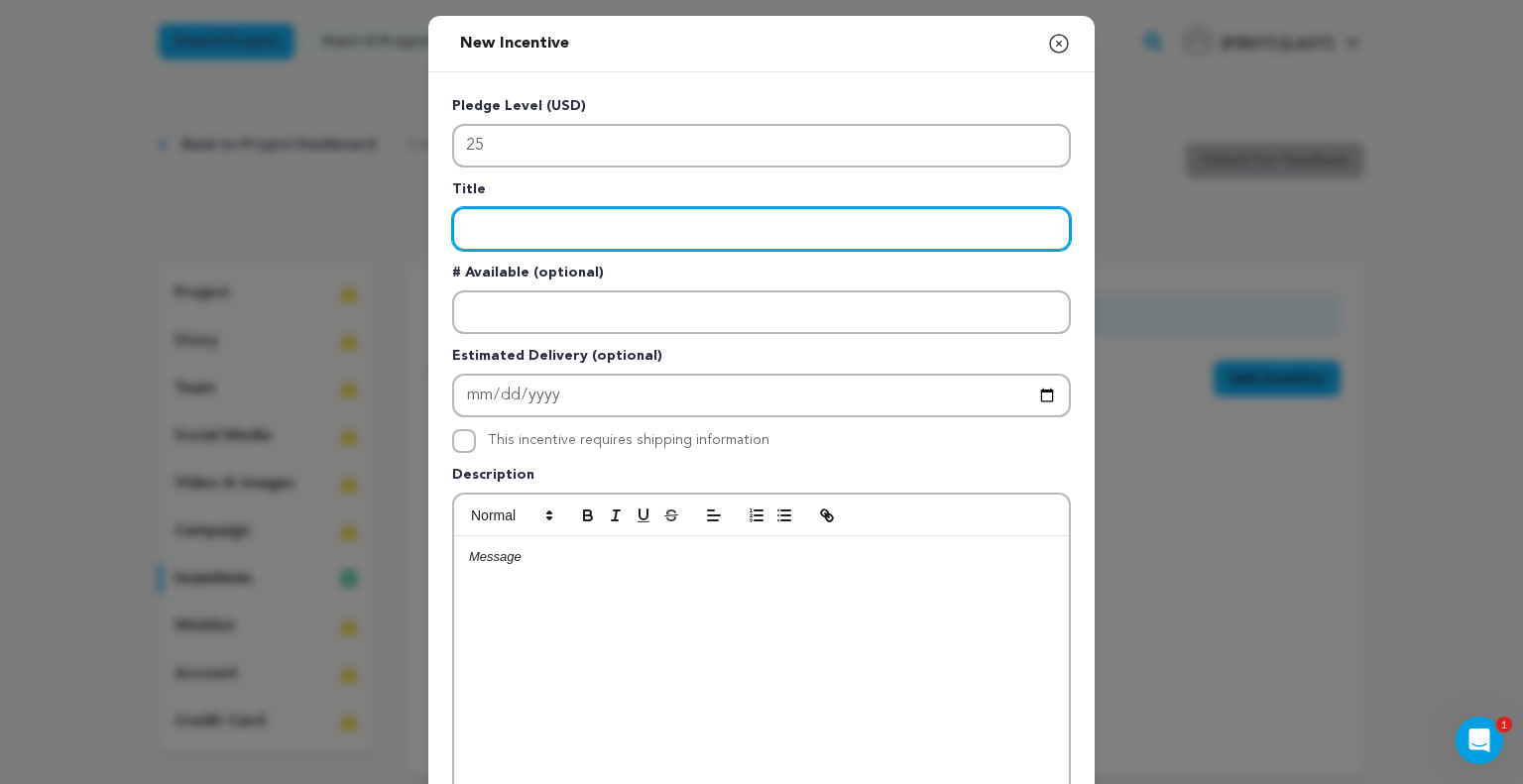 click at bounding box center (762, 229) 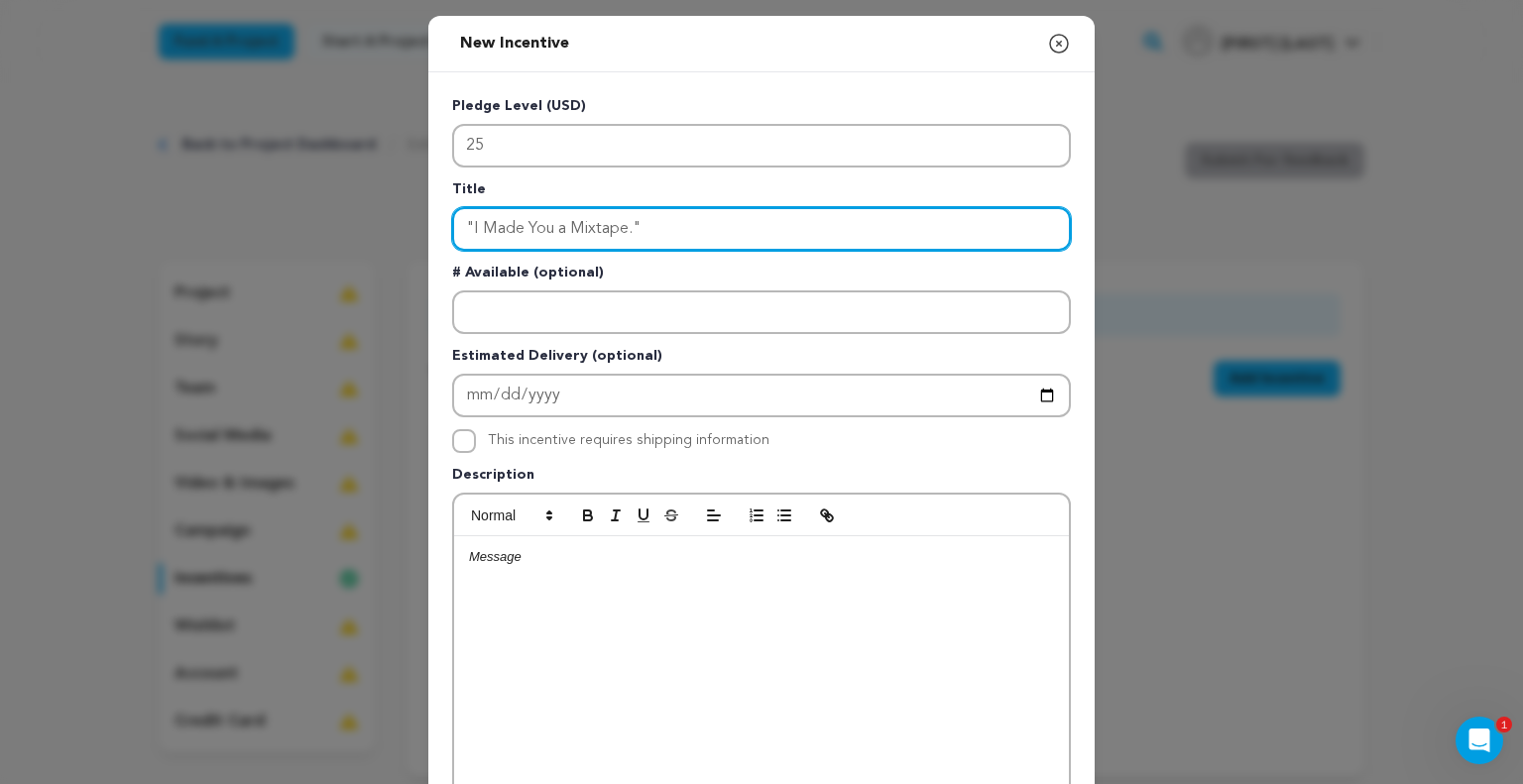 scroll, scrollTop: 275, scrollLeft: 0, axis: vertical 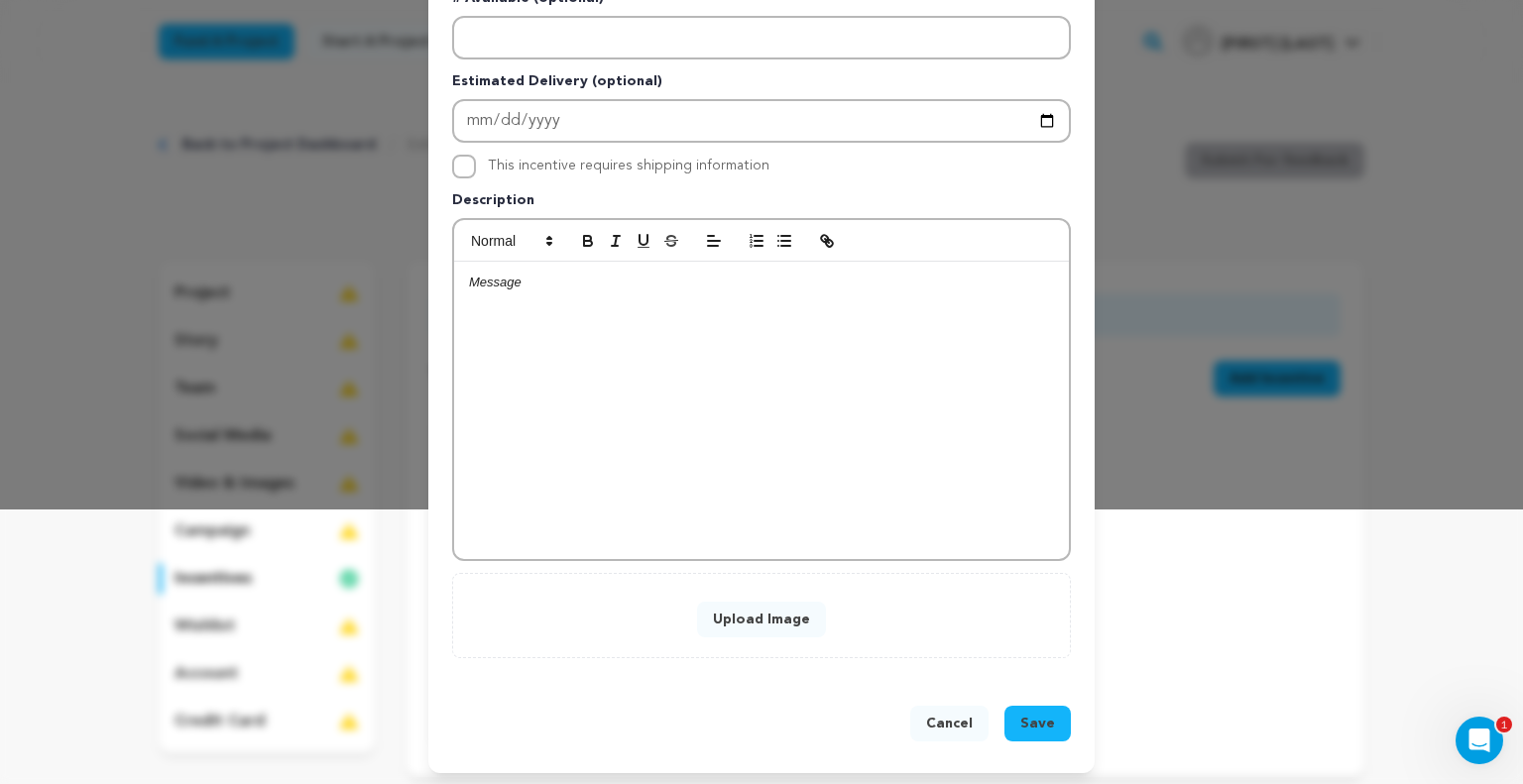 type on ""I Made You a Mixtape."" 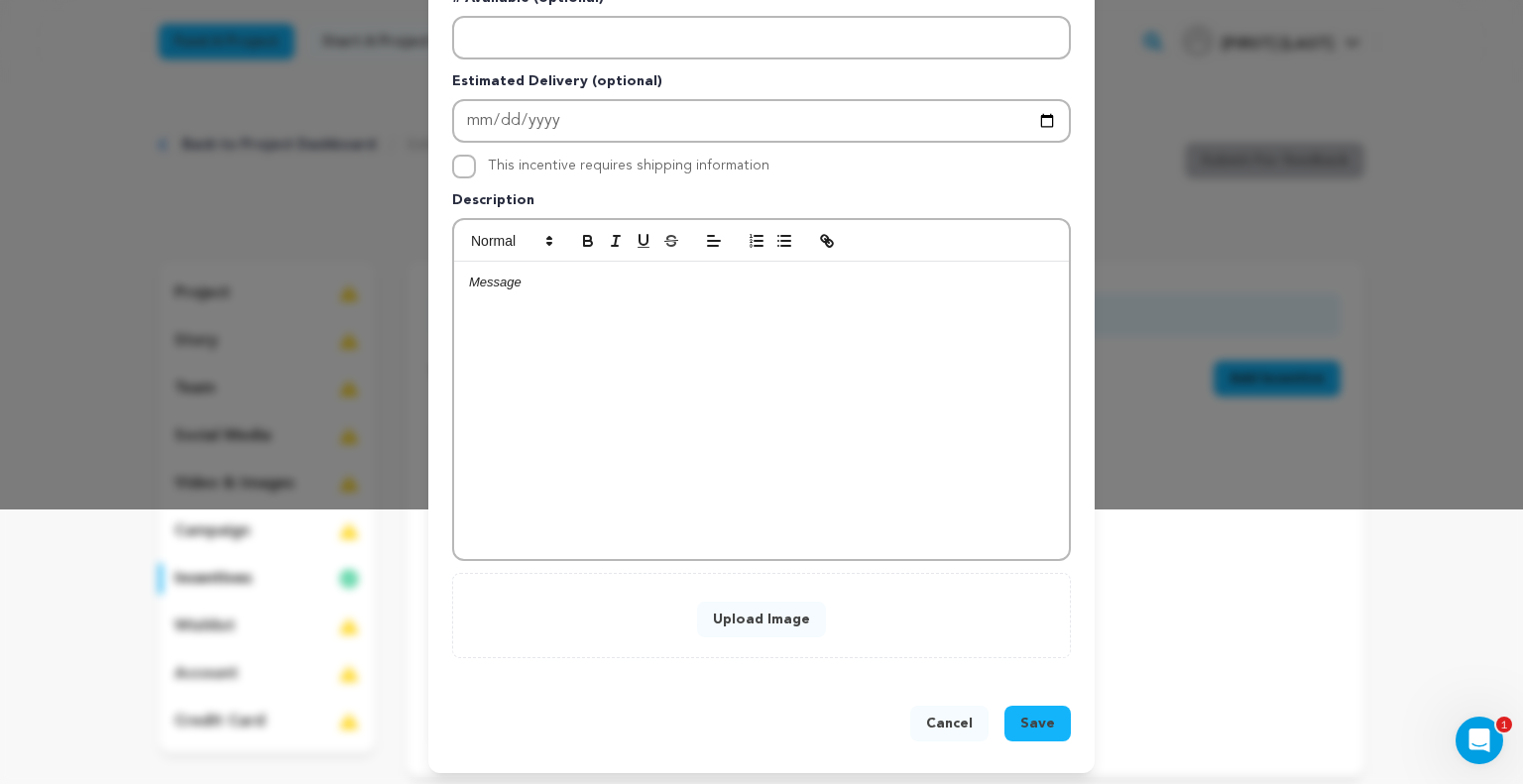 scroll, scrollTop: 0, scrollLeft: 0, axis: both 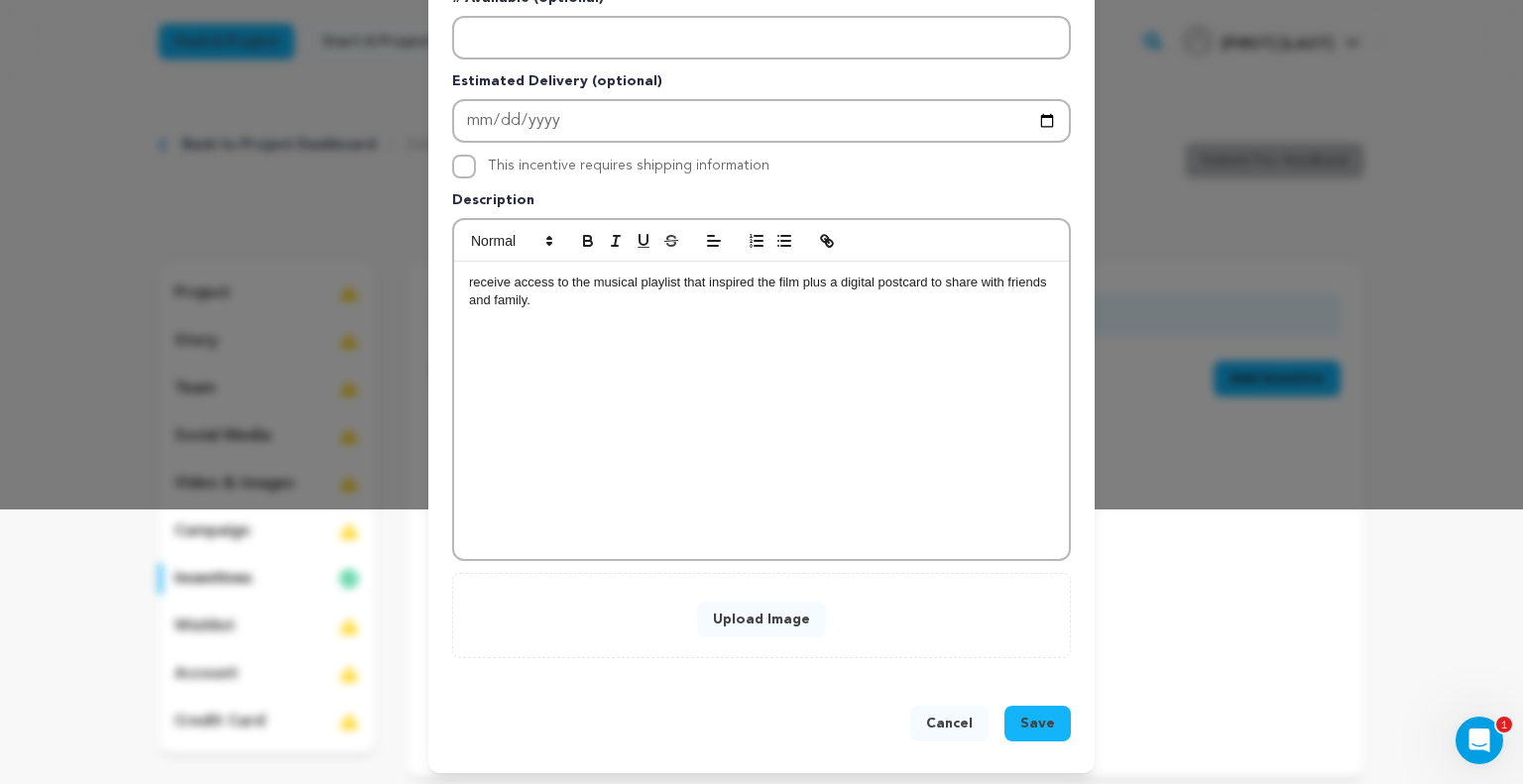 click on "receive access to the musical playlist that inspired the film plus a digital postcard to share with friends and family." at bounding box center [762, 410] 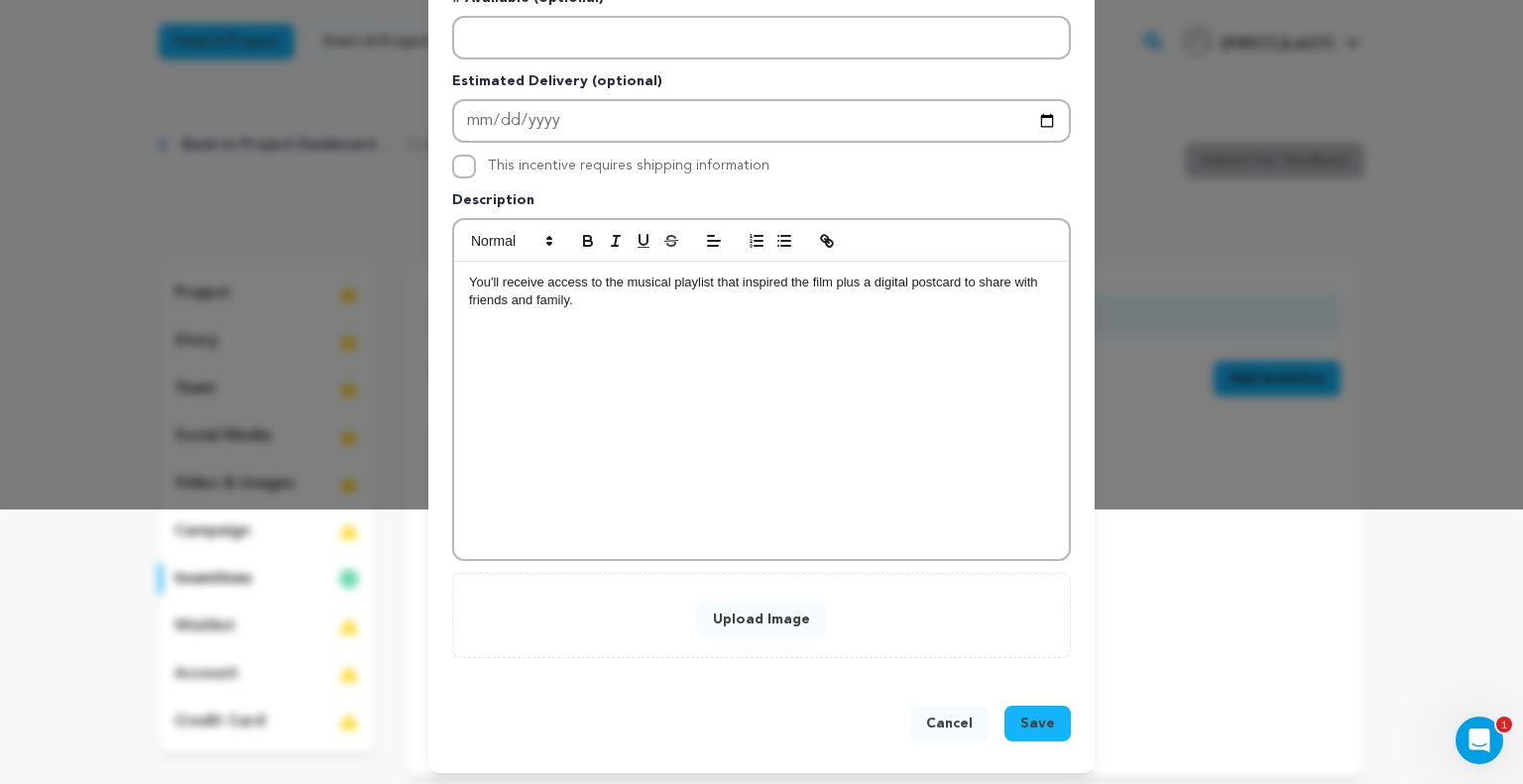 click on "You'll receive access to the musical playlist that inspired the film plus a digital postcard to share with friends and family." at bounding box center [762, 291] 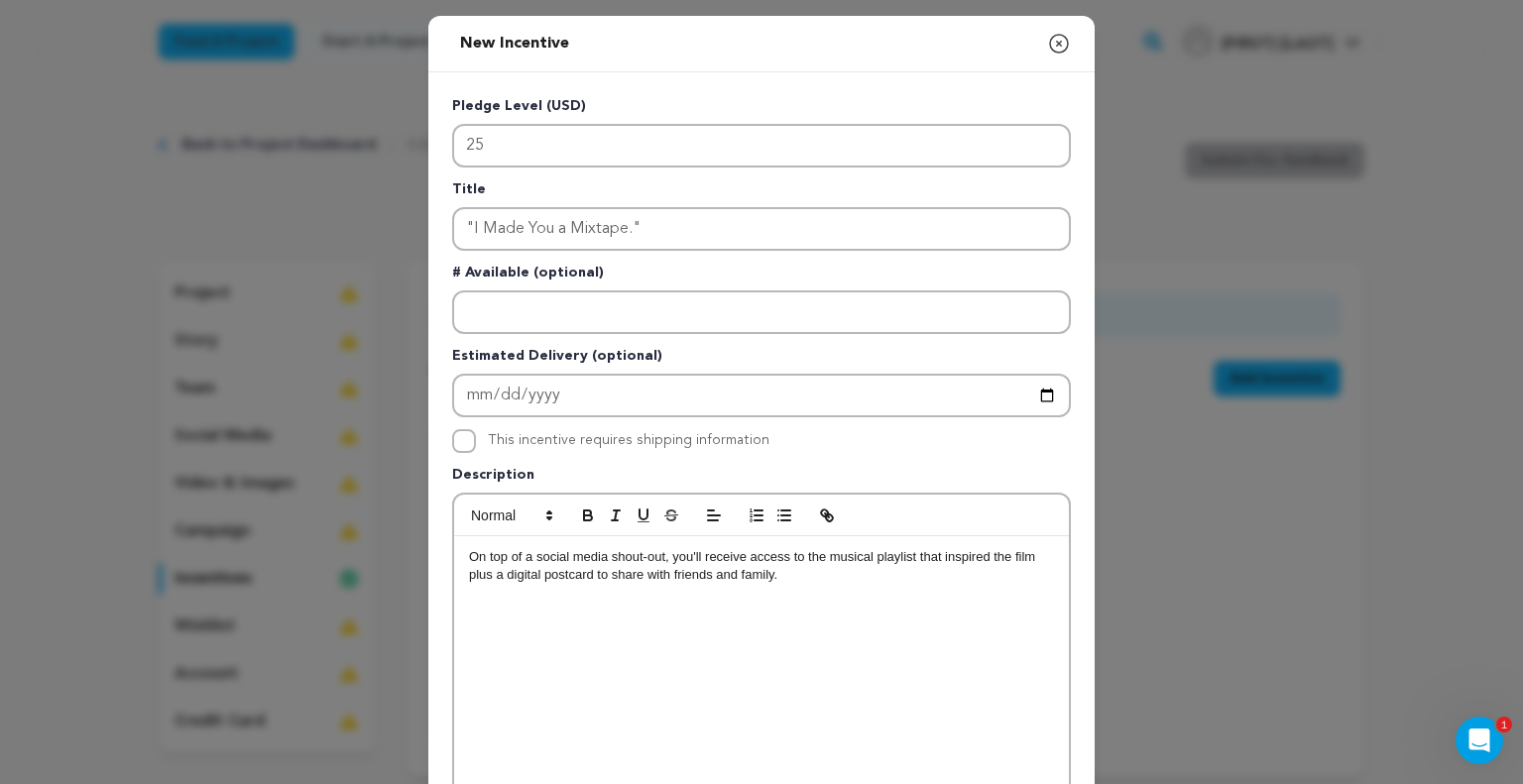 scroll, scrollTop: 275, scrollLeft: 0, axis: vertical 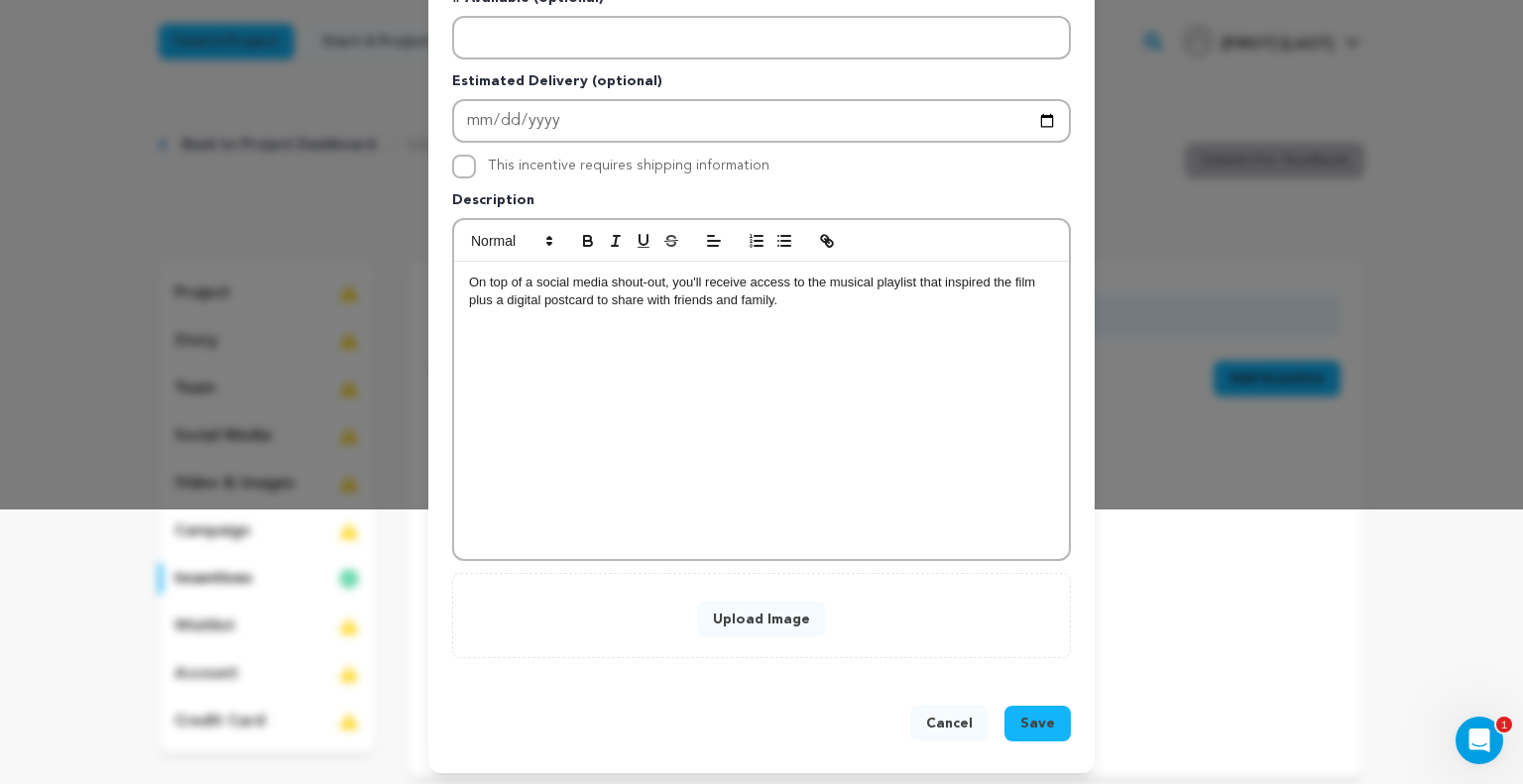 click on "Upload Image" at bounding box center (762, 619) 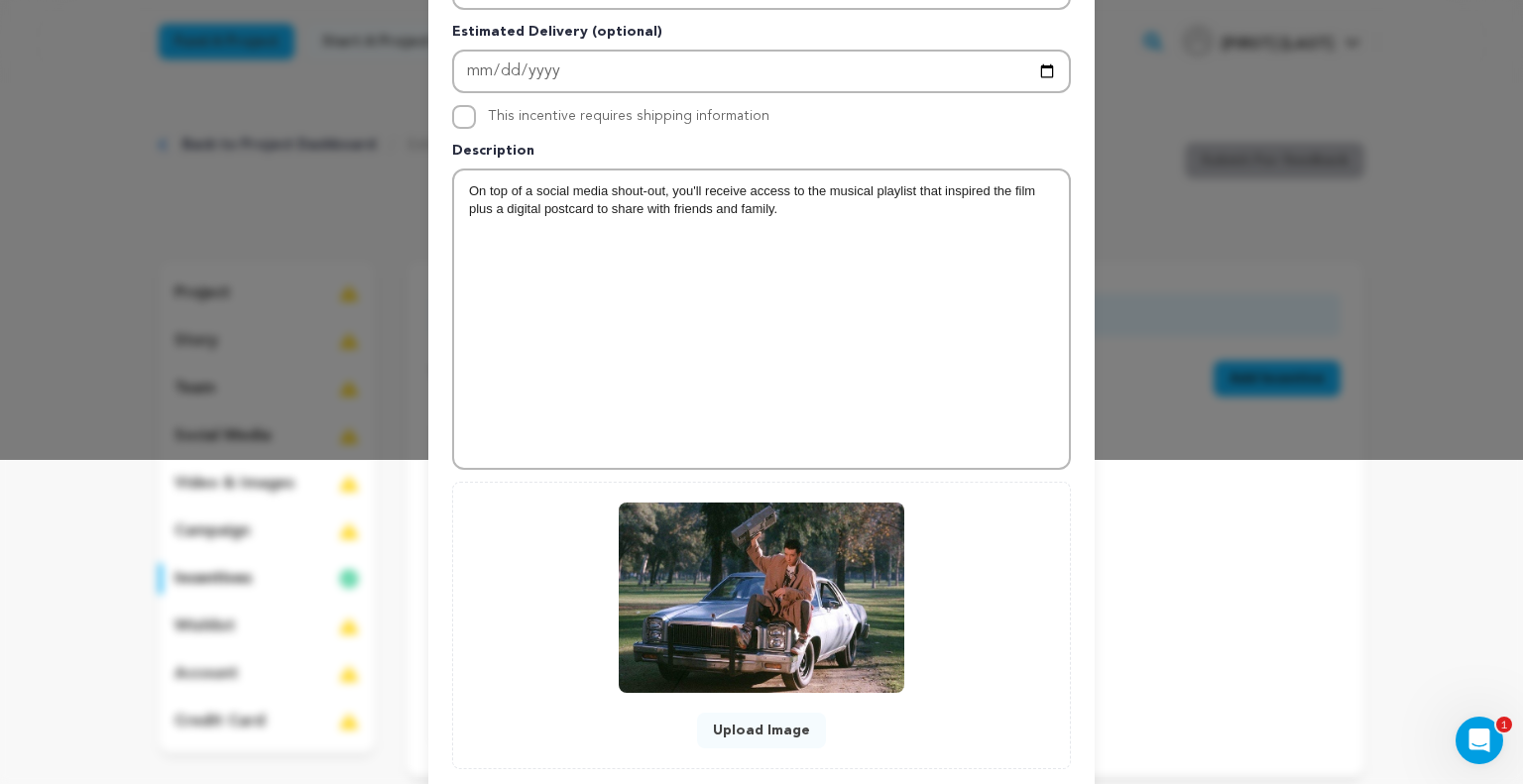 scroll, scrollTop: 435, scrollLeft: 0, axis: vertical 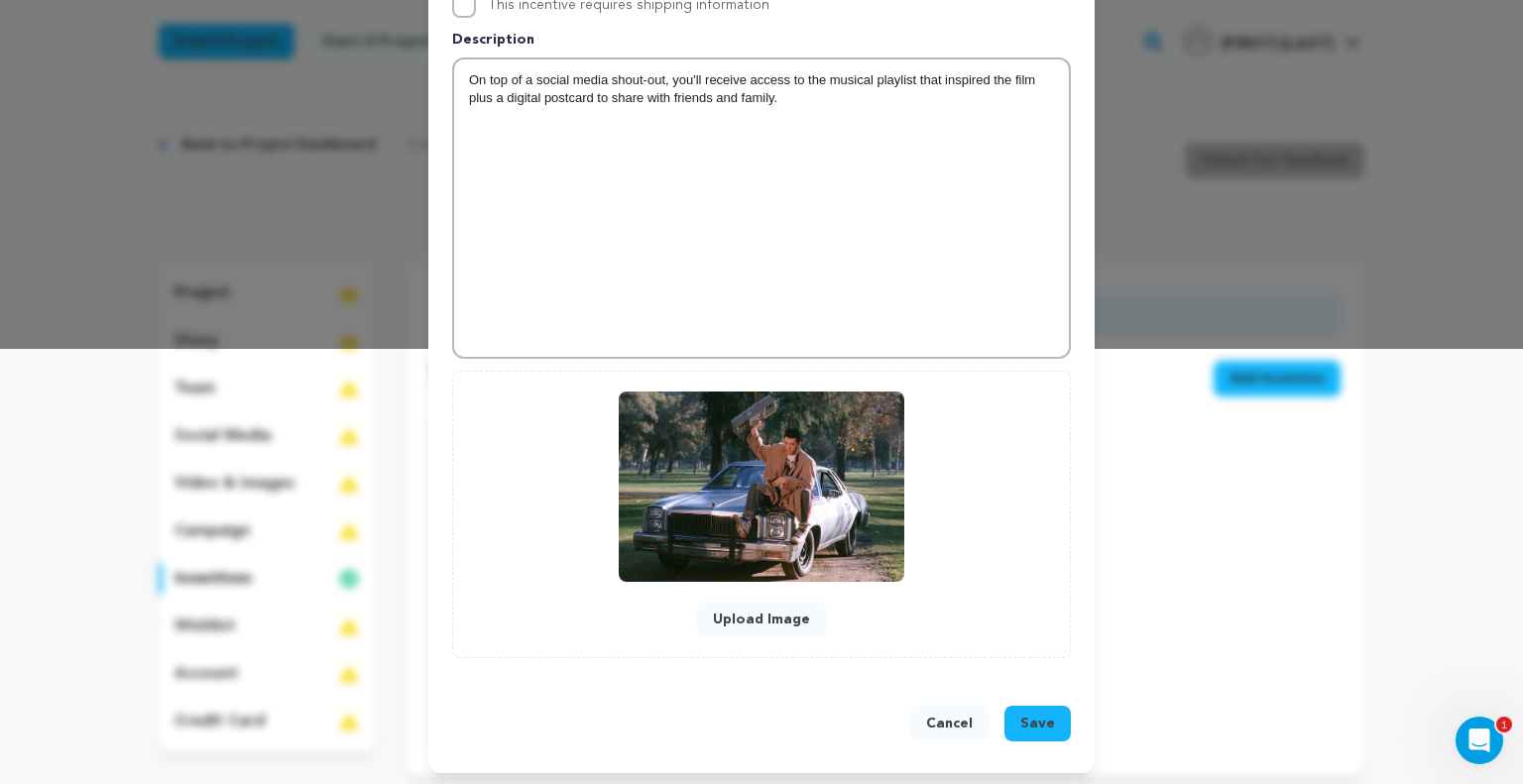 click on "Save" at bounding box center [1037, 724] 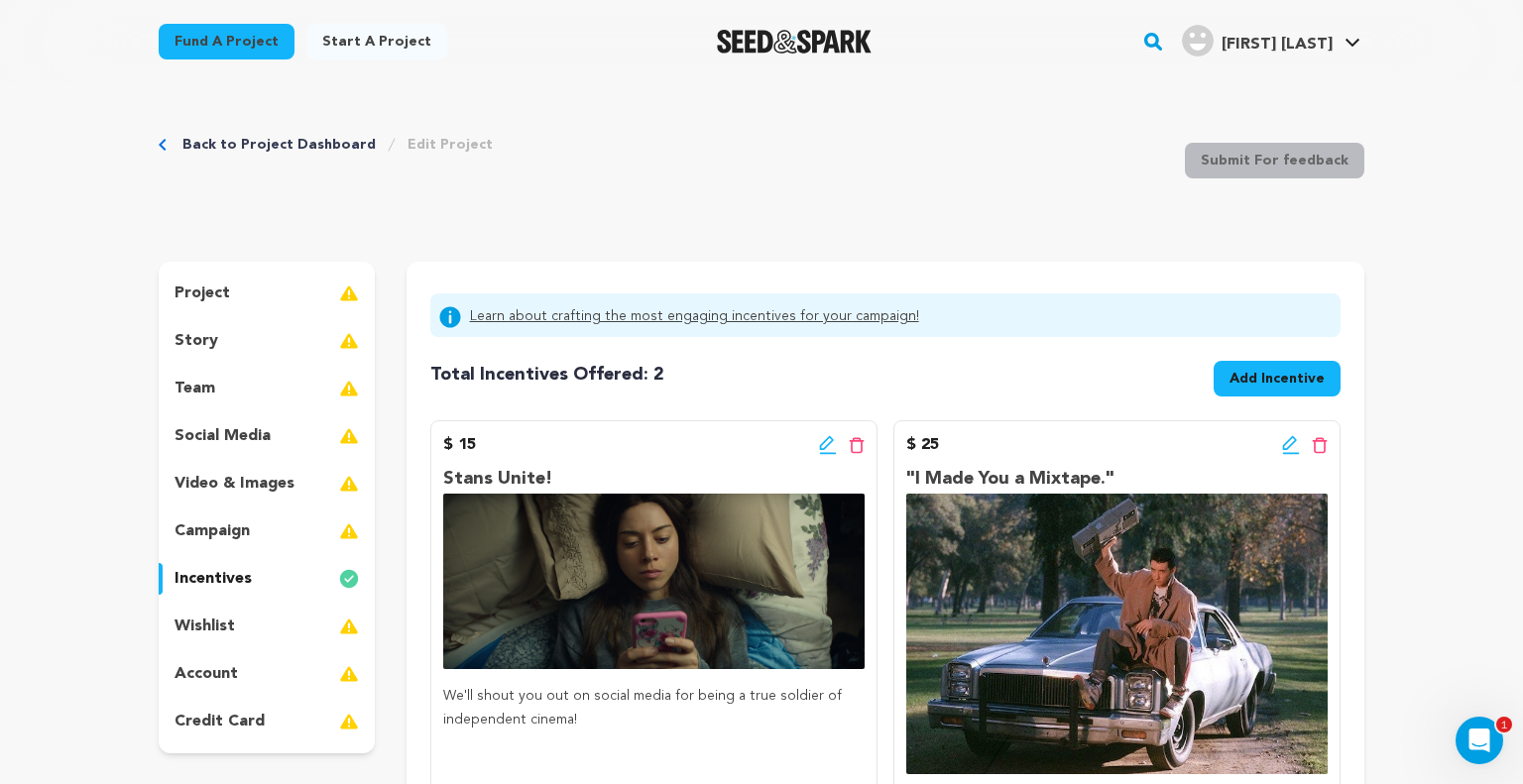 click on "Add Incentive" at bounding box center [1277, 379] 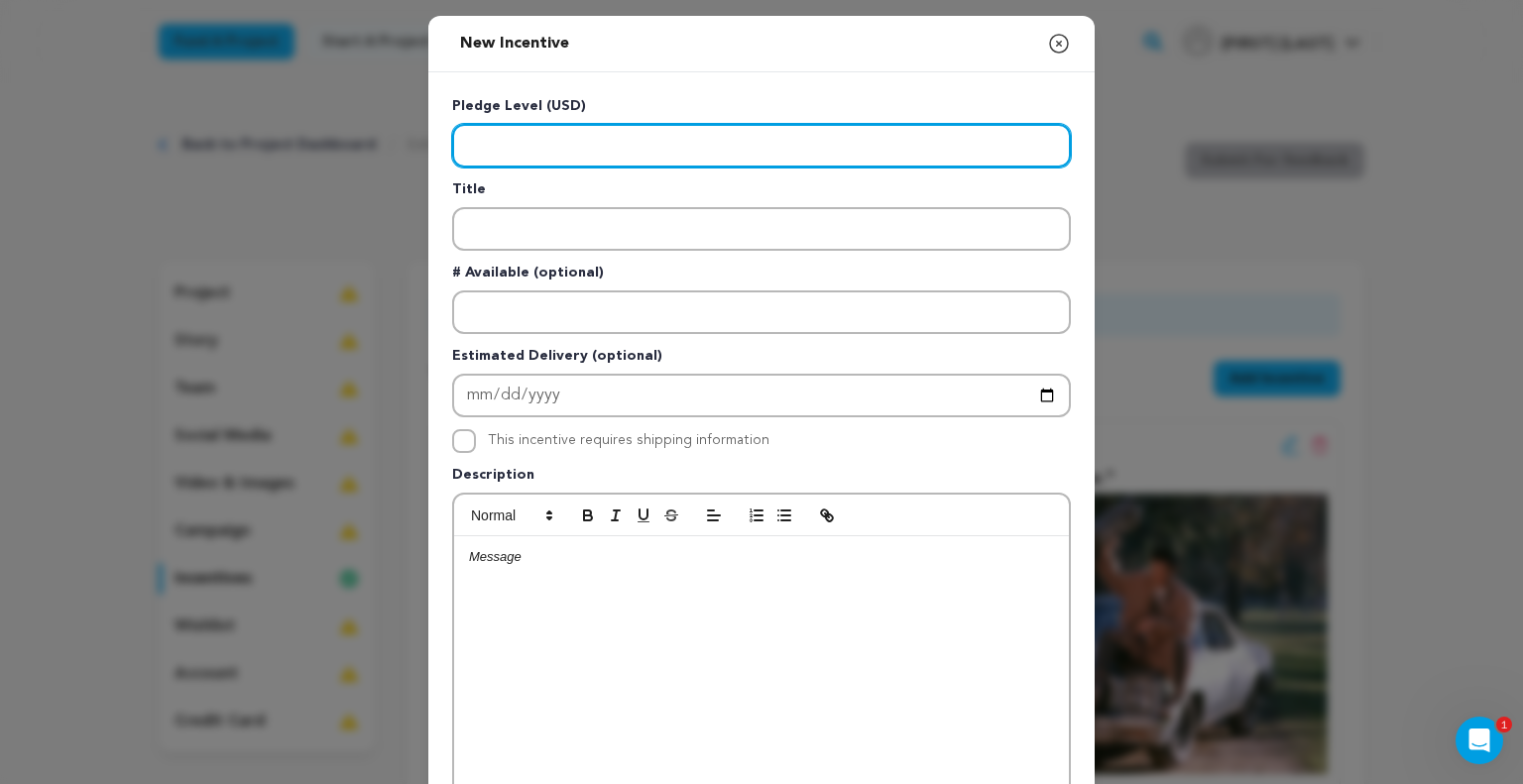 click at bounding box center [762, 146] 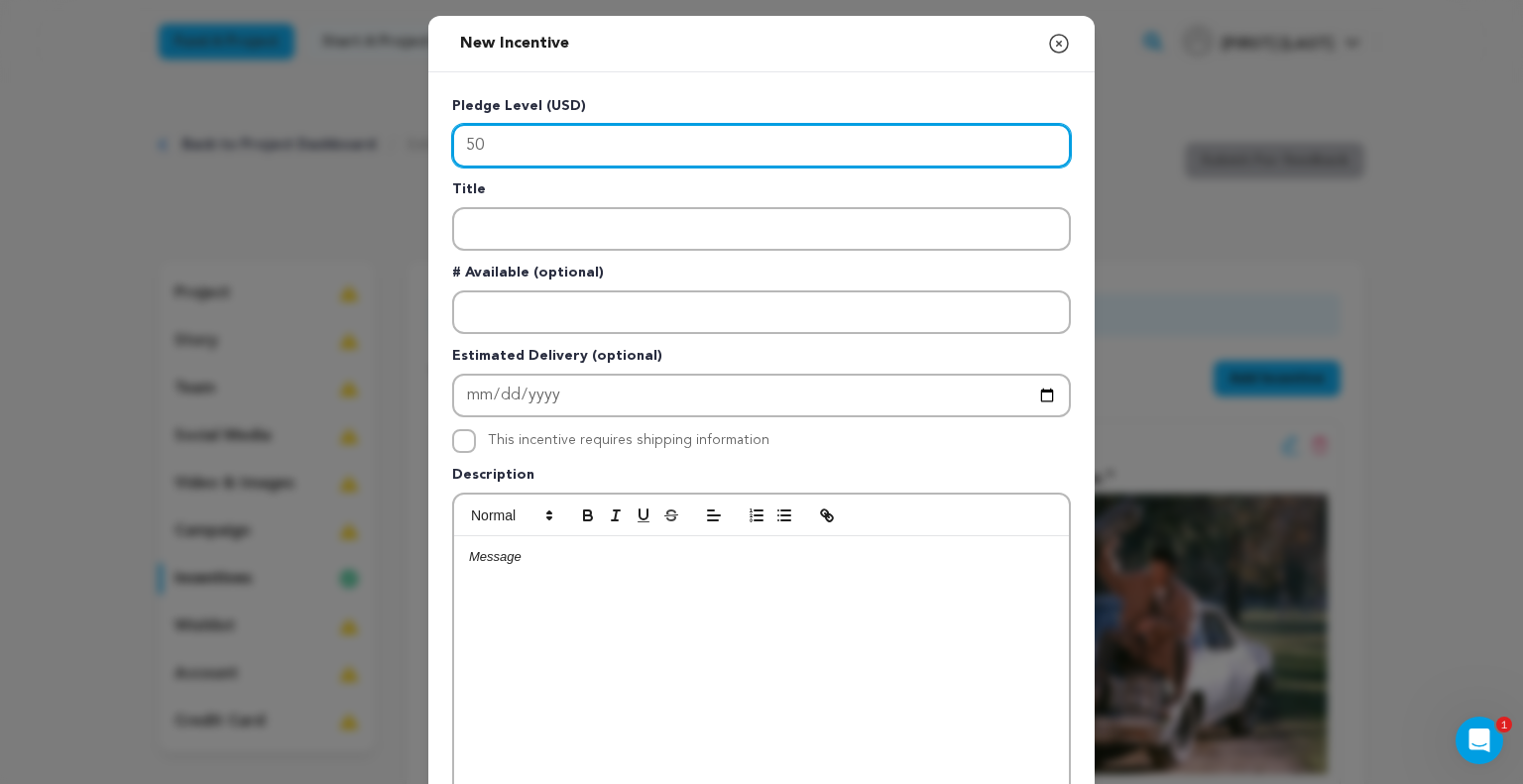 type on "50" 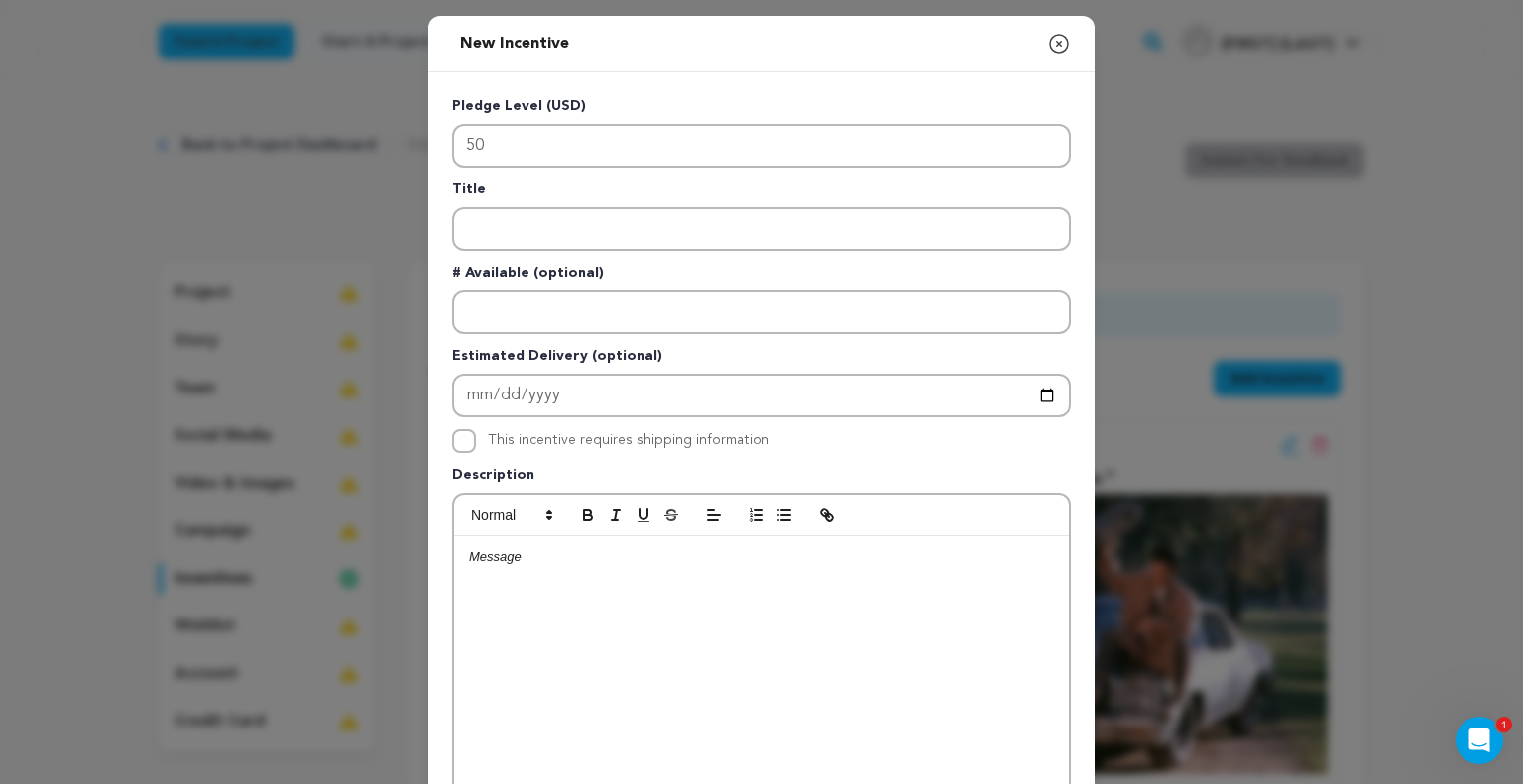 click at bounding box center [762, 685] 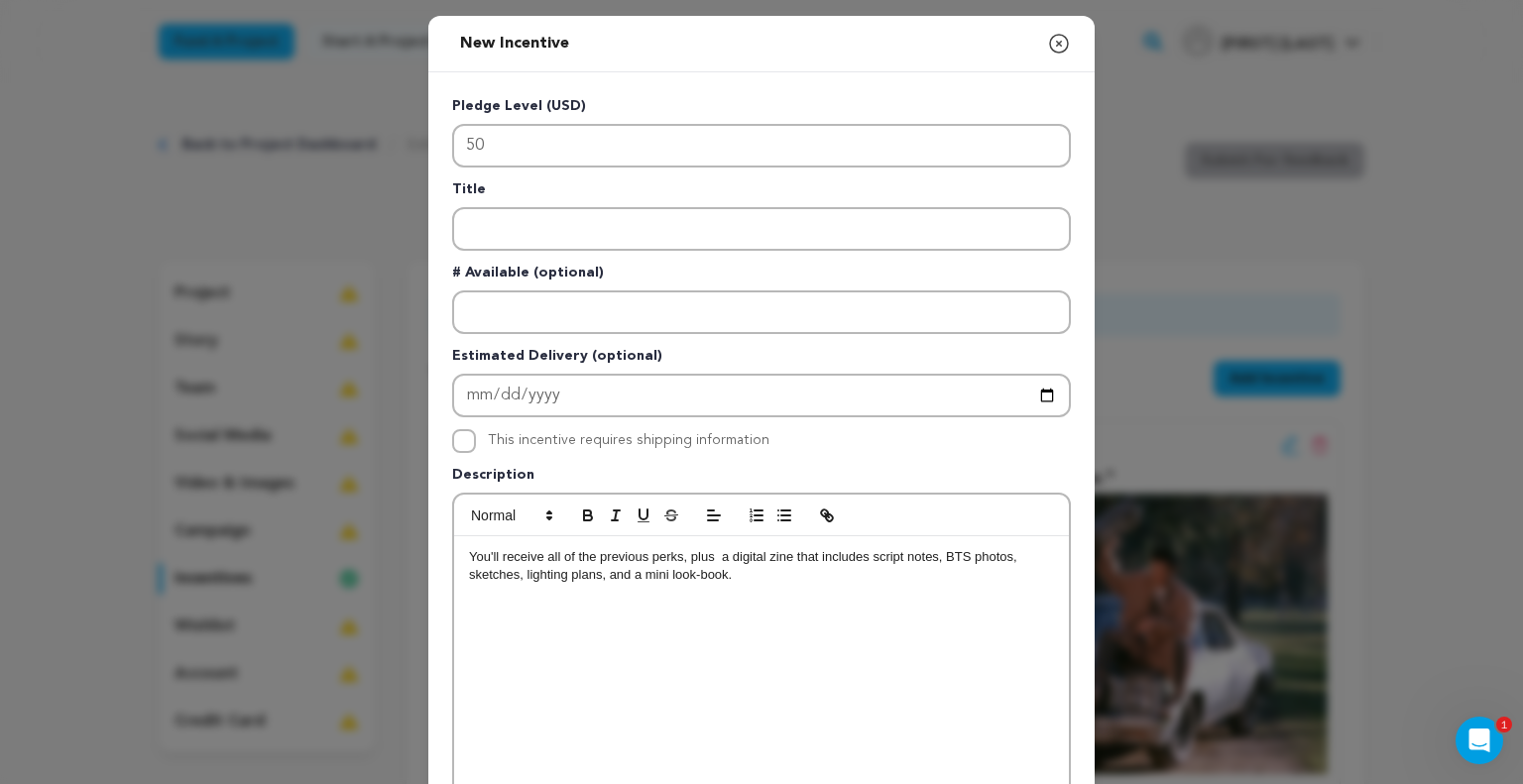 scroll, scrollTop: 0, scrollLeft: 0, axis: both 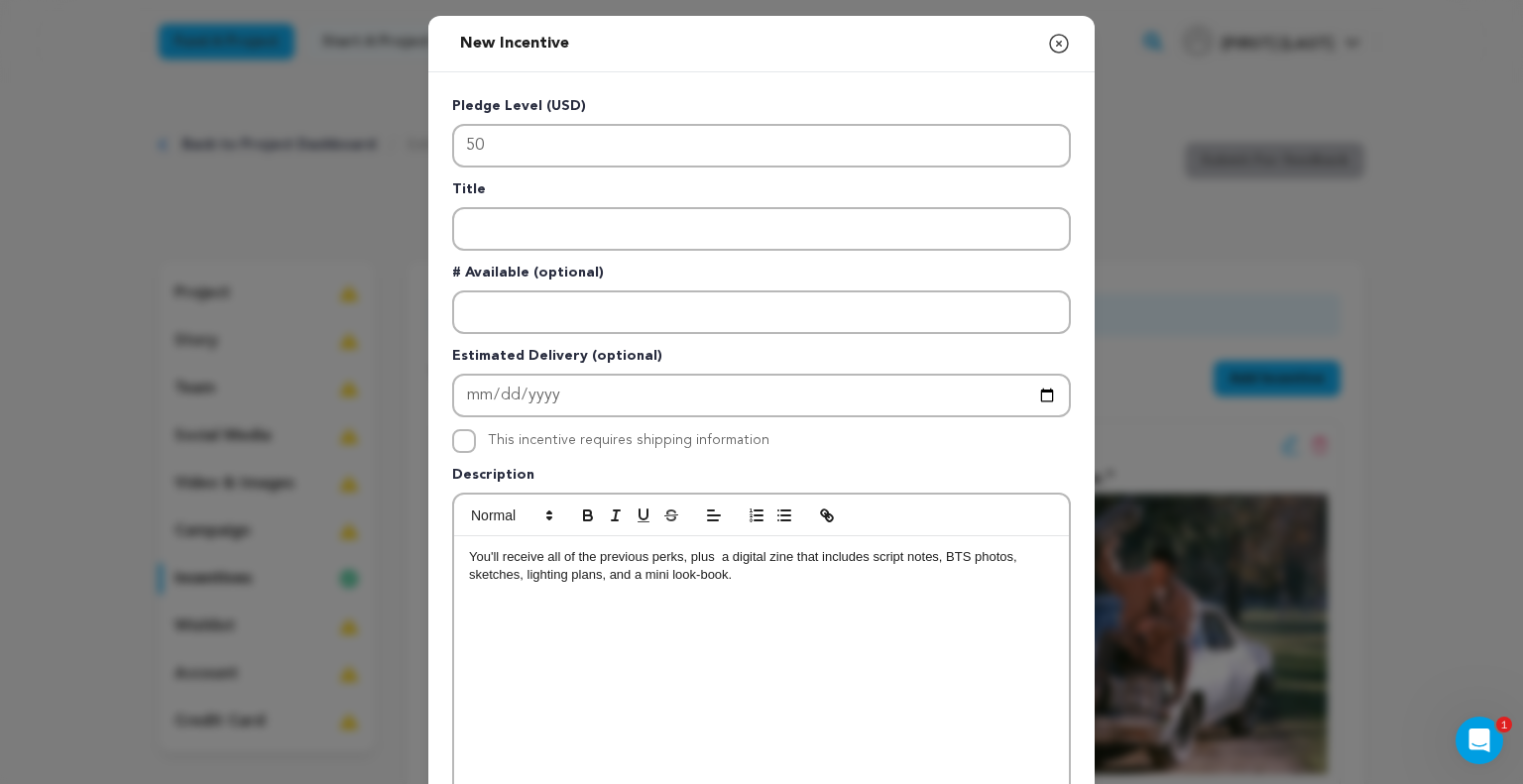 click on "You'll receive all of the previous perks, plus  a digital zine that includes script notes, BTS photos, sketches, lighting plans, and a mini look-book." at bounding box center (762, 566) 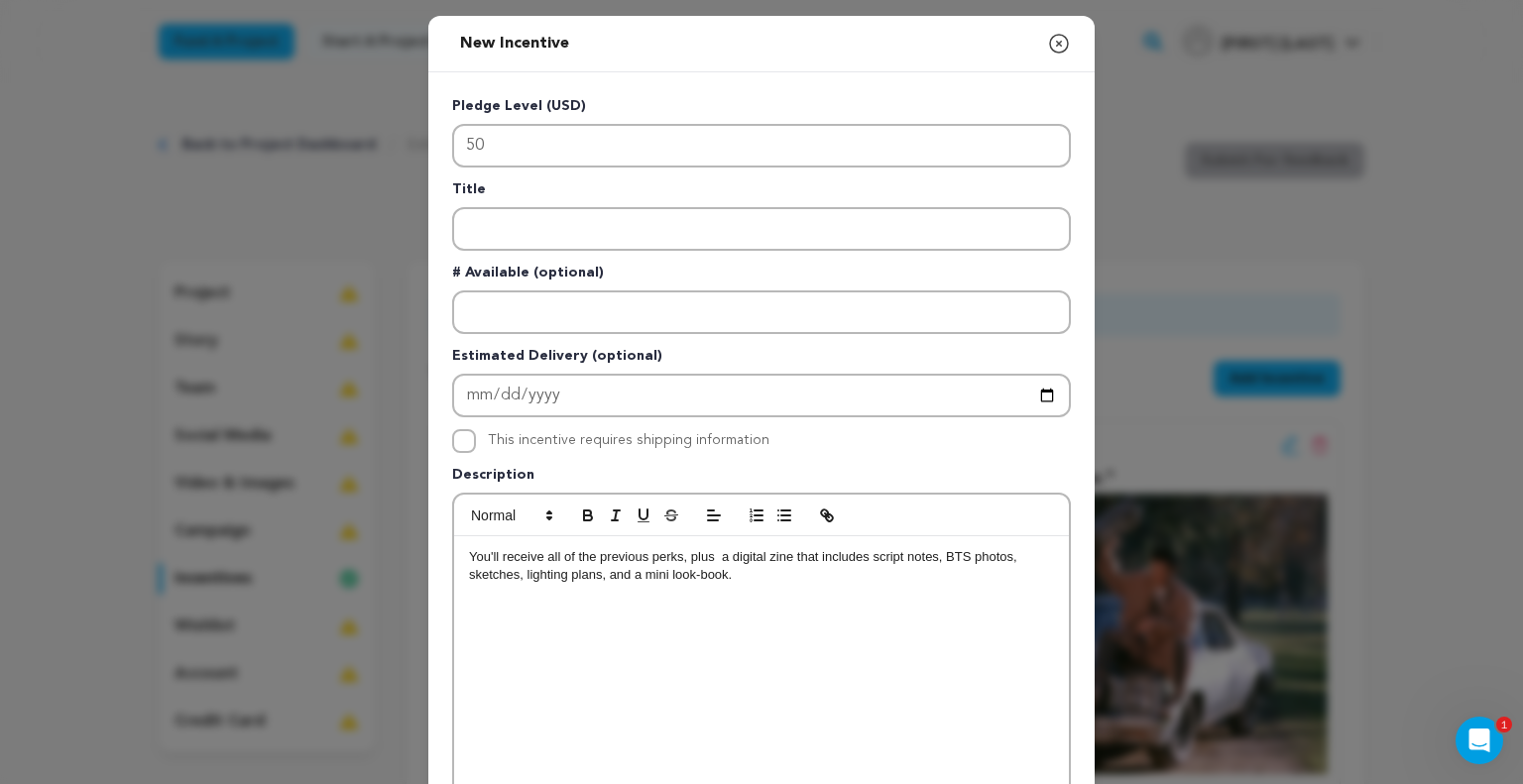 click on "You'll receive all of the previous perks, plus  a digital zine that includes script notes, BTS photos, sketches, lighting plans, and a mini look-book." at bounding box center (762, 566) 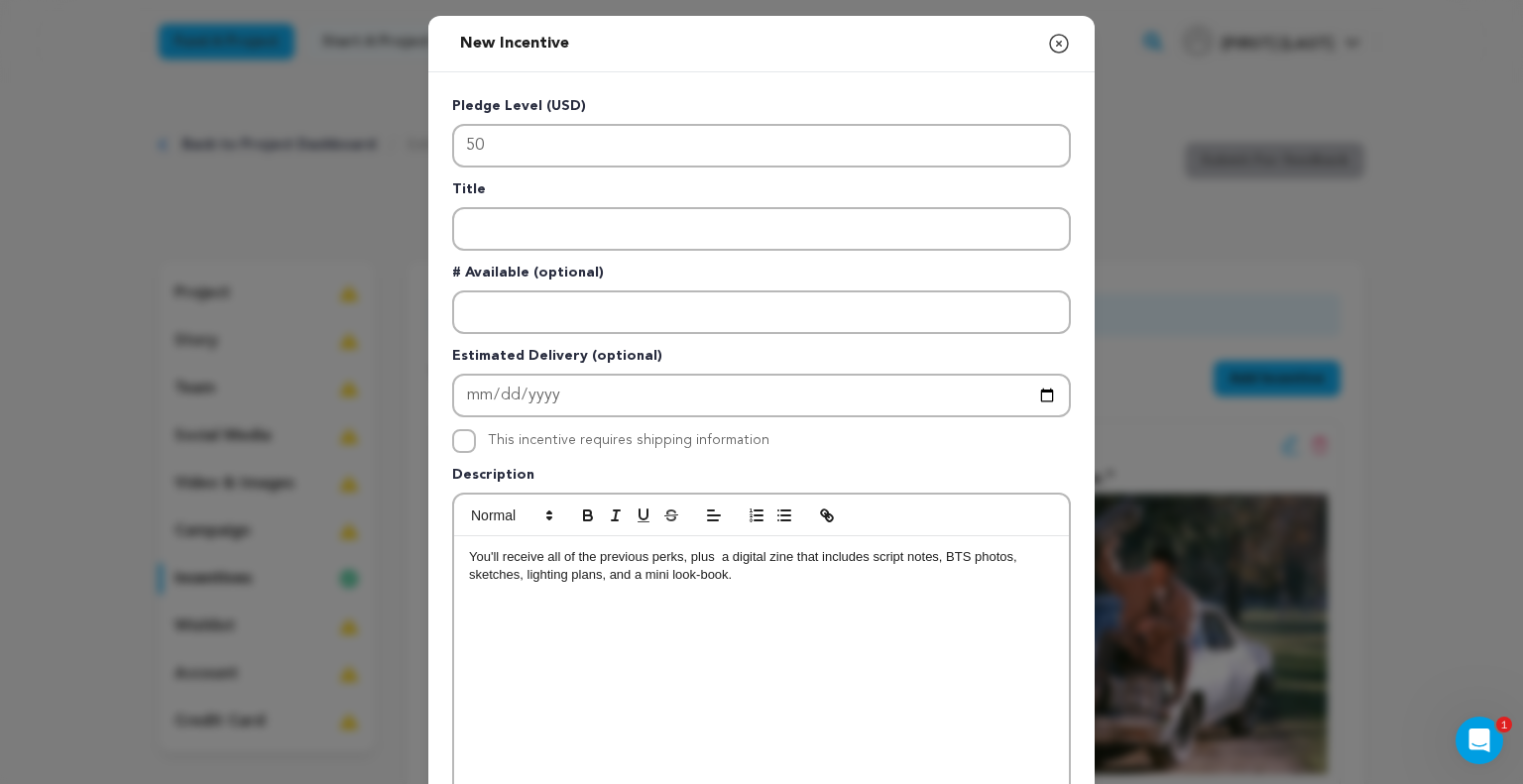 click on "You'll receive all of the previous perks, plus  a digital zine that includes script notes, BTS photos, sketches, lighting plans, and a mini look-book." at bounding box center (762, 566) 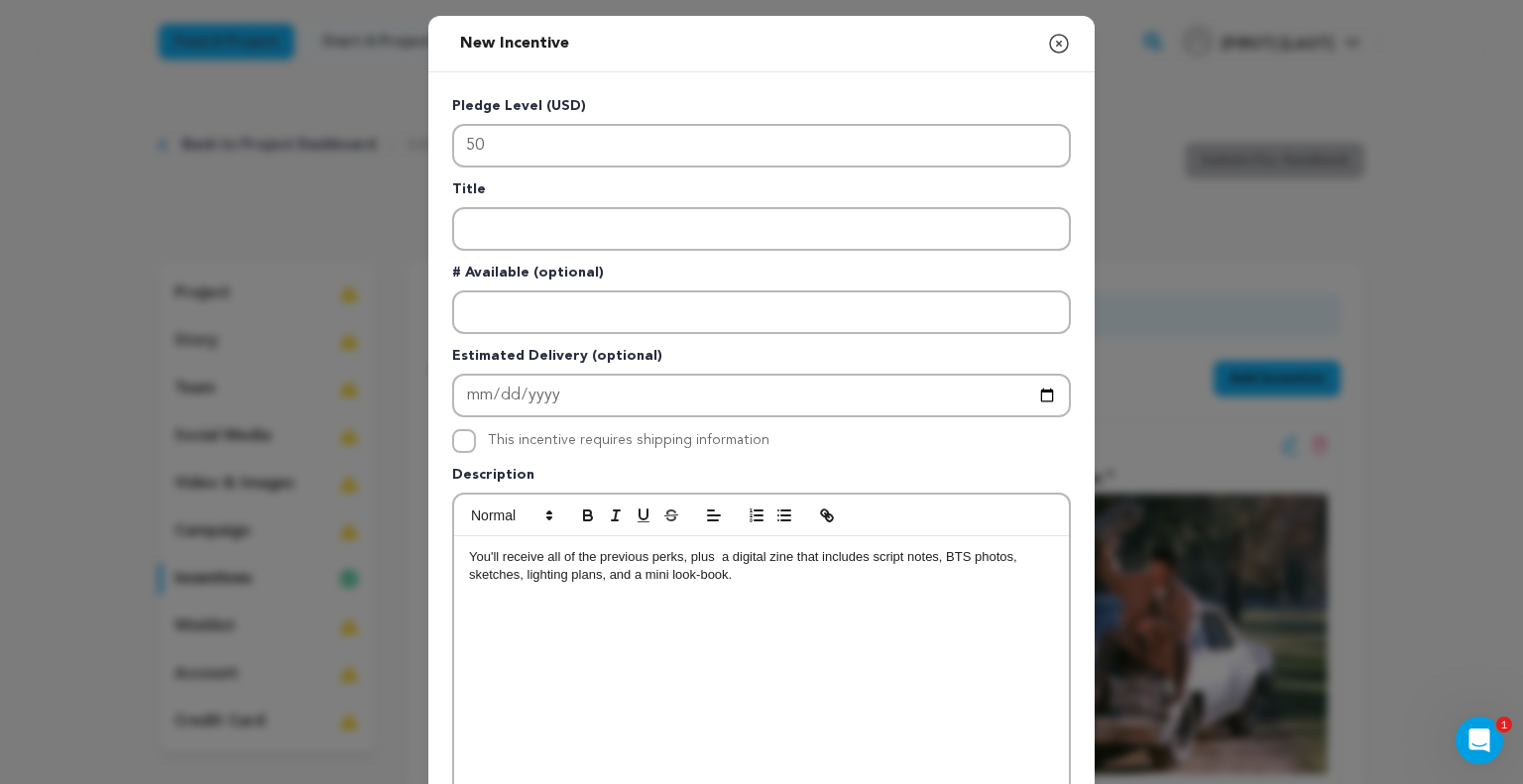 click on "You'll receive all of the previous perks, plus  a digital zine that includes script notes, BTS photos, sketches, lighting plans, and a mini look-book." at bounding box center [762, 566] 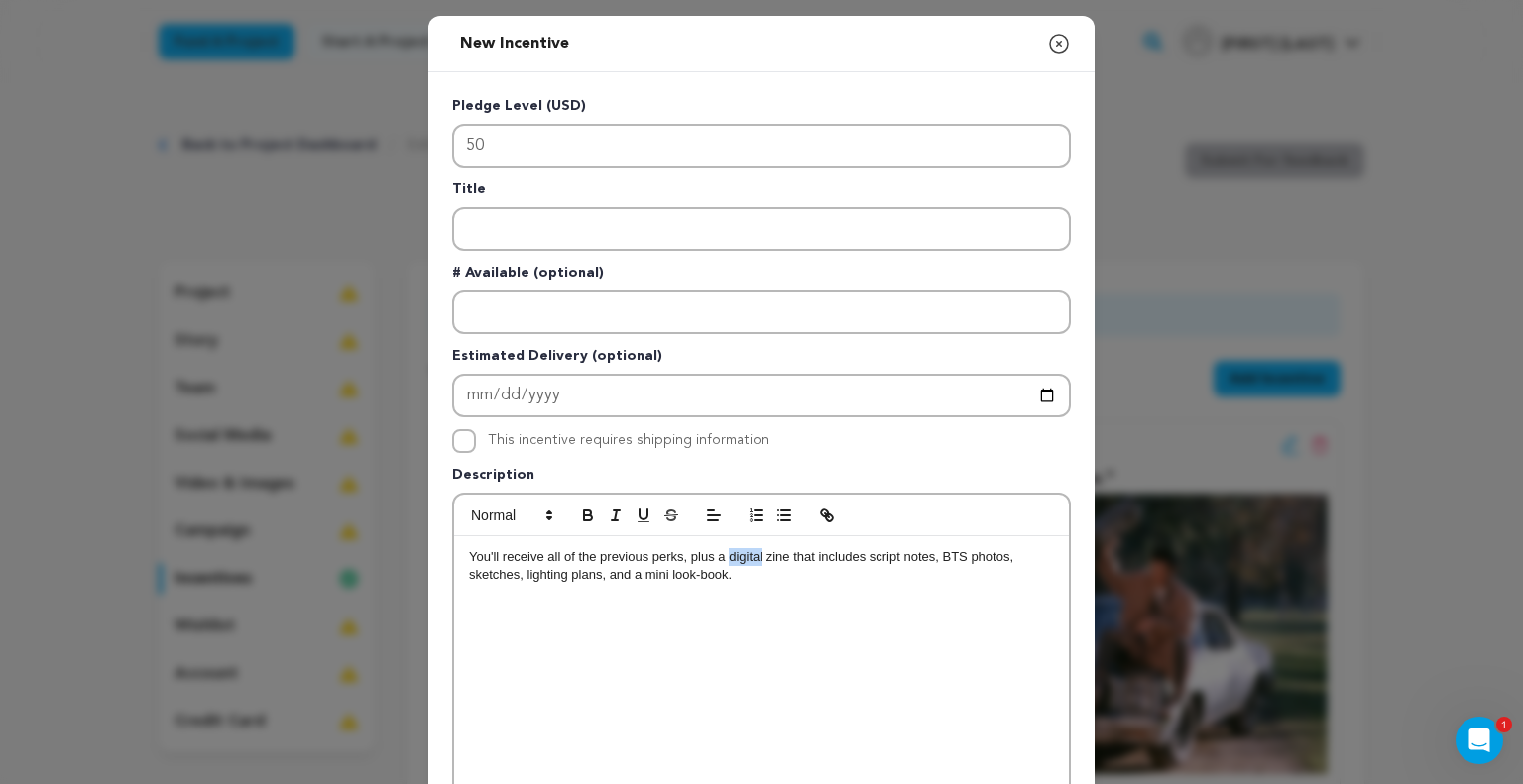 drag, startPoint x: 755, startPoint y: 553, endPoint x: 720, endPoint y: 550, distance: 35.128336 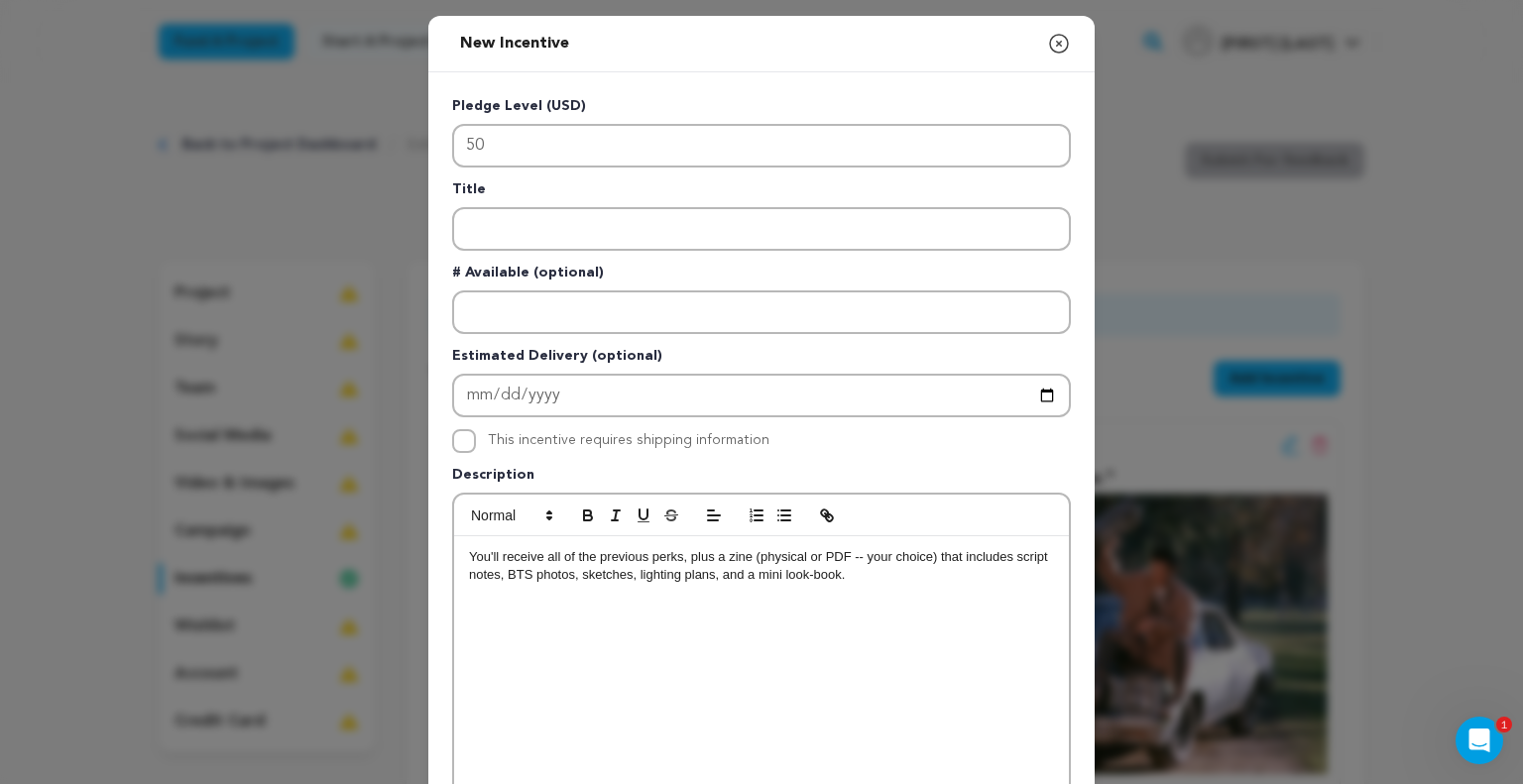scroll, scrollTop: 275, scrollLeft: 0, axis: vertical 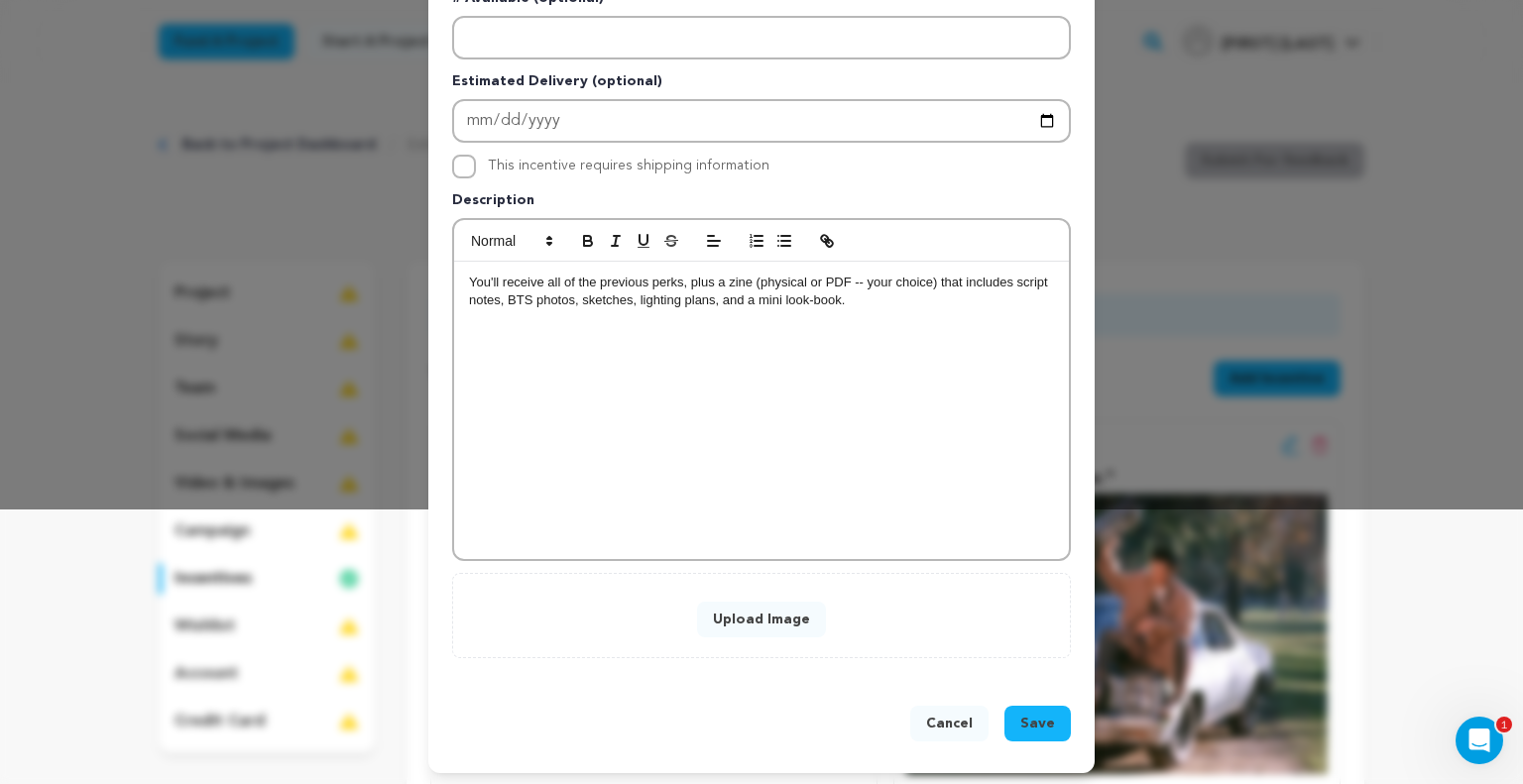 click on "Upload Image" at bounding box center (762, 619) 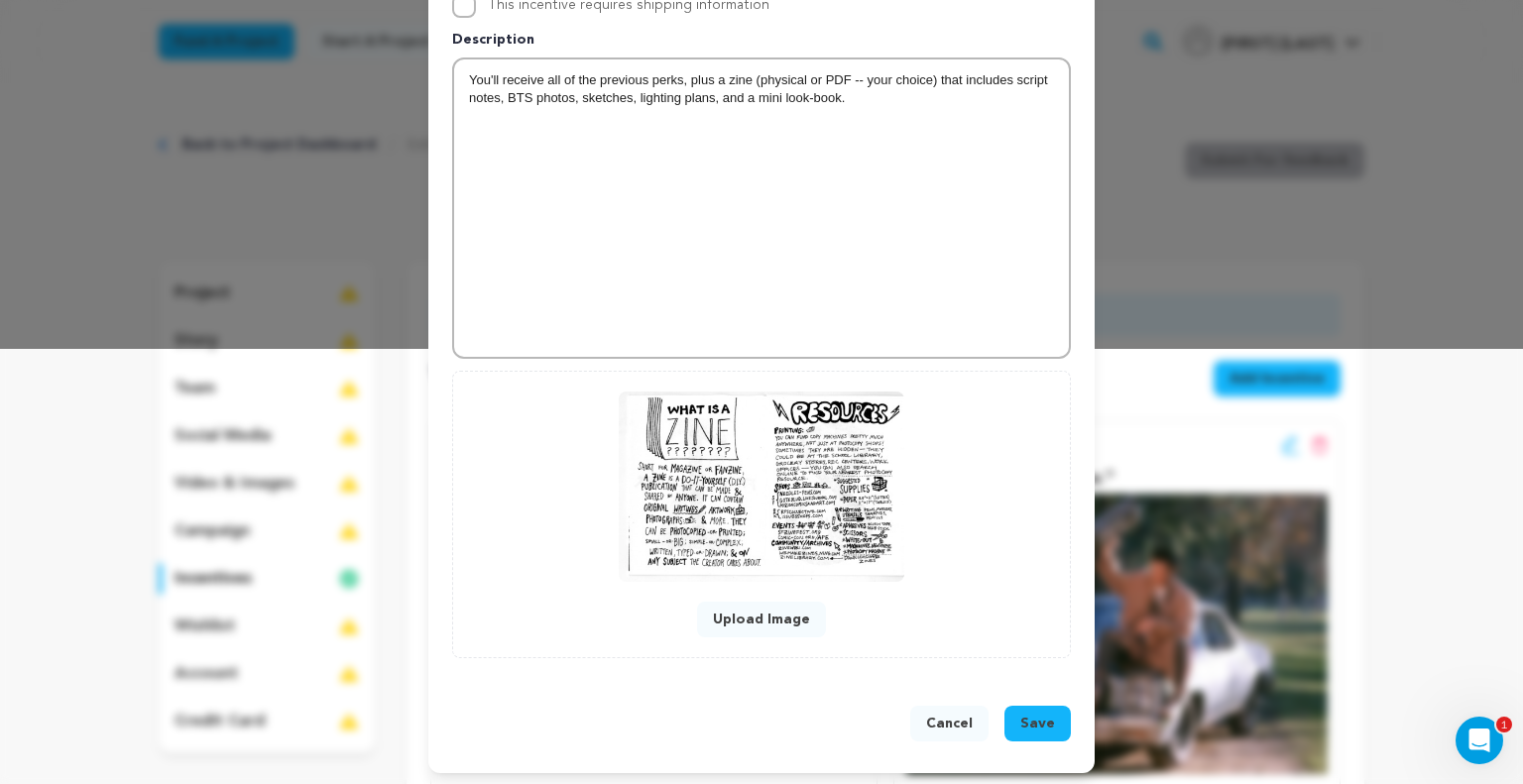 scroll, scrollTop: 0, scrollLeft: 0, axis: both 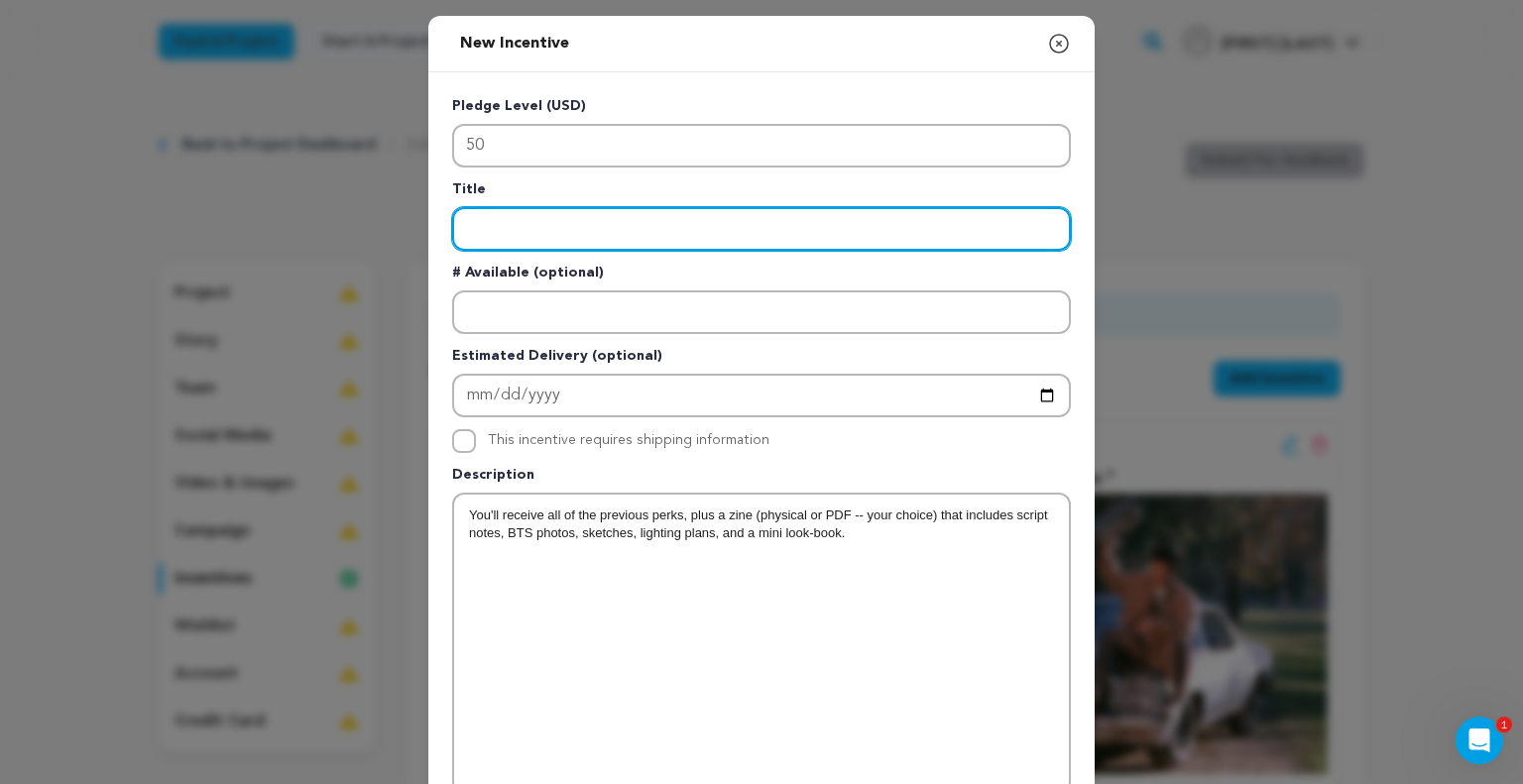 click at bounding box center [762, 229] 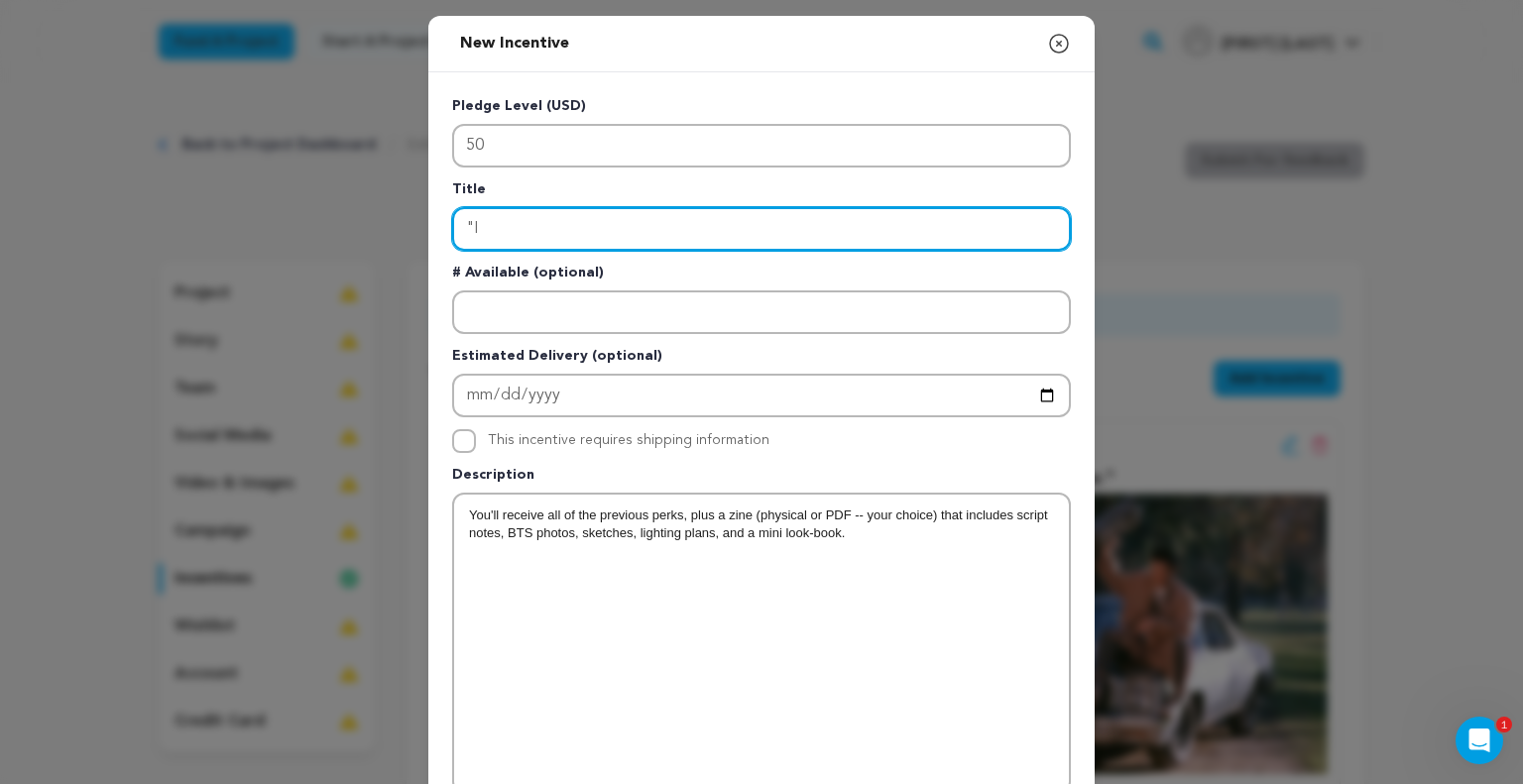 type on """ 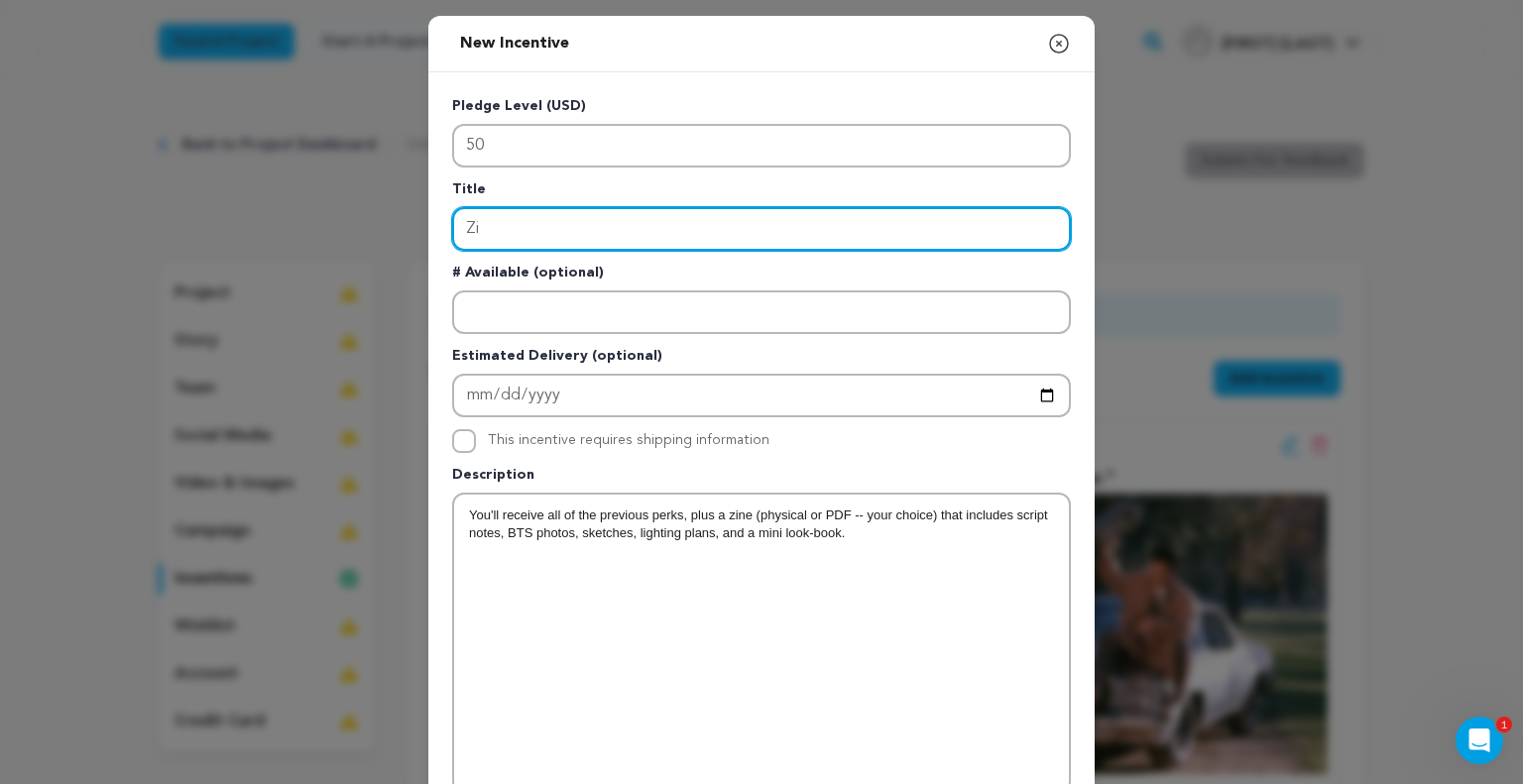 type on "Z" 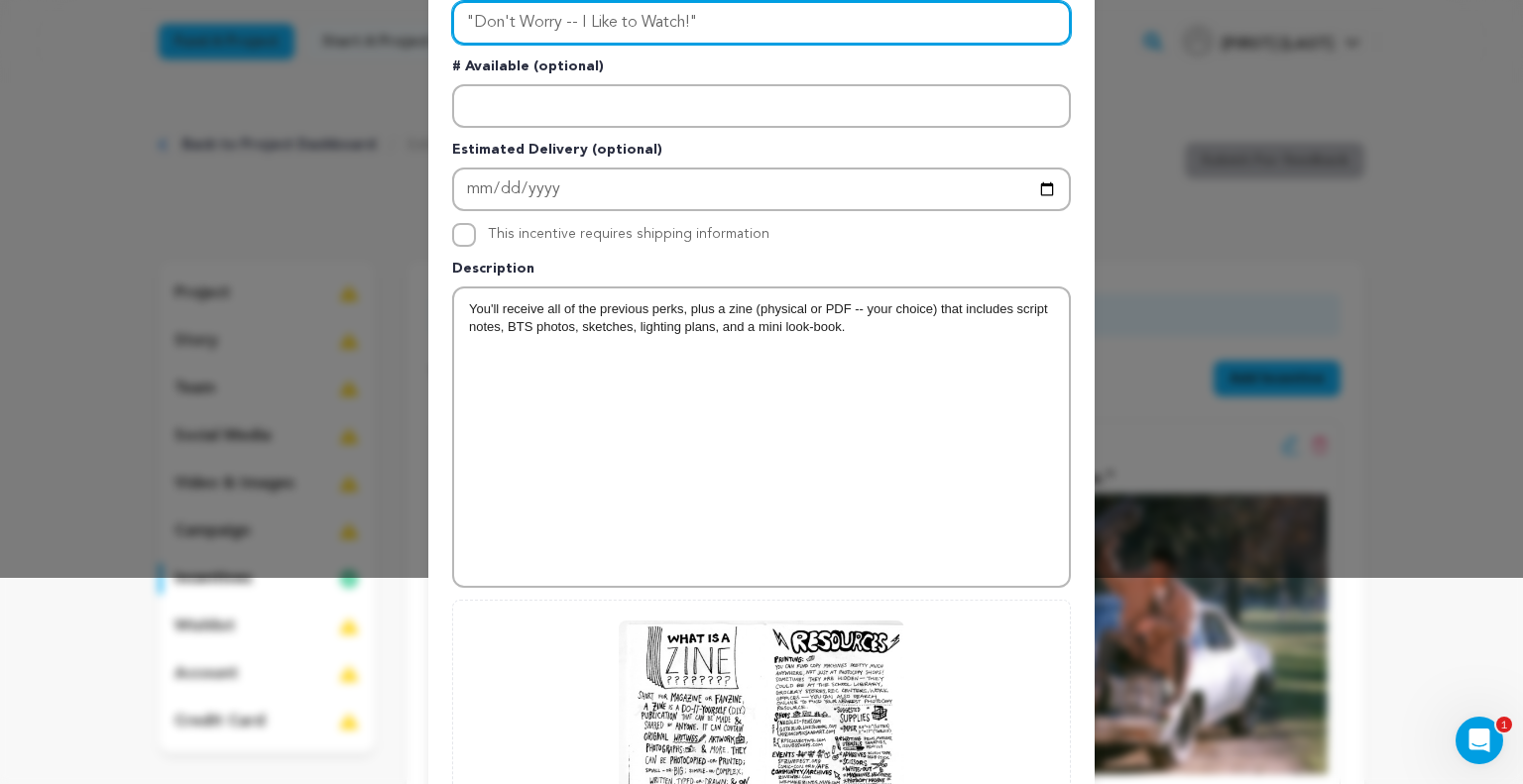 scroll, scrollTop: 435, scrollLeft: 0, axis: vertical 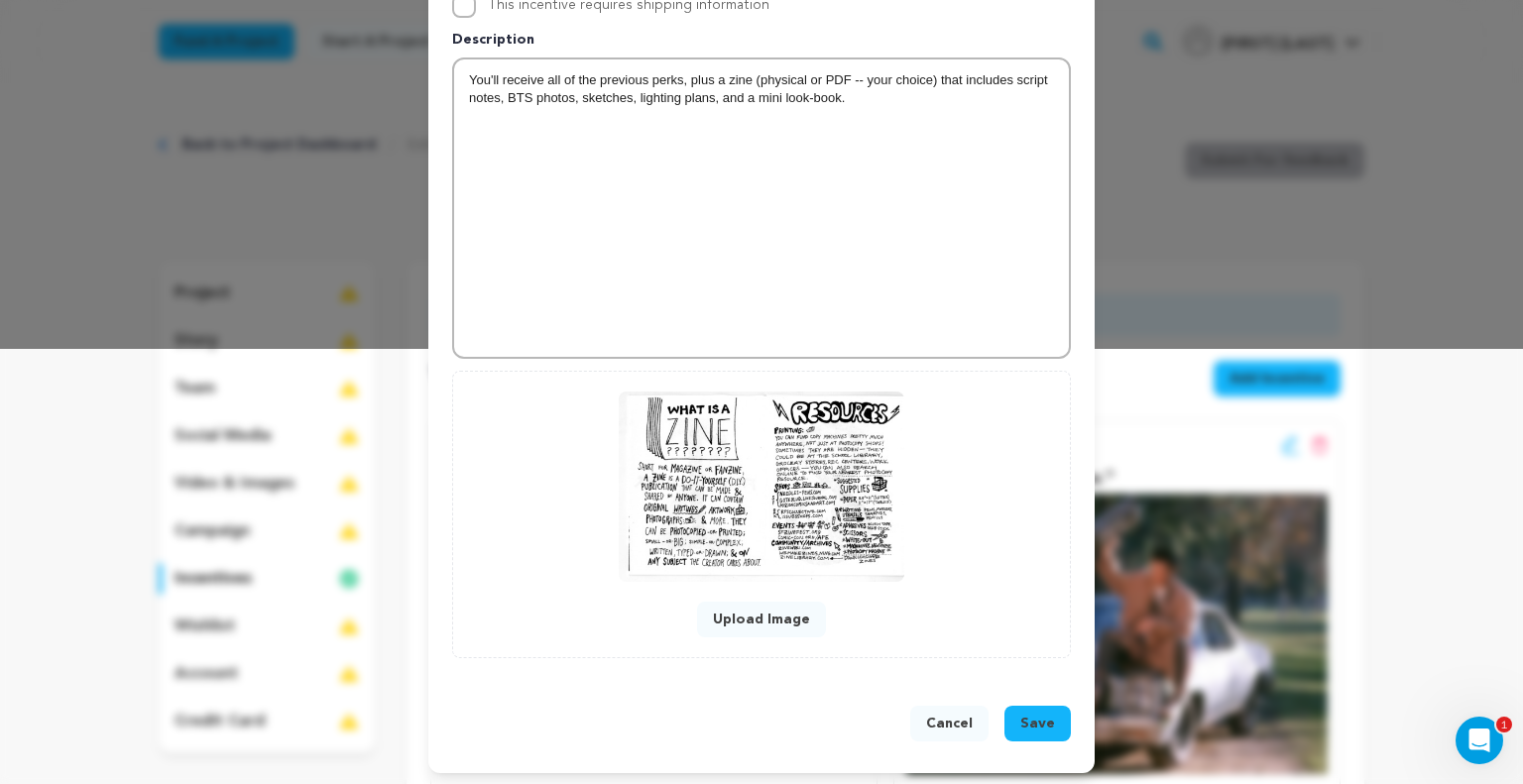 type on ""Don't Worry -- I Like to Watch!"" 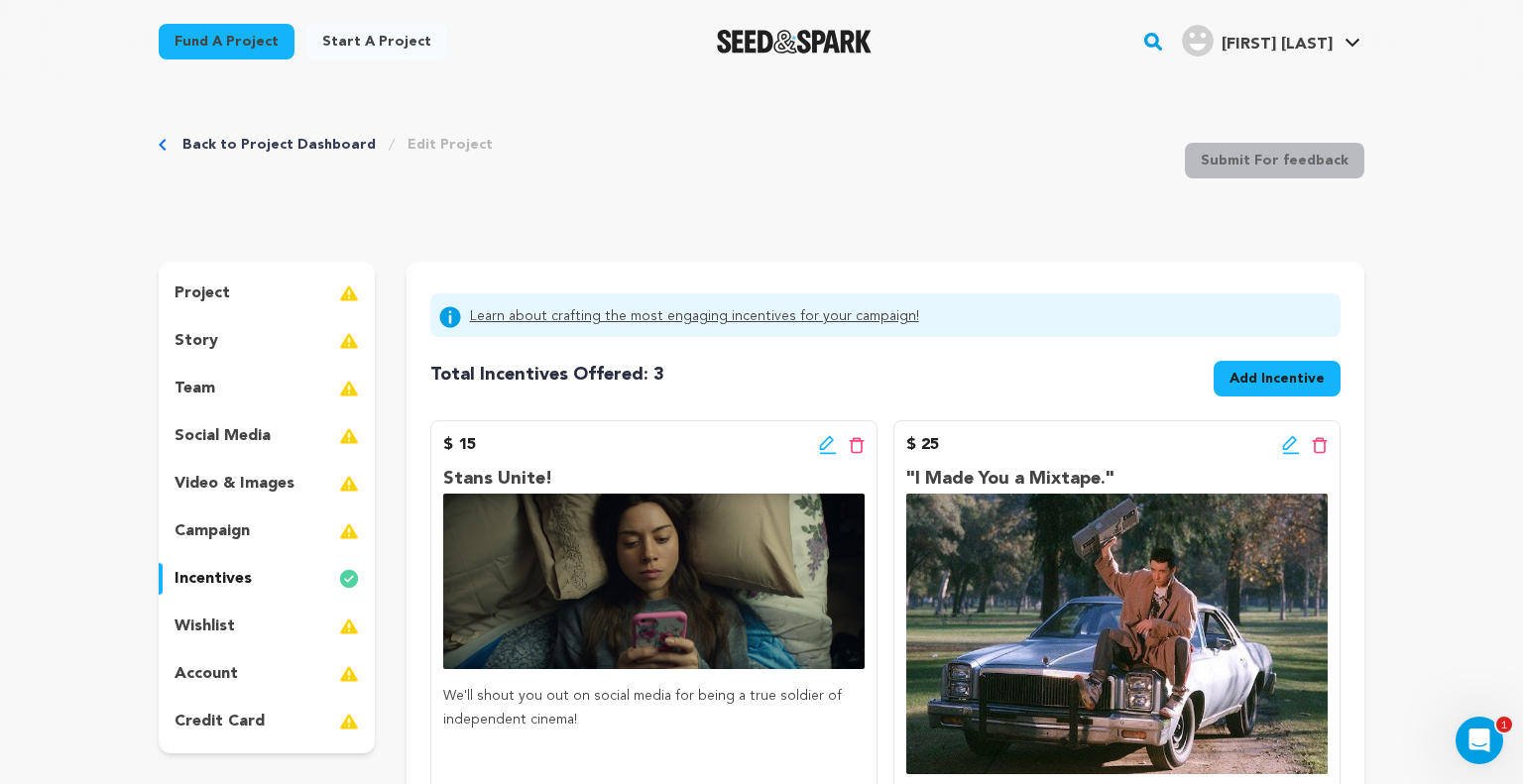 click on "campaign" at bounding box center [267, 531] 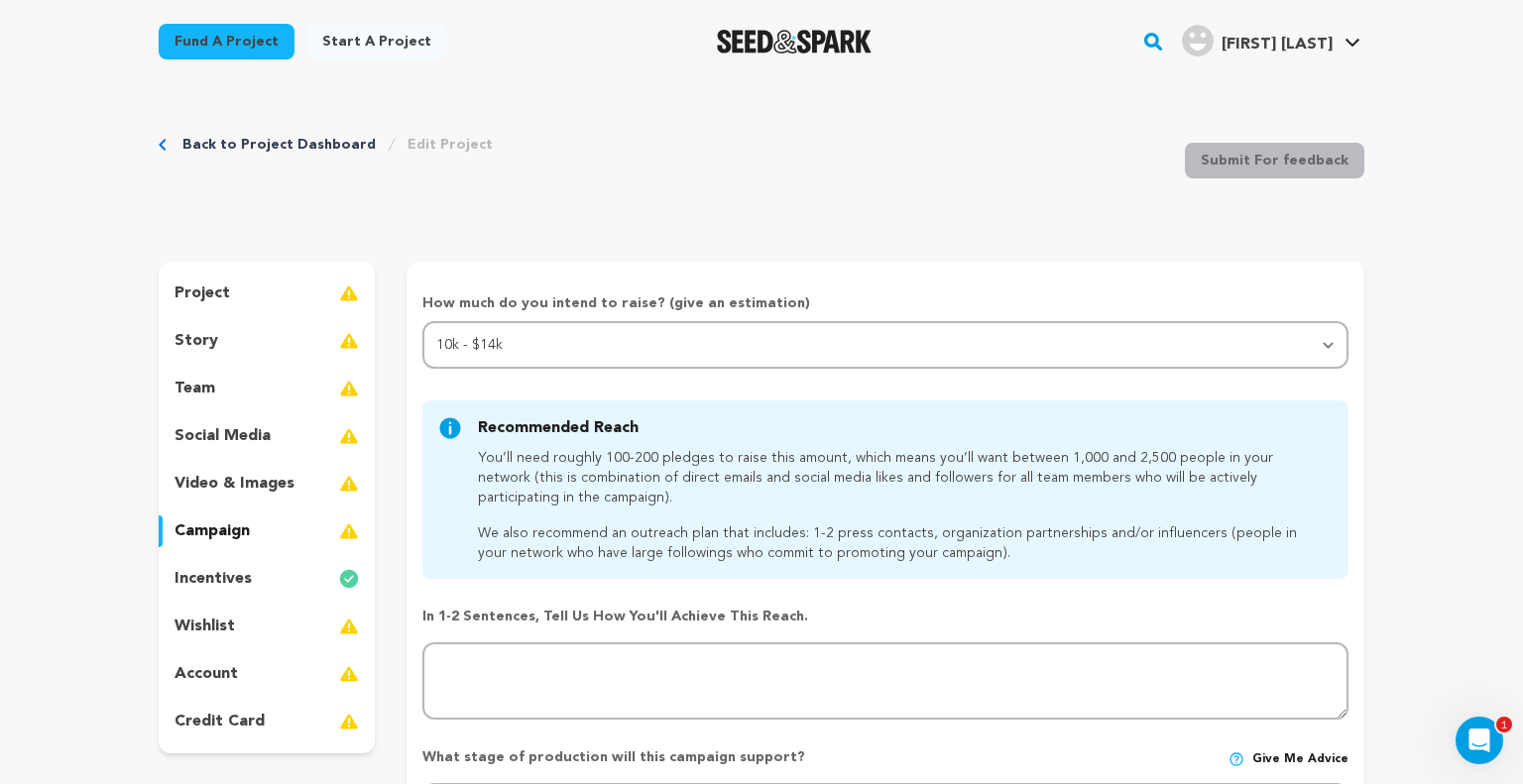 click on "incentives" at bounding box center (267, 579) 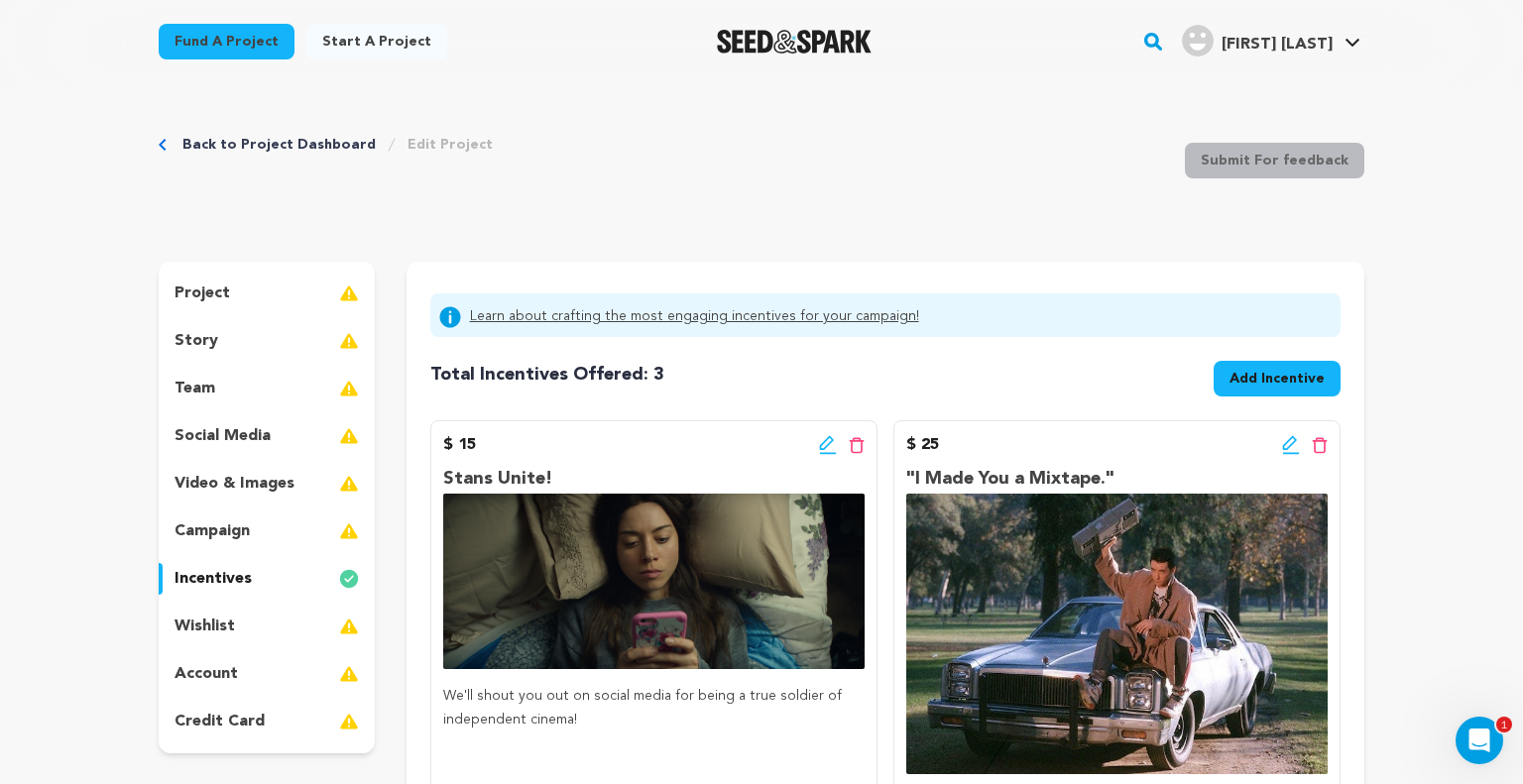 click on "wishlist" at bounding box center (267, 626) 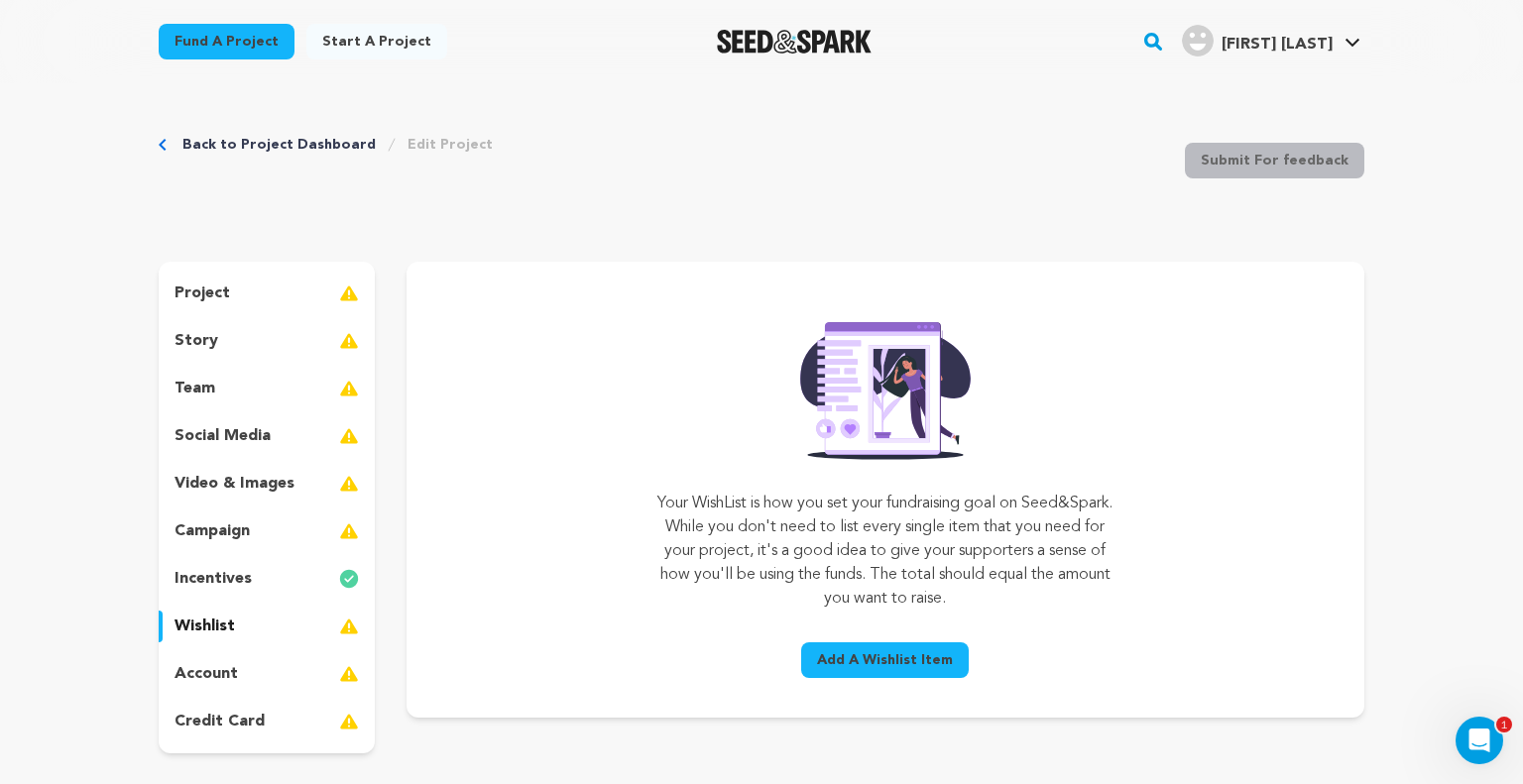 click on "incentives" at bounding box center (267, 579) 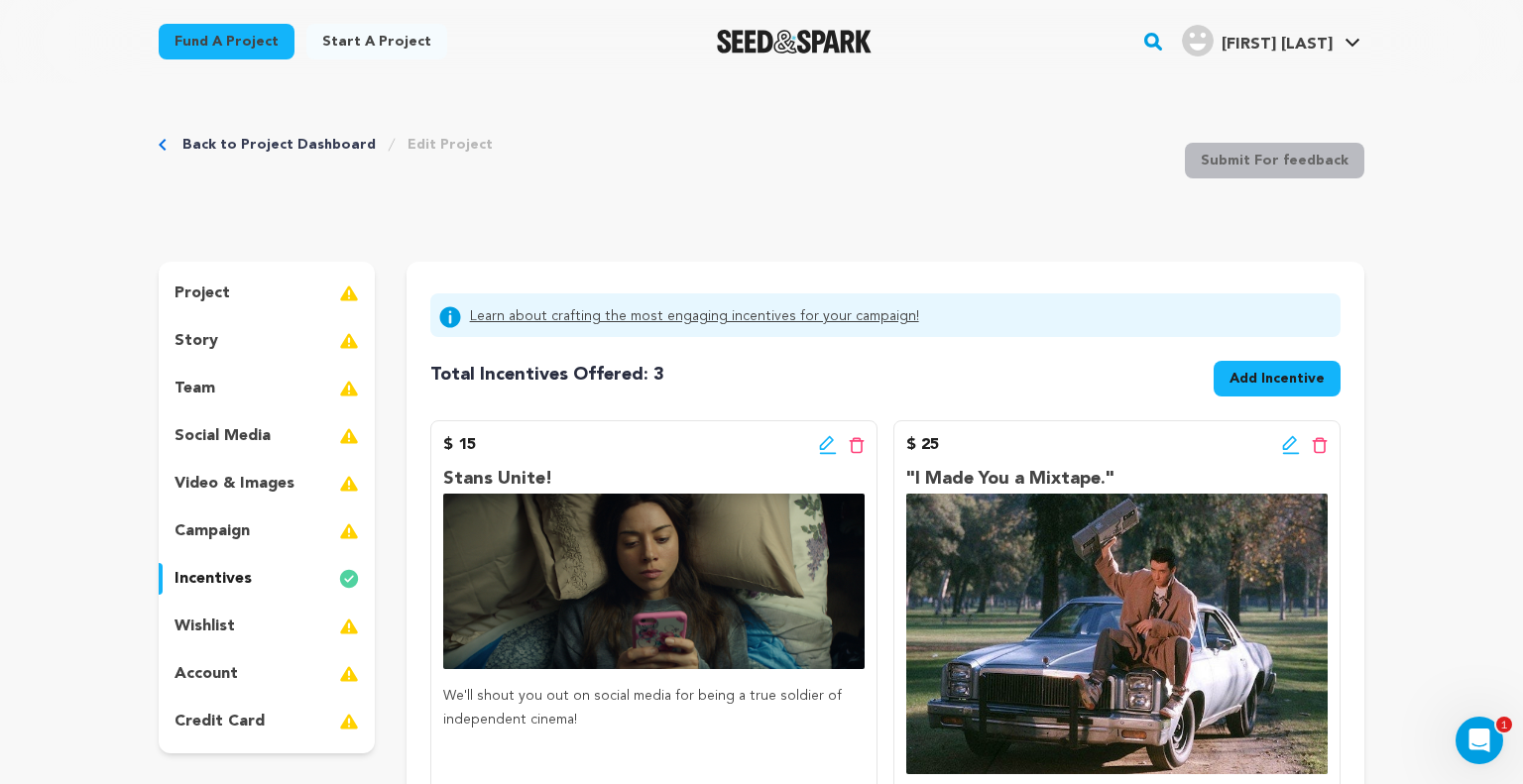 click on "Add Incentive" at bounding box center (1277, 379) 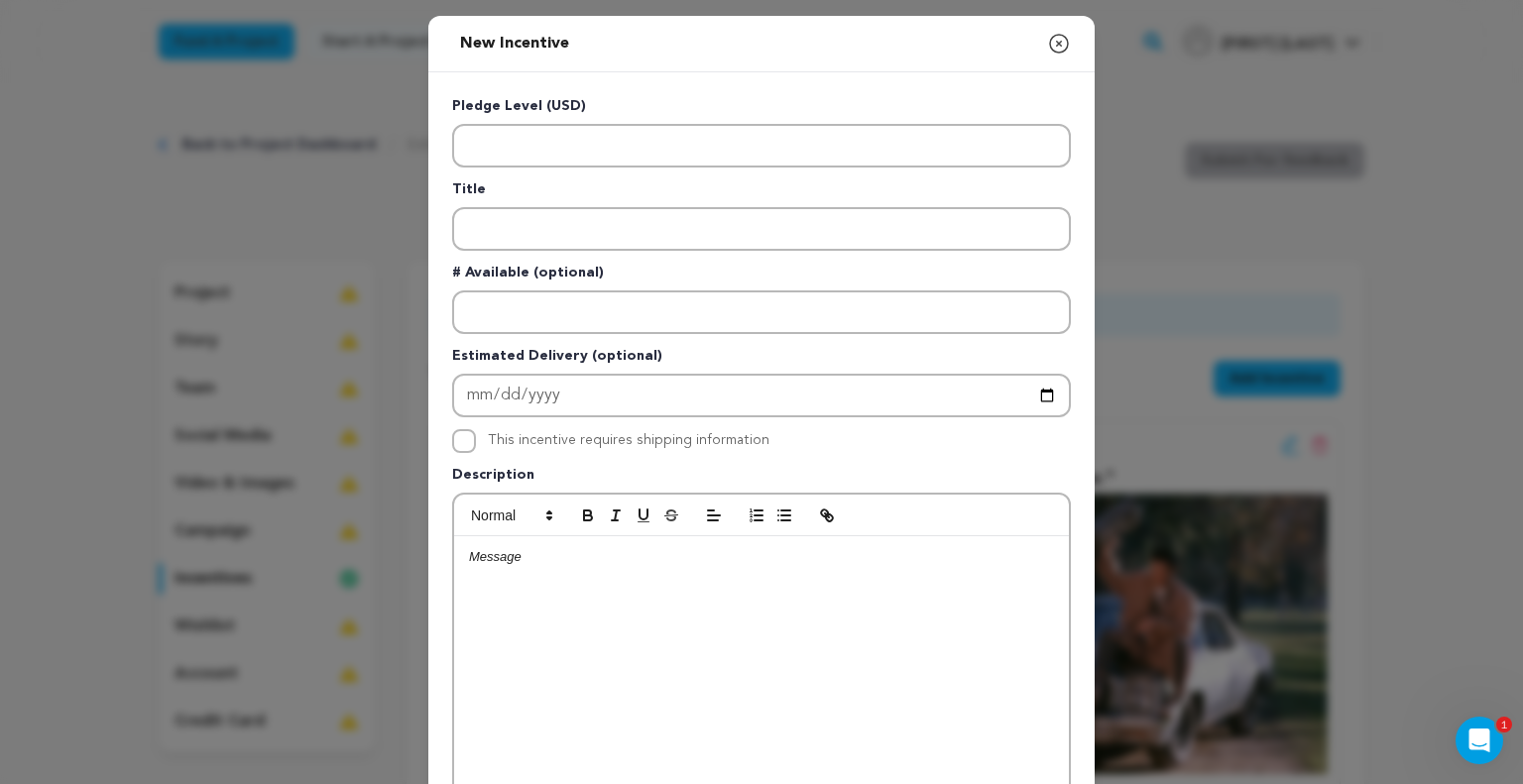 click at bounding box center [762, 685] 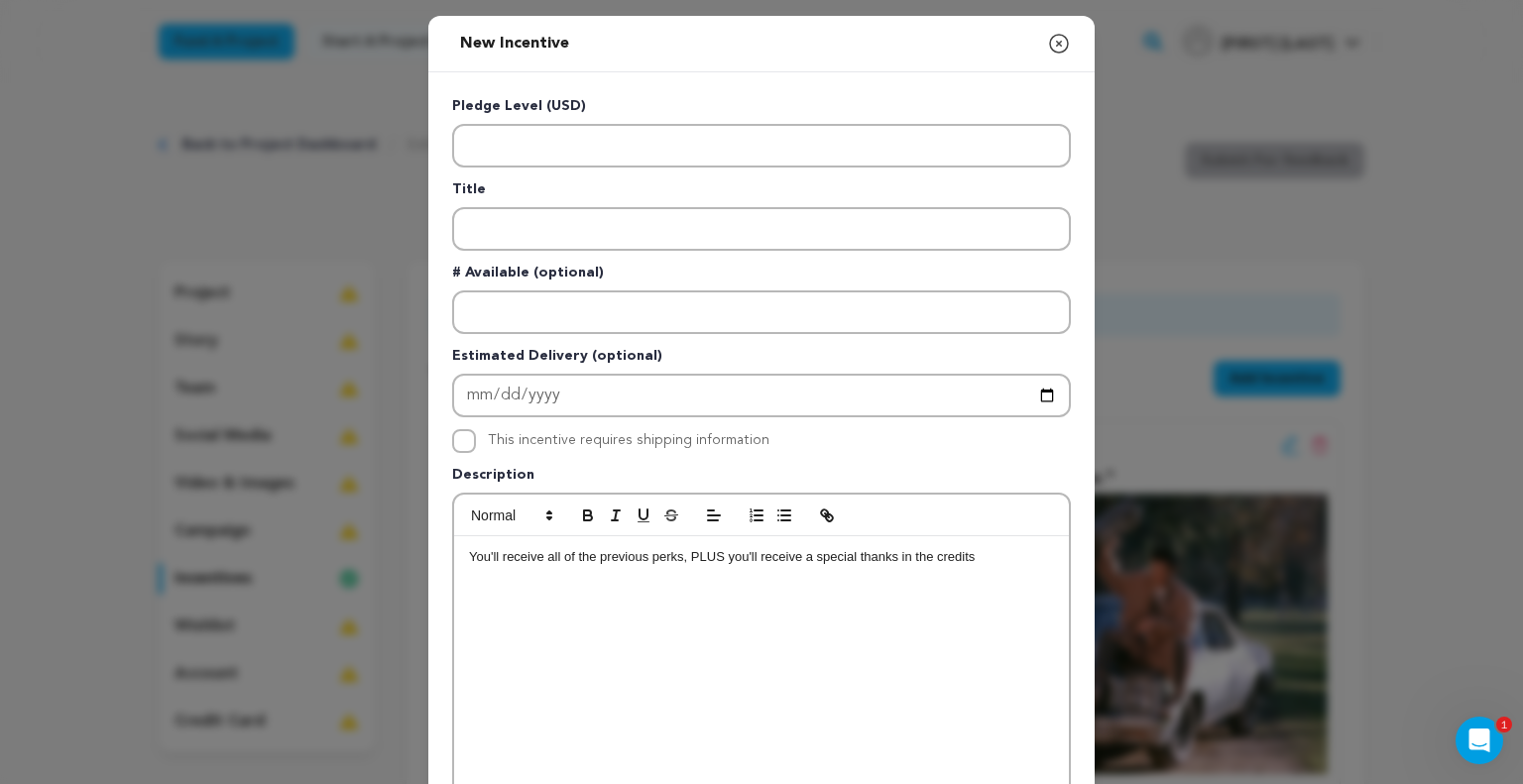 scroll, scrollTop: 0, scrollLeft: 0, axis: both 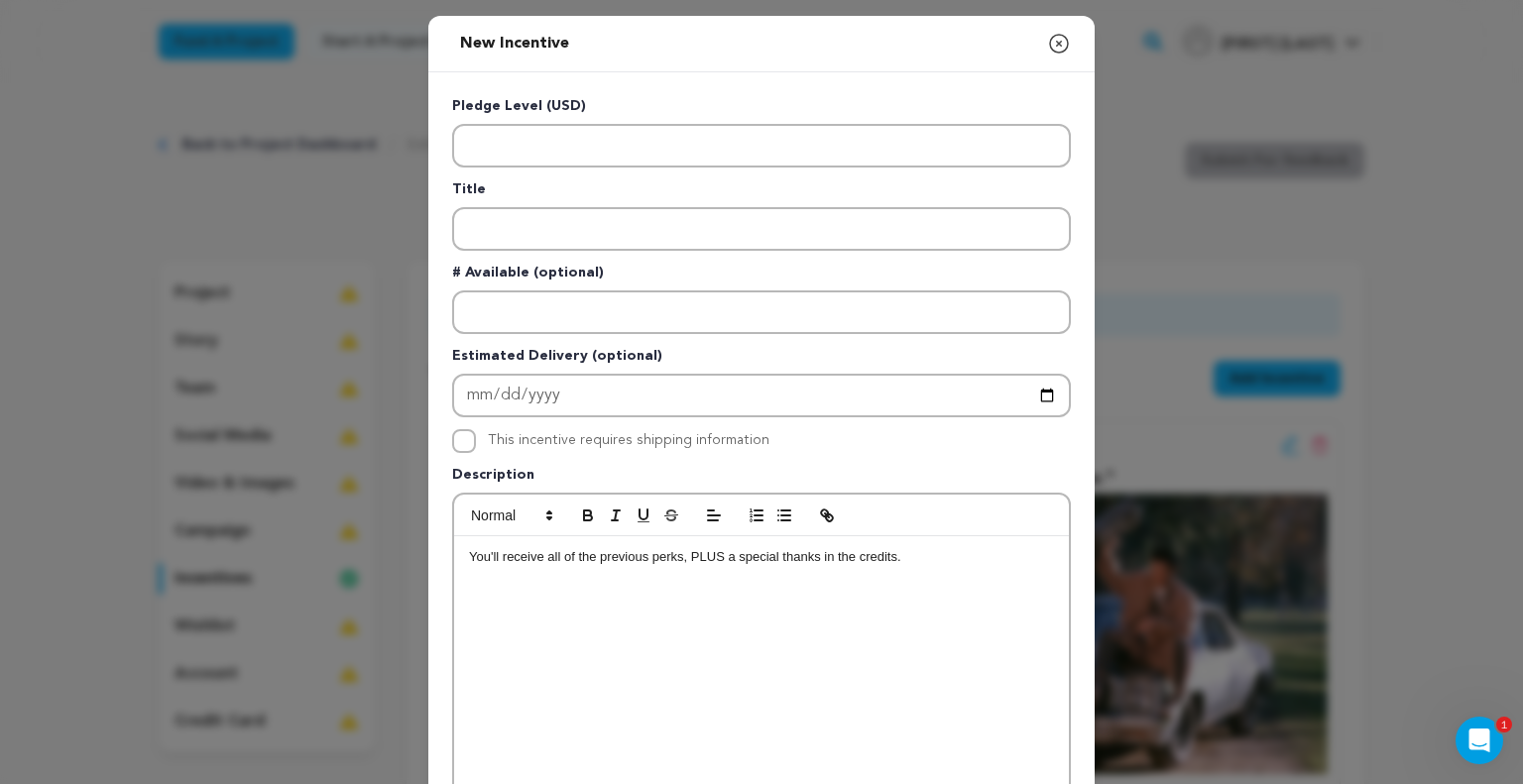 click on "You'll receive all of the previous perks, PLUS a special thanks in the credits." at bounding box center [762, 685] 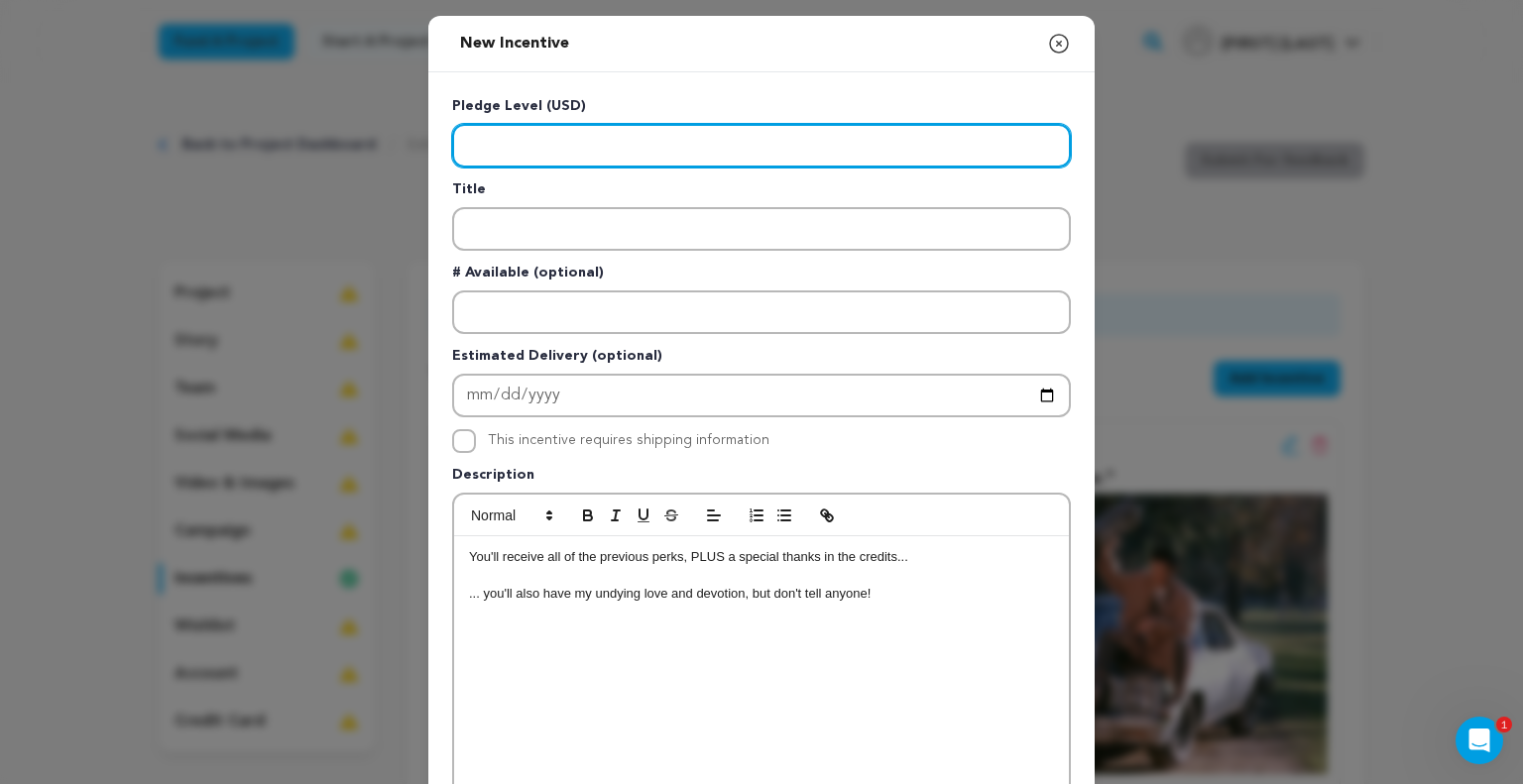 click at bounding box center (762, 146) 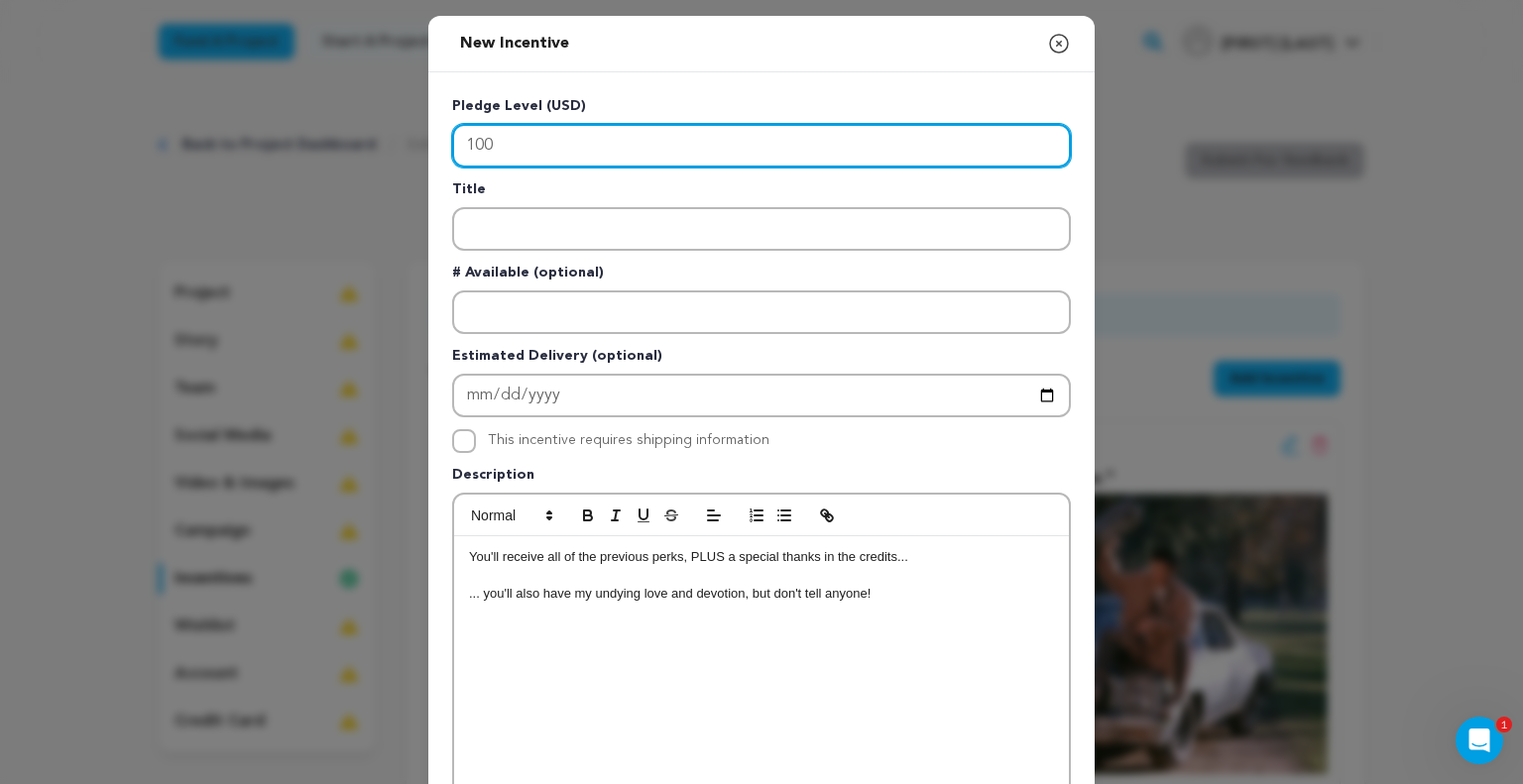 type on "100" 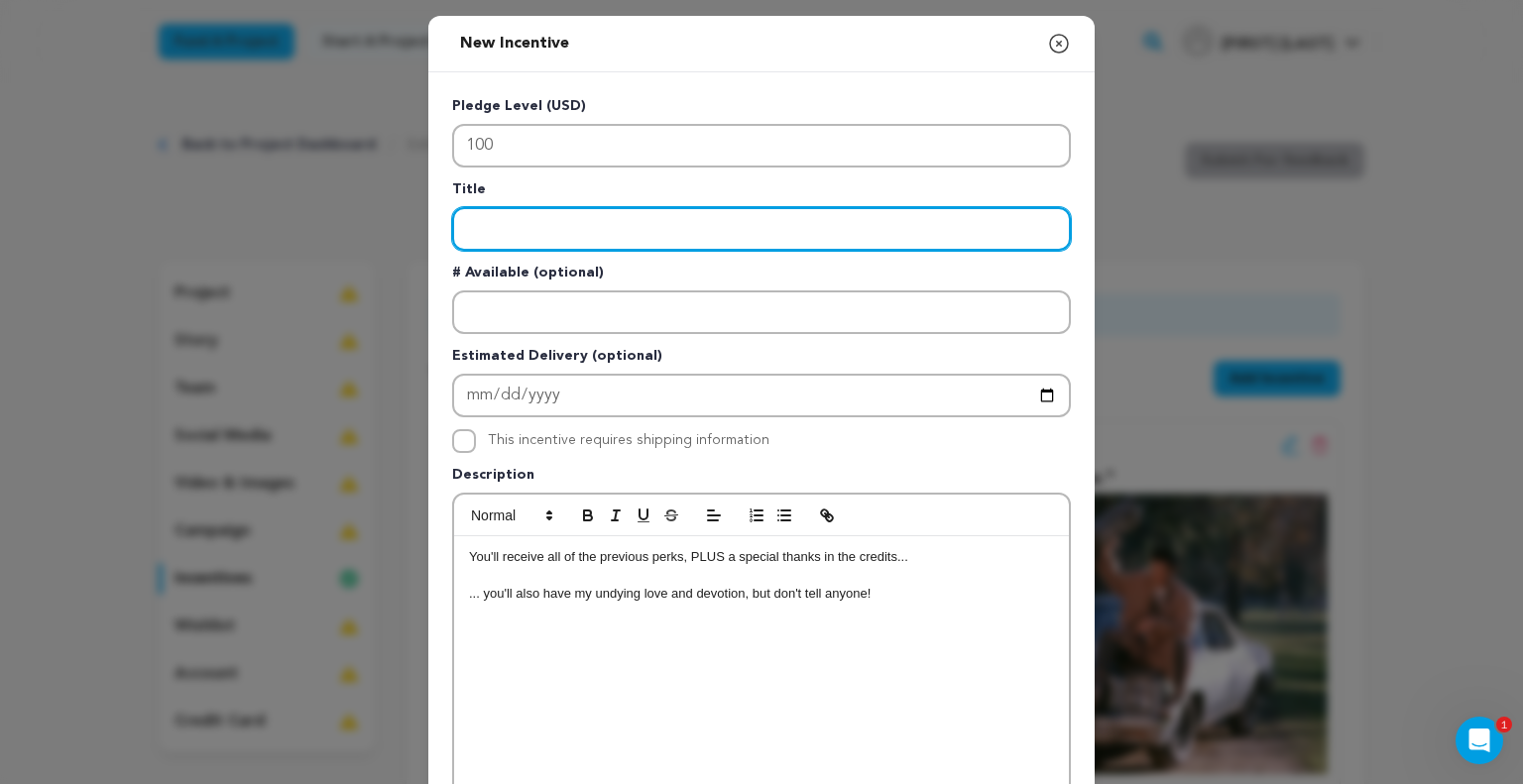 click at bounding box center (762, 229) 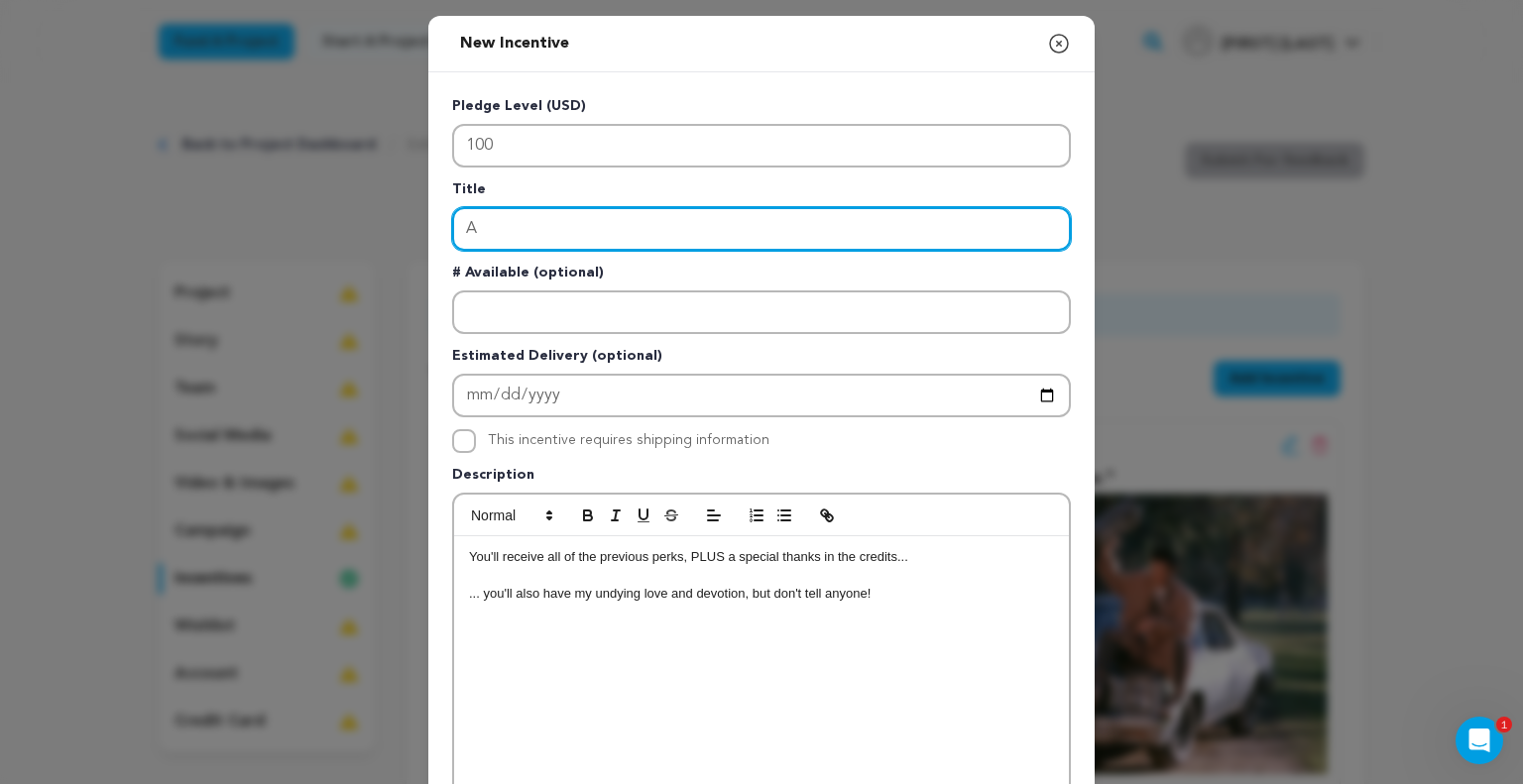 type on "A" 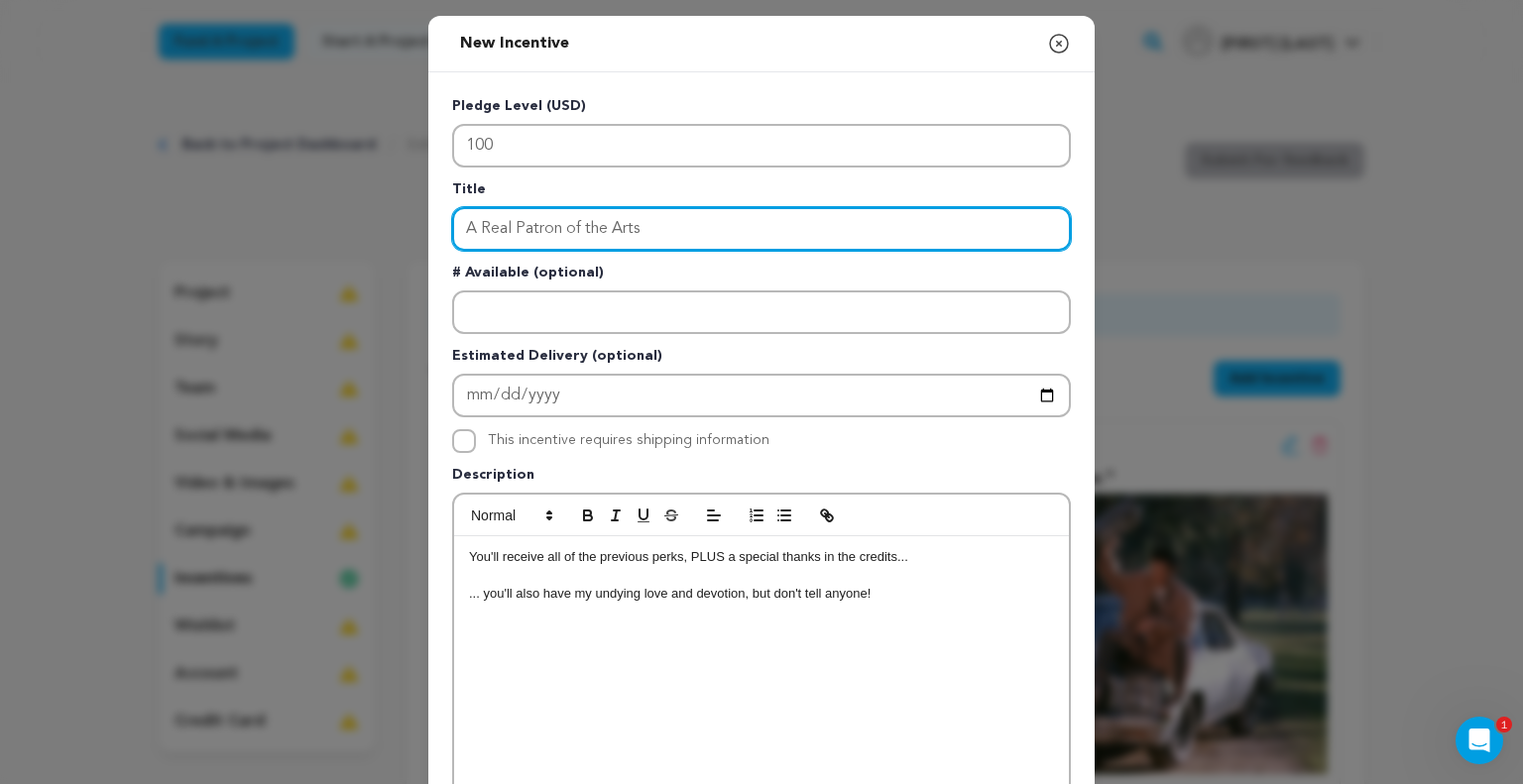 scroll, scrollTop: 275, scrollLeft: 0, axis: vertical 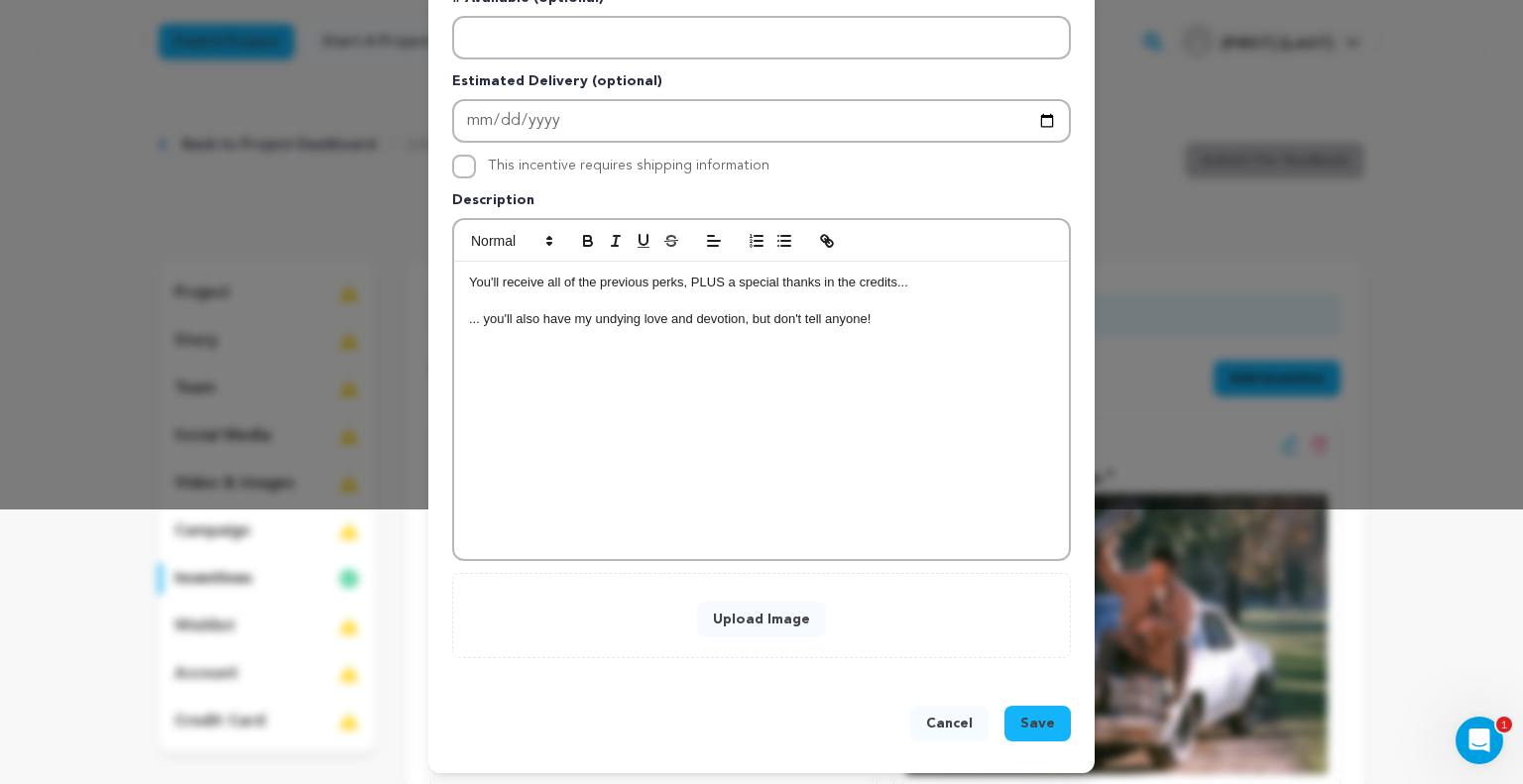 type on "A Real Patron of the Arts" 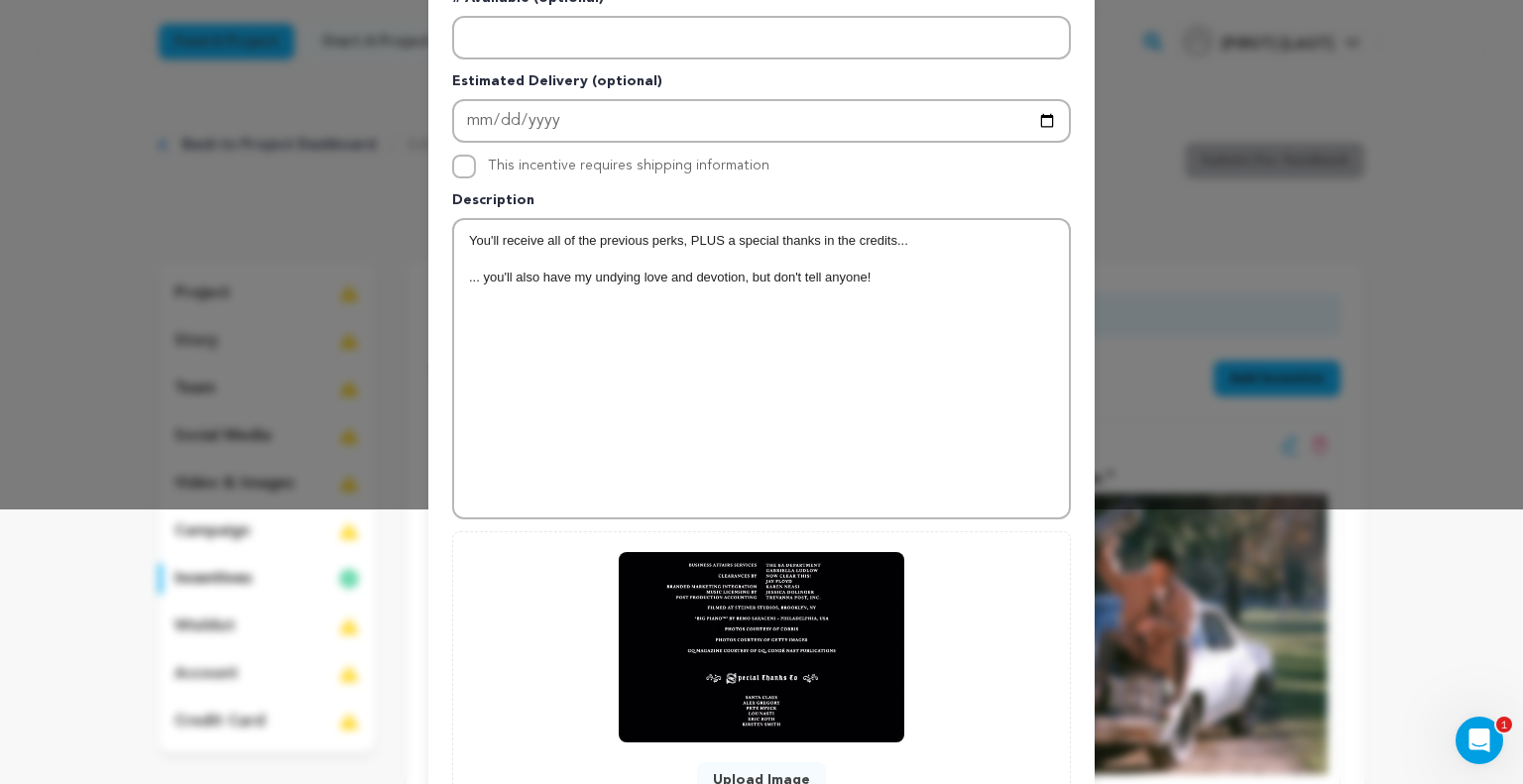 scroll, scrollTop: 435, scrollLeft: 0, axis: vertical 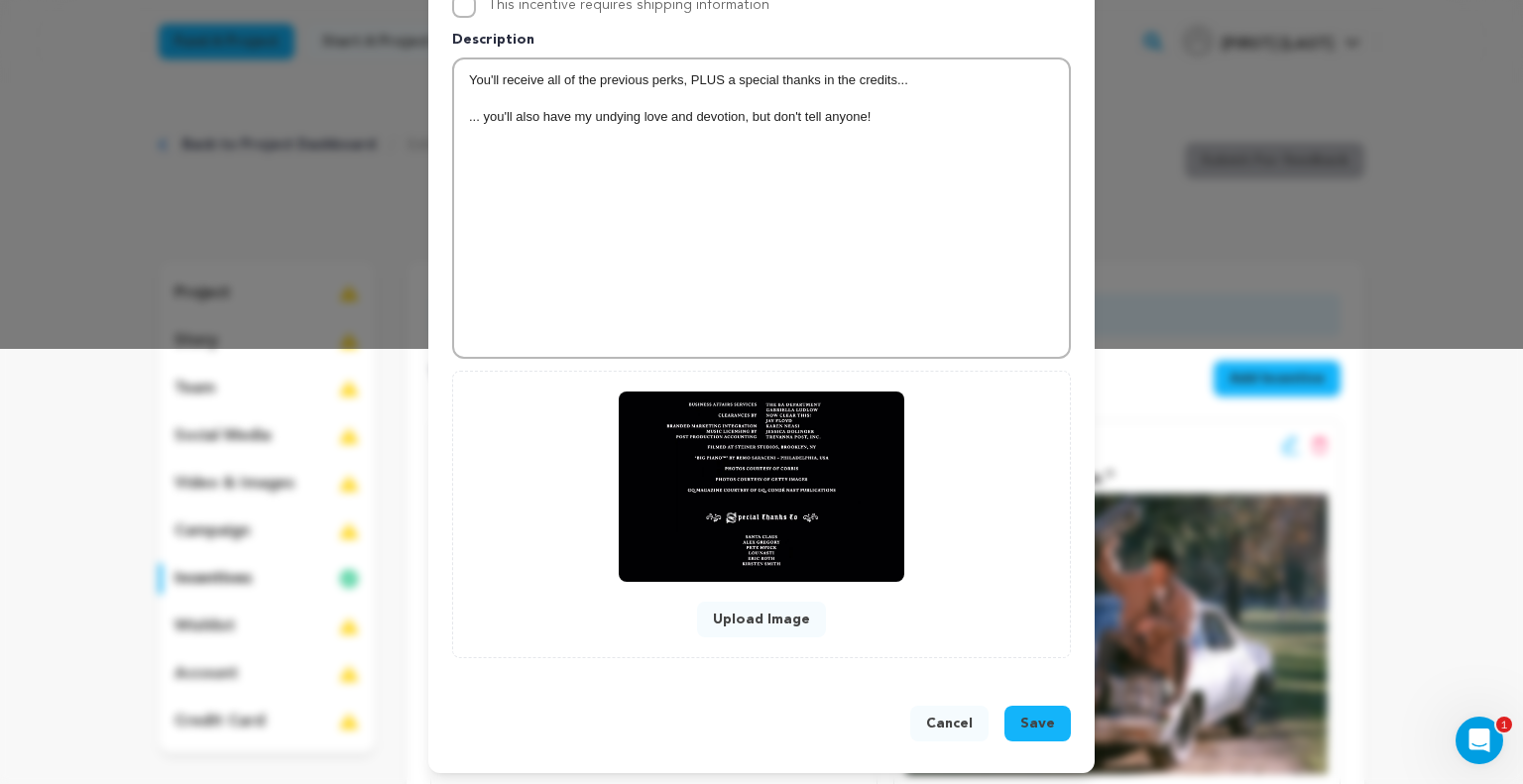 click on "Save" at bounding box center (1037, 724) 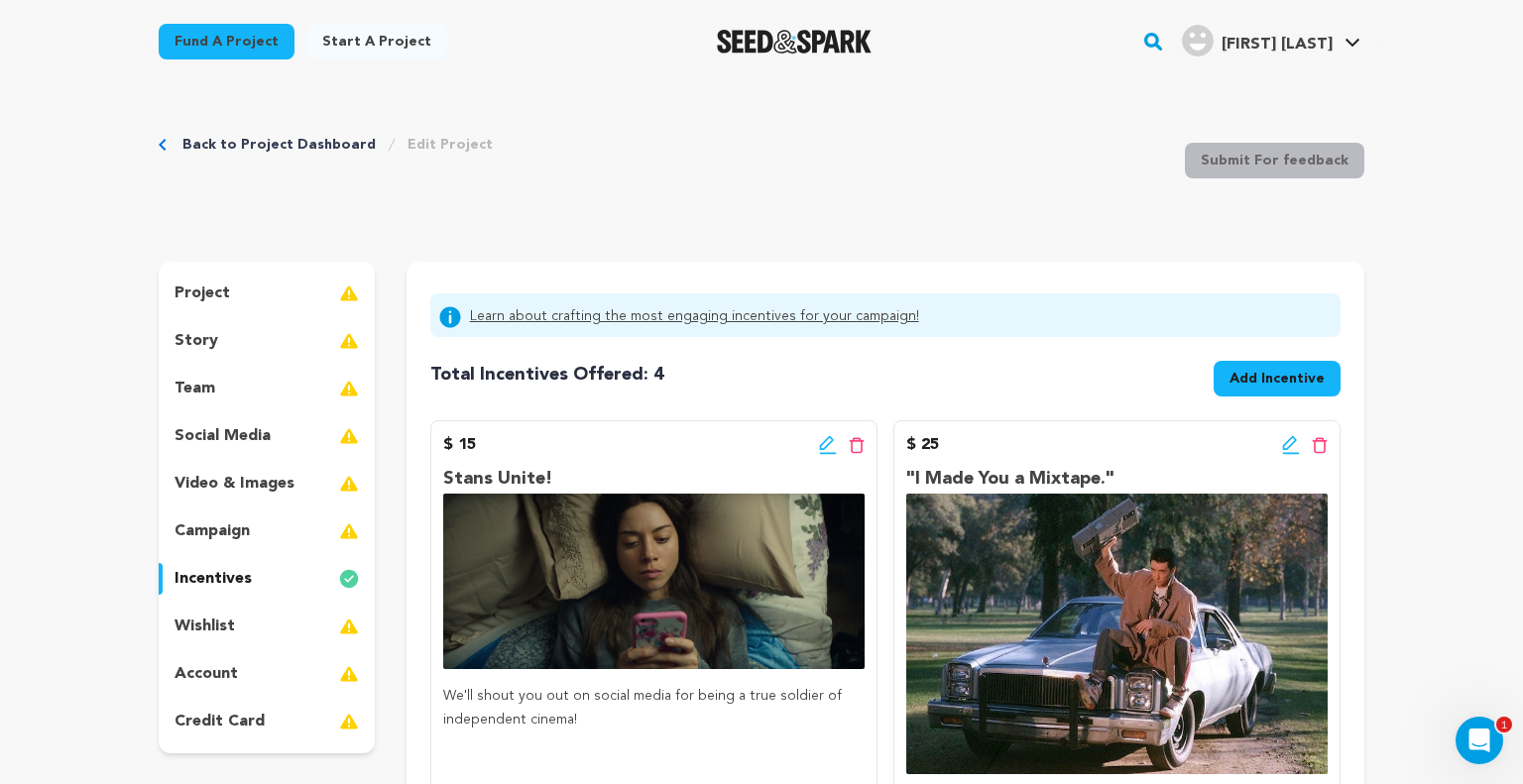 click on "Add Incentive" at bounding box center (1277, 379) 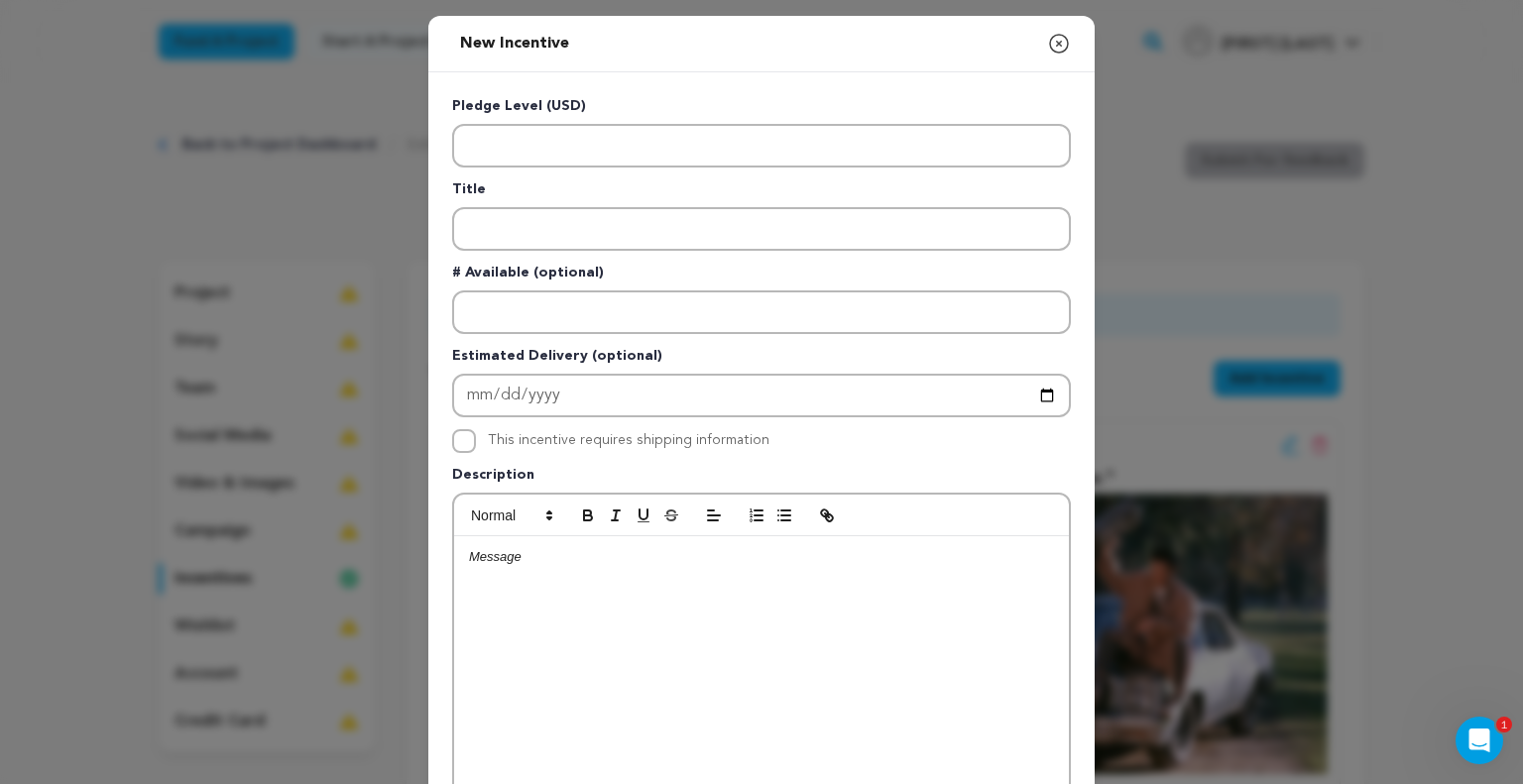click at bounding box center [762, 685] 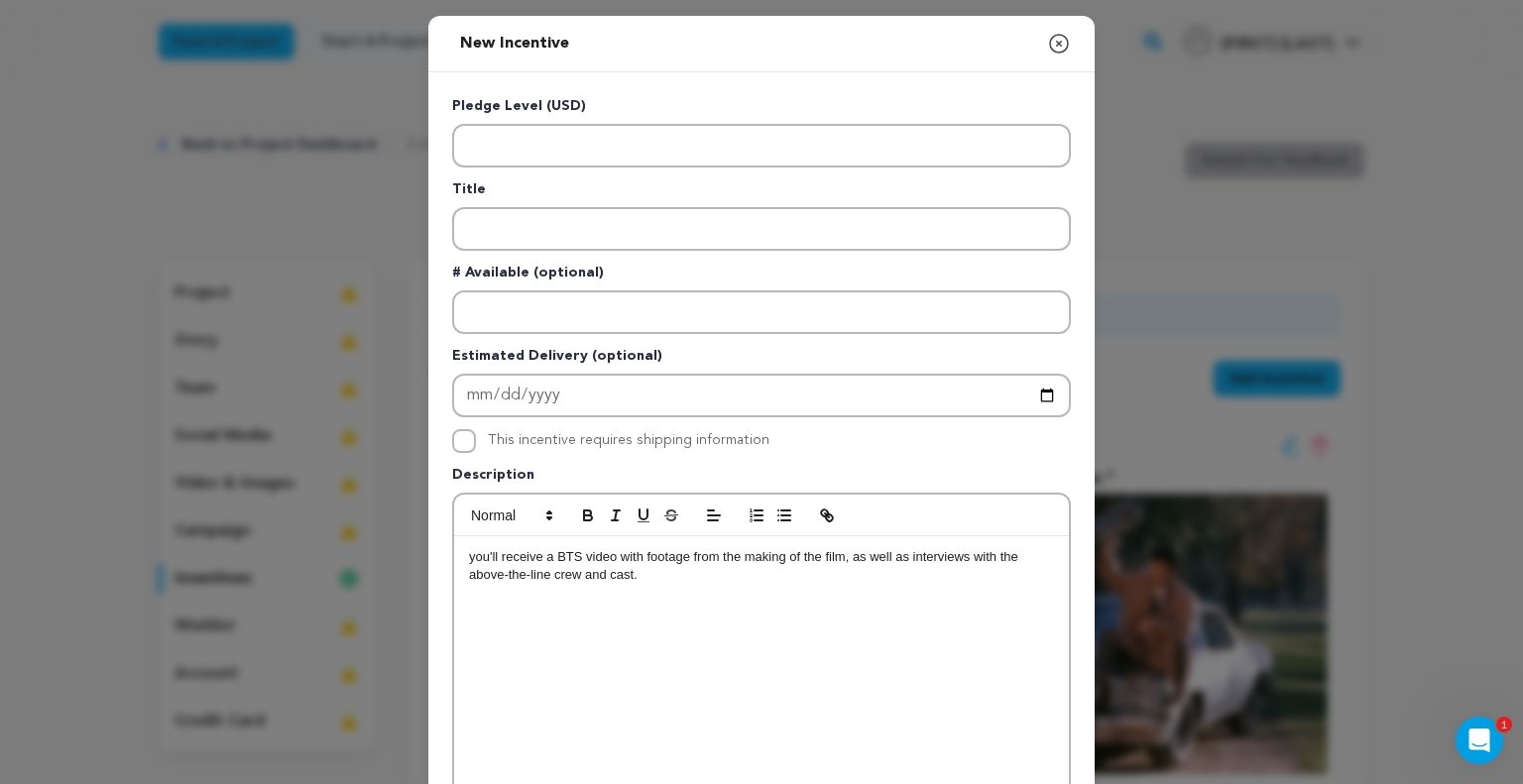 type 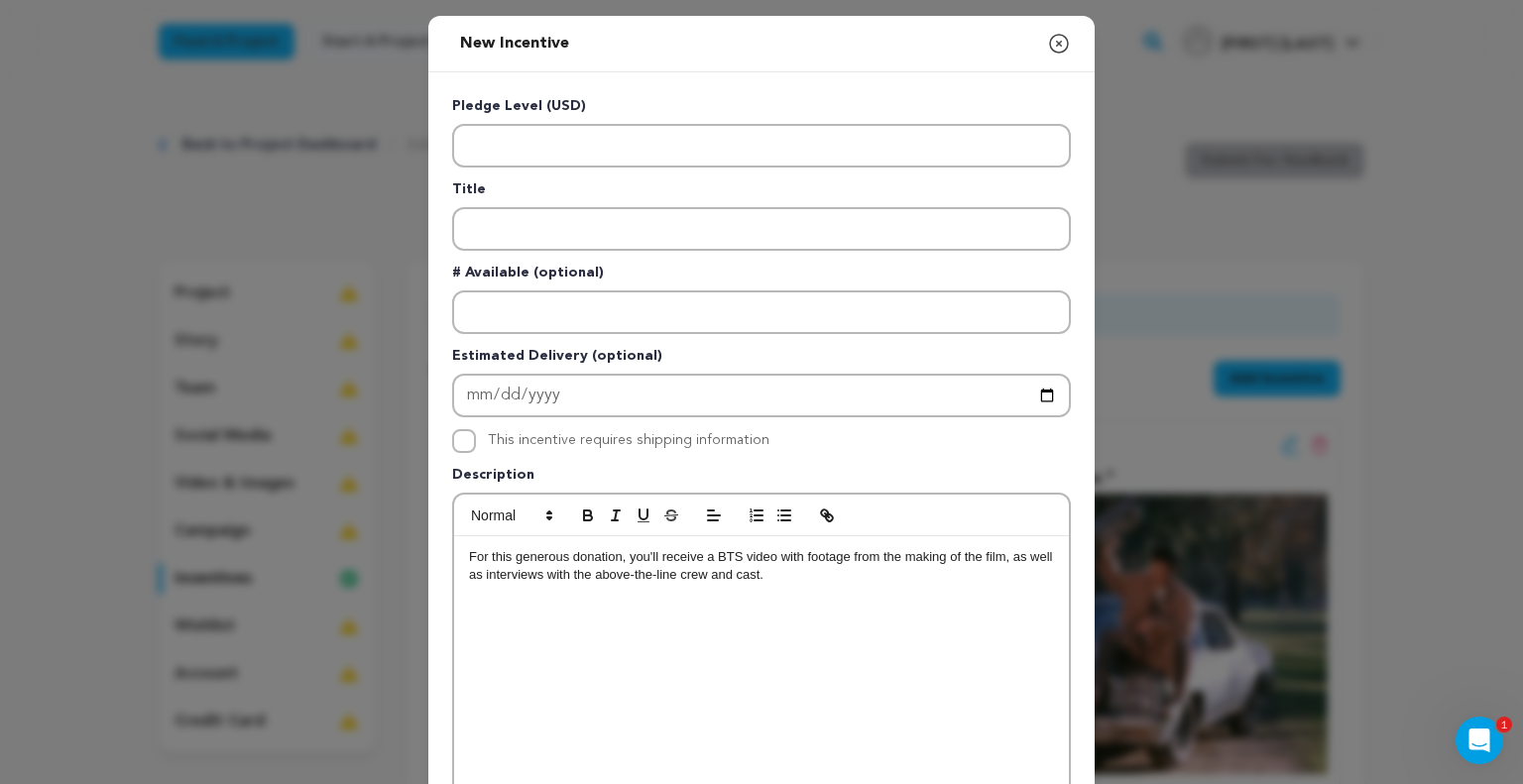 click on "Title" at bounding box center (762, 193) 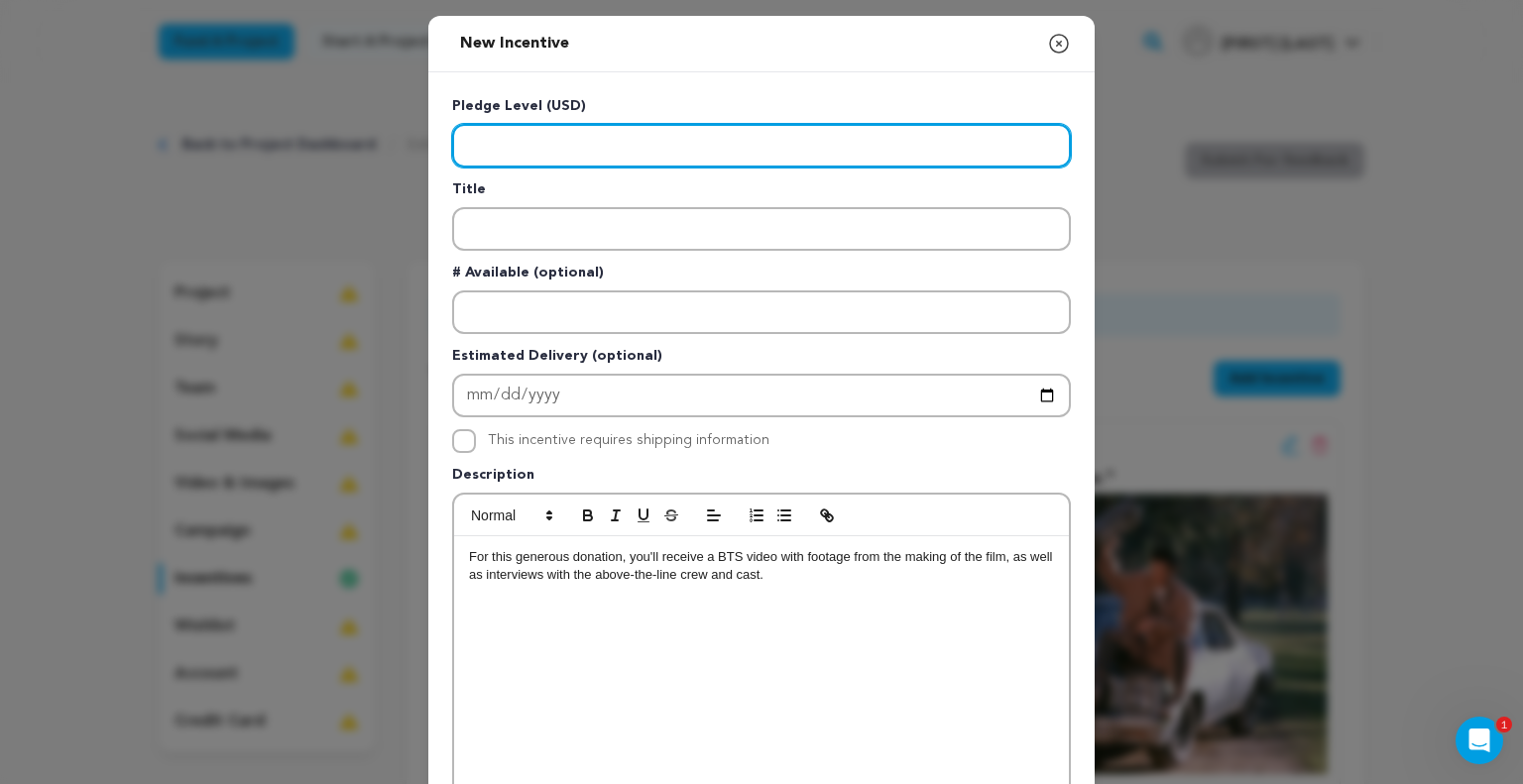 click at bounding box center [762, 146] 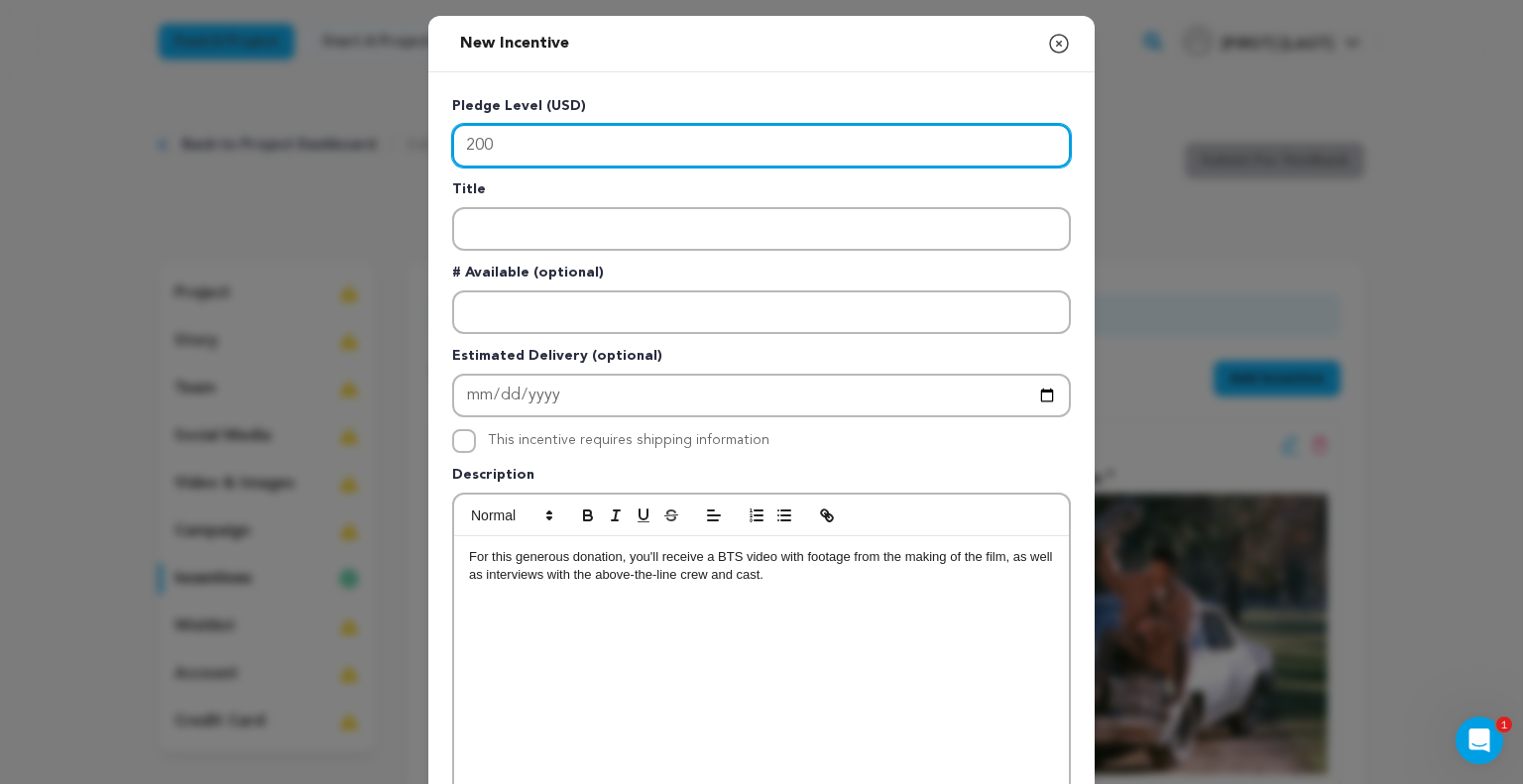 type on "200" 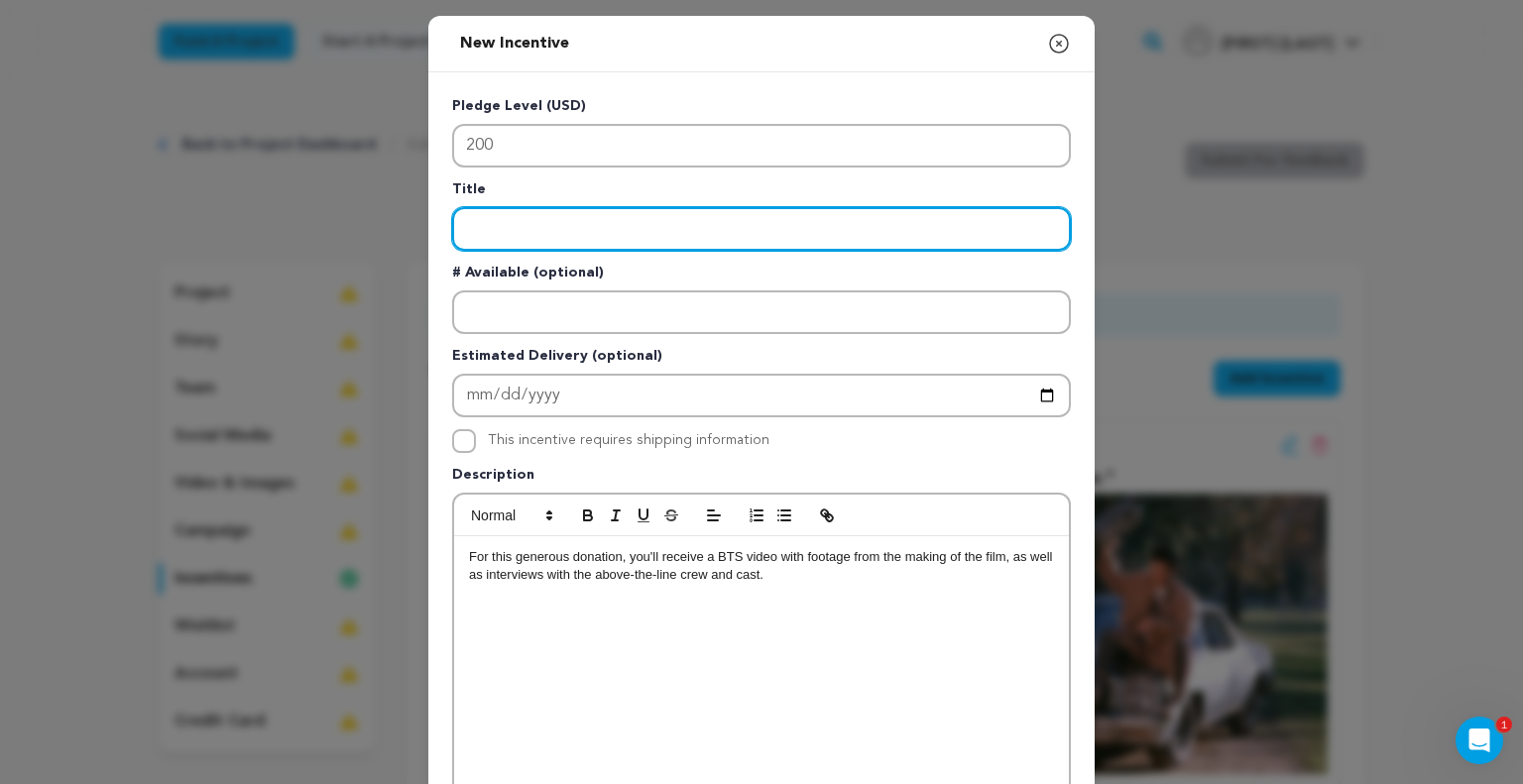 click at bounding box center (762, 229) 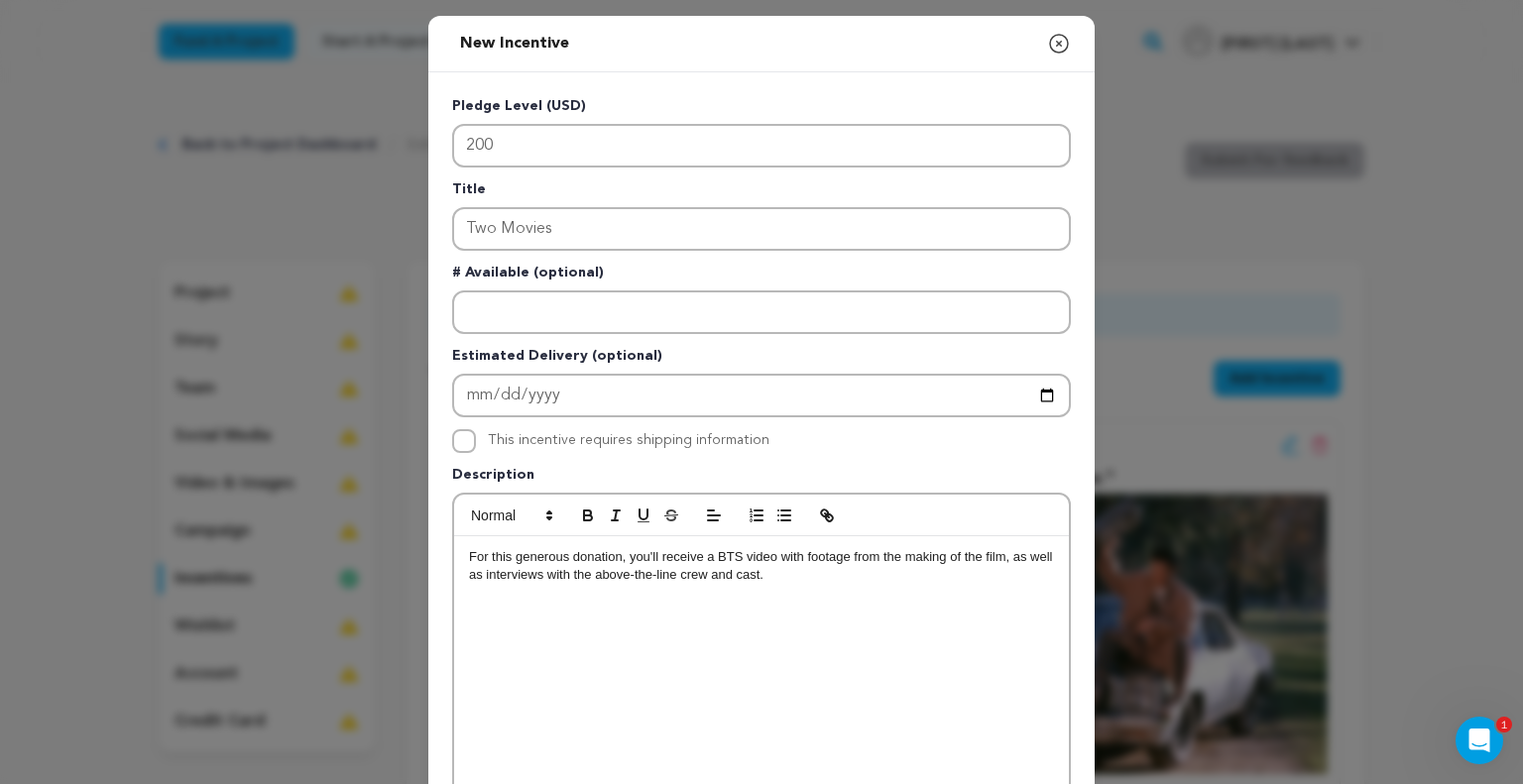 click on "For this generous donation, you'll receive a BTS video with footage from the making of the film, as well as interviews with the above-the-line crew and cast." at bounding box center [762, 685] 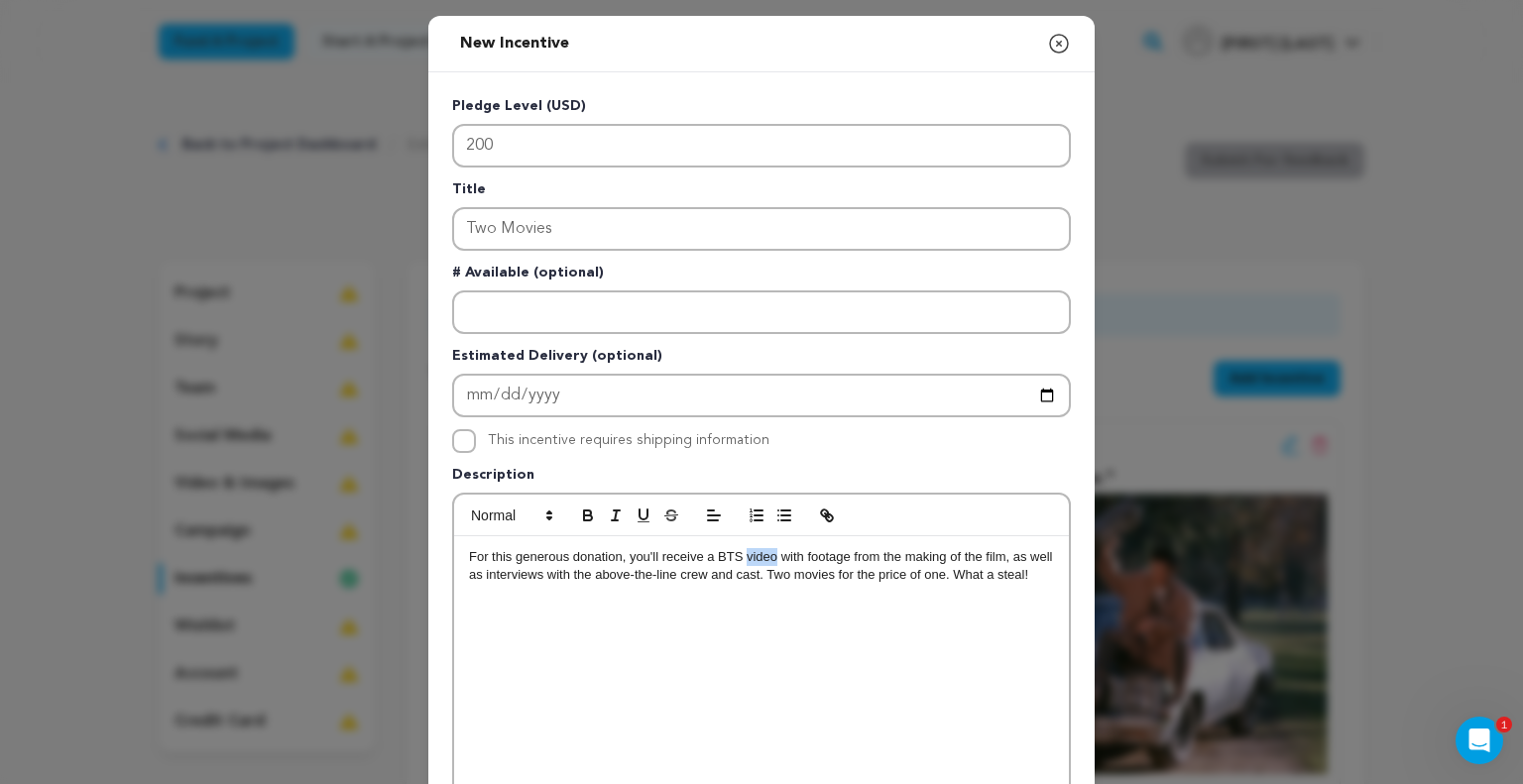 drag, startPoint x: 766, startPoint y: 553, endPoint x: 739, endPoint y: 552, distance: 27.01851 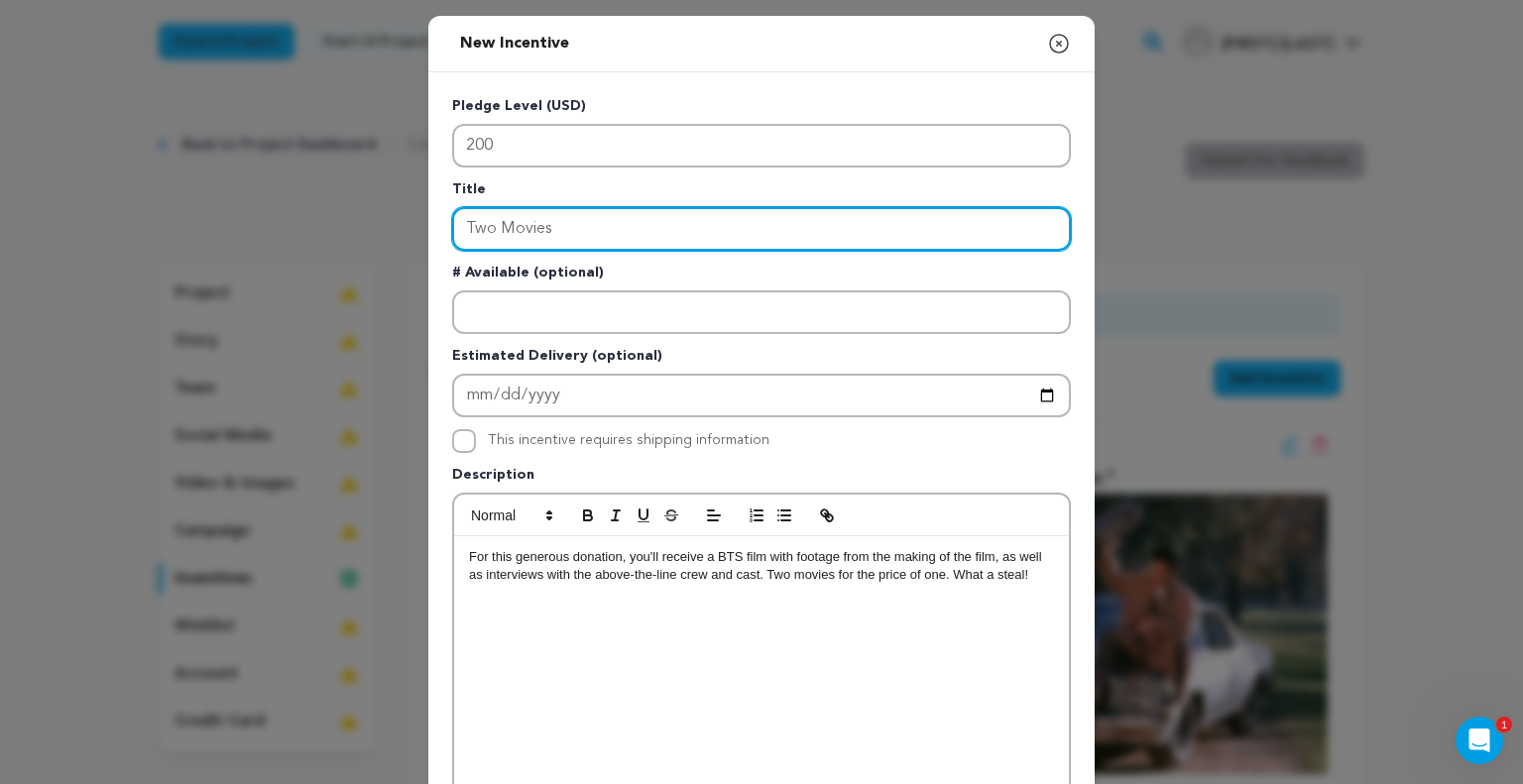 click on "Two Movies" at bounding box center [762, 229] 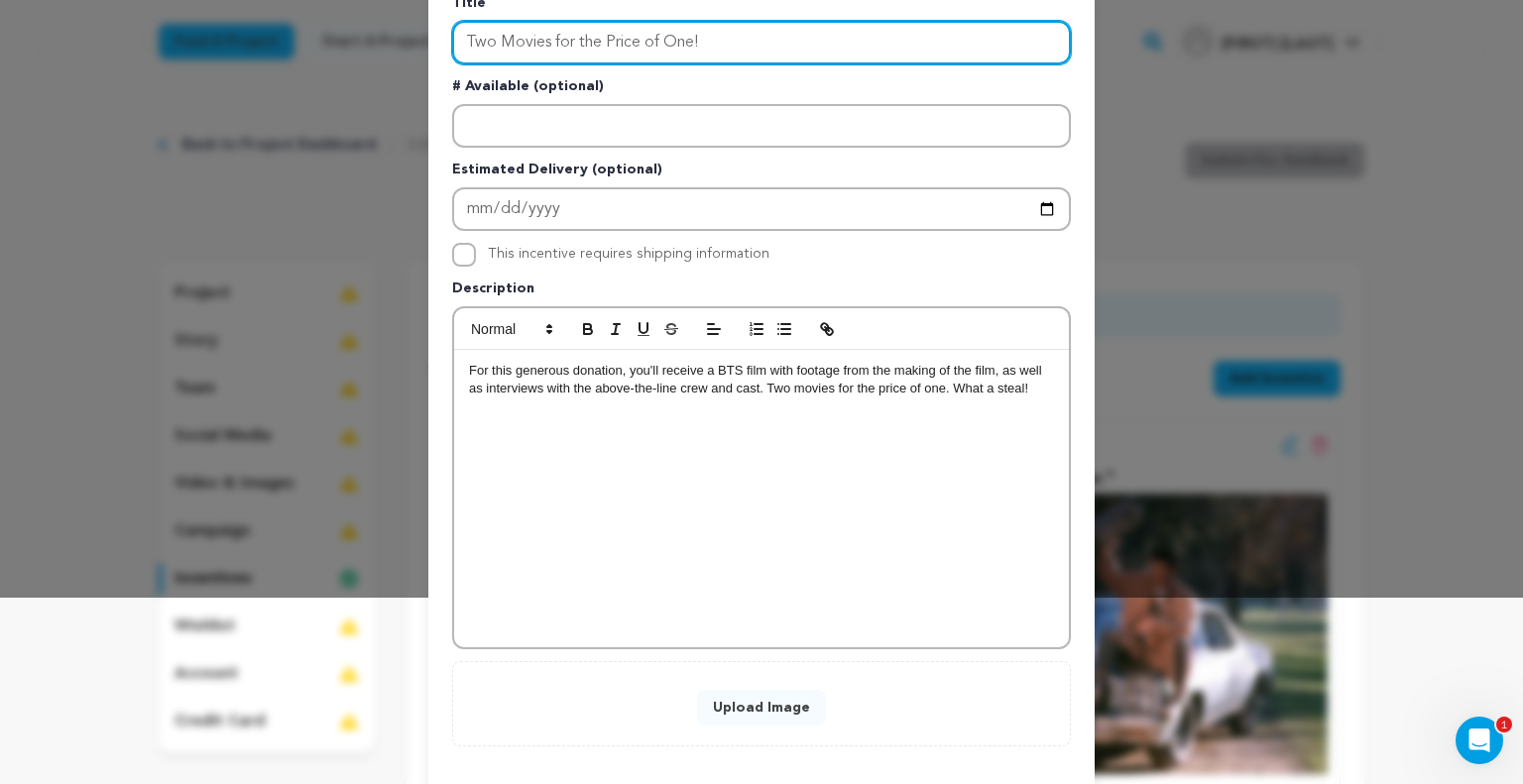 scroll, scrollTop: 275, scrollLeft: 0, axis: vertical 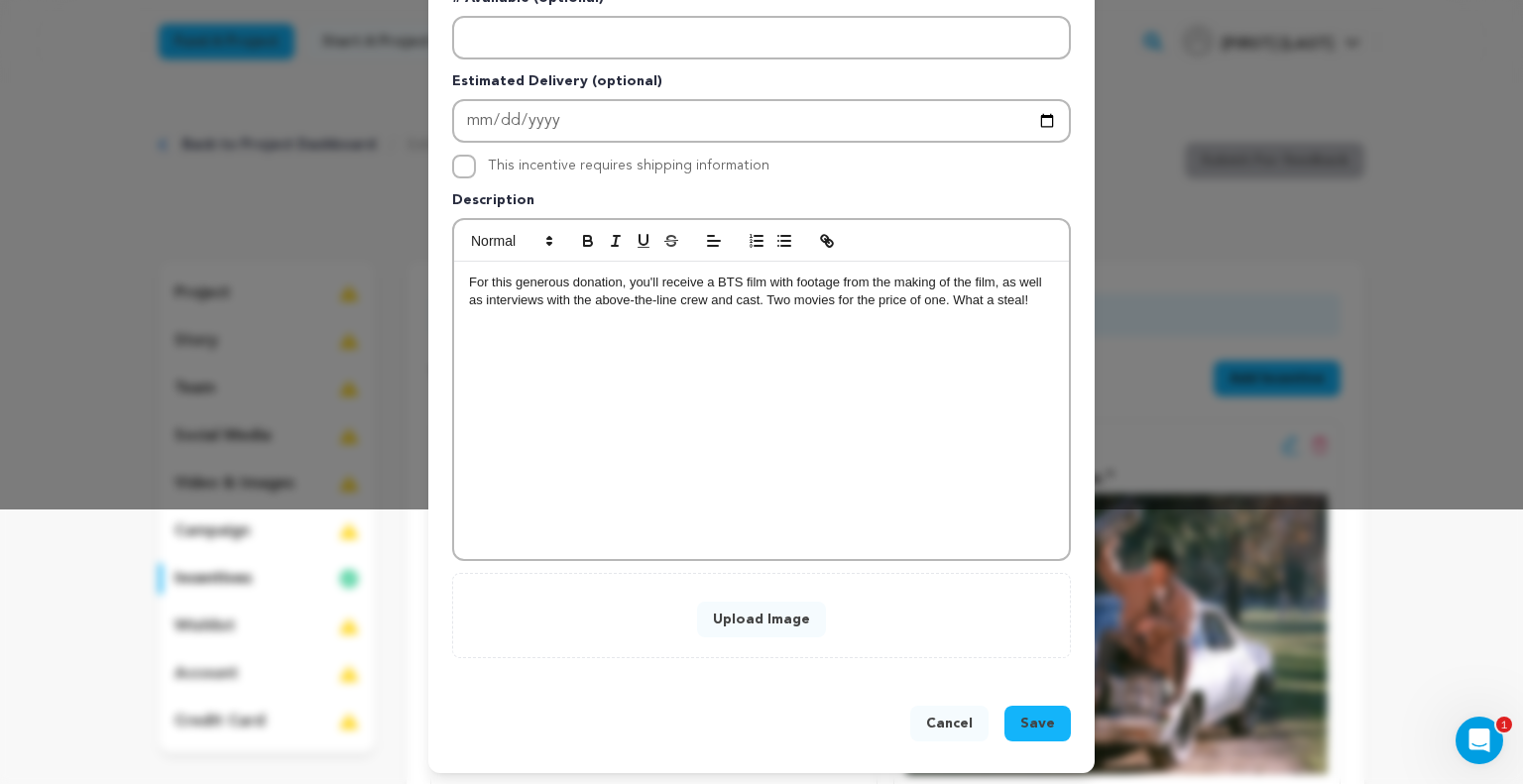 type on "Two Movies for the Price of One!" 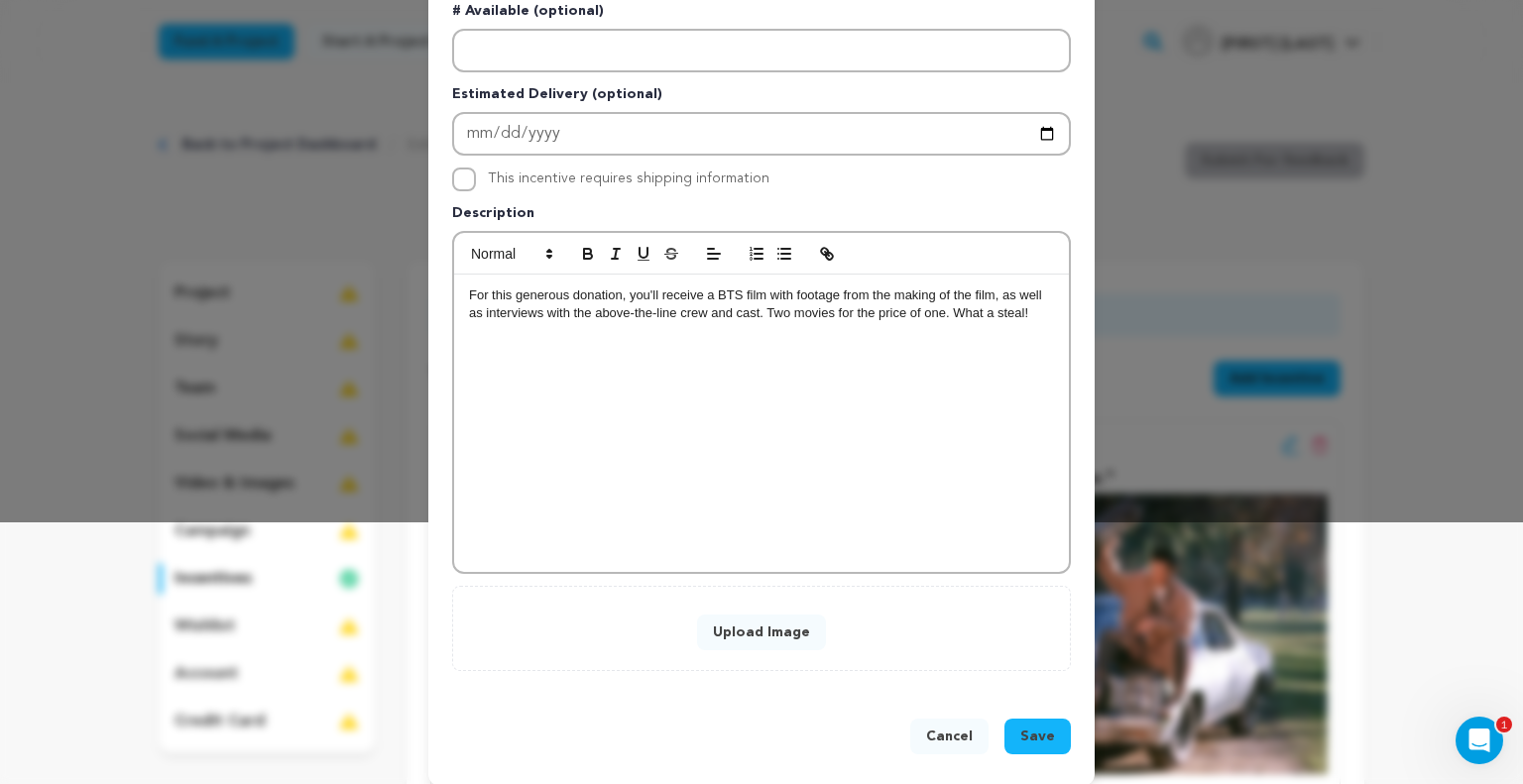 scroll, scrollTop: 275, scrollLeft: 0, axis: vertical 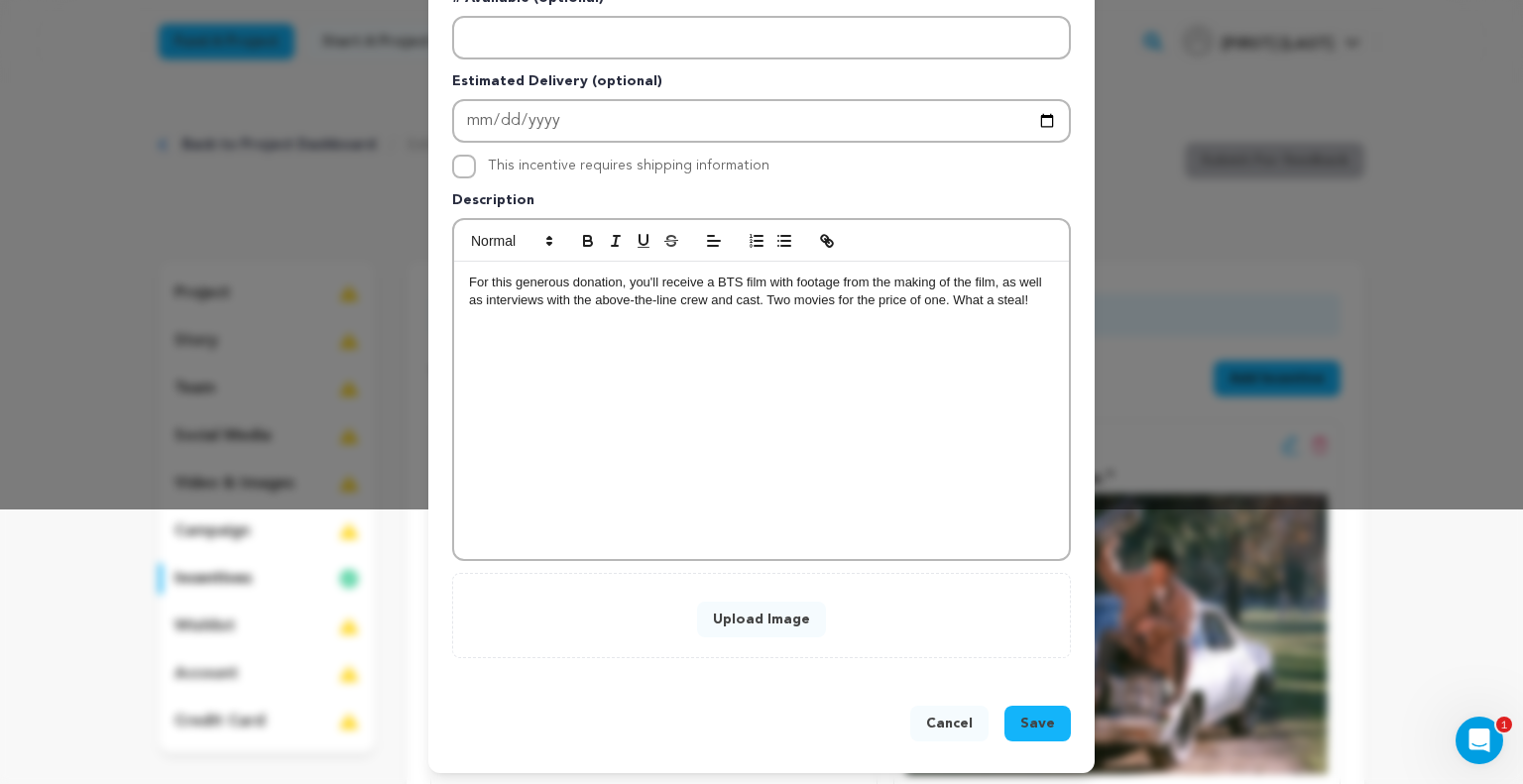 click on "For this generous donation, you'll receive a BTS film with footage from the making of the film, as well as interviews with the above-the-line crew and cast. Two movies for the price of one. What a steal!" at bounding box center [762, 410] 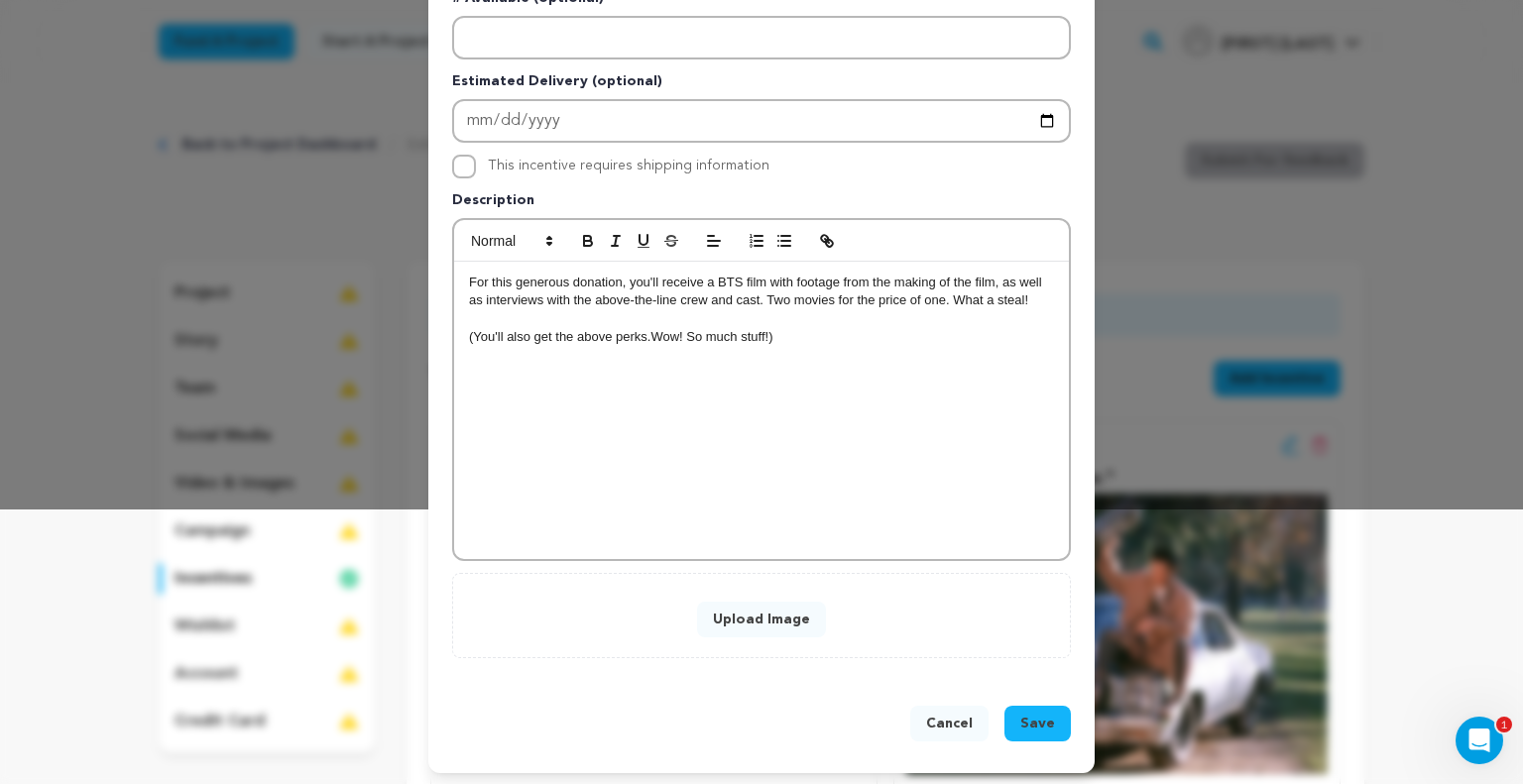 click on "(You'll also get the above perks.Wow! So much stuff!)" at bounding box center [762, 337] 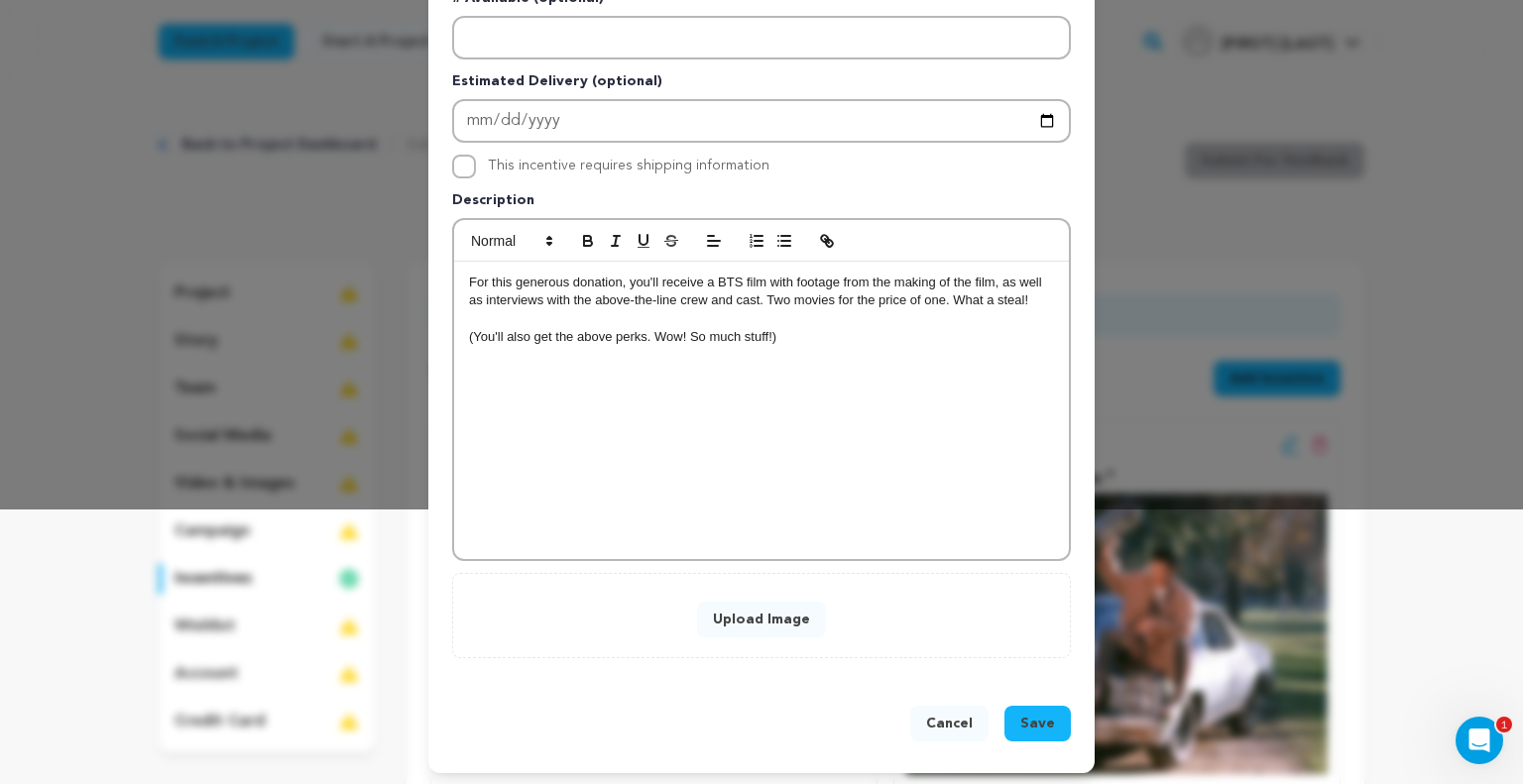 click on "Upload Image" at bounding box center [762, 619] 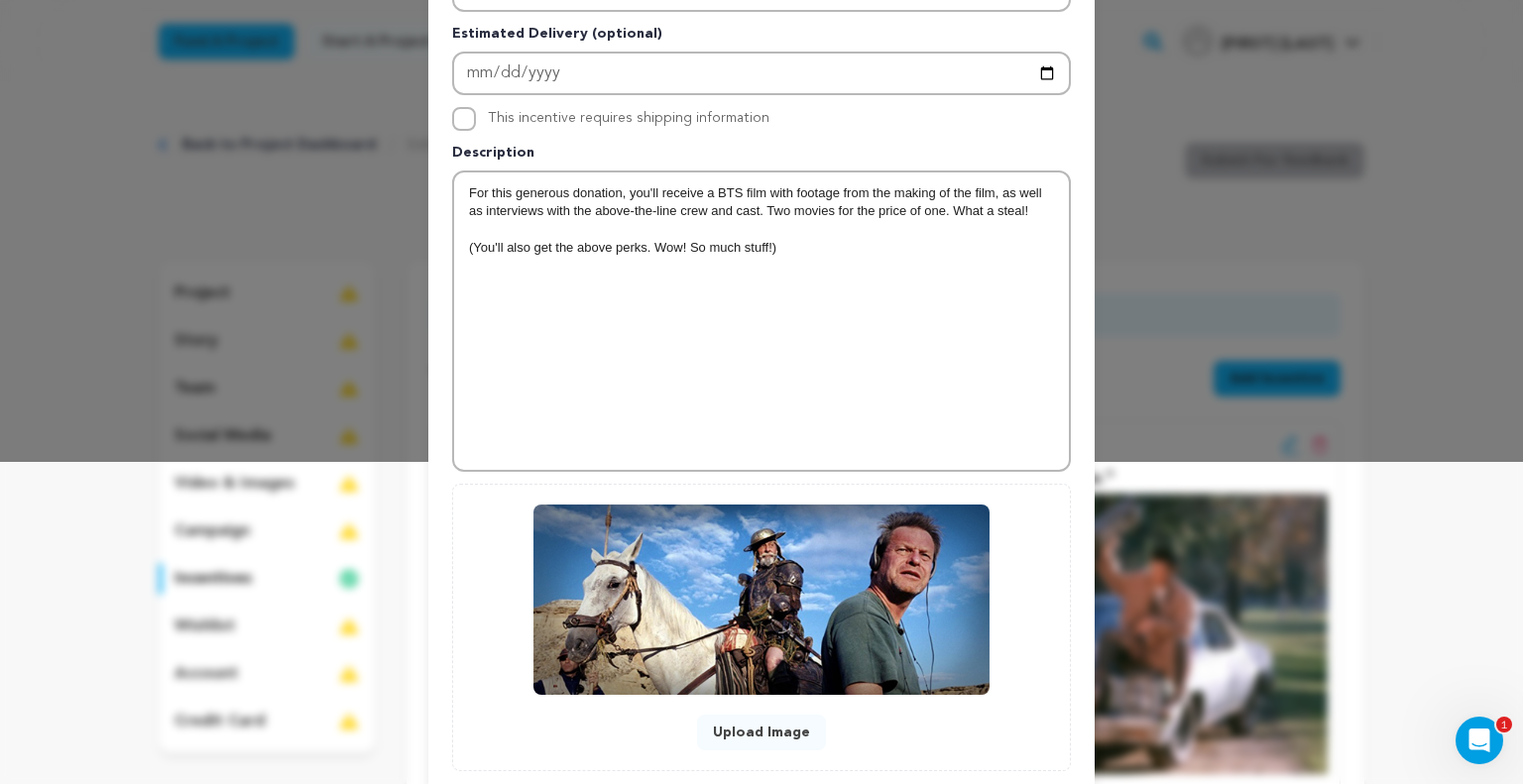 scroll, scrollTop: 435, scrollLeft: 0, axis: vertical 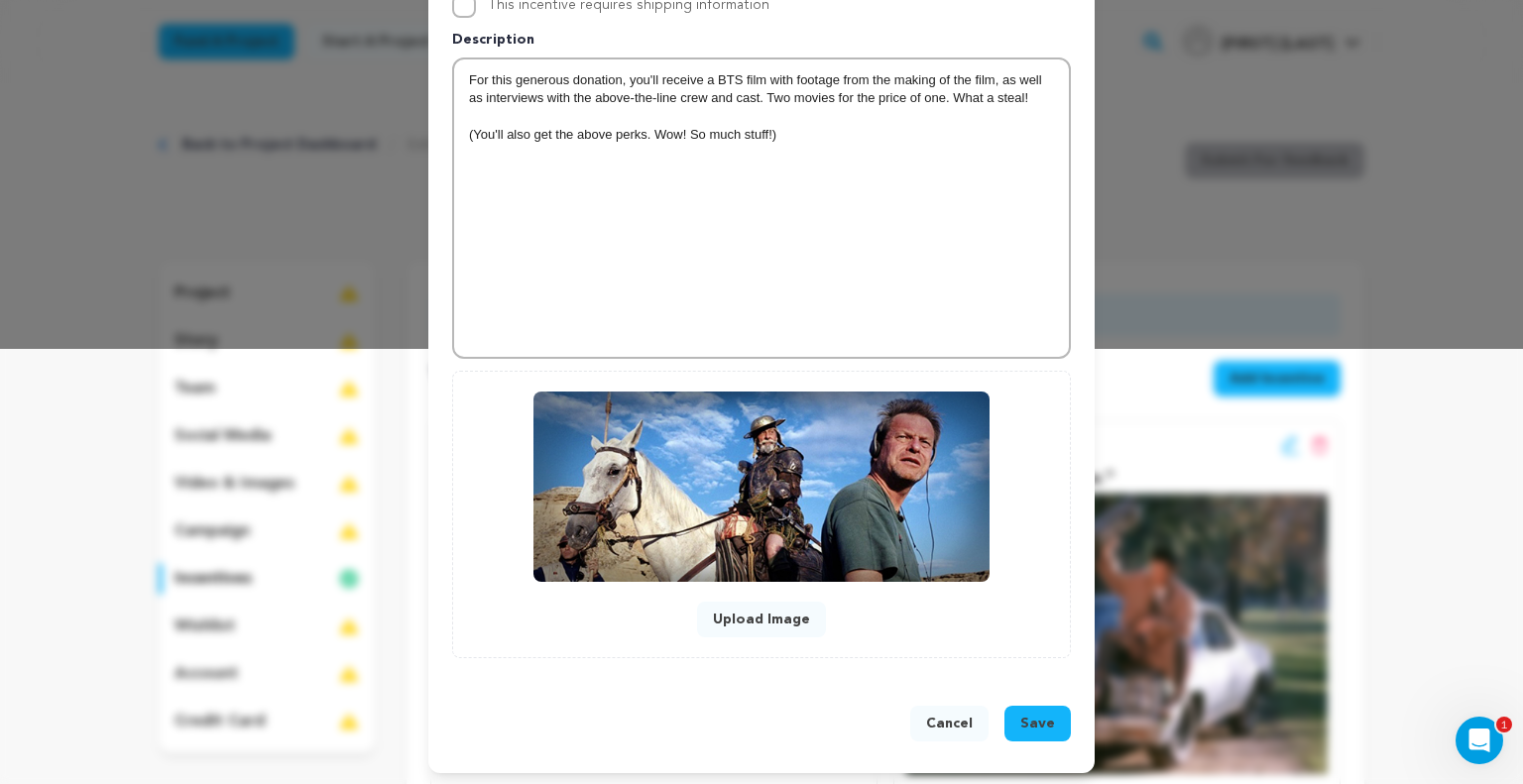 click on "Save" at bounding box center (1037, 724) 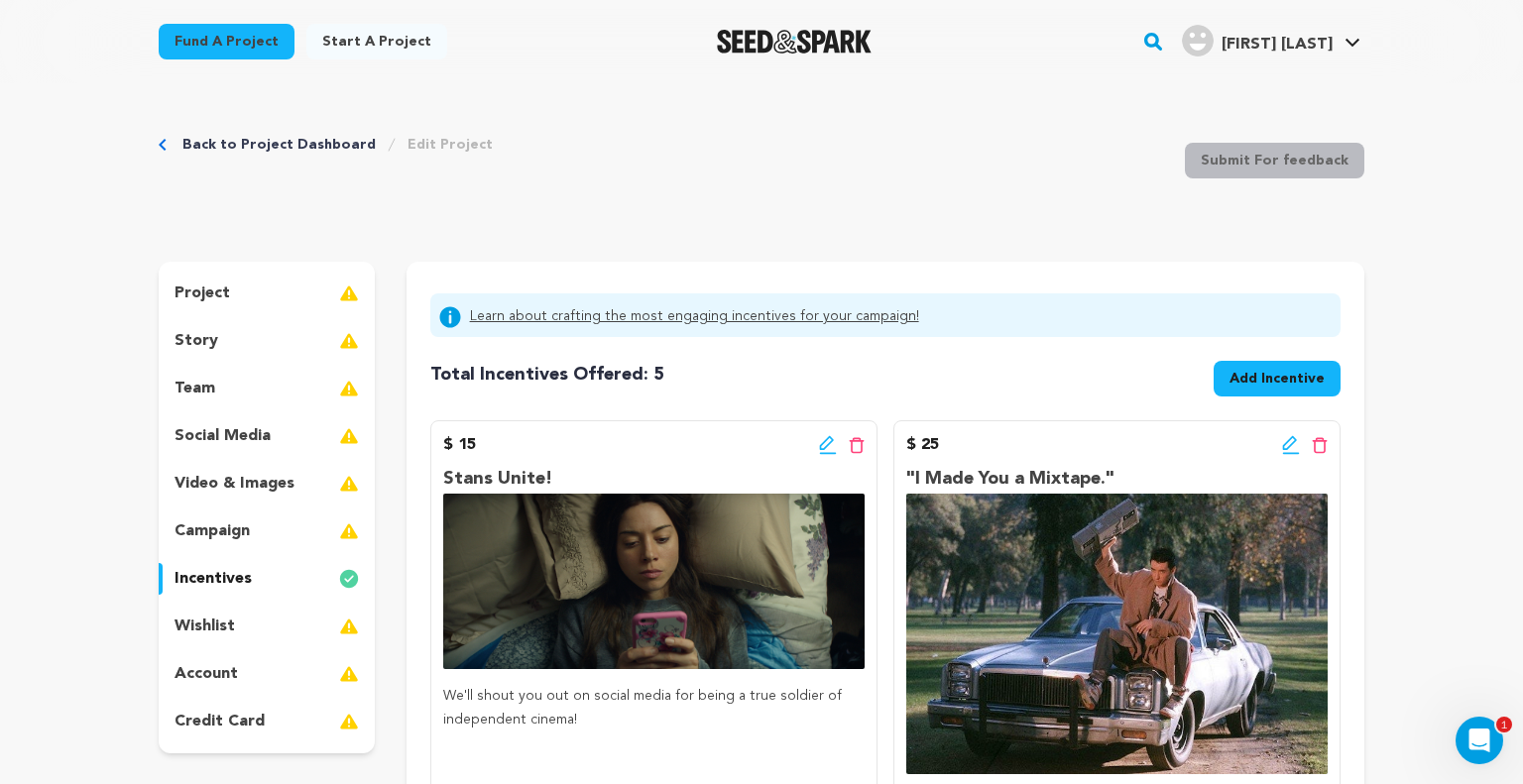 click on "Add Incentive" at bounding box center [1277, 379] 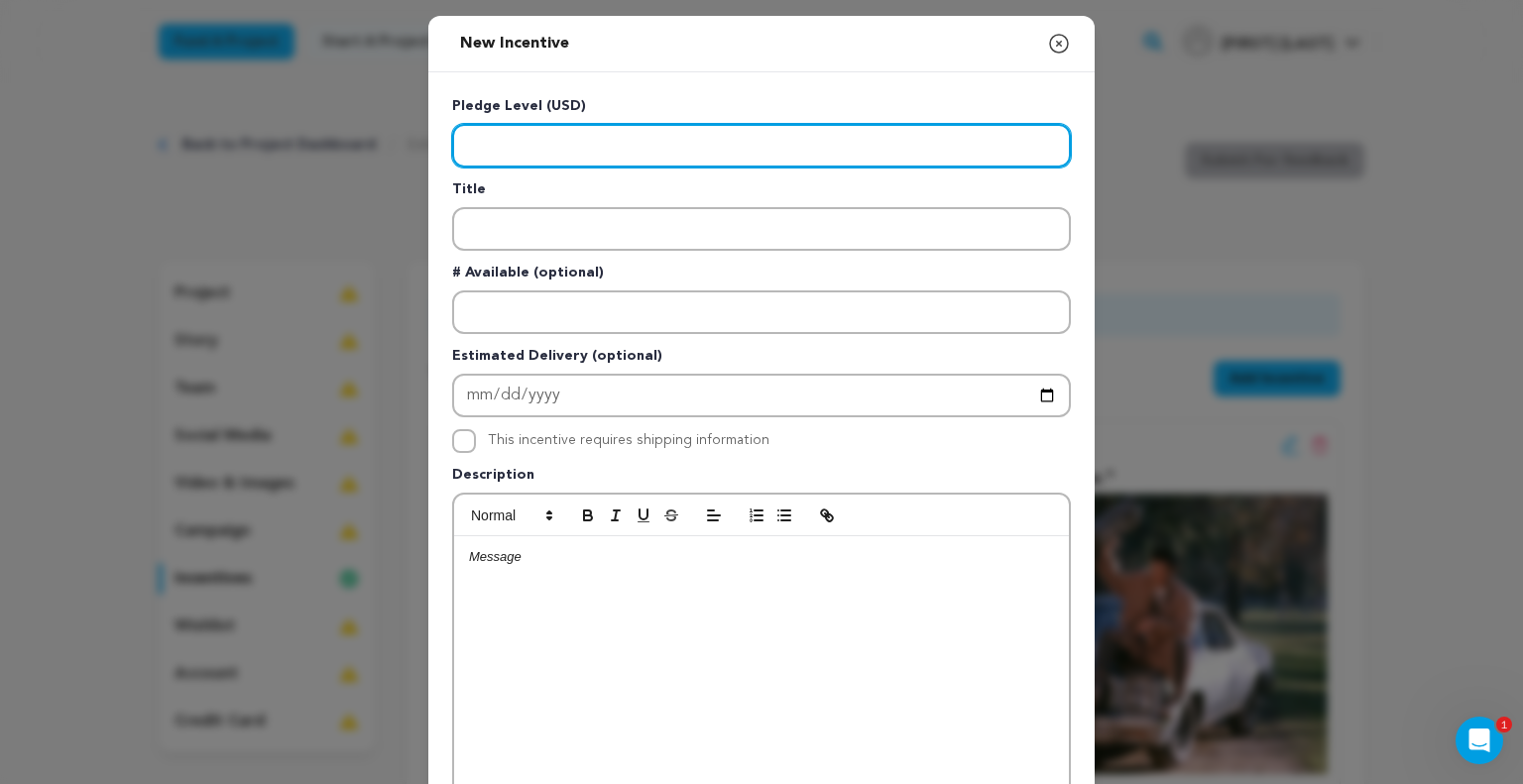 click at bounding box center (762, 146) 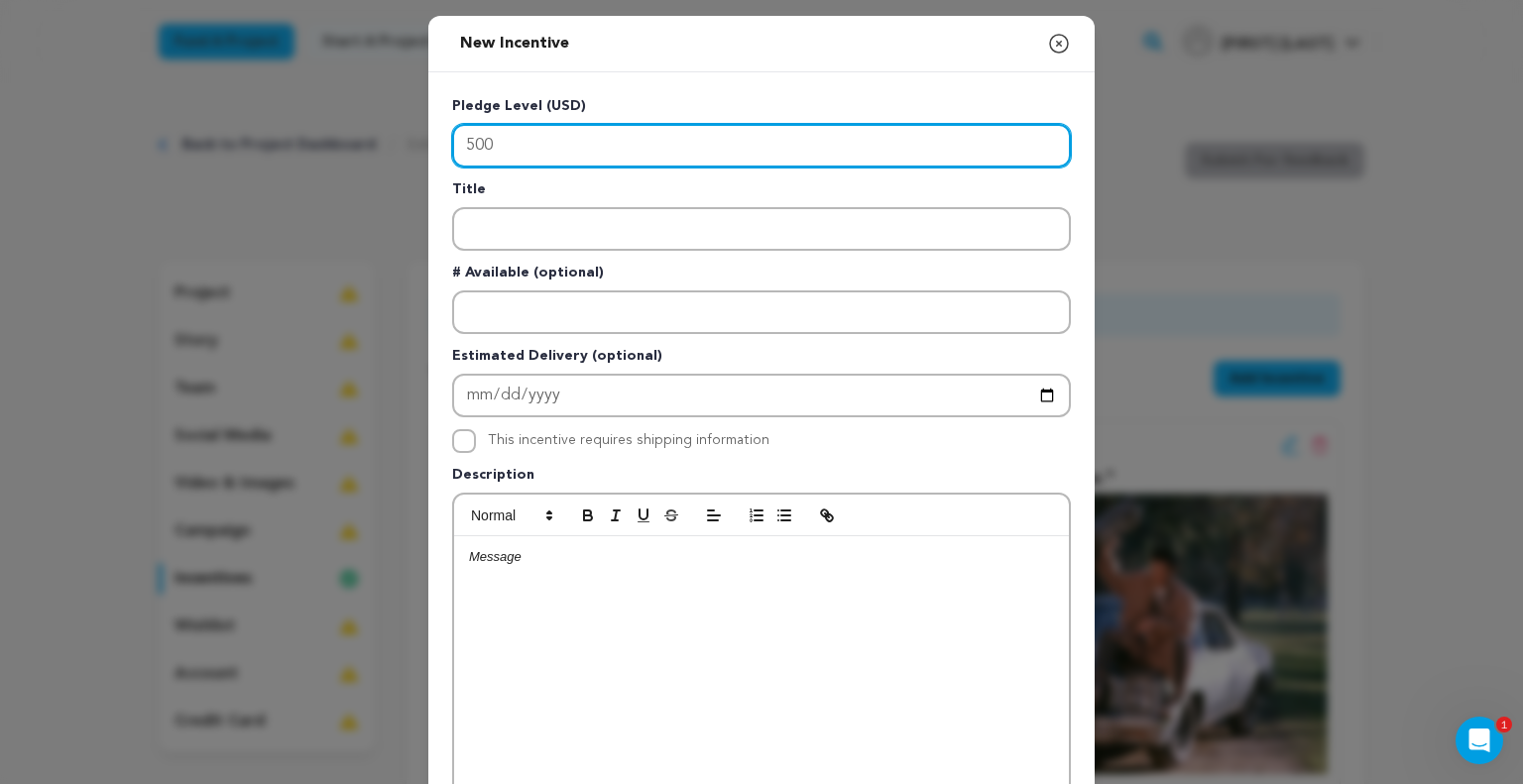 type on "500" 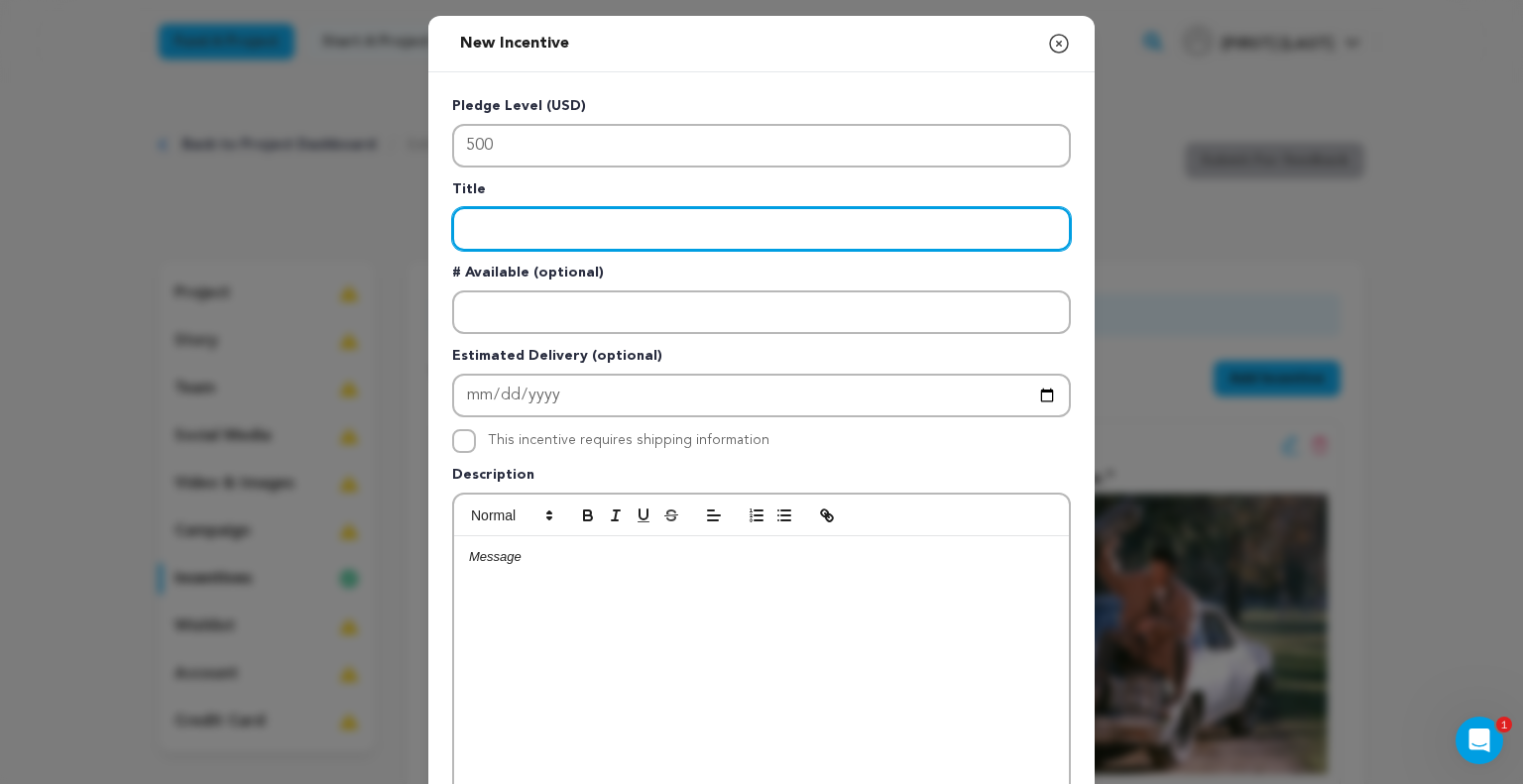 drag, startPoint x: 619, startPoint y: 214, endPoint x: 619, endPoint y: 225, distance: 11 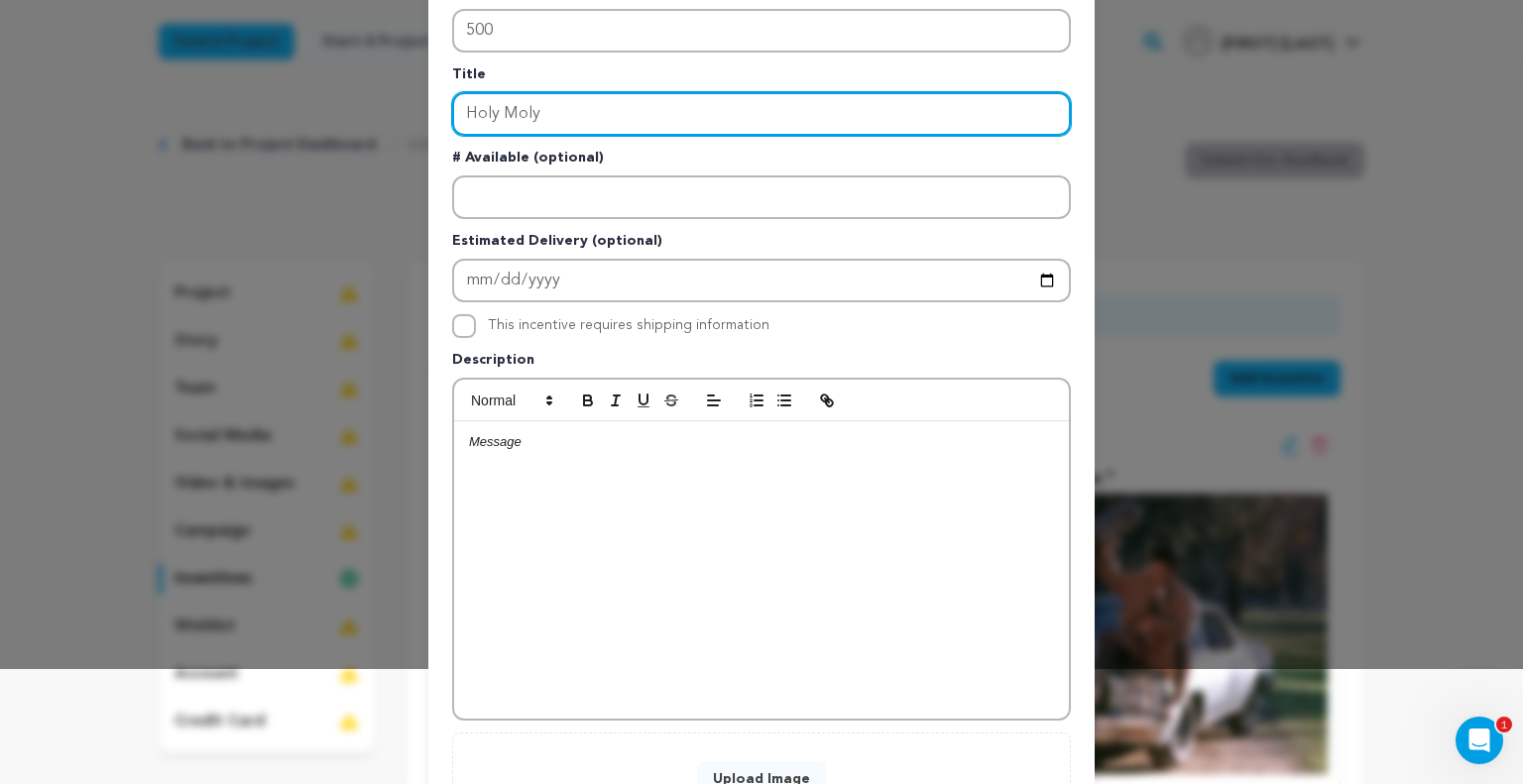 scroll, scrollTop: 275, scrollLeft: 0, axis: vertical 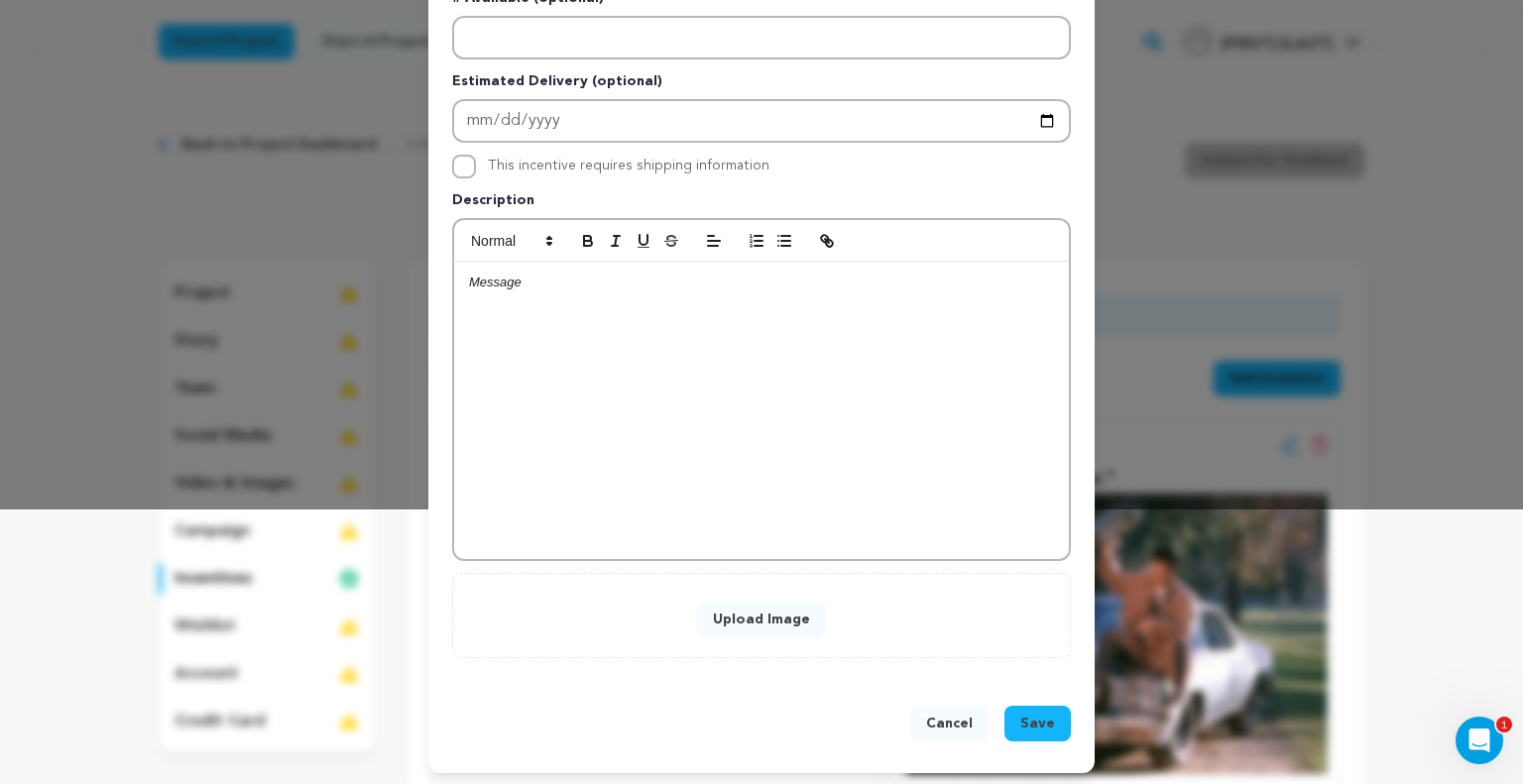 type on "Holy Moly" 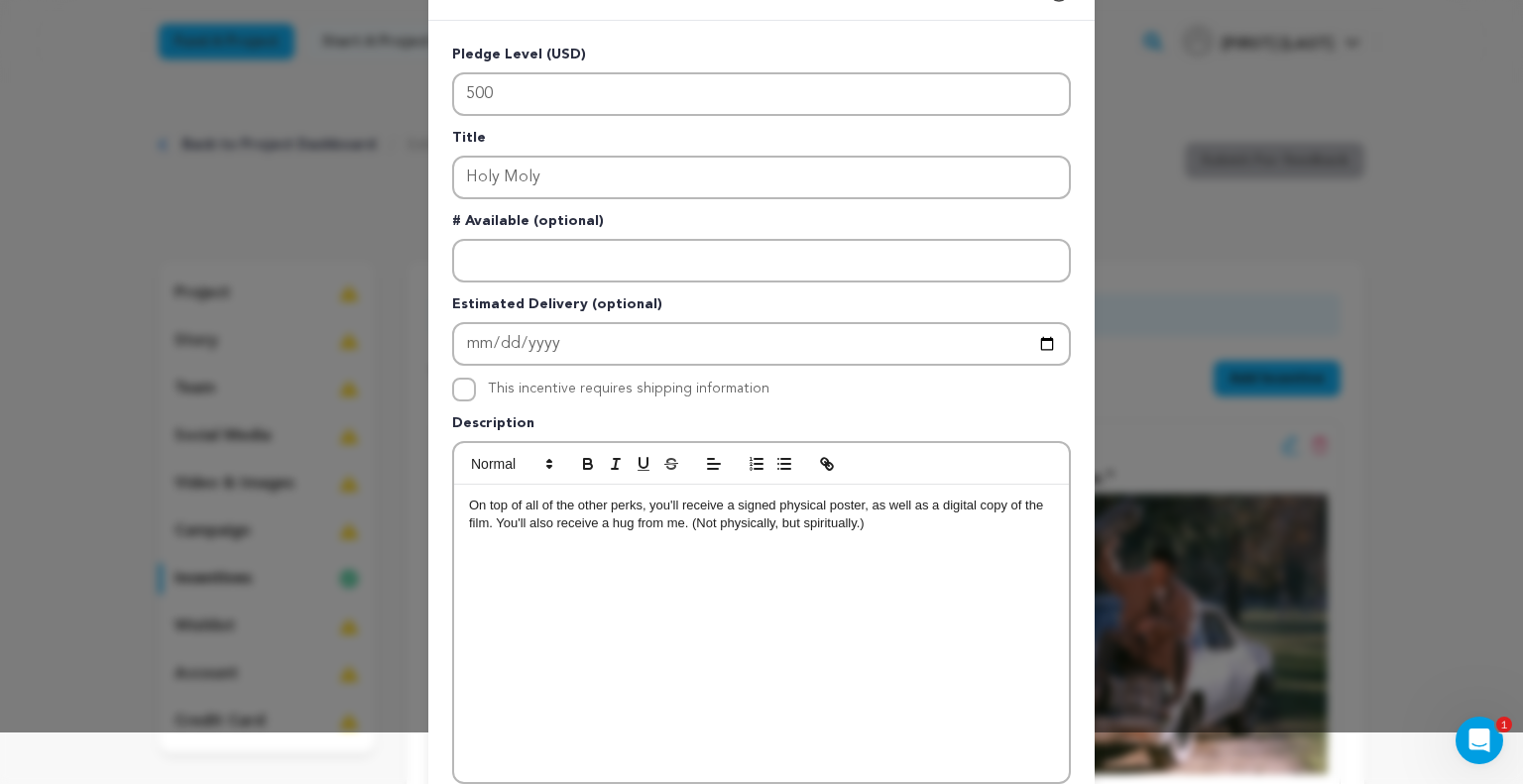 scroll, scrollTop: 0, scrollLeft: 0, axis: both 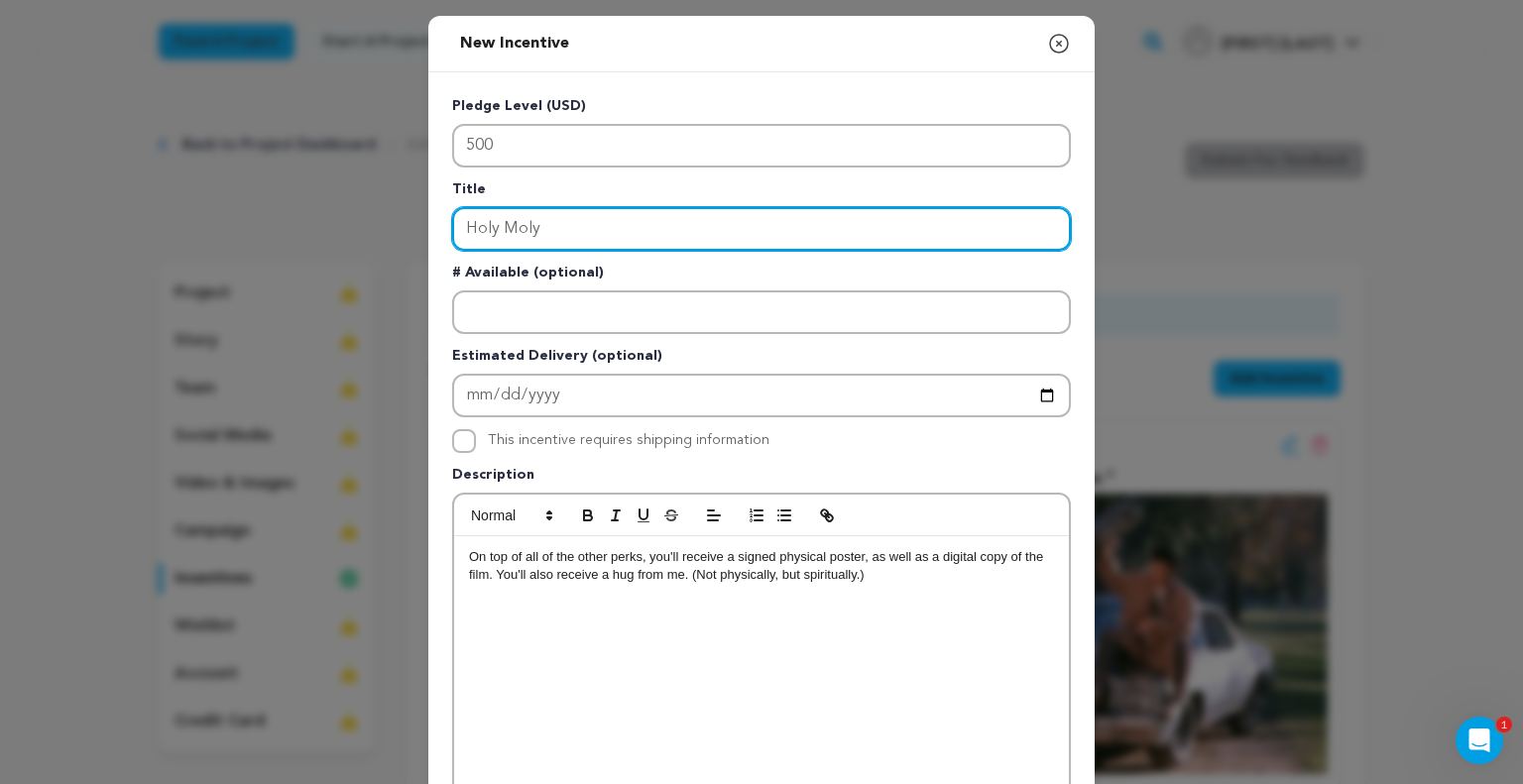 click on "Holy Moly" at bounding box center (762, 229) 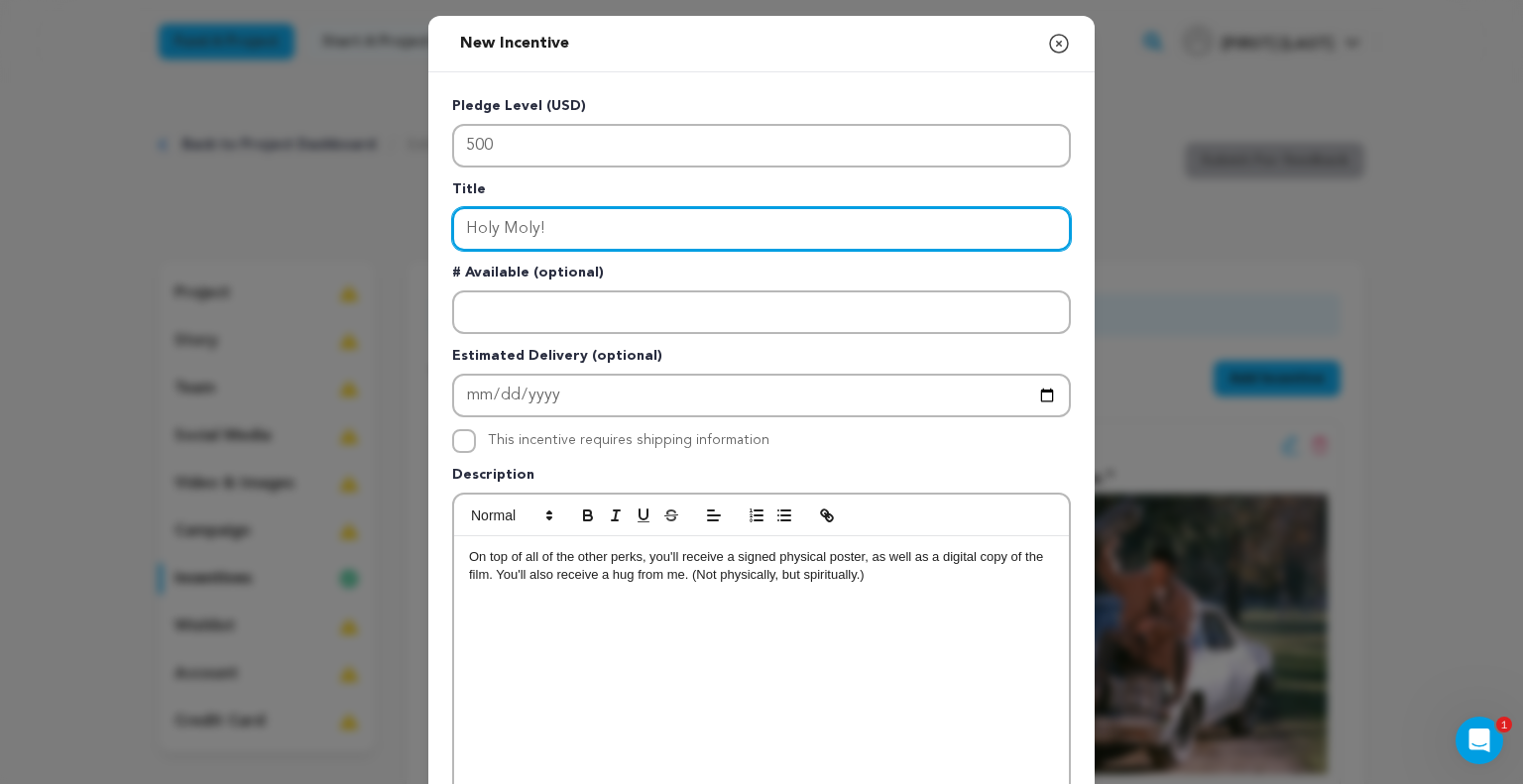 scroll, scrollTop: 275, scrollLeft: 0, axis: vertical 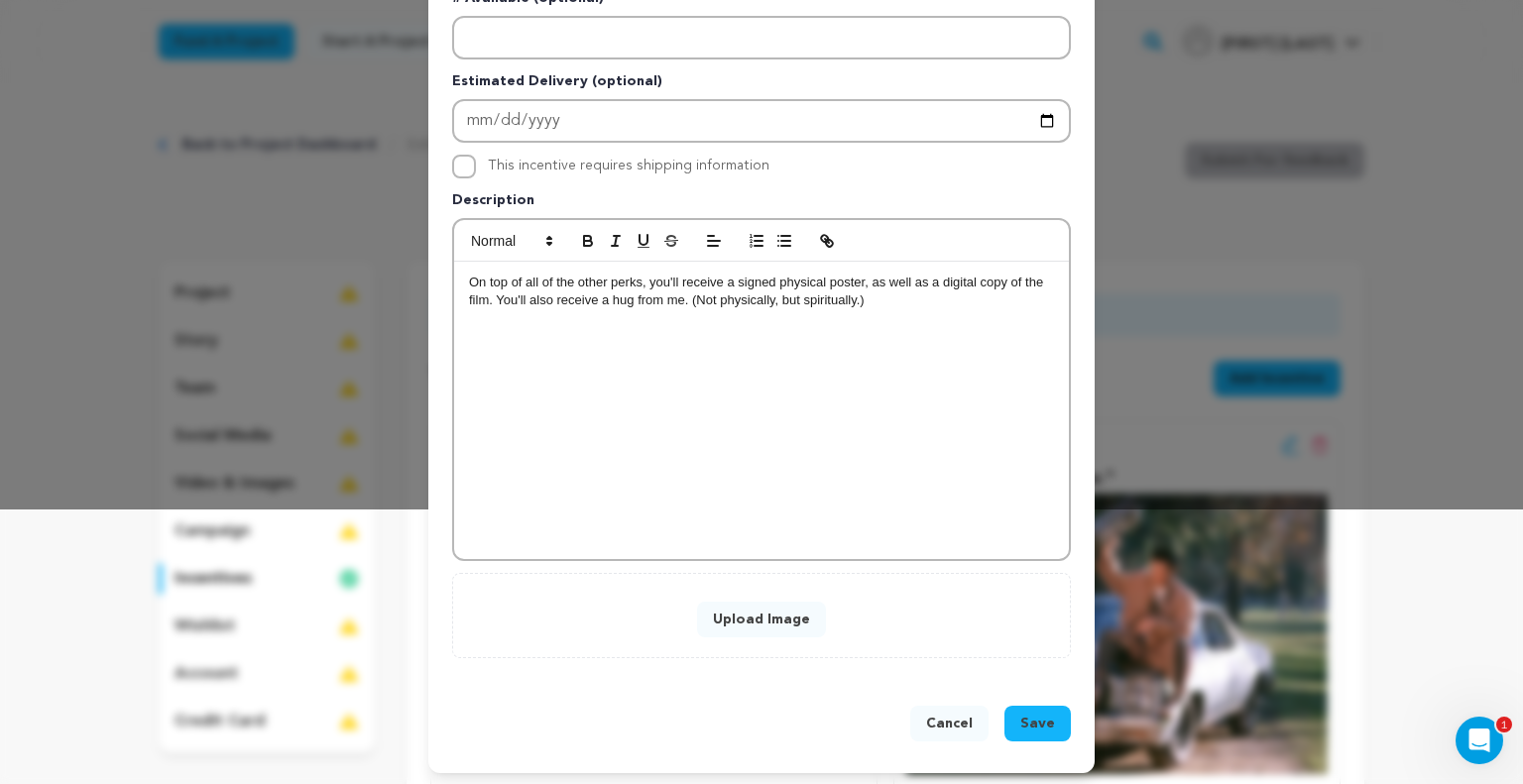 type on "Holy Moly!" 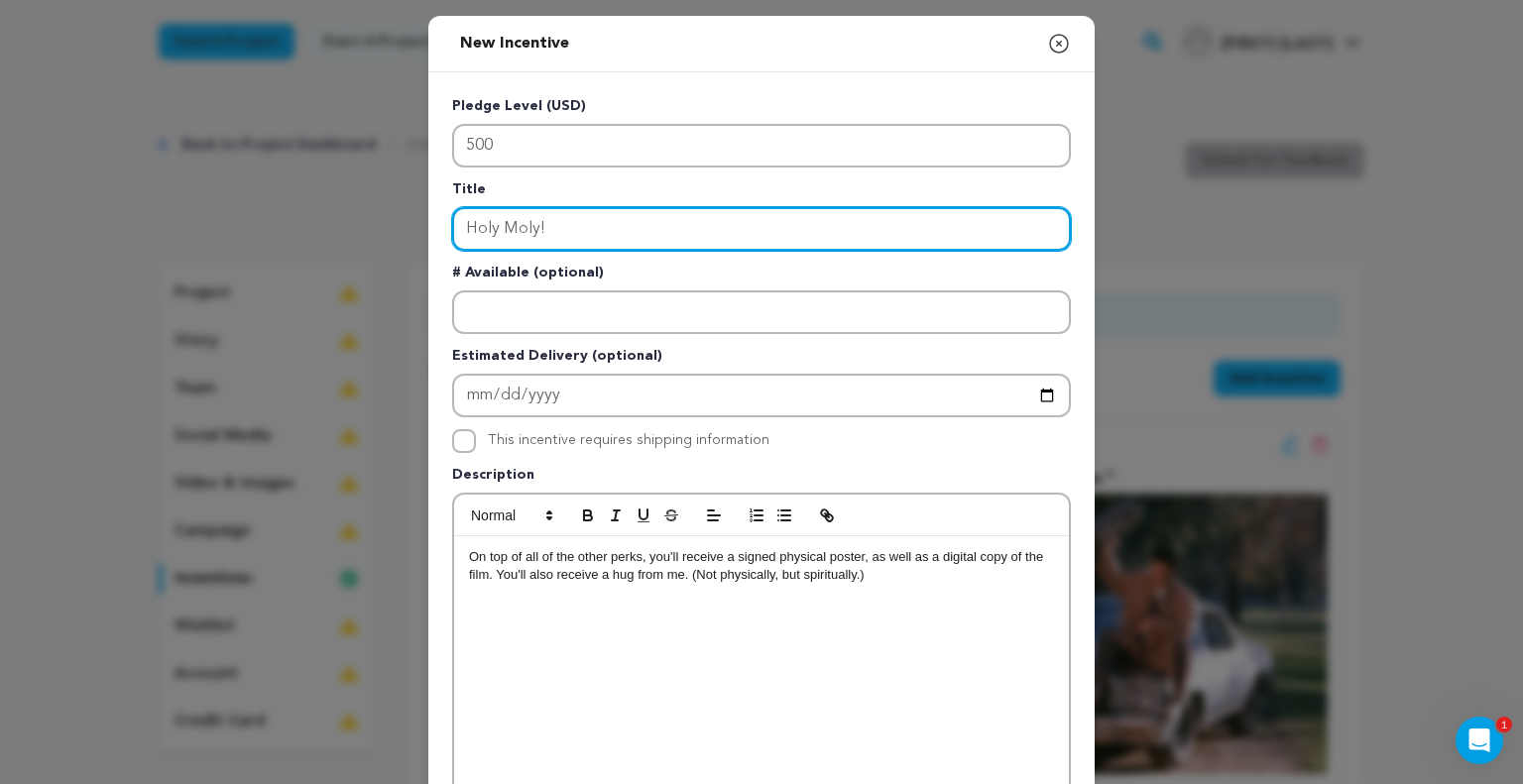 scroll, scrollTop: 275, scrollLeft: 0, axis: vertical 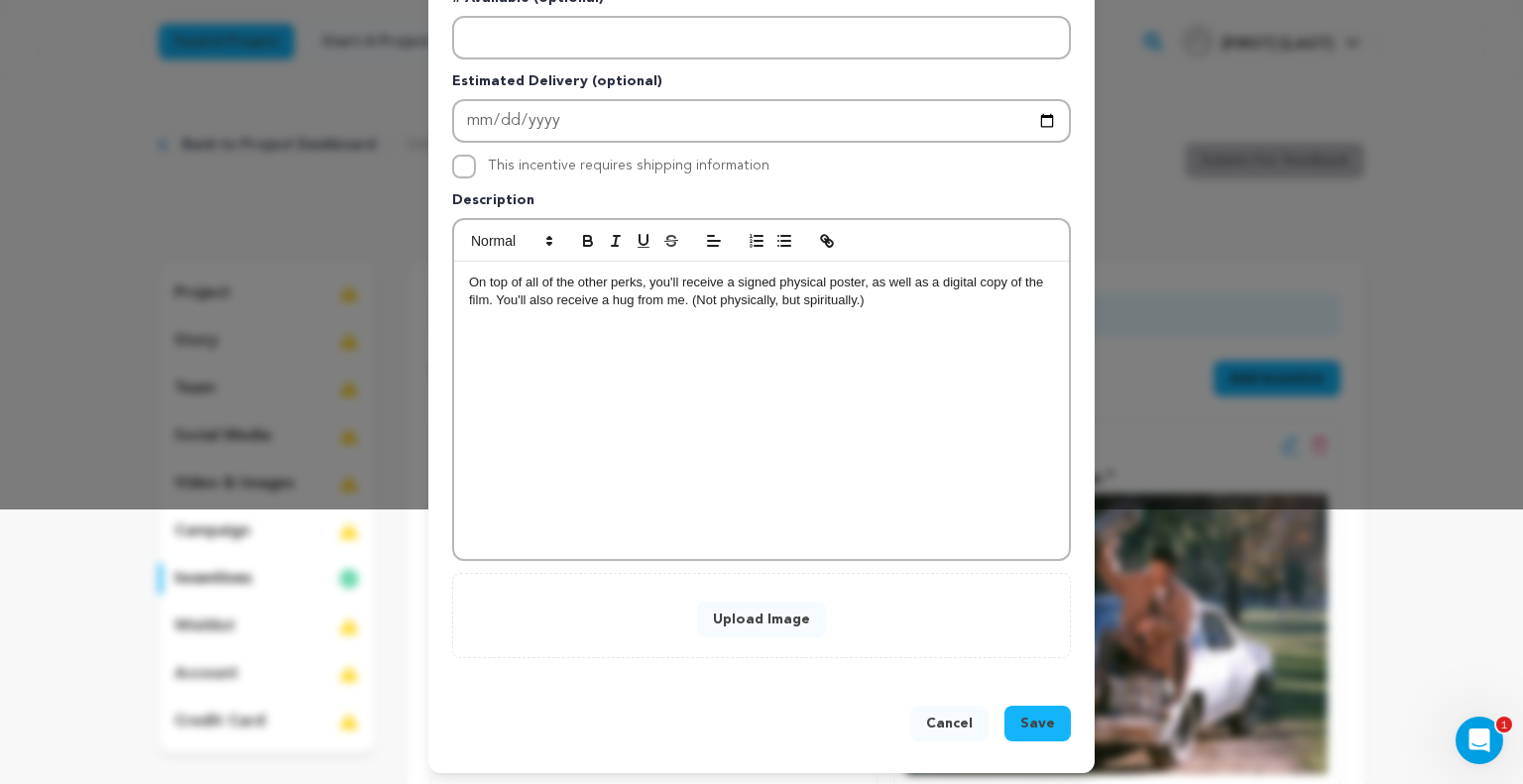 click on "Upload Image" at bounding box center (762, 619) 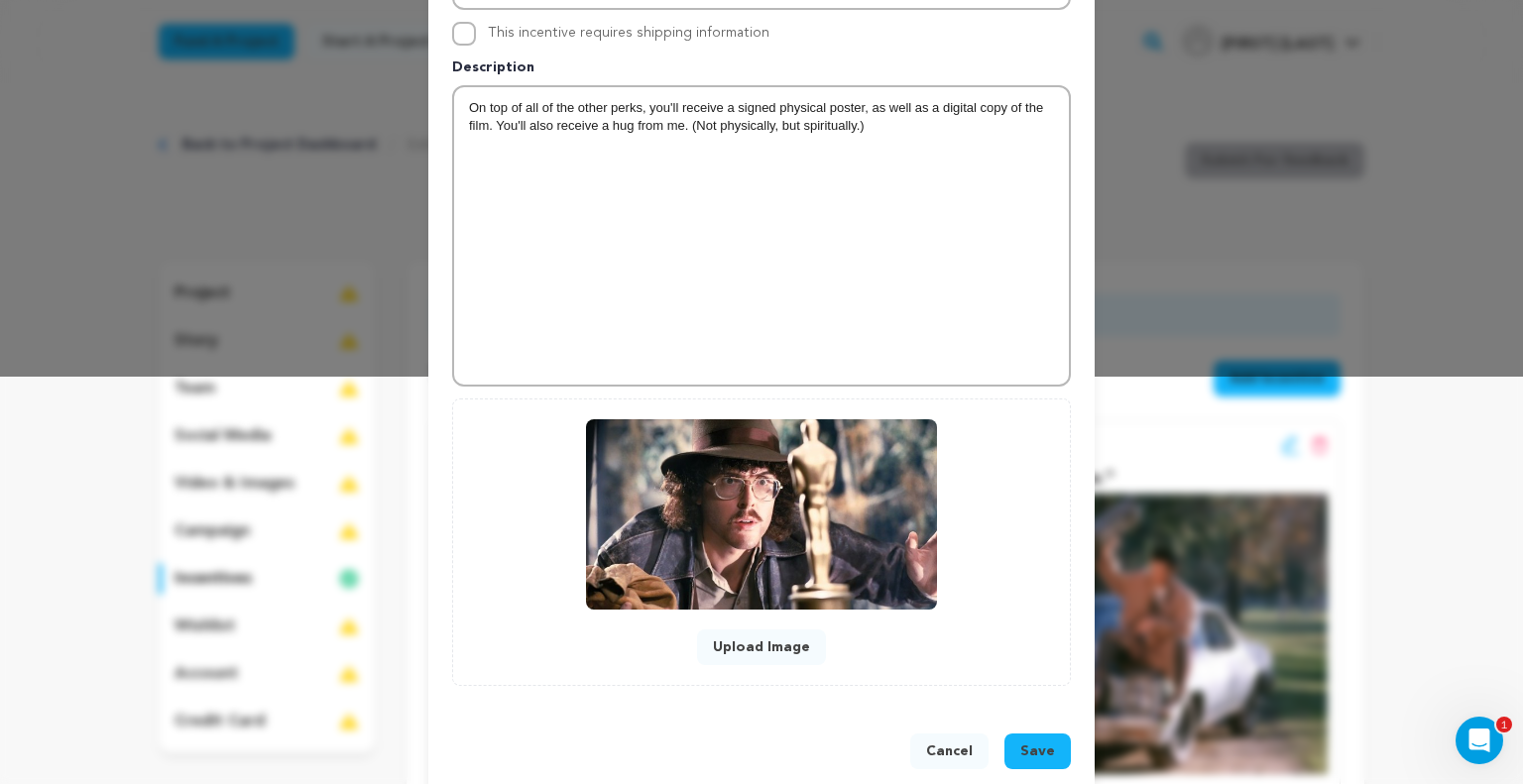 scroll, scrollTop: 435, scrollLeft: 0, axis: vertical 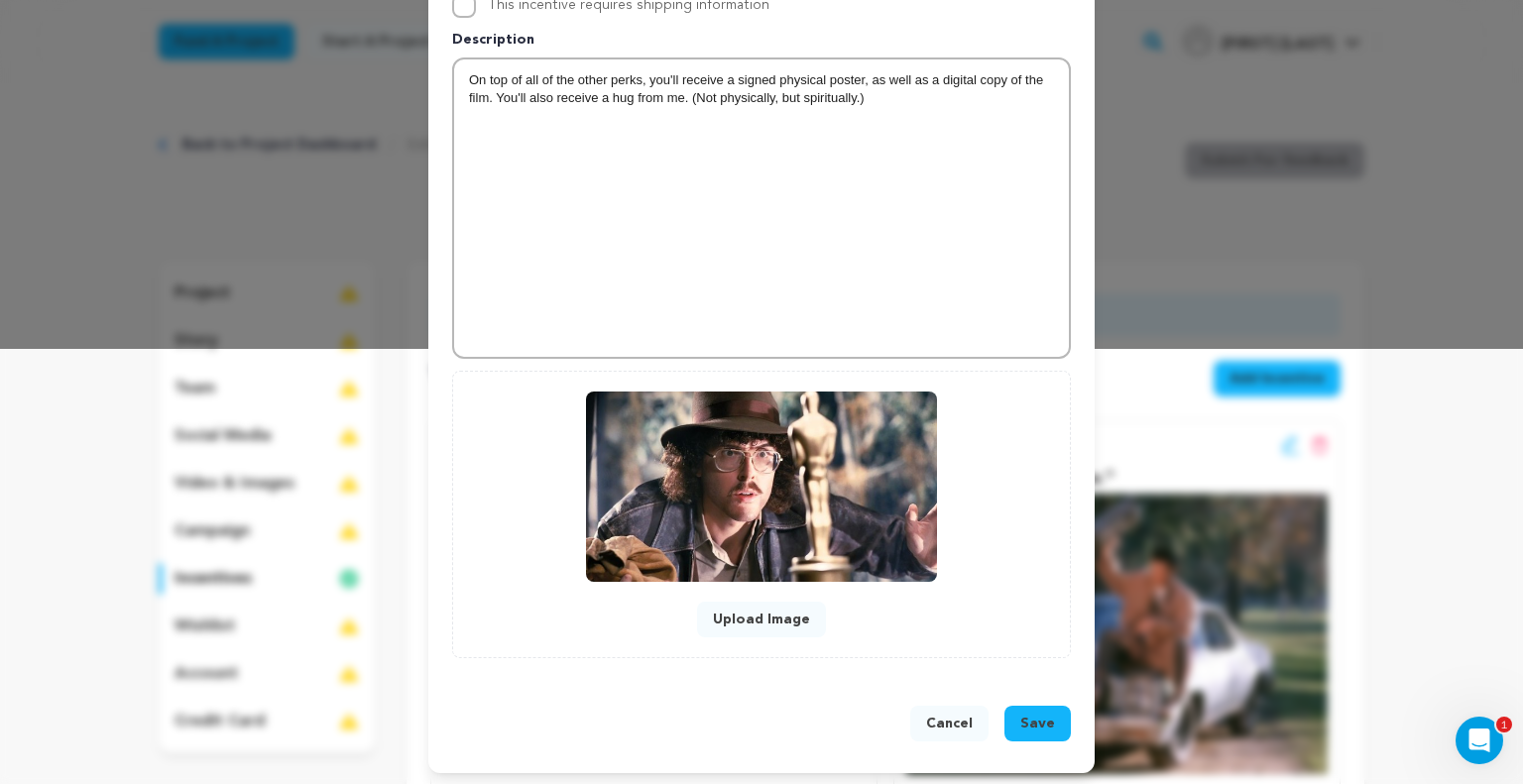click on "Save" at bounding box center (1037, 724) 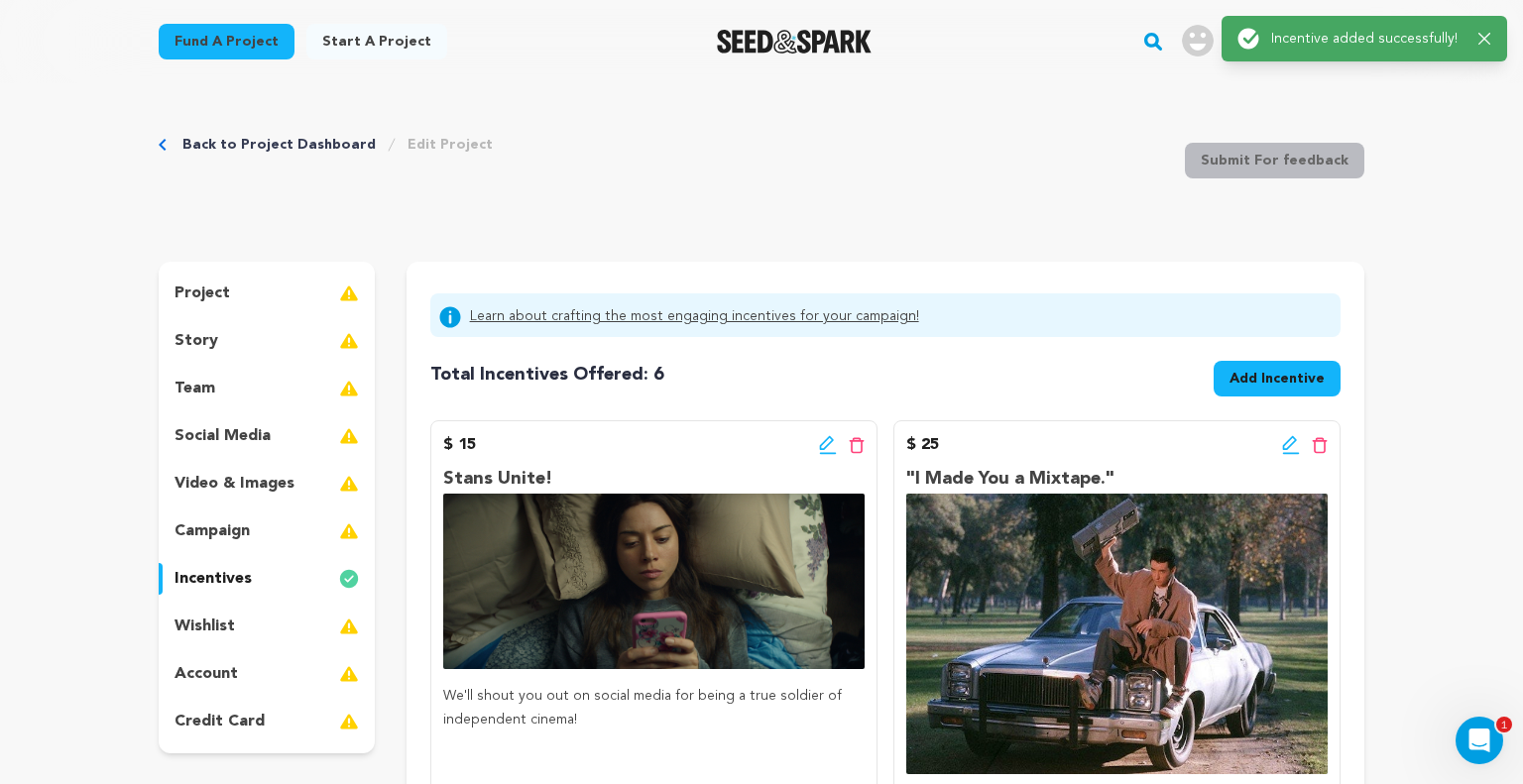 click on "Add Incentive" at bounding box center (1277, 379) 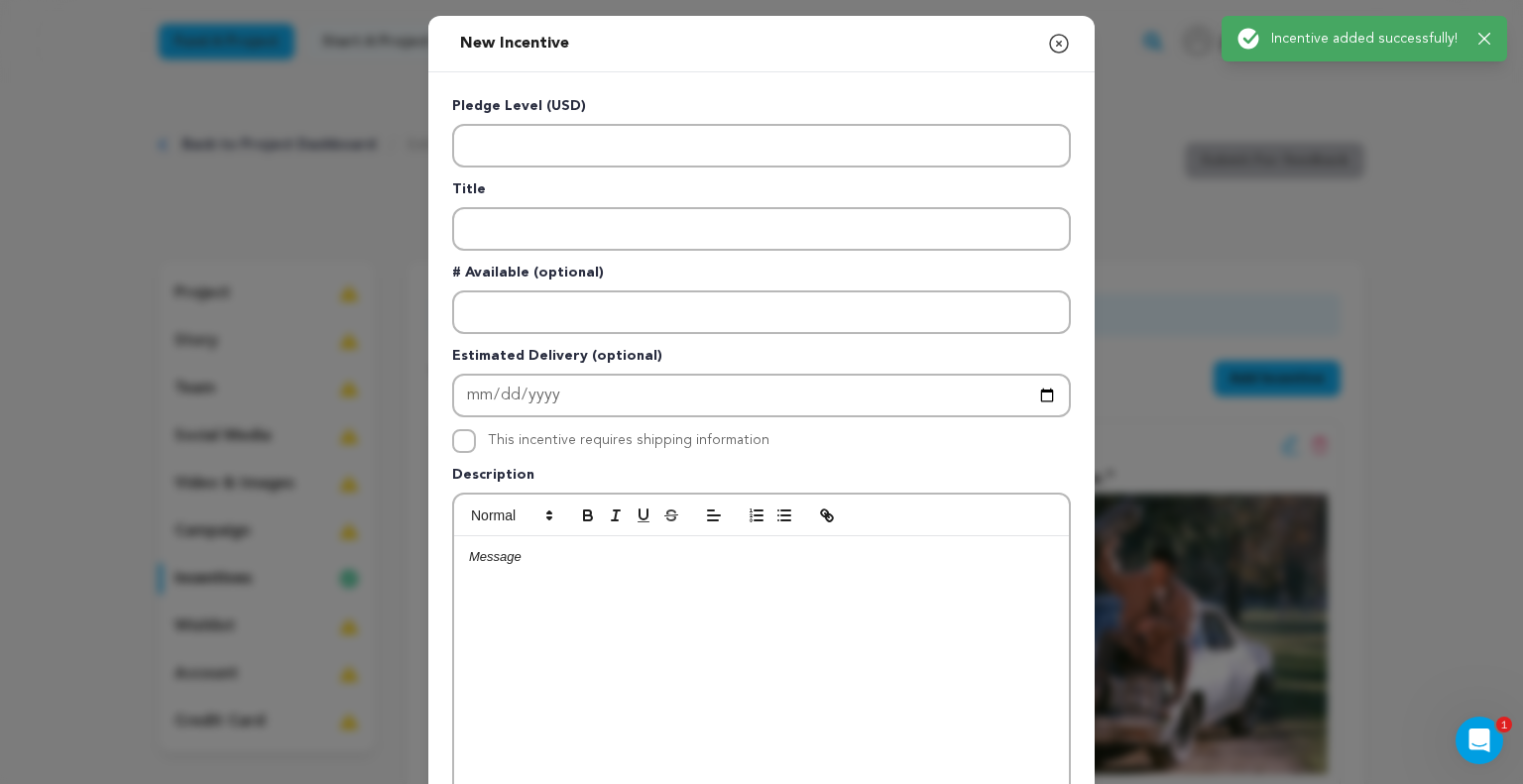 click on "Pledge Level (USD)
Title
# Available (optional)
Estimated Delivery (optional)
This incentive requires shipping information" at bounding box center [762, 514] 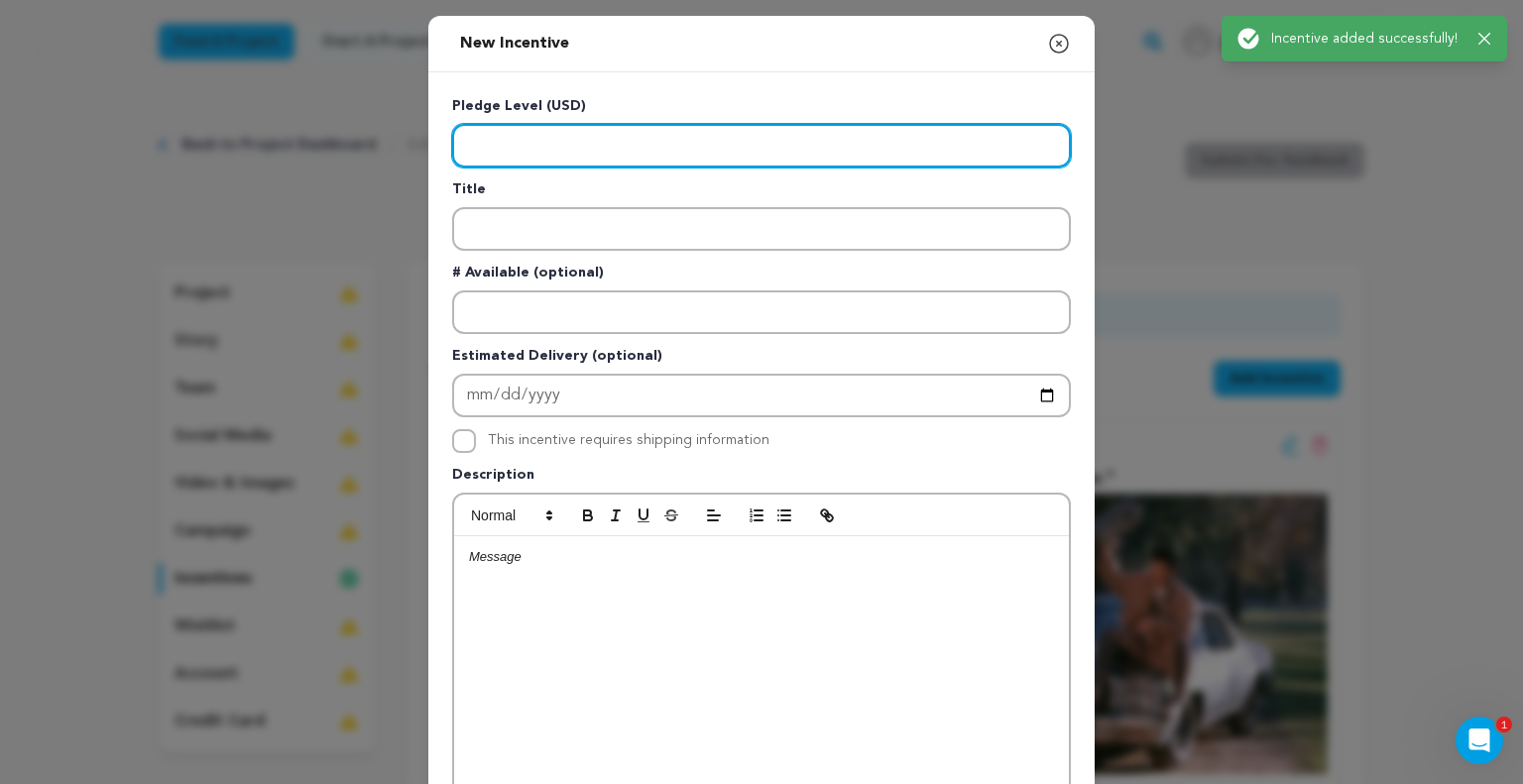 click at bounding box center [762, 146] 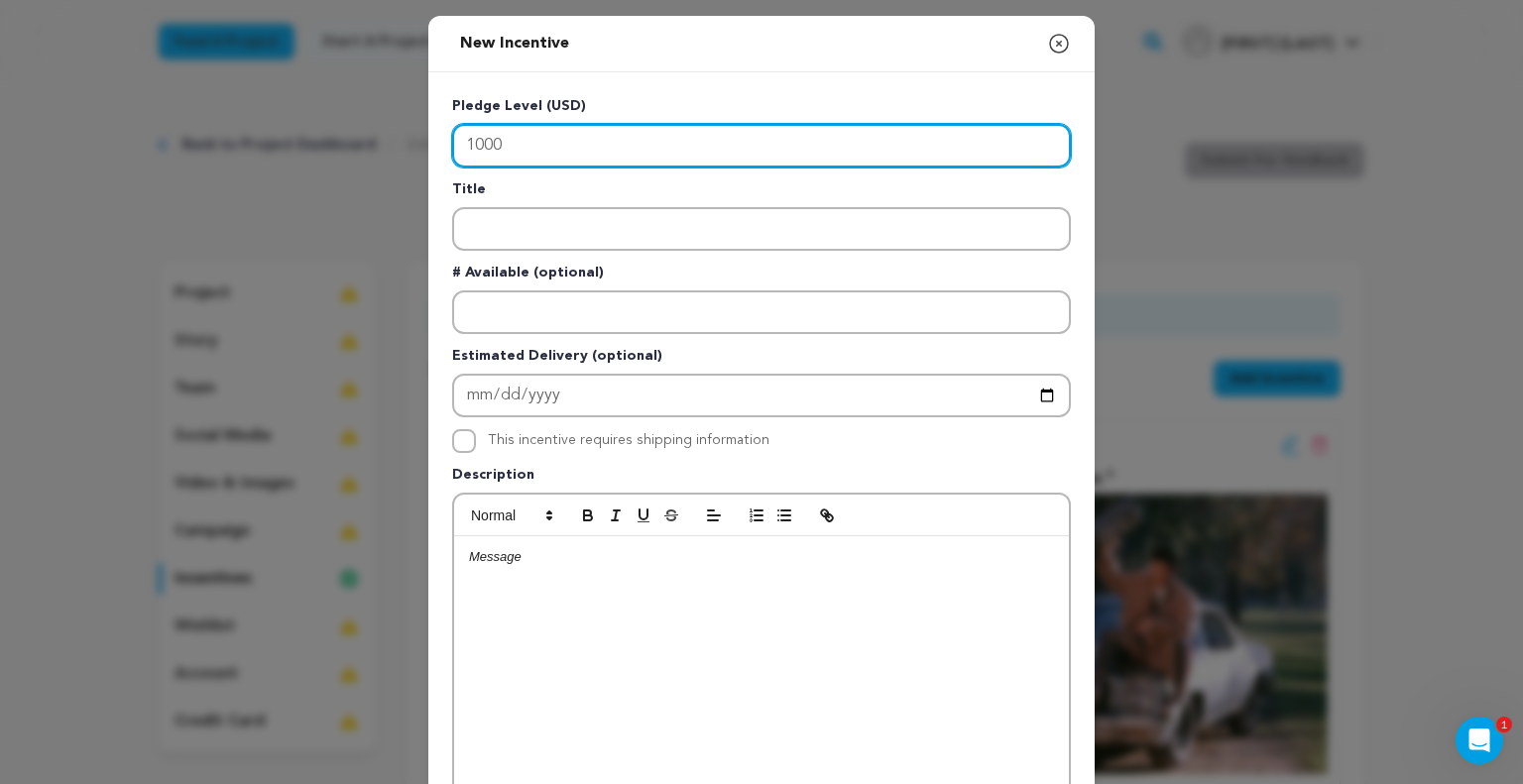 type on "1000" 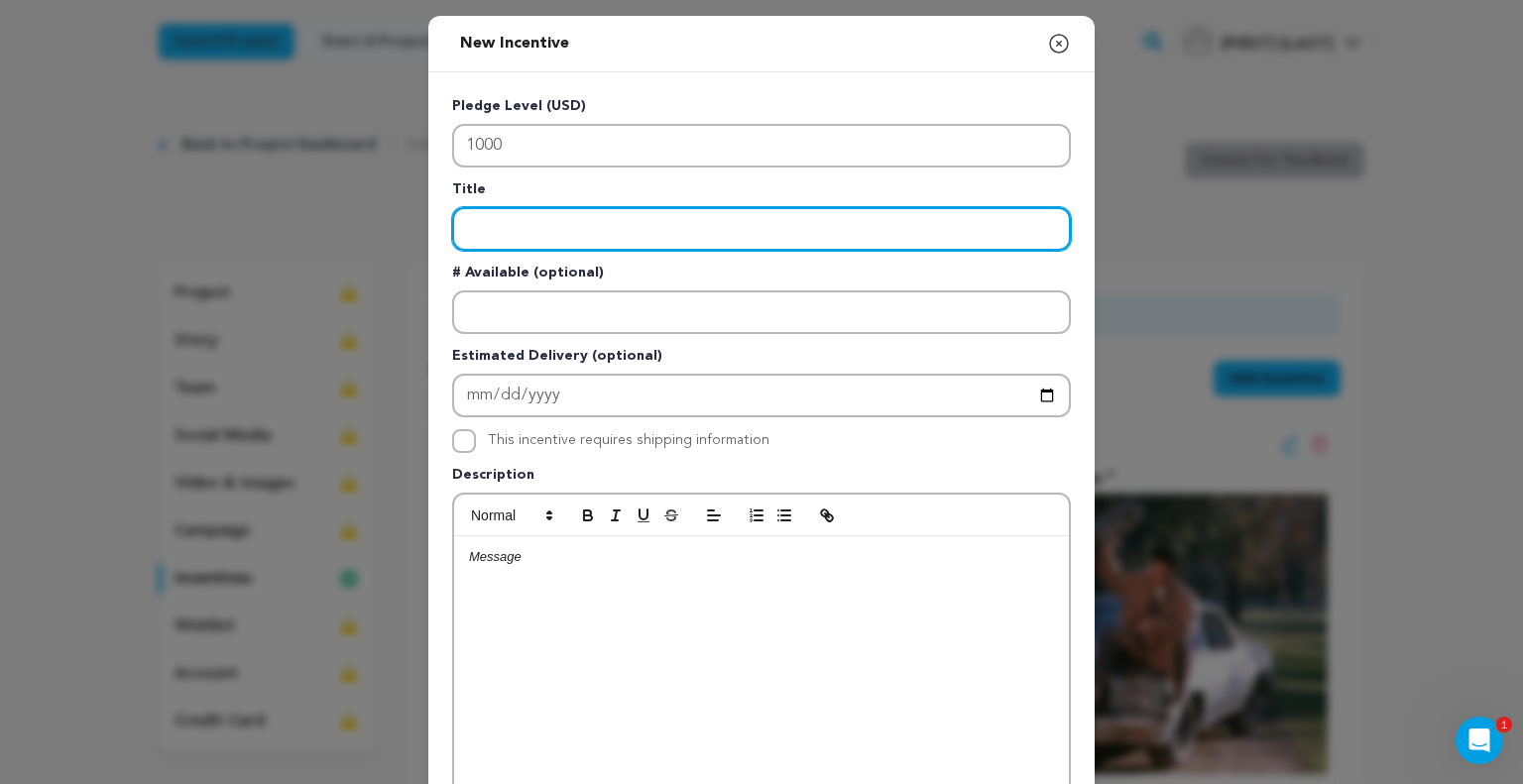 click at bounding box center [762, 229] 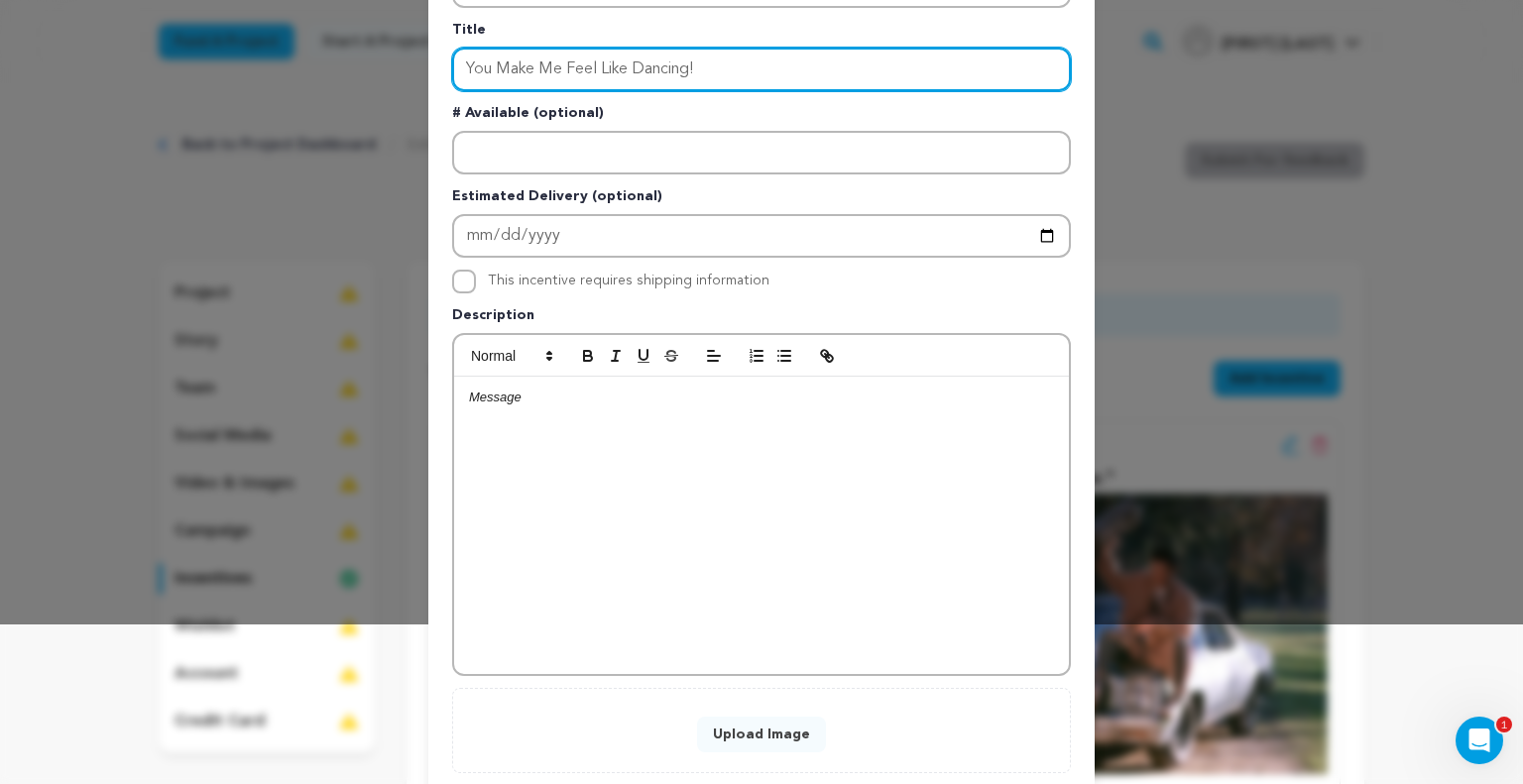 scroll, scrollTop: 275, scrollLeft: 0, axis: vertical 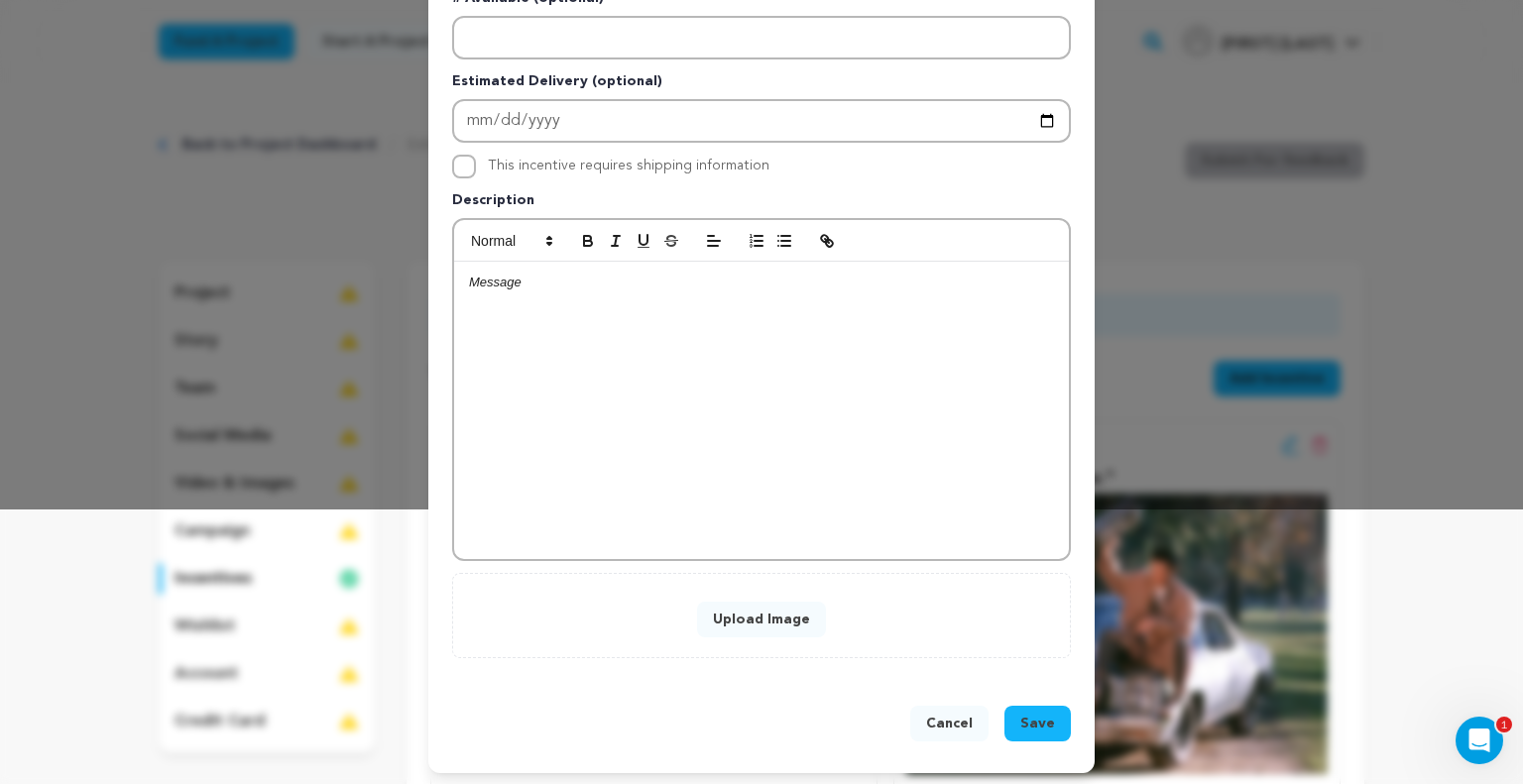 type on "You Make Me Feel Like Dancing!" 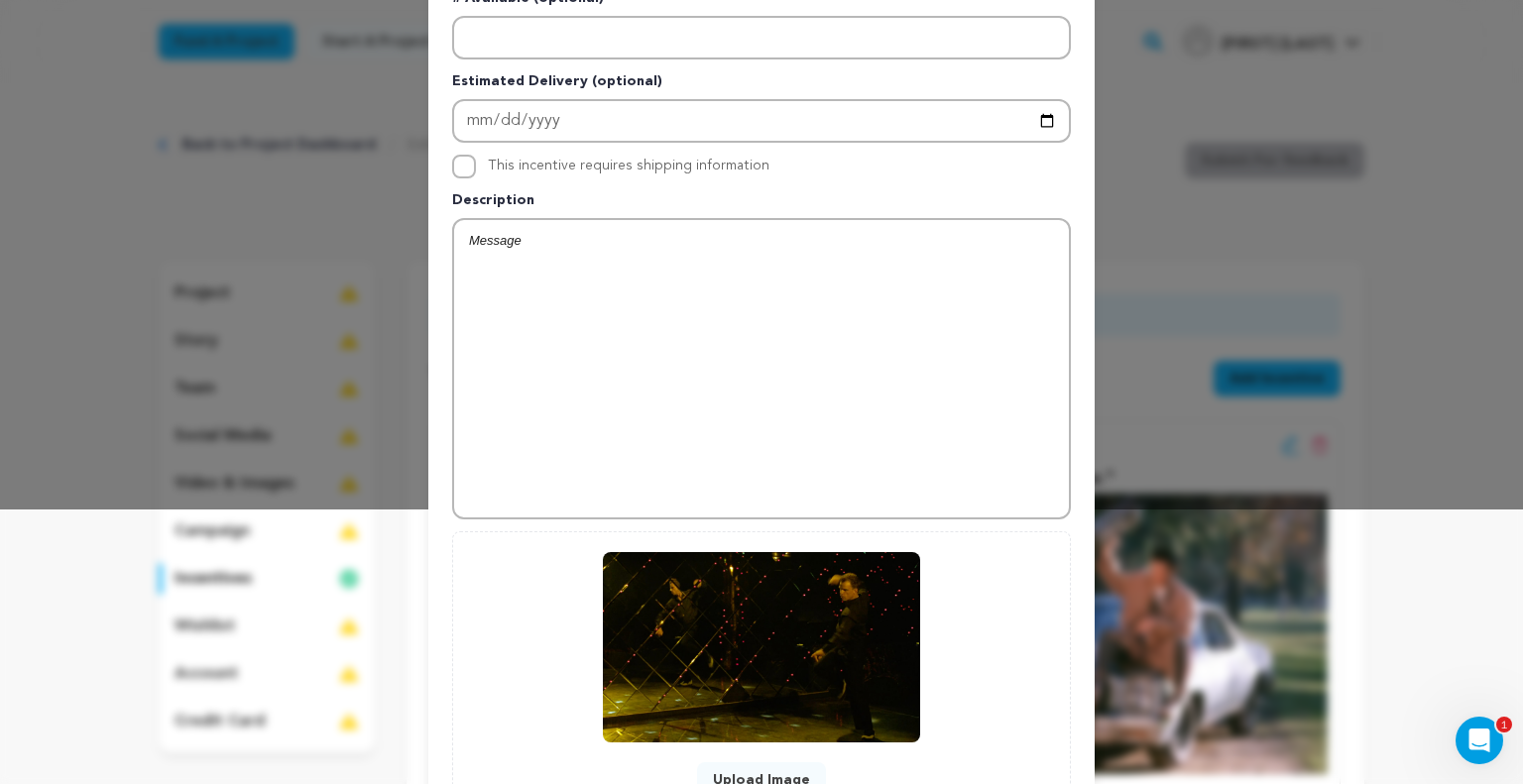 click at bounding box center (762, 369) 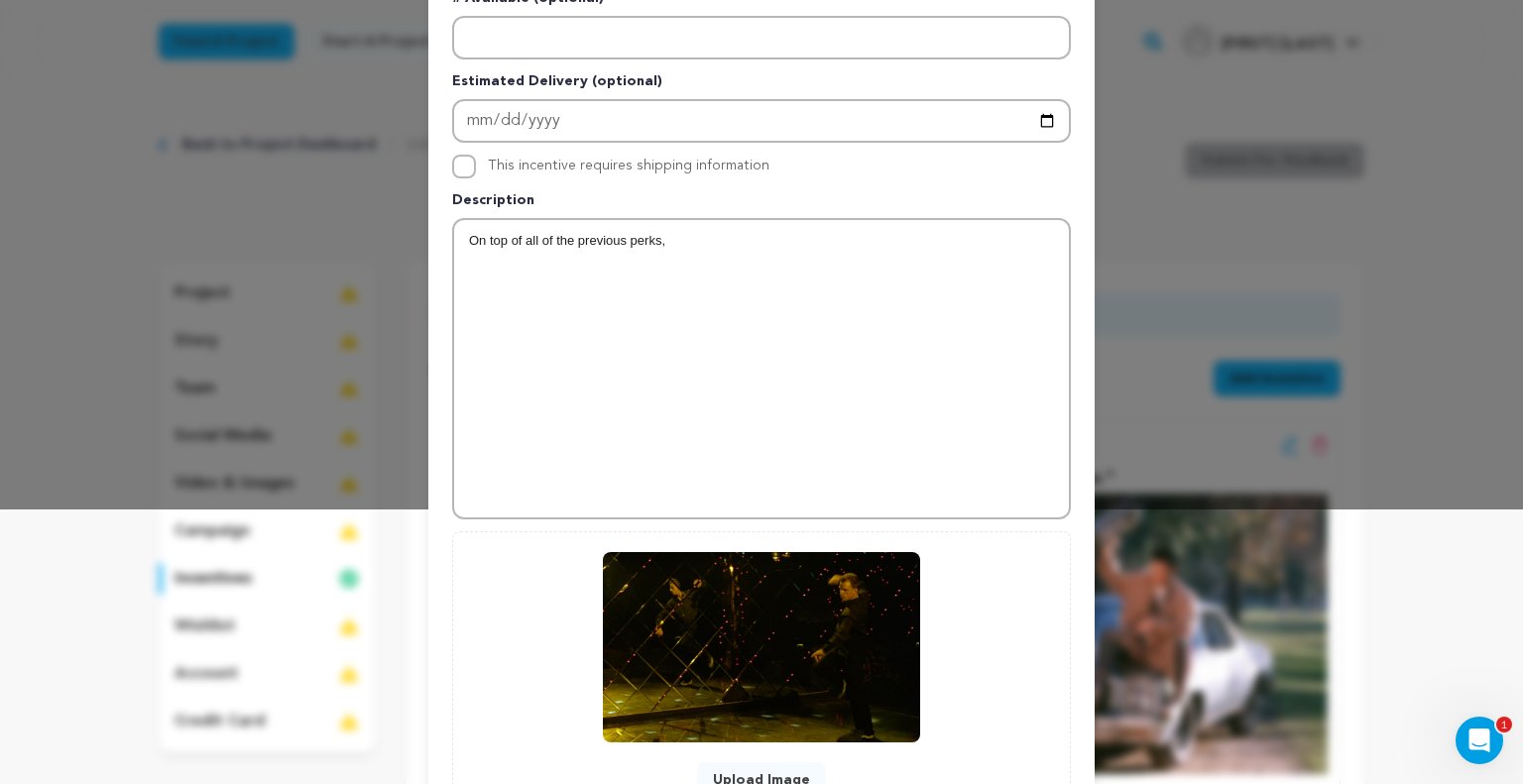 scroll, scrollTop: 0, scrollLeft: 0, axis: both 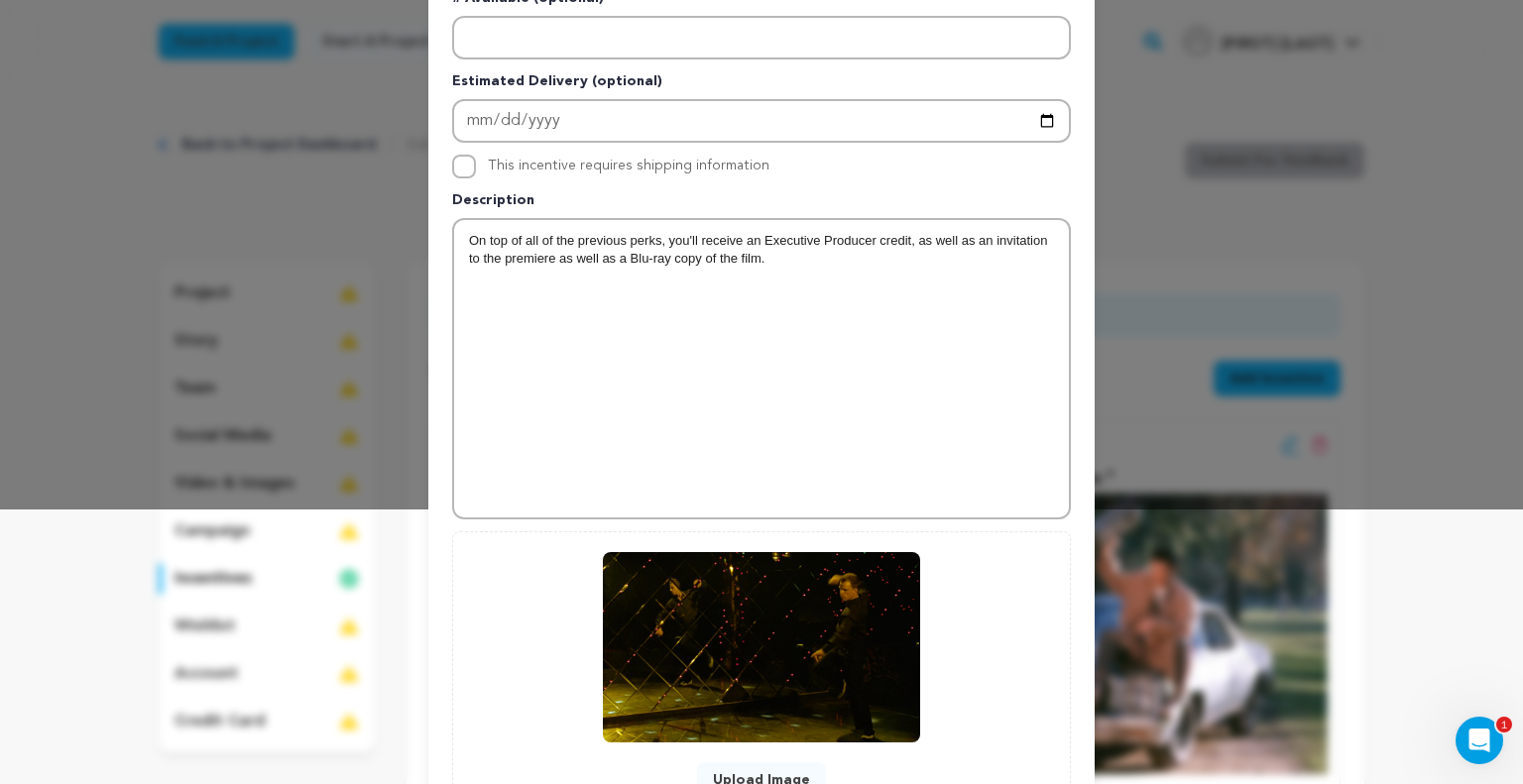 click on "On top of all of the previous perks, you'll receive an Executive Producer credit, as well as an invitation to the premiere as well as a Blu-ray copy of the film." at bounding box center [762, 250] 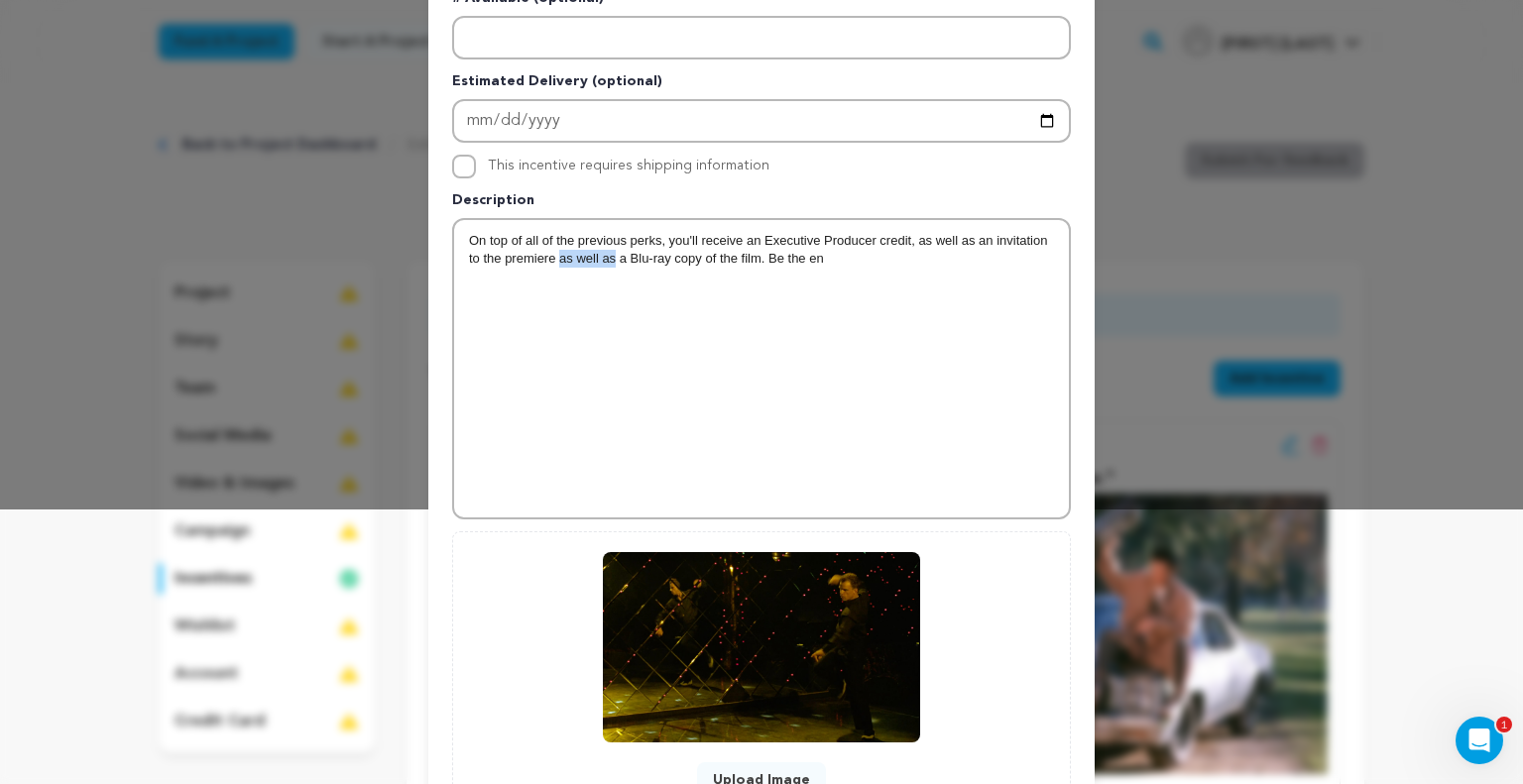 drag, startPoint x: 599, startPoint y: 259, endPoint x: 549, endPoint y: 255, distance: 50.159745 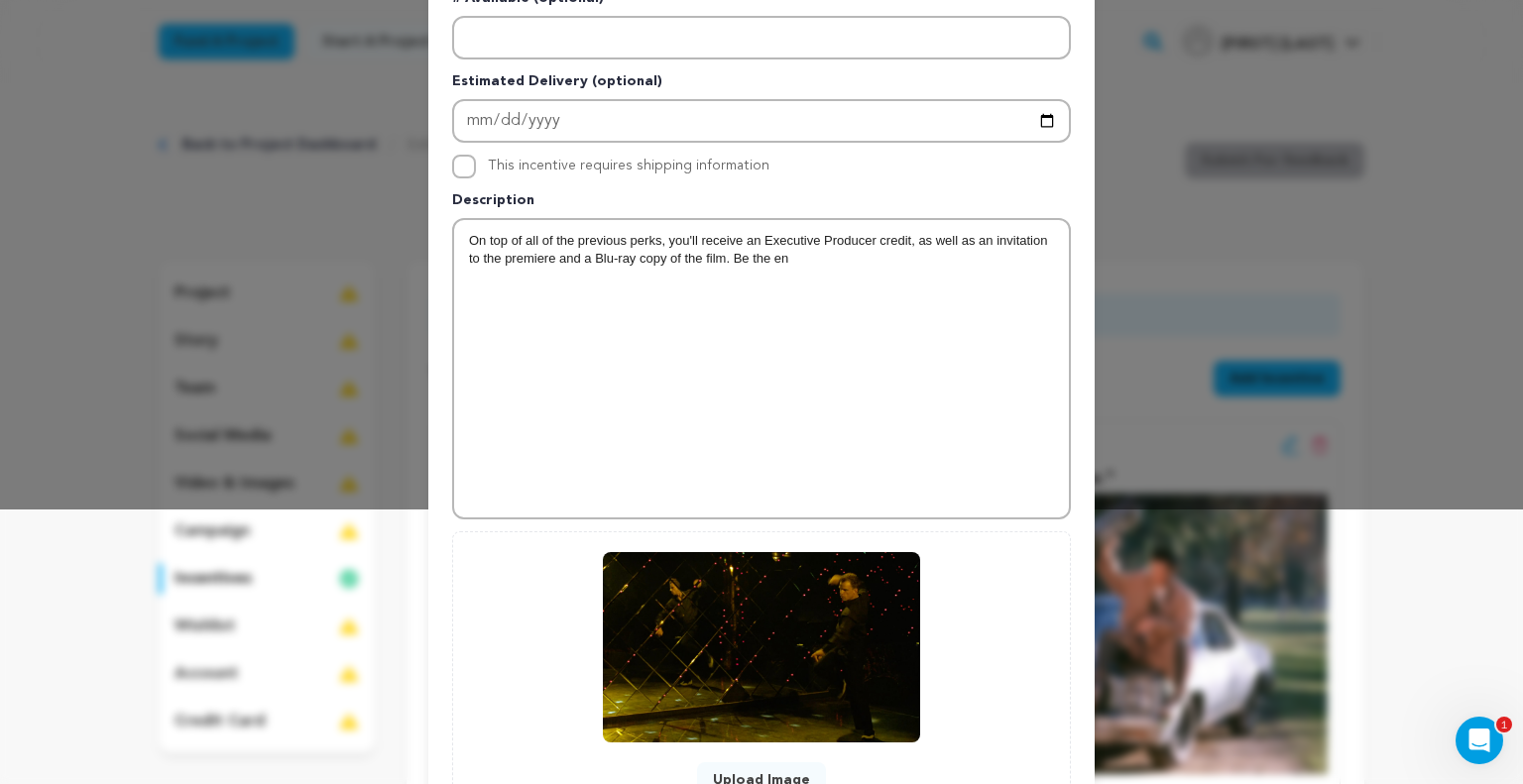 click on "On top of all of the previous perks, you'll receive an Executive Producer credit, as well as an invitation to the premiere and a Blu-ray copy of the film. Be the en" at bounding box center [762, 250] 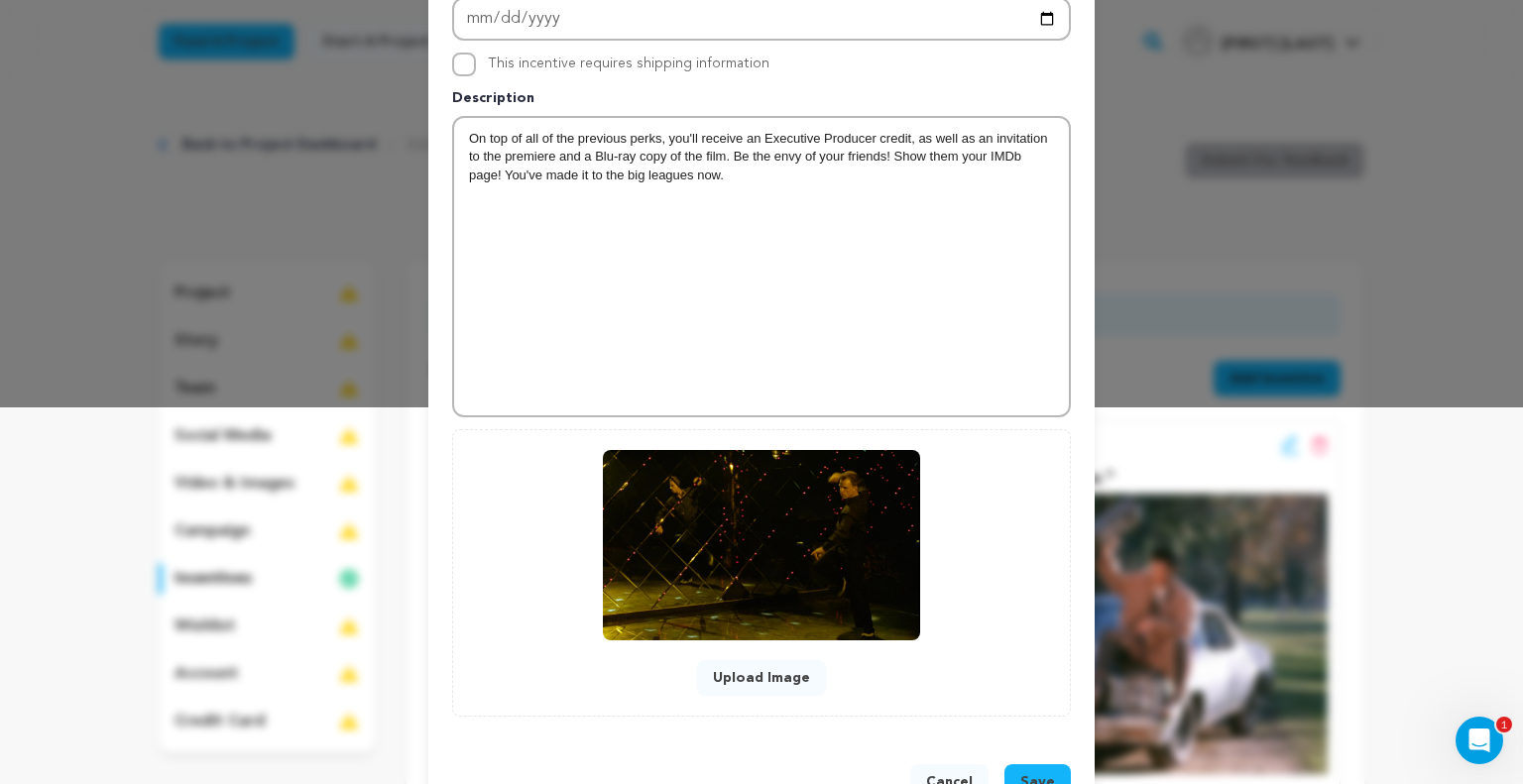 scroll, scrollTop: 435, scrollLeft: 0, axis: vertical 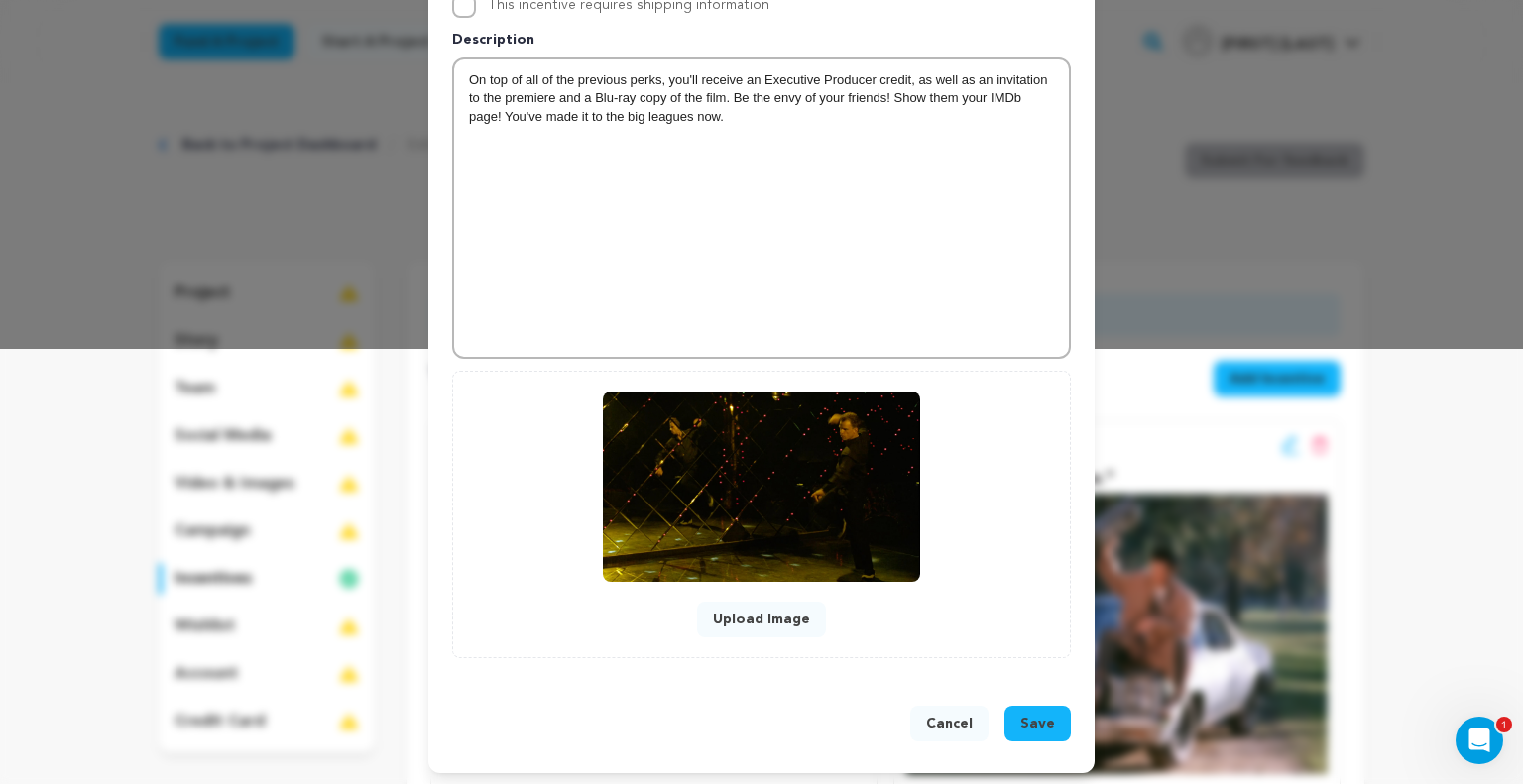 click on "Save" at bounding box center (1037, 724) 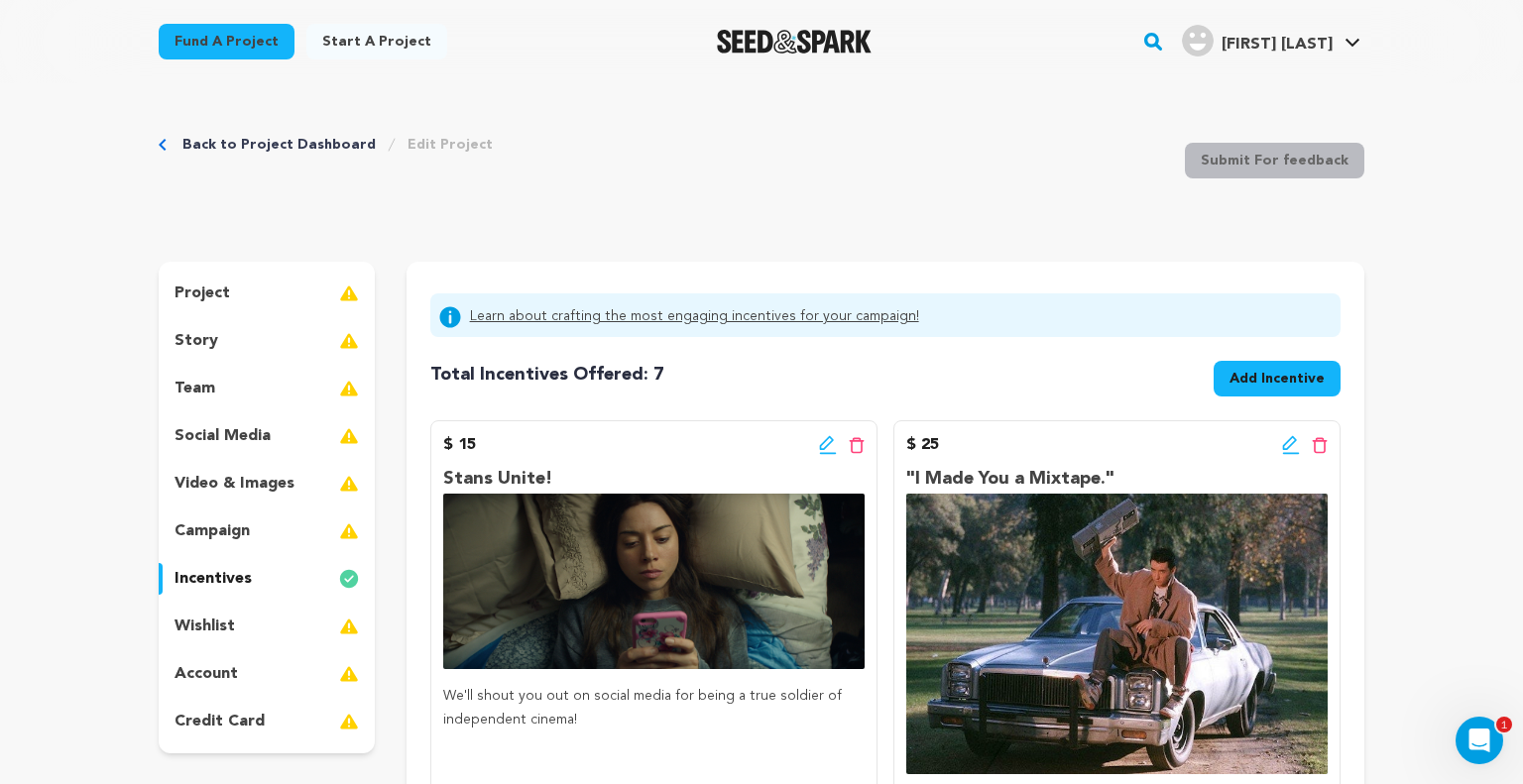 click on "campaign" at bounding box center [267, 531] 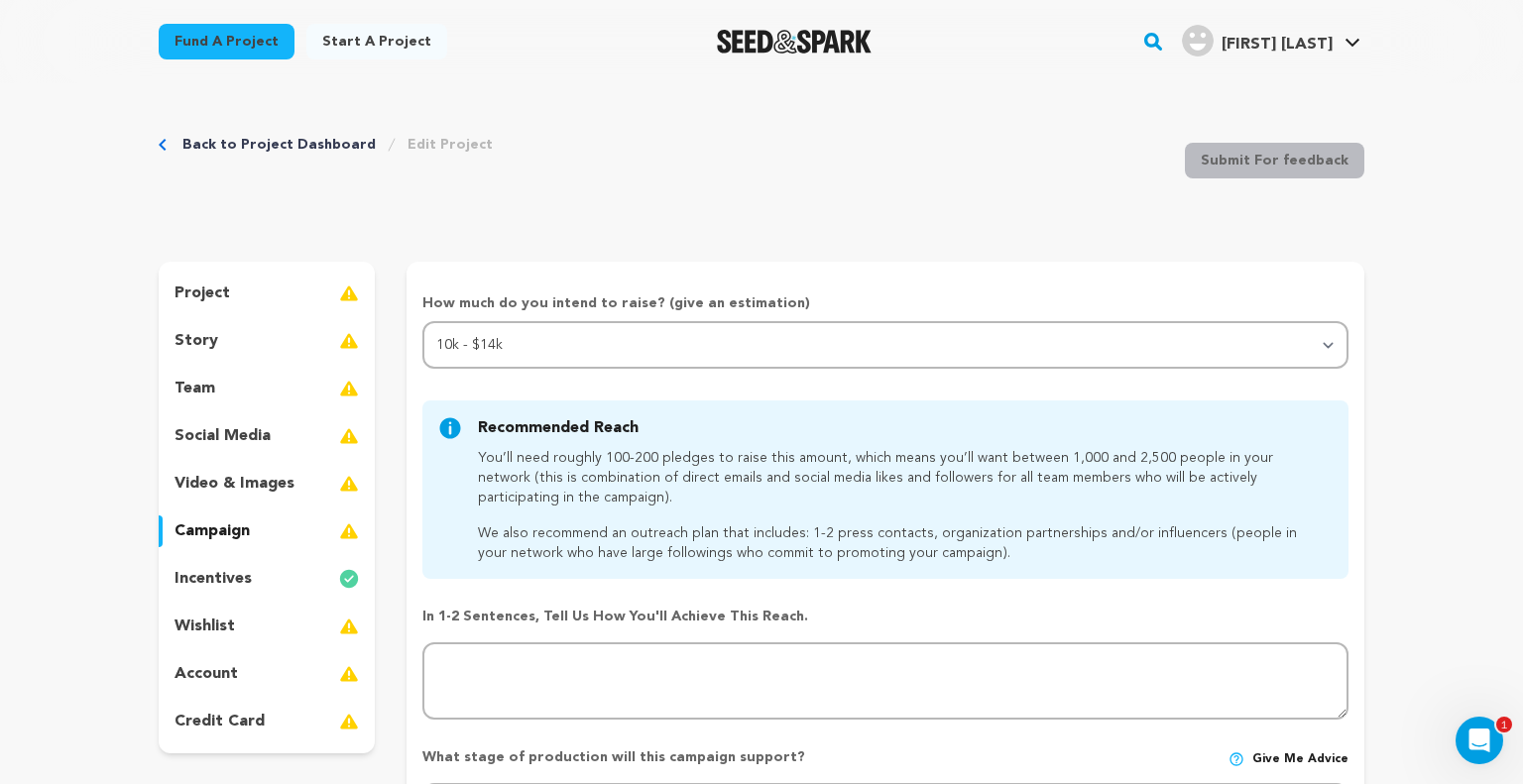 click on "Back to Project Dashboard
Edit Project
Submit For feedback
Submit For feedback
project
story" at bounding box center (762, 845) 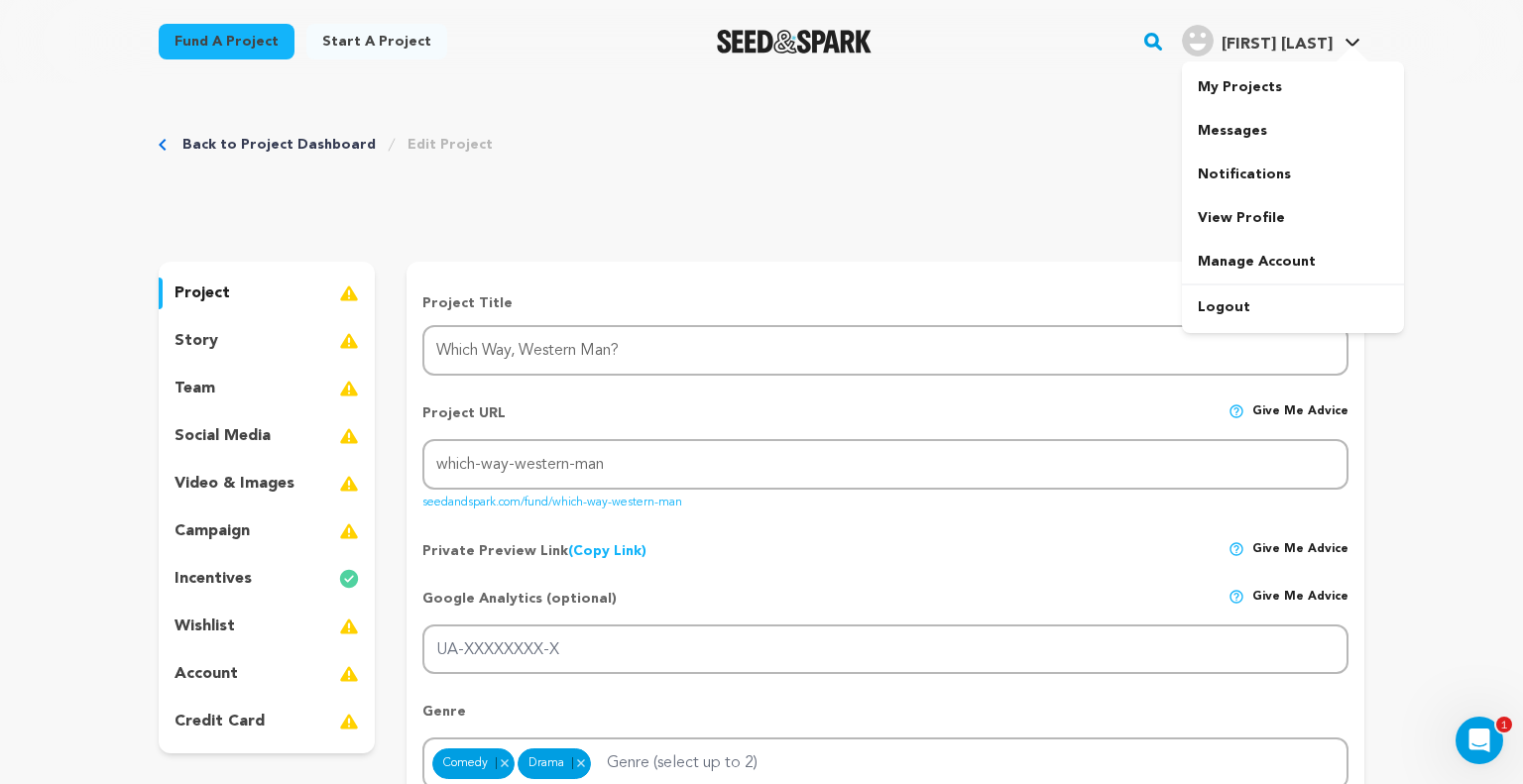 click 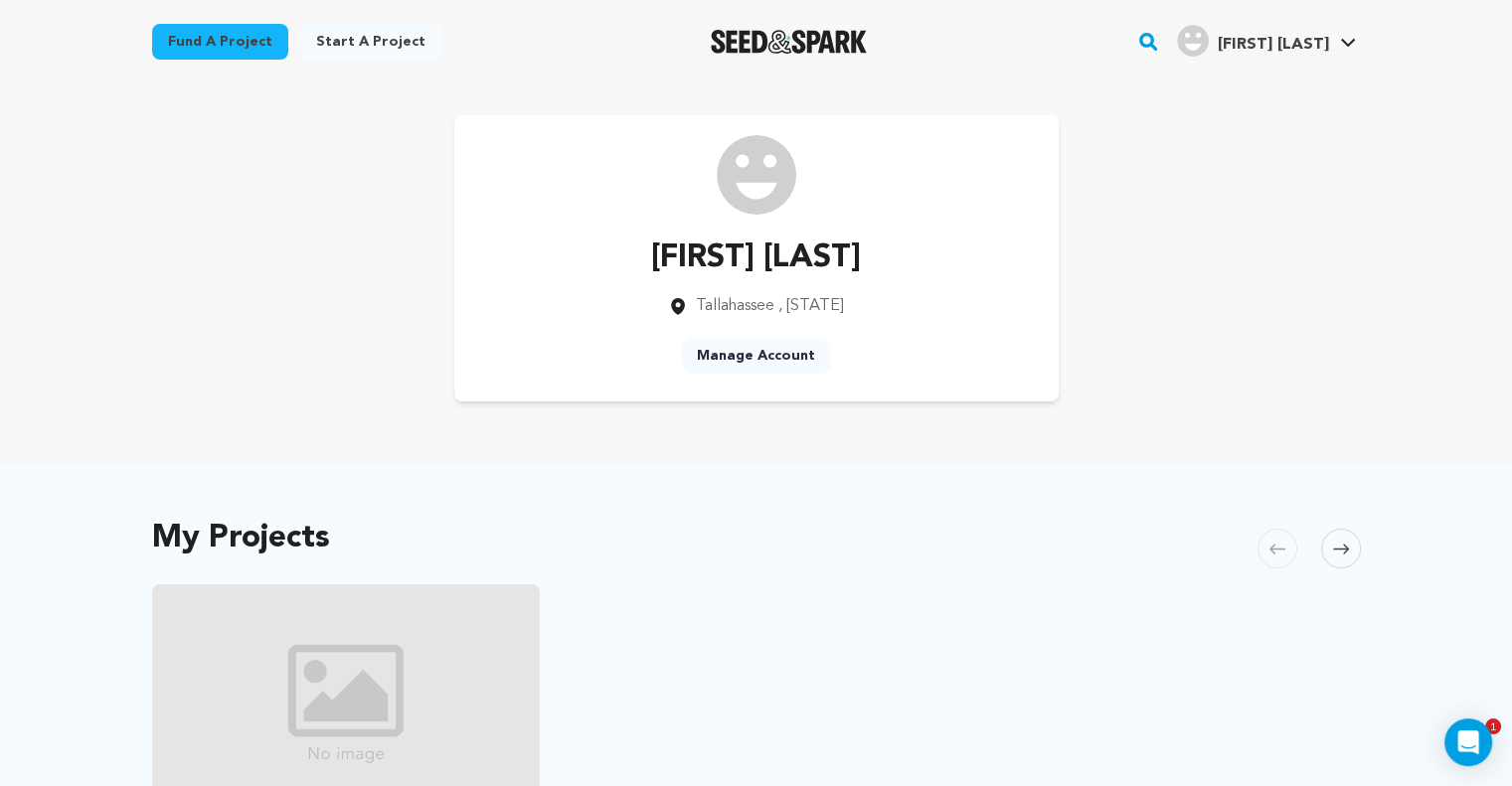 scroll, scrollTop: 298, scrollLeft: 0, axis: vertical 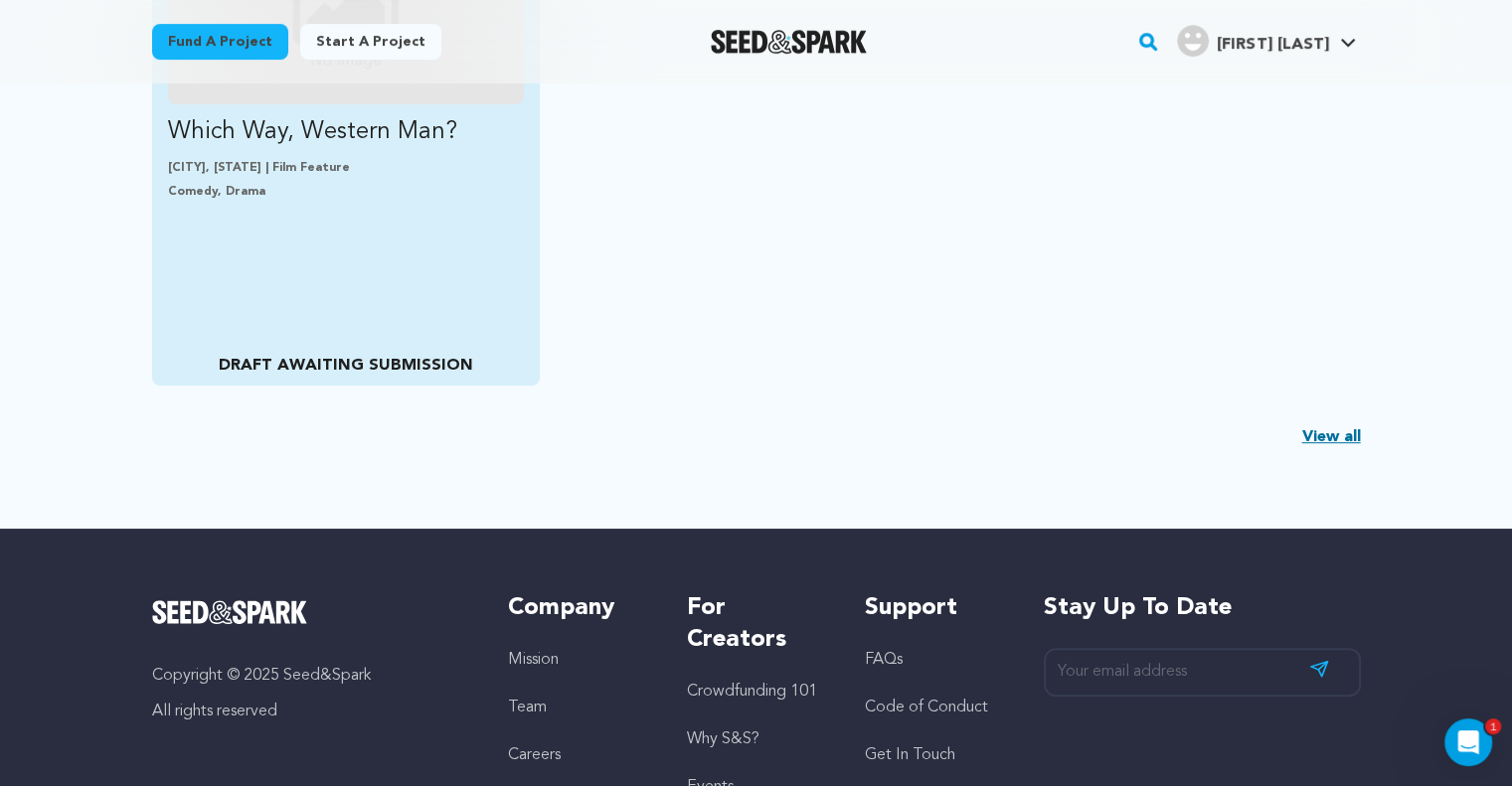 click on "[CITY], [STATE] | Film Feature" at bounding box center (346, 168) 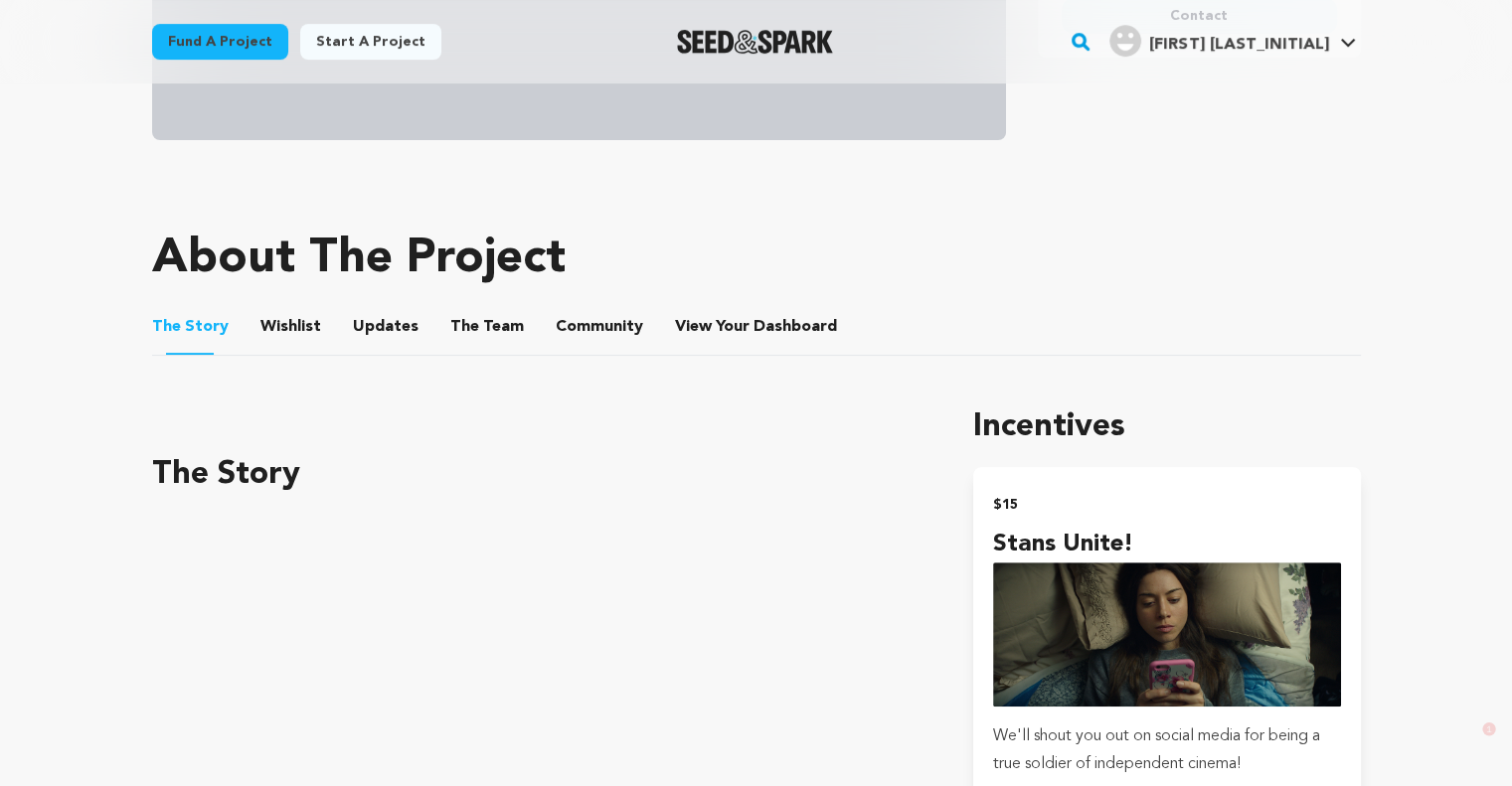 scroll, scrollTop: 696, scrollLeft: 0, axis: vertical 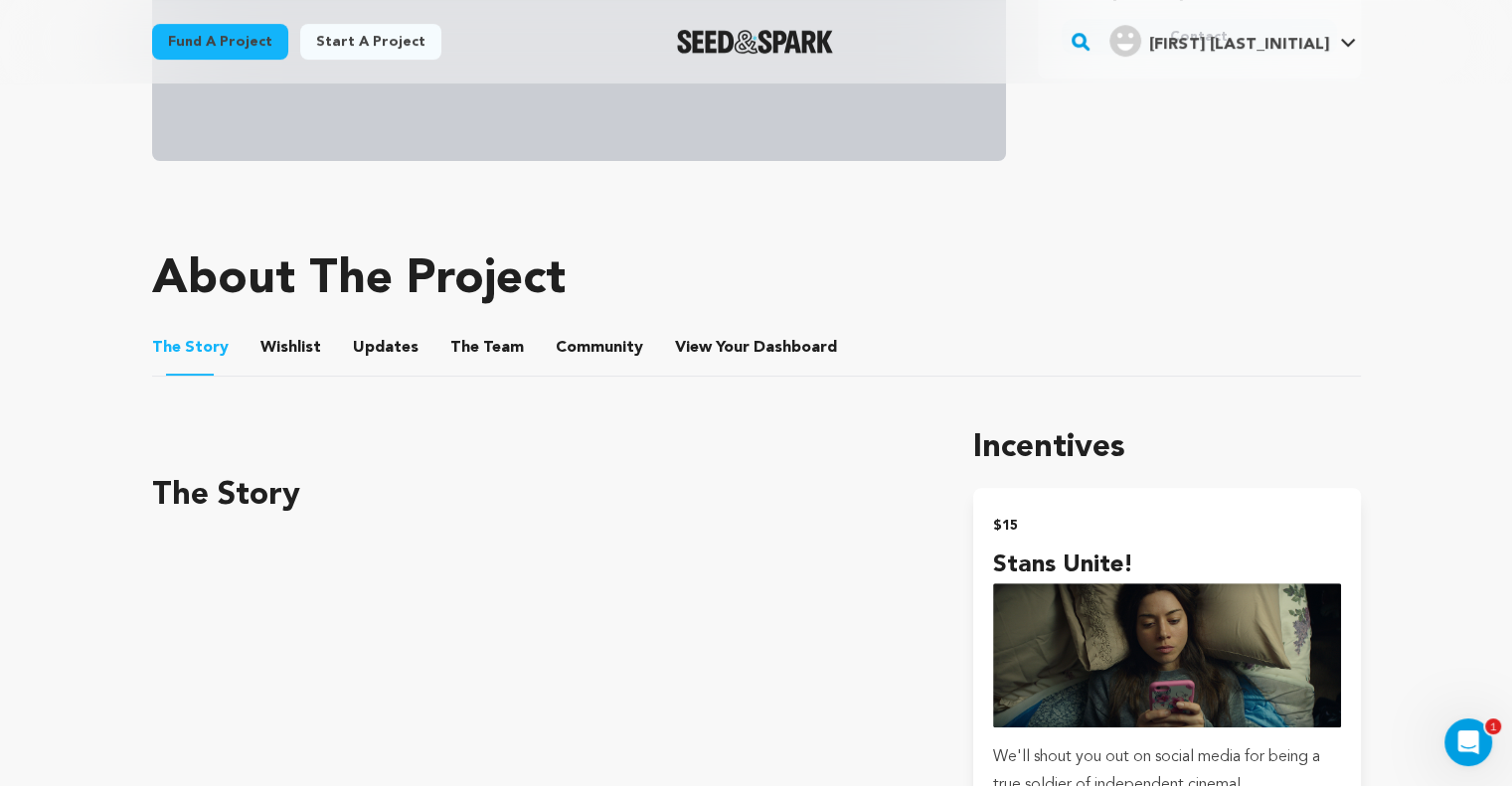 click on "[FIRST] [LAST_INITIAL]" at bounding box center [1239, 45] 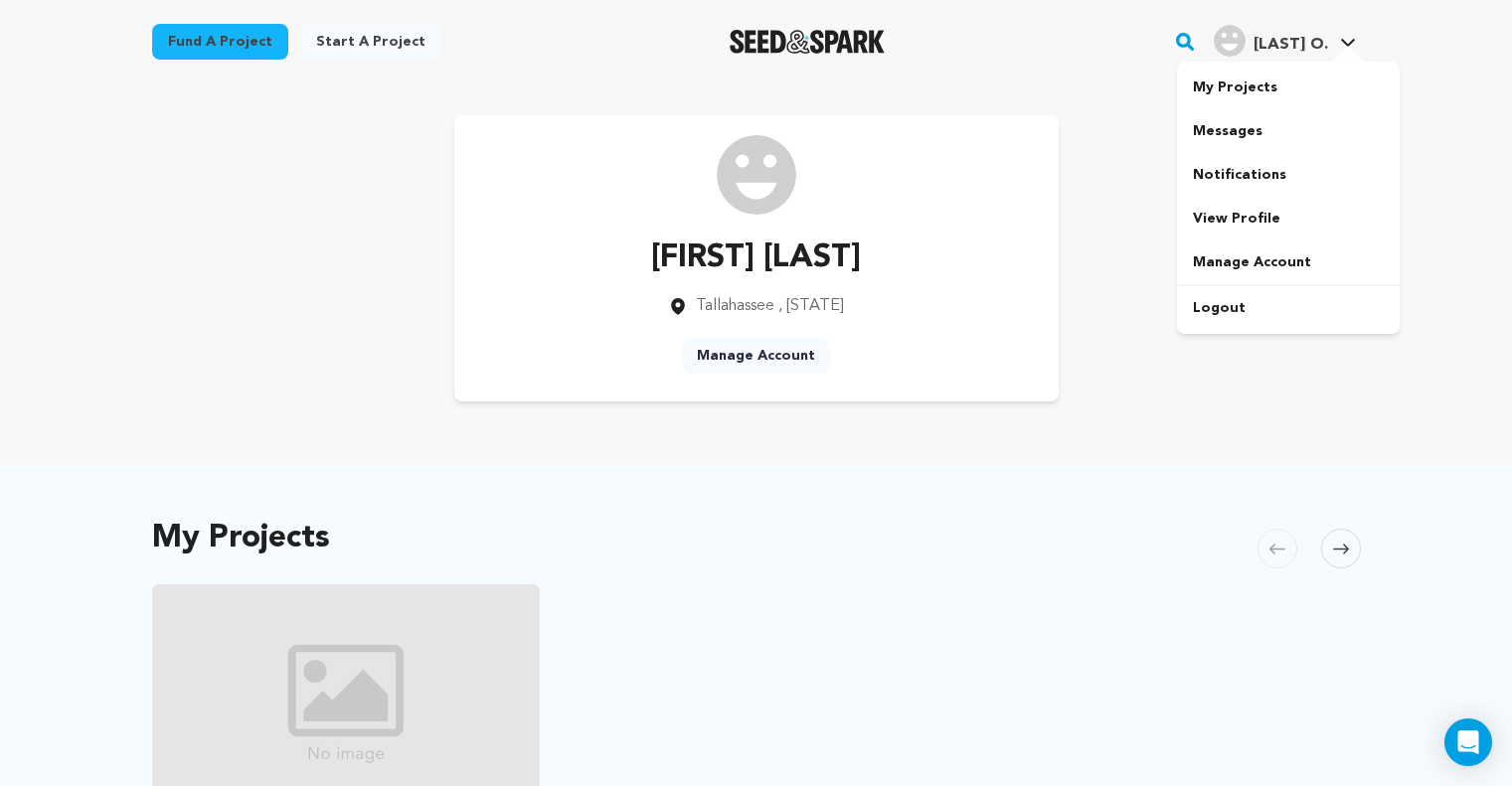scroll, scrollTop: 0, scrollLeft: 0, axis: both 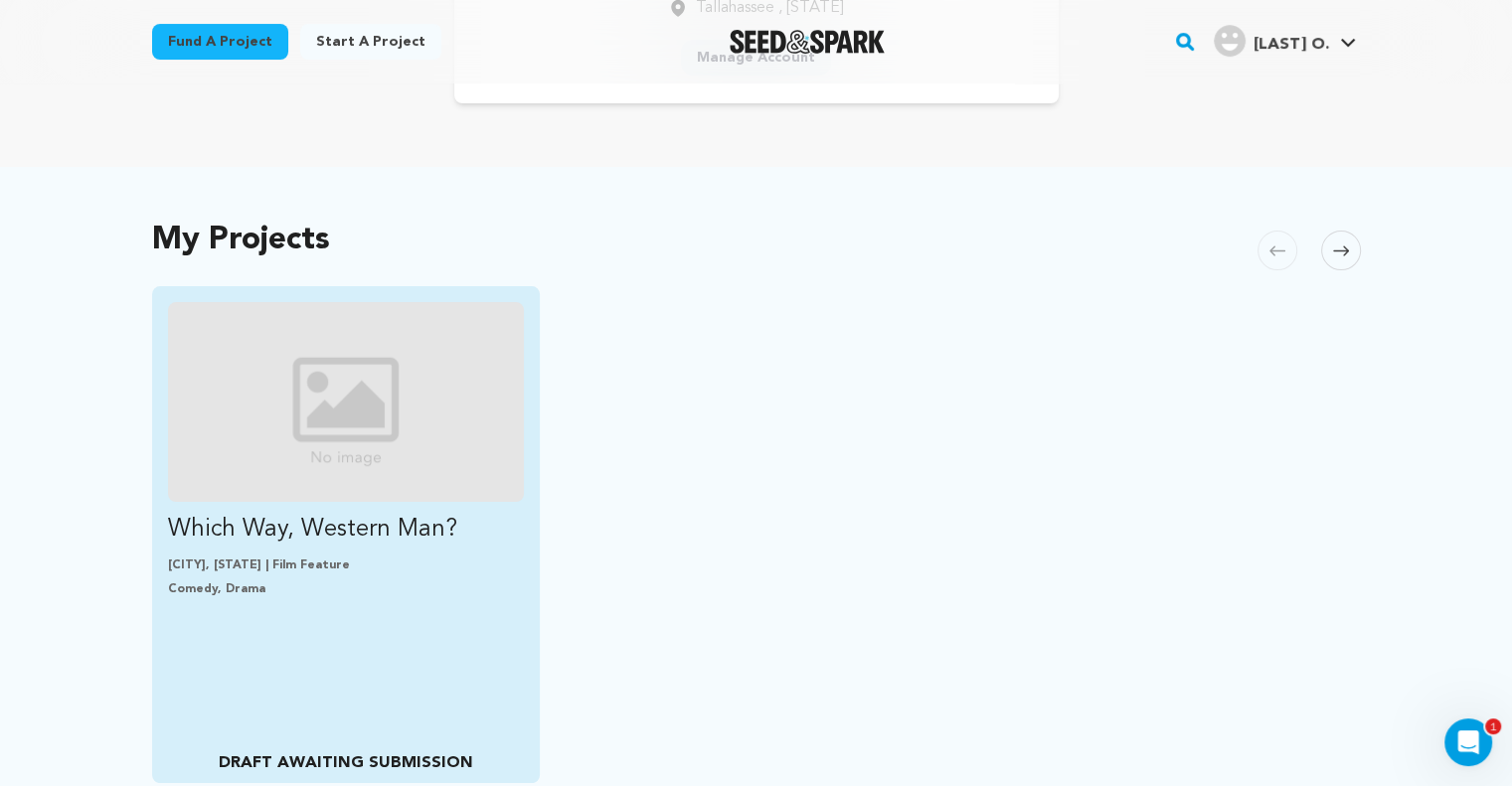 click at bounding box center (346, 401) 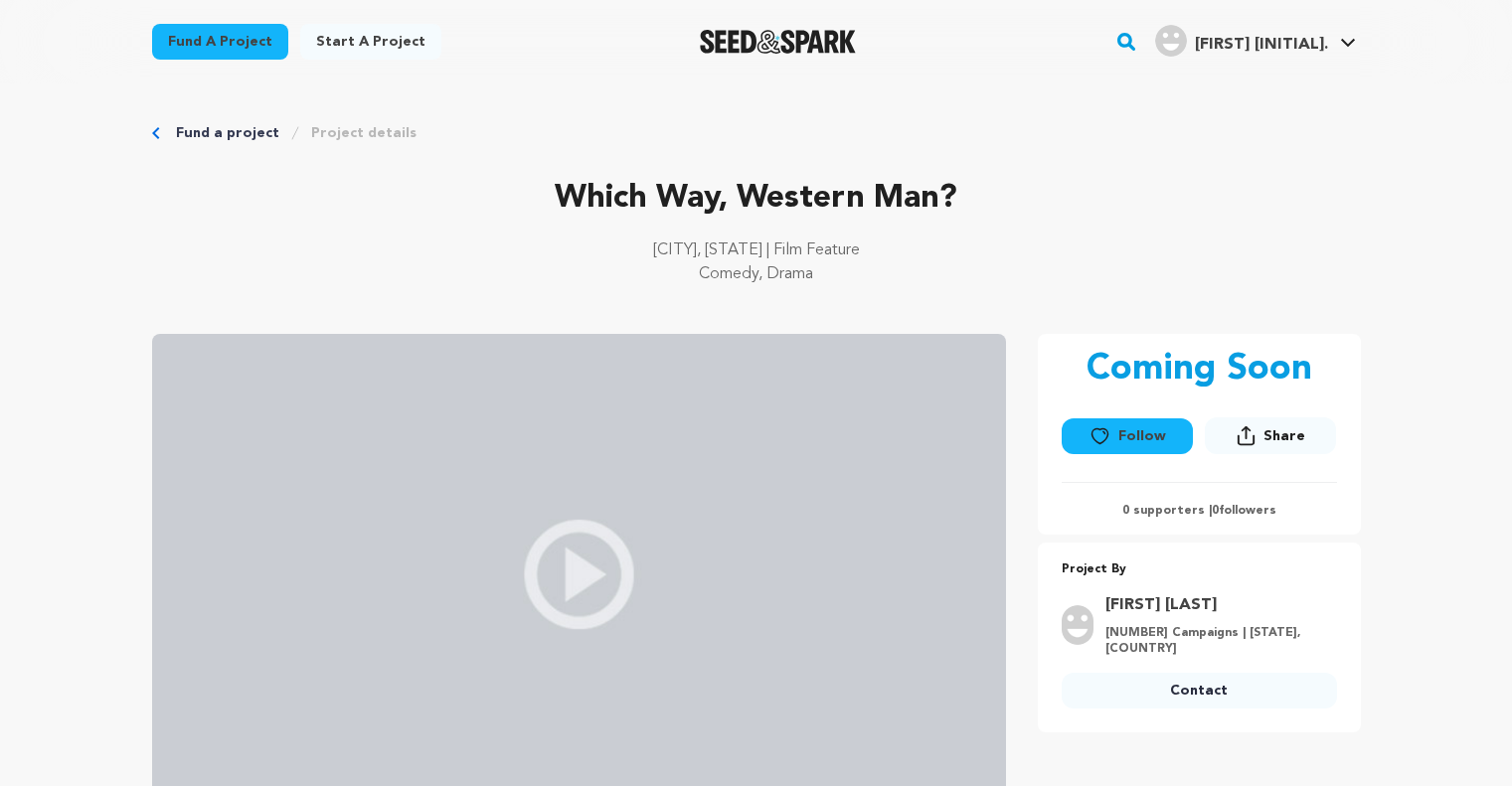 scroll, scrollTop: 0, scrollLeft: 0, axis: both 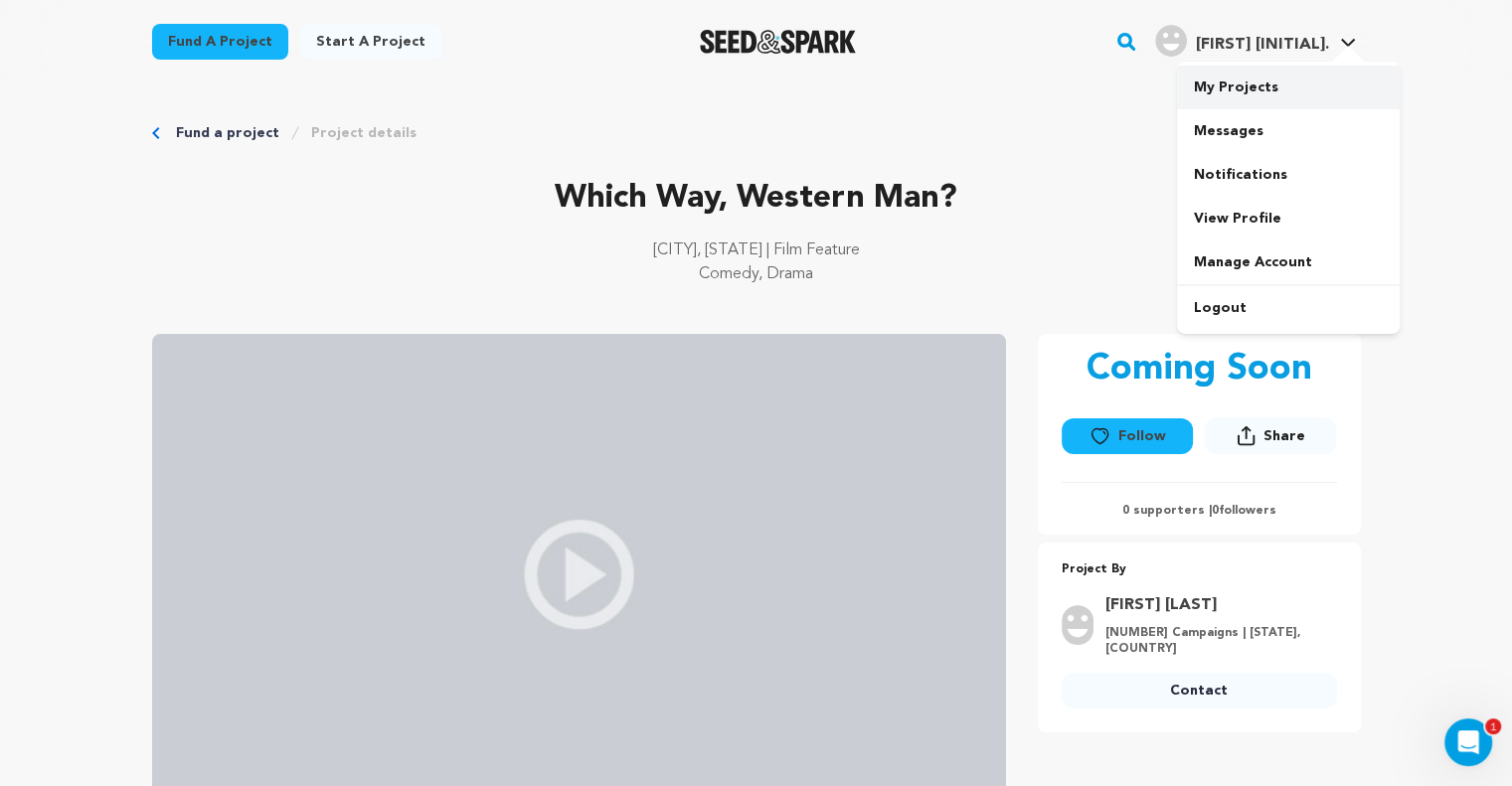 click on "My Projects" at bounding box center [1288, 87] 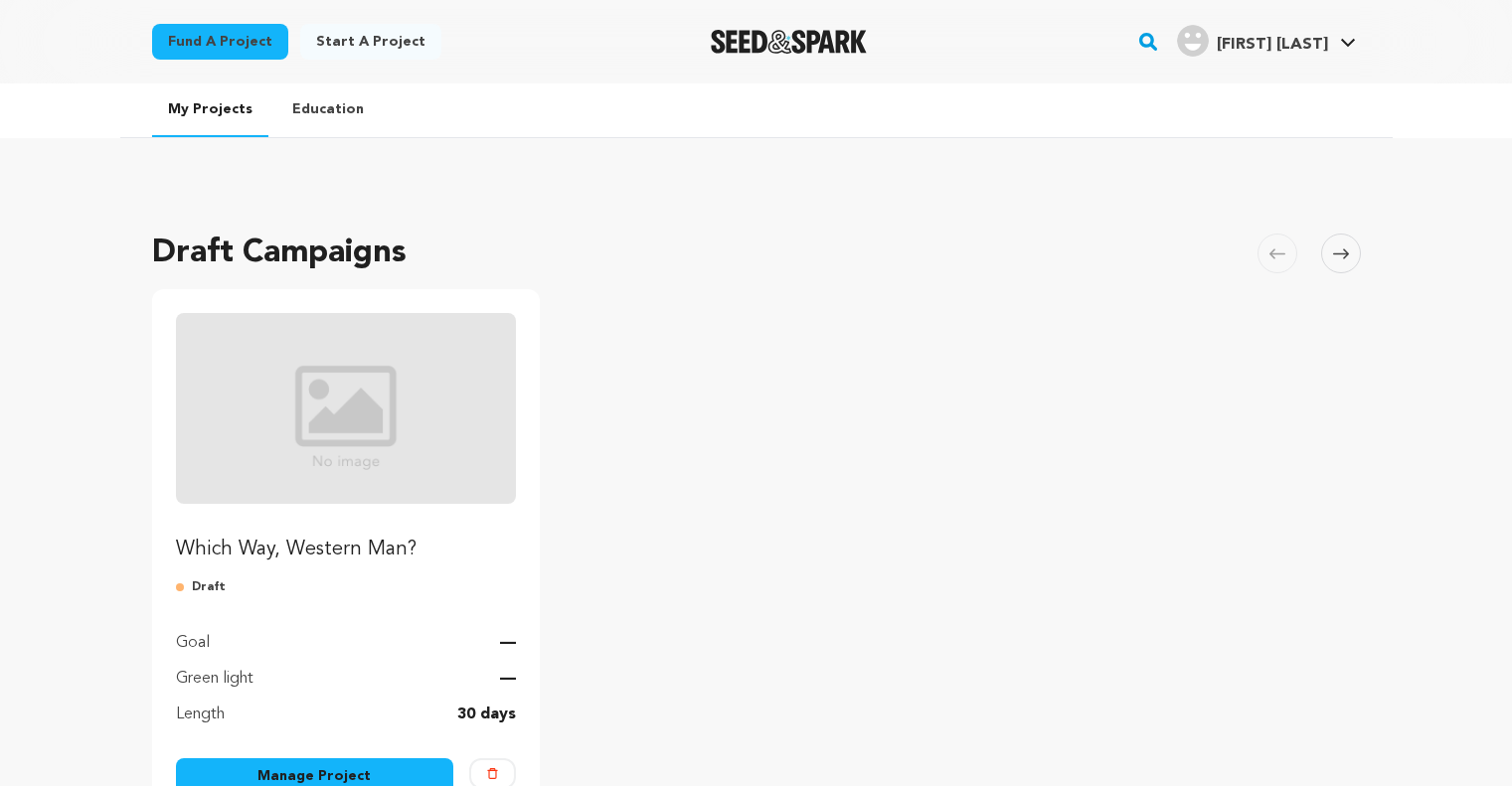 scroll, scrollTop: 0, scrollLeft: 0, axis: both 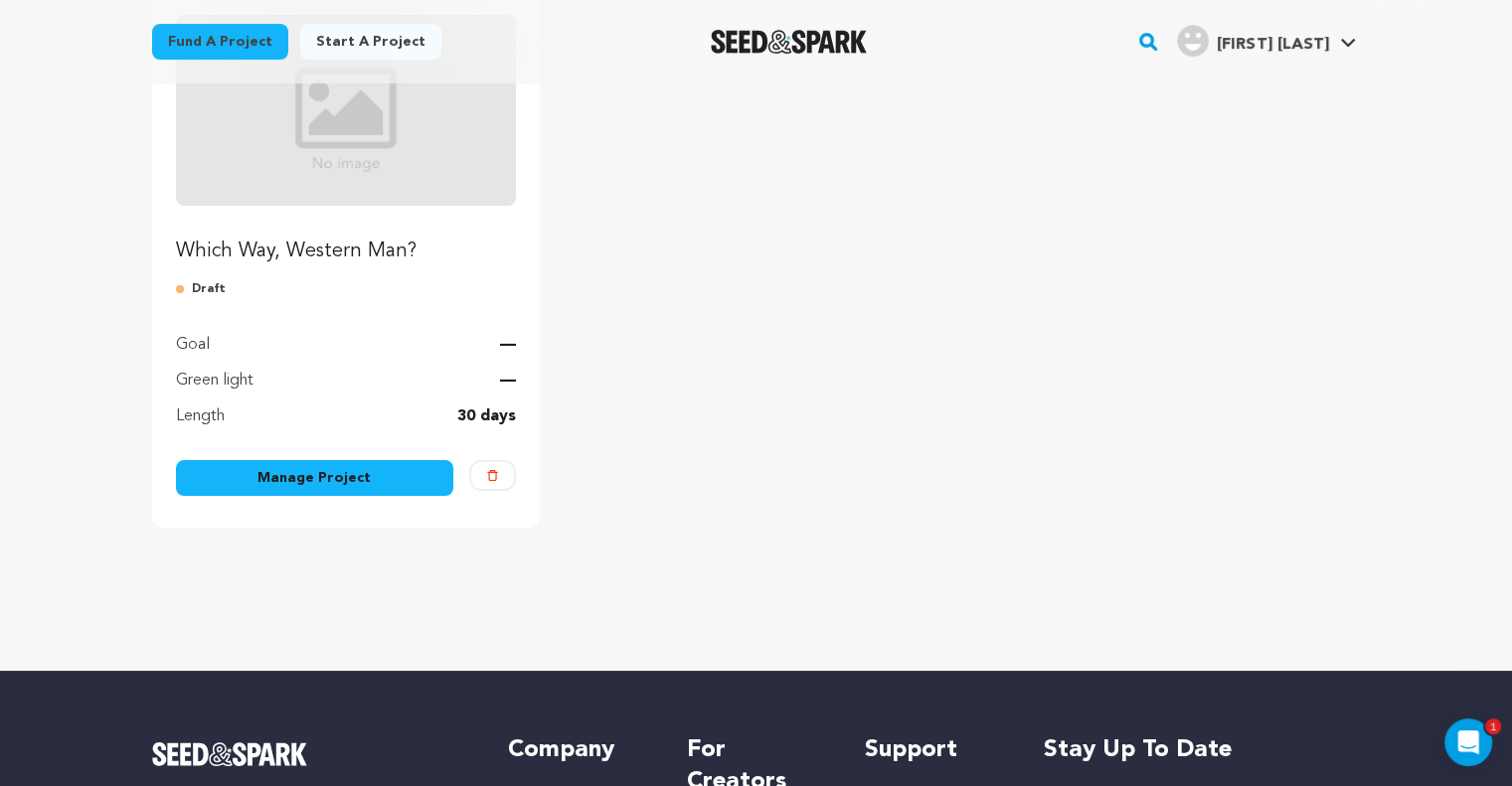 click on "Manage Project" at bounding box center (315, 478) 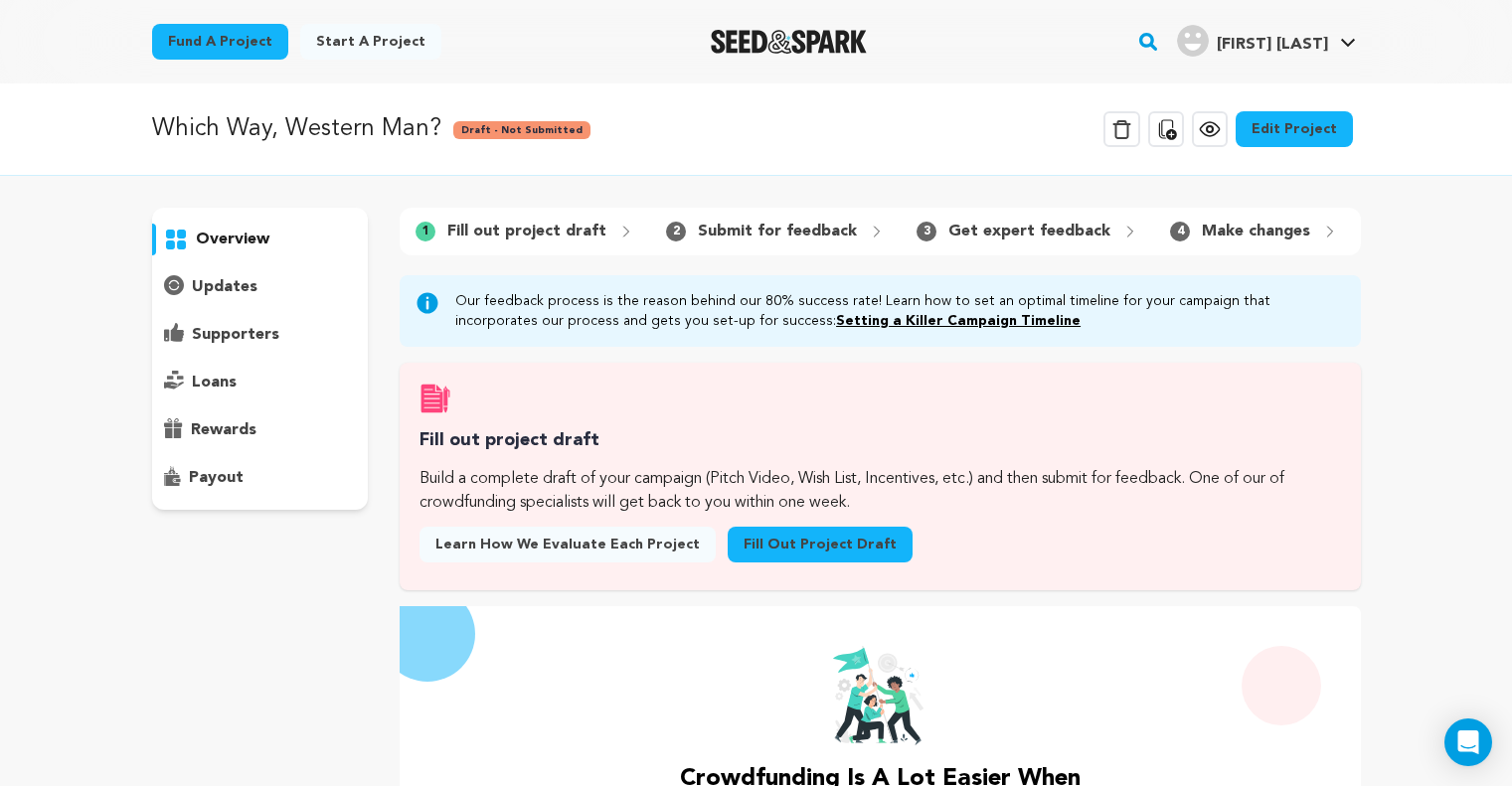 scroll, scrollTop: 0, scrollLeft: 0, axis: both 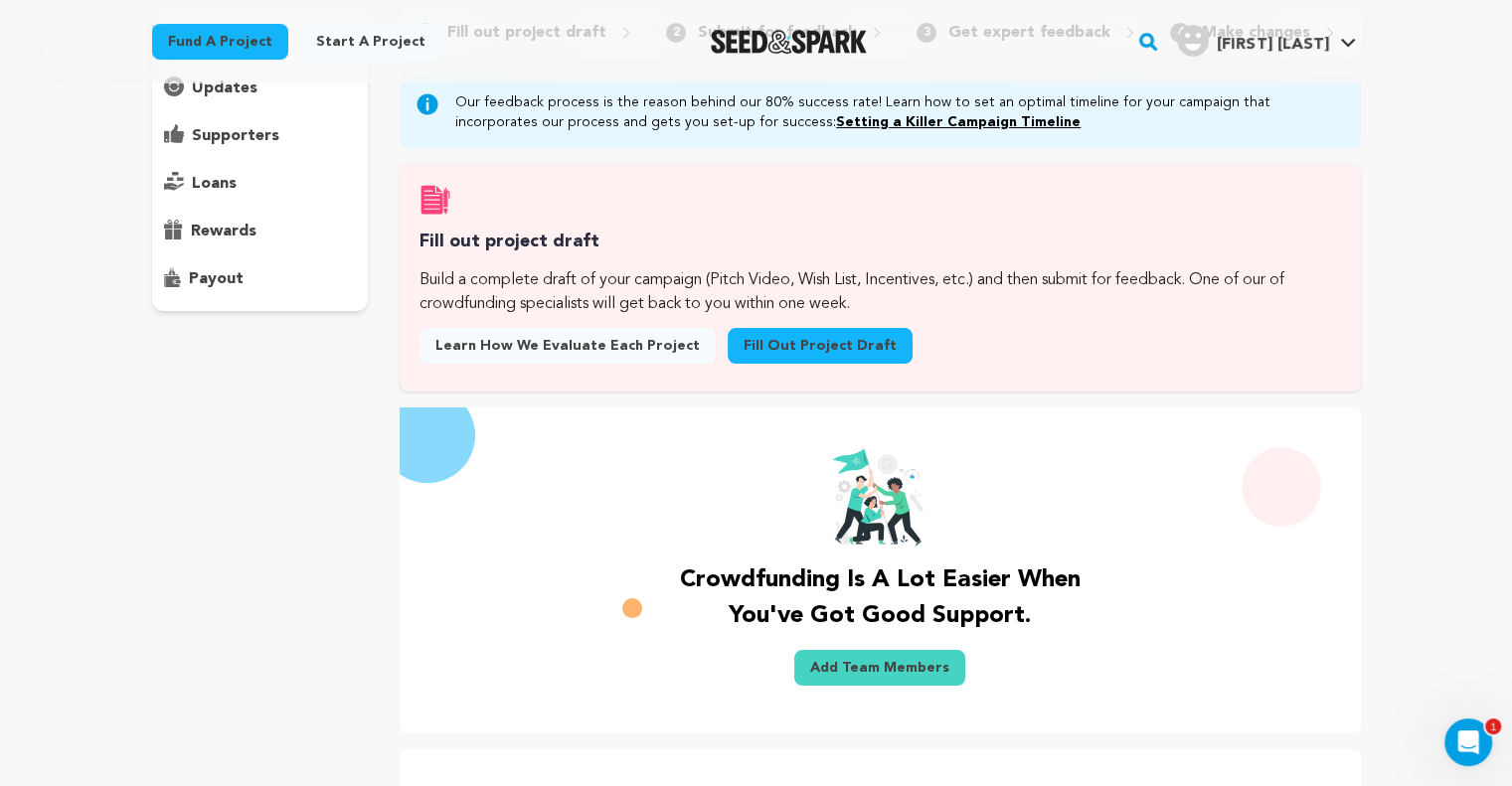 click on "Fill out project draft" at bounding box center [820, 346] 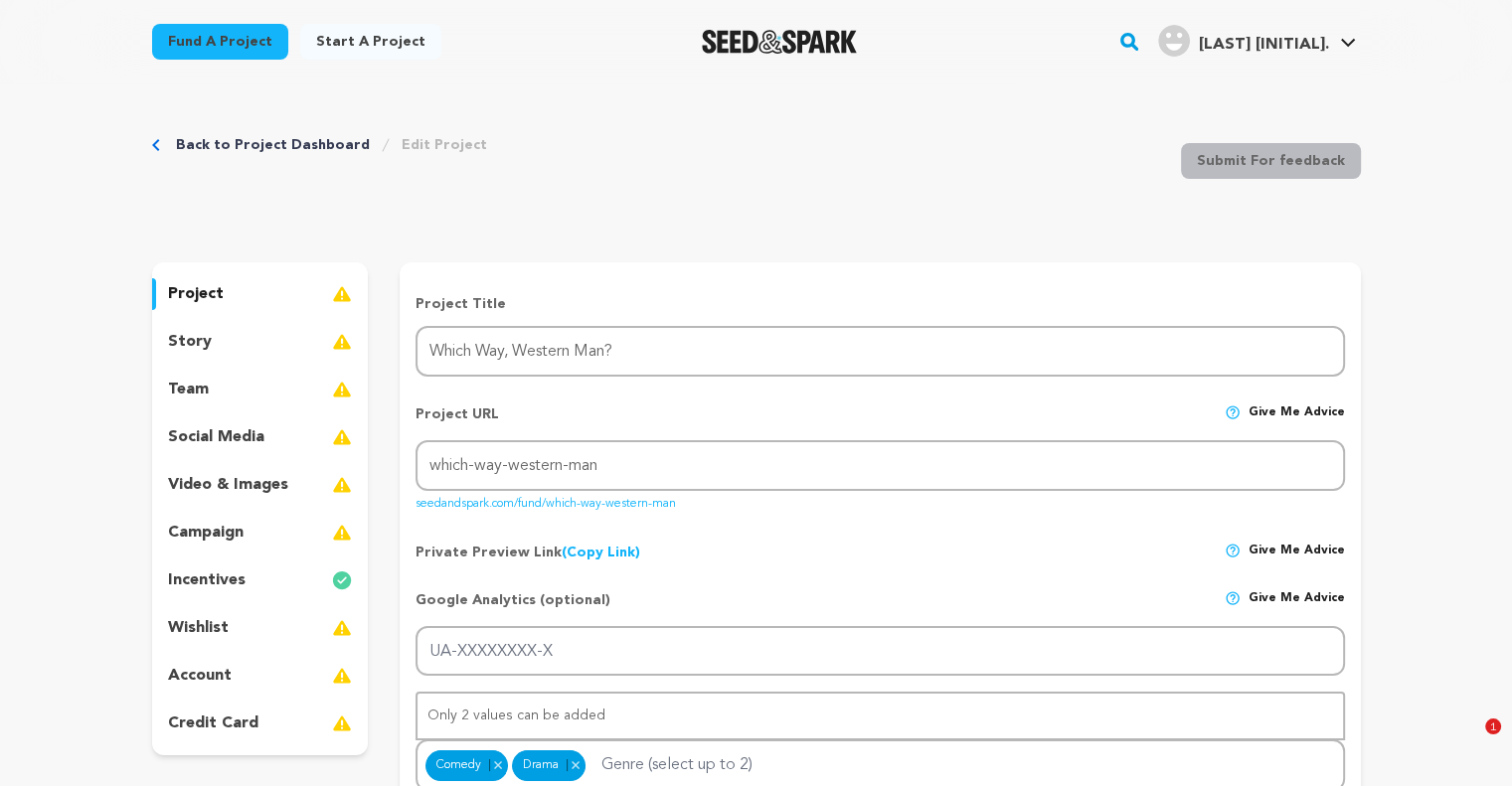 scroll, scrollTop: 164, scrollLeft: 0, axis: vertical 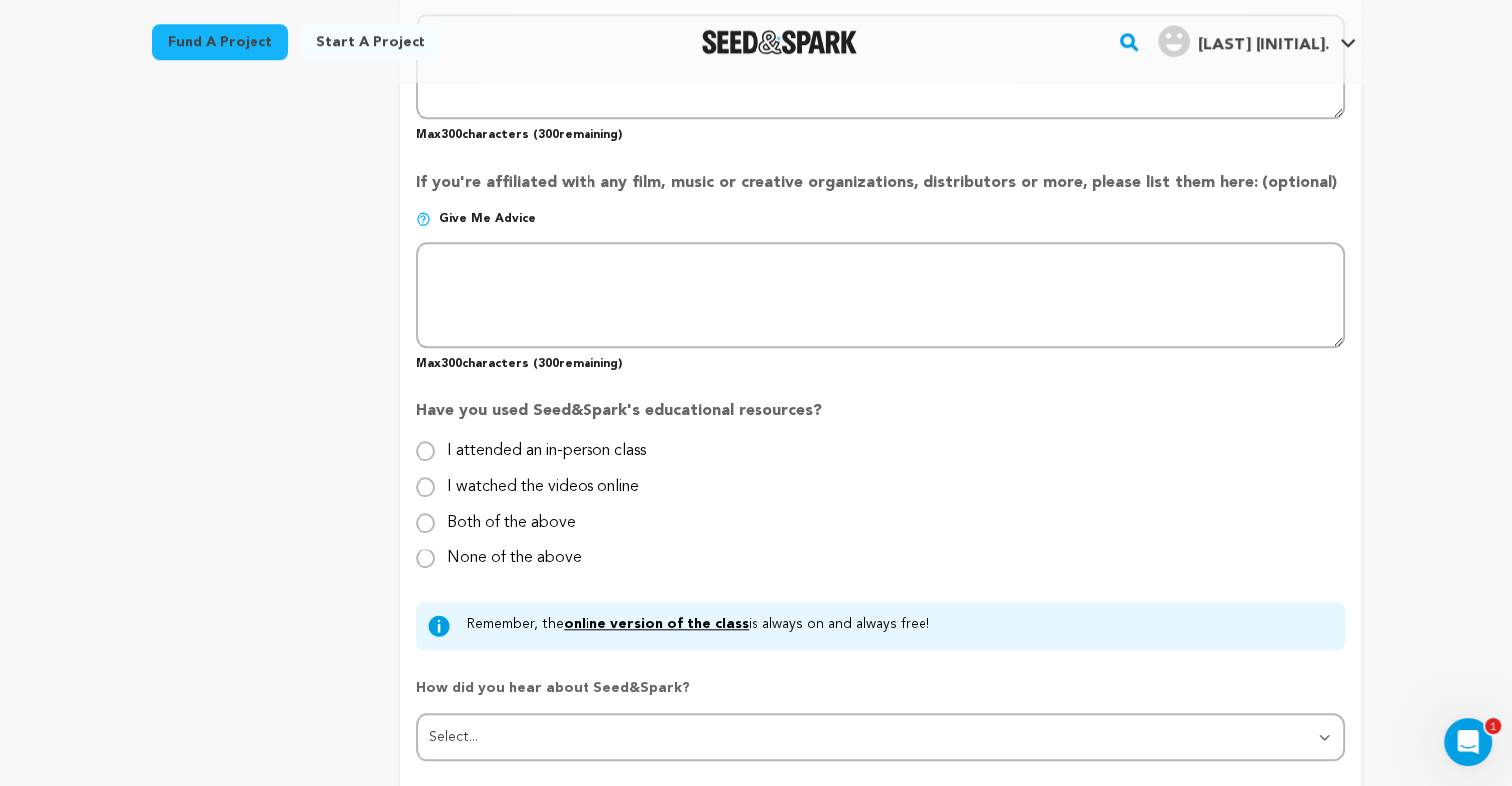 click on "None of the above" at bounding box center [514, 550] 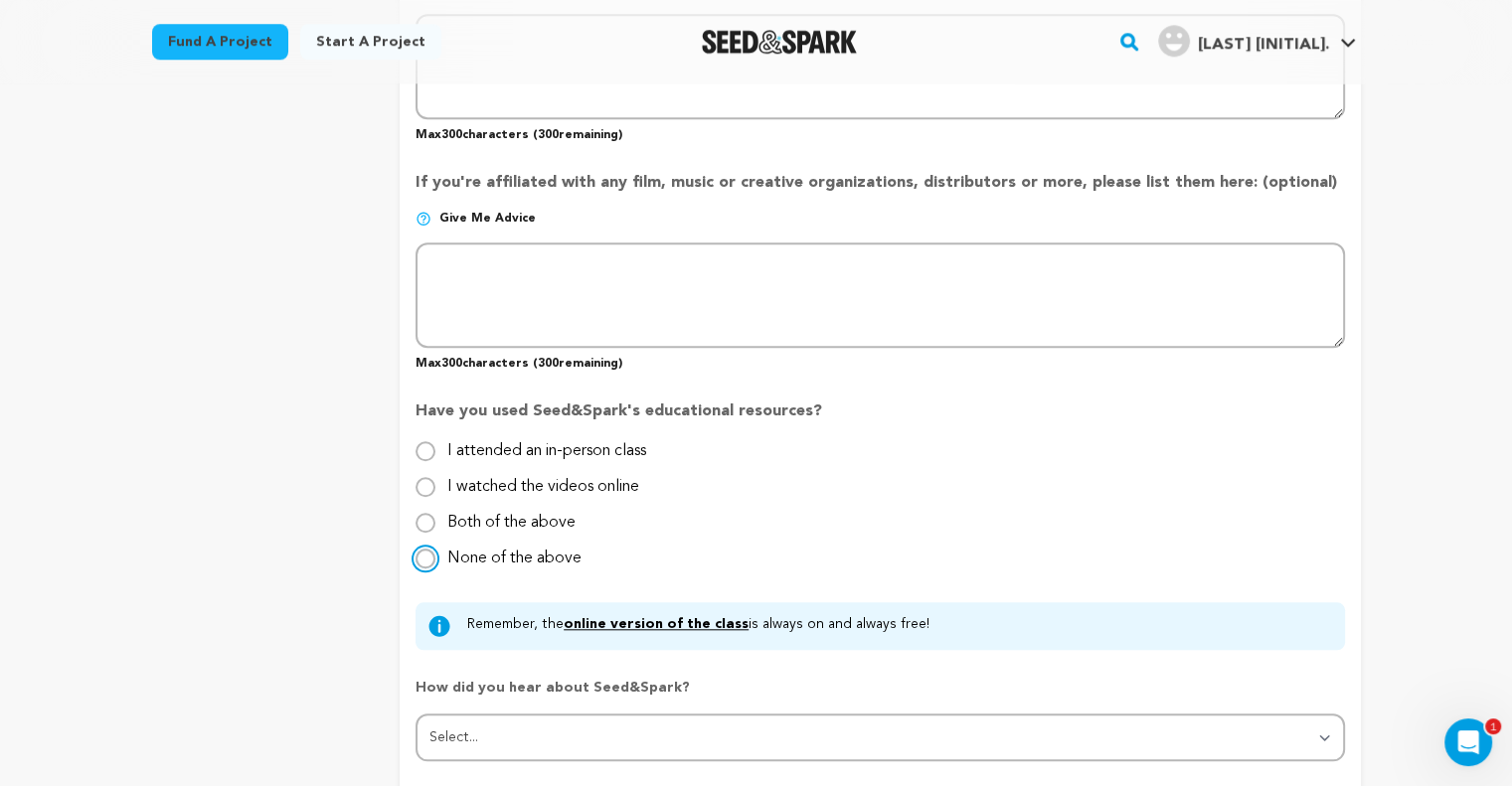 click on "None of the above" at bounding box center (425, 558) 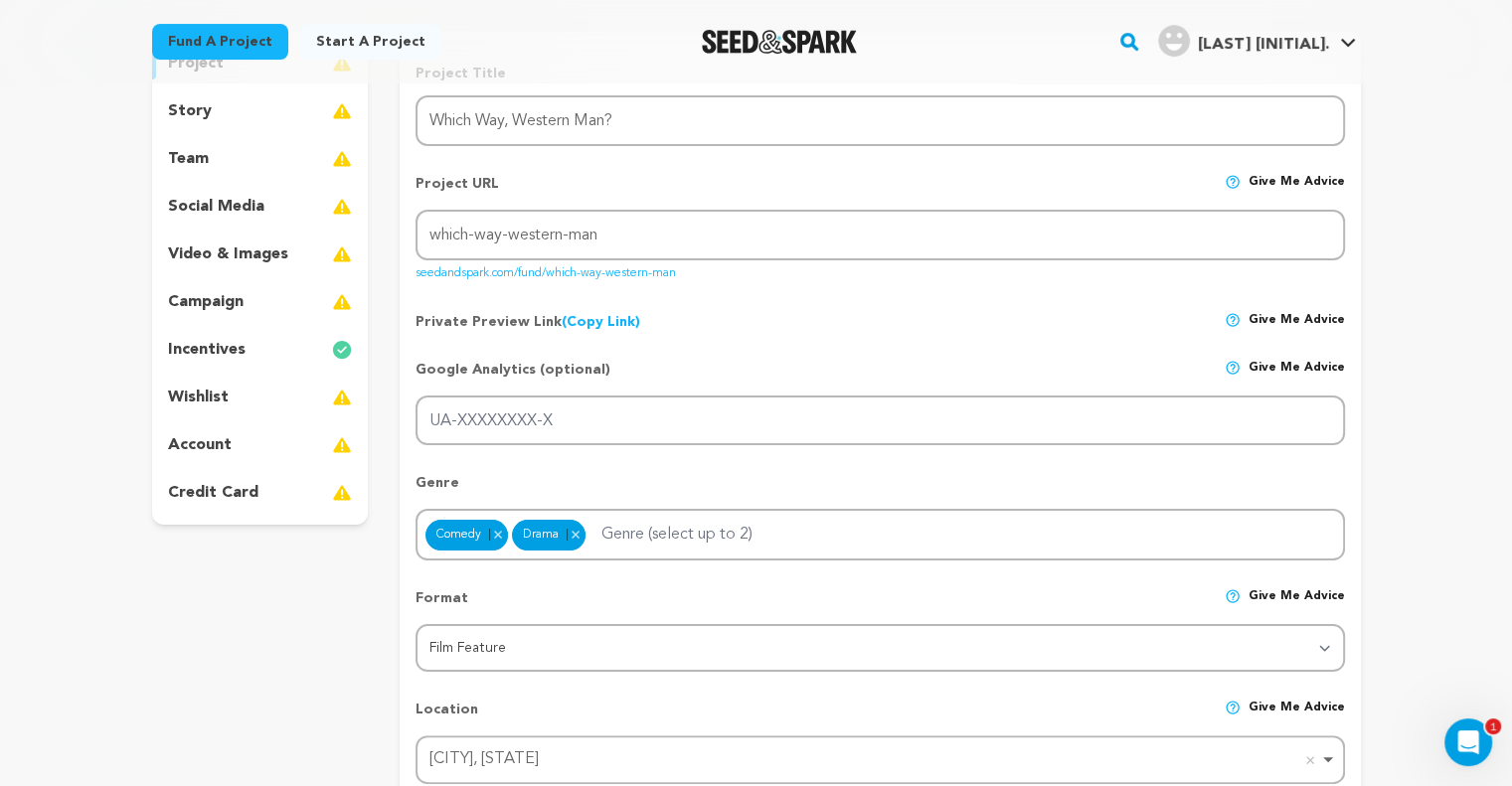scroll, scrollTop: 199, scrollLeft: 0, axis: vertical 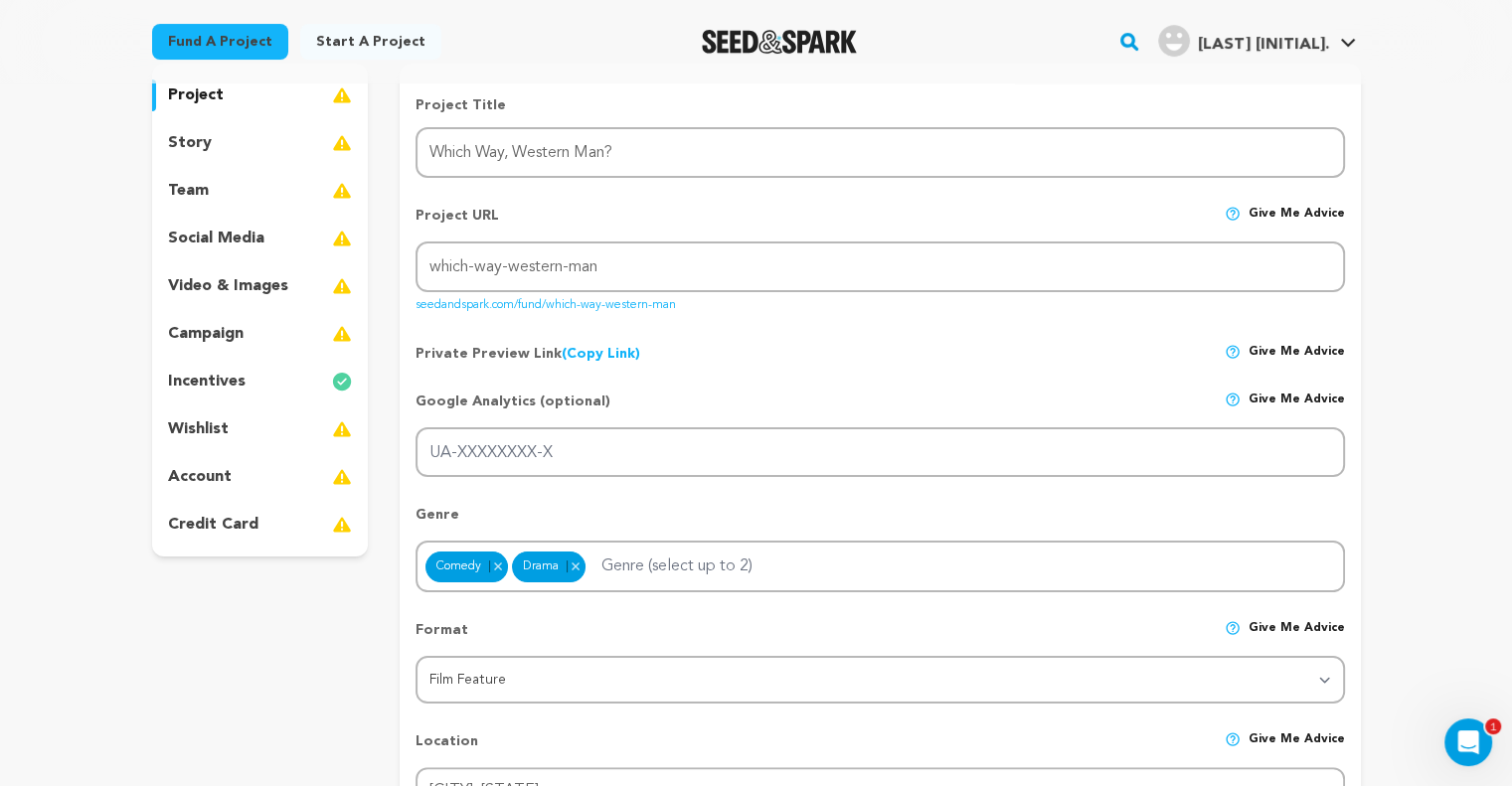 click on "incentives" at bounding box center (260, 382) 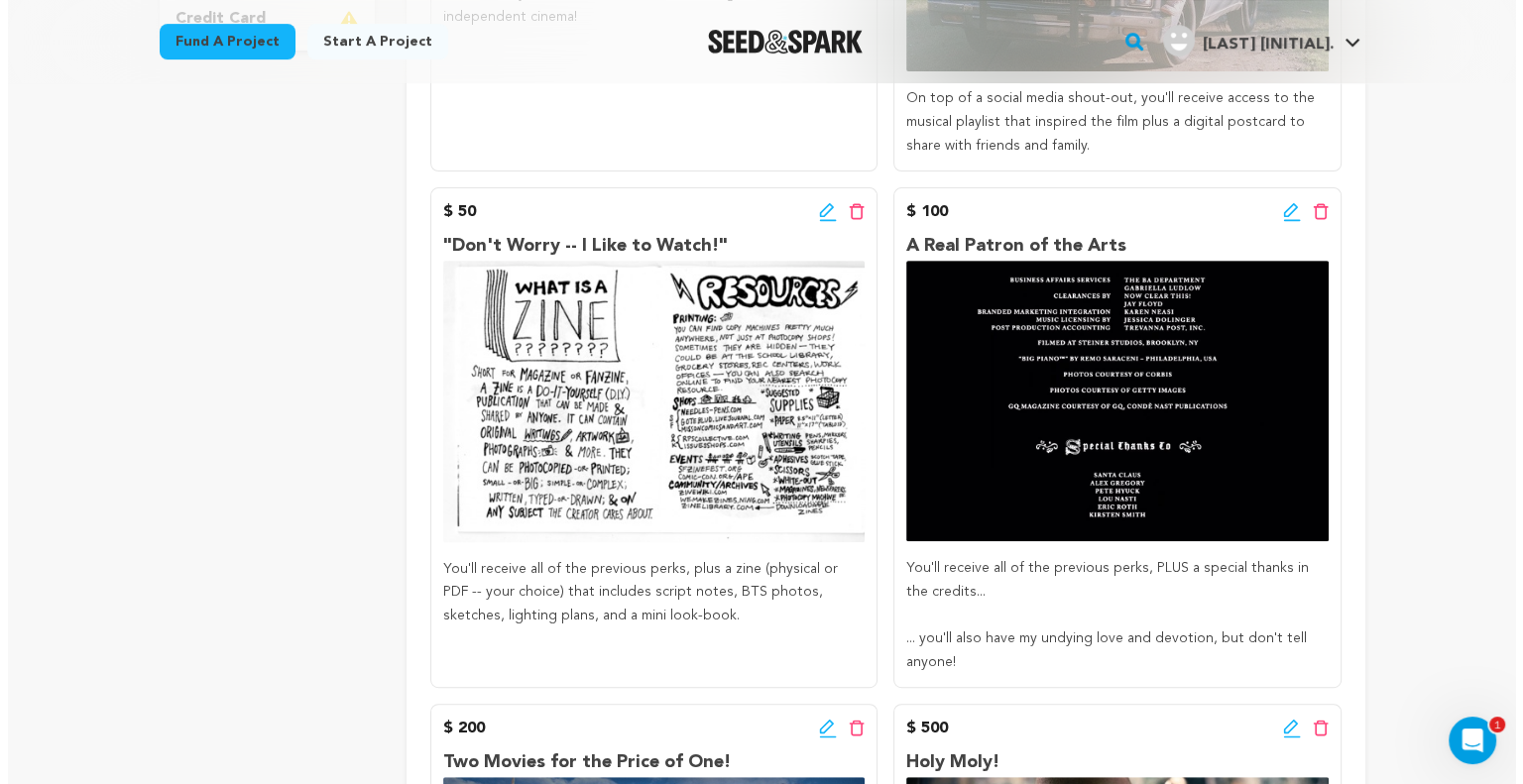 scroll, scrollTop: 694, scrollLeft: 0, axis: vertical 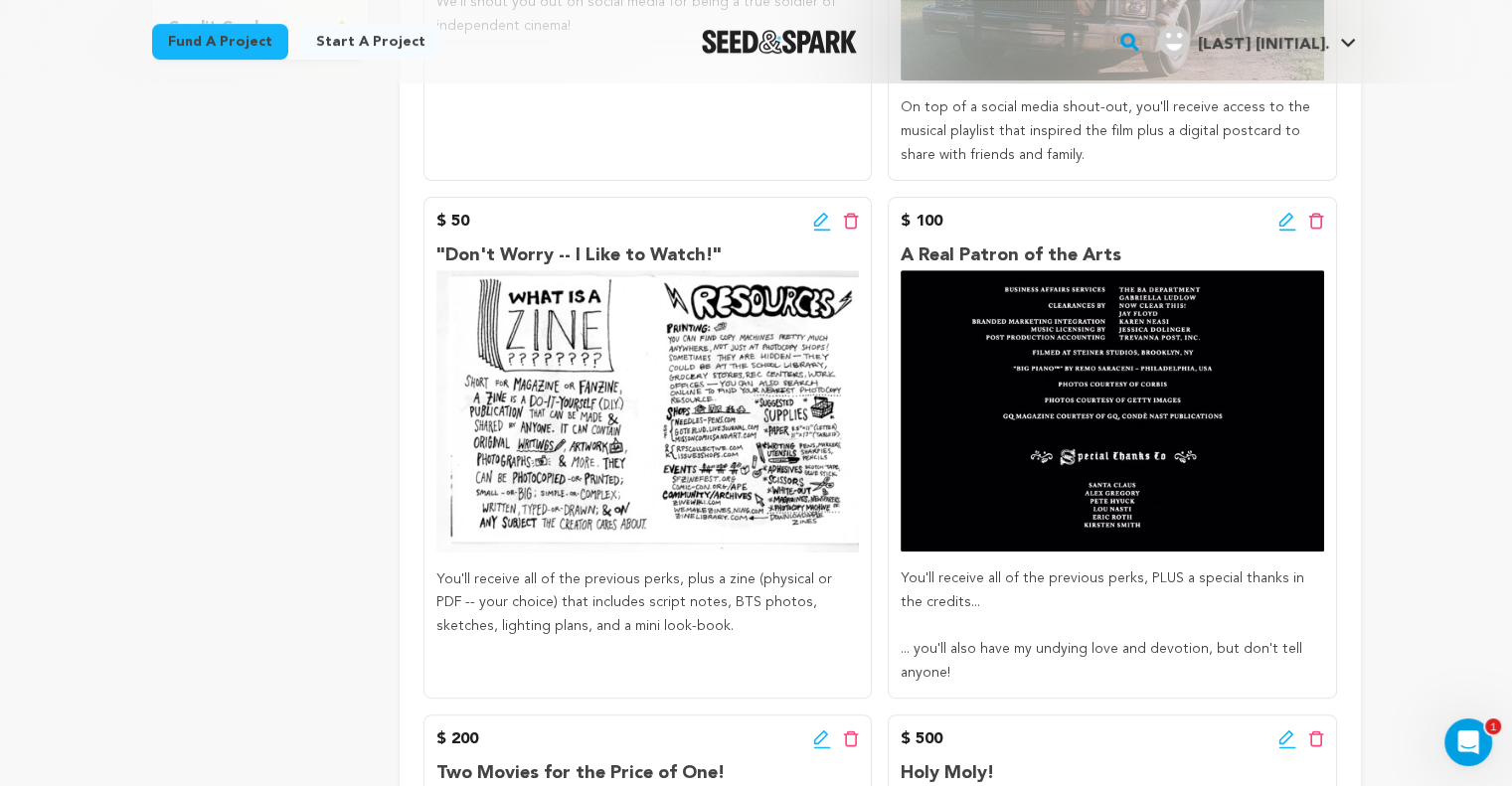 click 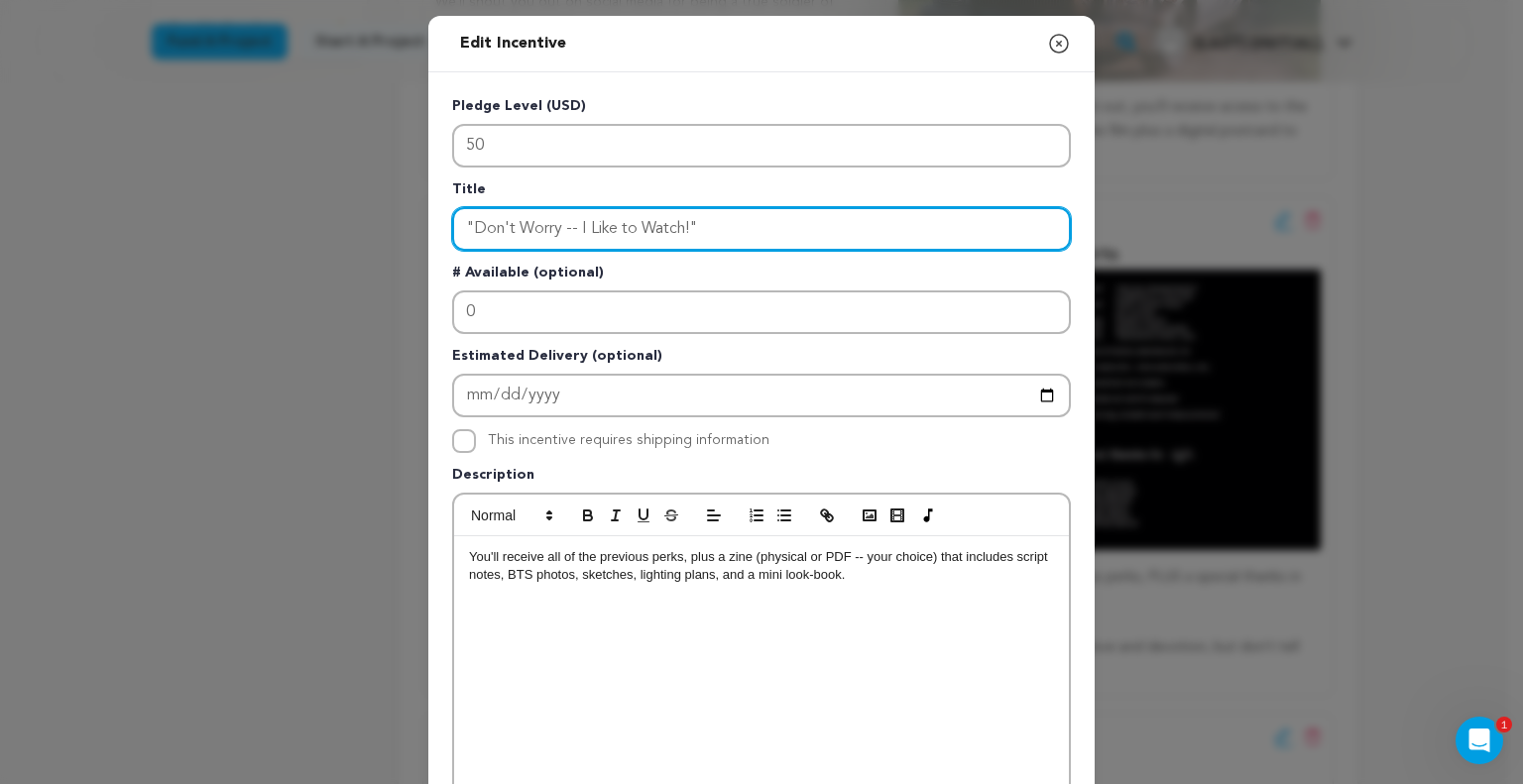 drag, startPoint x: 704, startPoint y: 225, endPoint x: 369, endPoint y: 220, distance: 335.037 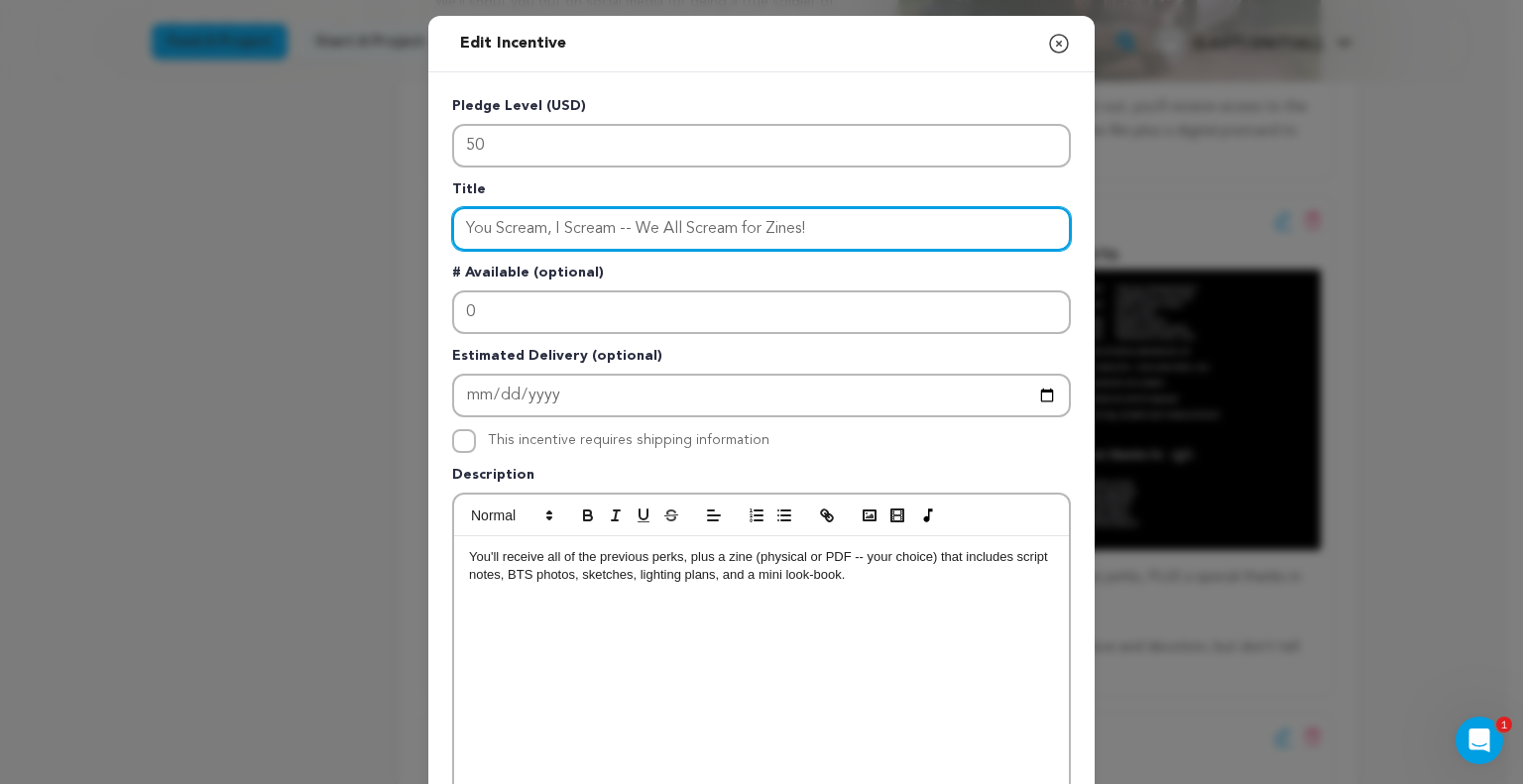 scroll, scrollTop: 477, scrollLeft: 0, axis: vertical 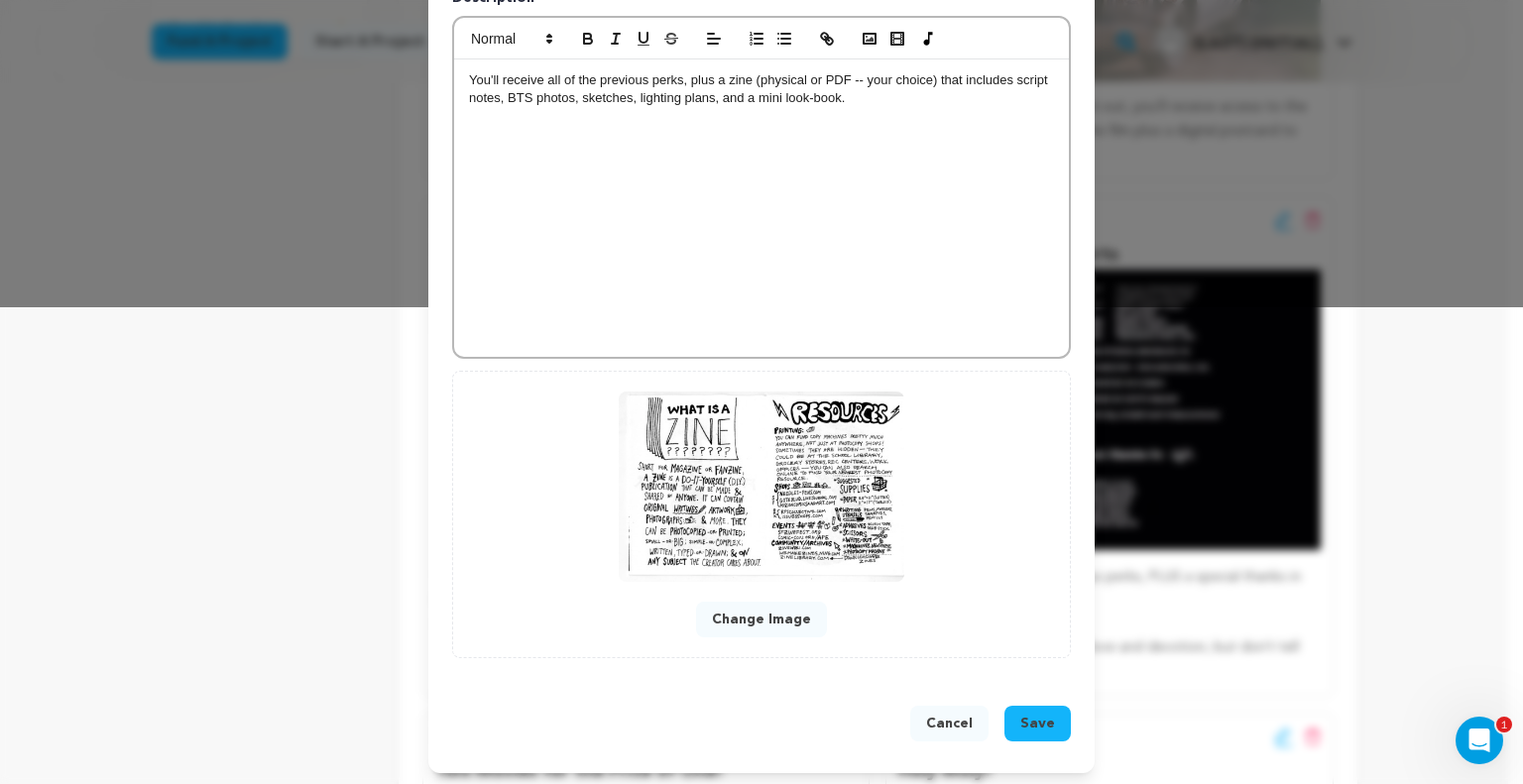 type on "You Scream, I Scream -- We All Scream for Zines!" 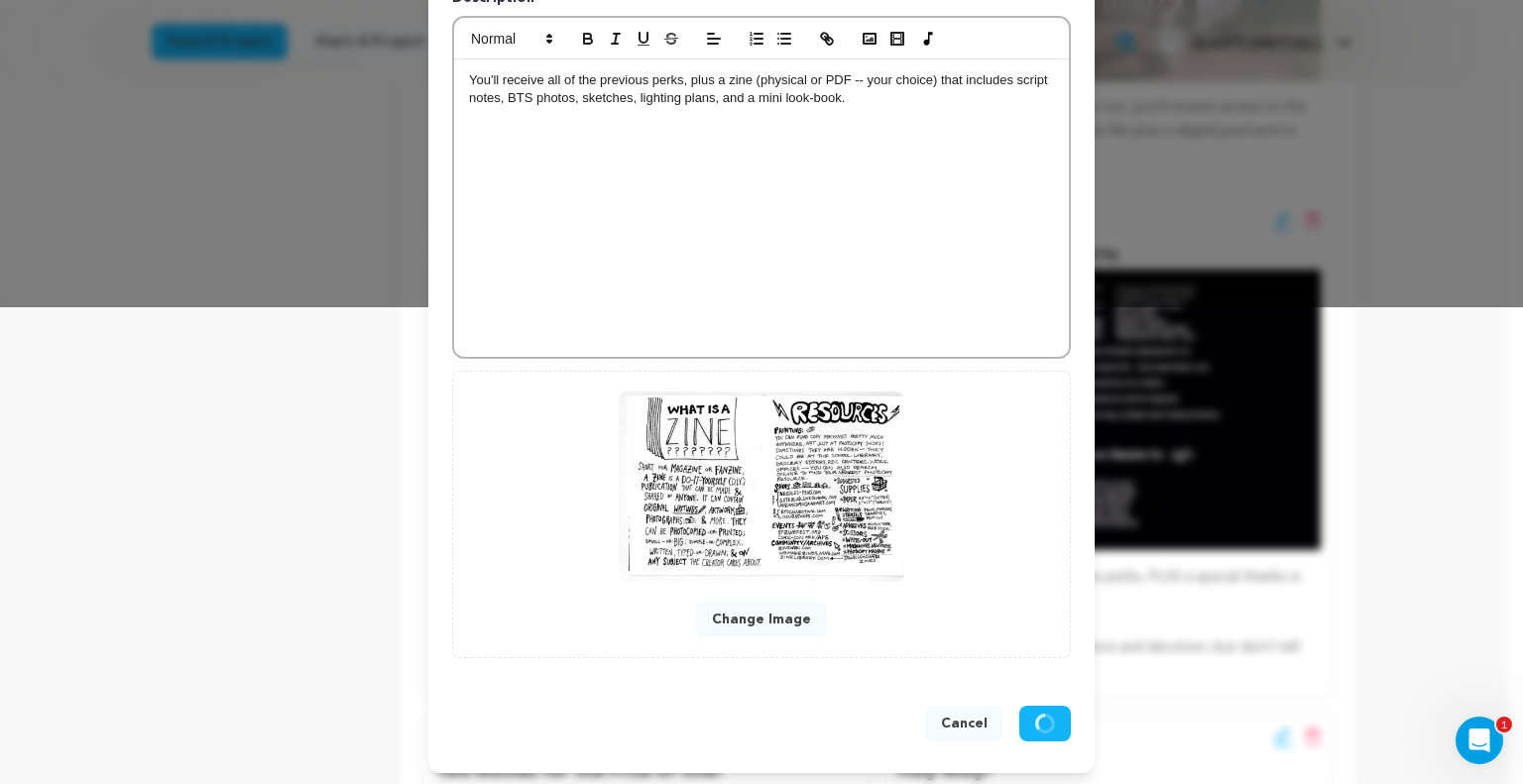scroll, scrollTop: 435, scrollLeft: 0, axis: vertical 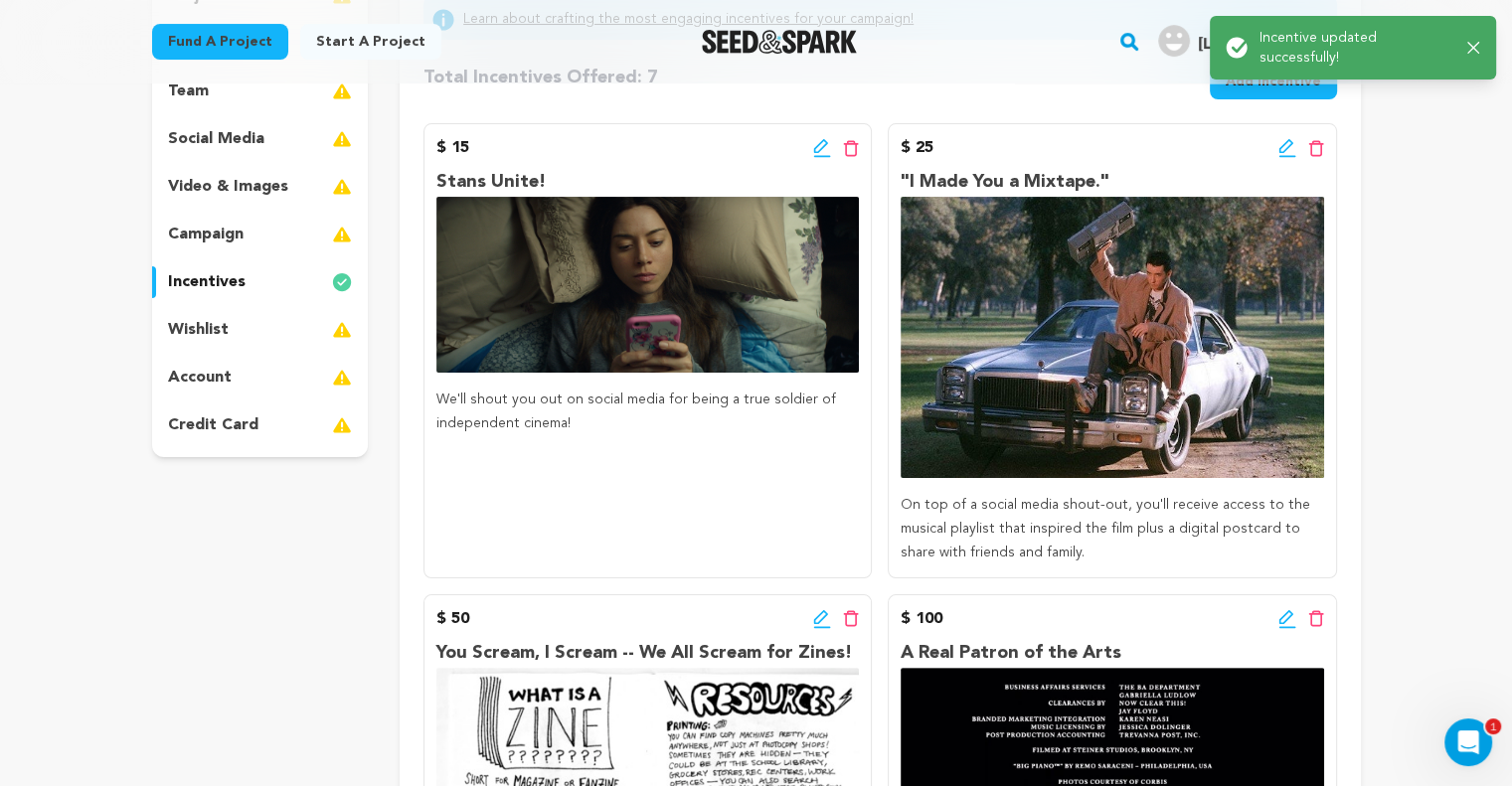 click 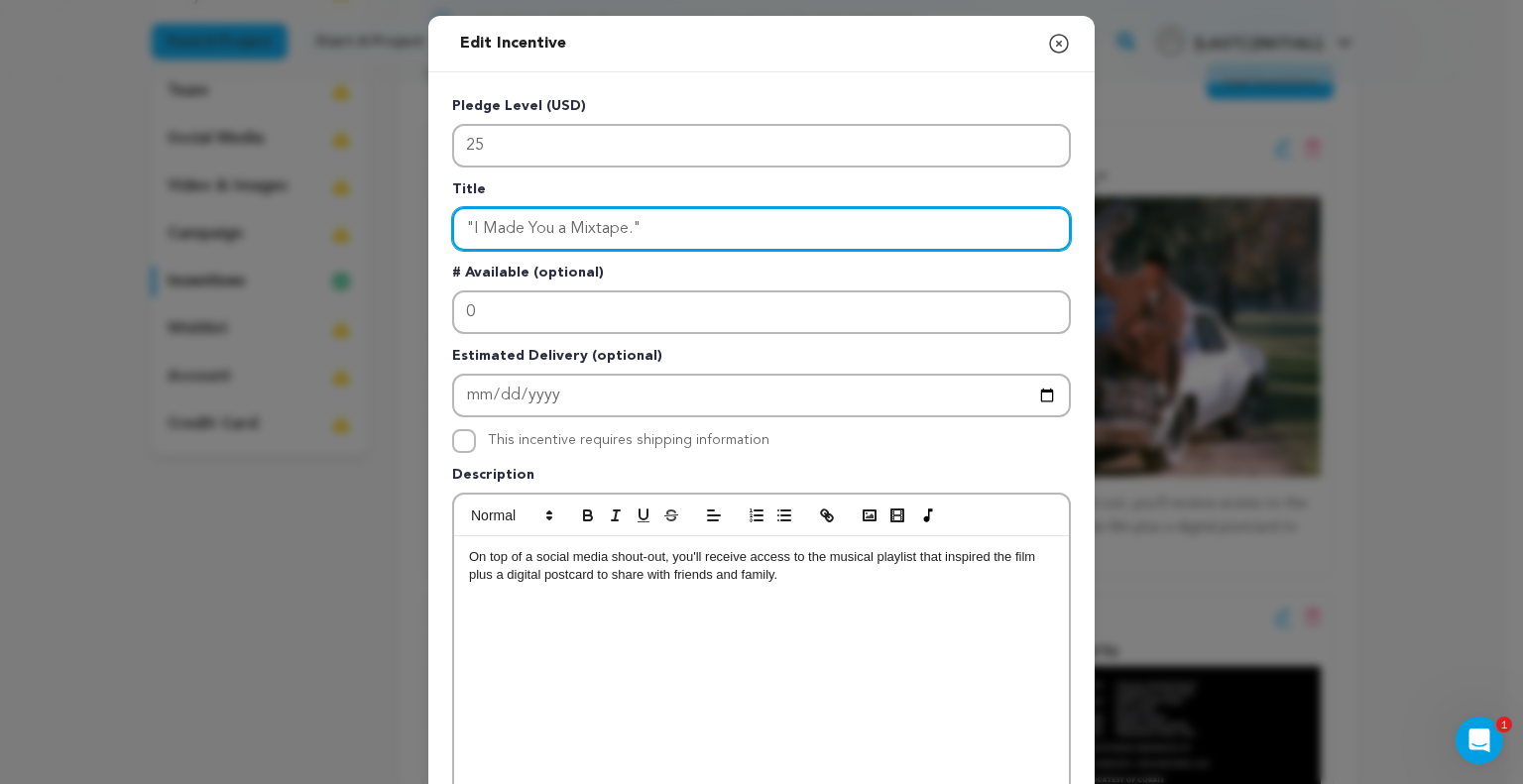 click on ""I Made You a Mixtape."" at bounding box center [762, 229] 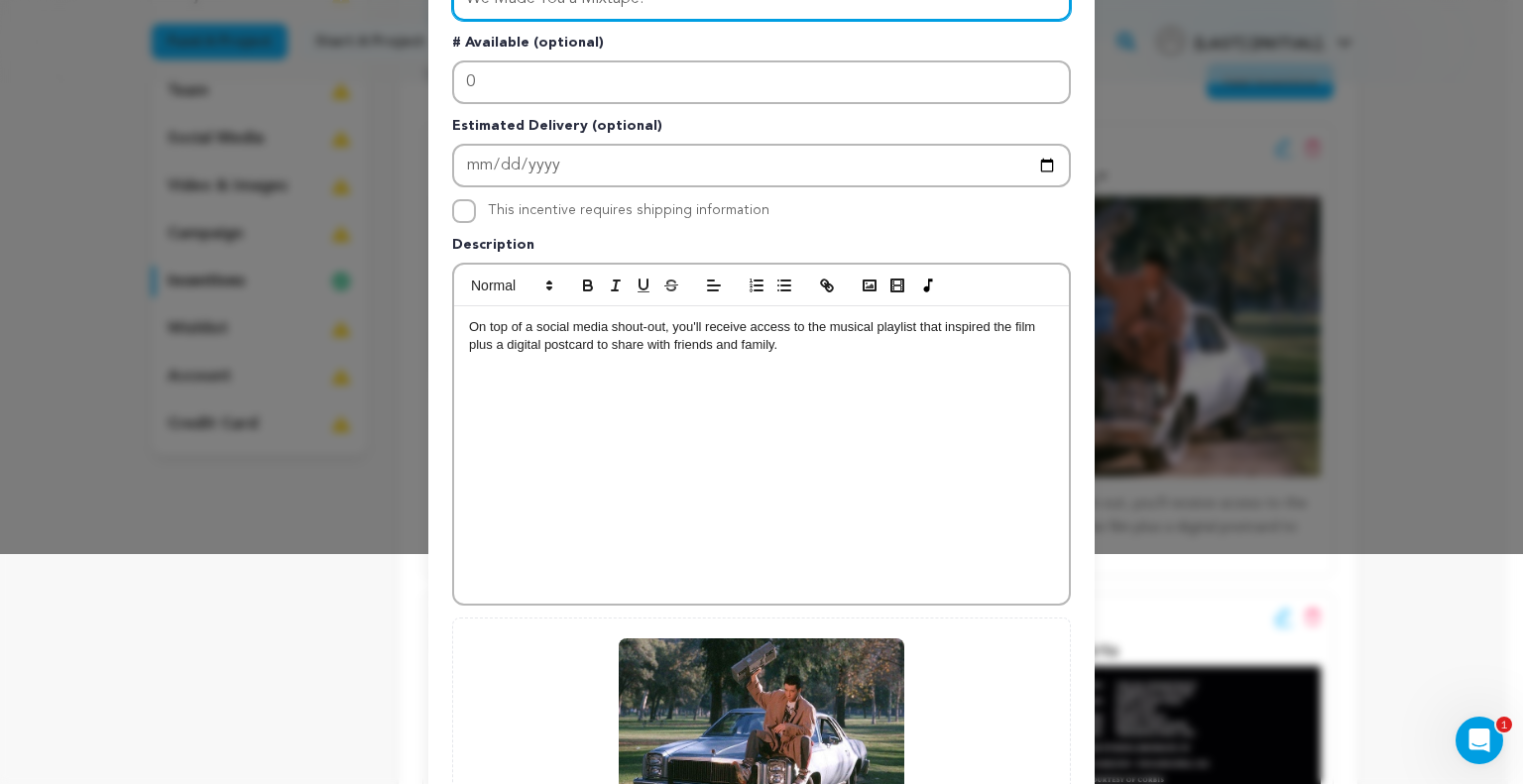 scroll, scrollTop: 477, scrollLeft: 0, axis: vertical 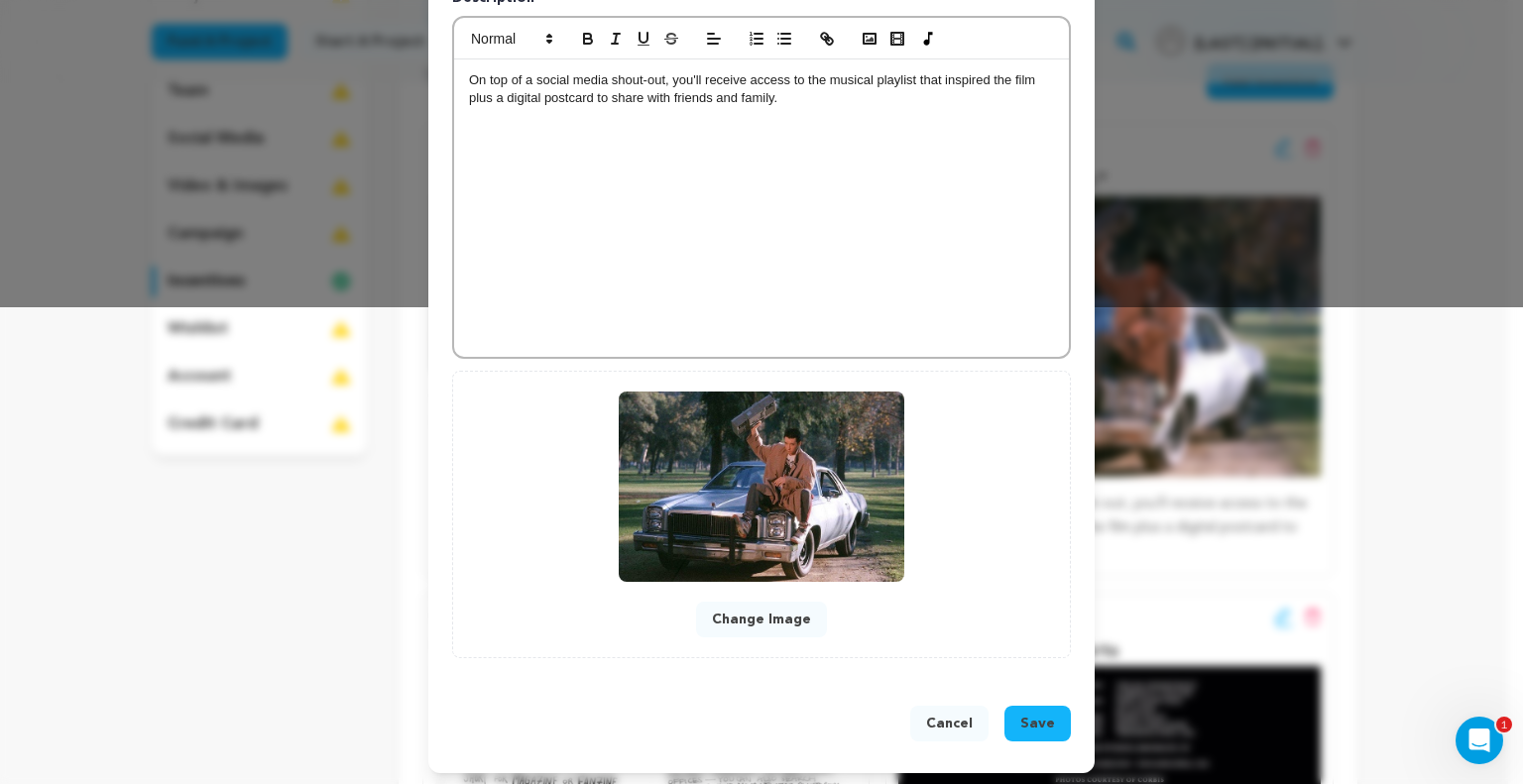 type on "We Made You a Mixtape!" 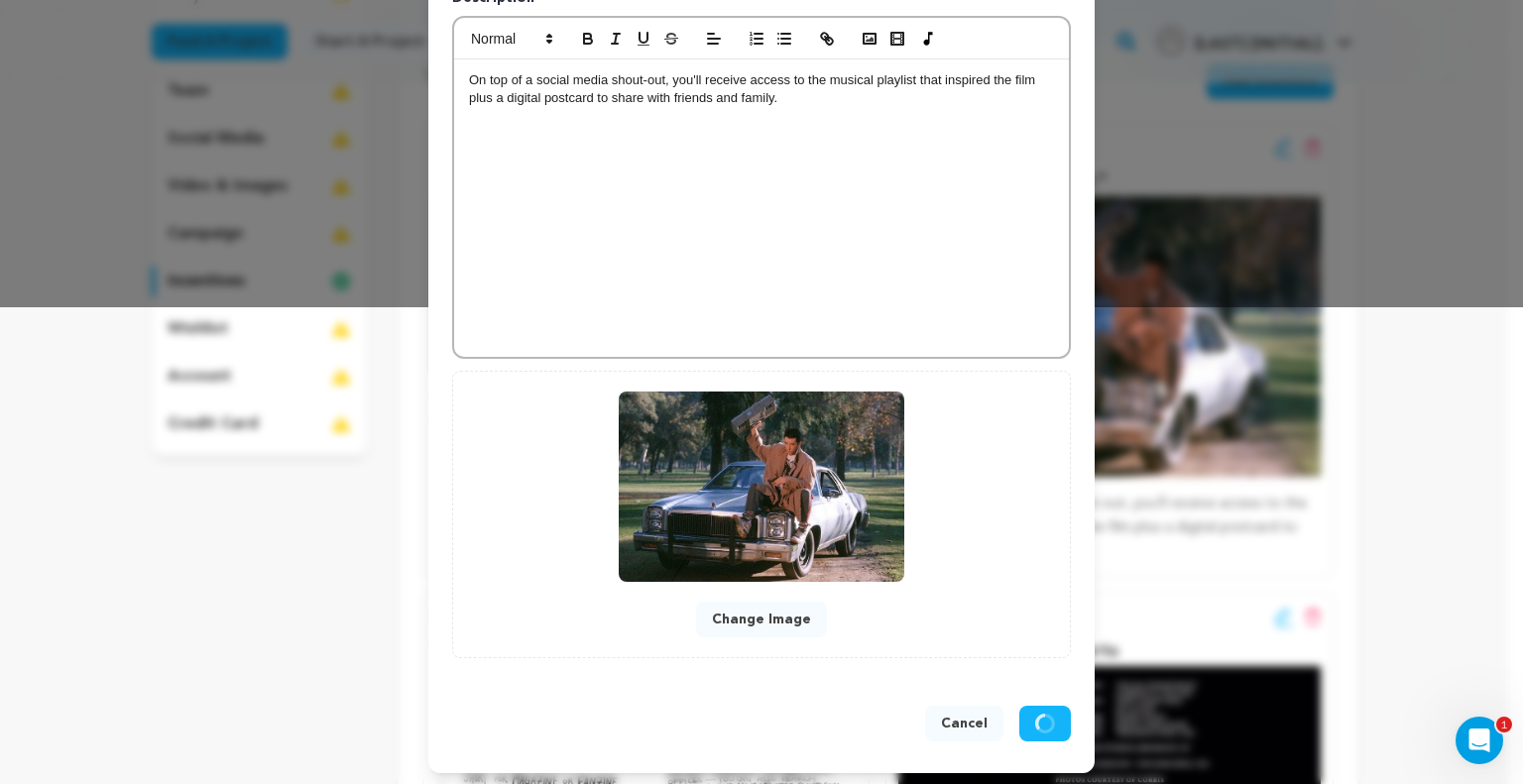 scroll, scrollTop: 435, scrollLeft: 0, axis: vertical 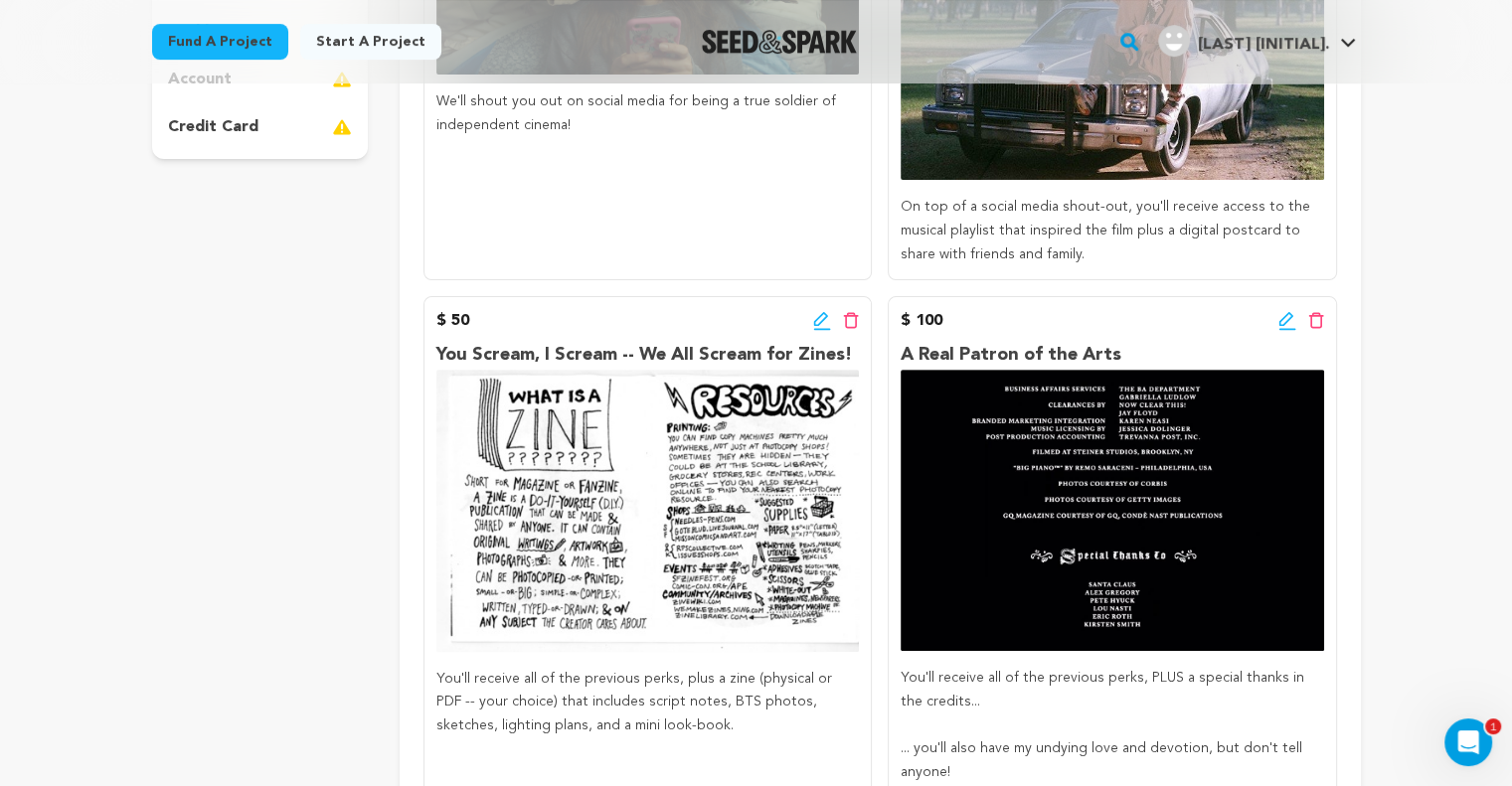 click 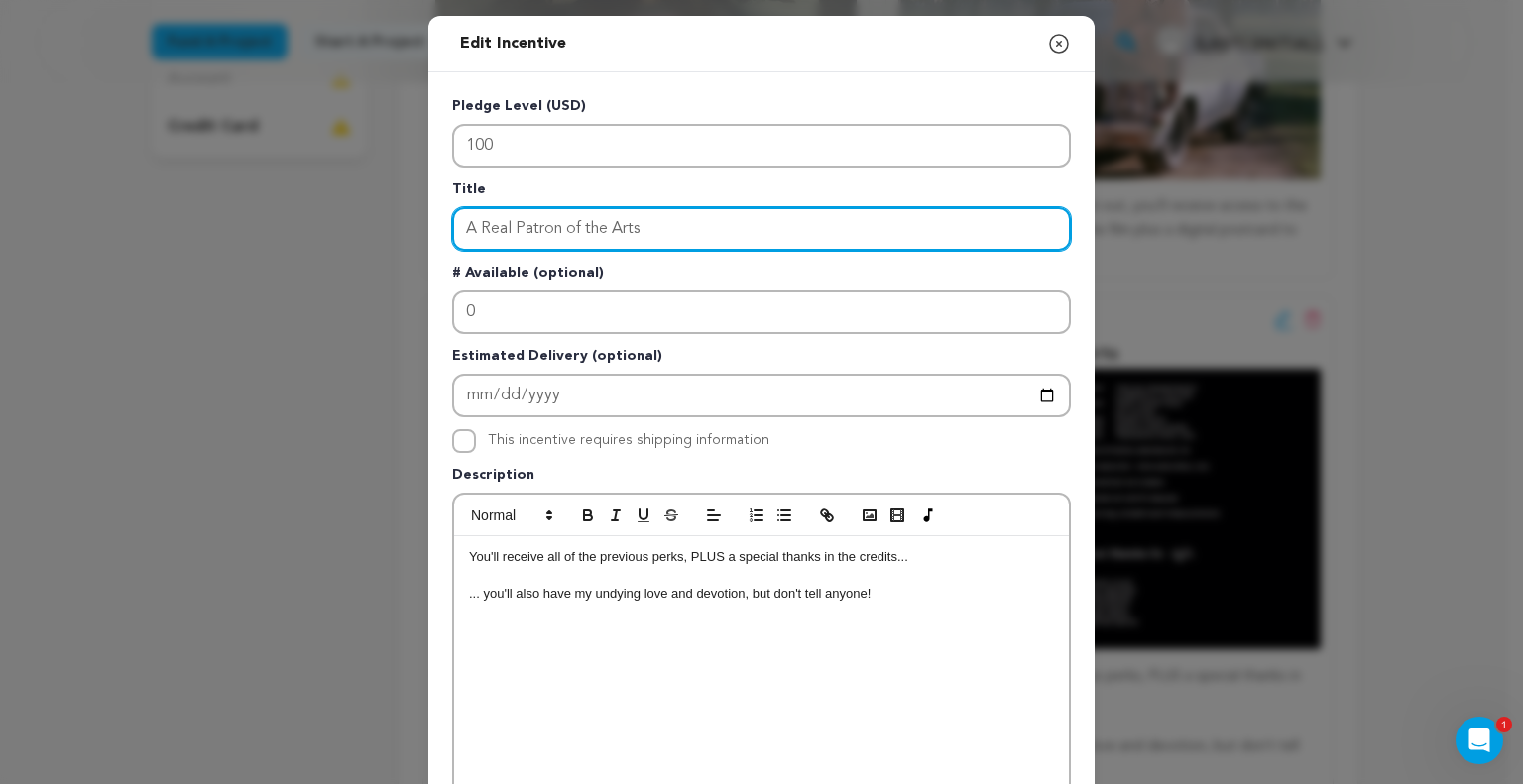 click on "A Real Patron of the Arts" at bounding box center [762, 229] 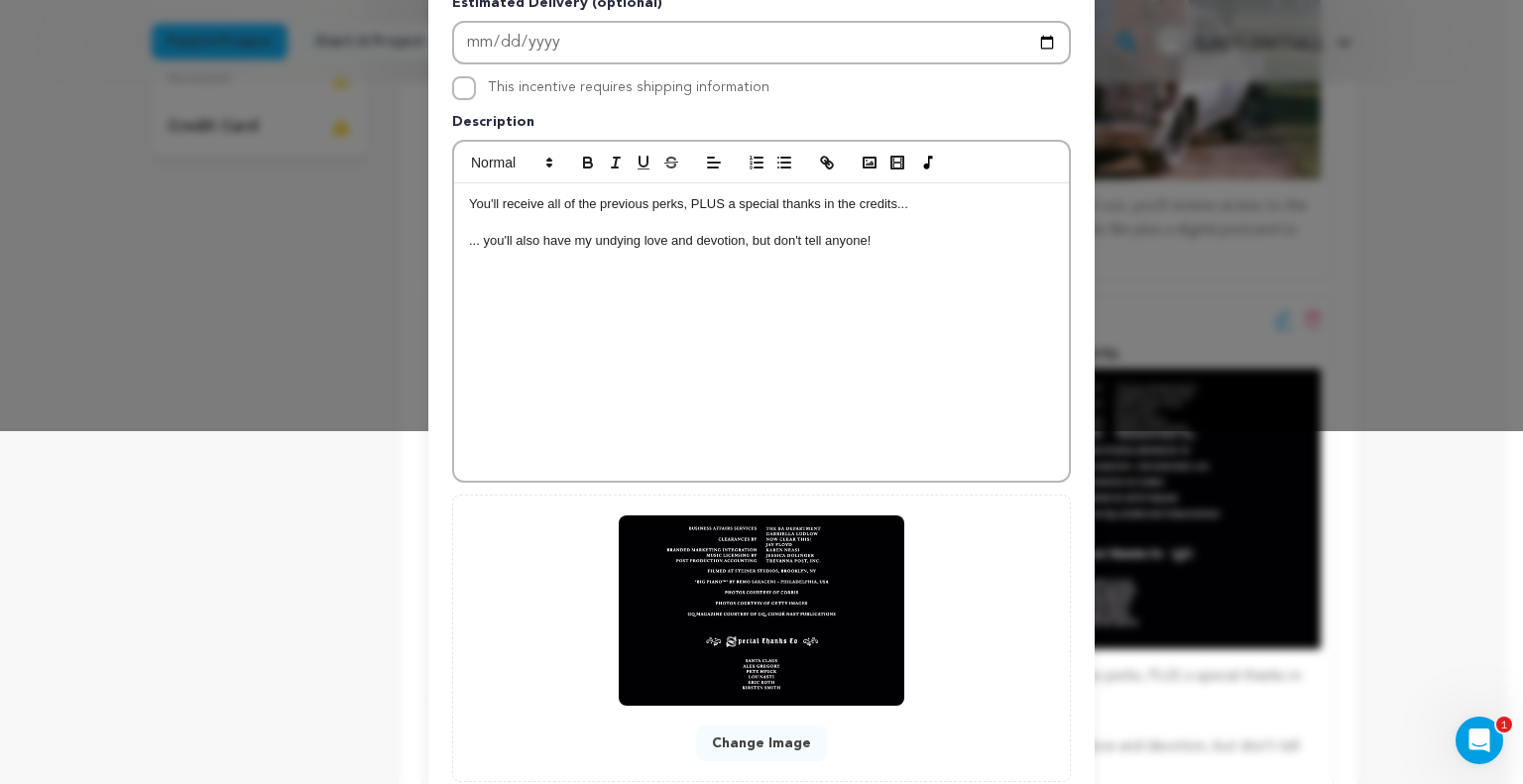 scroll, scrollTop: 477, scrollLeft: 0, axis: vertical 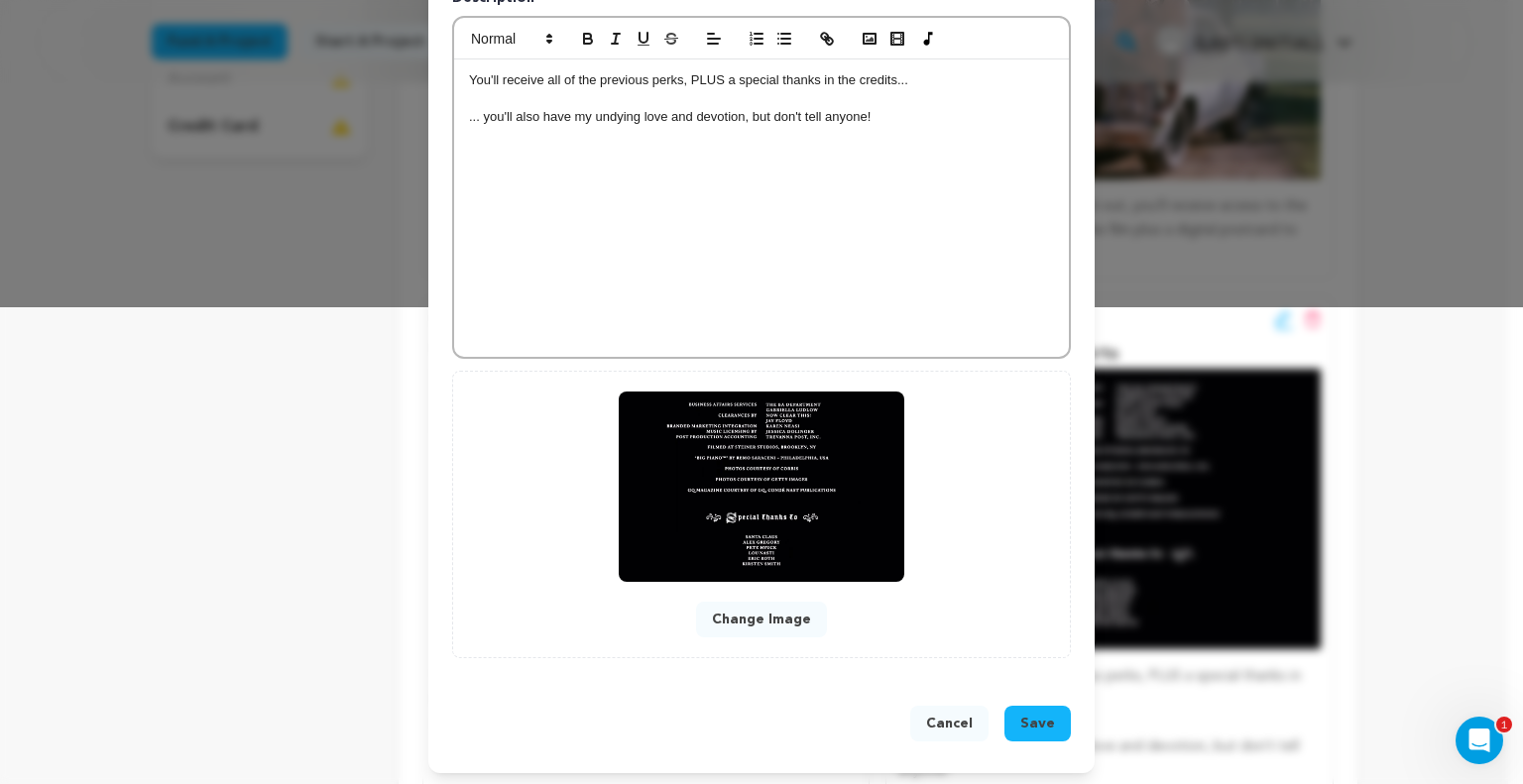 type on "A Real Patron of the Arts!" 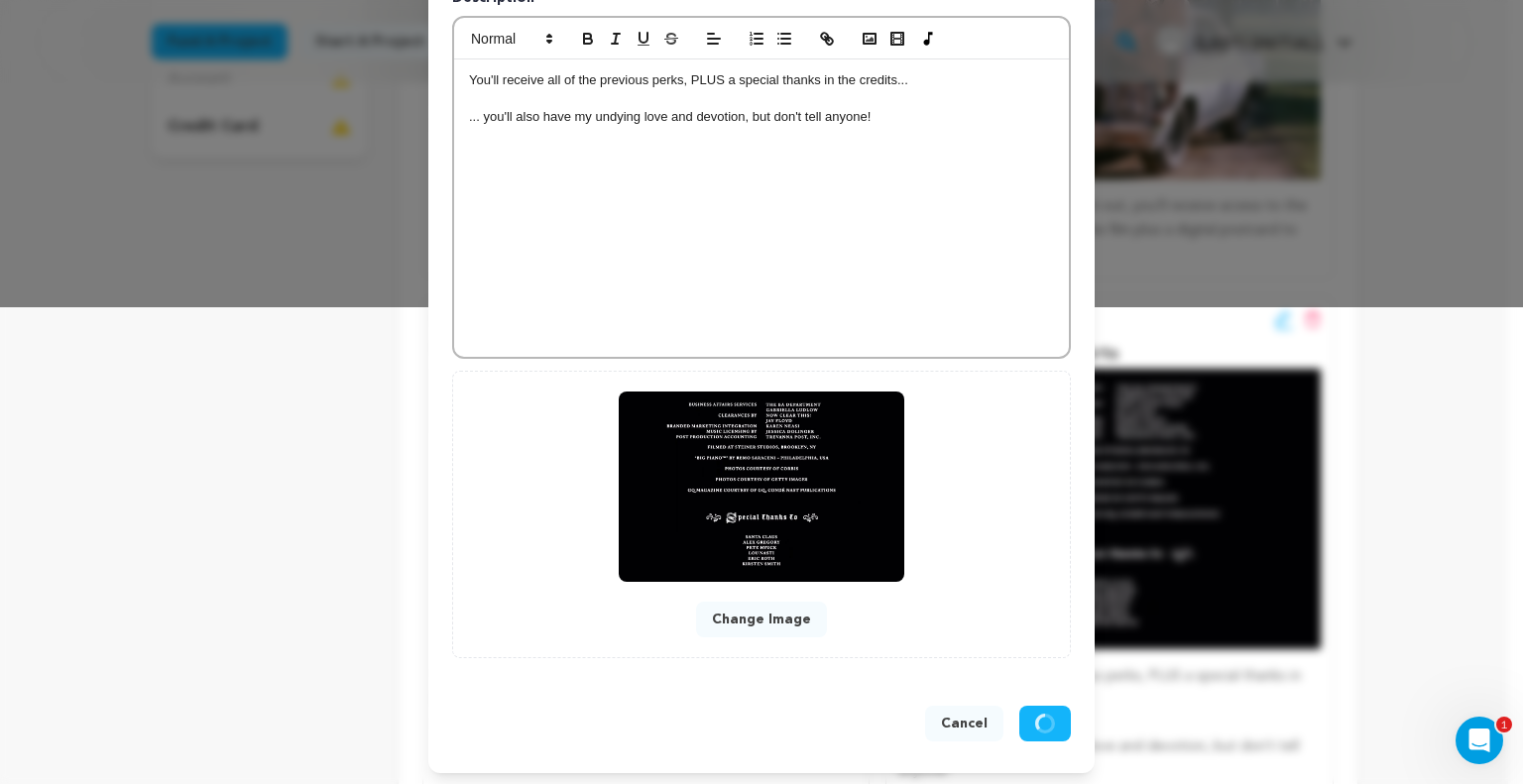 scroll, scrollTop: 435, scrollLeft: 0, axis: vertical 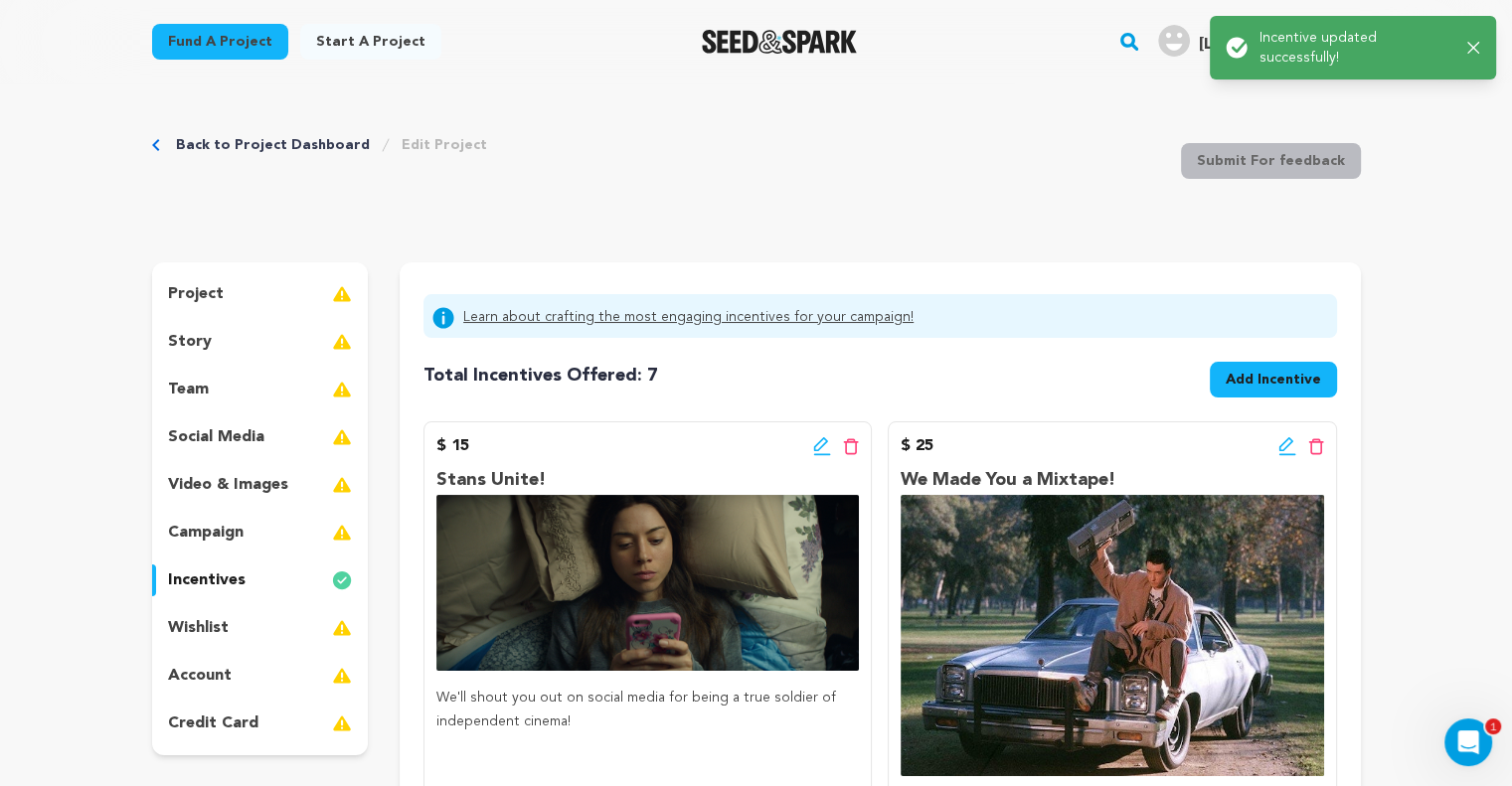 click on "story" at bounding box center [260, 342] 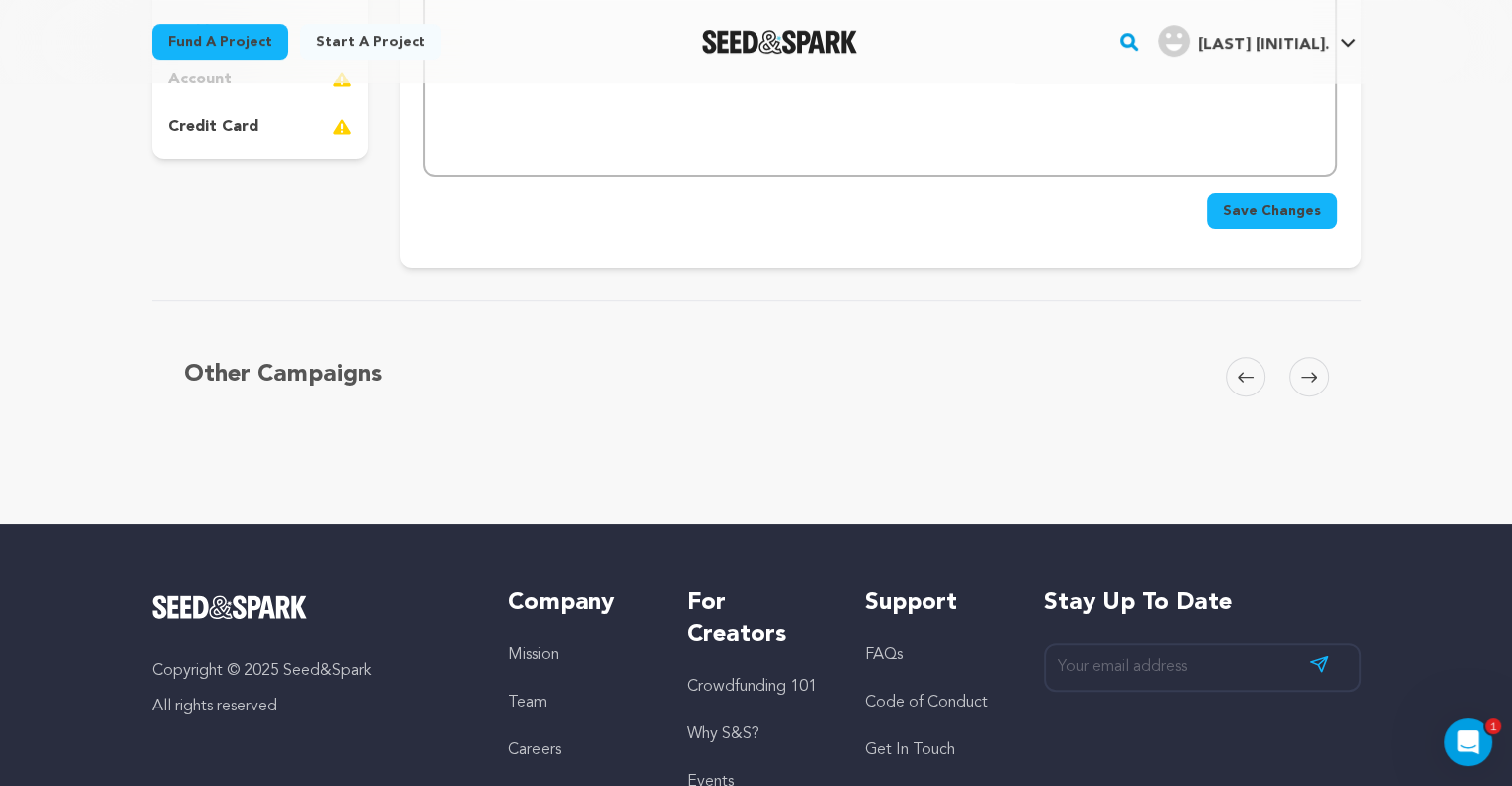 scroll, scrollTop: 199, scrollLeft: 0, axis: vertical 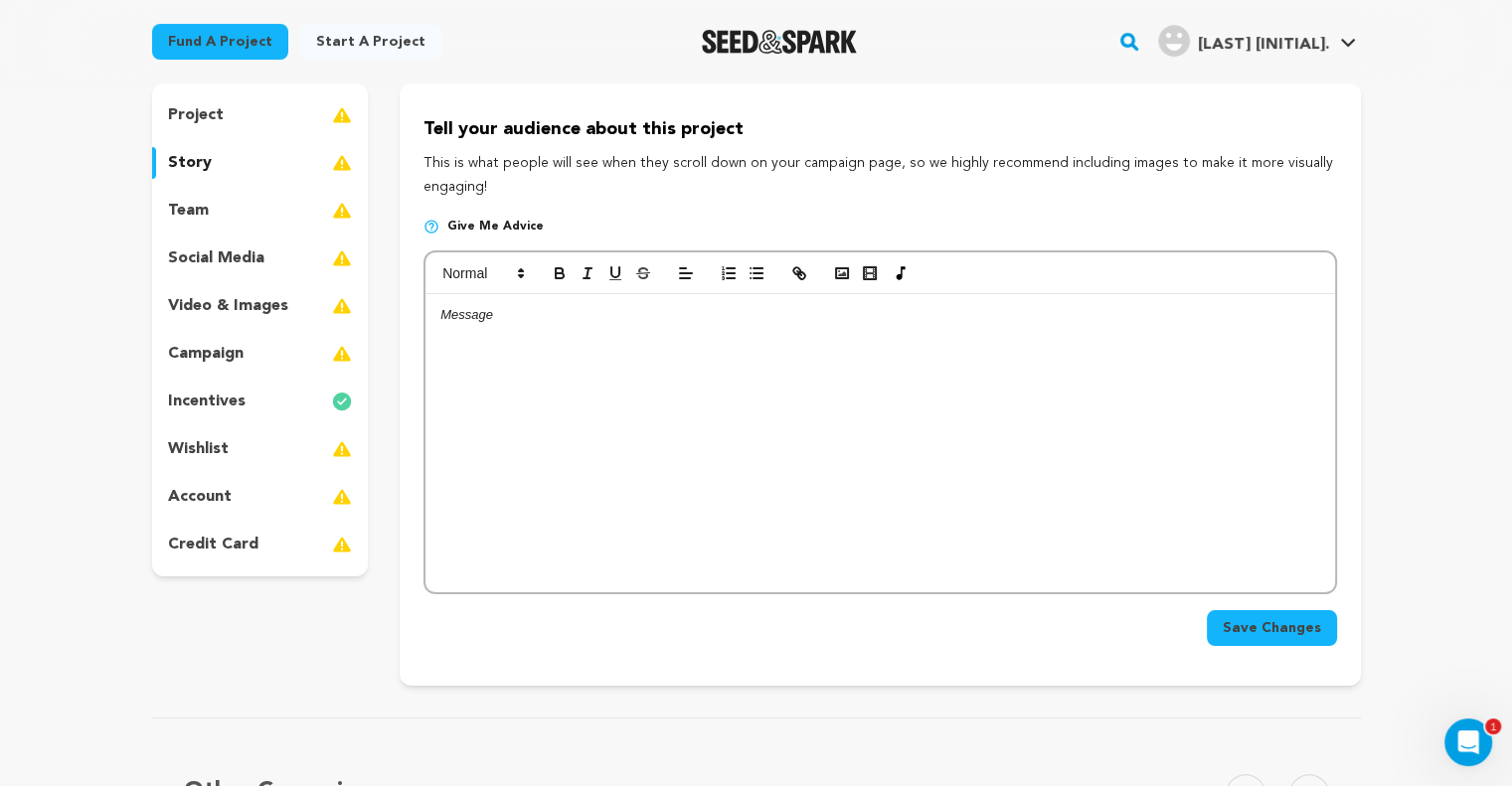 click on "project" at bounding box center [260, 115] 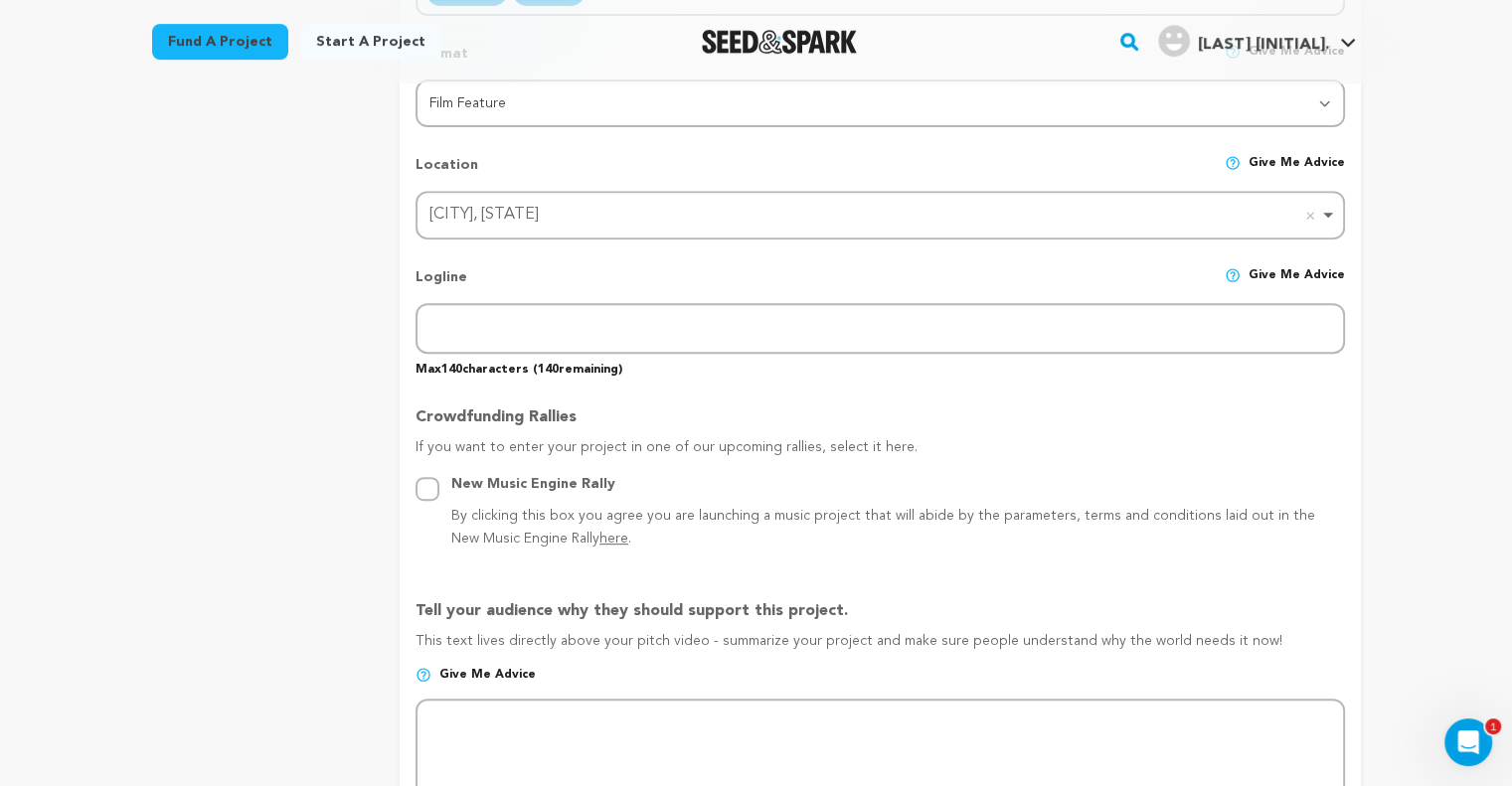 scroll, scrollTop: 278, scrollLeft: 0, axis: vertical 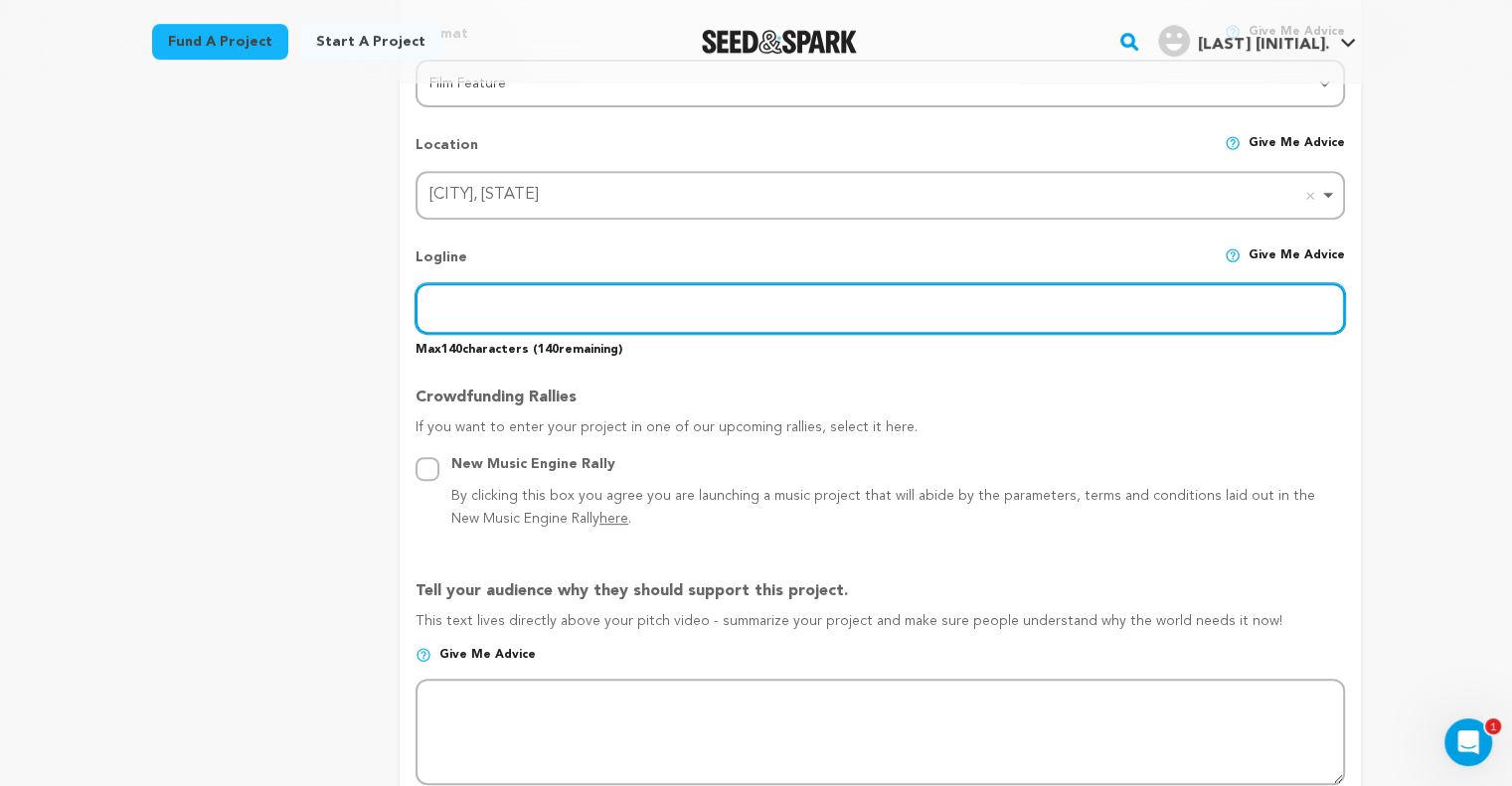click at bounding box center (880, 308) 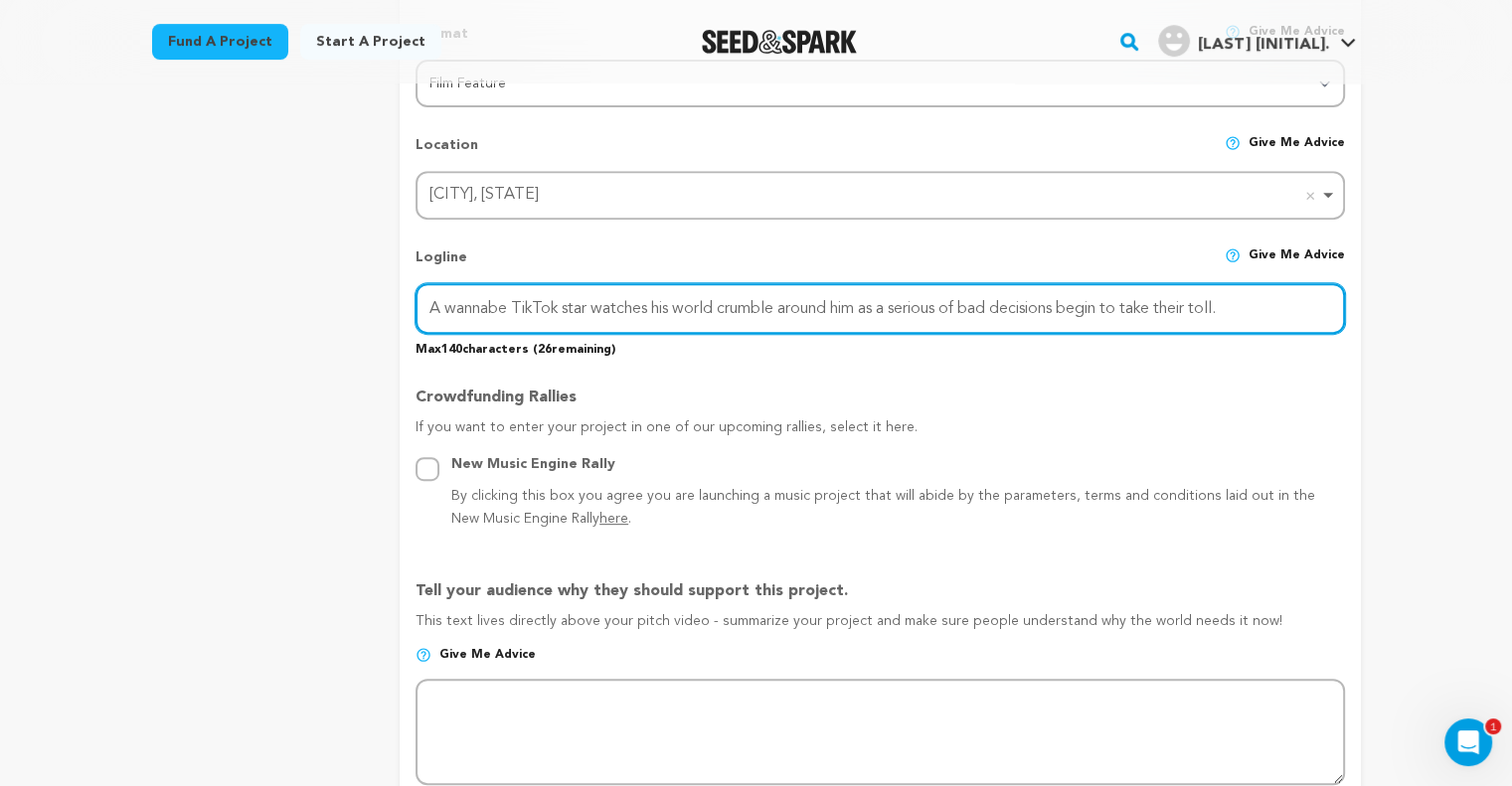 type on "A wannabe TikTok star watches his world crumble around him as a serious of bad decisions begin to take their toll." 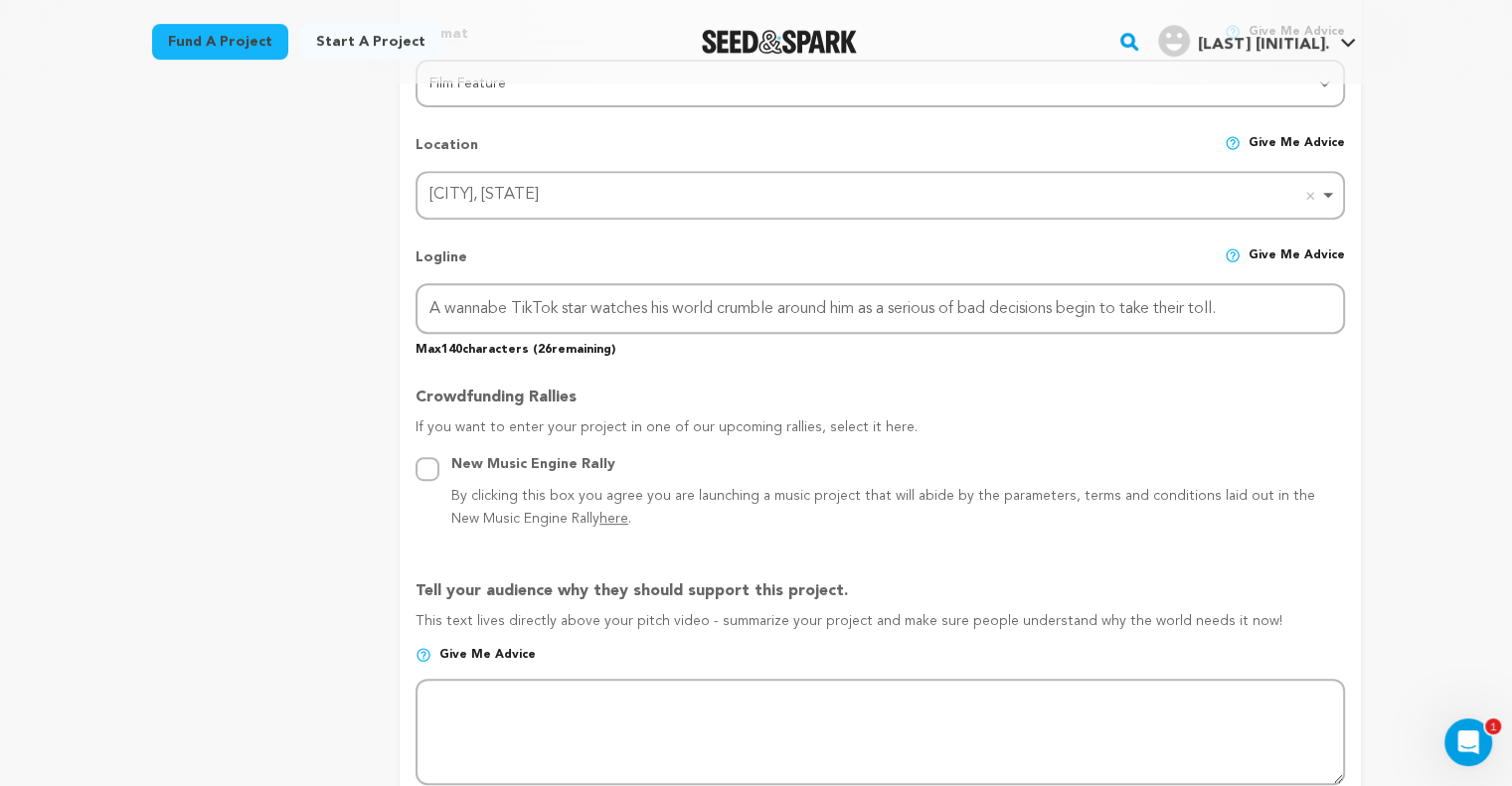click on "Back to Project Dashboard
Edit Project
Submit For feedback
Submit For feedback
project
story" at bounding box center [756, 655] 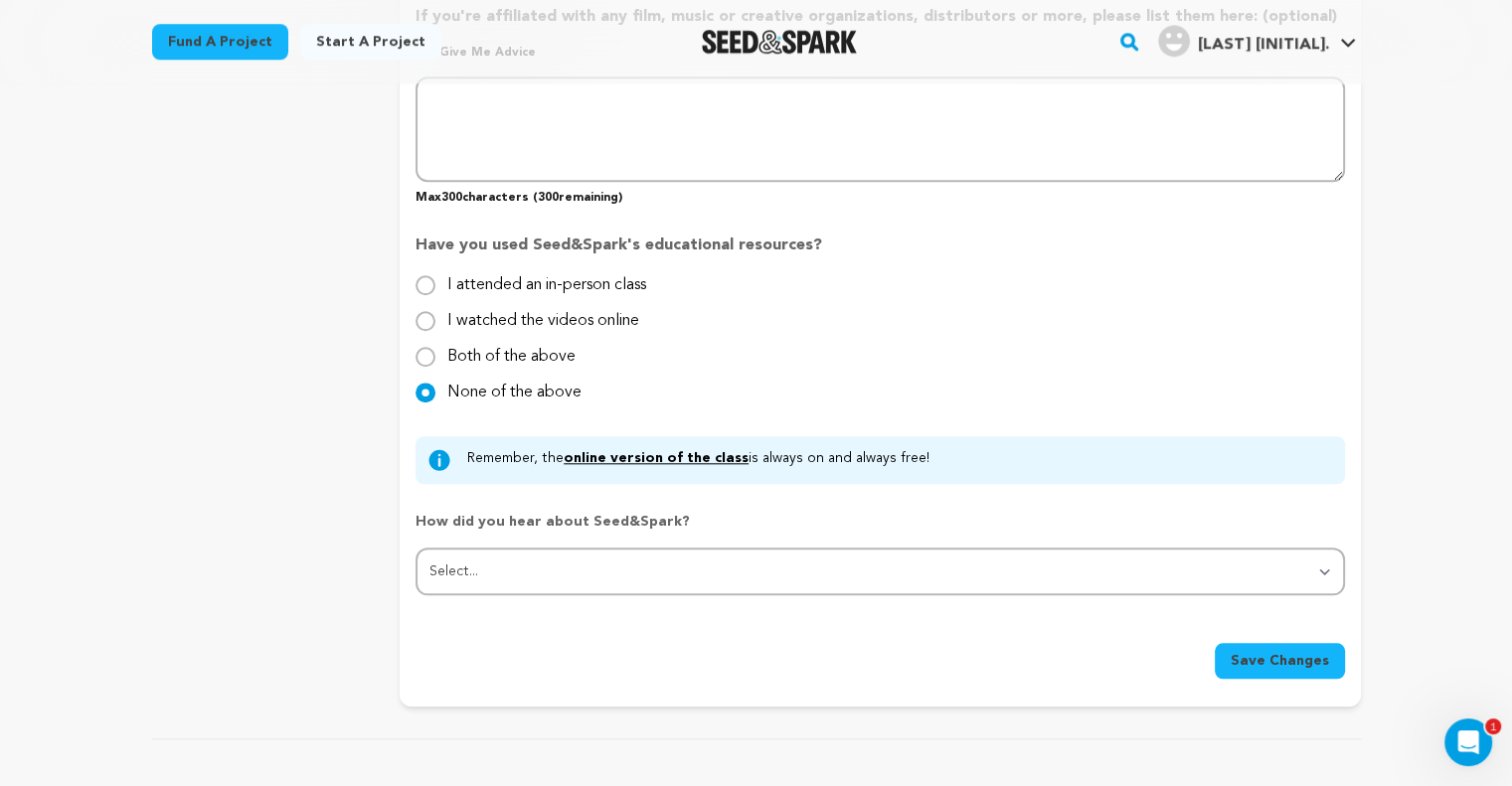 scroll, scrollTop: 1888, scrollLeft: 0, axis: vertical 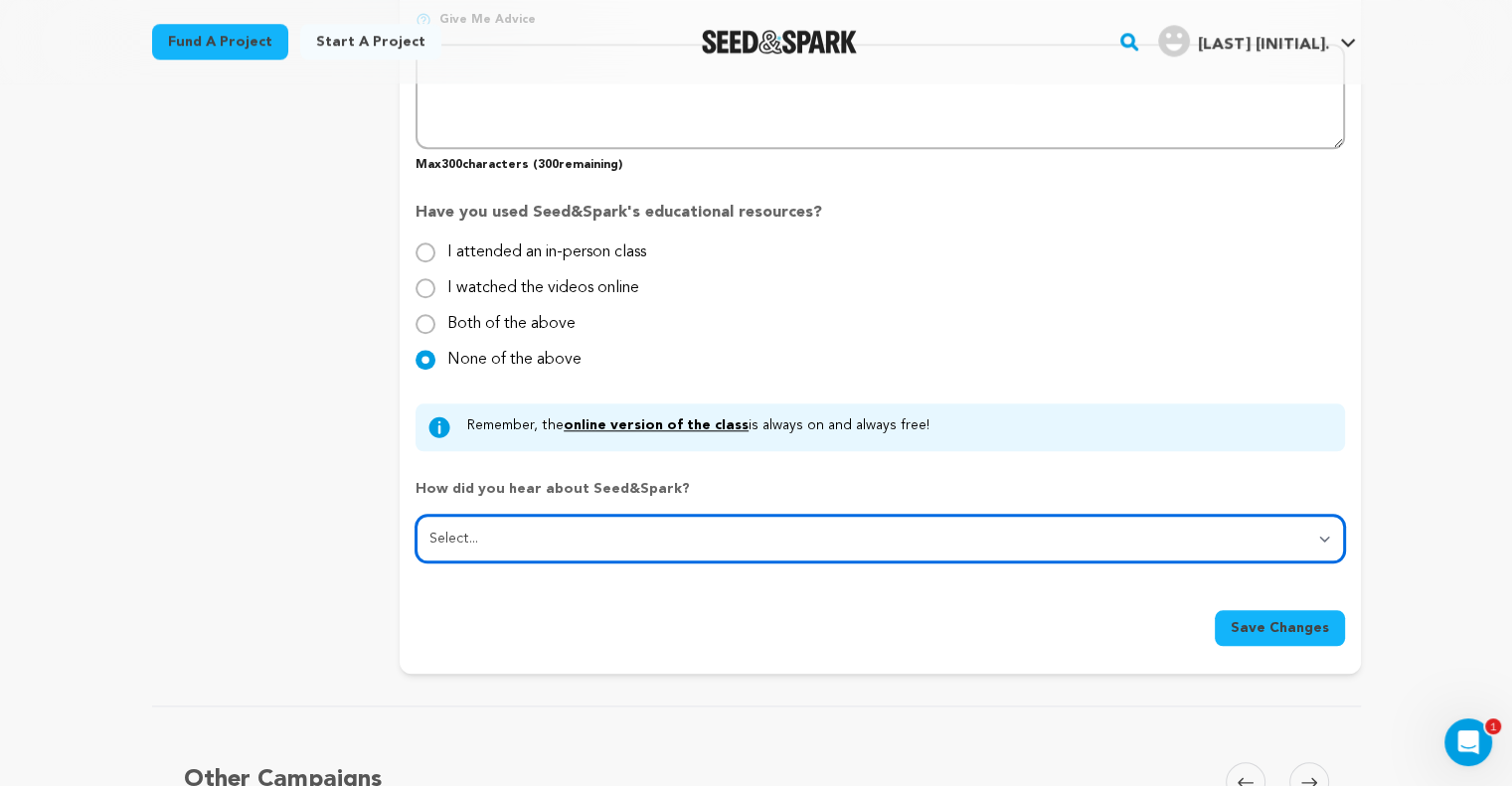 click on "Select...
From a friend Social media Film festival or film organization Took an in-person class Online search Article or podcast Email Other" at bounding box center (880, 539) 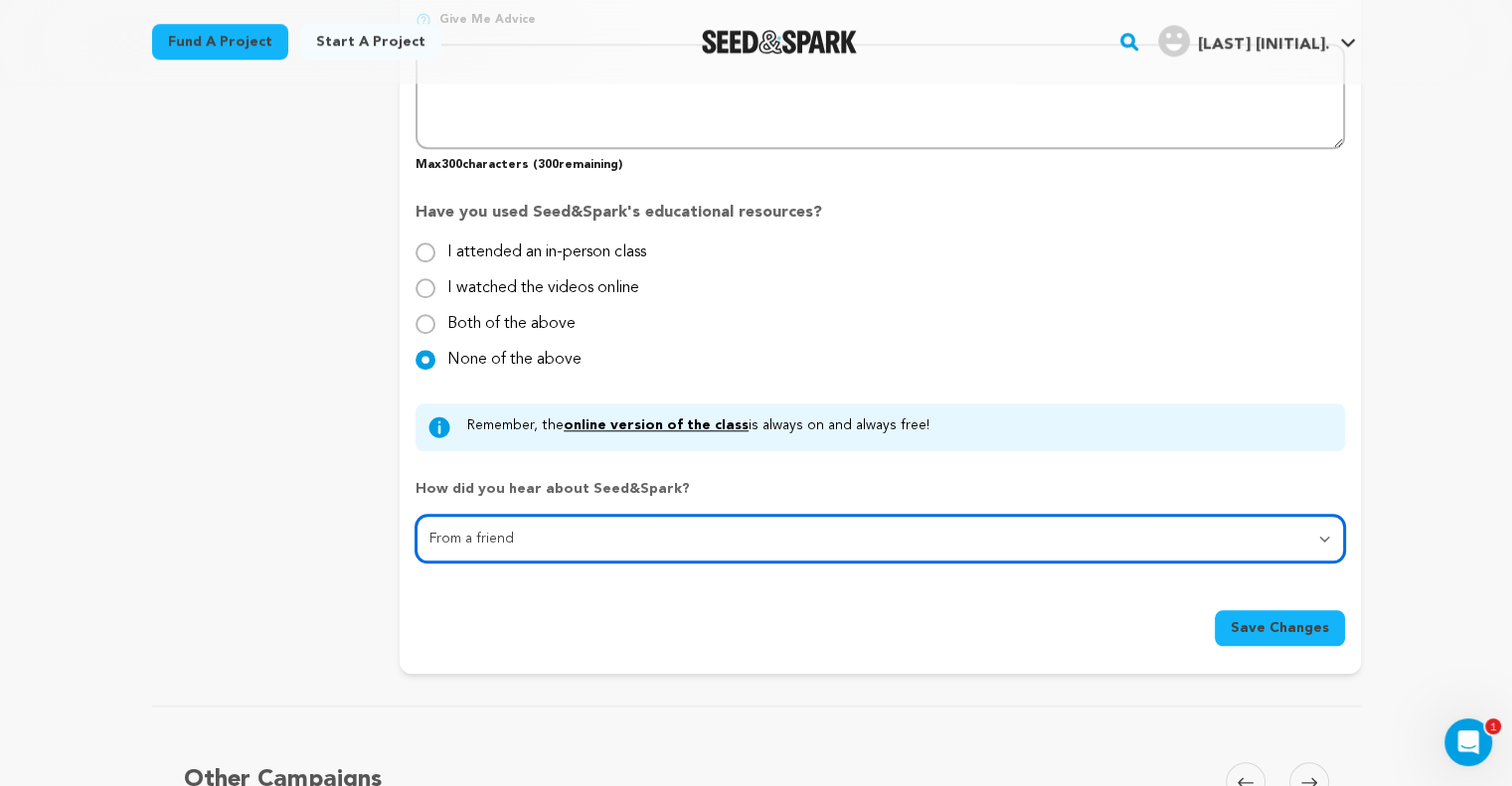 click on "Select...
From a friend Social media Film festival or film organization Took an in-person class Online search Article or podcast Email Other" at bounding box center (880, 539) 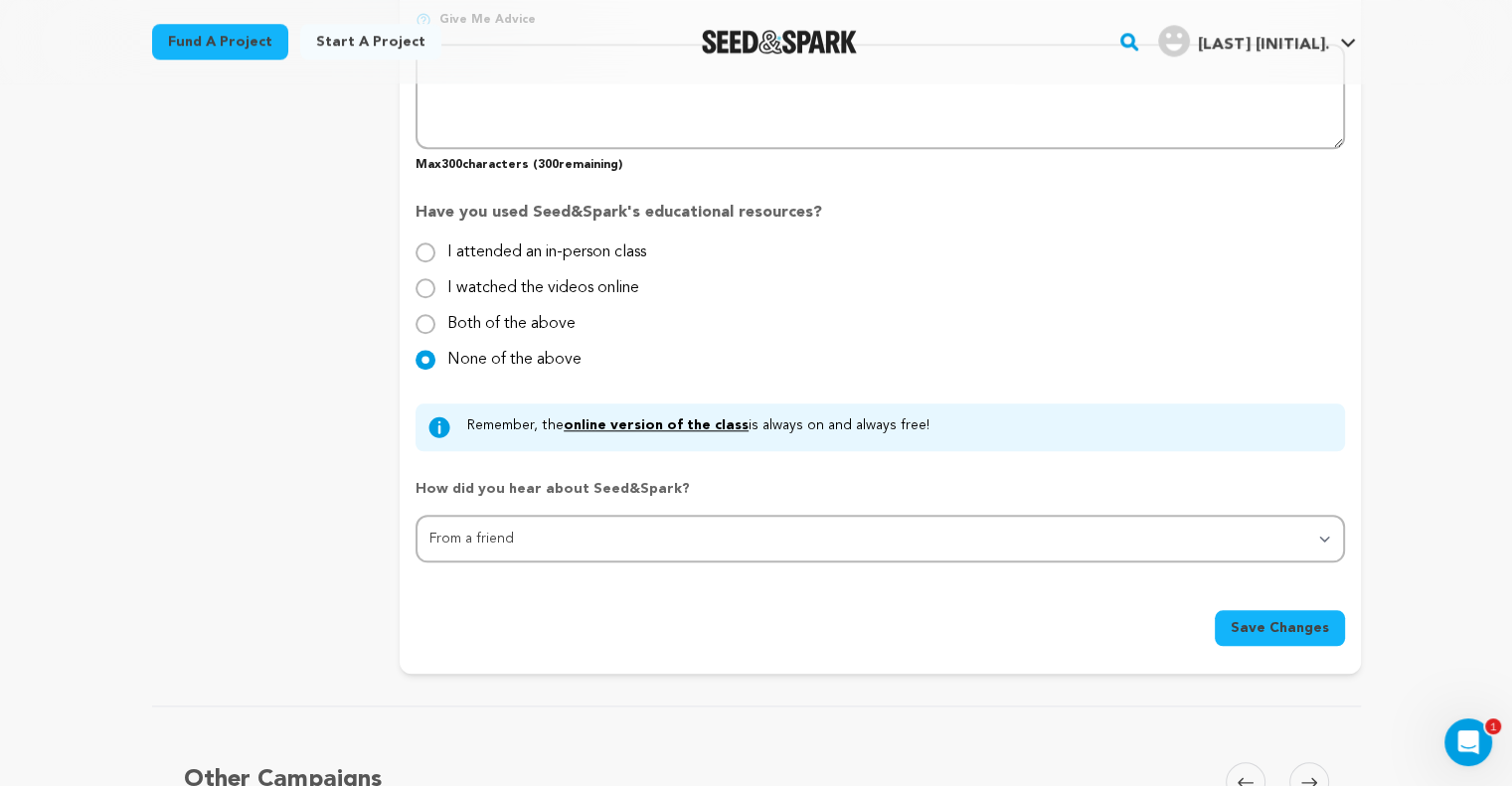 click on "Save Changes" at bounding box center [1279, 628] 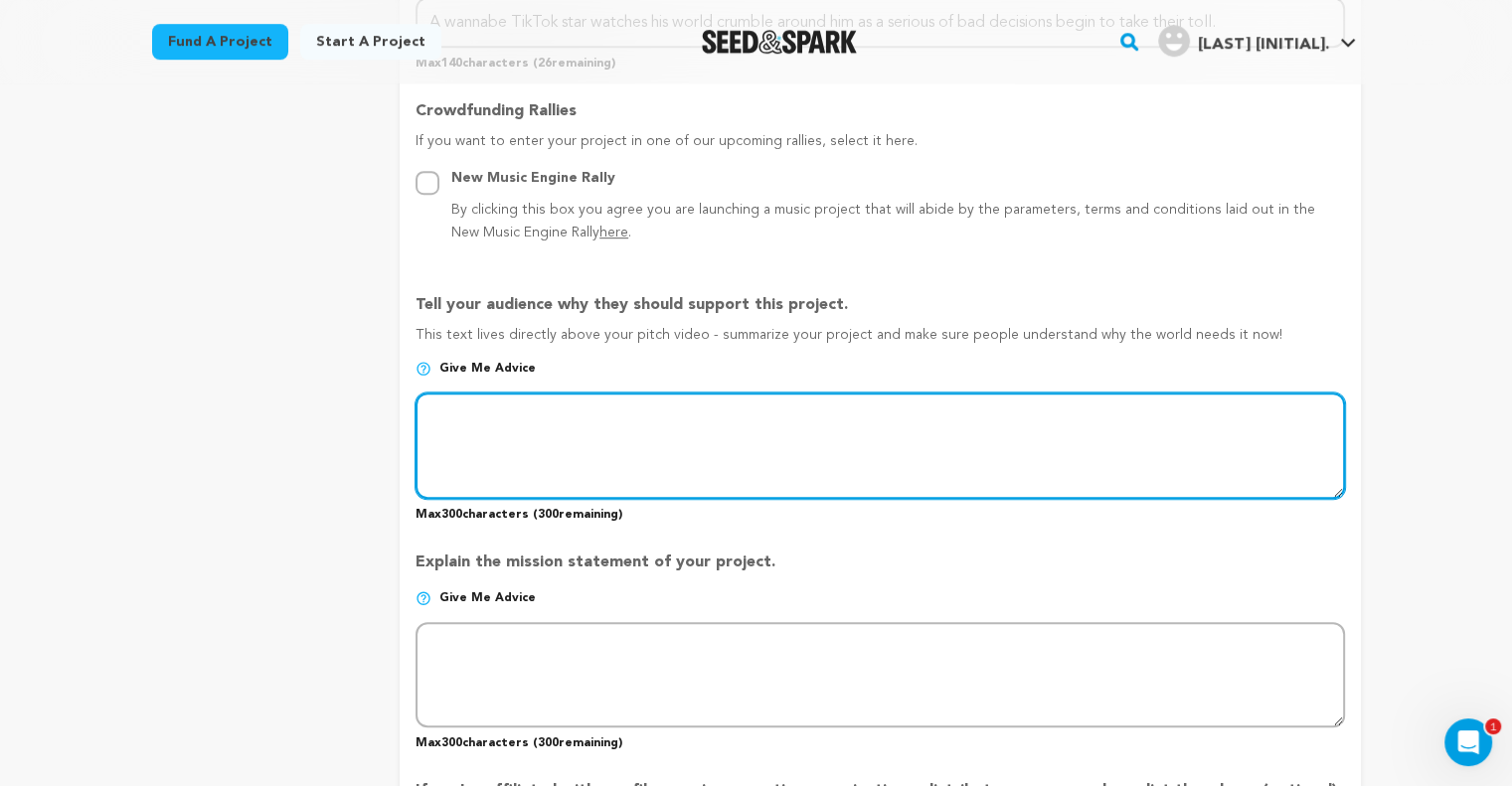 scroll, scrollTop: 1093, scrollLeft: 0, axis: vertical 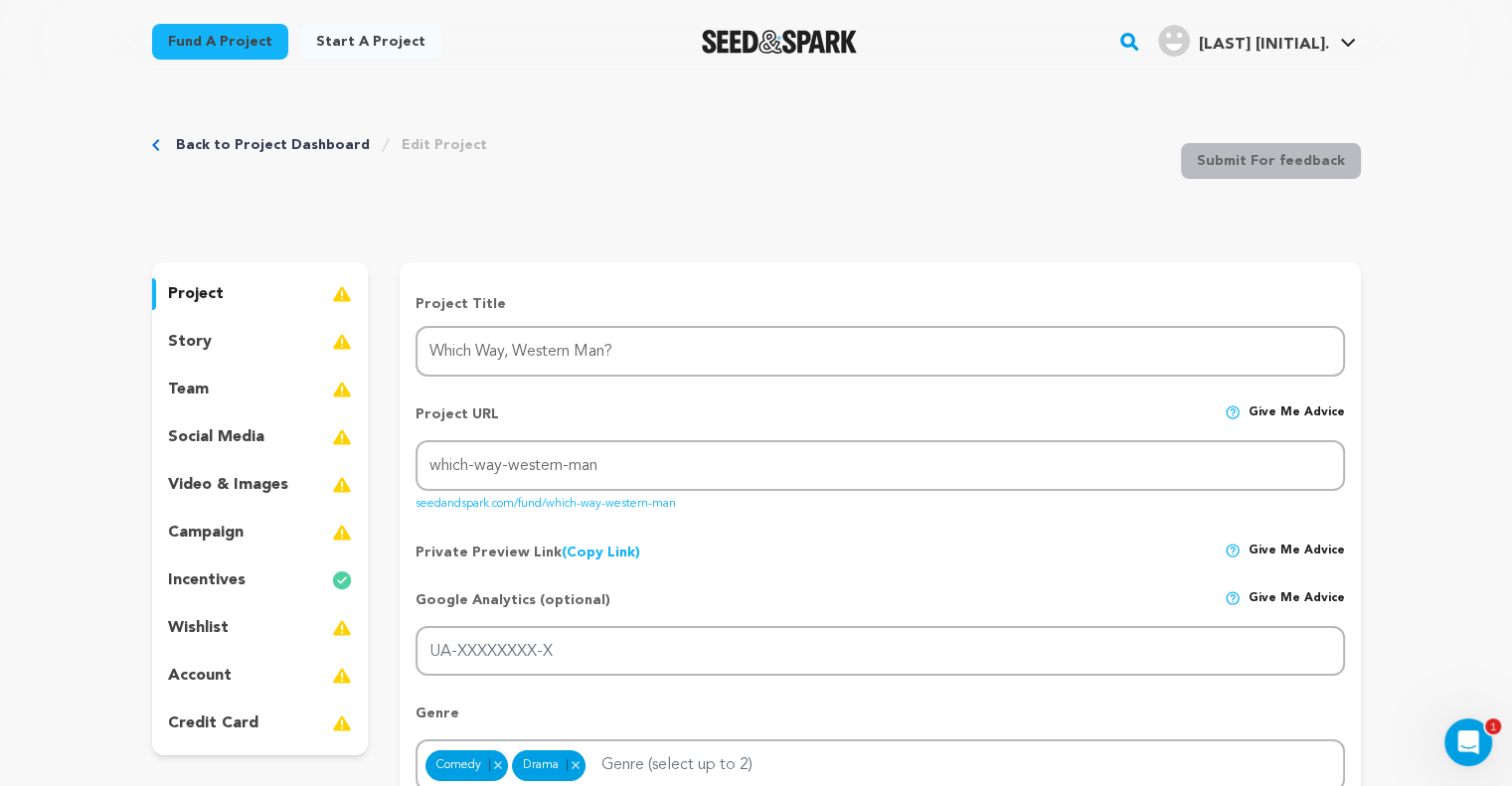 click on "story" at bounding box center [260, 342] 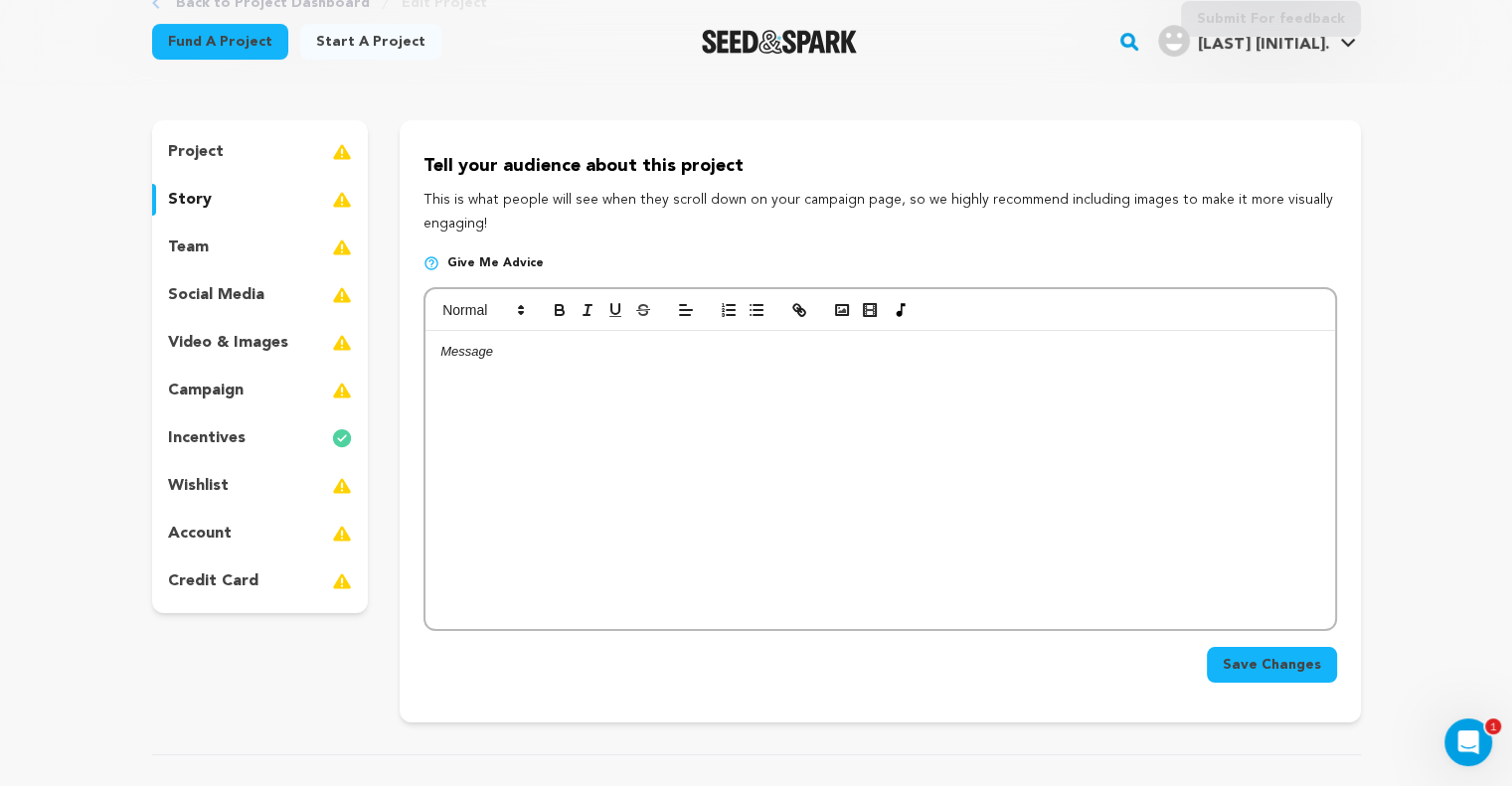 scroll, scrollTop: 0, scrollLeft: 0, axis: both 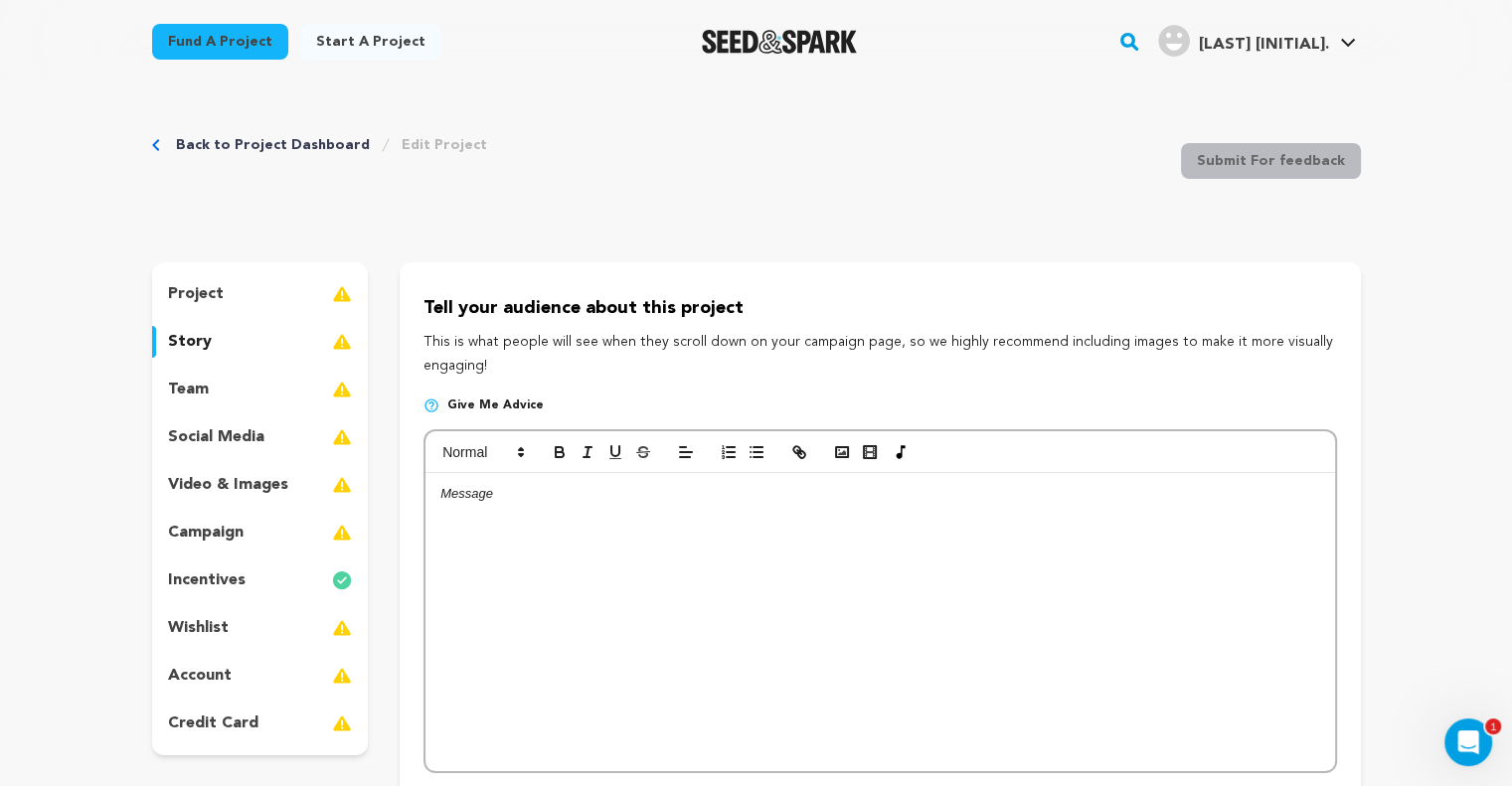 click on "team" at bounding box center [260, 390] 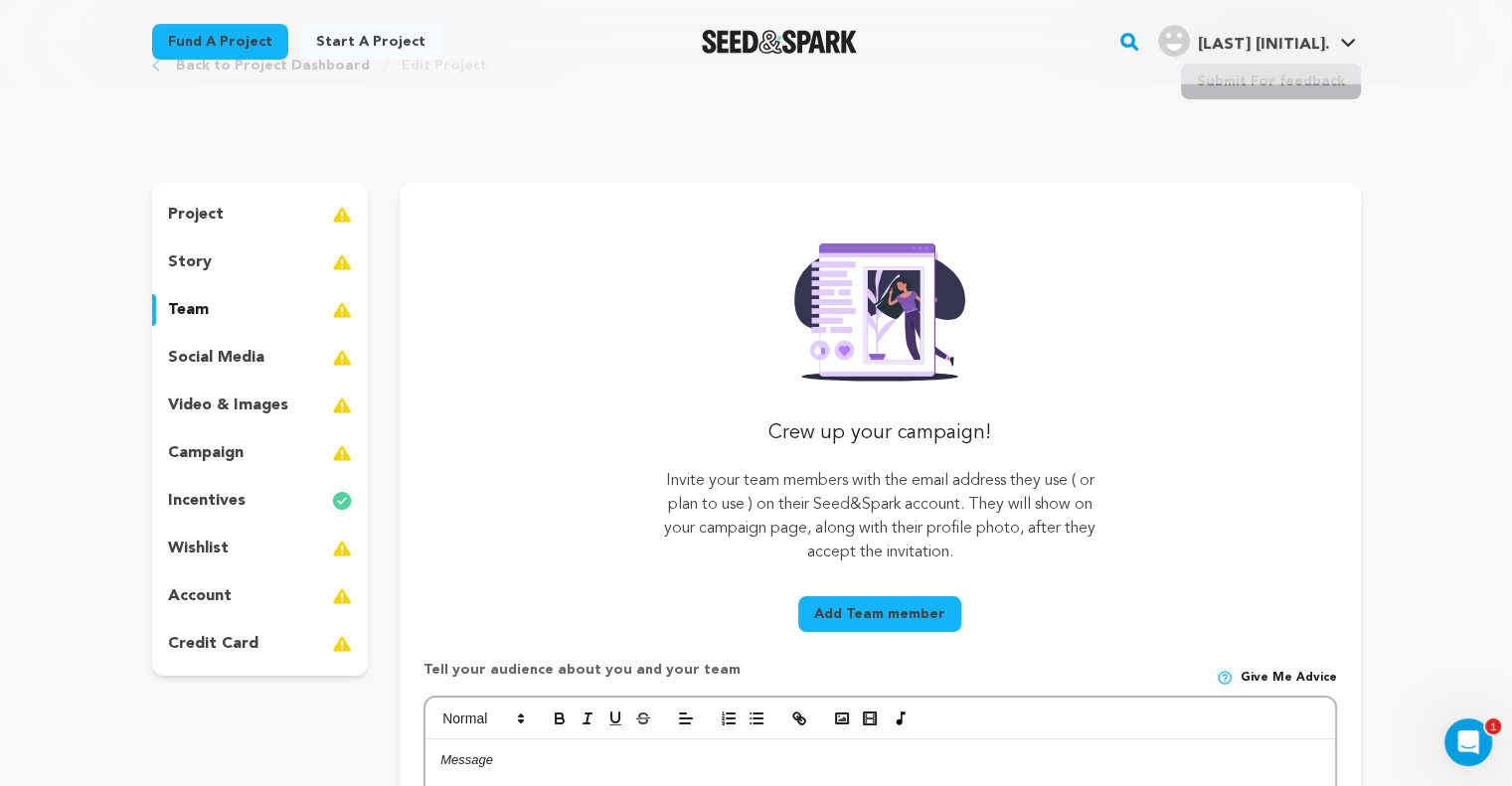 scroll, scrollTop: 298, scrollLeft: 0, axis: vertical 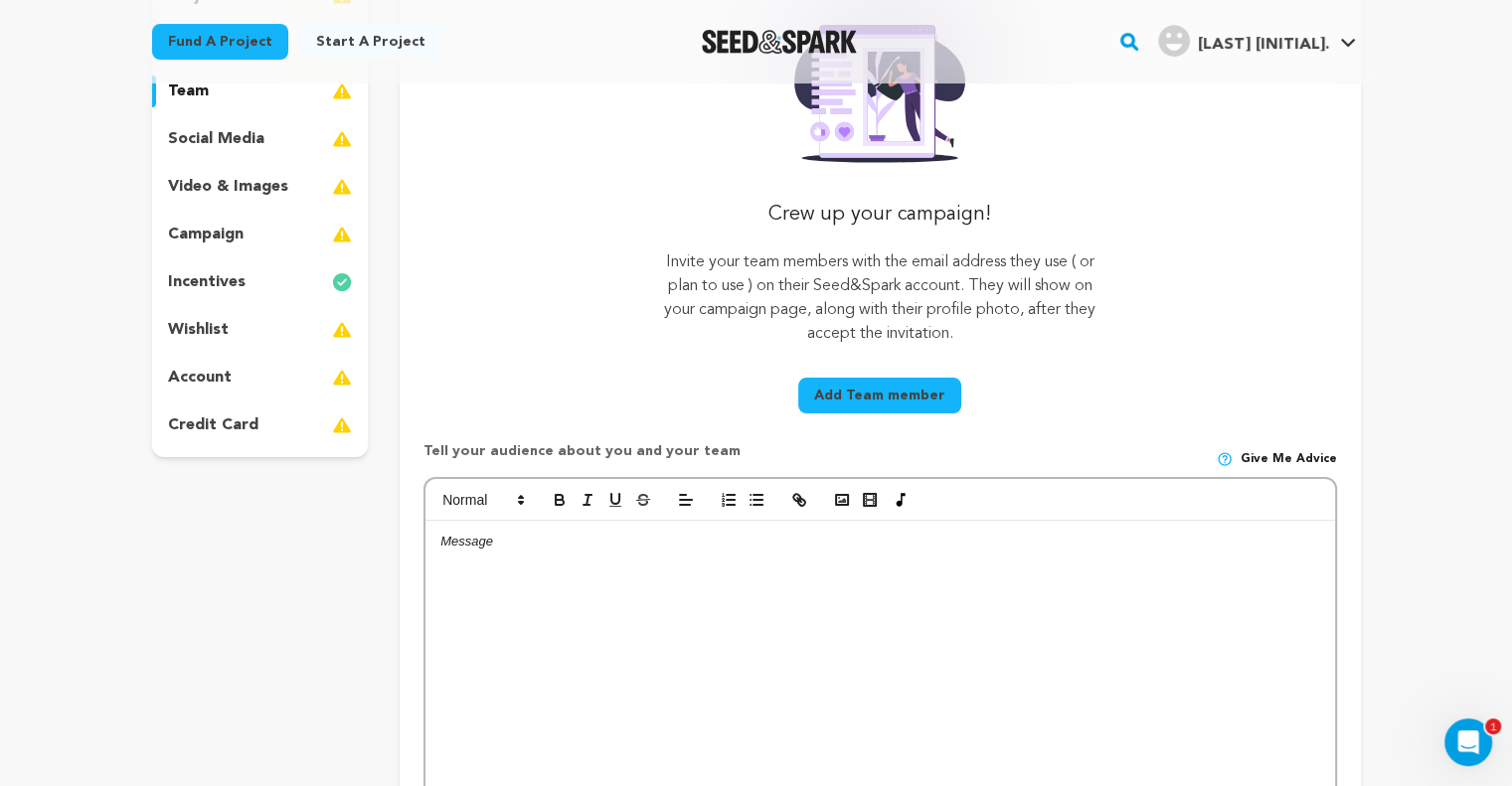 click on "campaign" at bounding box center (260, 235) 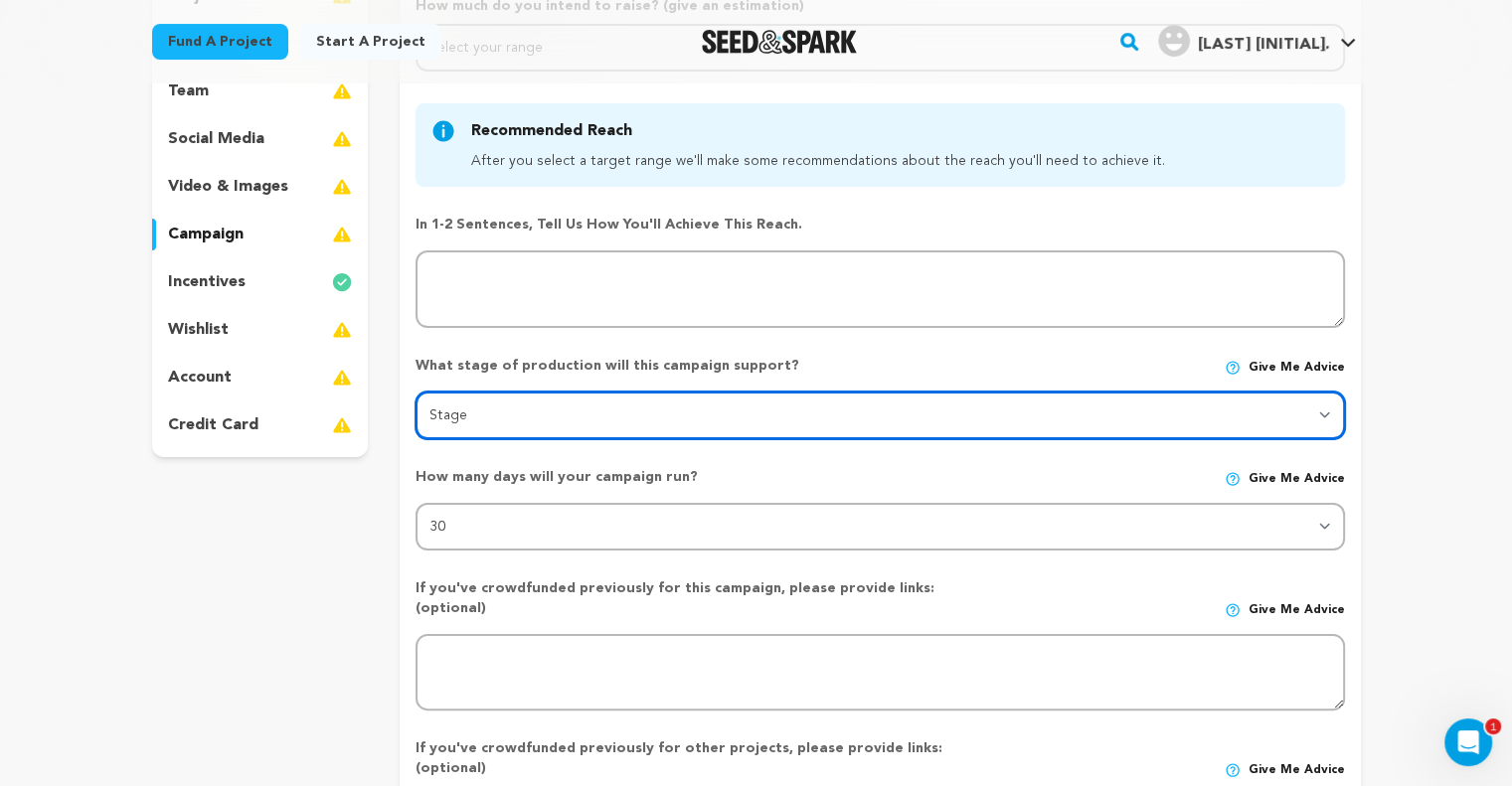 click on "Stage
DEVELOPMENT
PRODUCTION
POST-PRODUCTION
DISTRIBUTION
PRE-PRODUCTION
ENHANCEMENT
PRODUCTION PHASE 2
FESTIVALS
PR/MARKETING
TOUR
IMPACT CAMPAIGN" at bounding box center [880, 415] 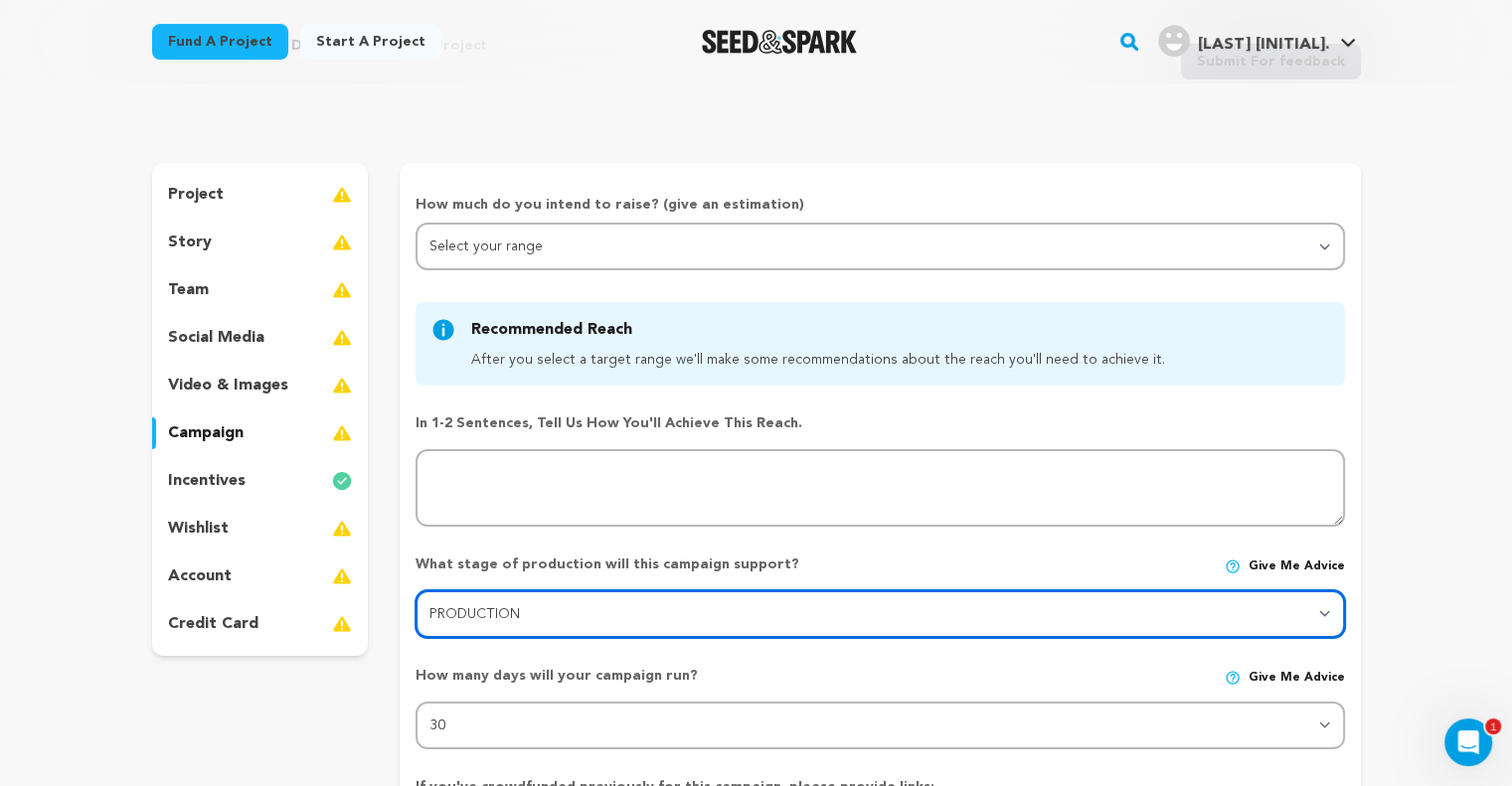 scroll, scrollTop: 199, scrollLeft: 0, axis: vertical 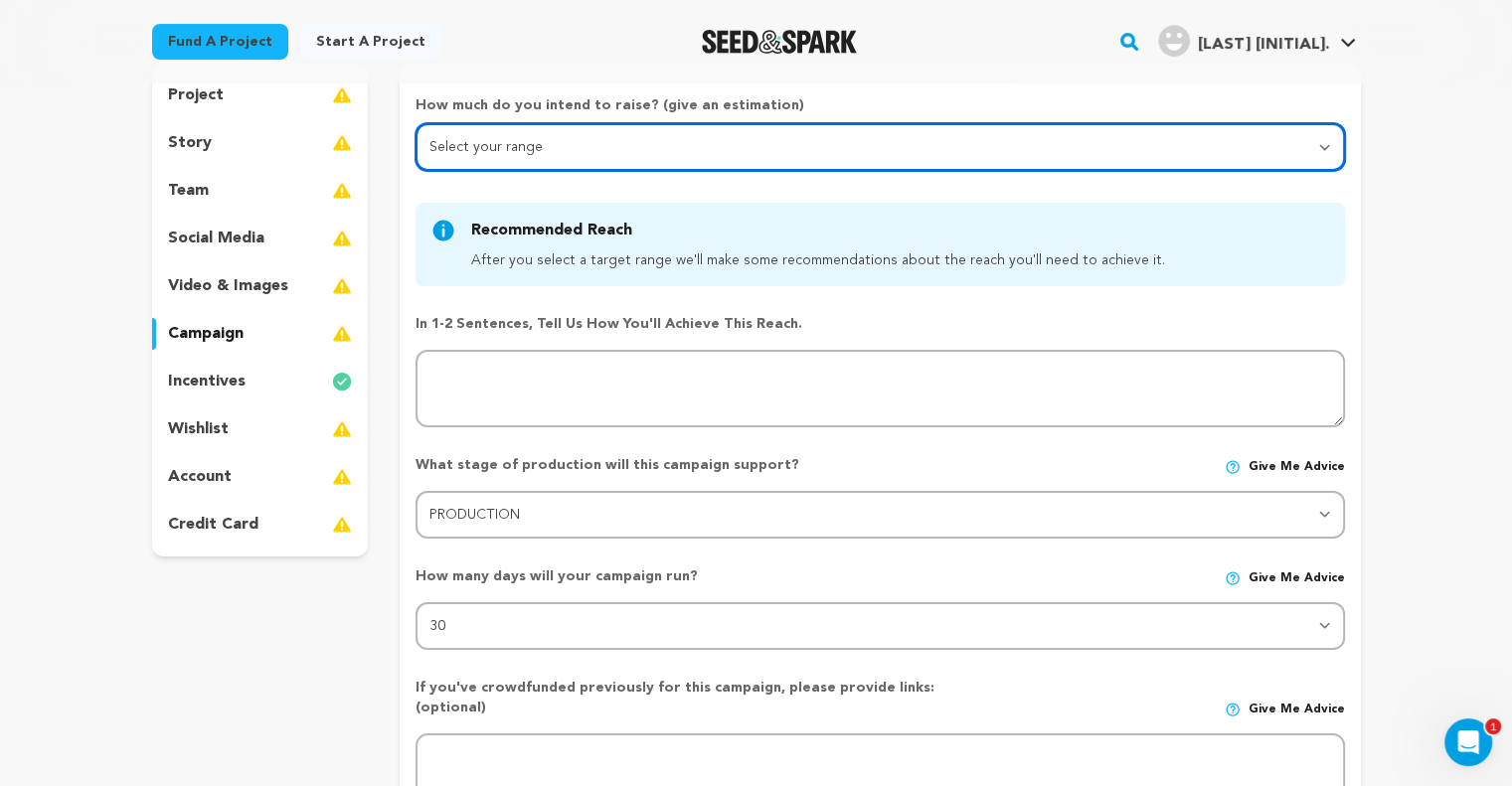 click on "Select your range
Less than $10k 10k - $14k 15k - $24k 25k - $49k 50k or more" at bounding box center [880, 147] 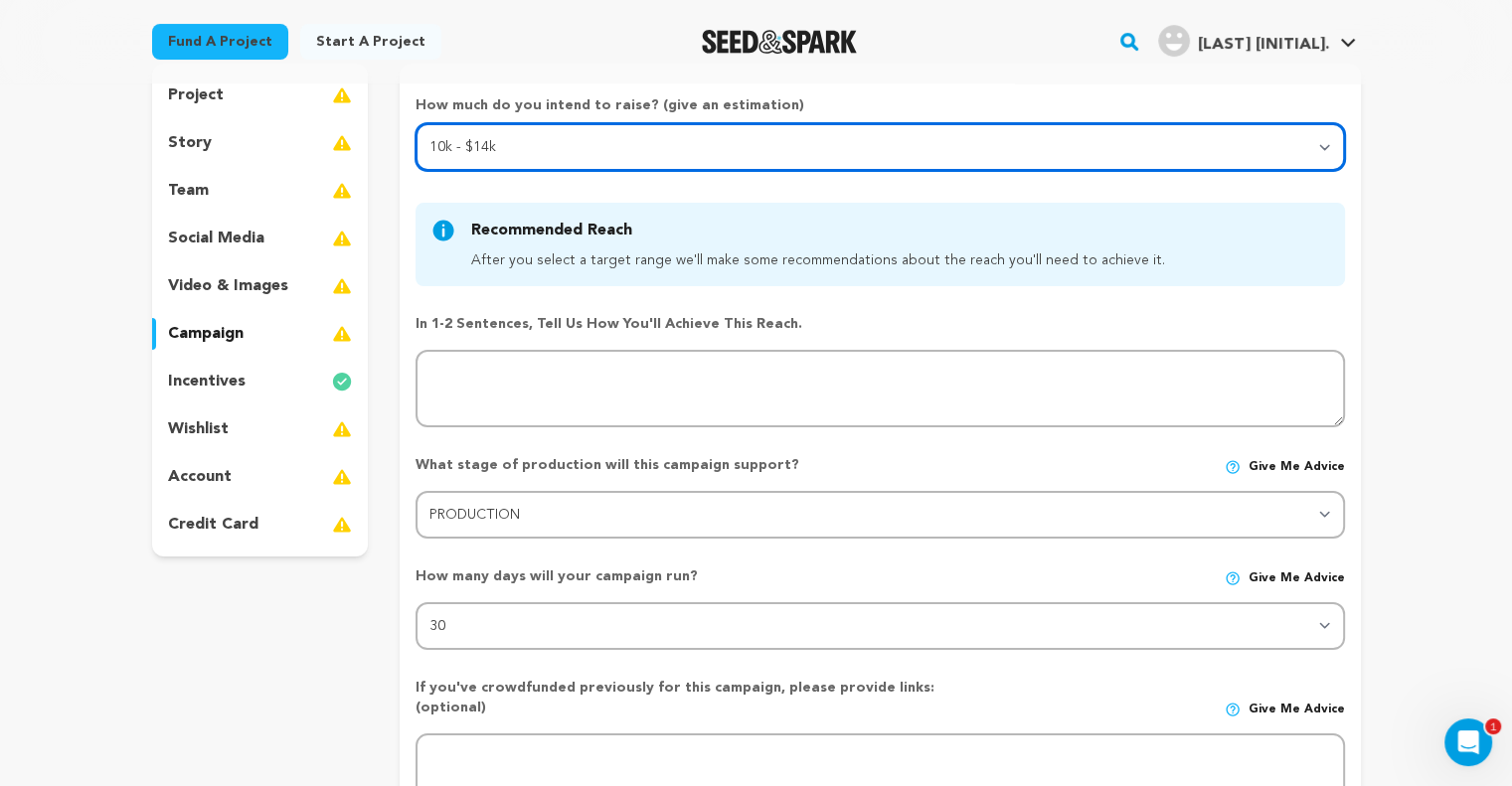 click on "Select your range
Less than $10k 10k - $14k 15k - $24k 25k - $49k 50k or more" at bounding box center [880, 147] 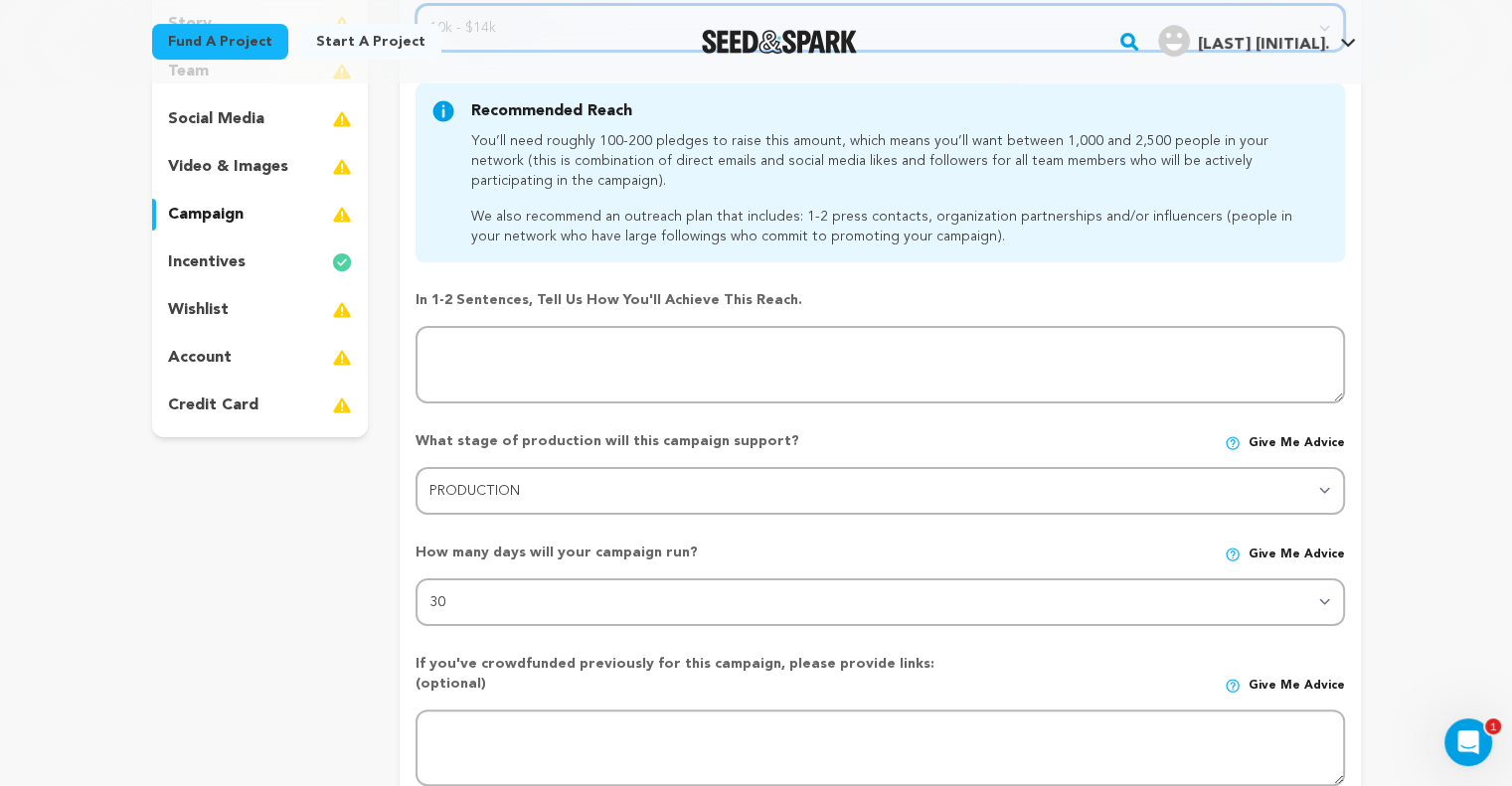 scroll, scrollTop: 497, scrollLeft: 0, axis: vertical 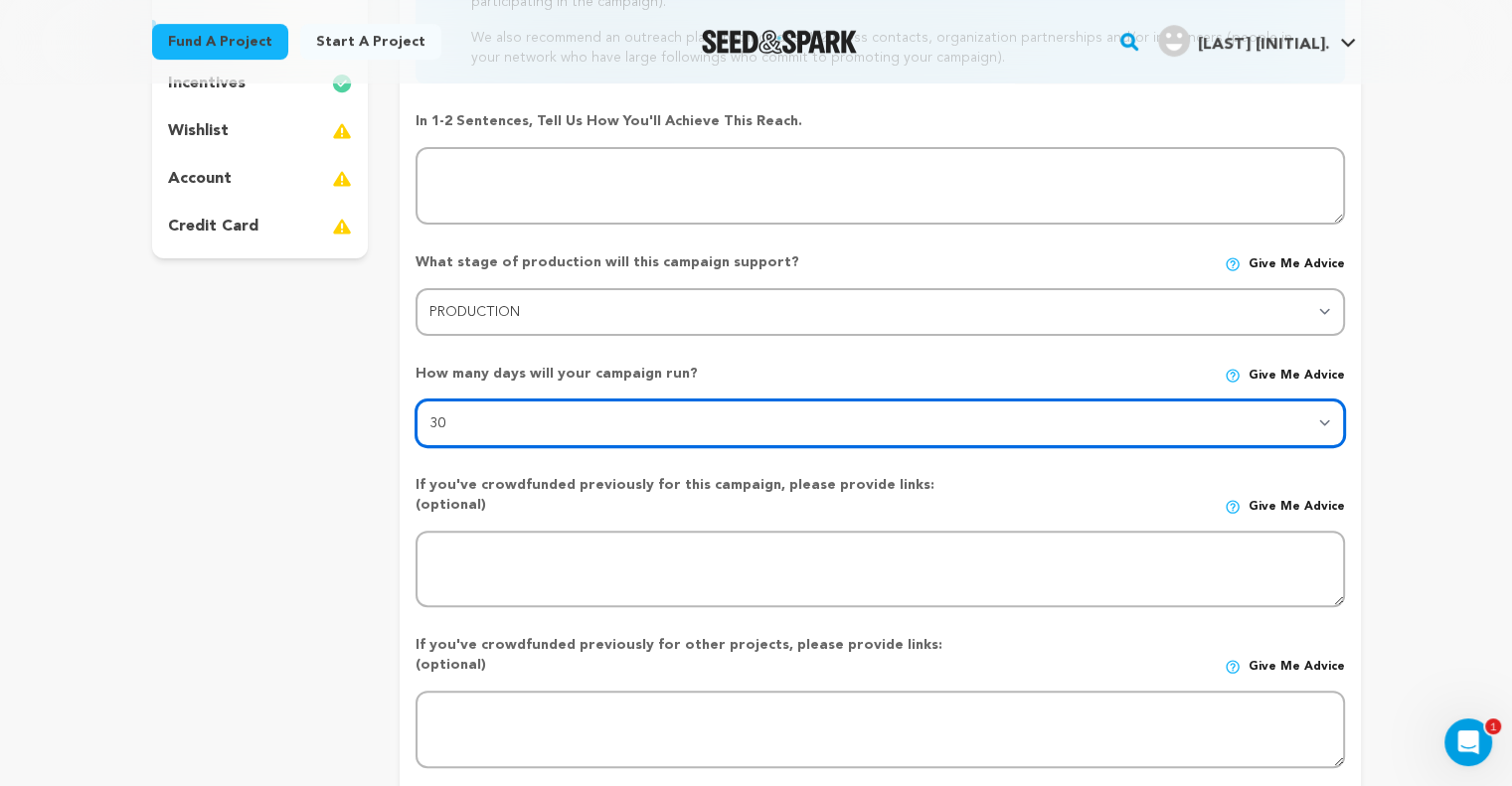 click on "30
45
60" at bounding box center [880, 423] 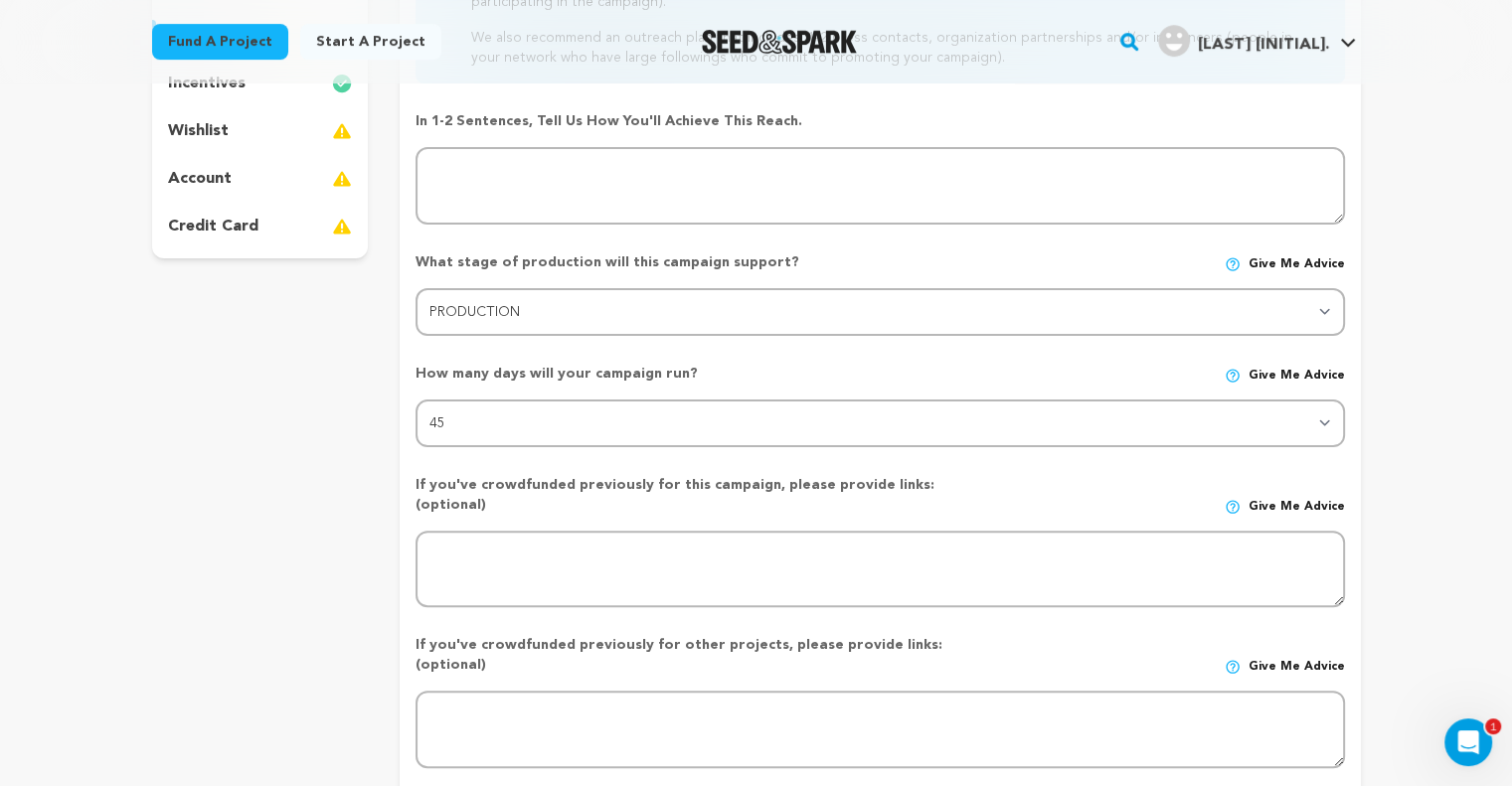 click on "project
story
team
social media
video & images
campaign
incentives
wishlist" at bounding box center [260, 312] 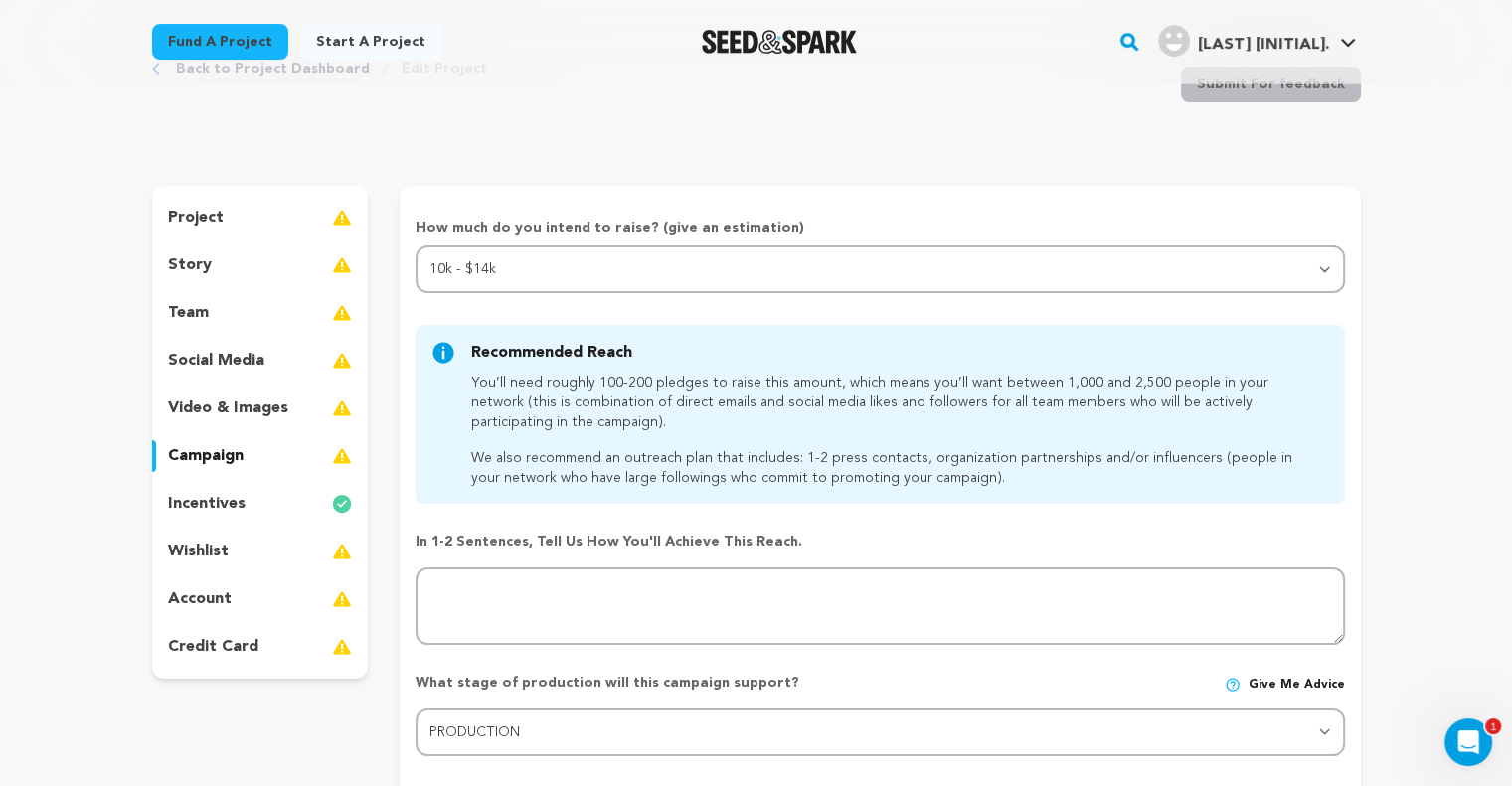 scroll, scrollTop: 199, scrollLeft: 0, axis: vertical 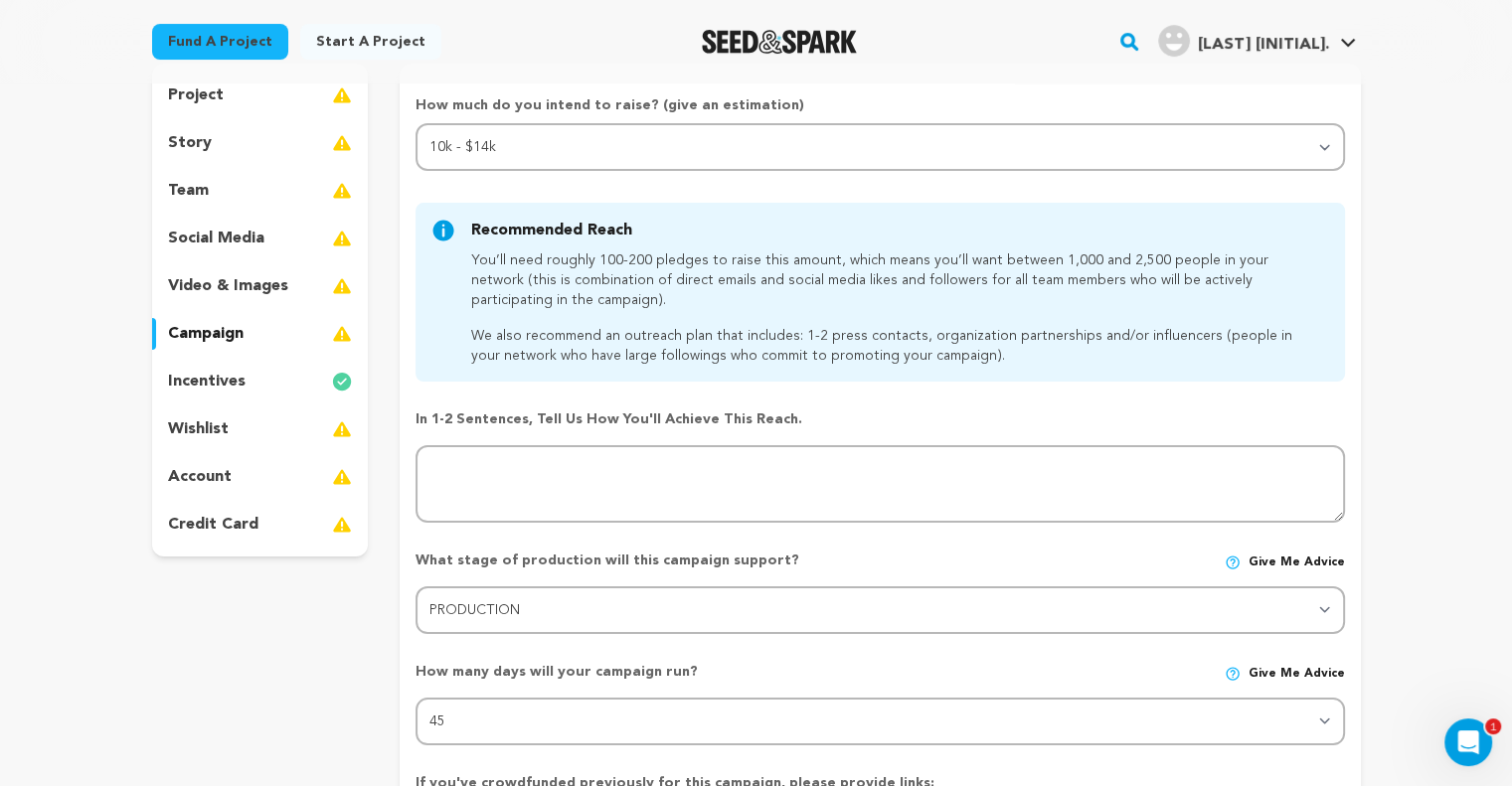 click on "social media" at bounding box center [216, 238] 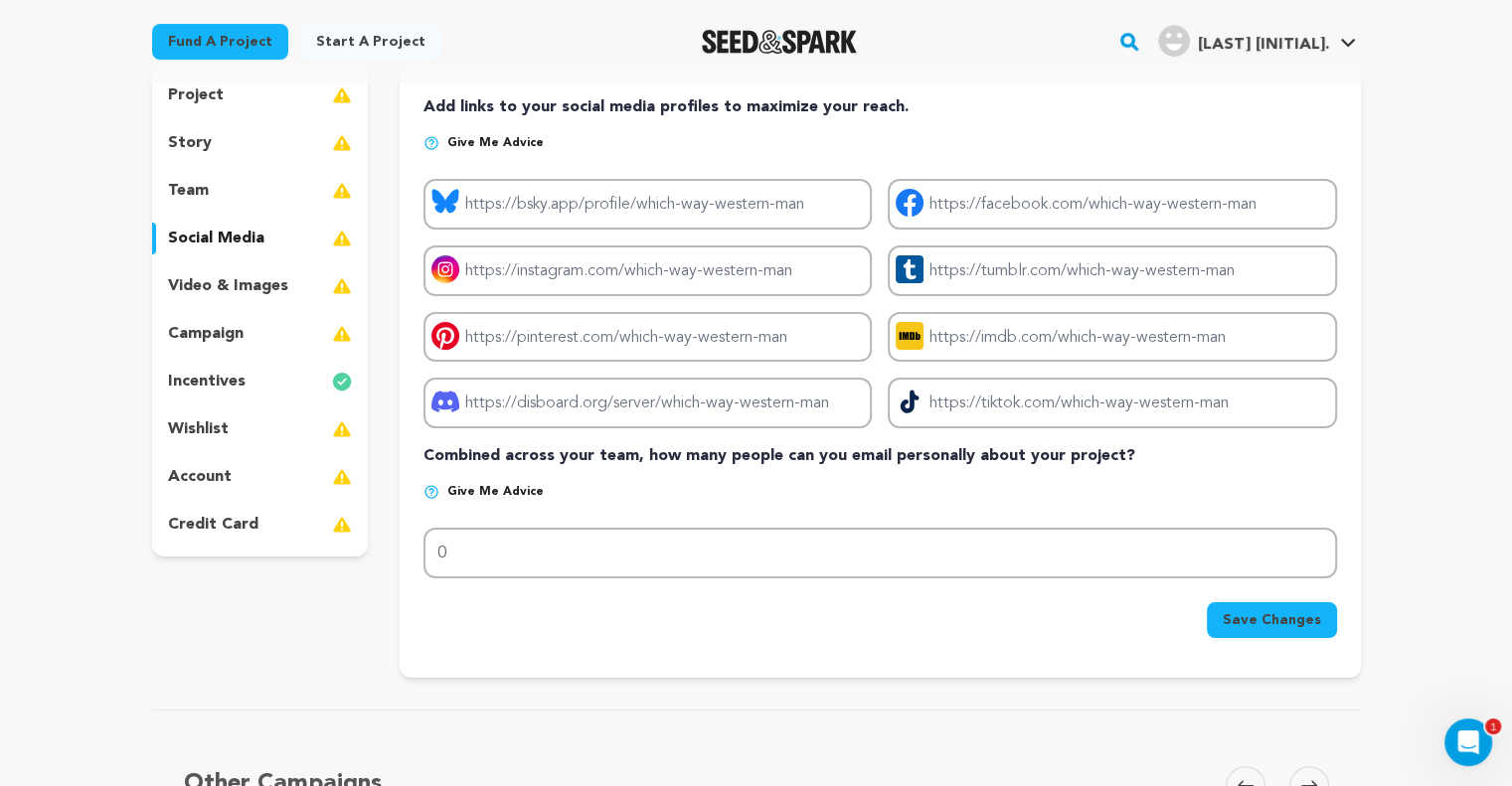 click on "team" at bounding box center [260, 191] 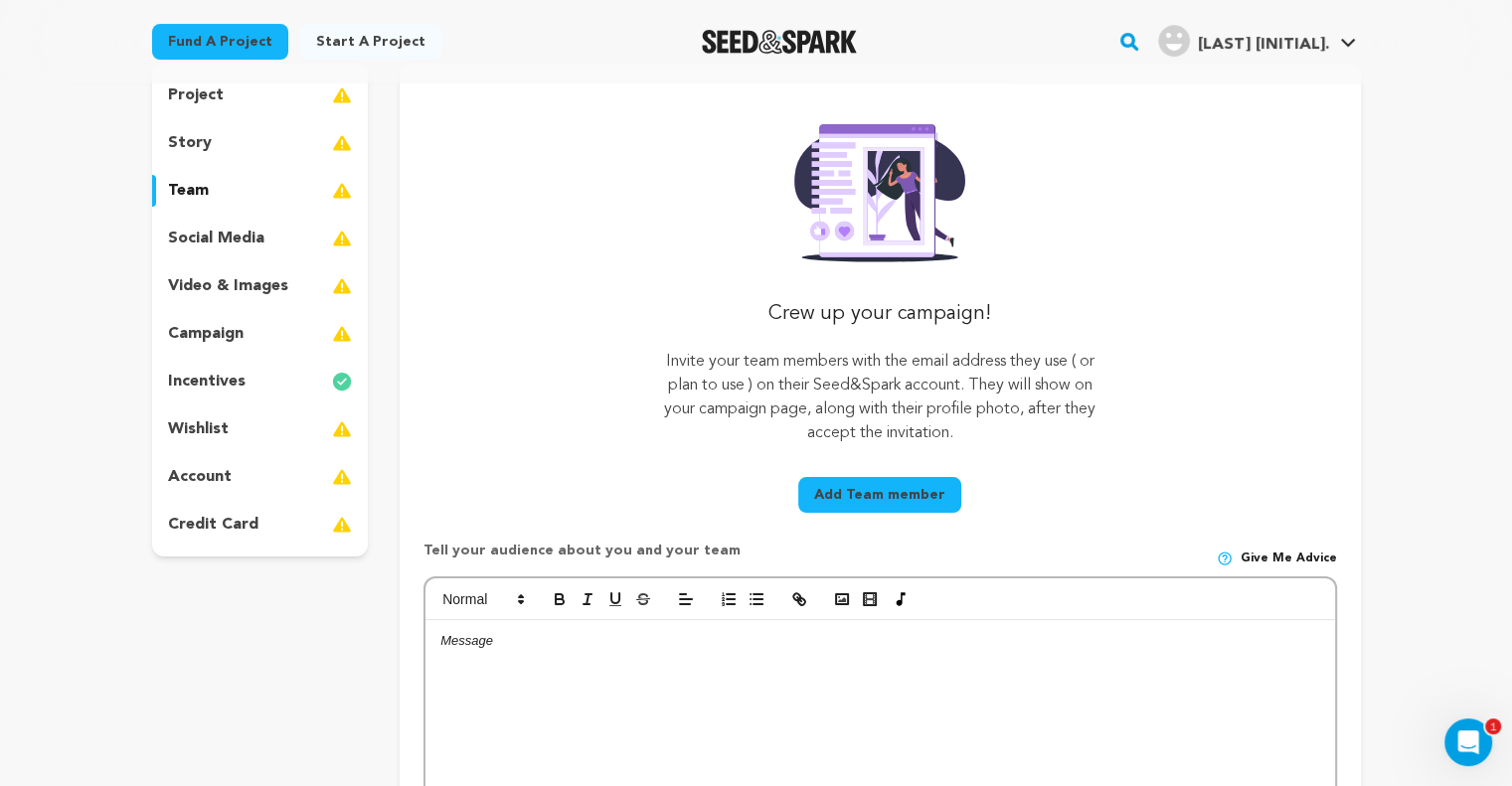 click on "video & images" at bounding box center (228, 286) 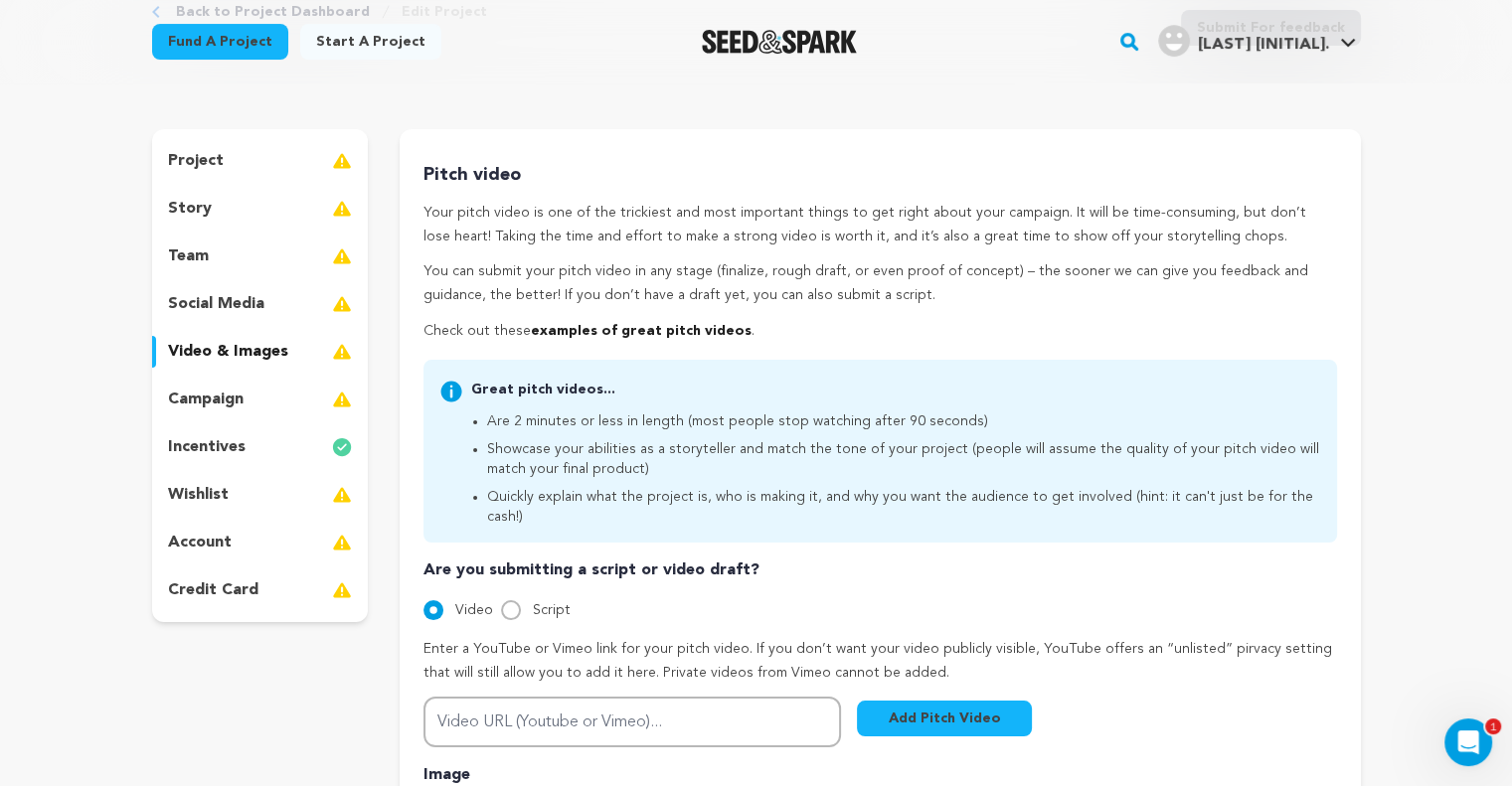scroll, scrollTop: 99, scrollLeft: 0, axis: vertical 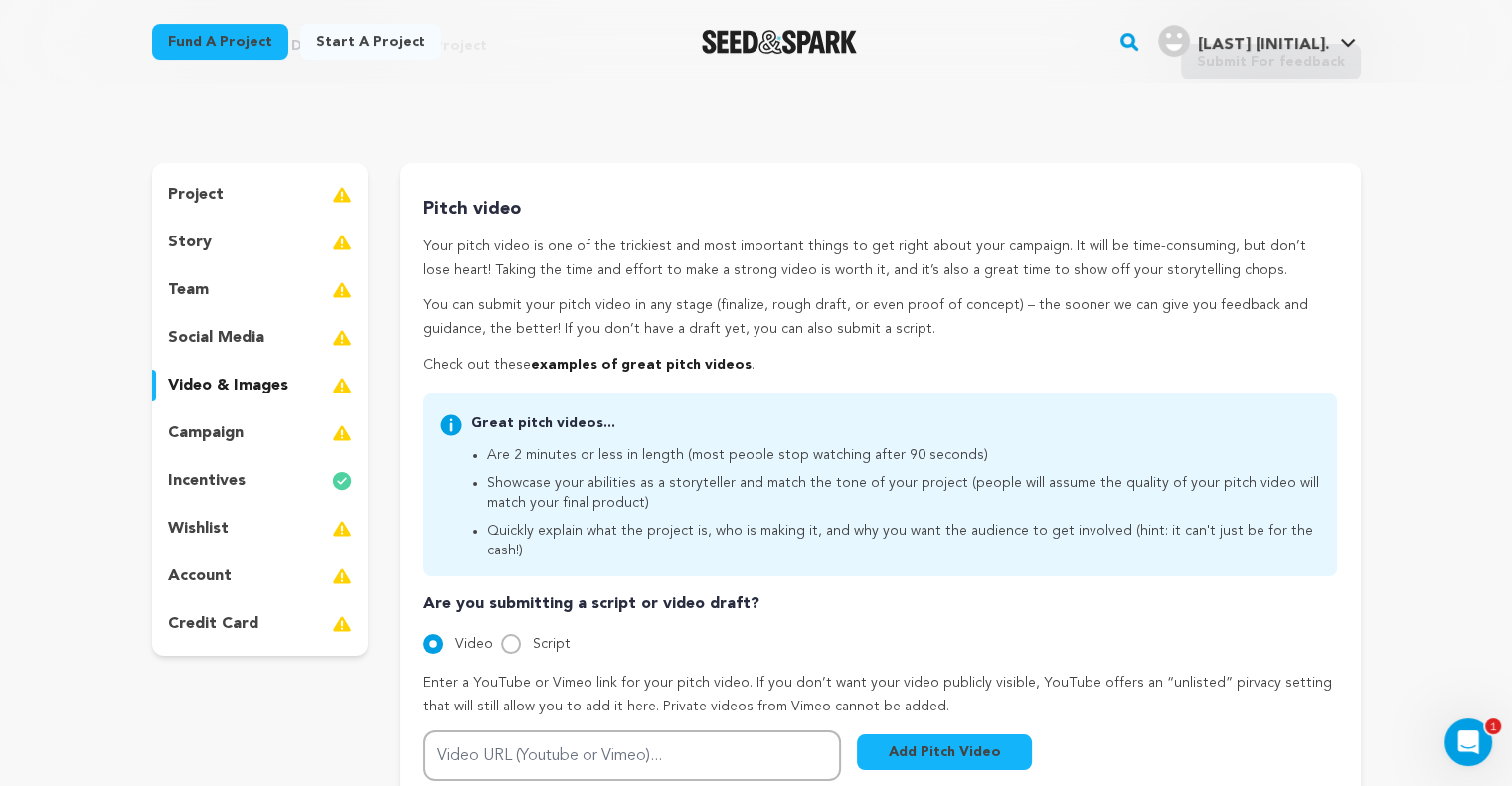 click on "story" at bounding box center (260, 242) 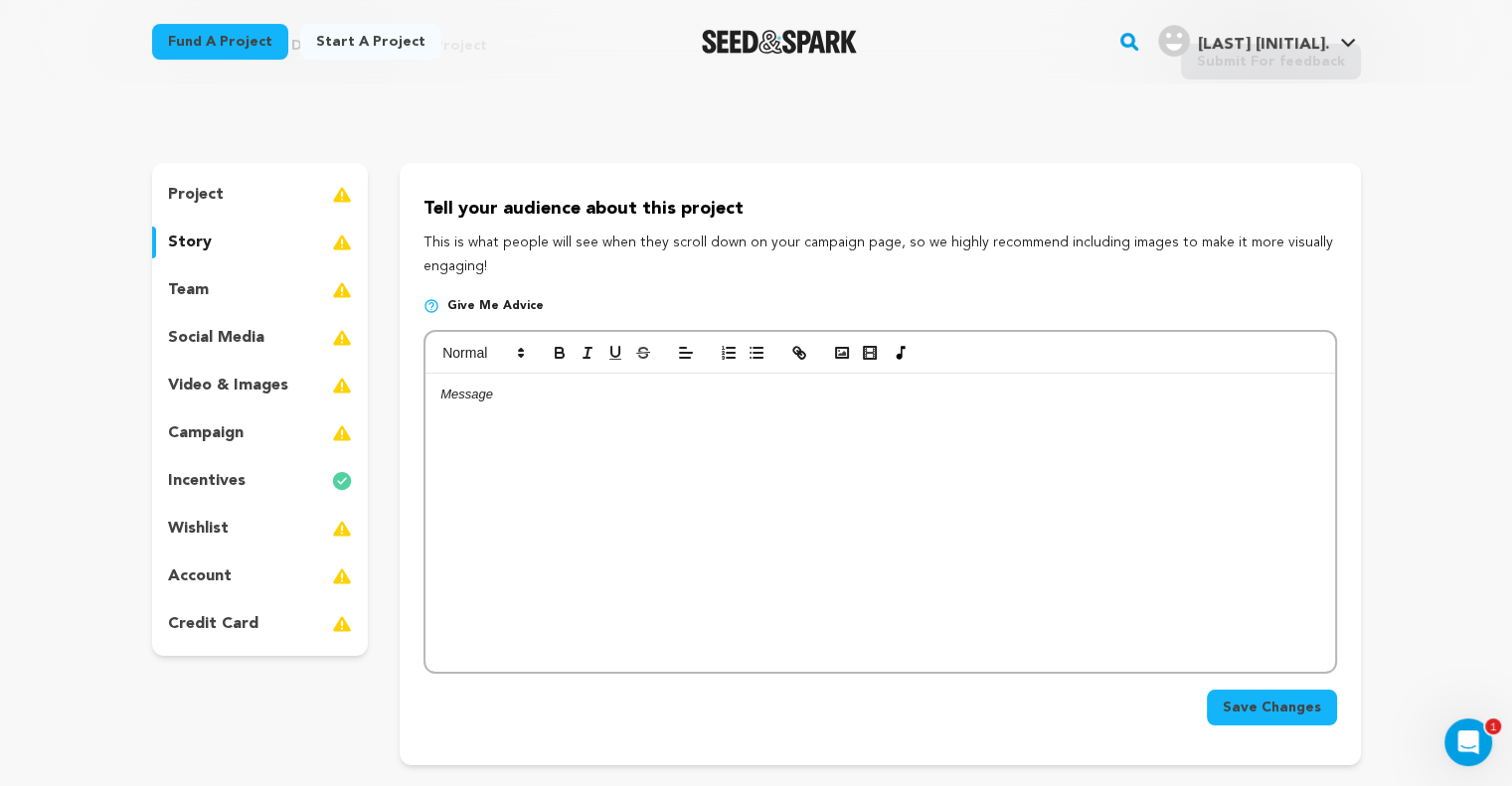 click on "team" at bounding box center [260, 290] 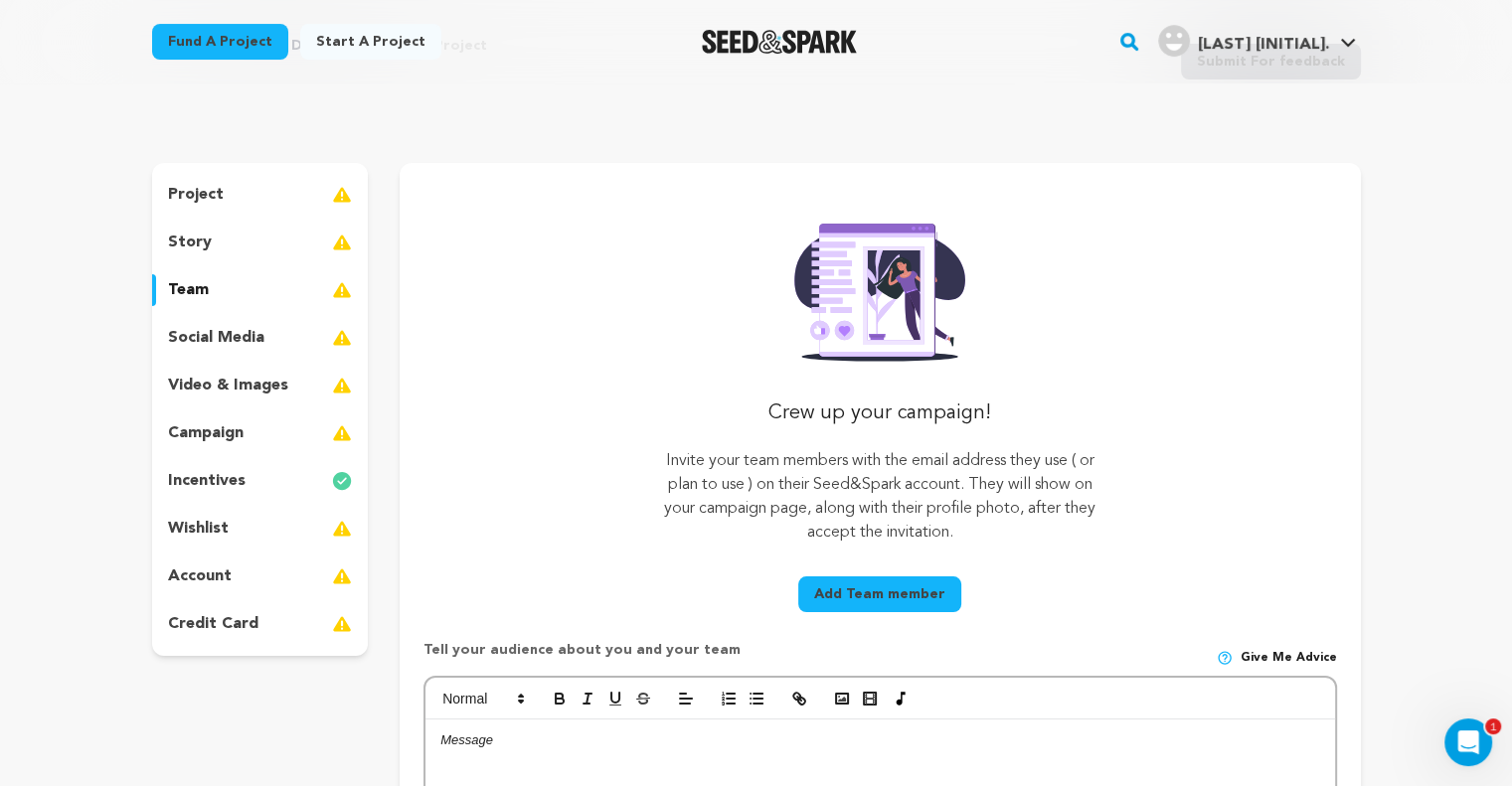 click on "social media" at bounding box center (216, 338) 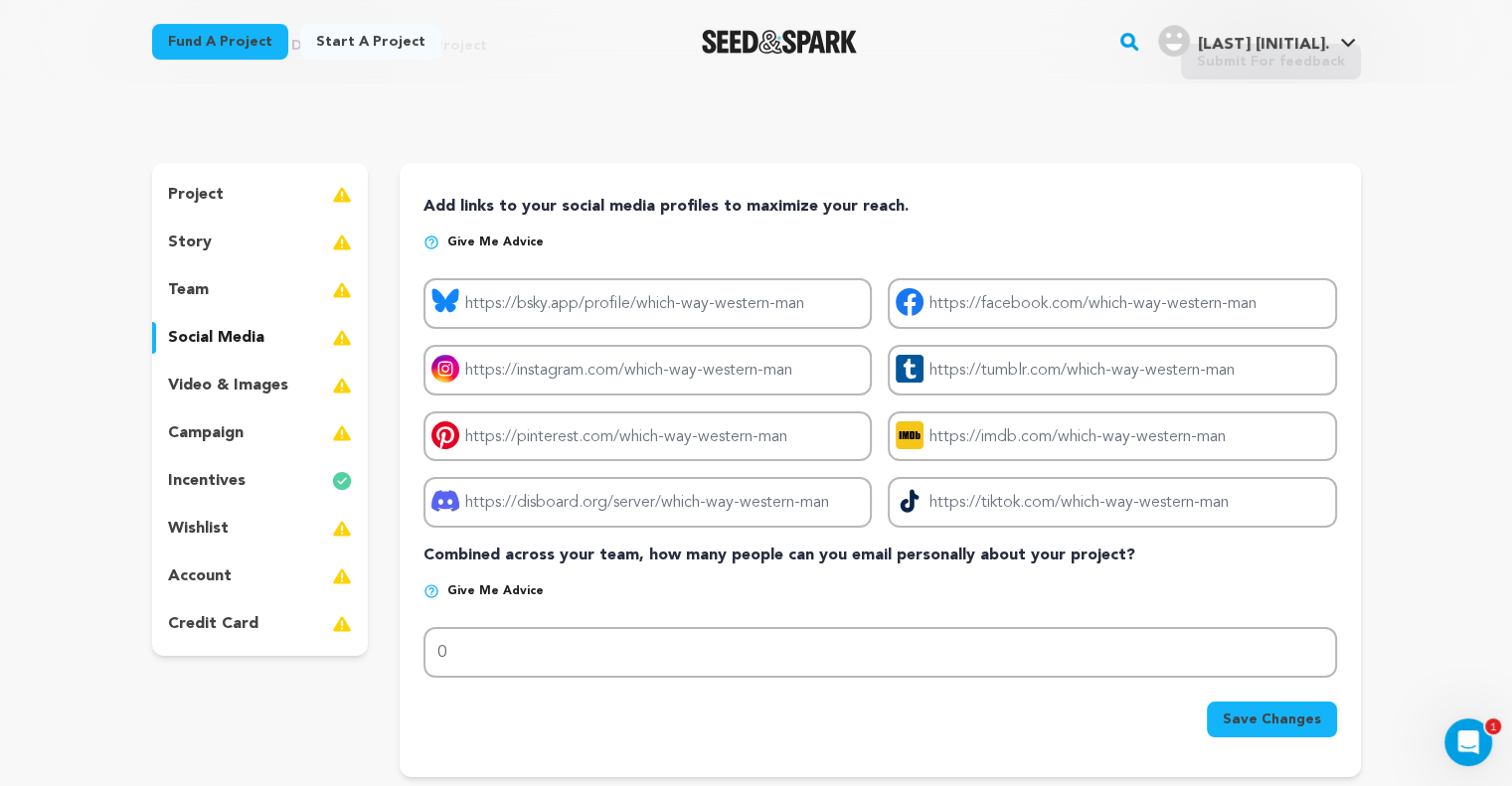 click on "campaign" at bounding box center (260, 433) 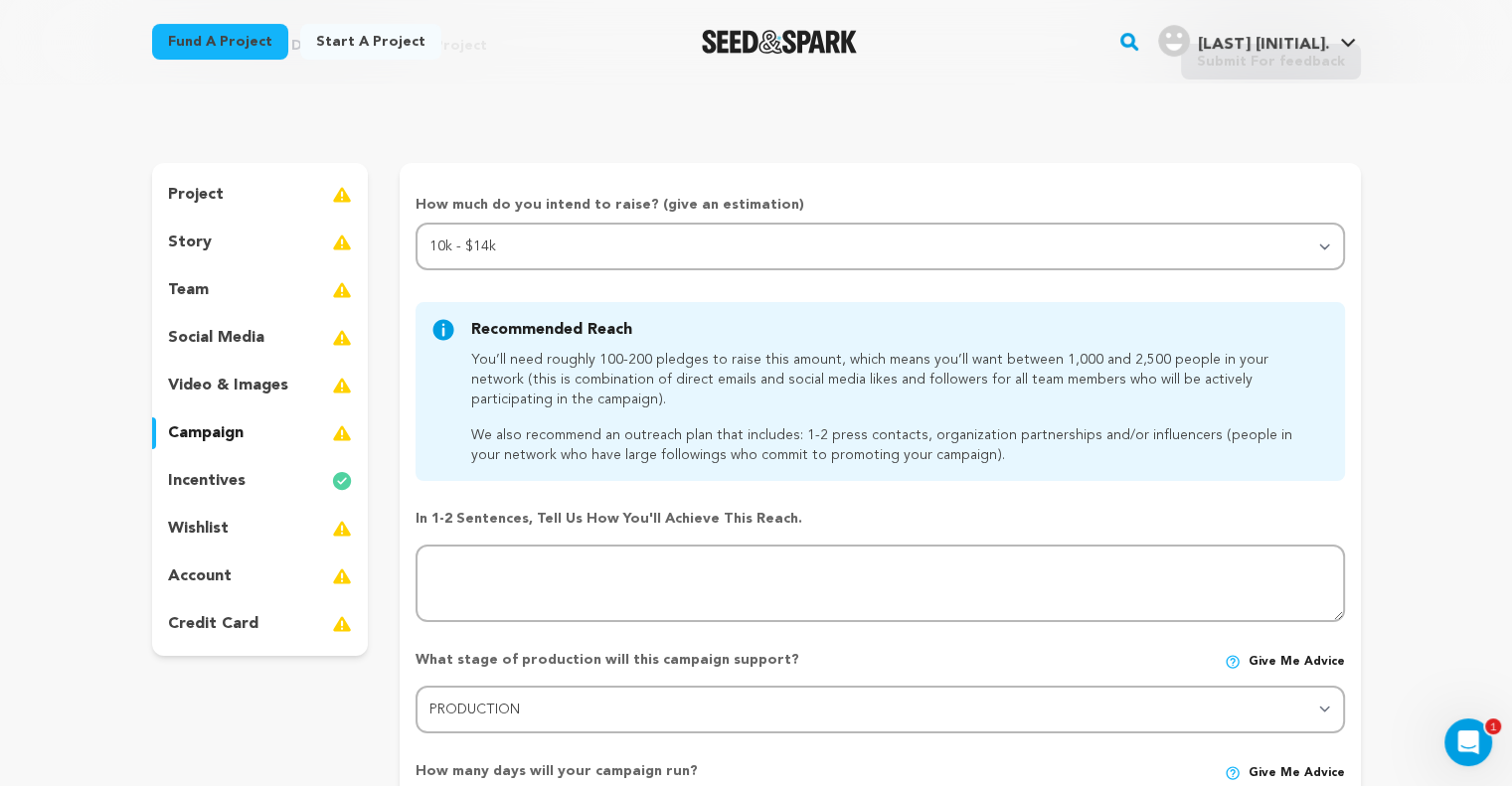 click on "video & images" at bounding box center (228, 386) 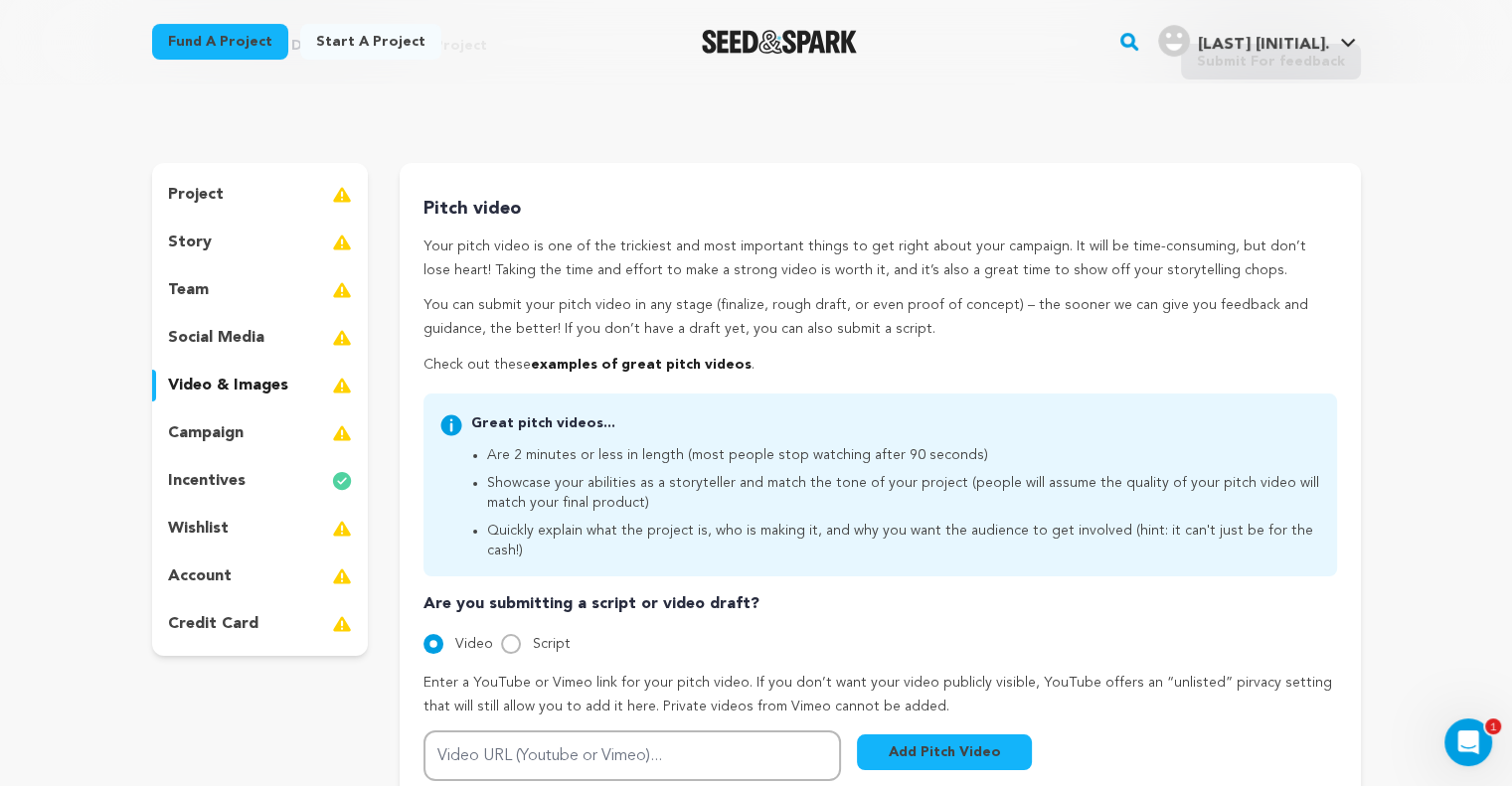 click on "project
story
team
social media
video & images
campaign
incentives
wishlist account" at bounding box center (260, 409) 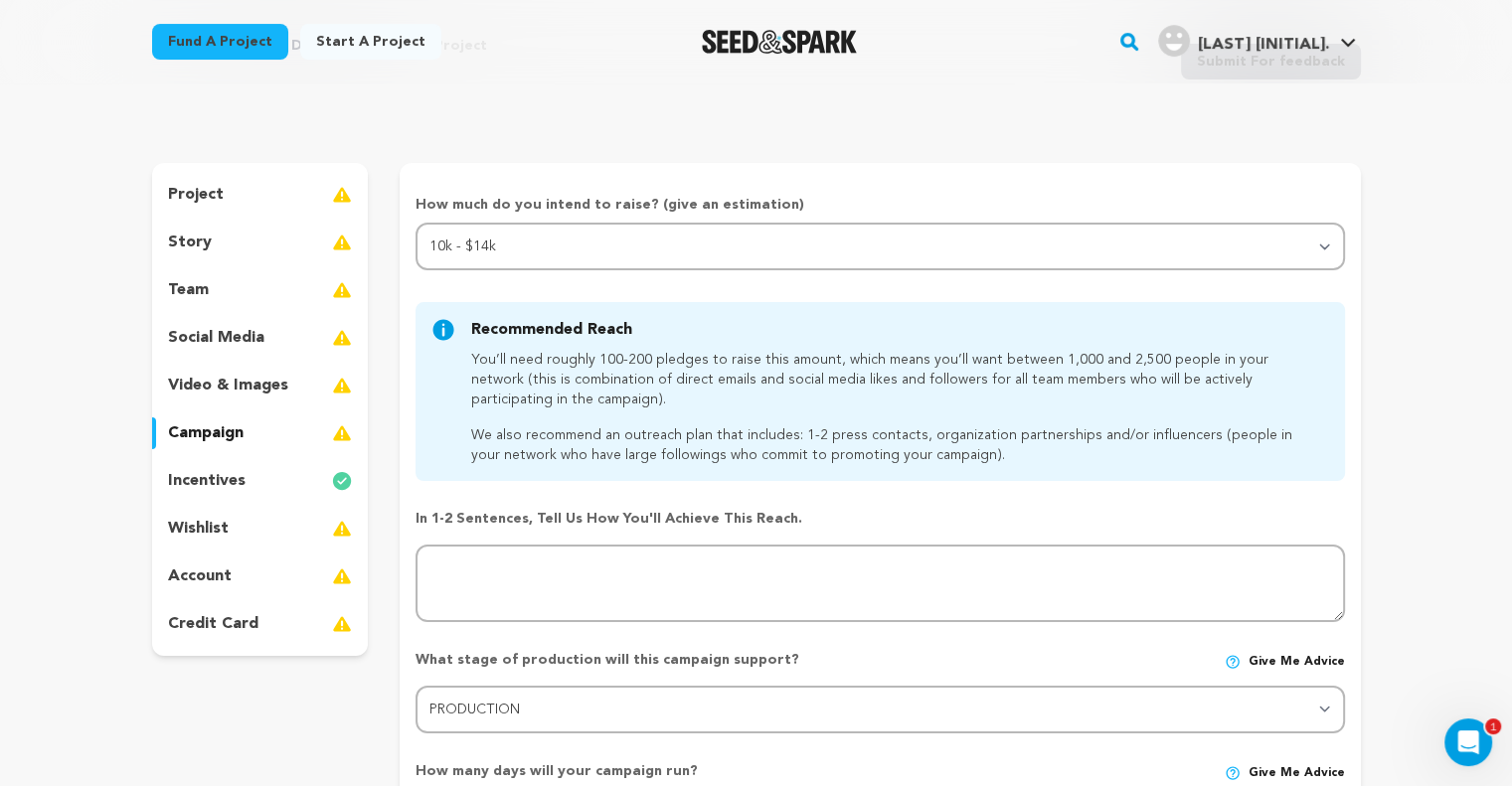 click on "incentives" at bounding box center [207, 481] 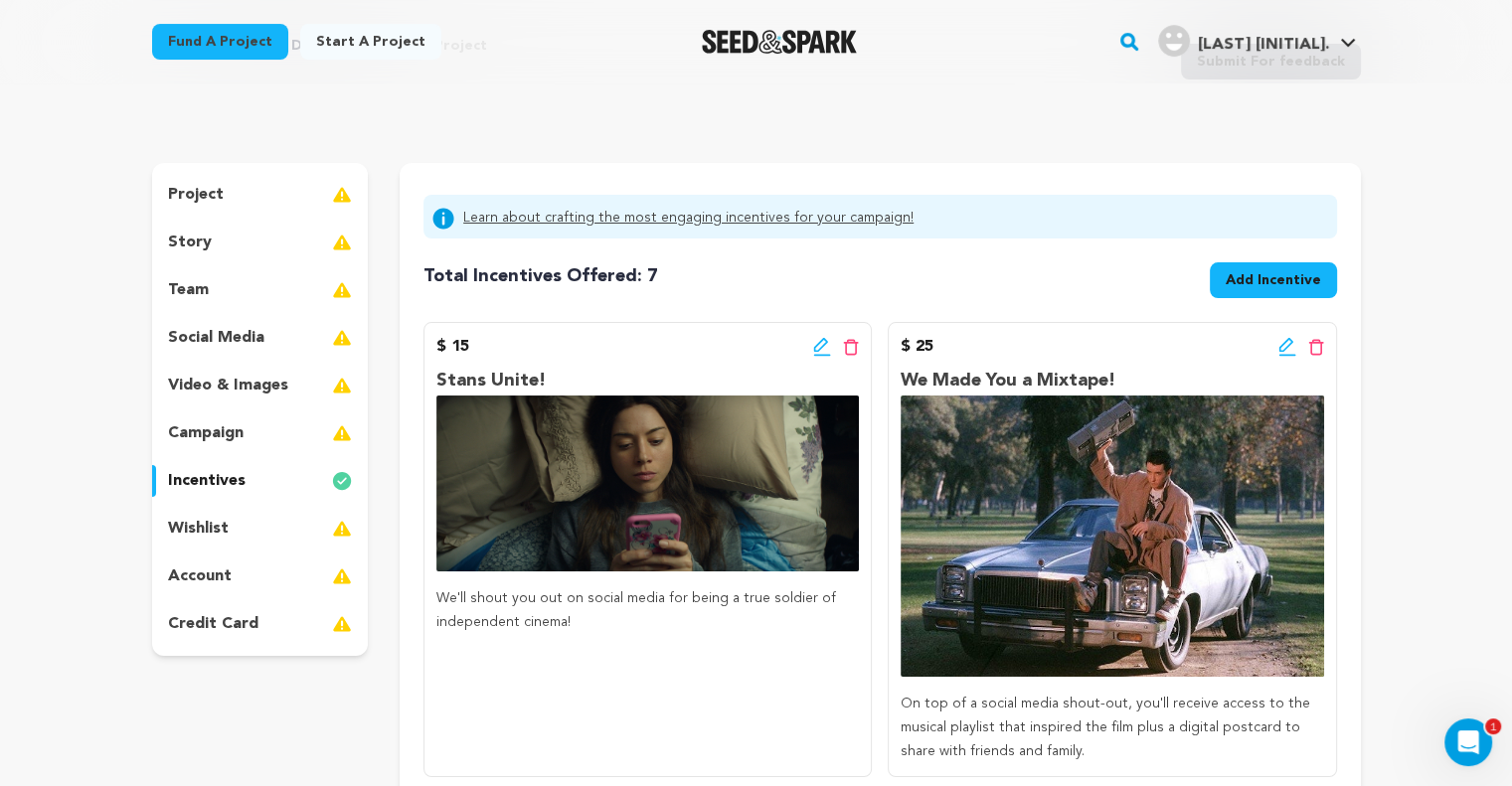 click on "wishlist" at bounding box center [198, 529] 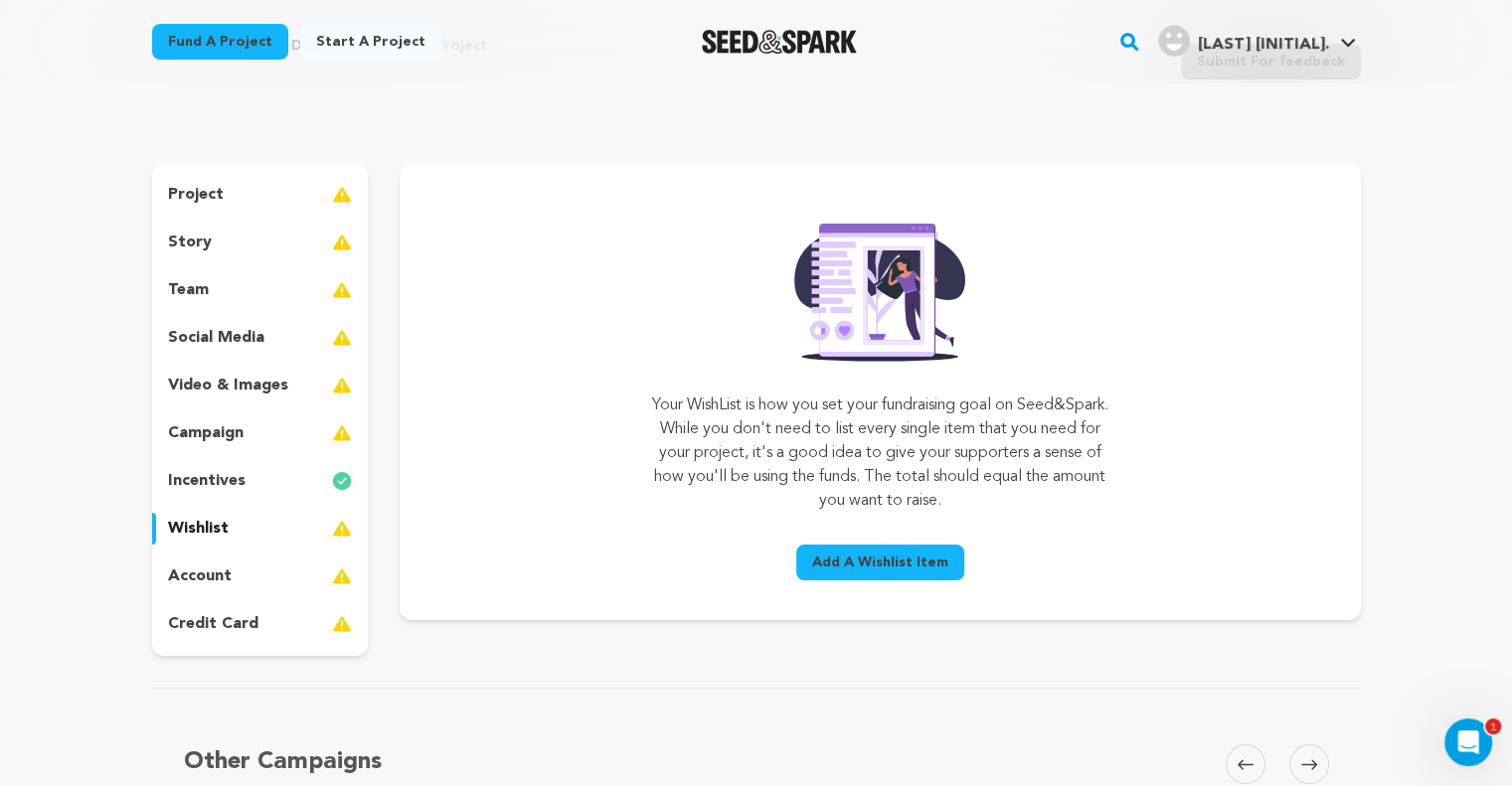 click on "team" at bounding box center (260, 290) 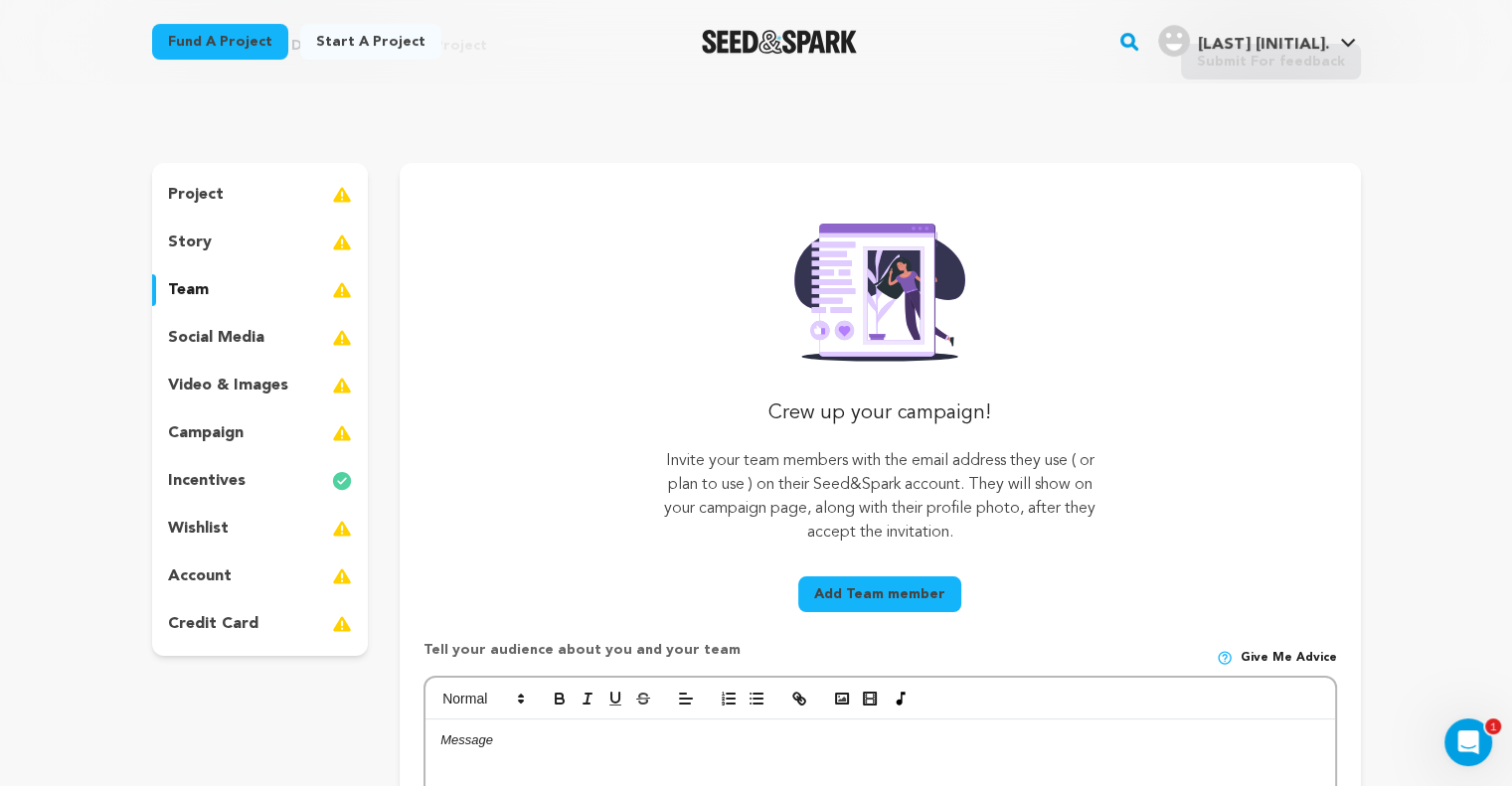 click on "story" at bounding box center [260, 242] 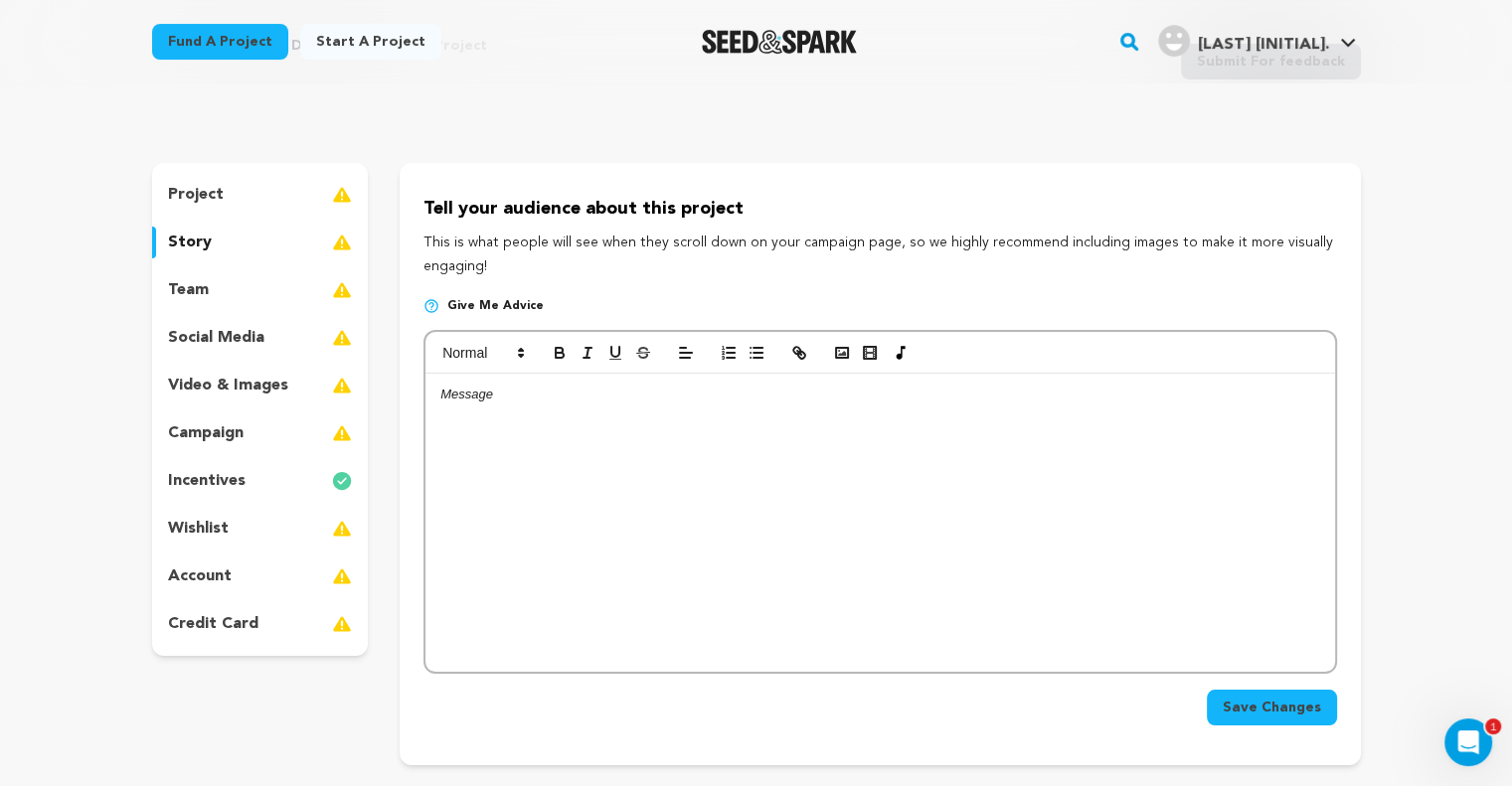 click on "project" at bounding box center (196, 195) 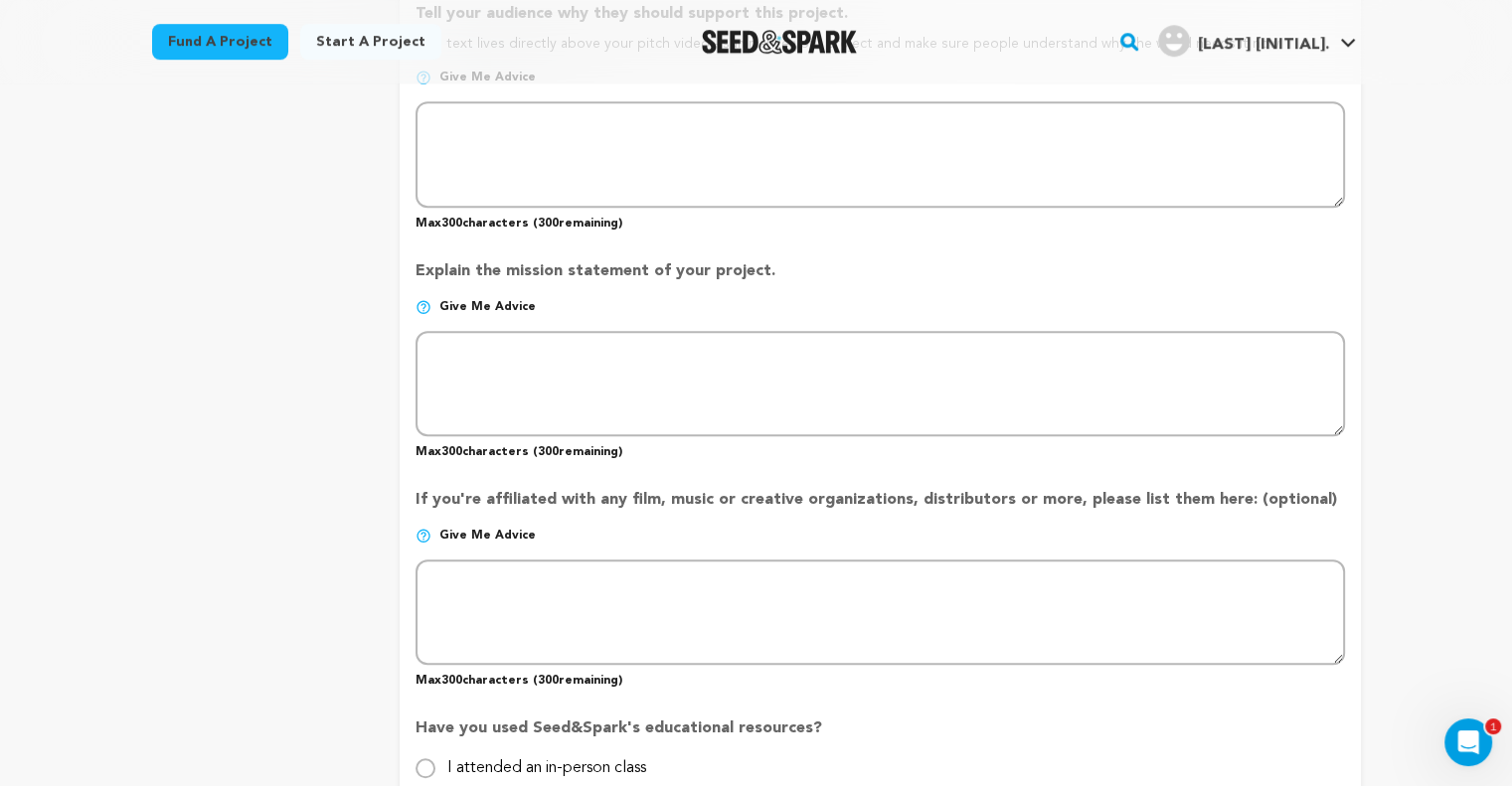 scroll, scrollTop: 1192, scrollLeft: 0, axis: vertical 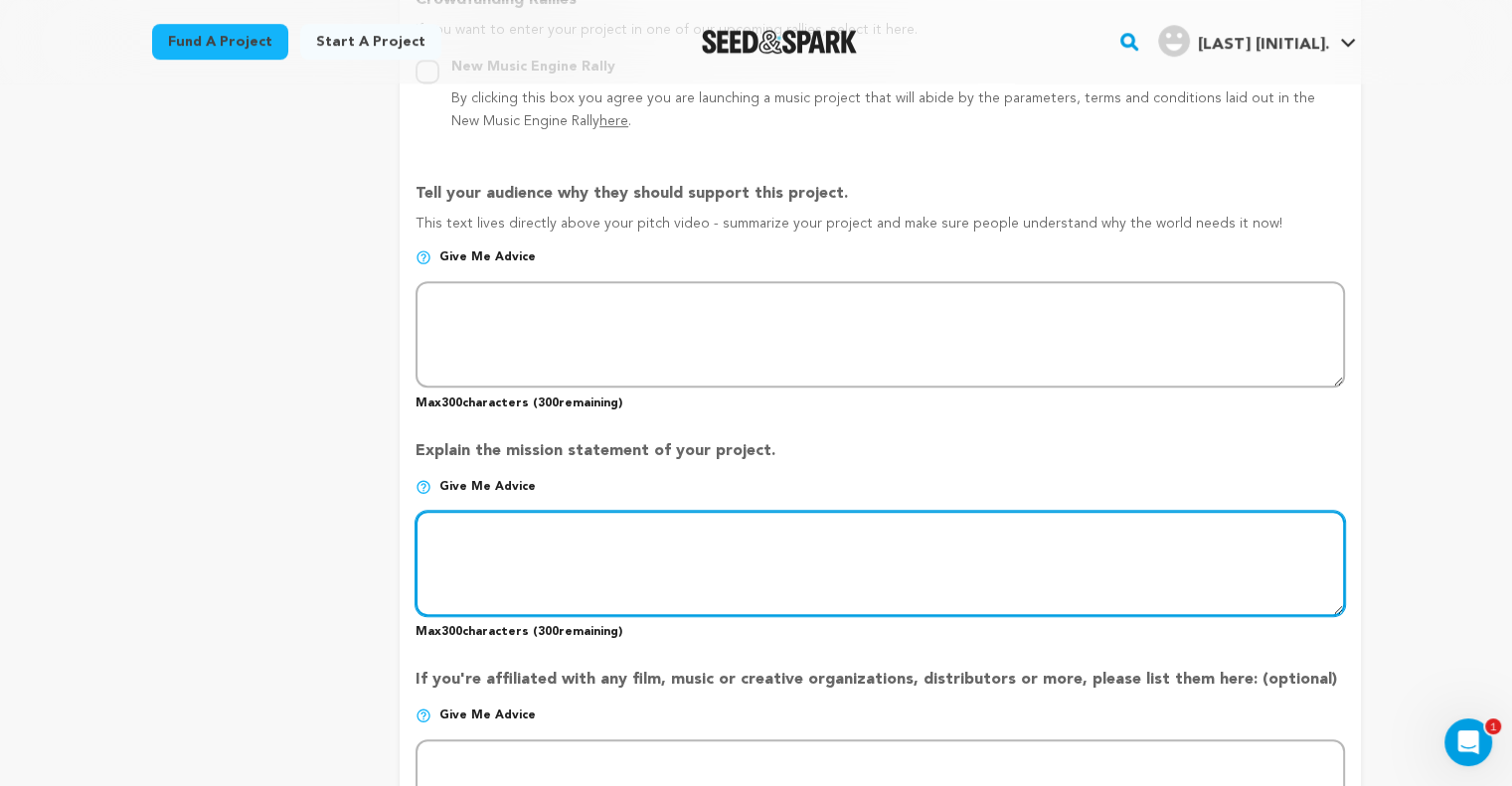 click at bounding box center [880, 563] 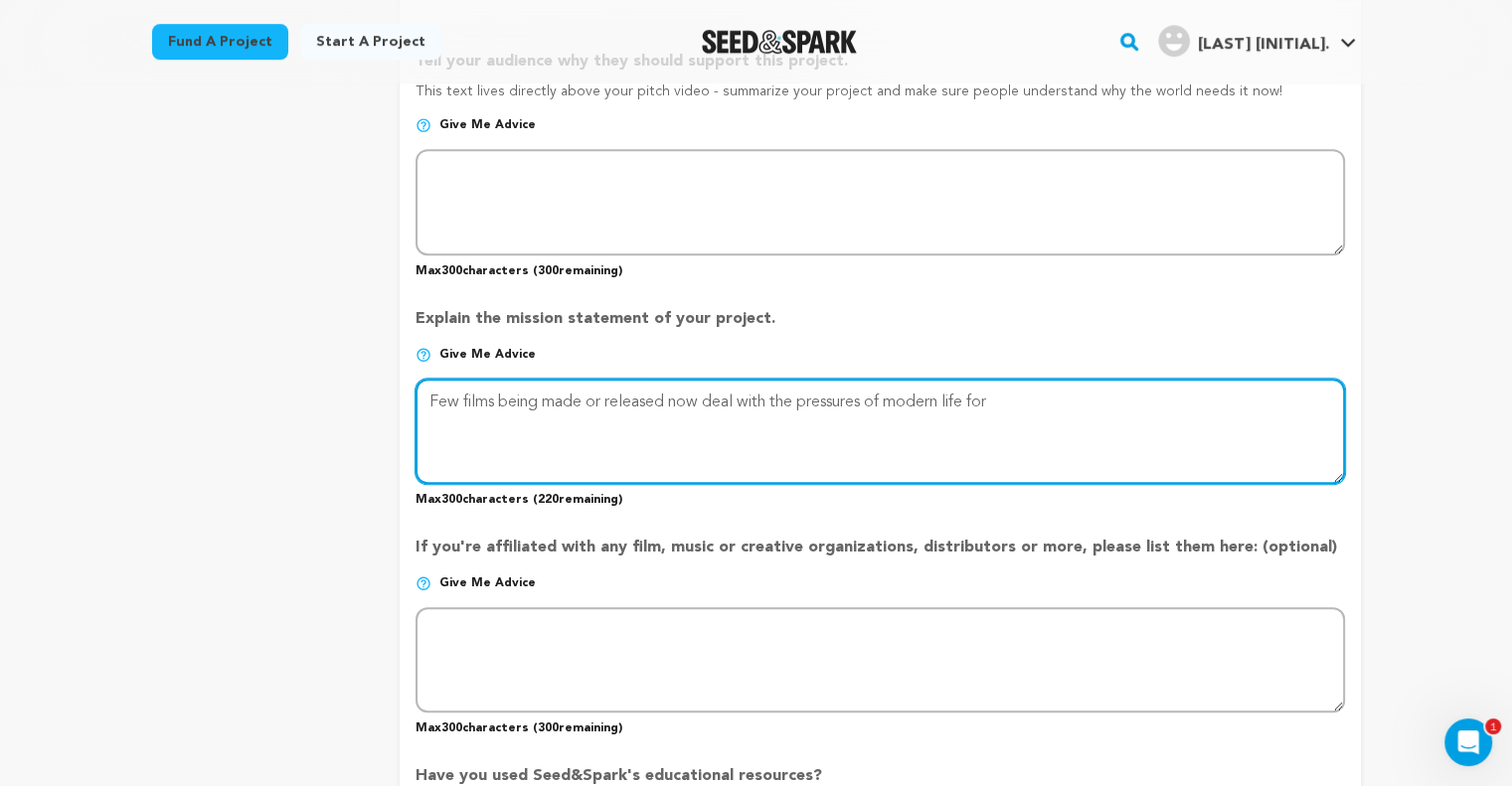 scroll, scrollTop: 1292, scrollLeft: 0, axis: vertical 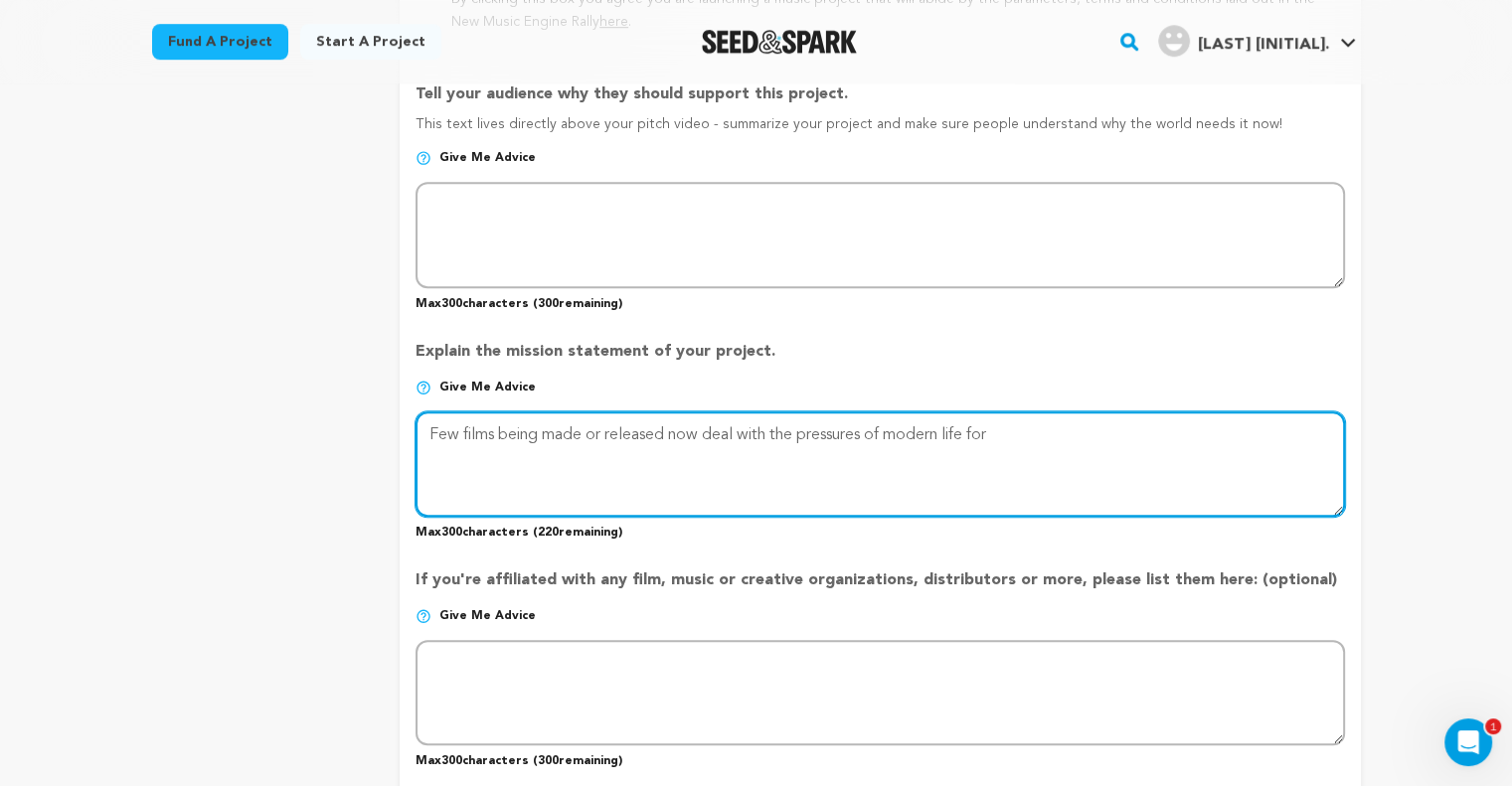 drag, startPoint x: 1012, startPoint y: 427, endPoint x: 895, endPoint y: 432, distance: 117.10679 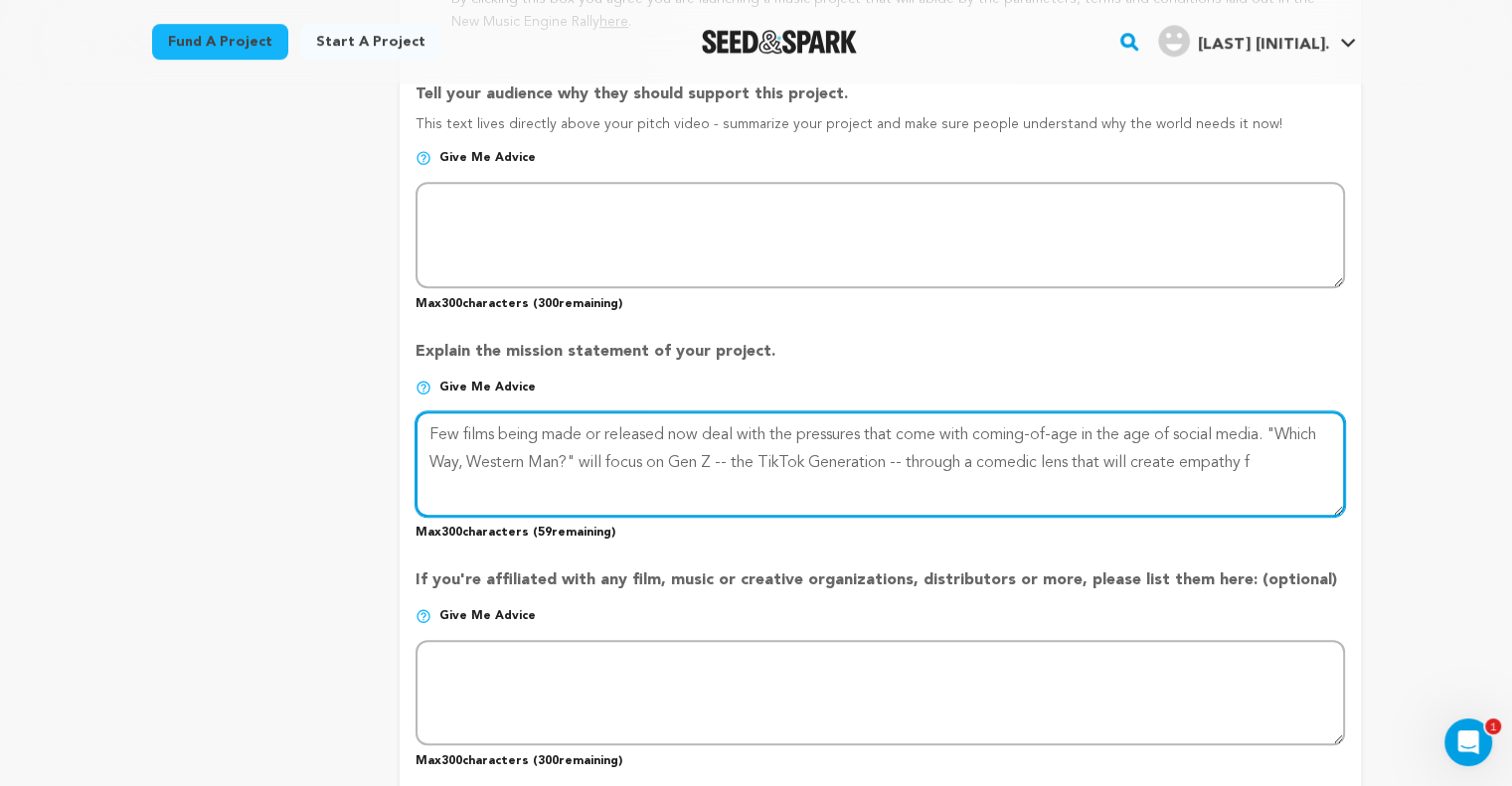 click at bounding box center (880, 464) 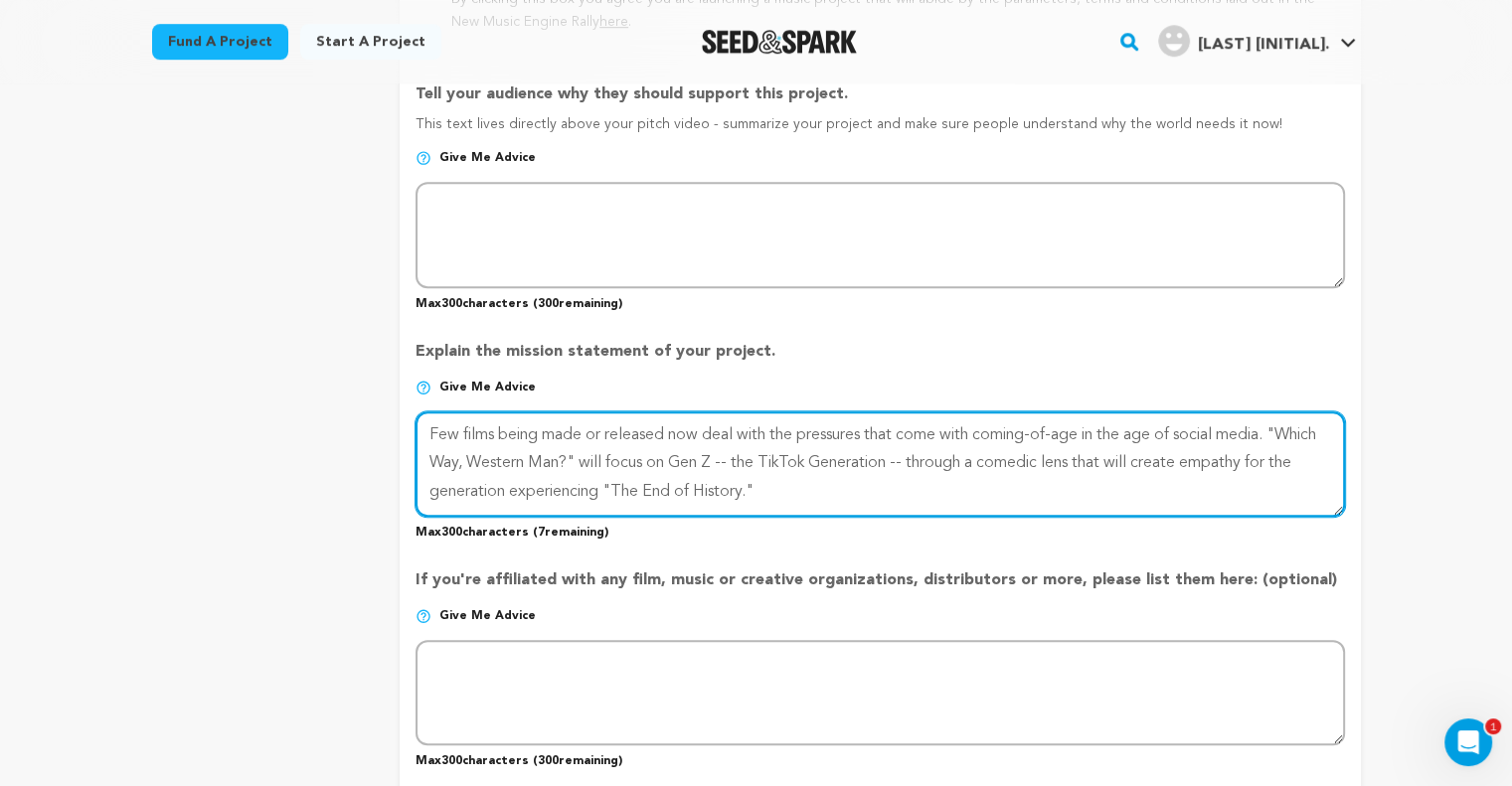 drag, startPoint x: 964, startPoint y: 460, endPoint x: 776, endPoint y: 467, distance: 188.13027 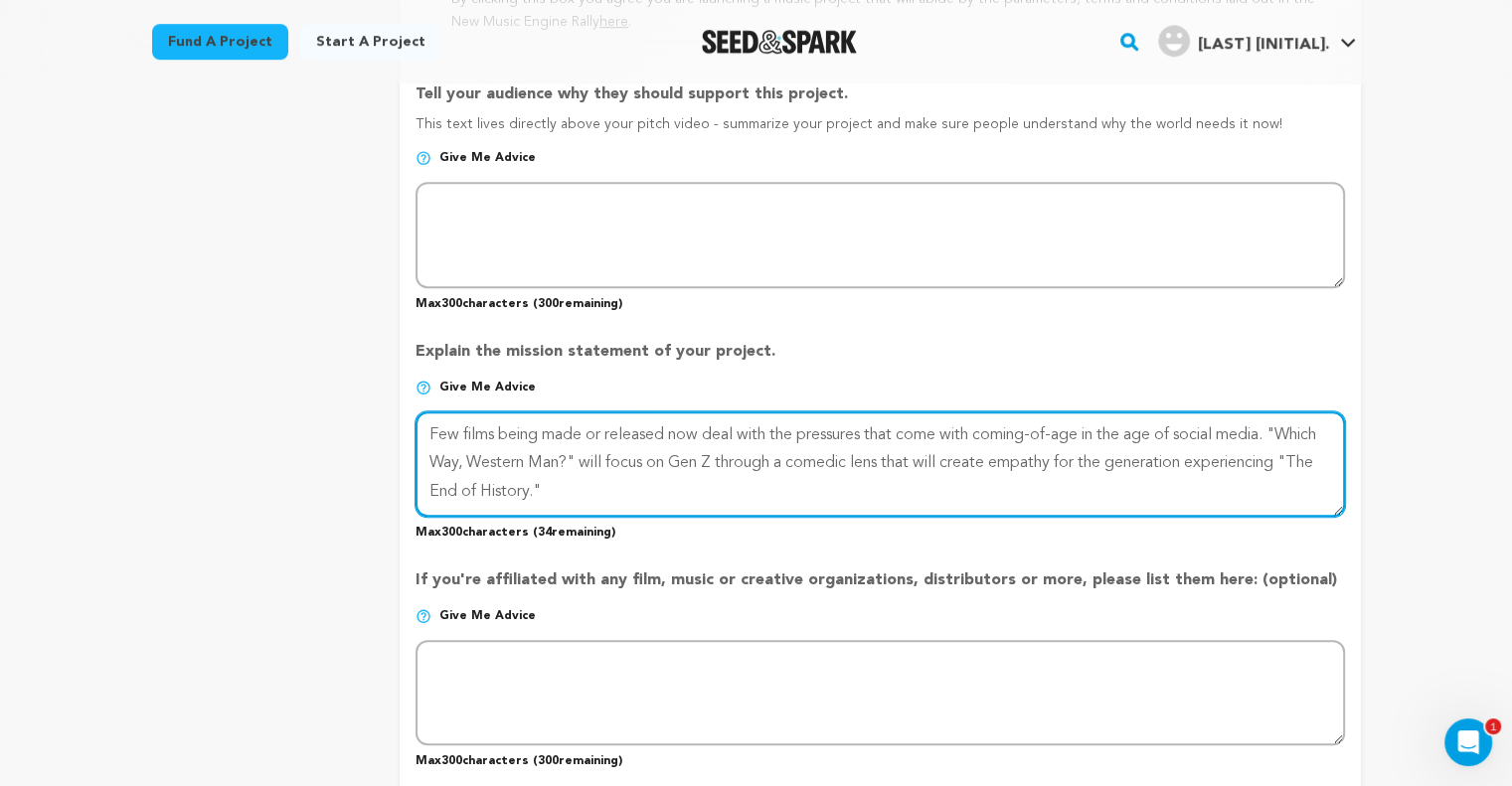 click at bounding box center (880, 464) 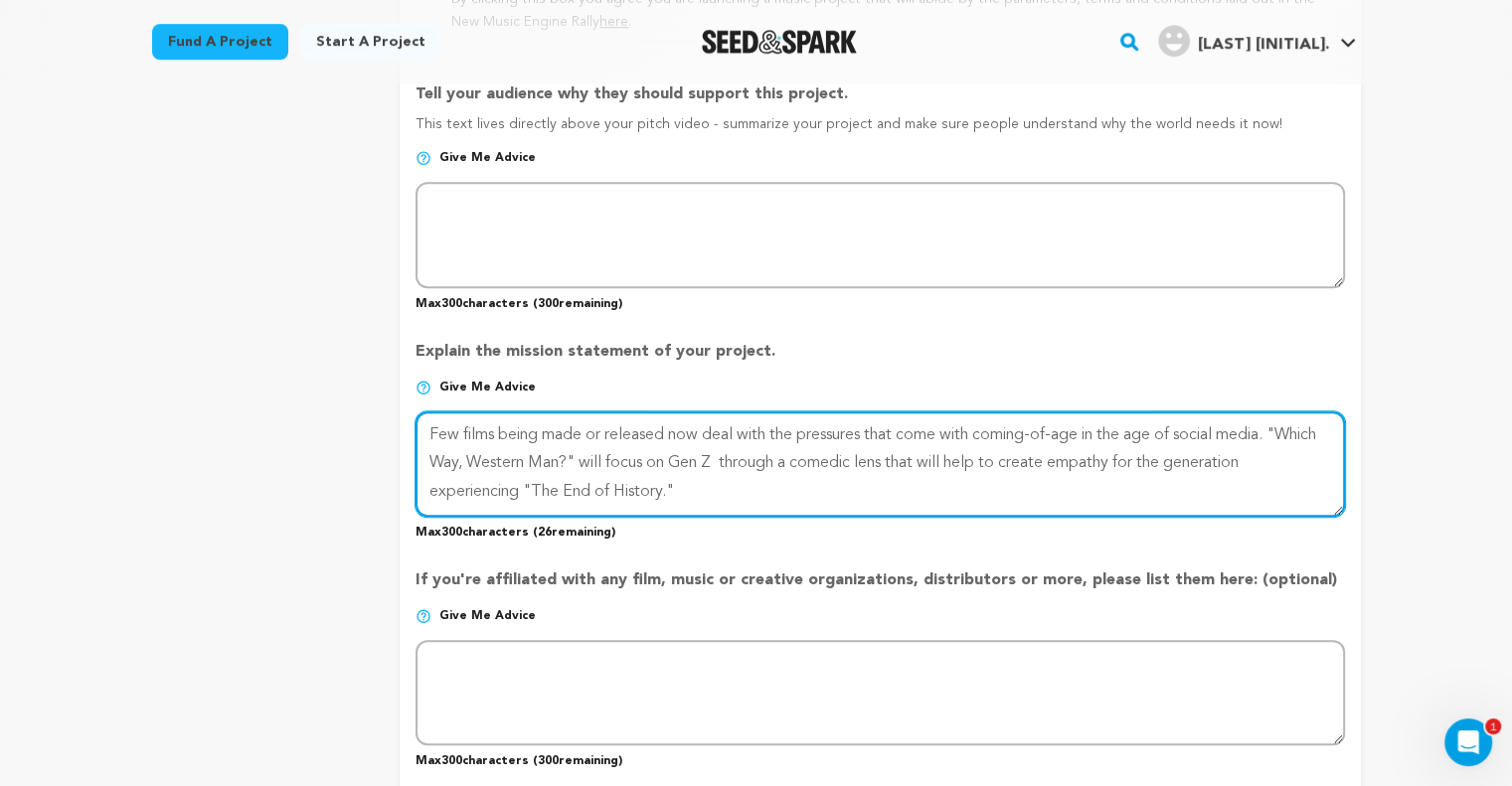click at bounding box center [880, 464] 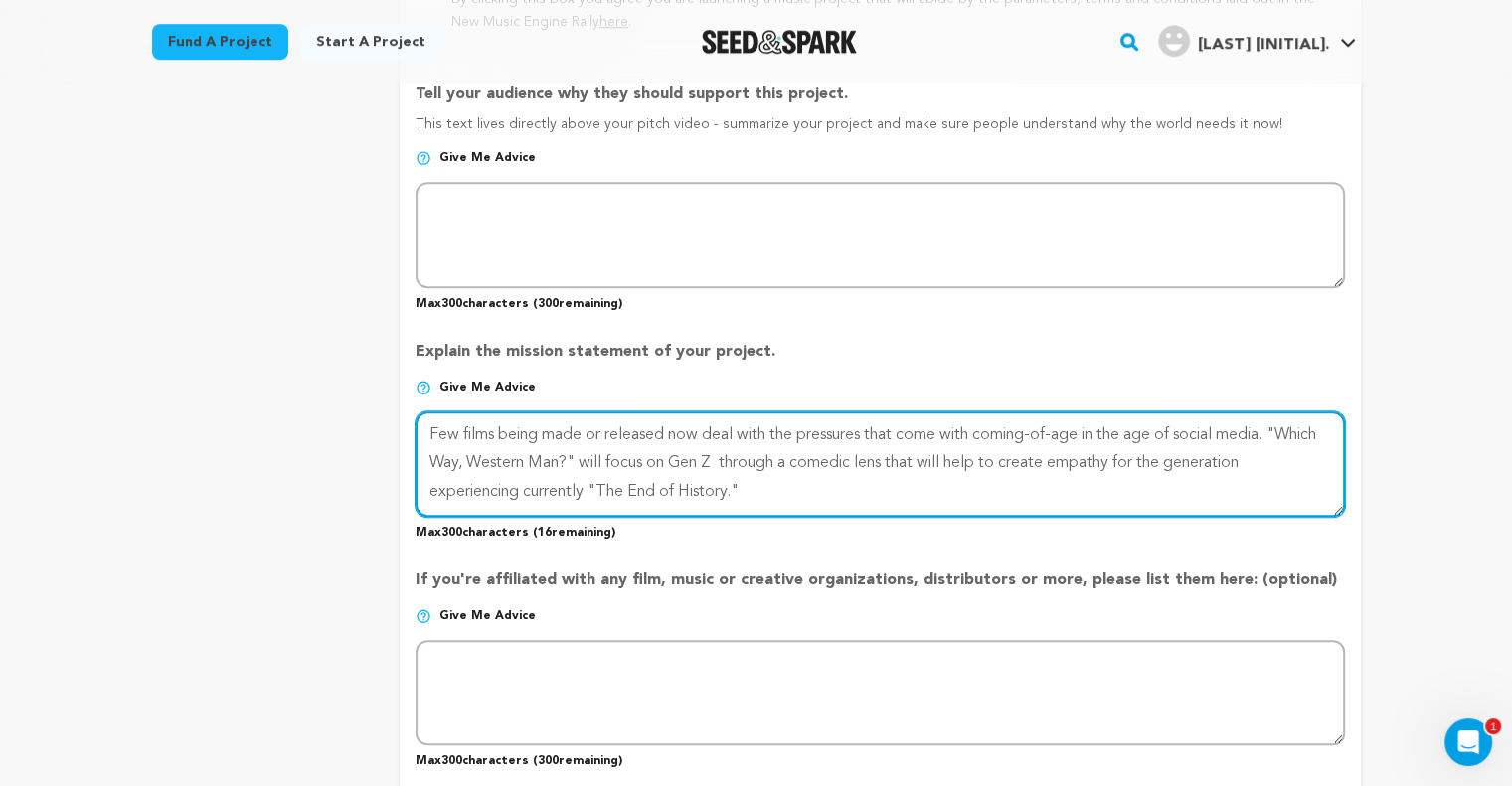 scroll, scrollTop: 1391, scrollLeft: 0, axis: vertical 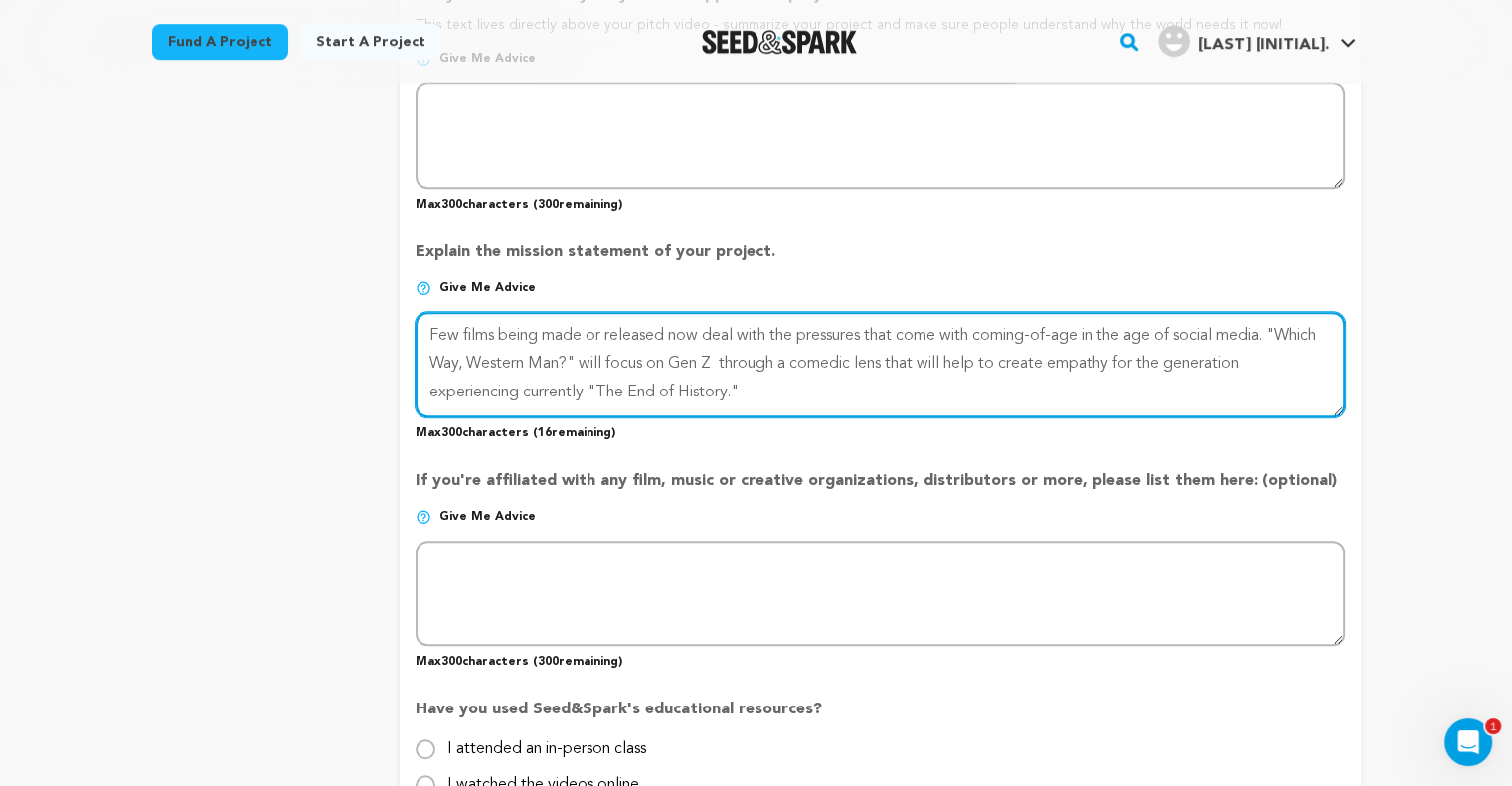 drag, startPoint x: 585, startPoint y: 386, endPoint x: 528, endPoint y: 388, distance: 57.035077 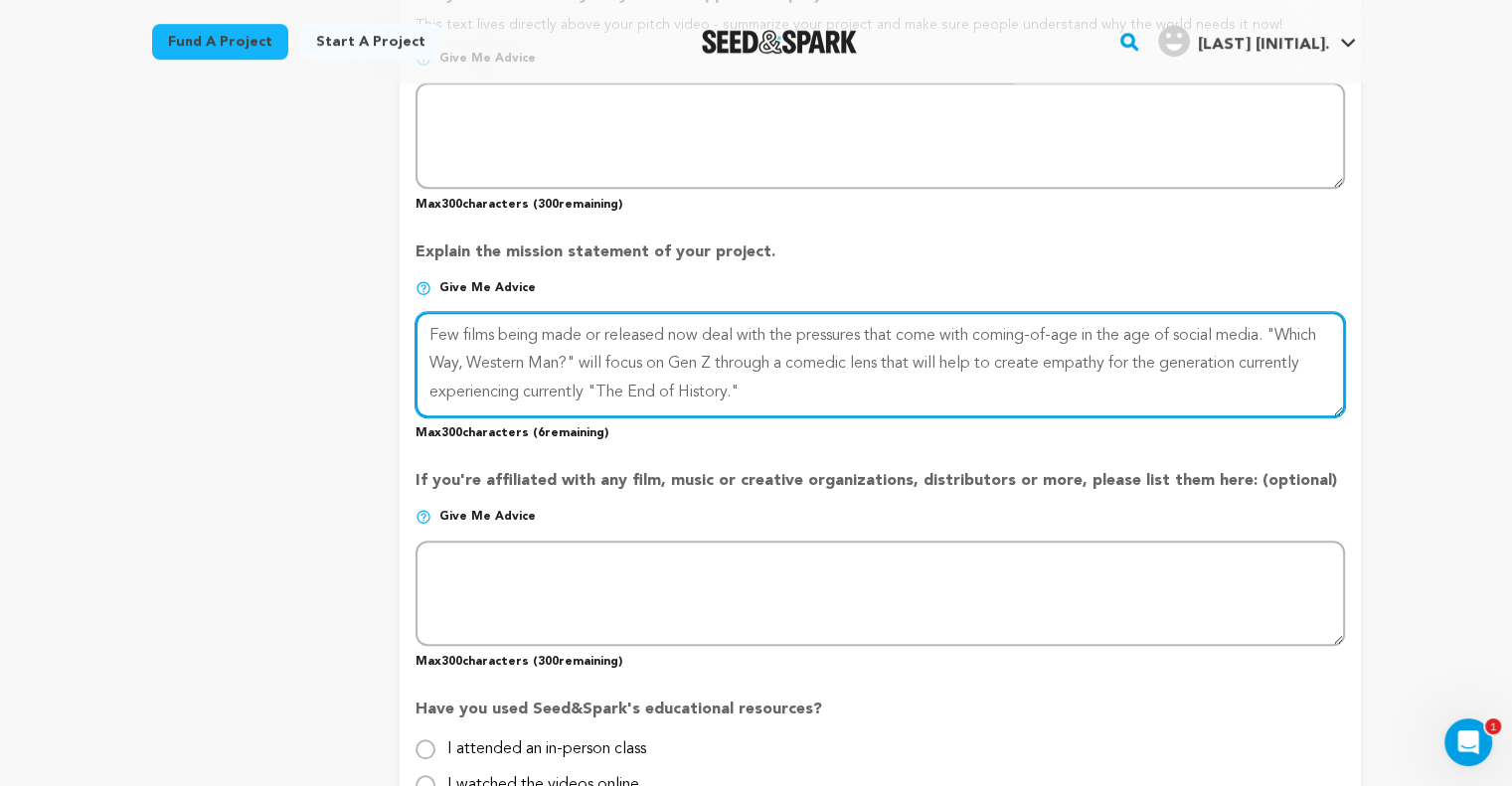 drag, startPoint x: 652, startPoint y: 392, endPoint x: 589, endPoint y: 392, distance: 63 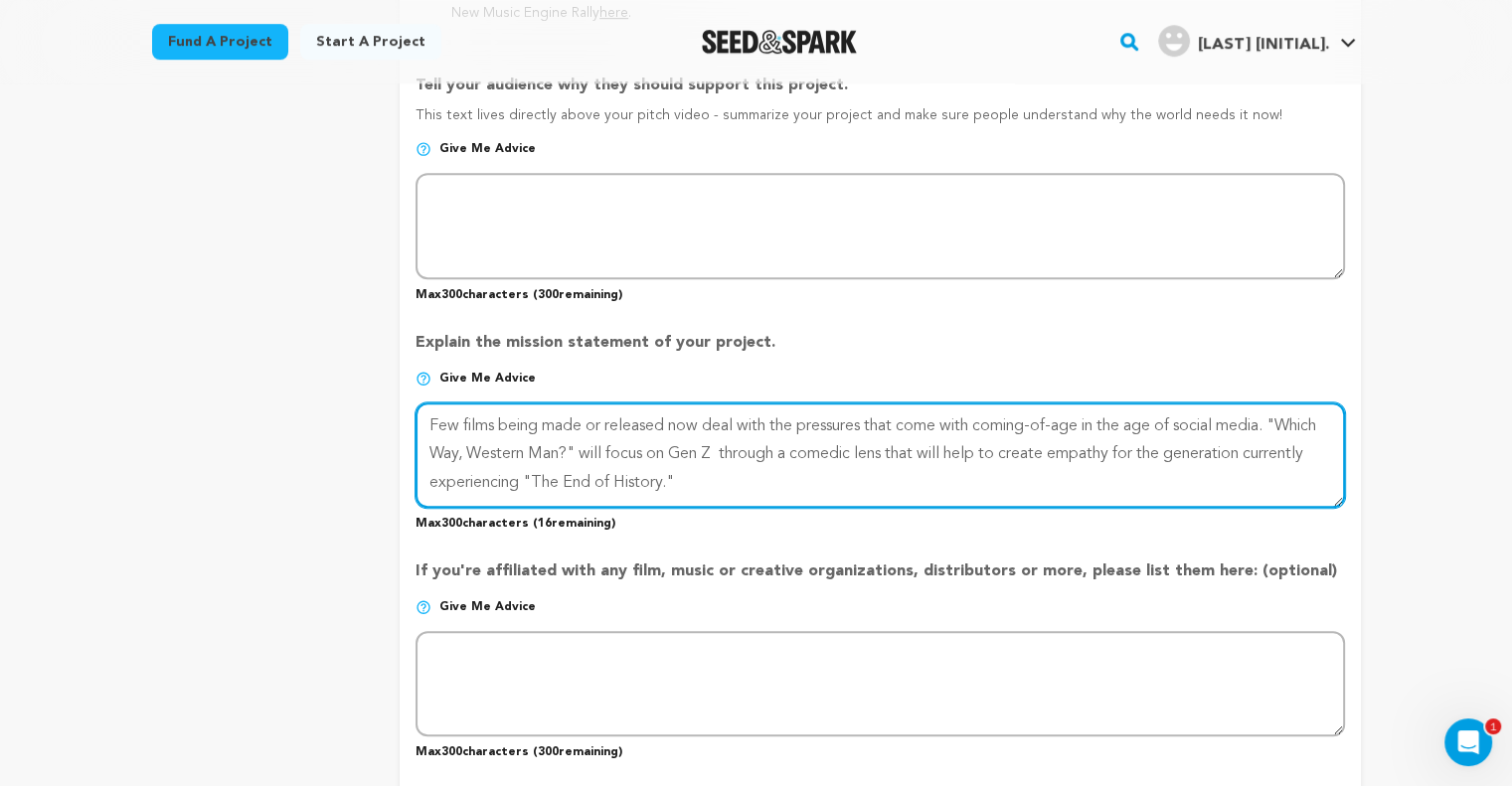 scroll, scrollTop: 1590, scrollLeft: 0, axis: vertical 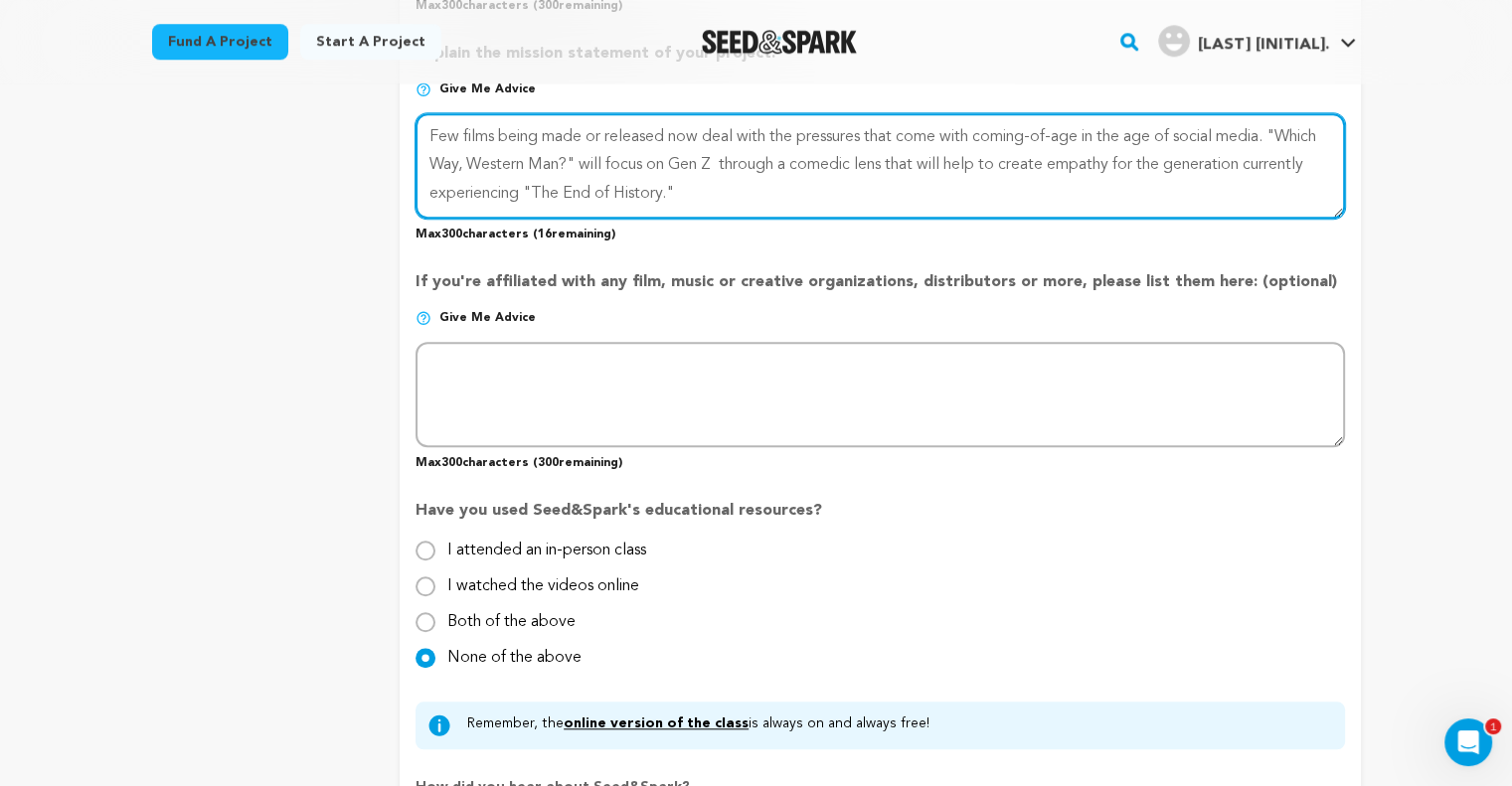 type on "Few films being made or released now deal with the pressures that come with coming-of-age in the age of social media. "Which Way, Western Man?" will focus on Gen Z  through a comedic lens that will help to create empathy for the generation currently experiencing "The End of History."" 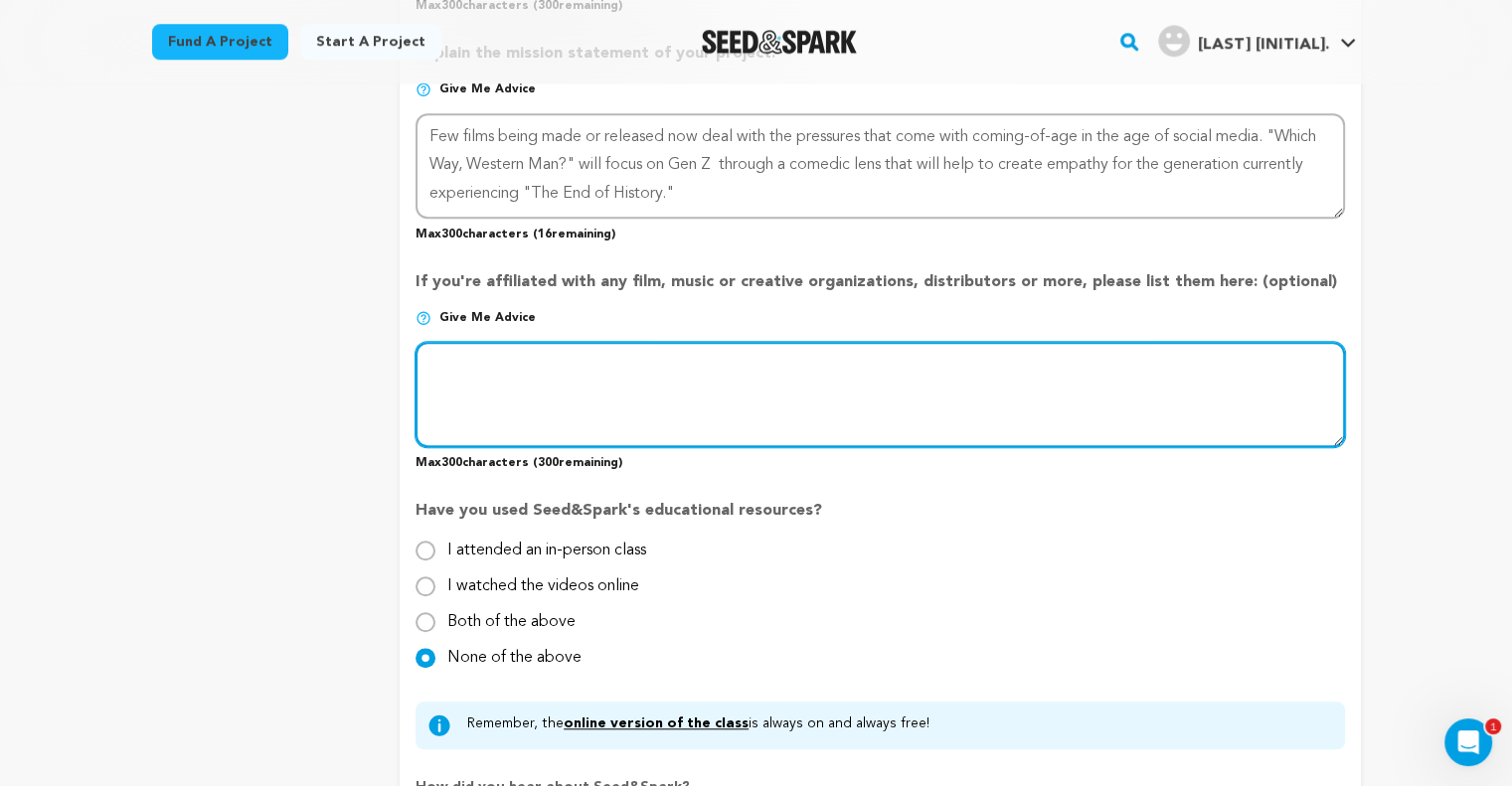 click at bounding box center [880, 394] 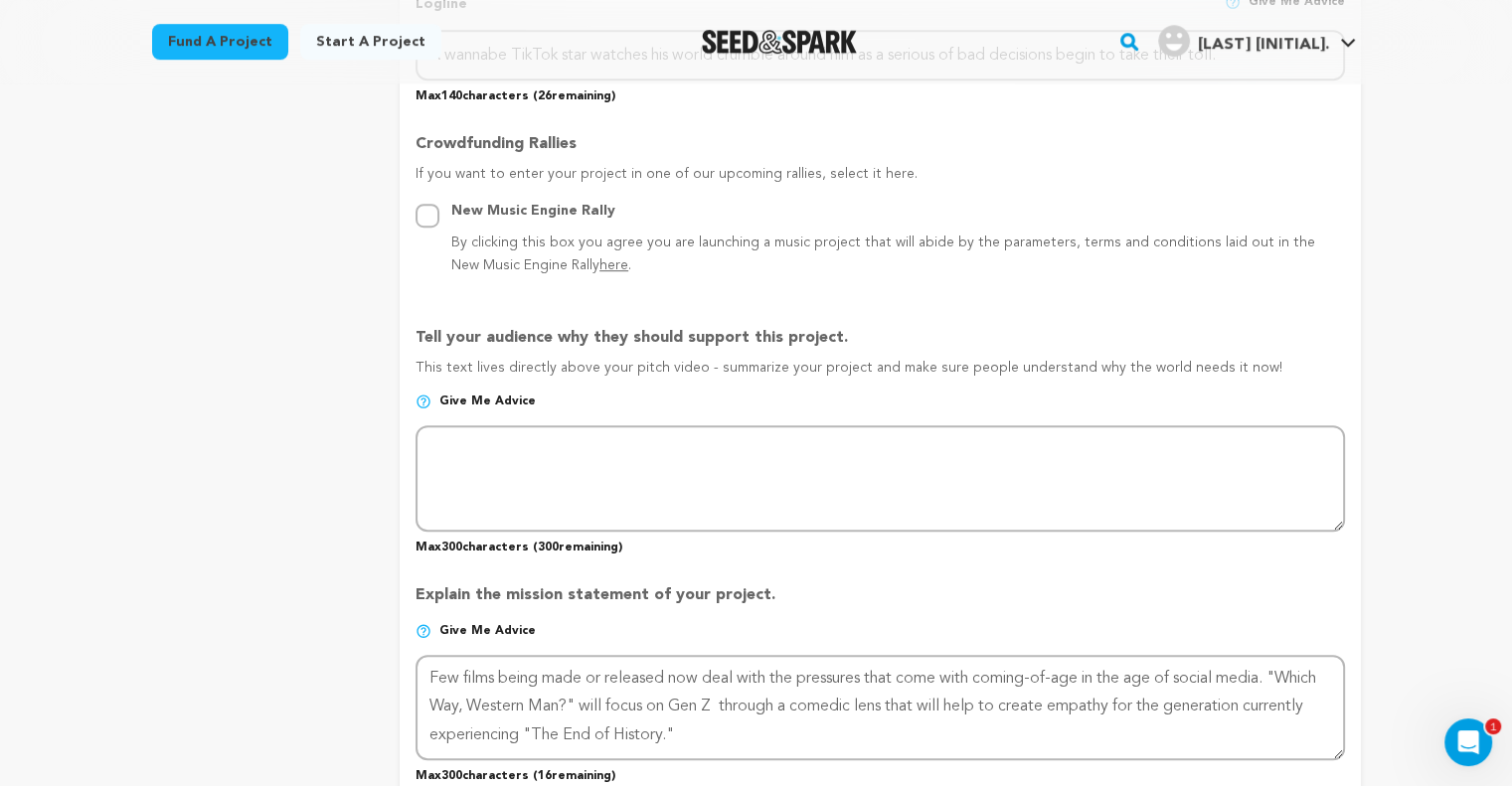 scroll, scrollTop: 1093, scrollLeft: 0, axis: vertical 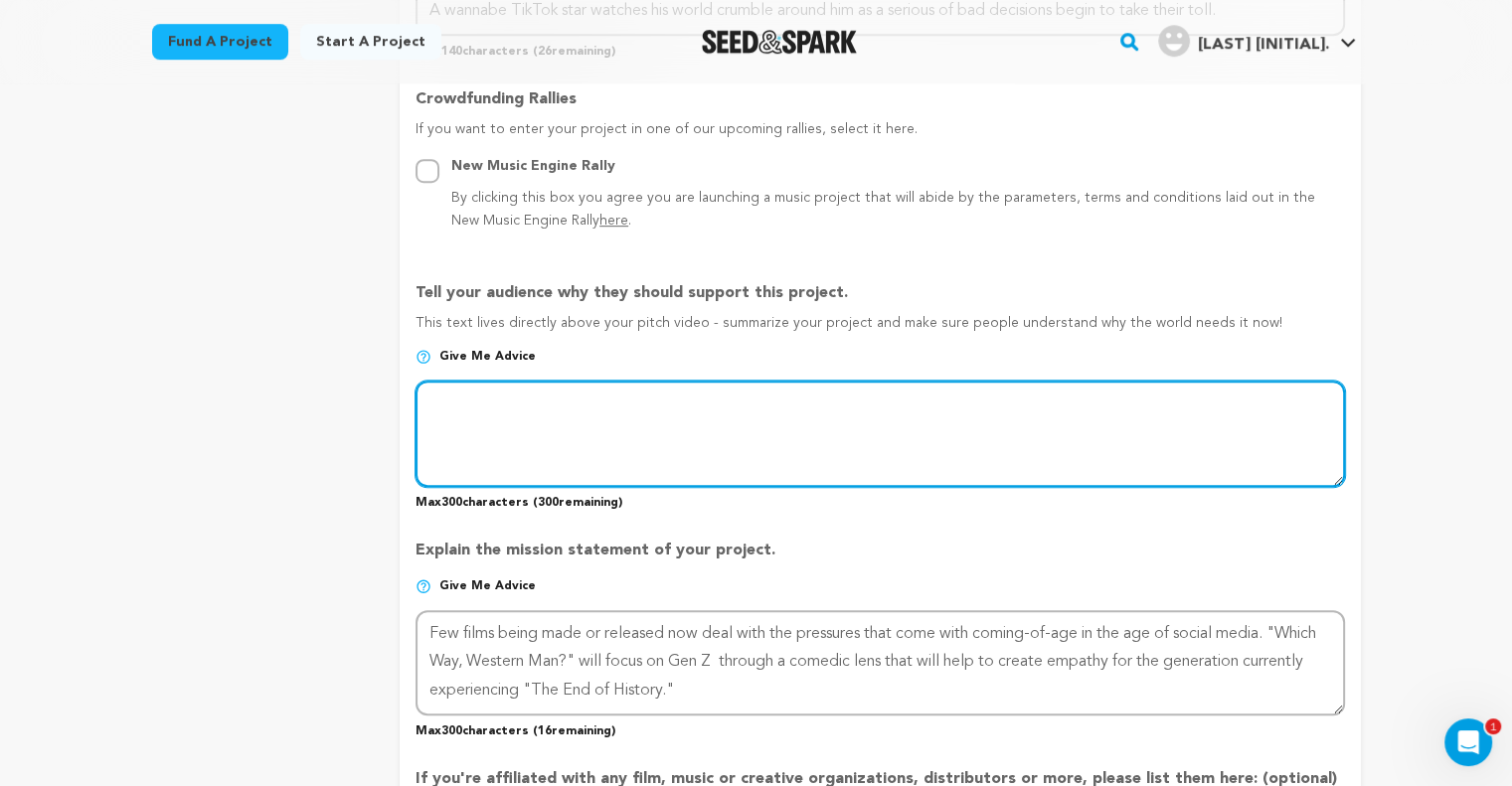 click at bounding box center [880, 433] 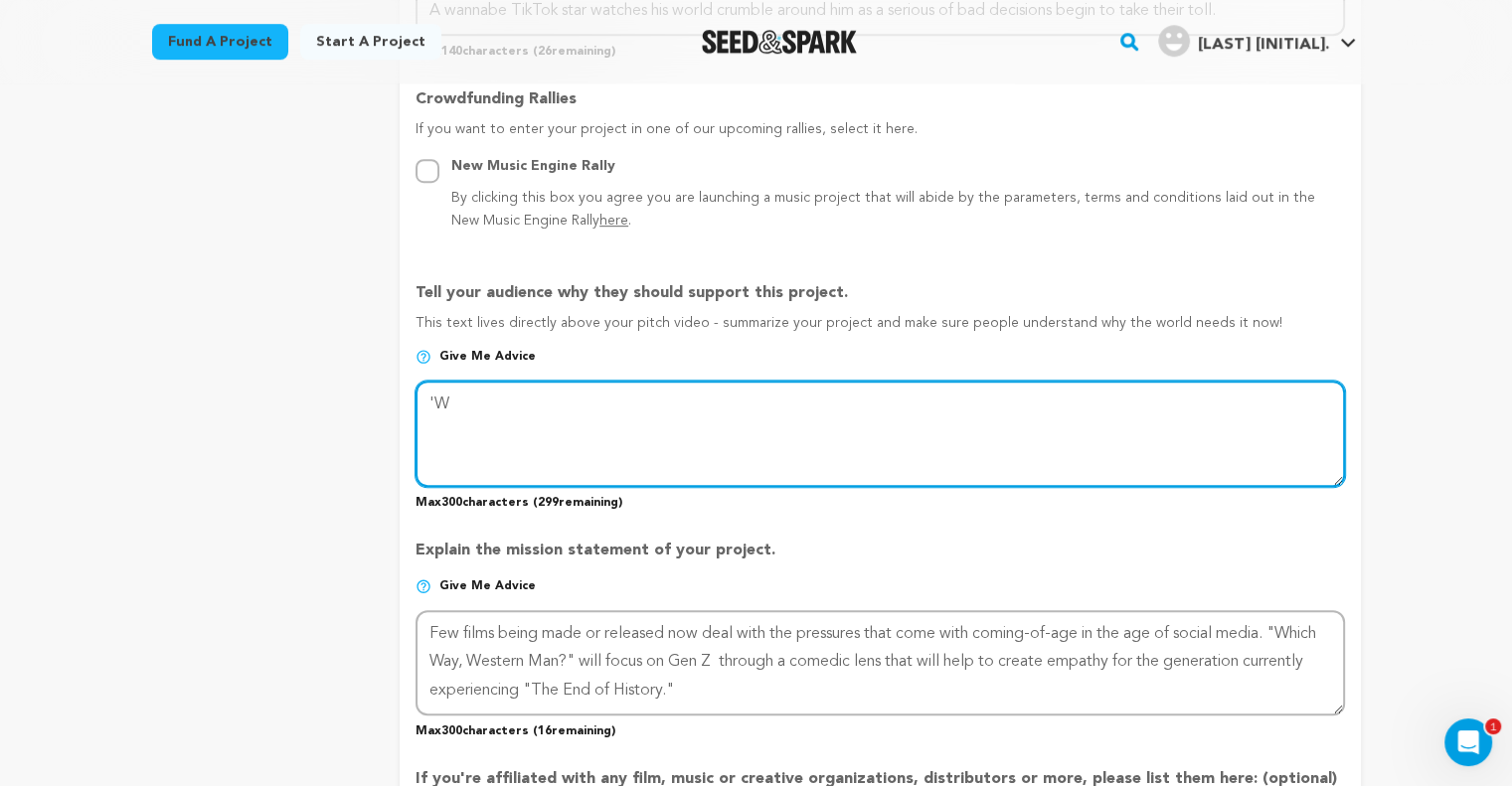type on "'" 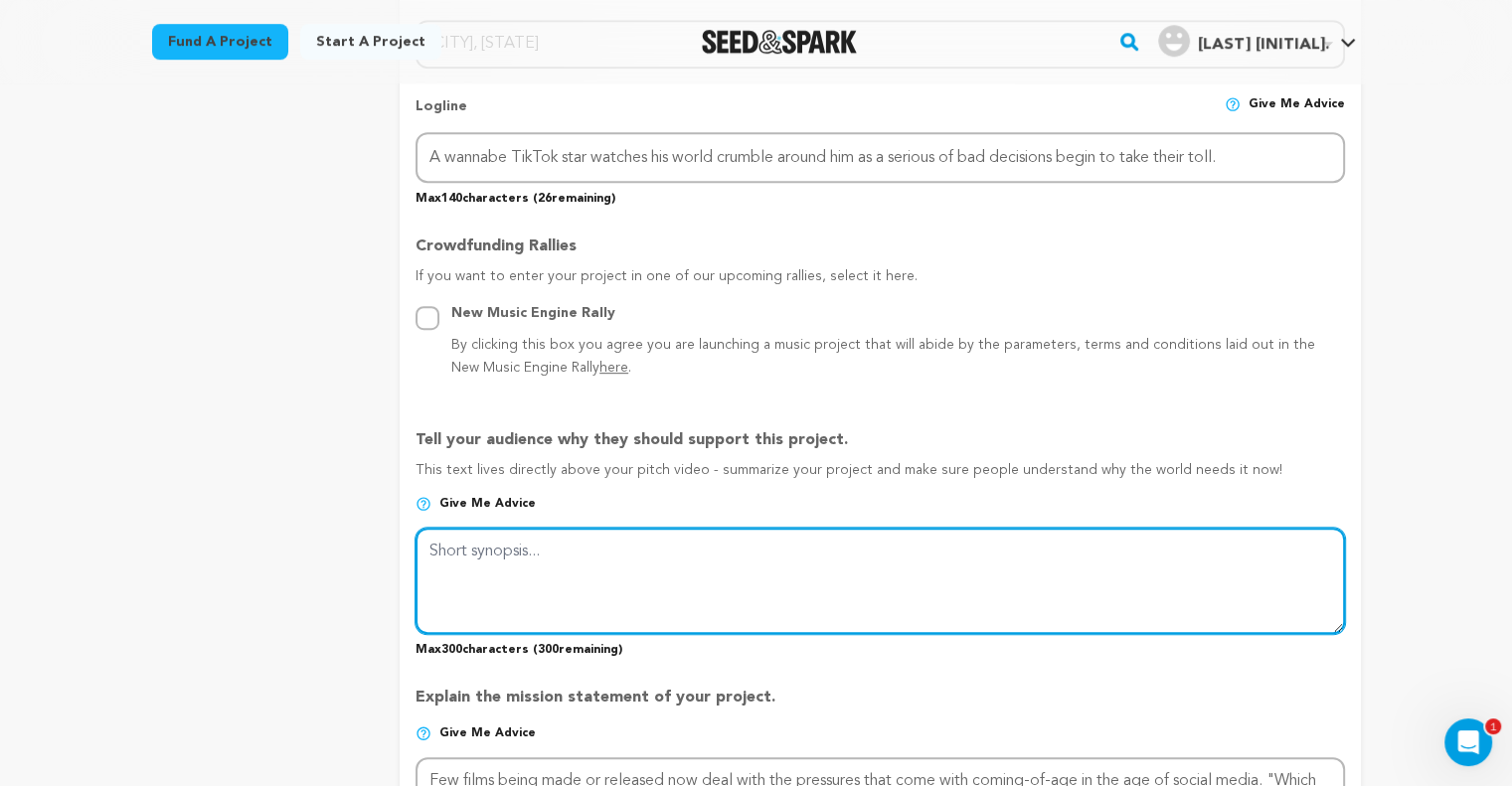 scroll, scrollTop: 1093, scrollLeft: 0, axis: vertical 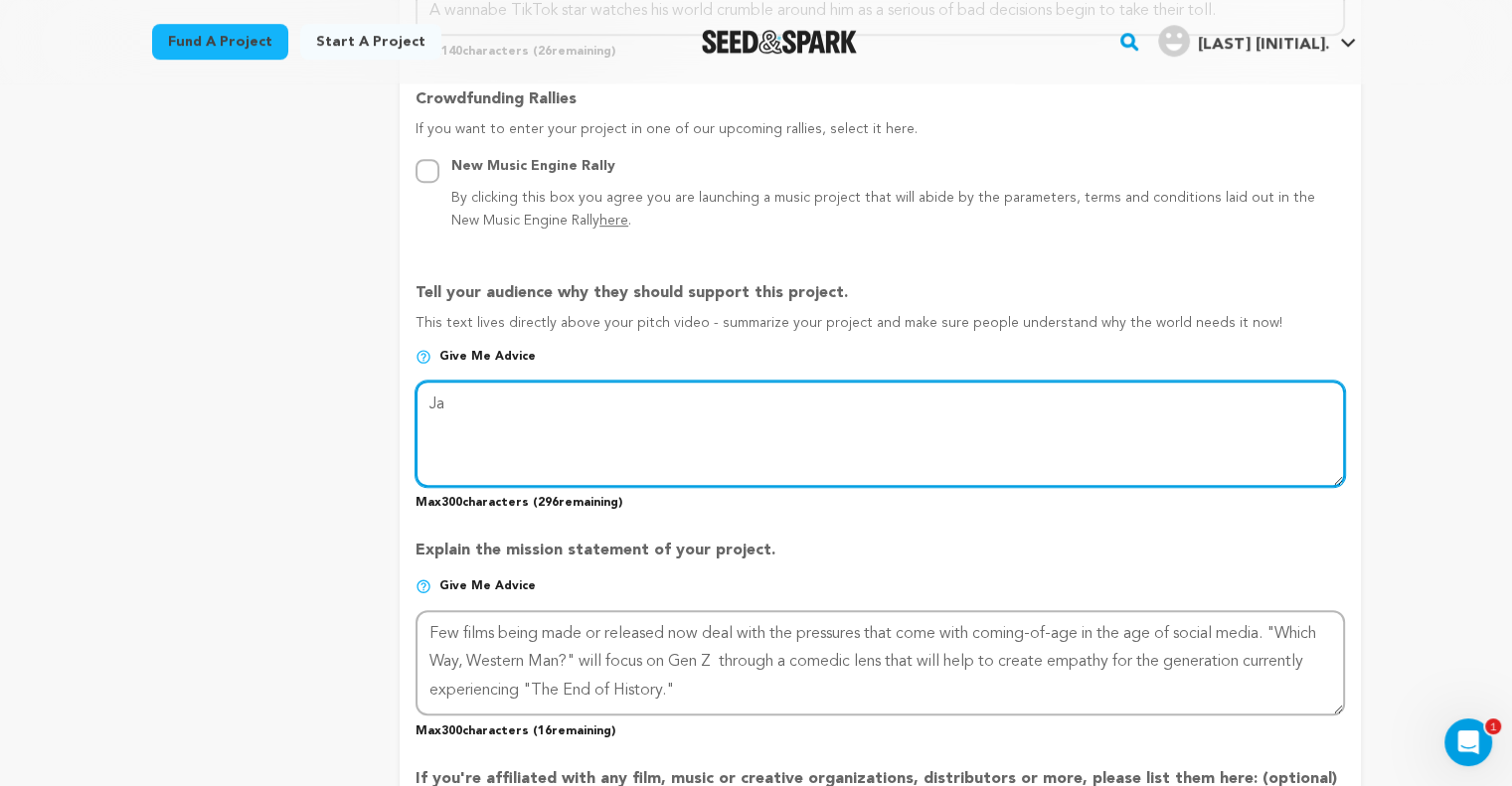 type on "J" 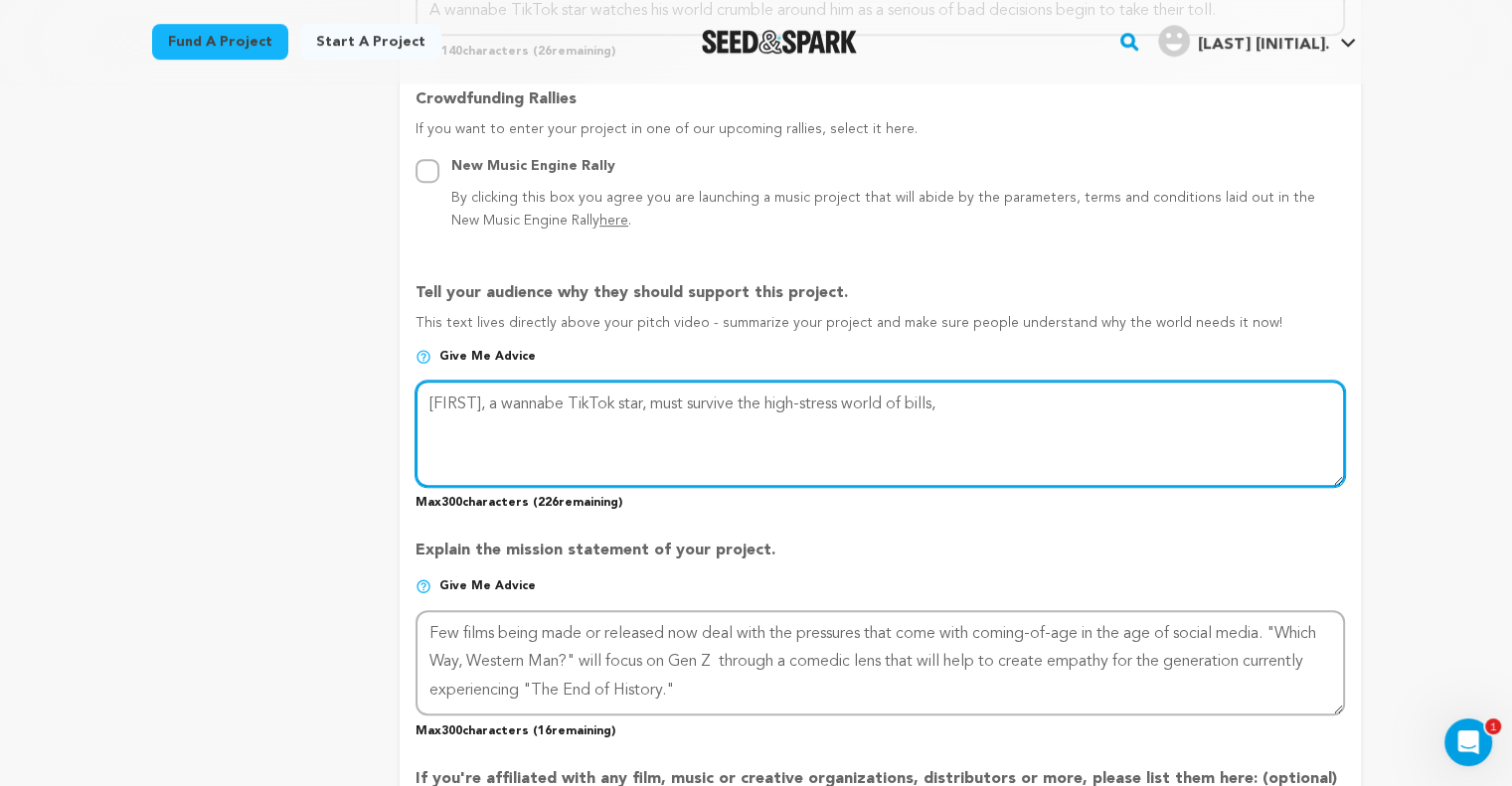 type on "Jake, a wannabe TikTok star, must survive the high-stress world of bills," 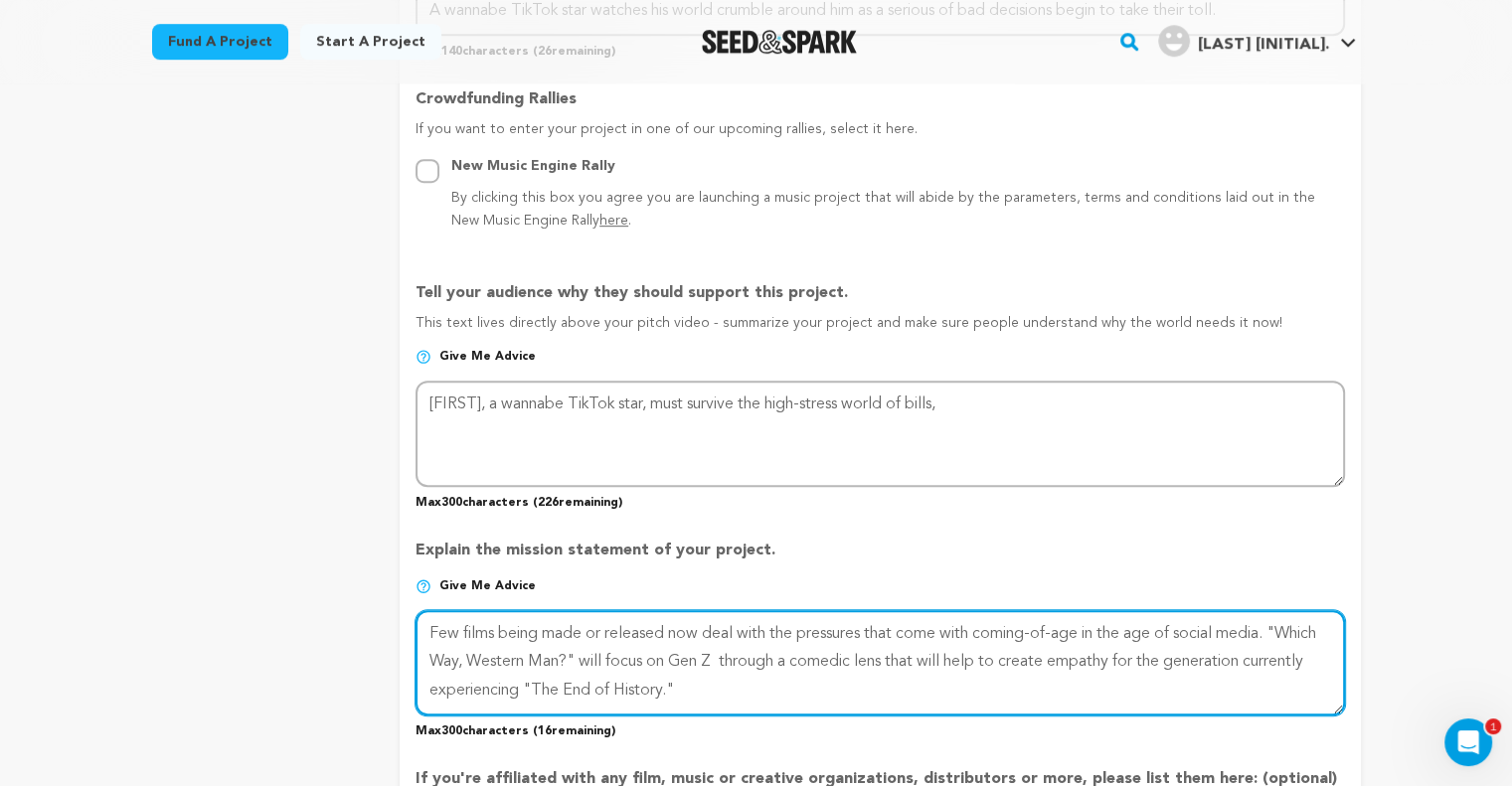 click at bounding box center (880, 663) 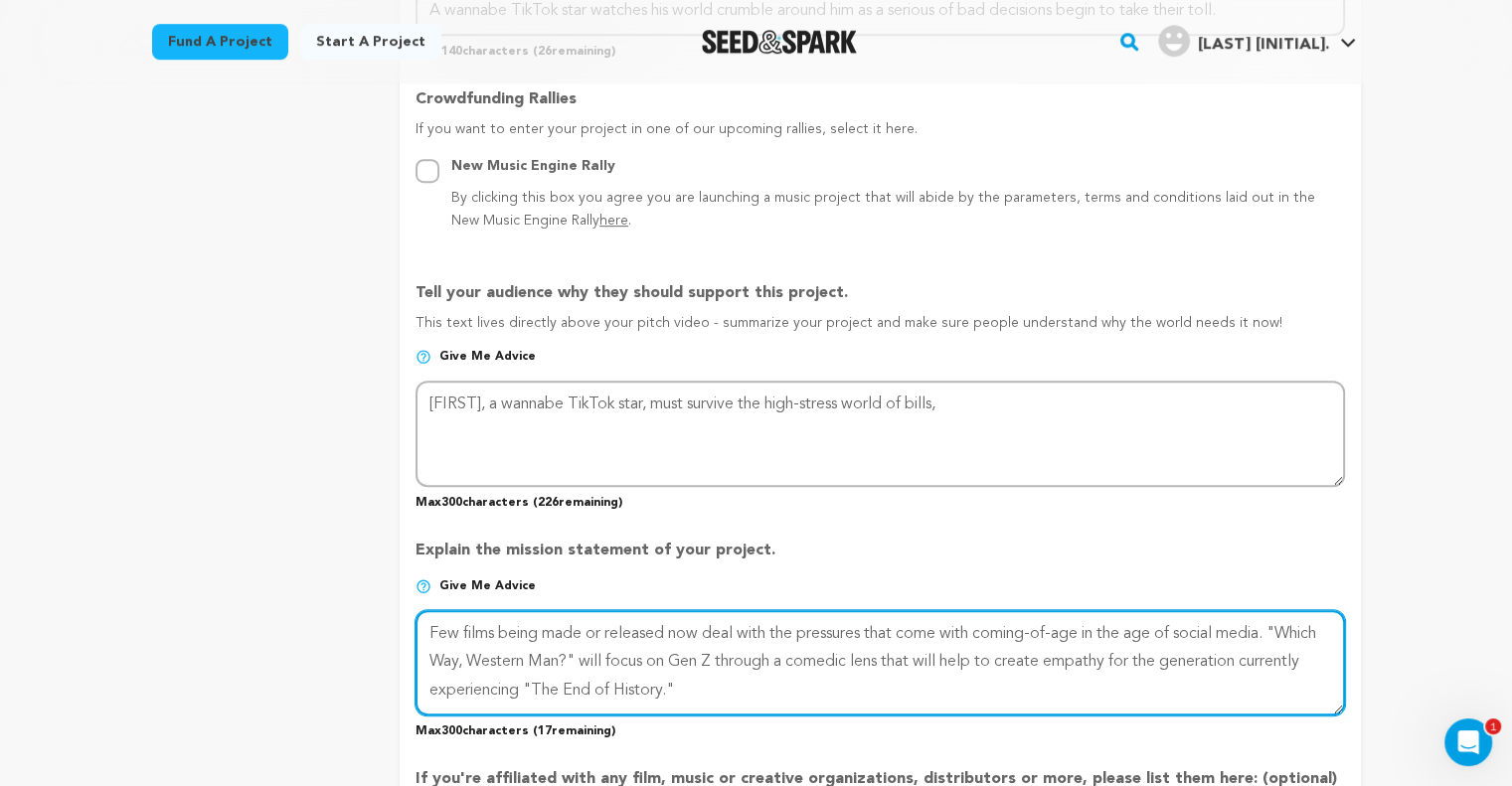 type on "Few films being made or released now deal with the pressures that come with coming-of-age in the age of social media. "Which Way, Western Man?" will focus on Gen Z through a comedic lens that will help to create empathy for the generation currently experiencing "The End of History."" 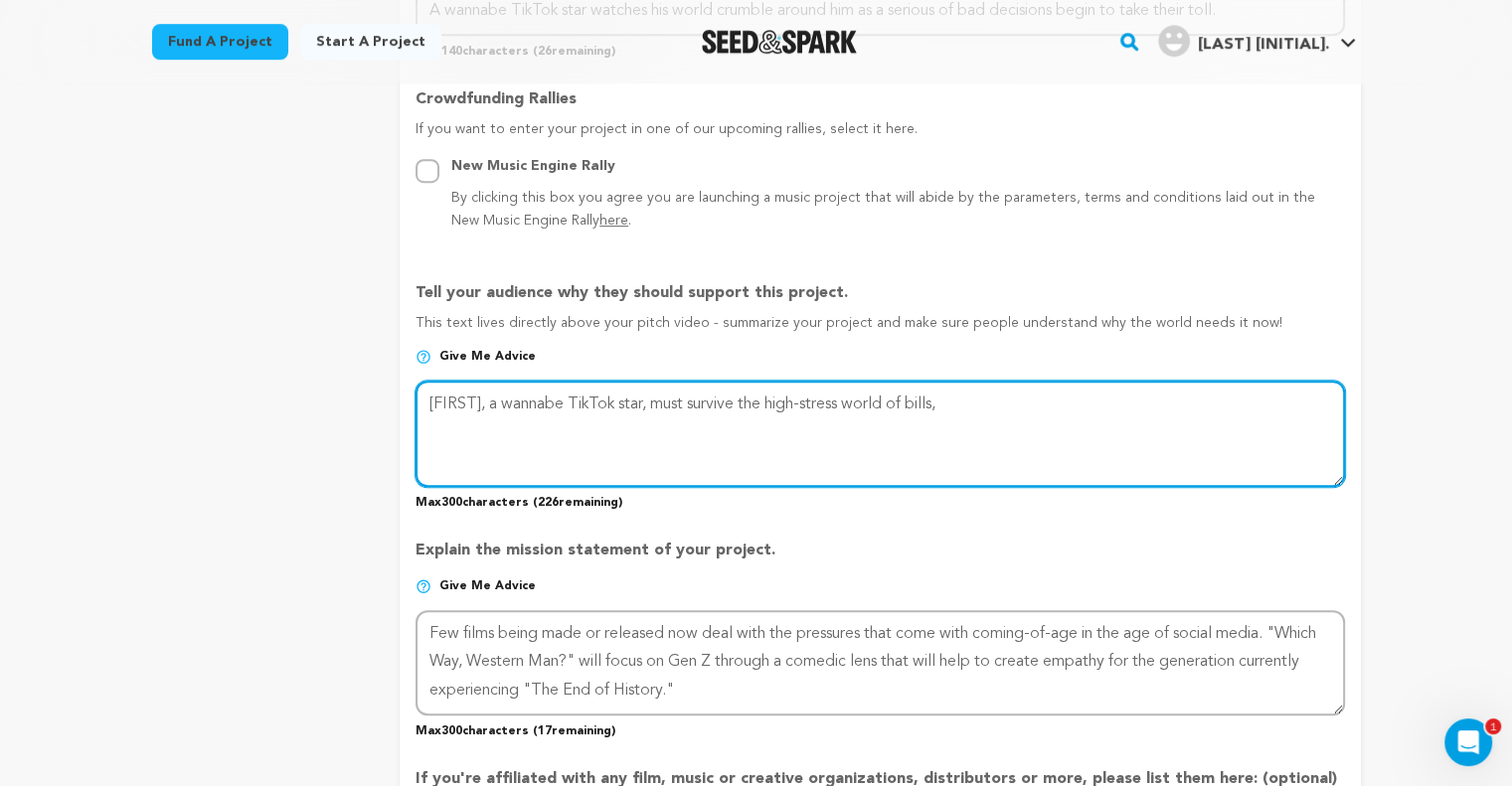 click at bounding box center [880, 433] 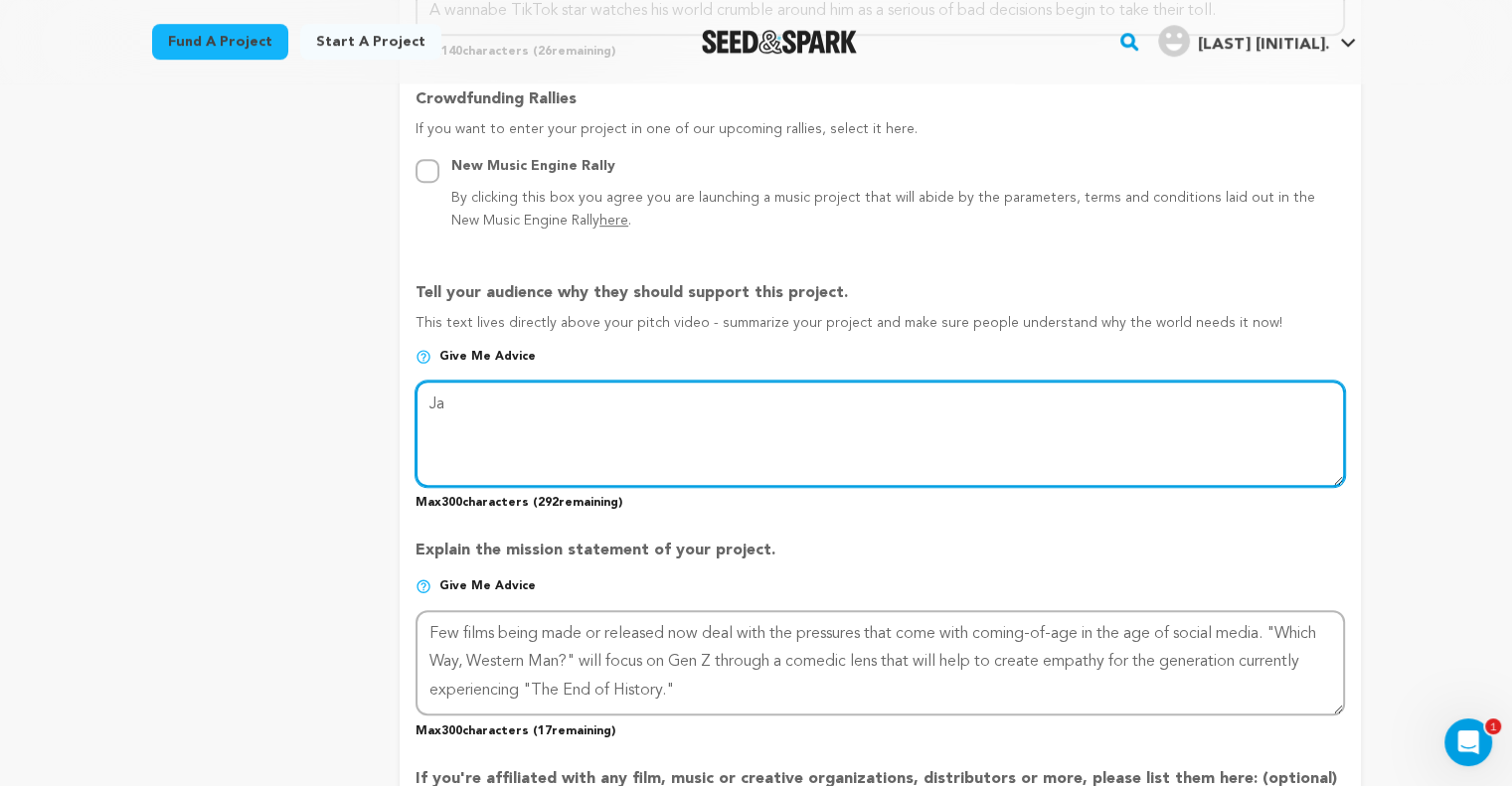 type on "J" 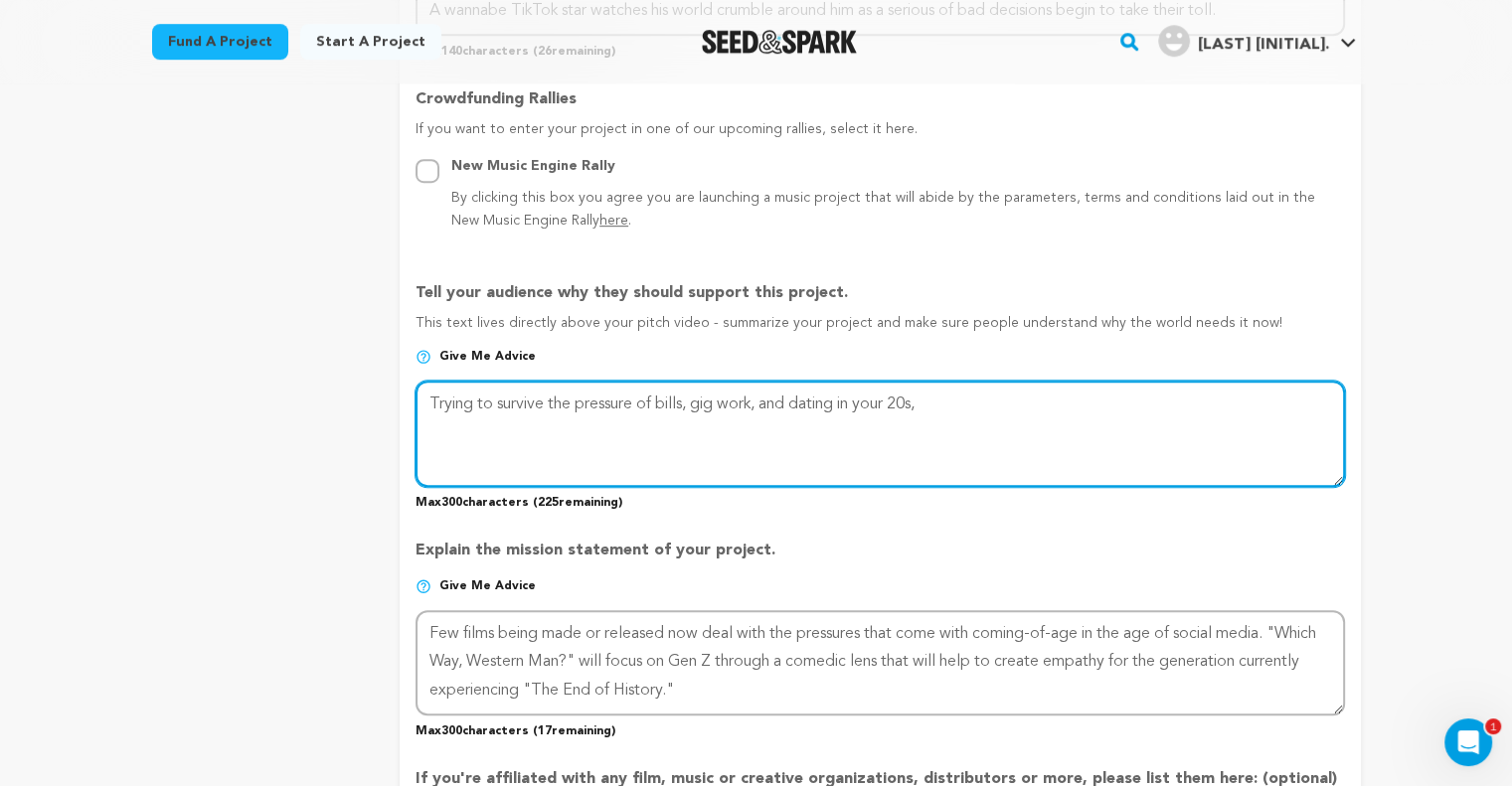 click at bounding box center (880, 433) 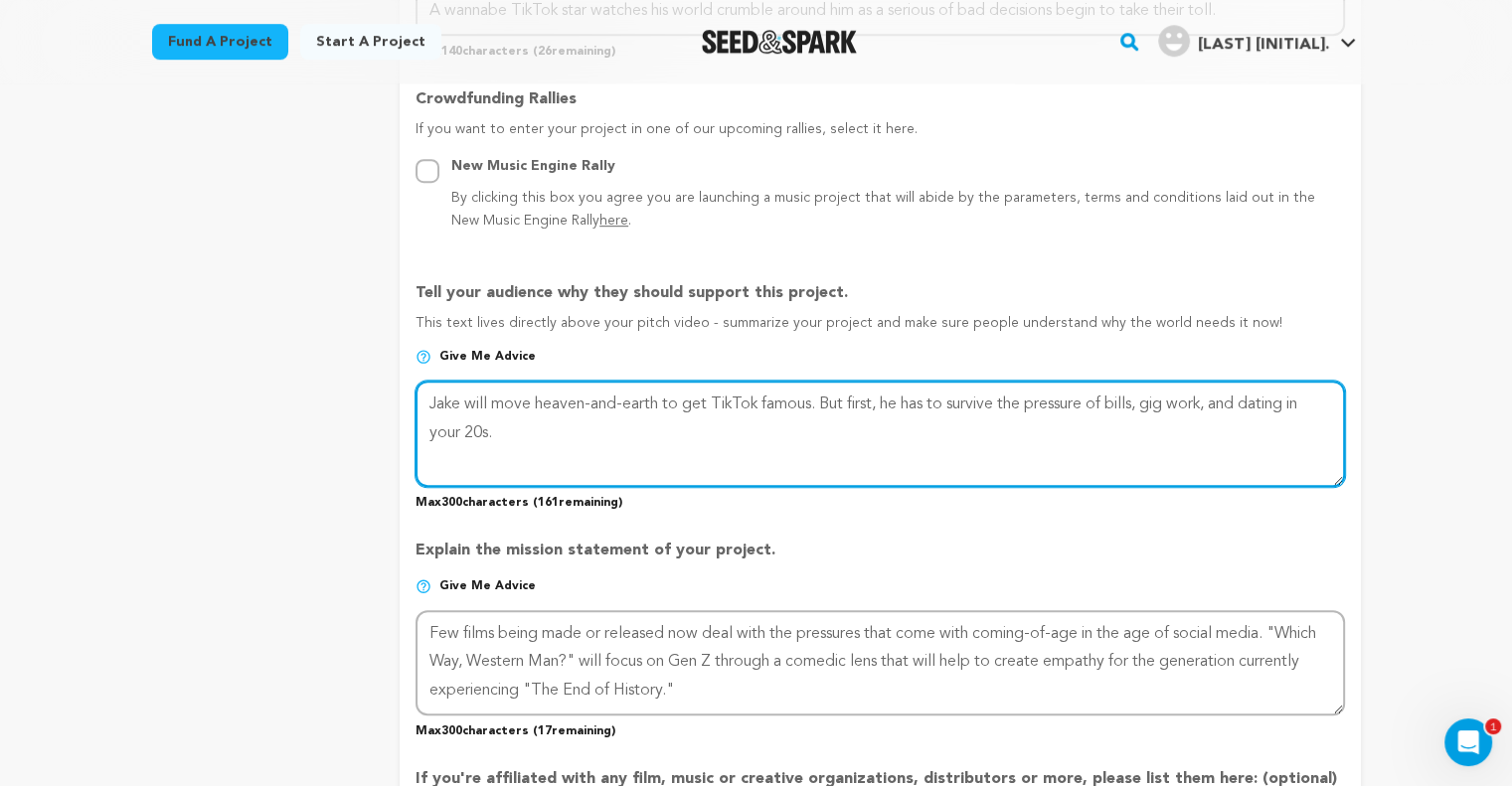 scroll, scrollTop: 1689, scrollLeft: 0, axis: vertical 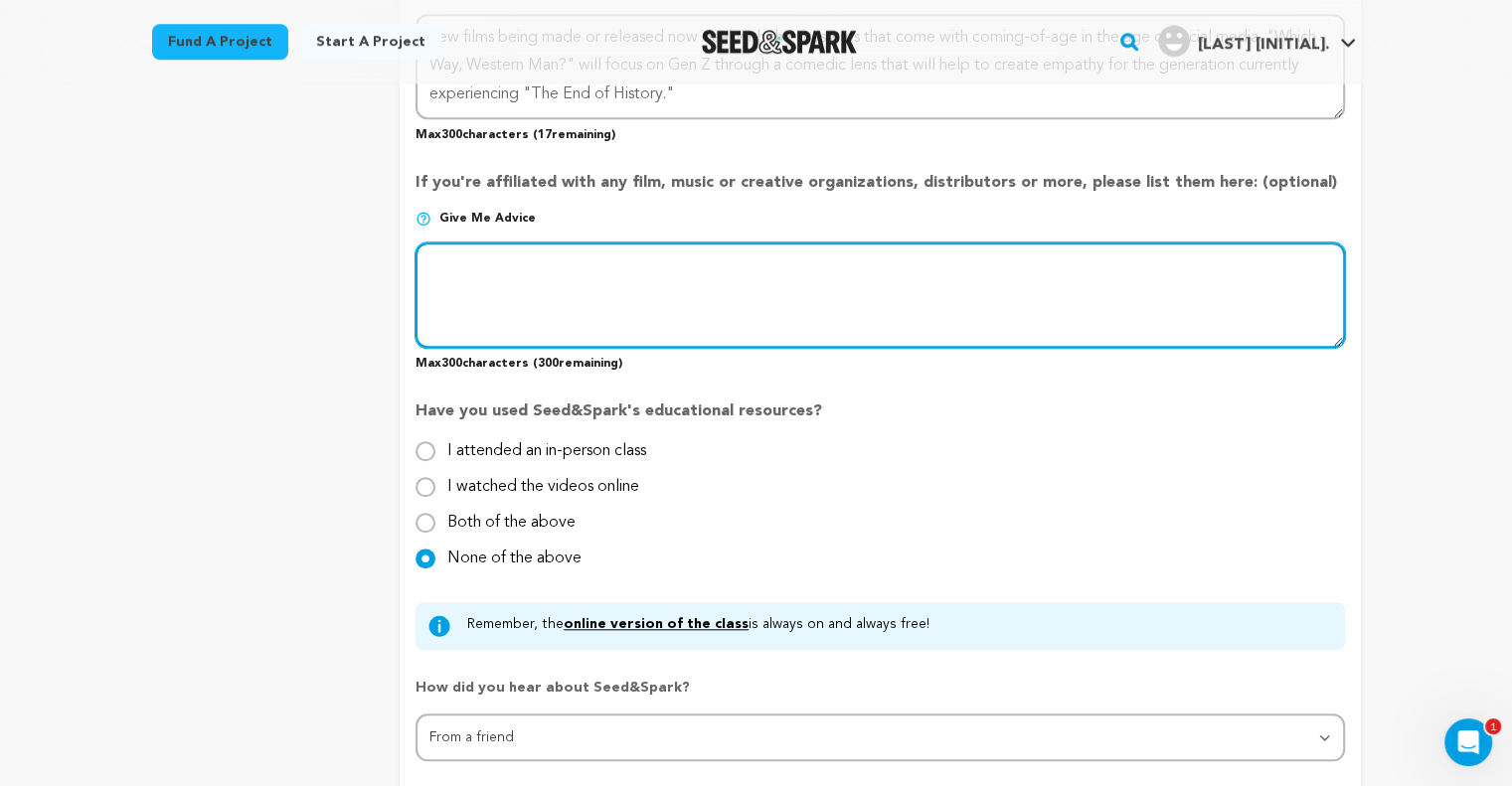 click at bounding box center (880, 295) 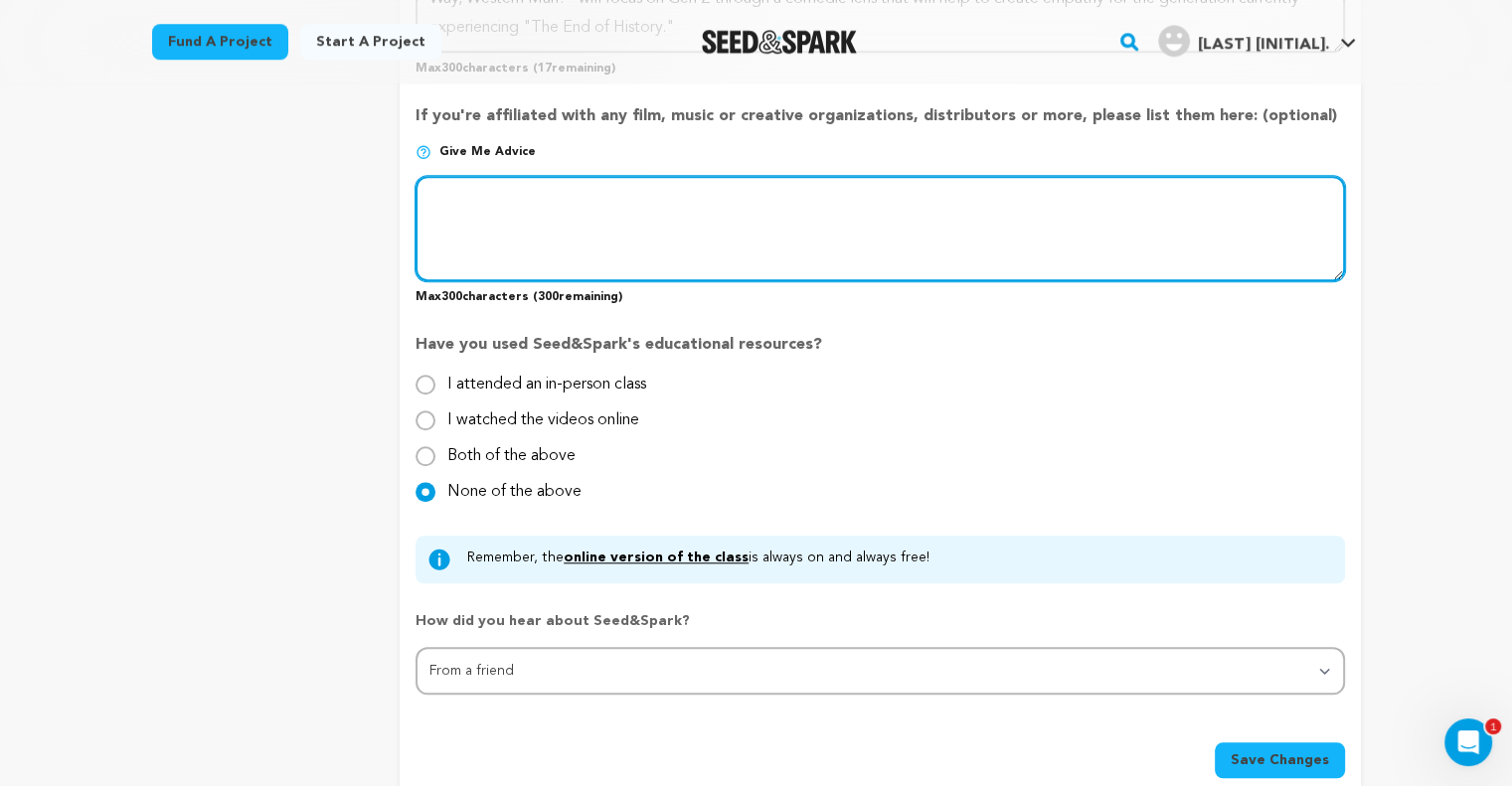 scroll, scrollTop: 1888, scrollLeft: 0, axis: vertical 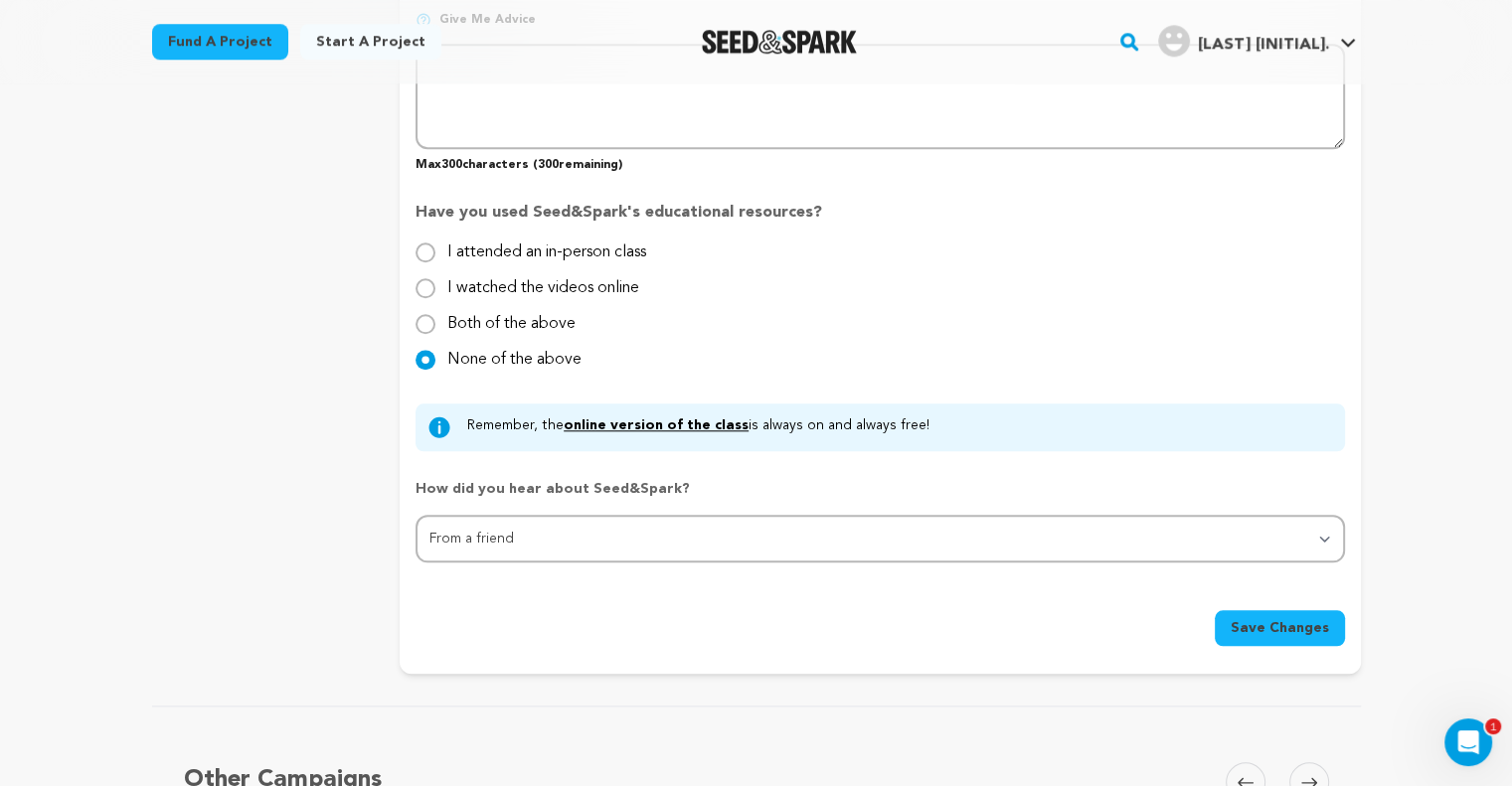 click on "Back to Project Dashboard
Edit Project
Submit For feedback
Submit For feedback
project" at bounding box center [756, -183] 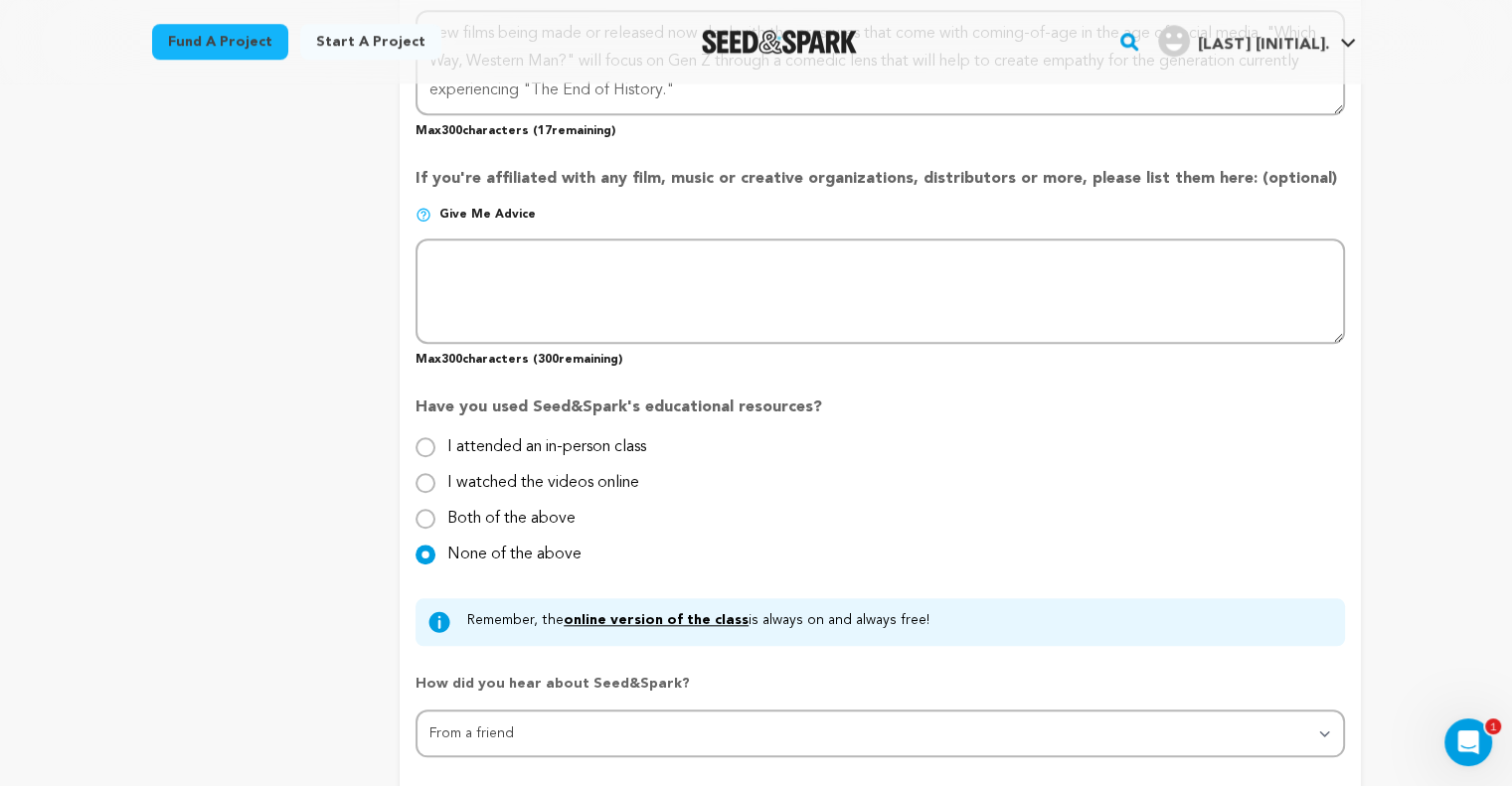 scroll, scrollTop: 1888, scrollLeft: 0, axis: vertical 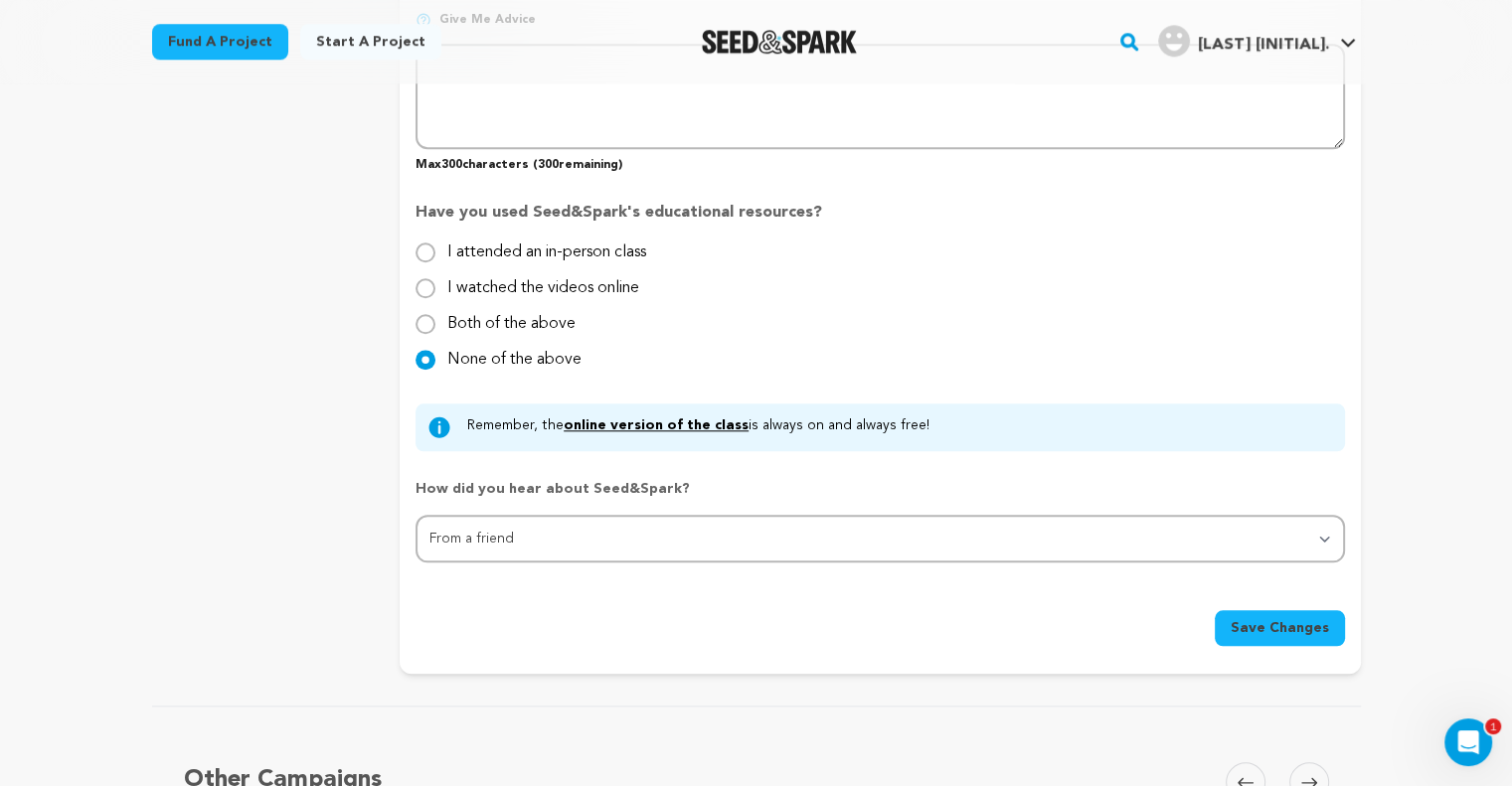 click on "Save Changes" at bounding box center (1279, 628) 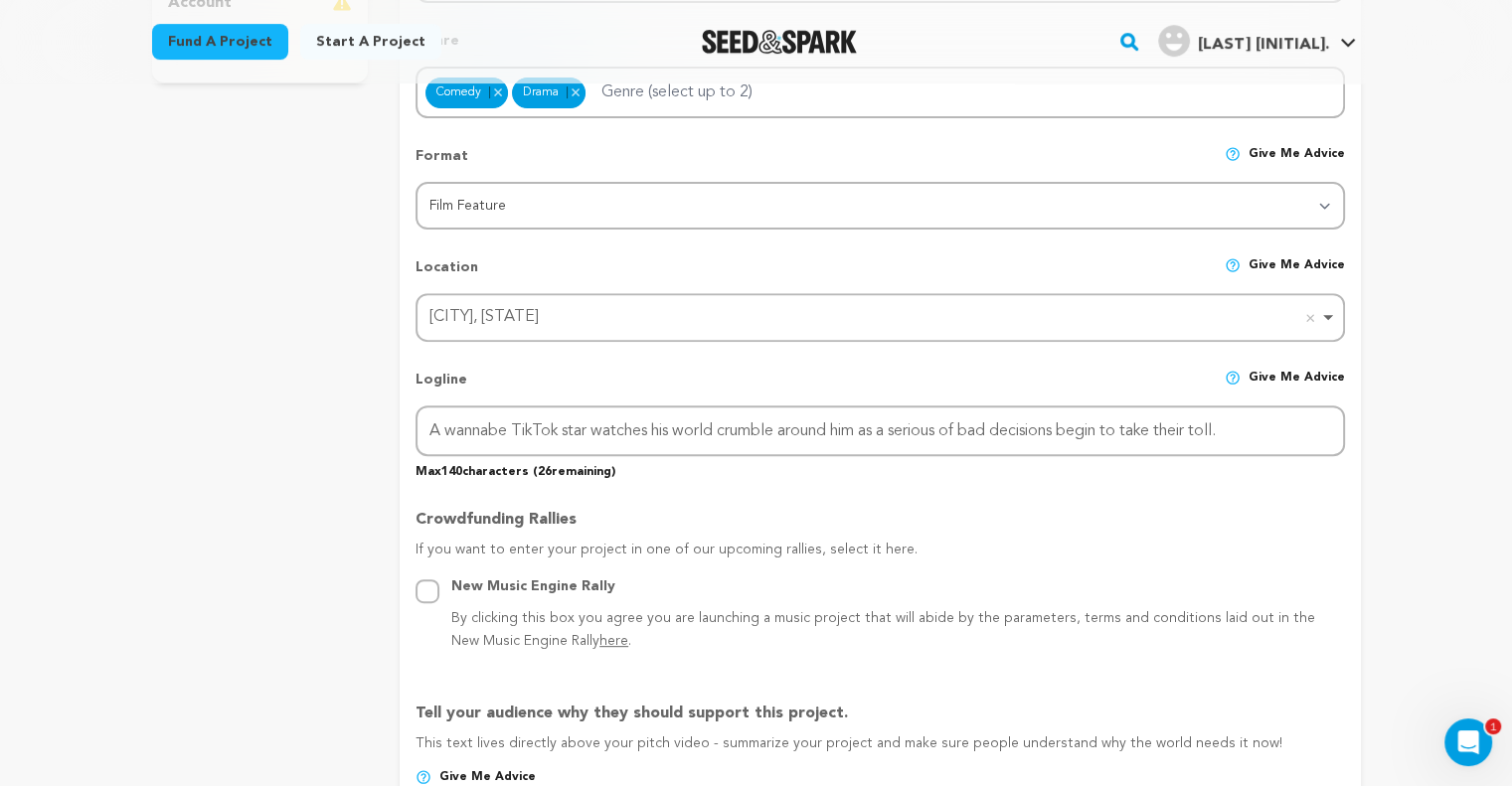 scroll, scrollTop: 994, scrollLeft: 0, axis: vertical 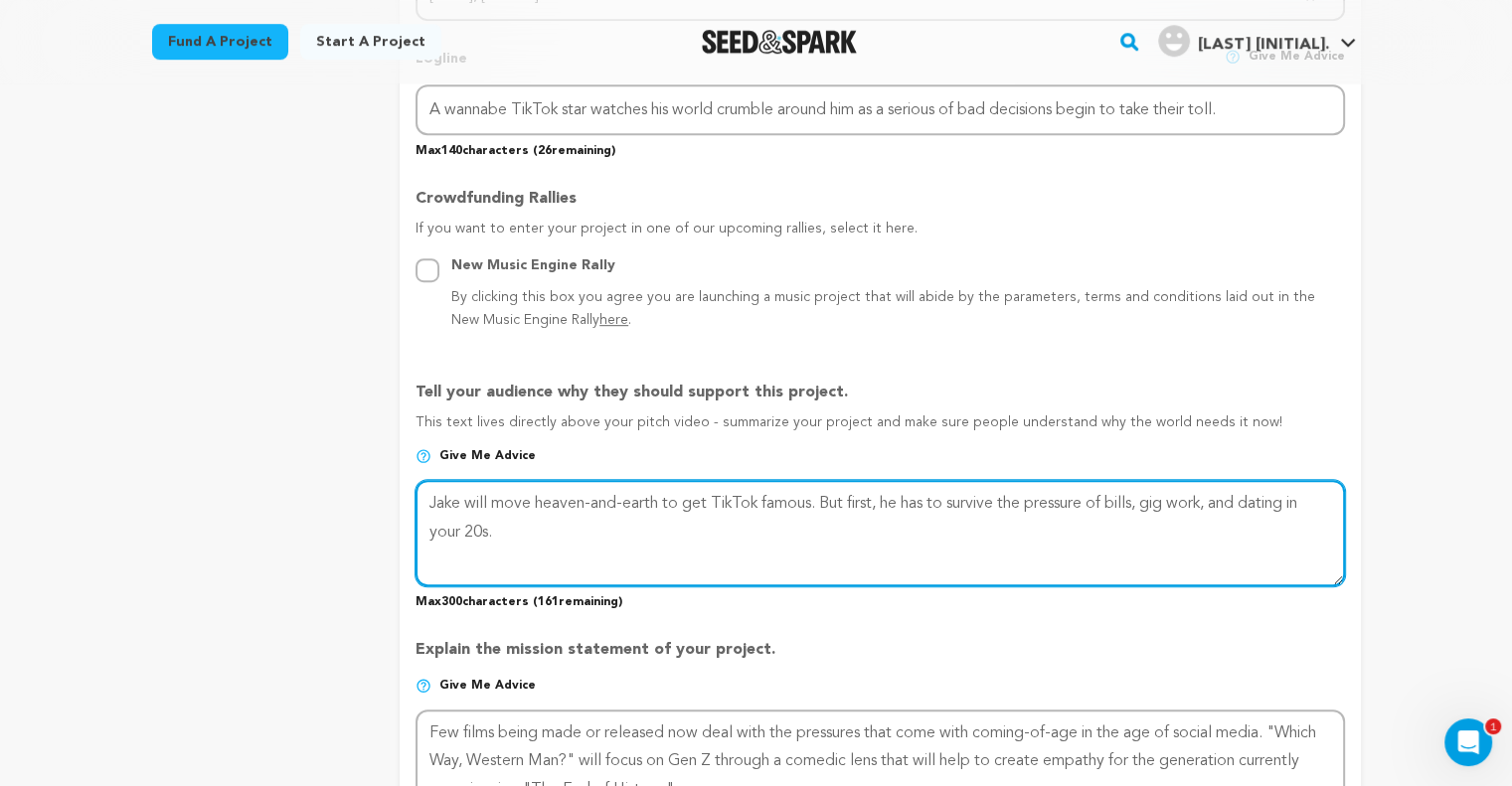 drag, startPoint x: 1093, startPoint y: 497, endPoint x: 1035, endPoint y: 497, distance: 58 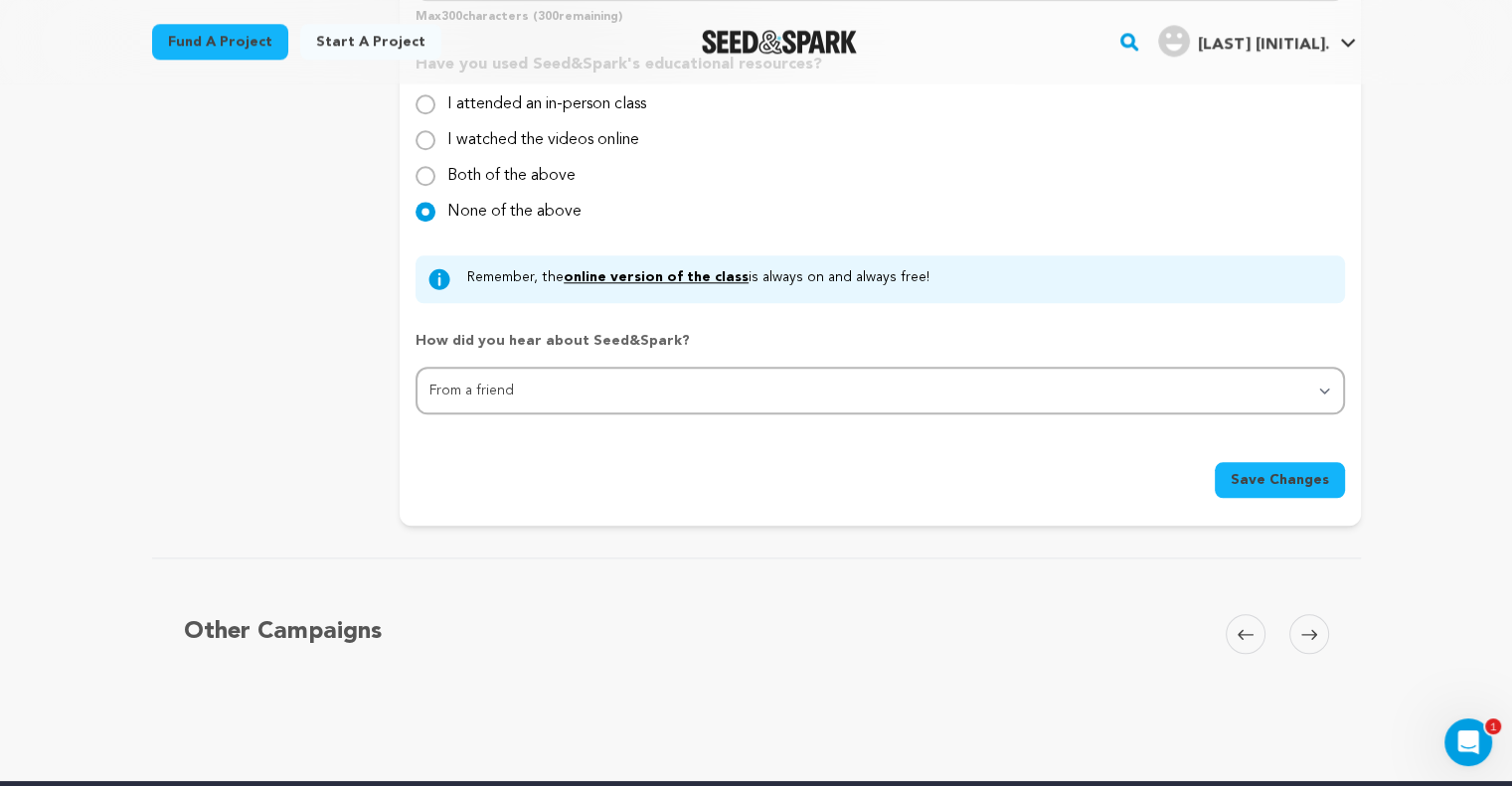 scroll, scrollTop: 1987, scrollLeft: 0, axis: vertical 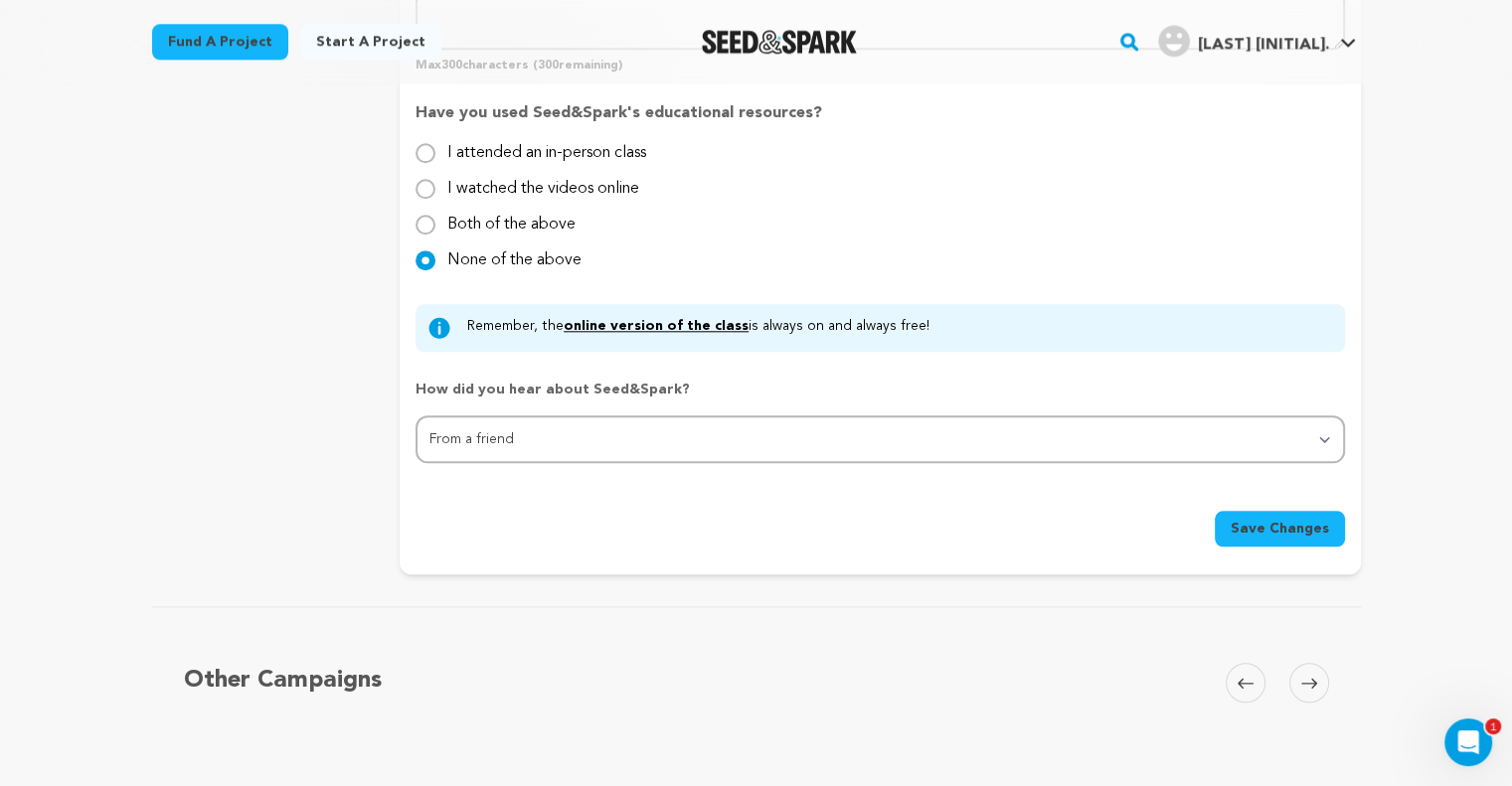 type on "Jake will move heaven-and-earth to get TikTok famous. But first, he has to survive the high-stakes world of bills, gig work, and dating in your 20s." 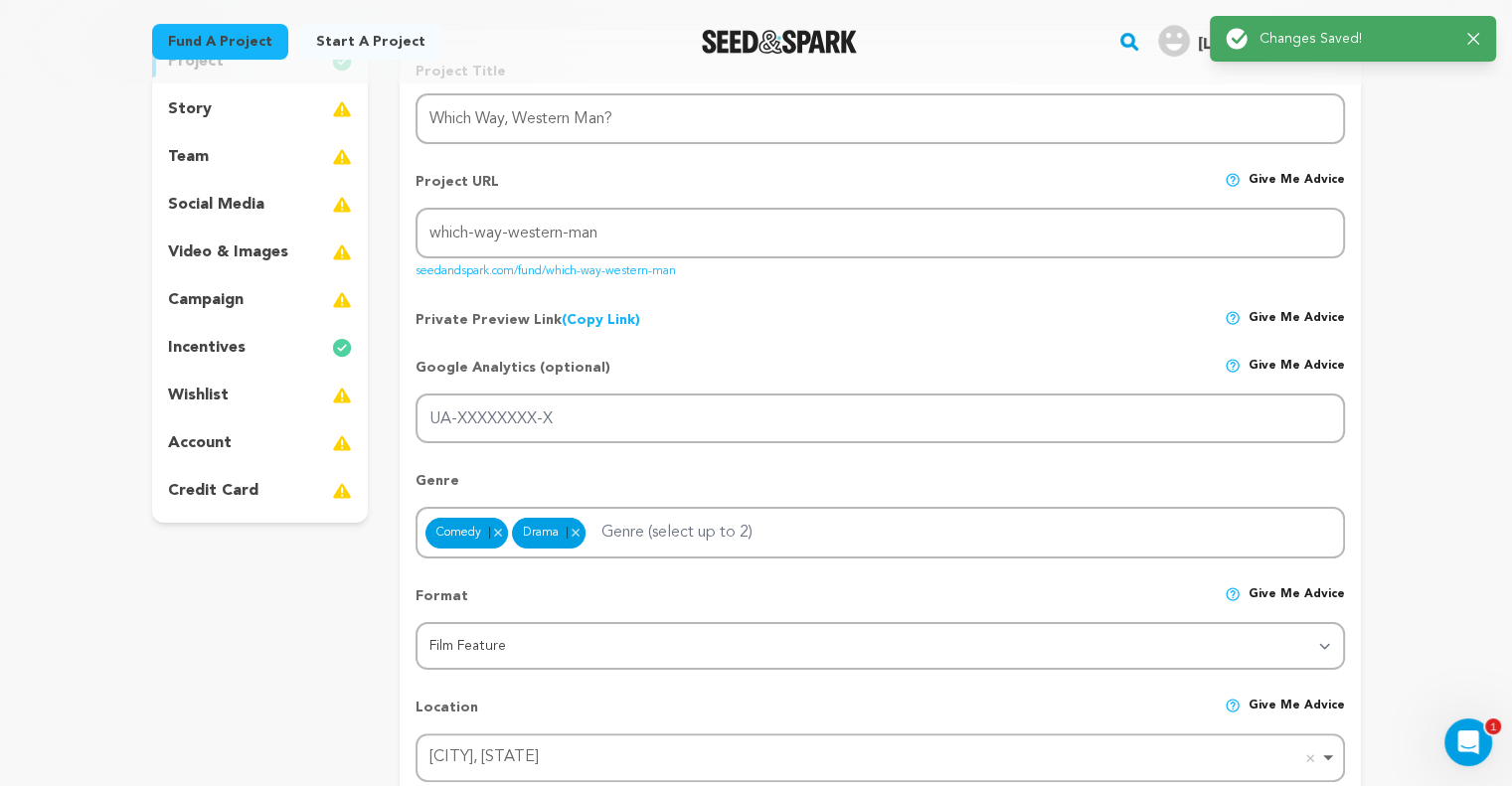 scroll, scrollTop: 0, scrollLeft: 0, axis: both 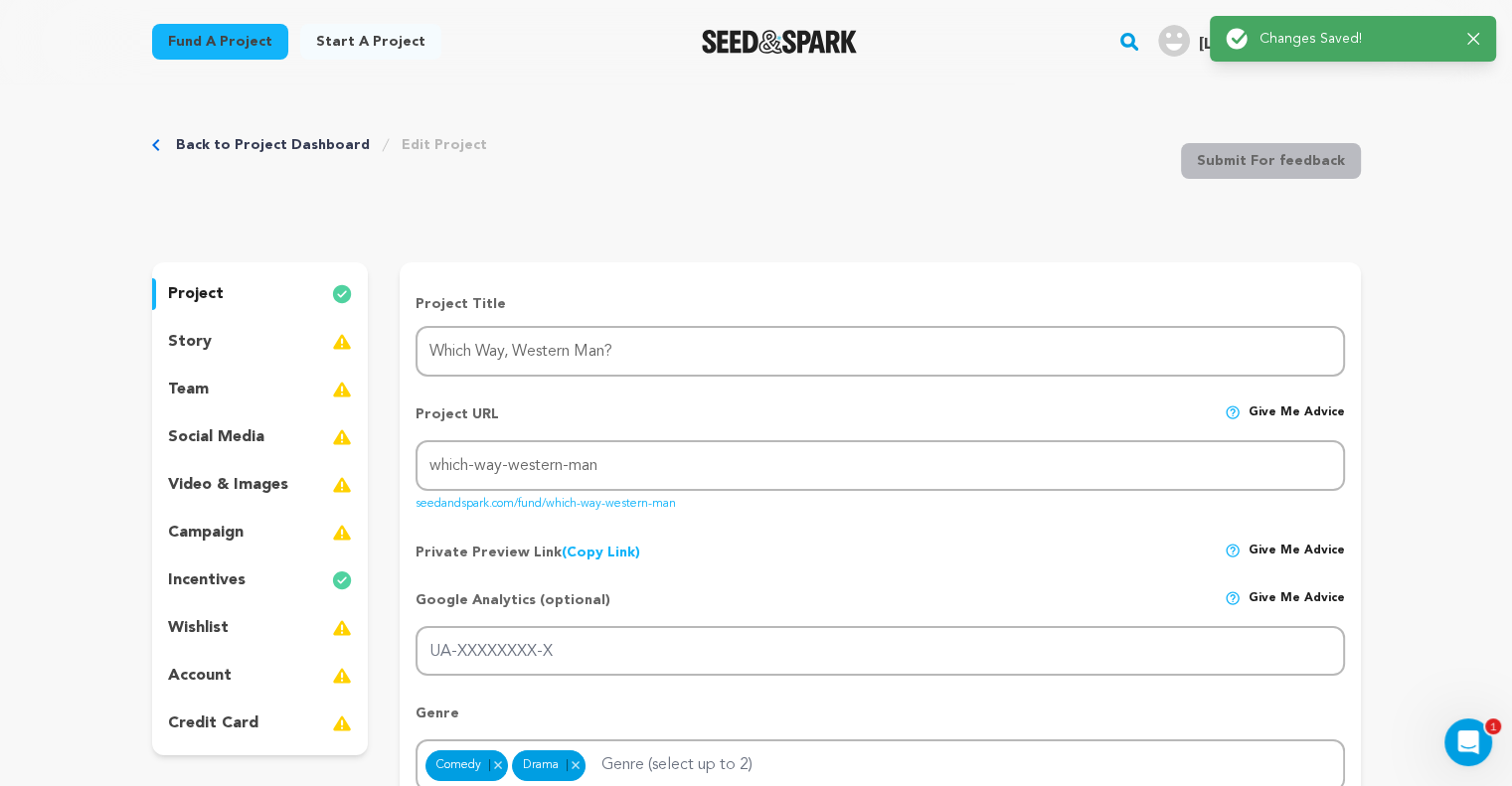 click on "story" at bounding box center [260, 342] 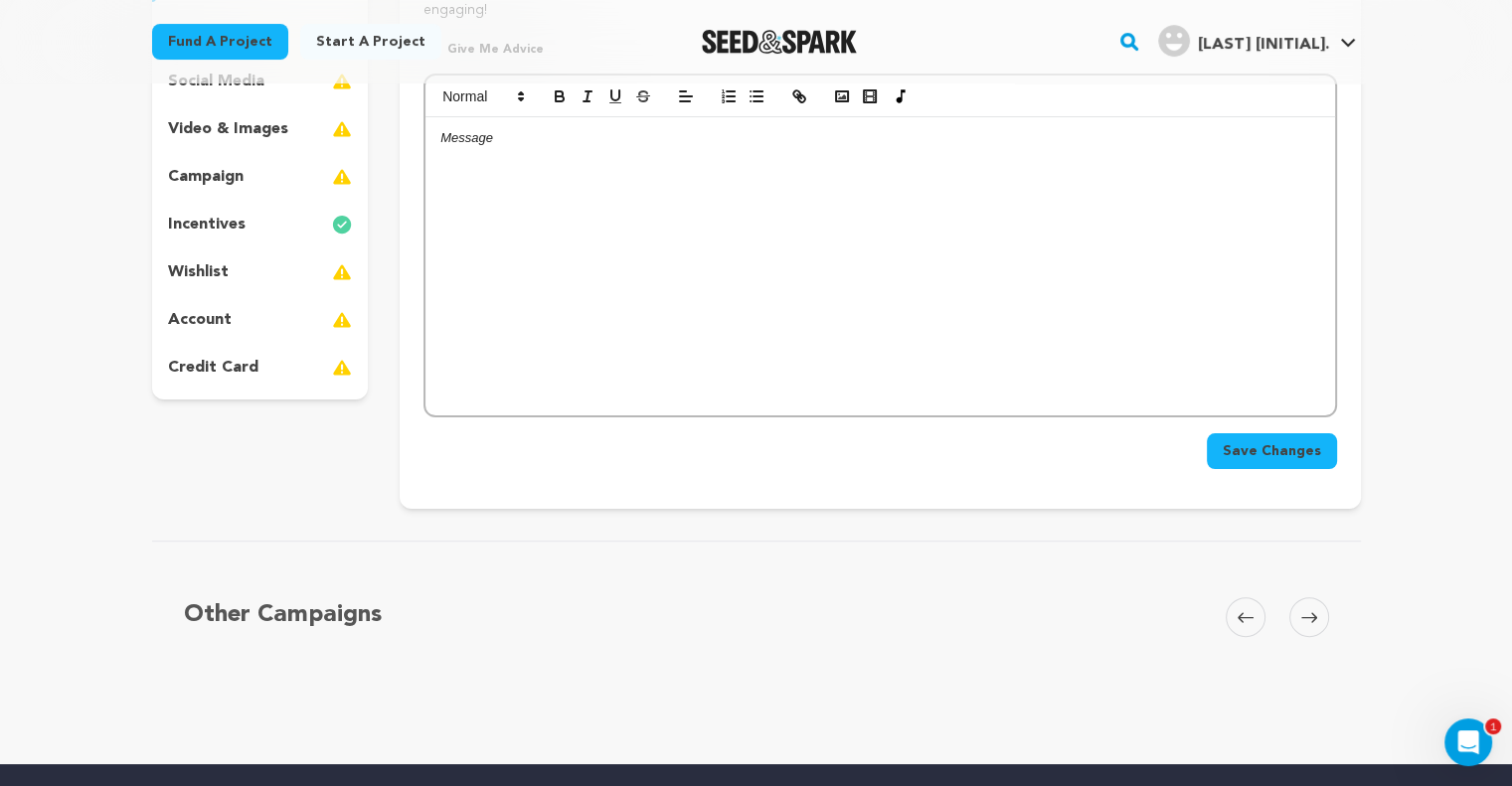 scroll, scrollTop: 99, scrollLeft: 0, axis: vertical 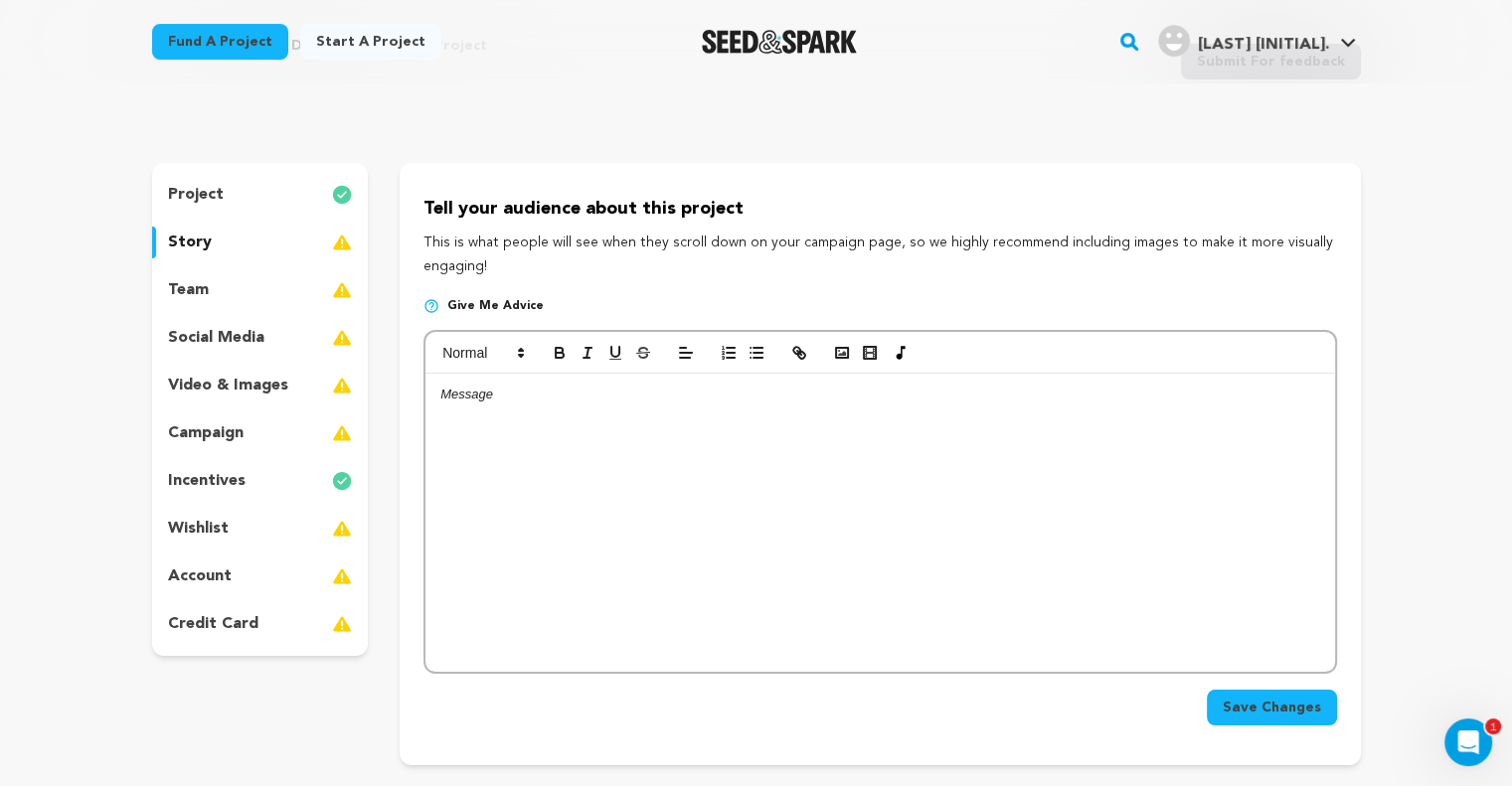 click on "social media" at bounding box center [260, 338] 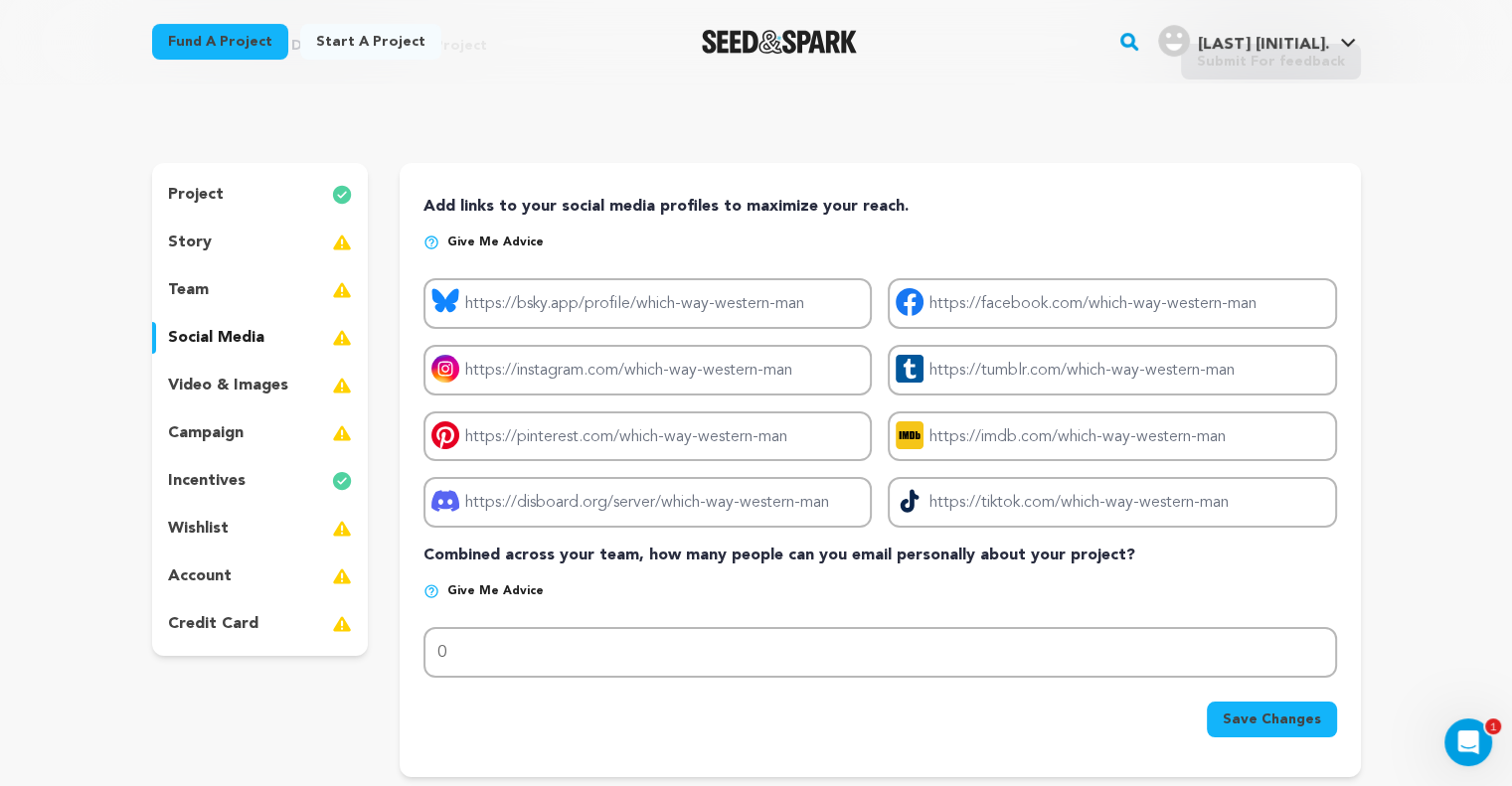 click on "video & images" at bounding box center [228, 386] 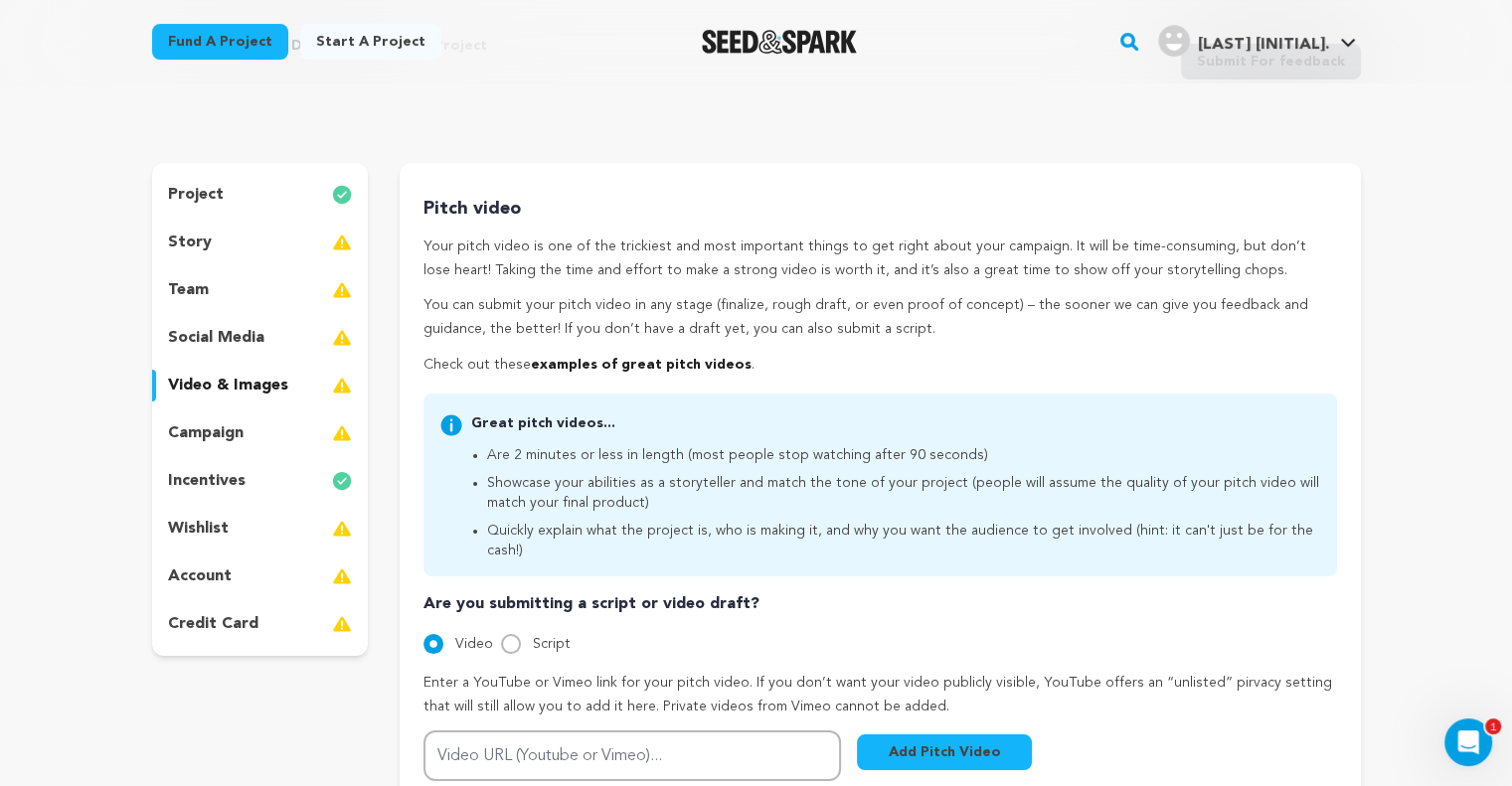 click on "campaign" at bounding box center (206, 433) 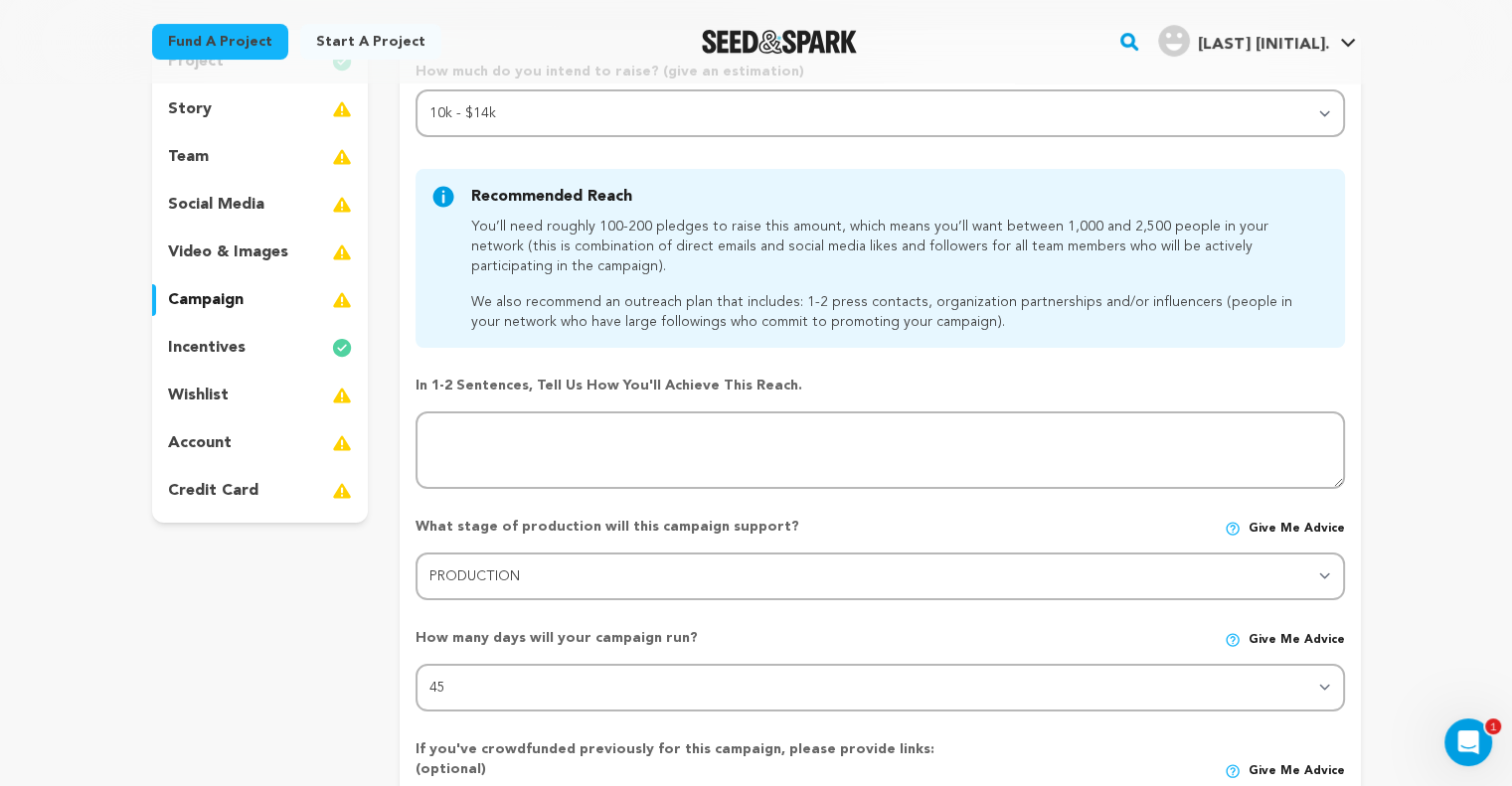 scroll, scrollTop: 199, scrollLeft: 0, axis: vertical 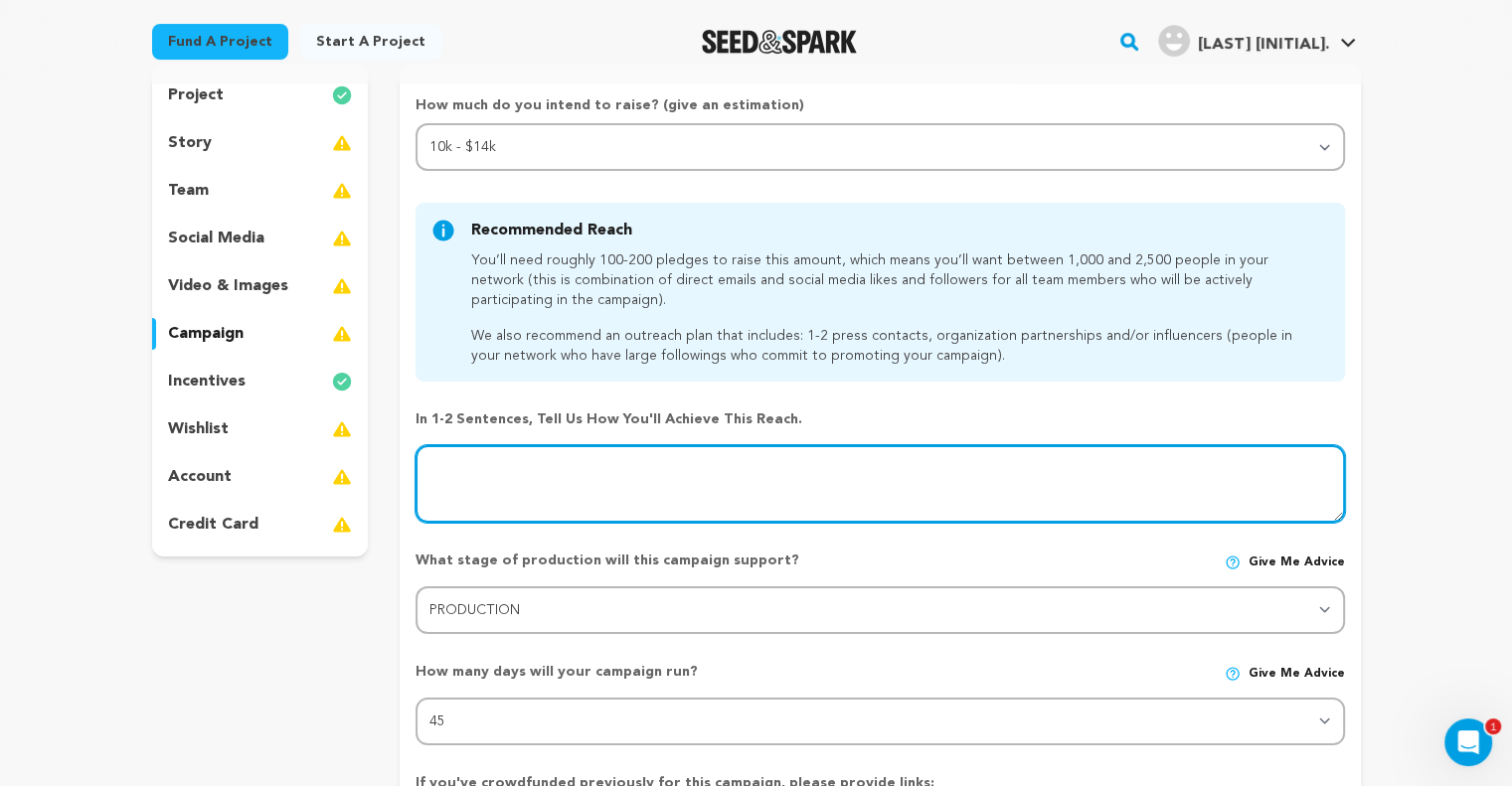 click at bounding box center (880, 484) 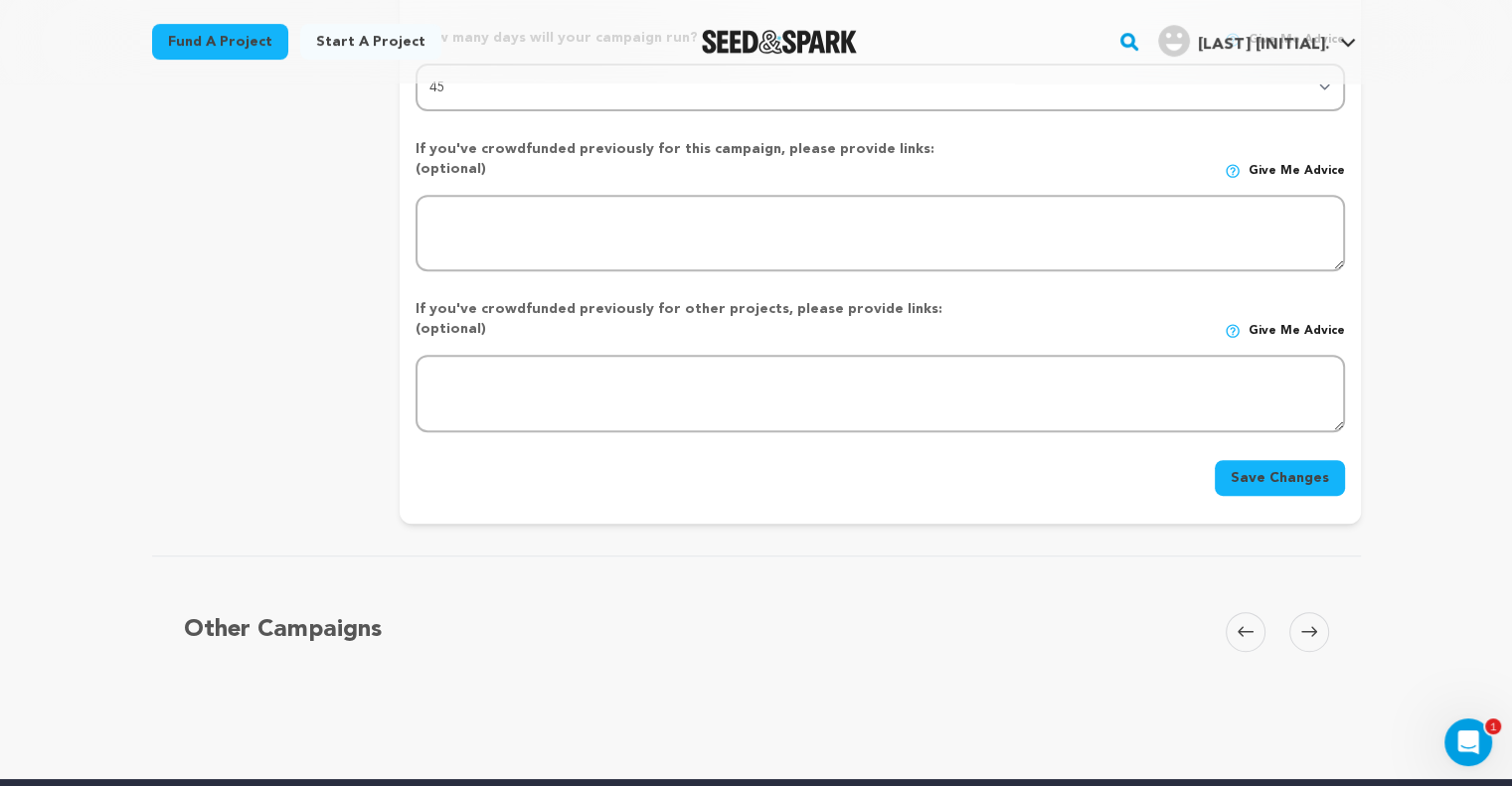 scroll, scrollTop: 894, scrollLeft: 0, axis: vertical 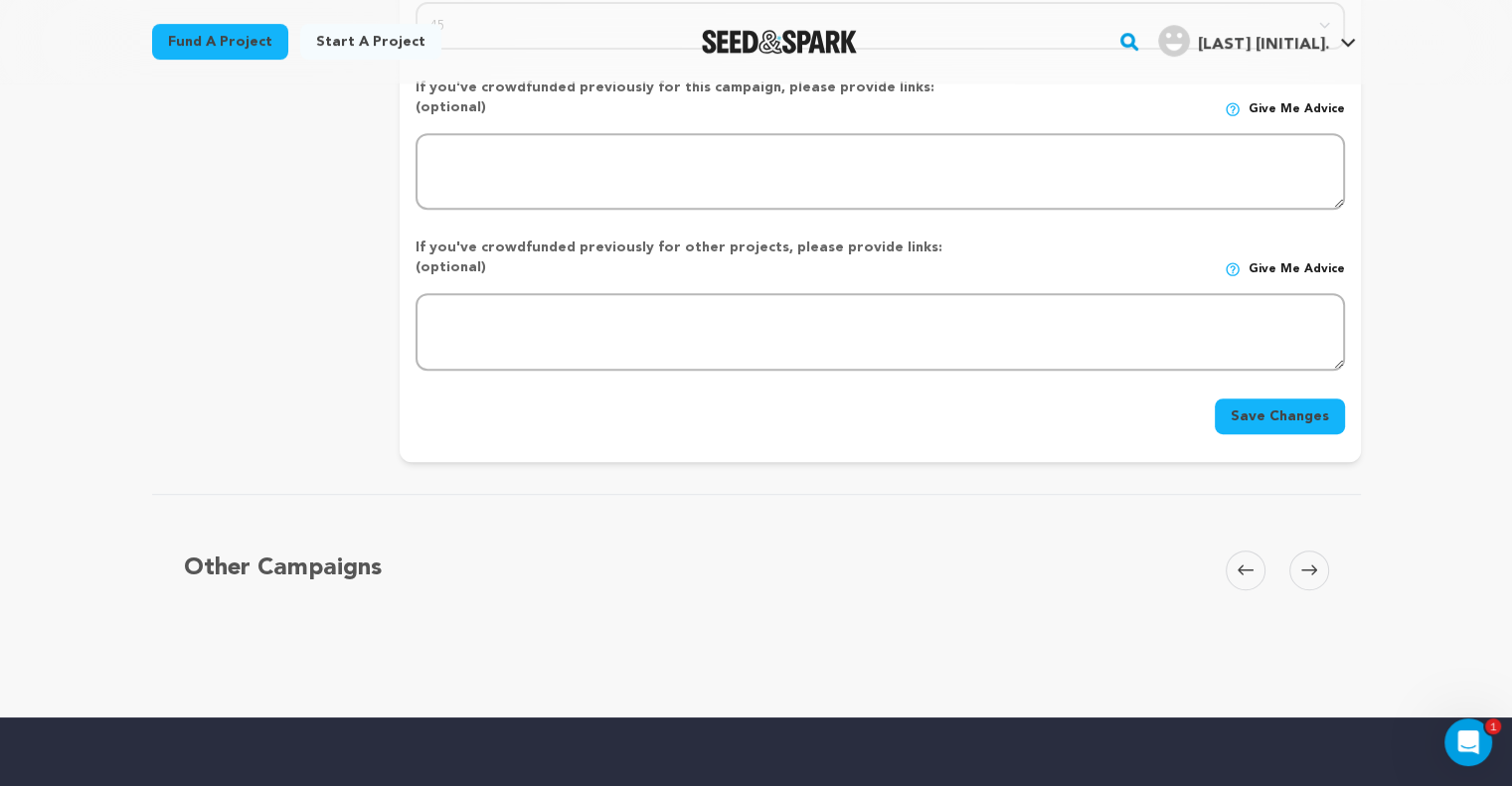 type on "I plan to use social media outreach, as well as word-of-mouth, to reach a wide audience for this campaign." 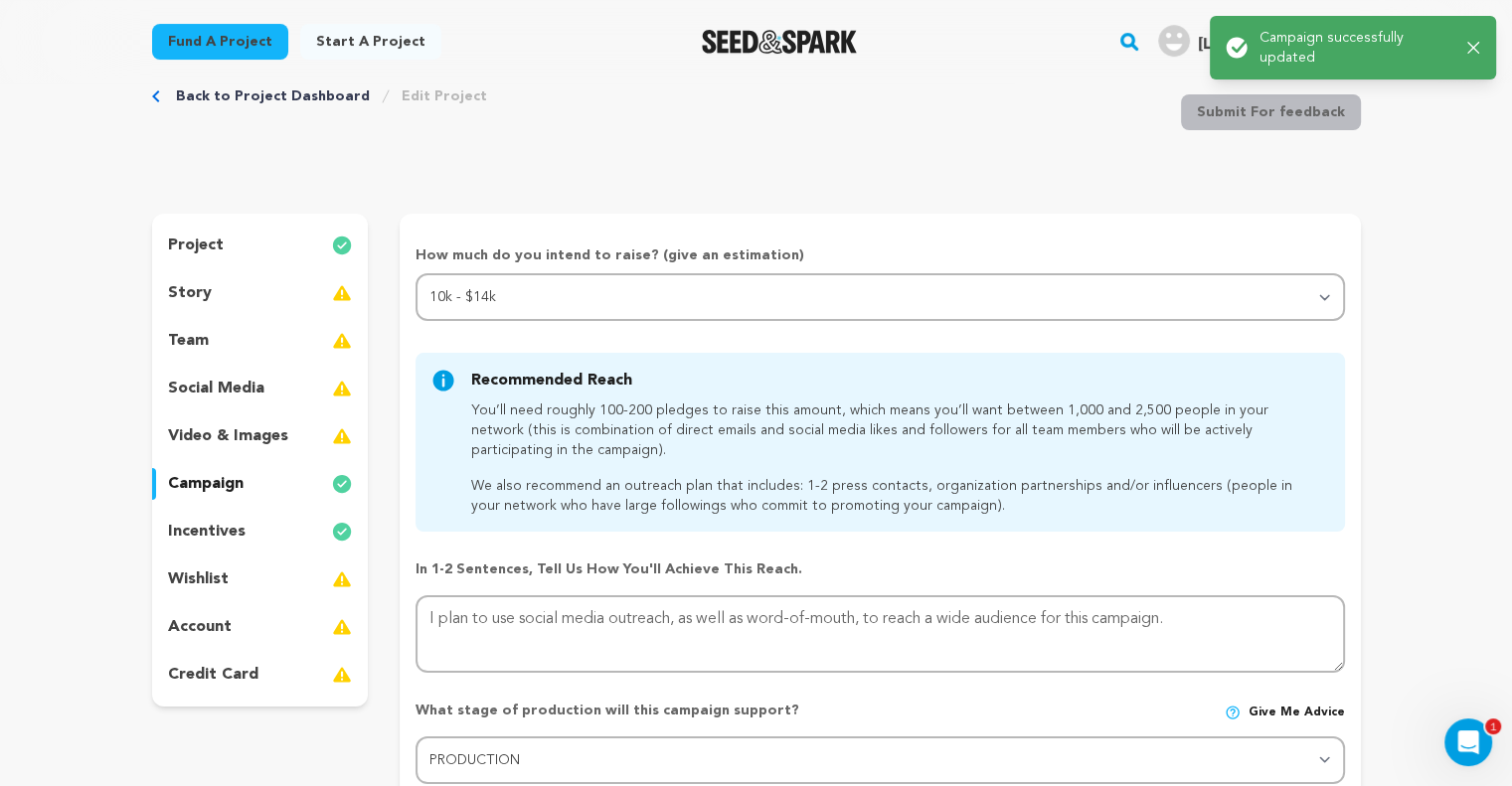 scroll, scrollTop: 0, scrollLeft: 0, axis: both 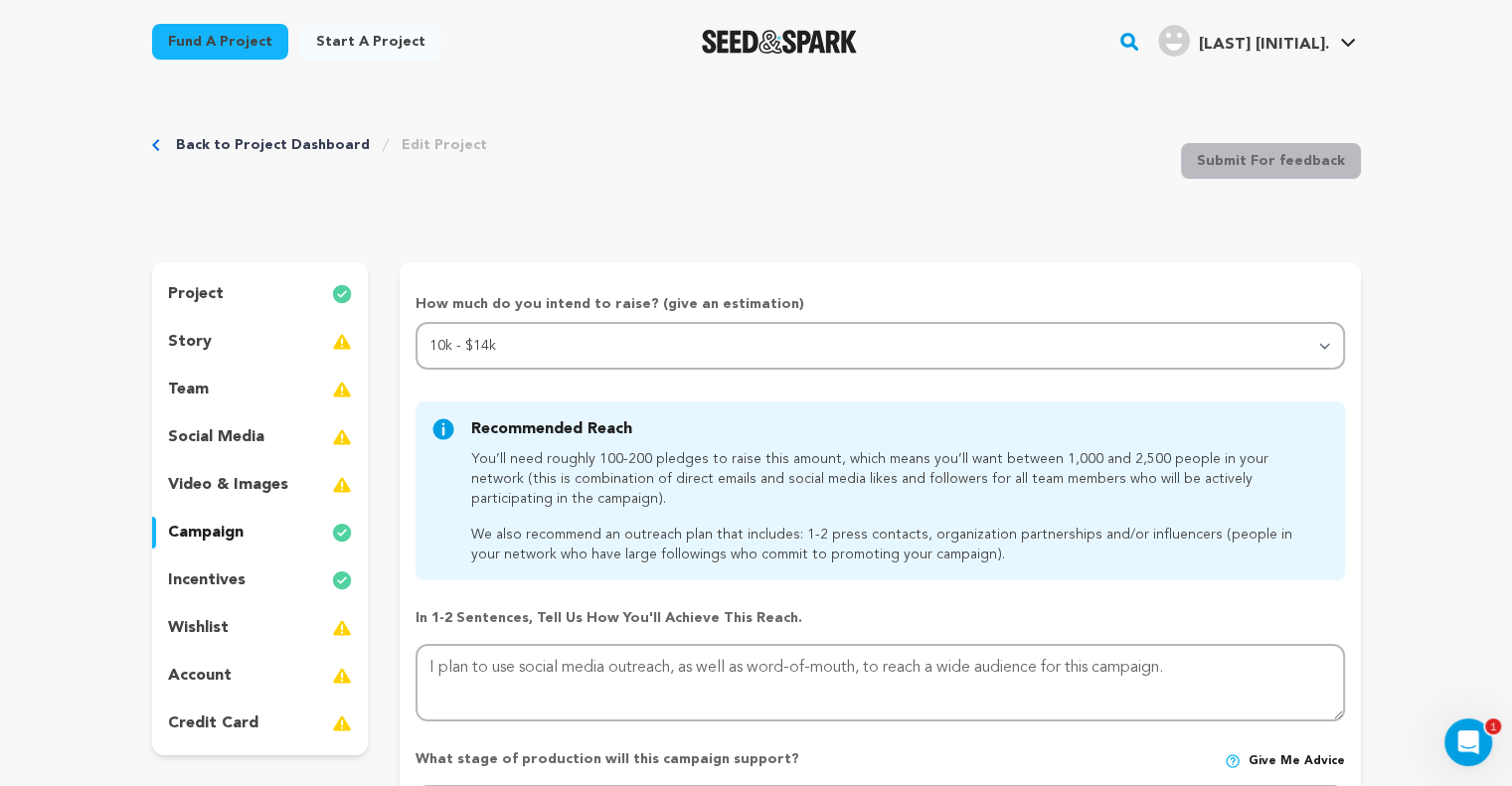 click on "social media" at bounding box center [260, 437] 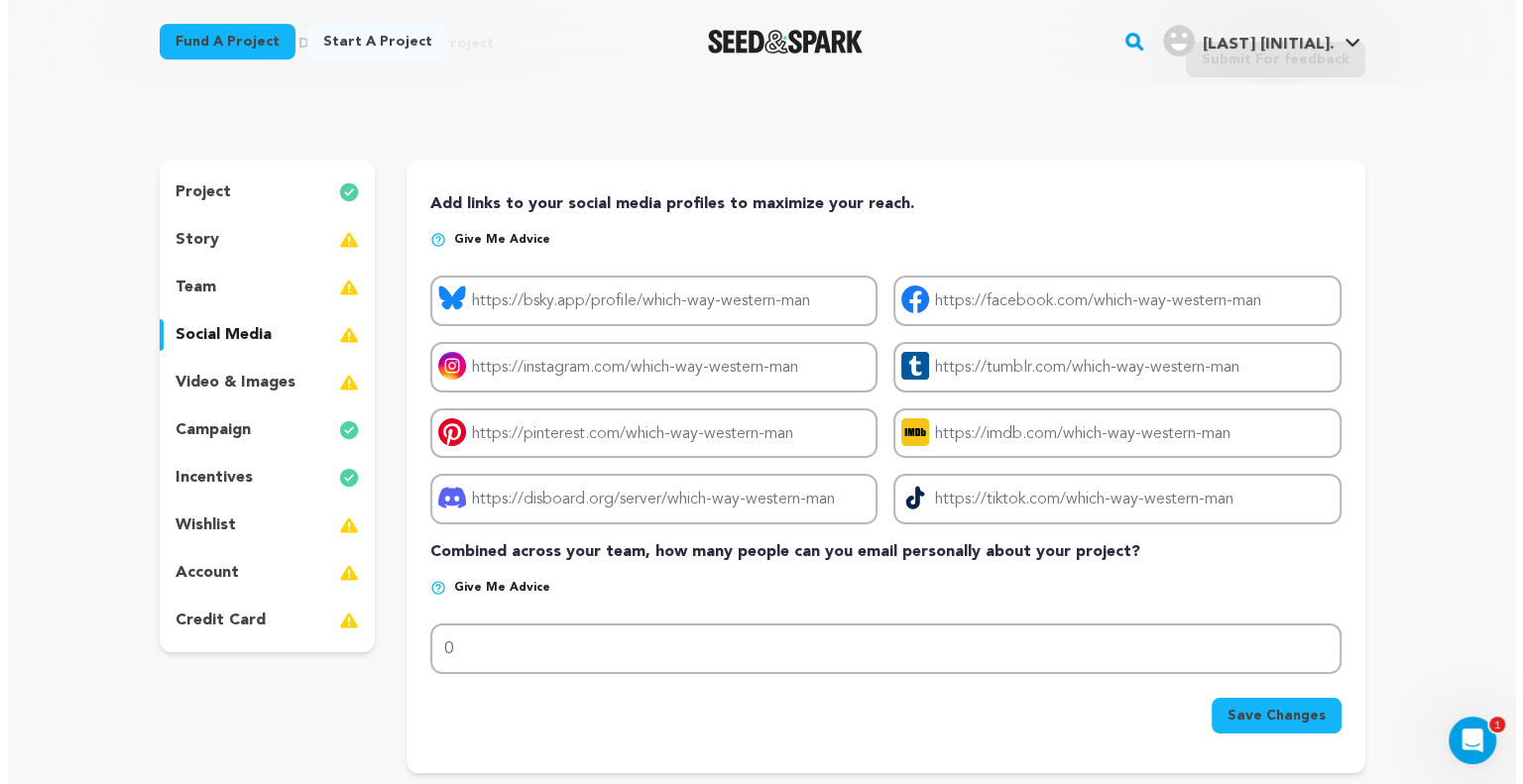 scroll, scrollTop: 99, scrollLeft: 0, axis: vertical 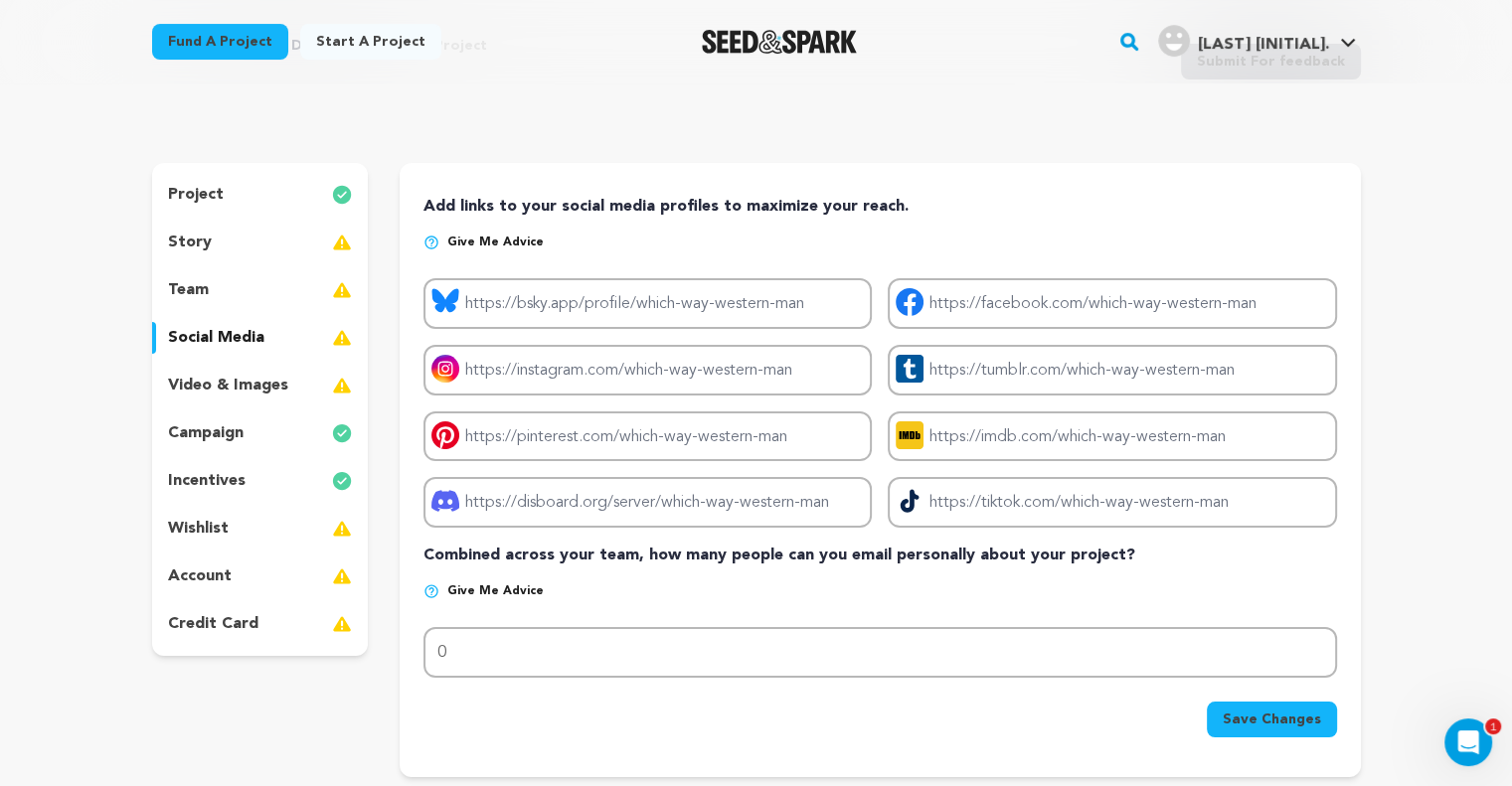 click on "wishlist" at bounding box center (260, 529) 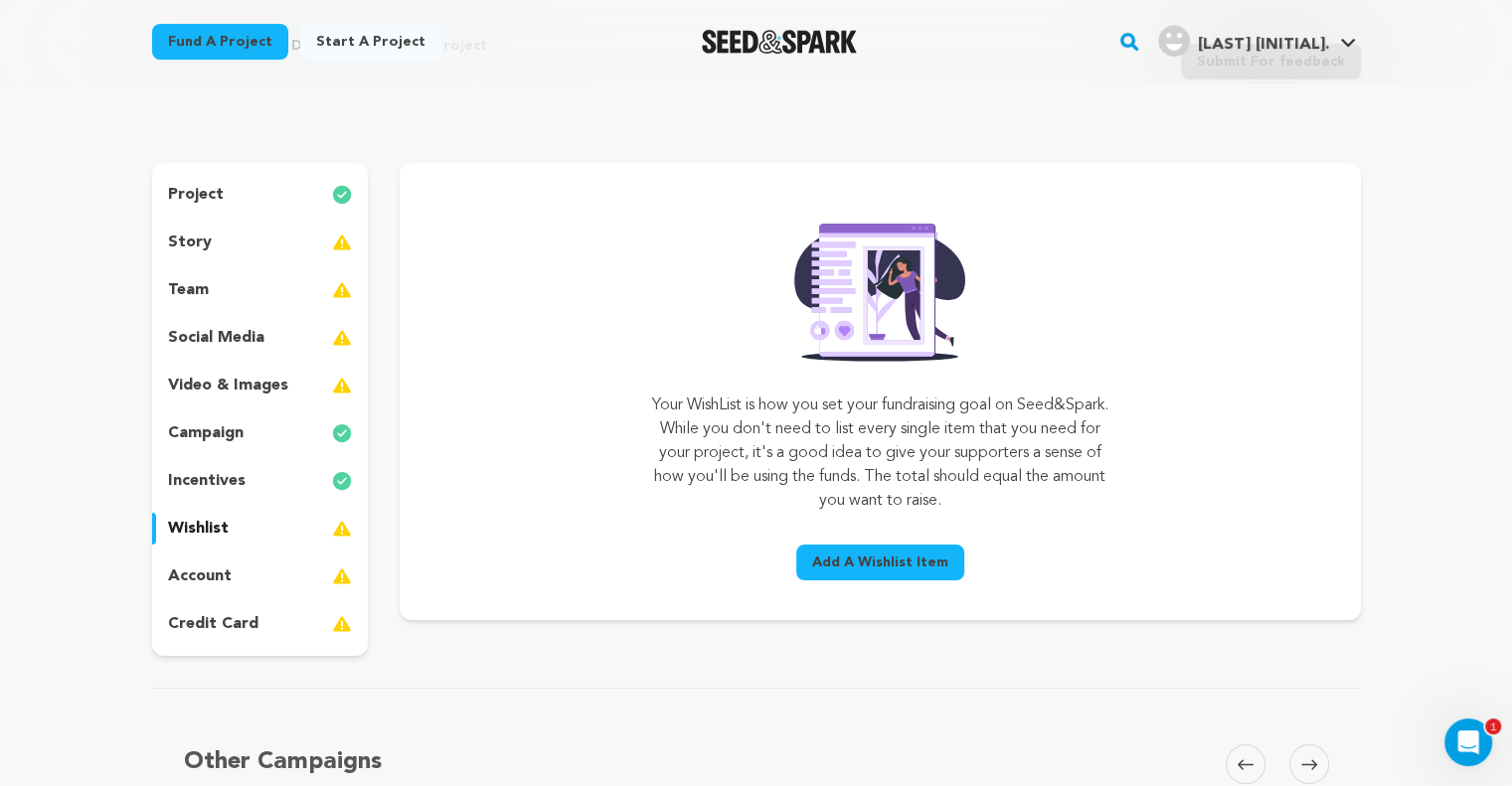 click on "Add A Wishlist Item" at bounding box center [880, 562] 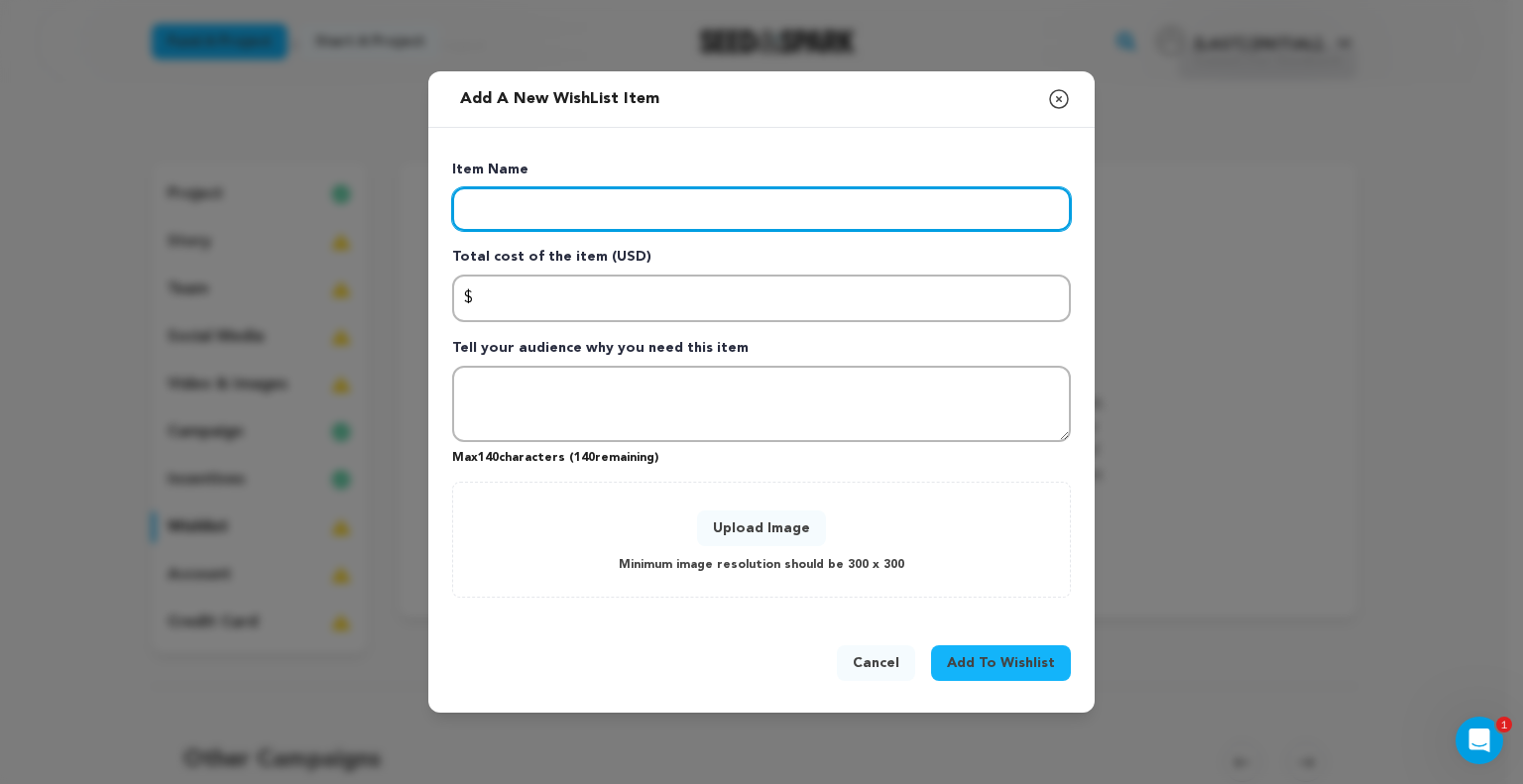 click at bounding box center [762, 209] 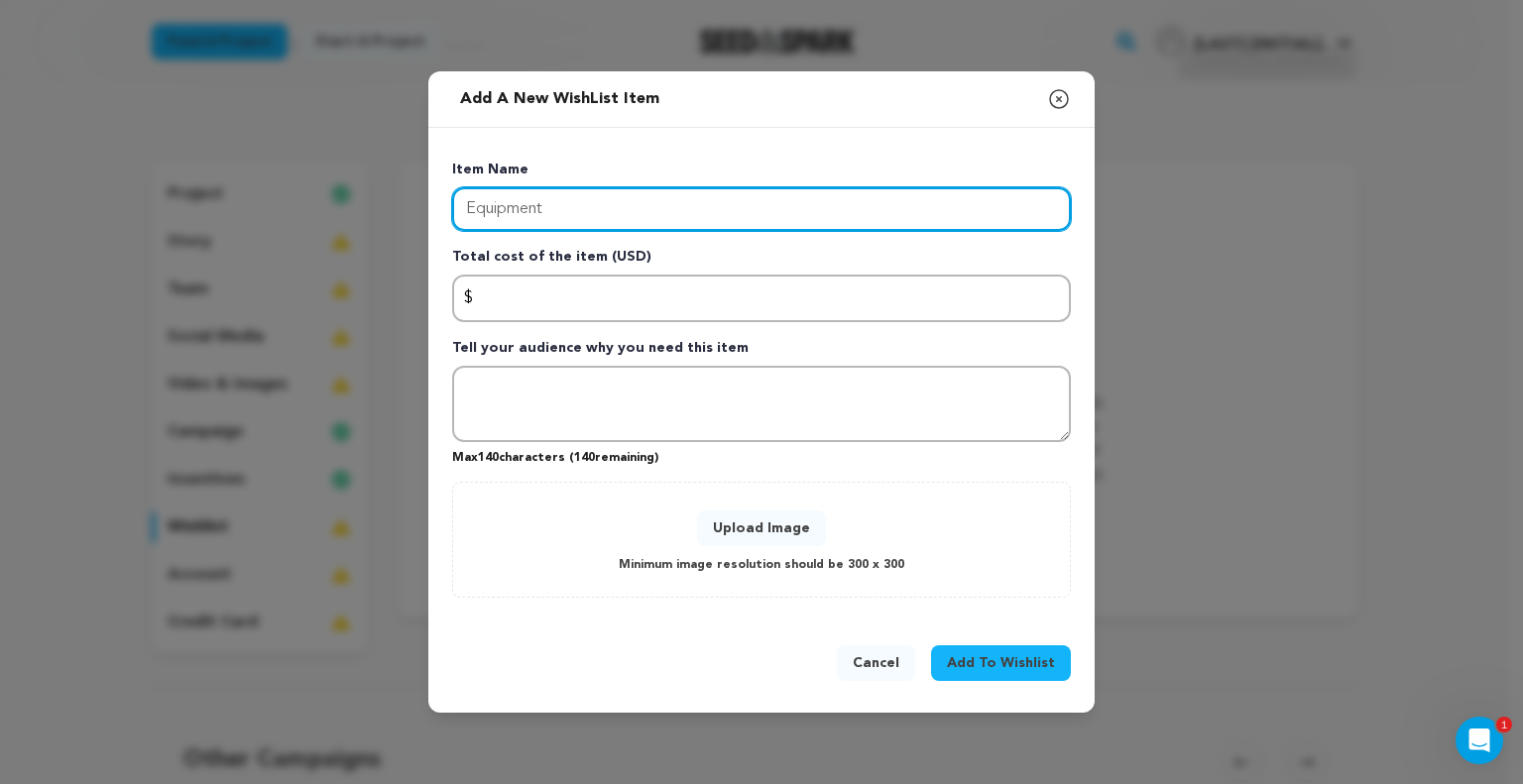 type on "Equipment" 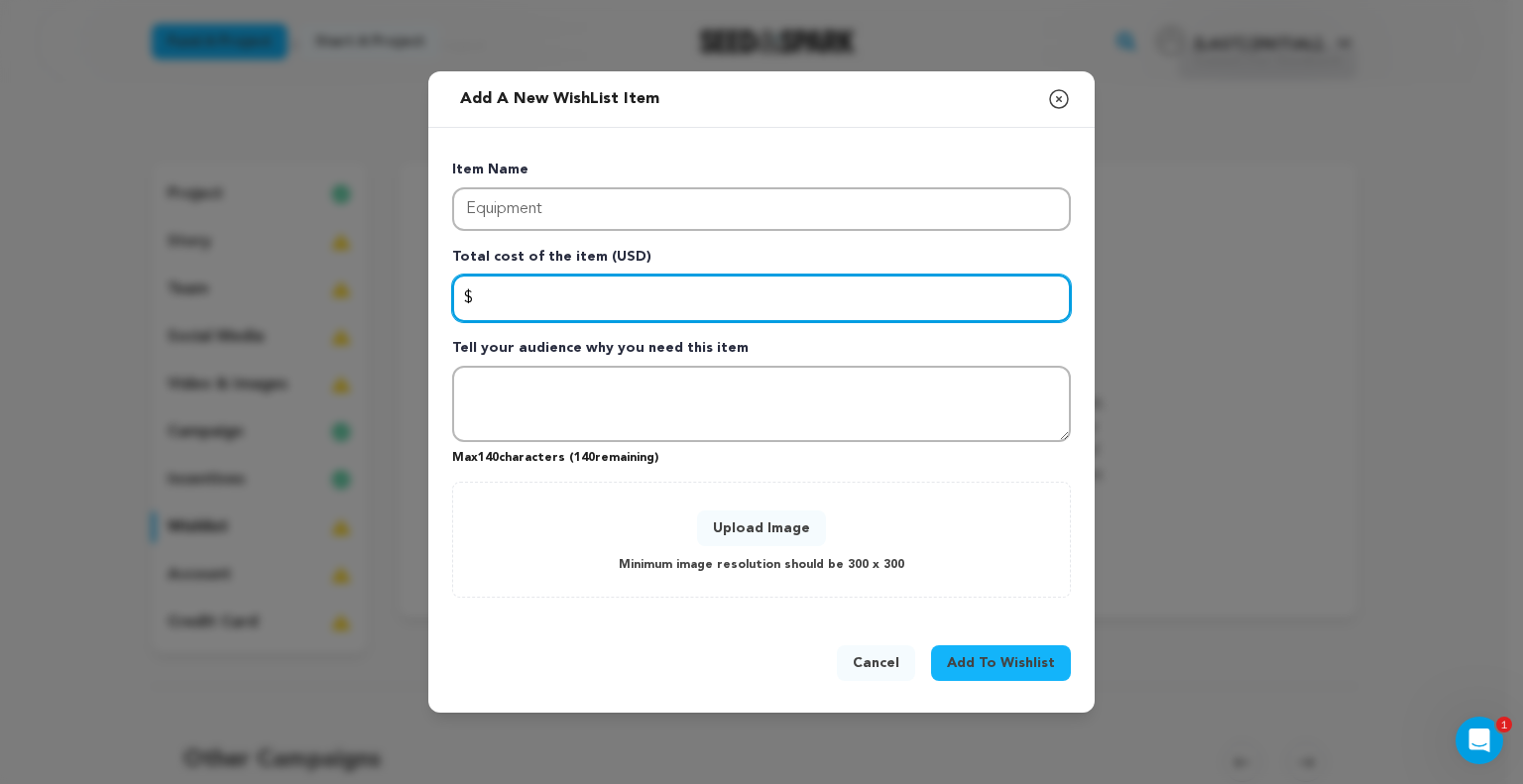 click at bounding box center (762, 298) 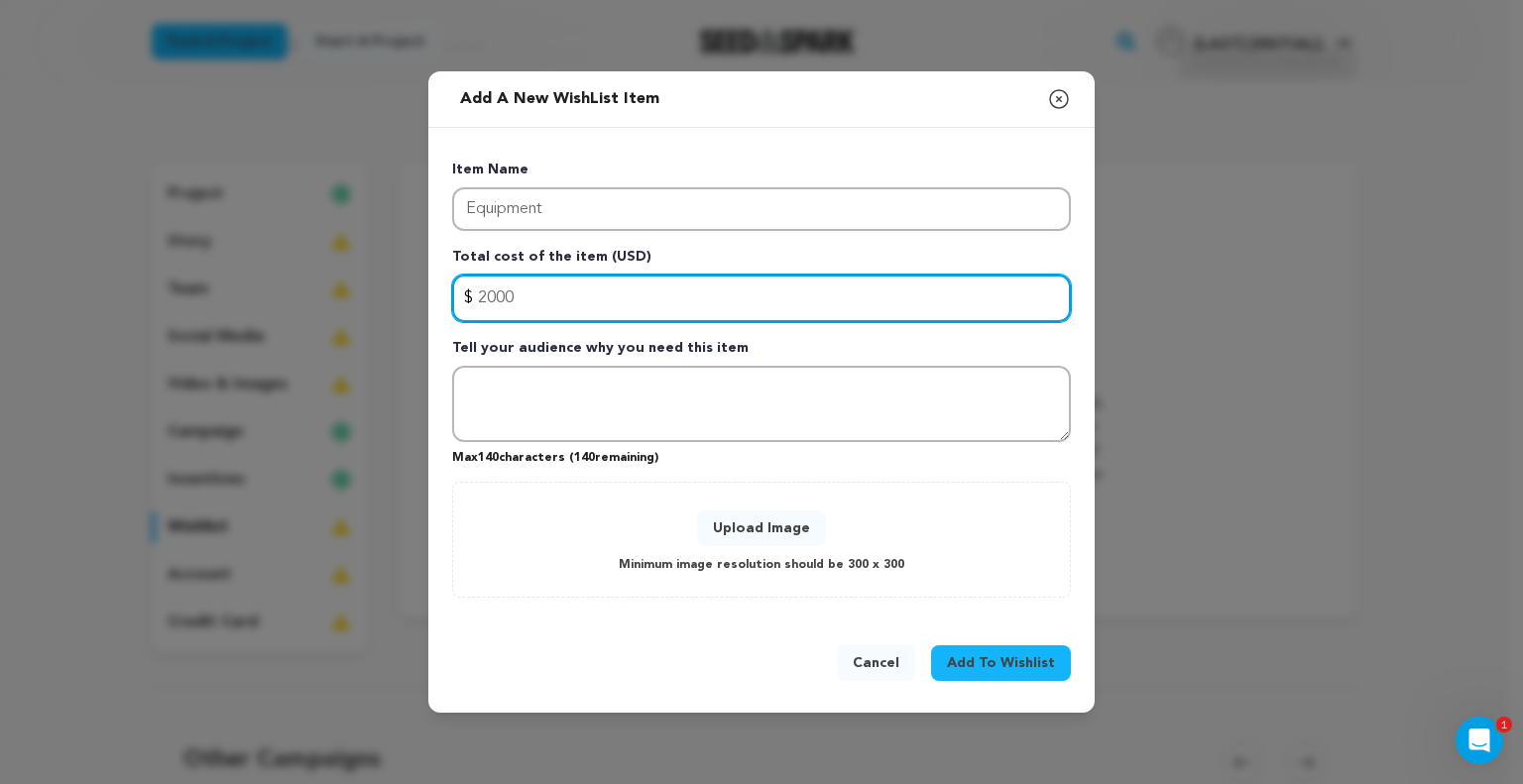 type on "2000" 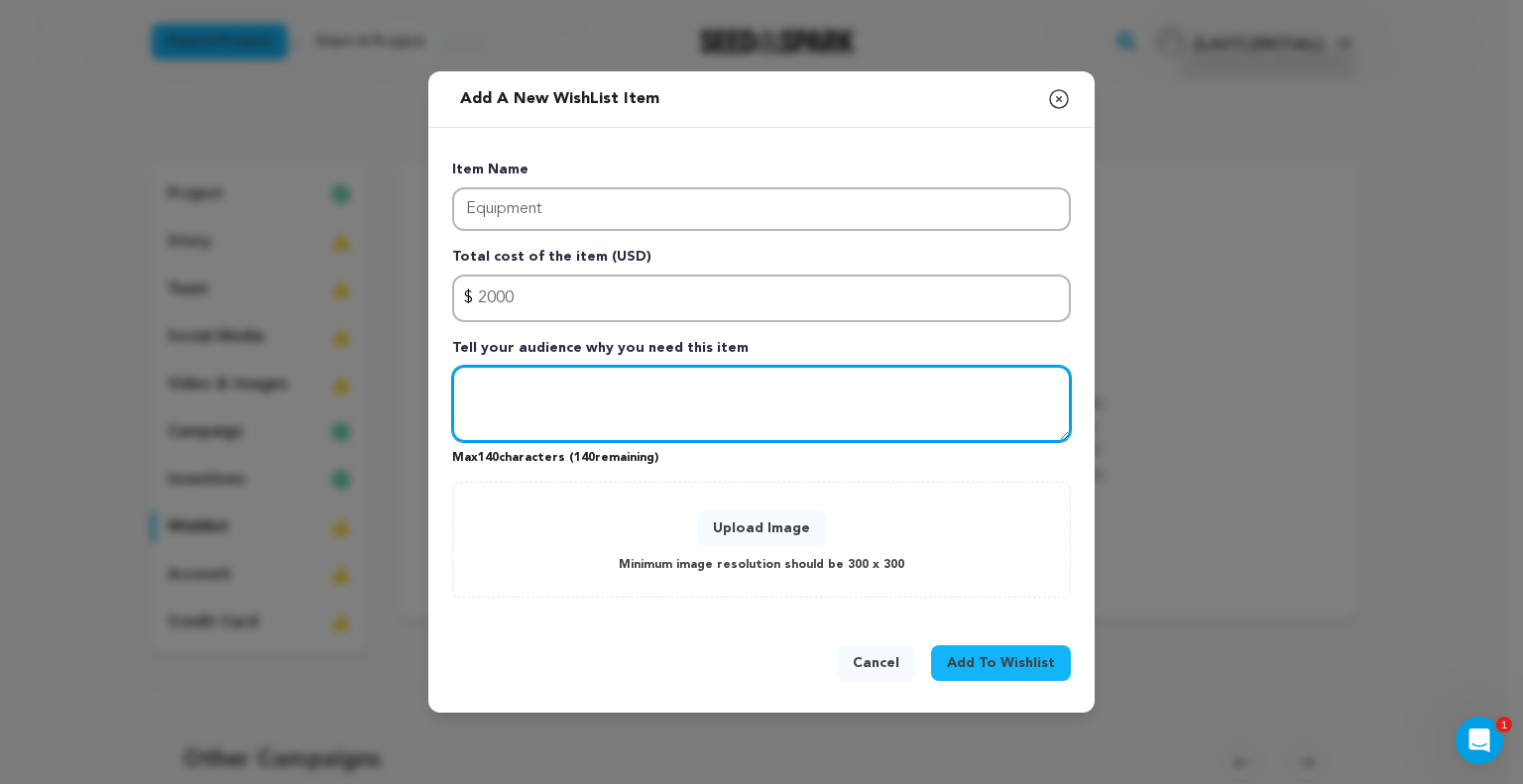 click at bounding box center (762, 404) 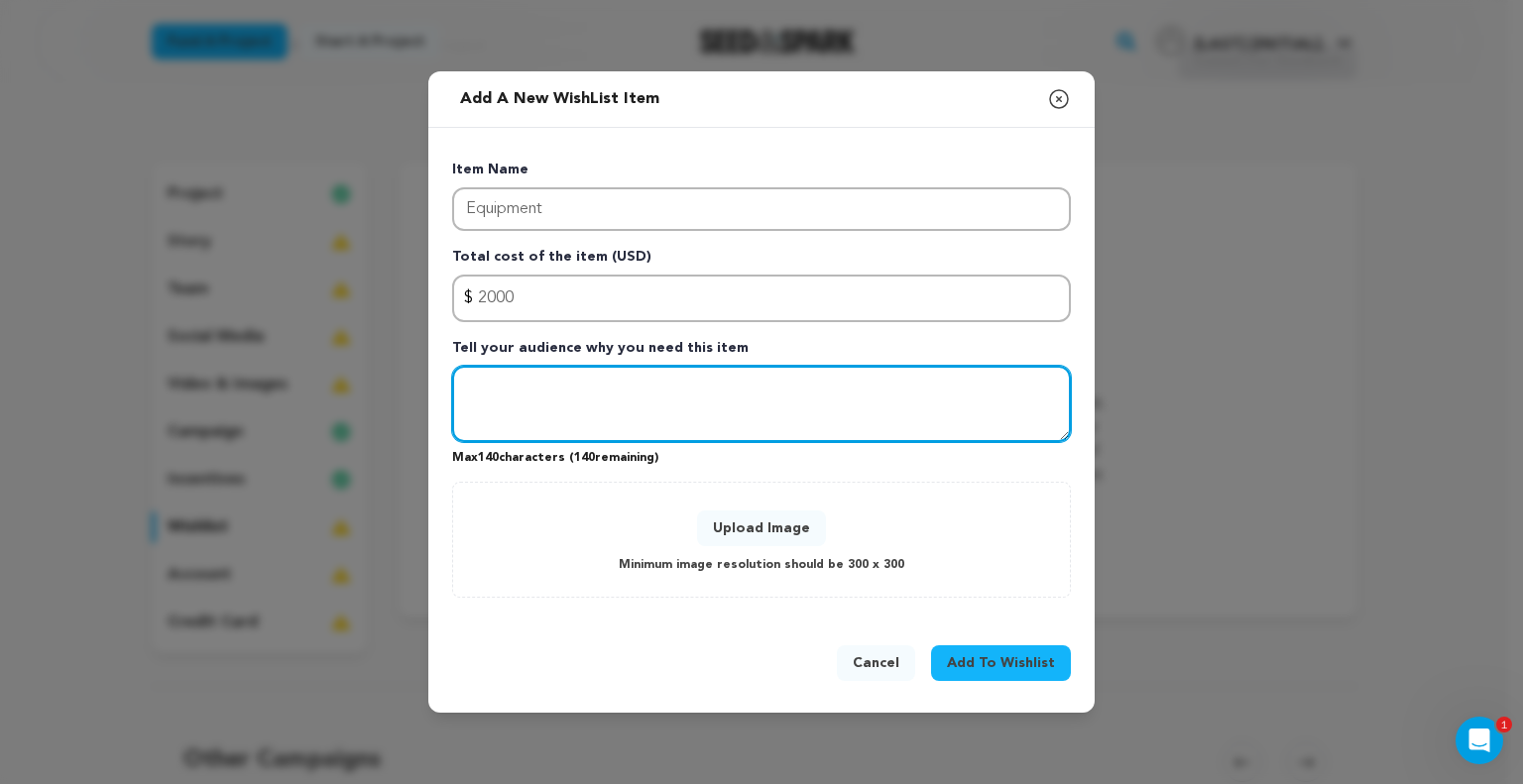 paste on "Lighting rental + transportation of the equipmen" 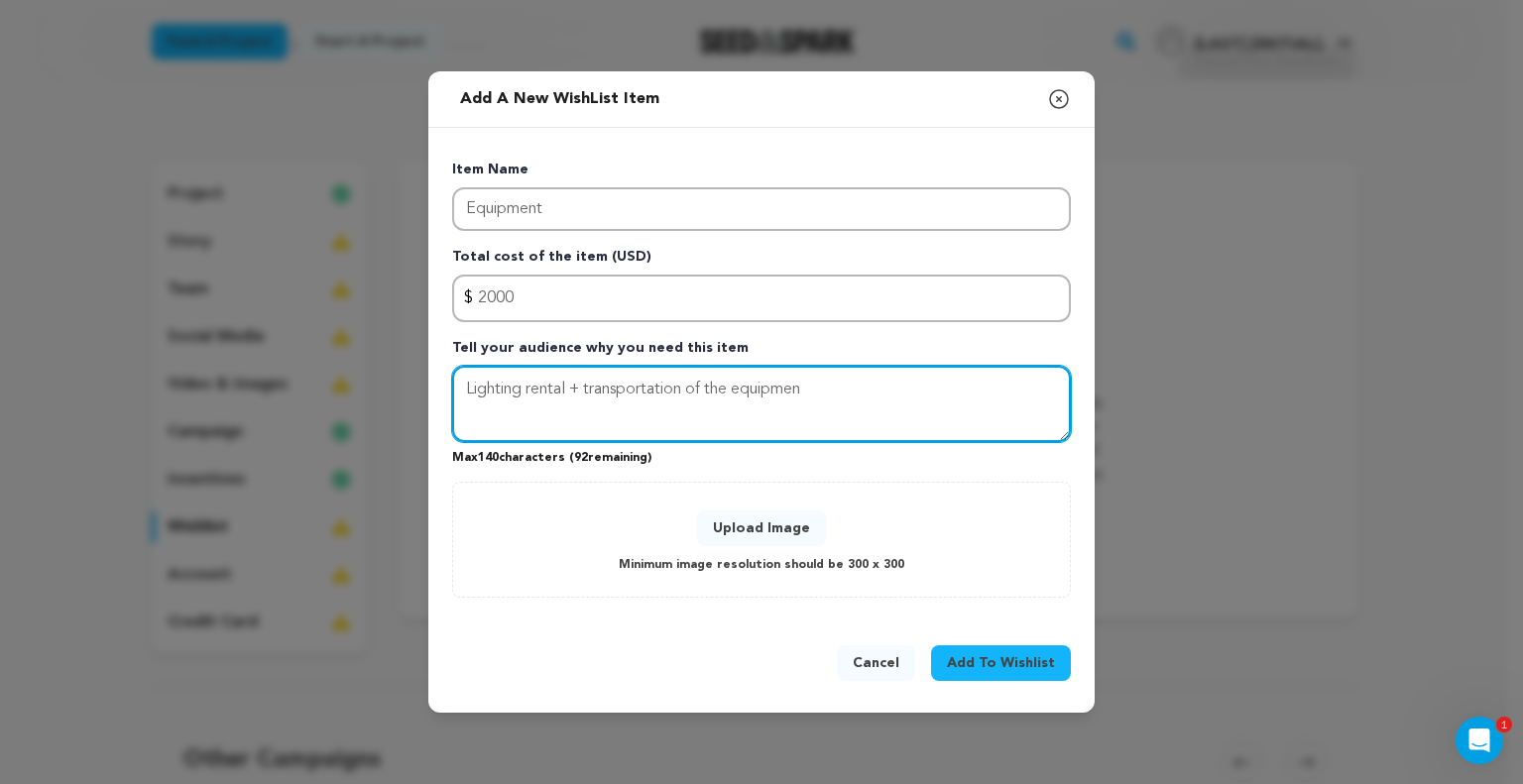 drag, startPoint x: 568, startPoint y: 386, endPoint x: 587, endPoint y: 431, distance: 48.8467 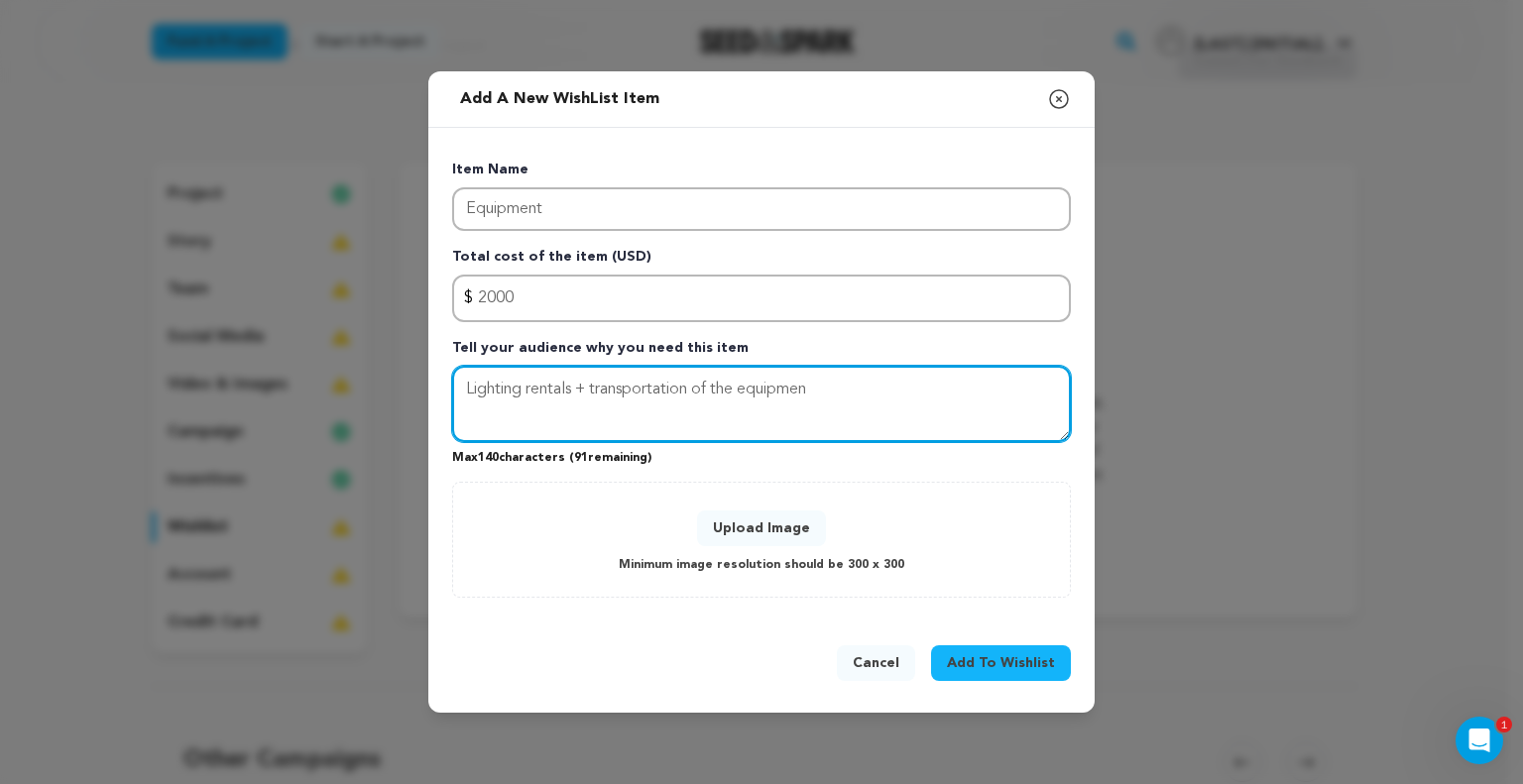 click on "Lighting rentals + transportation of the equipmen" at bounding box center (762, 404) 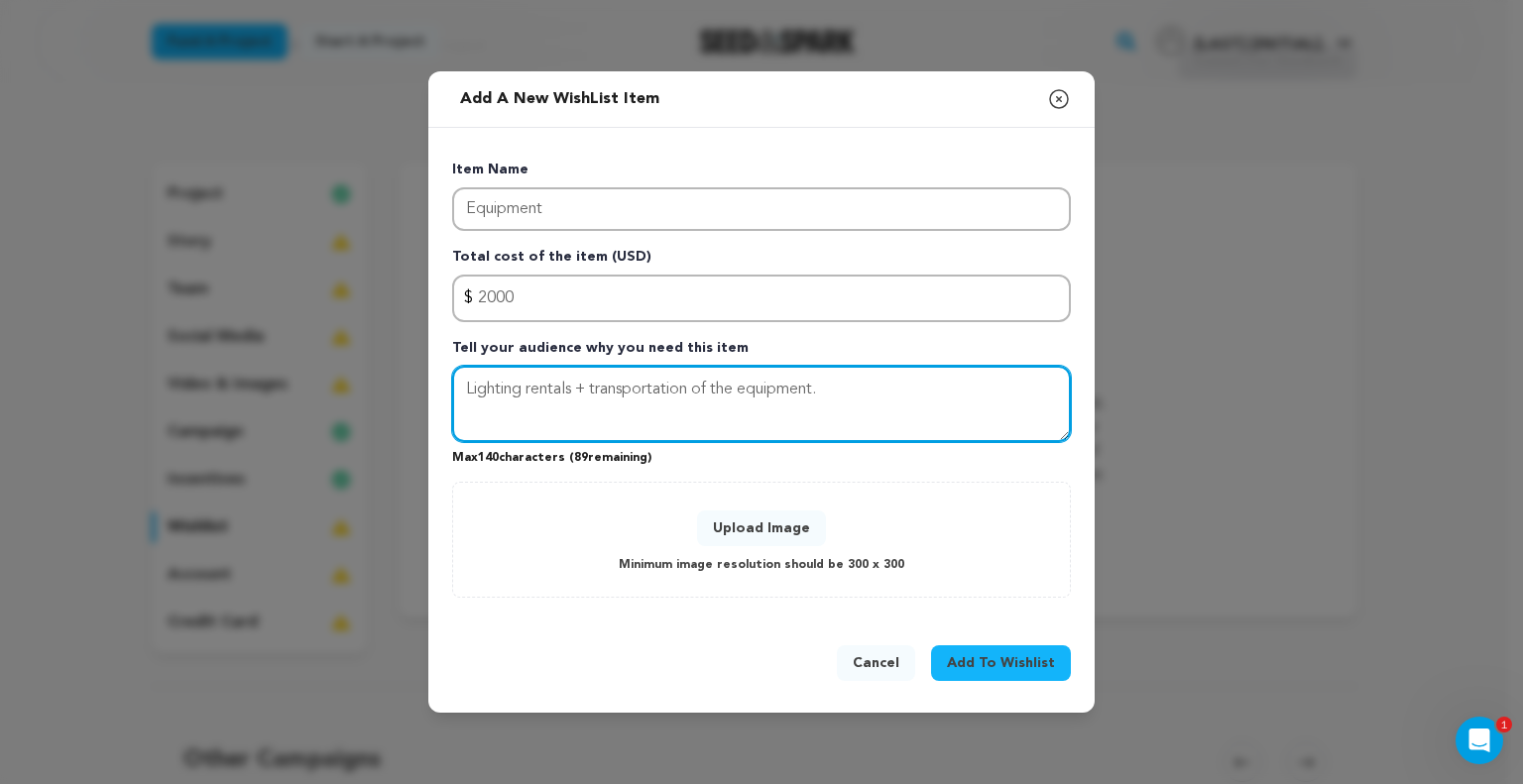 type on "Lighting rentals + transportation of the equipment." 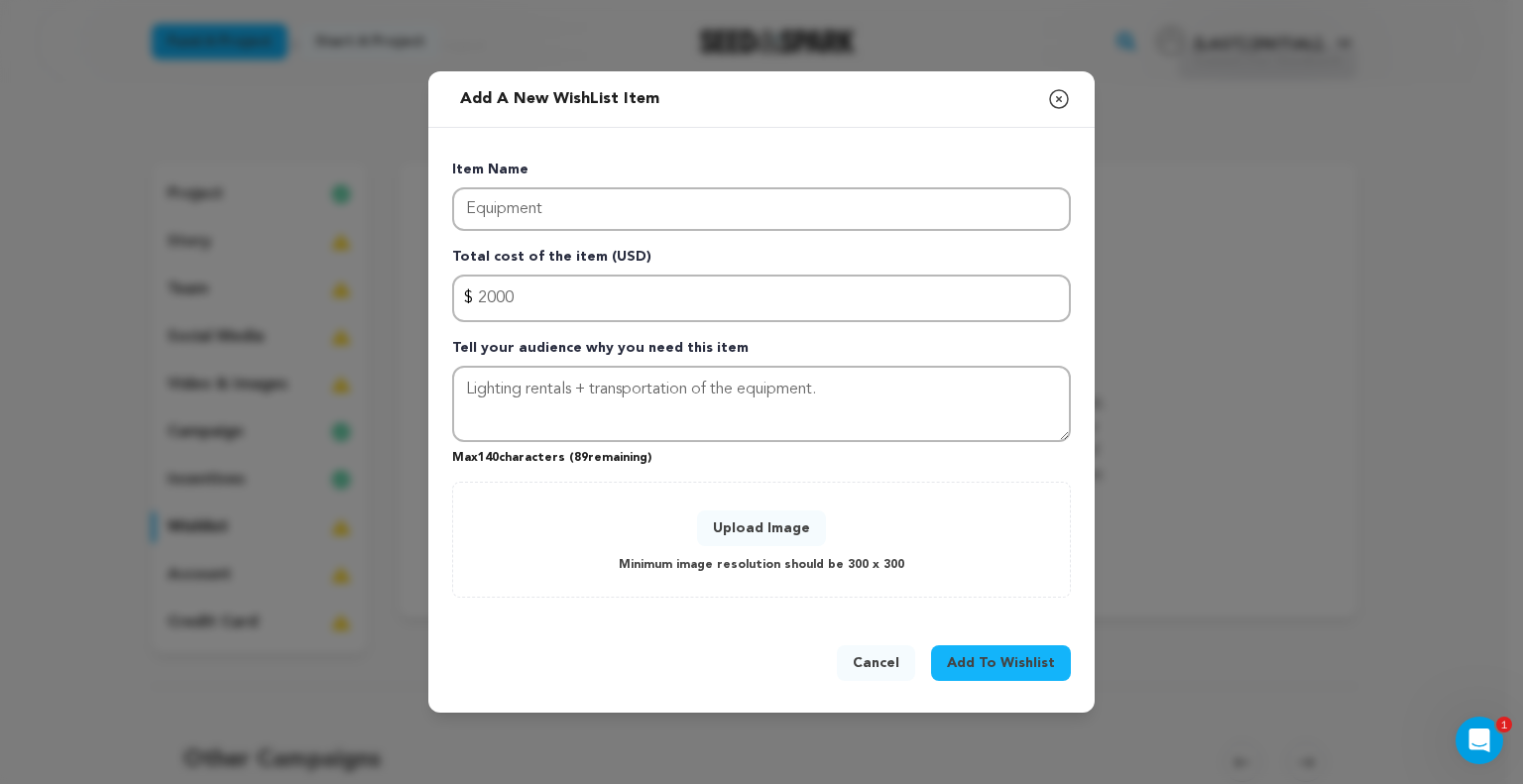 click on "Upload Image" at bounding box center [762, 528] 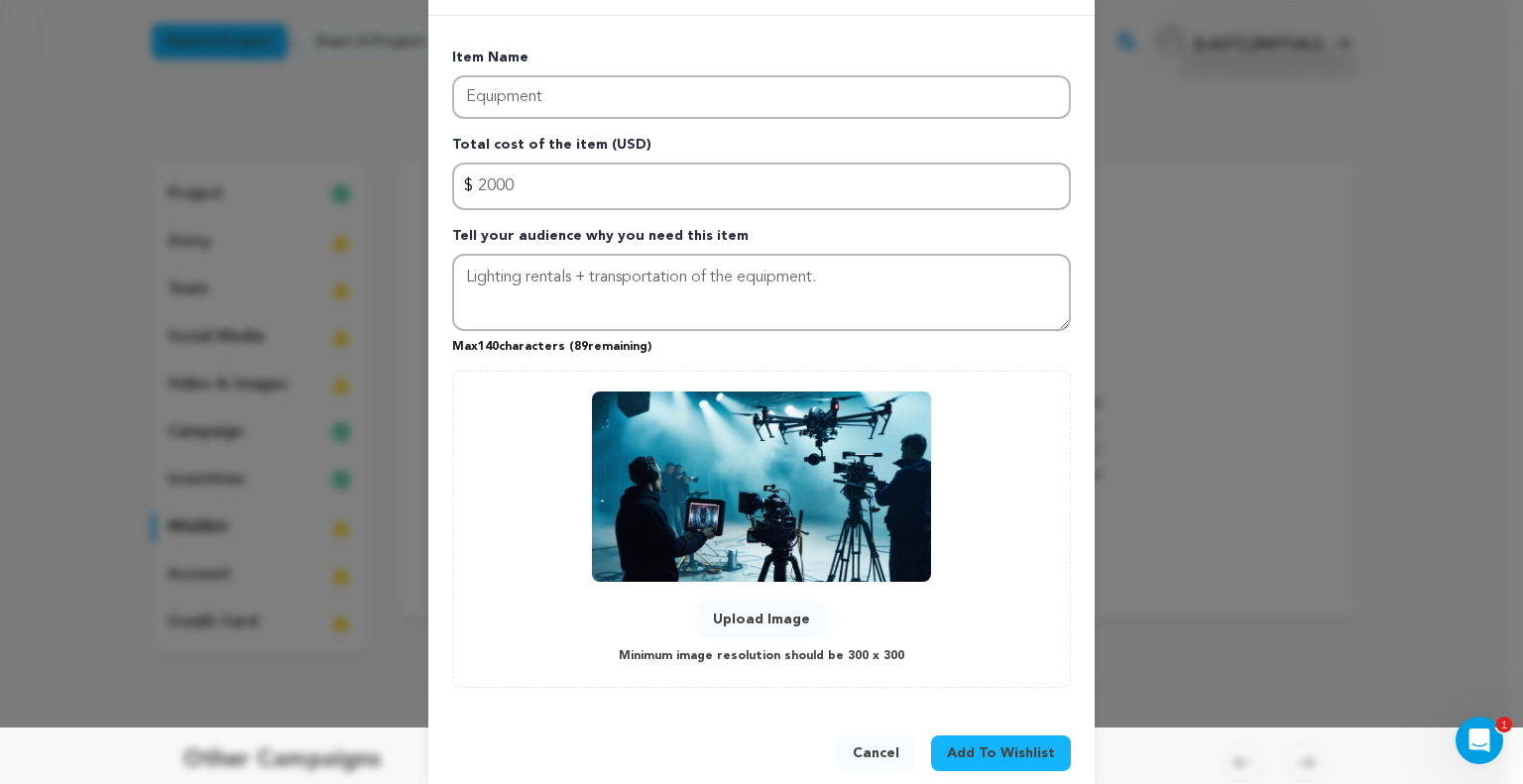 scroll, scrollTop: 88, scrollLeft: 0, axis: vertical 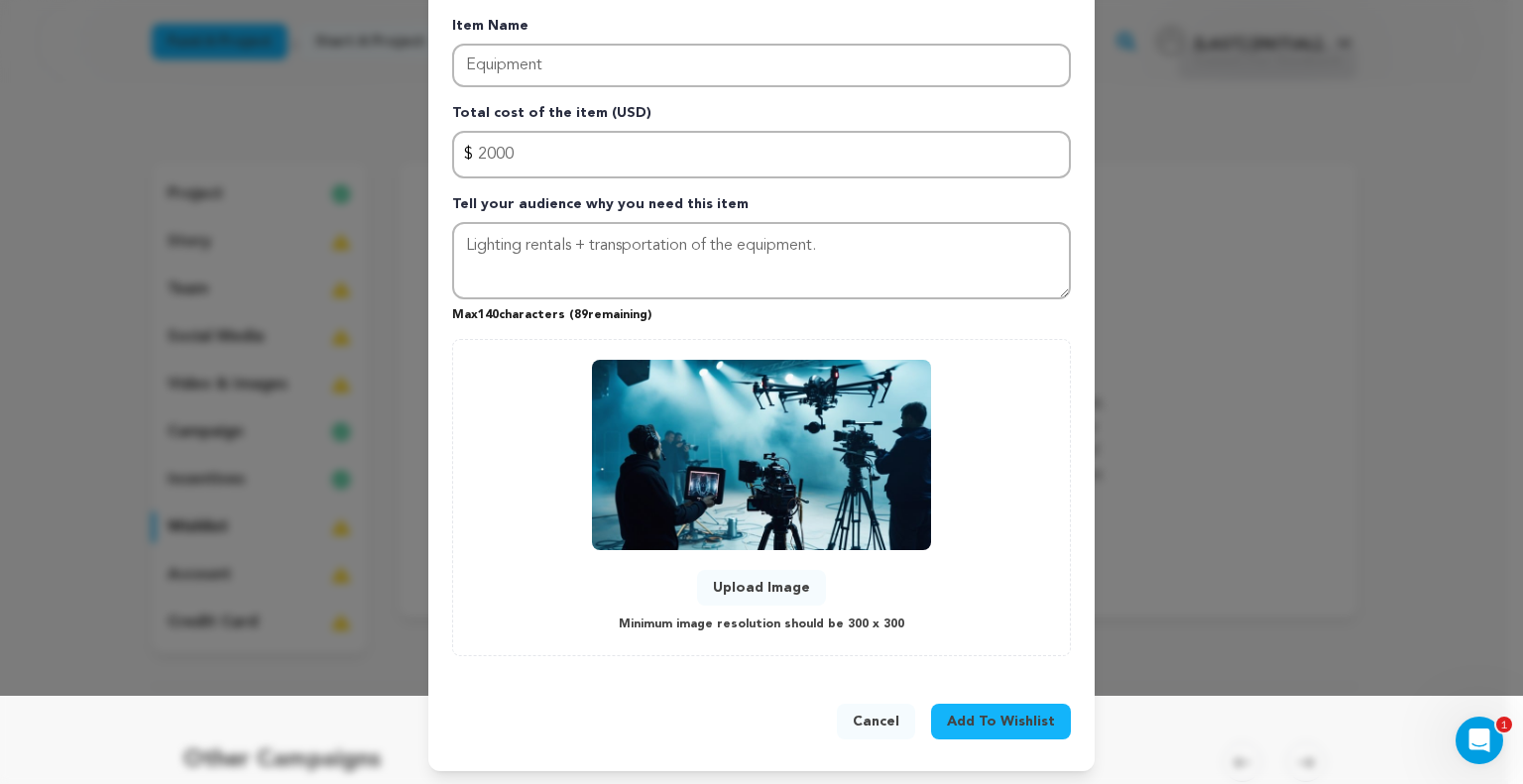 click on "Add To Wishlist" at bounding box center (1000, 722) 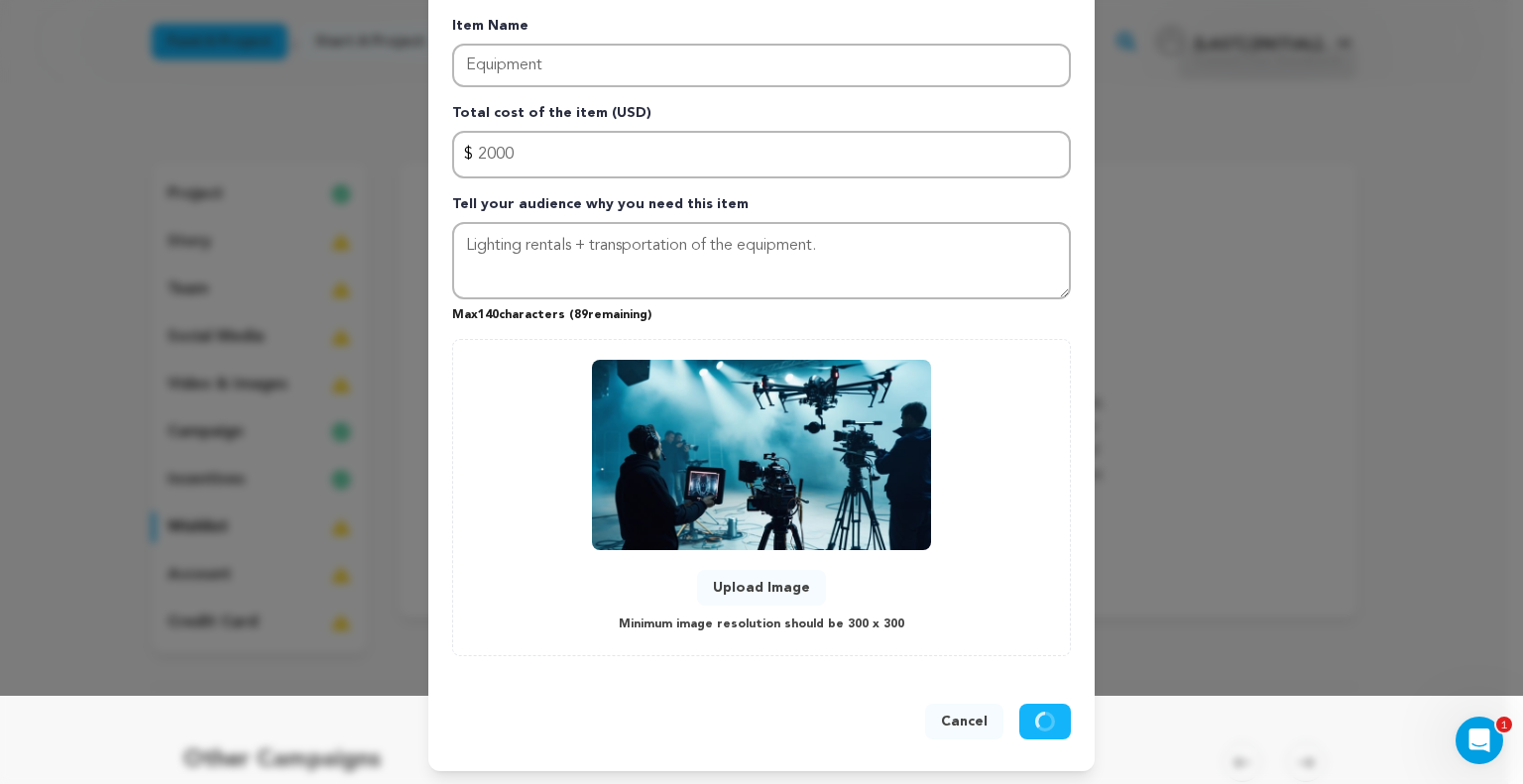 type 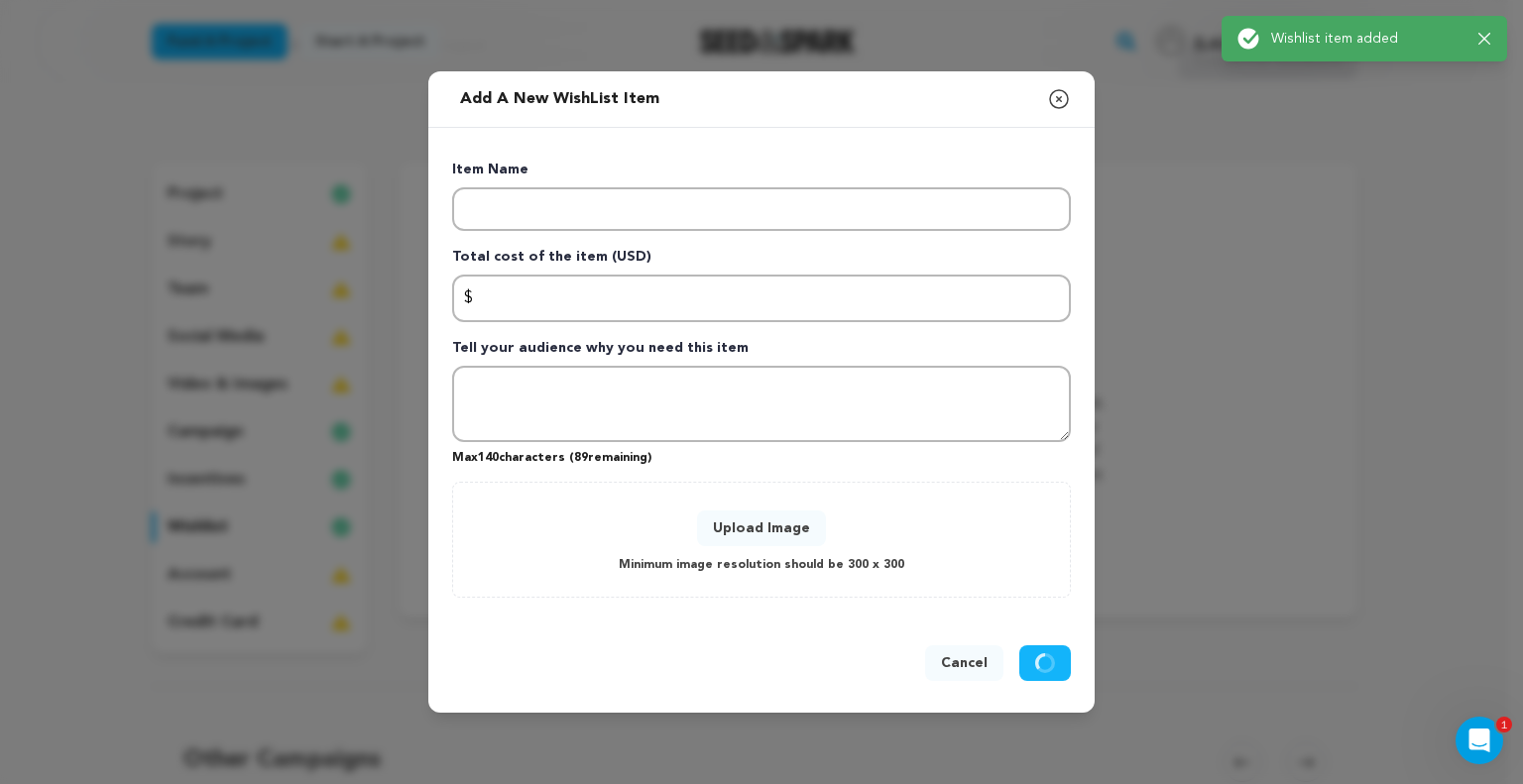 scroll, scrollTop: 0, scrollLeft: 0, axis: both 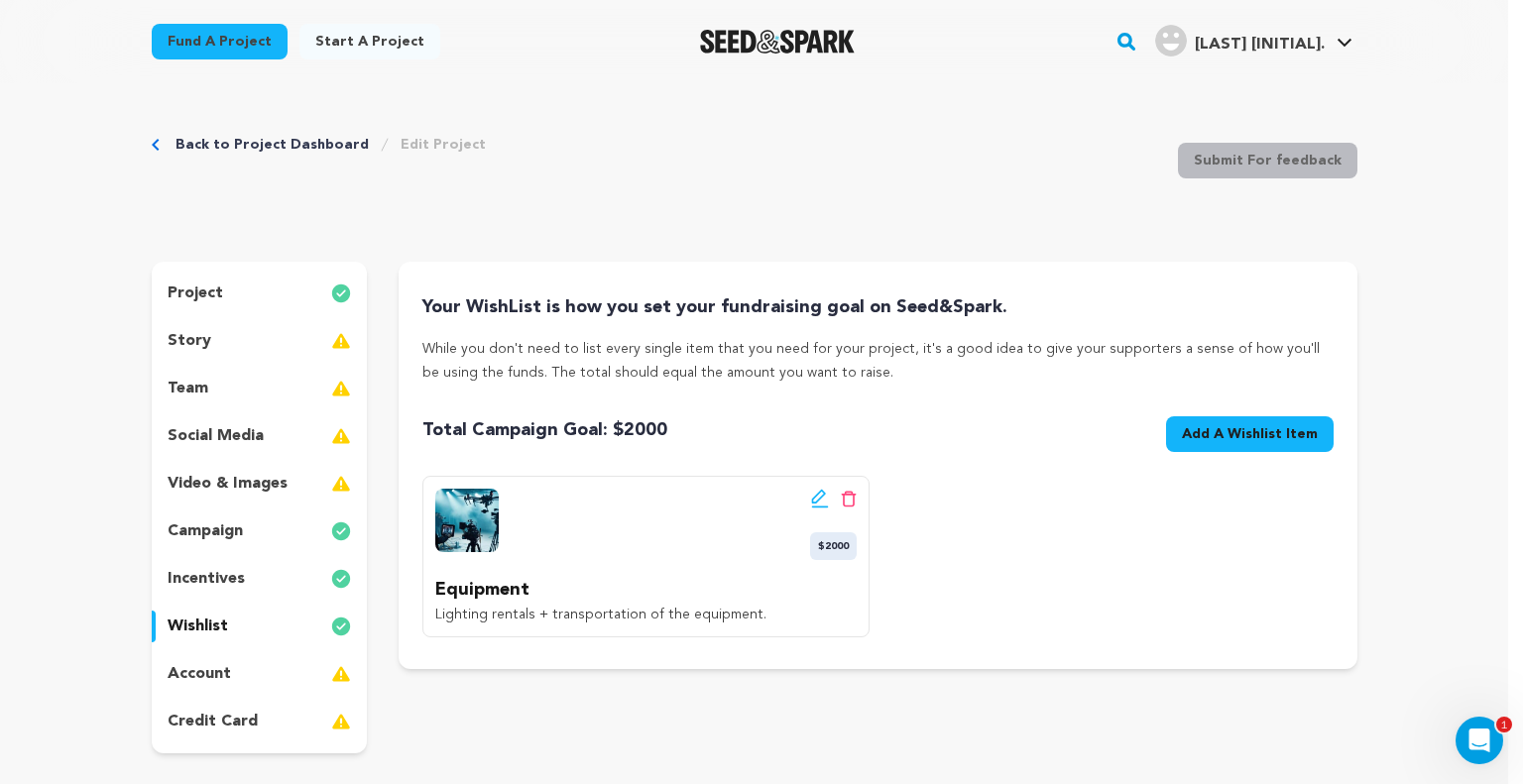 click on "Add A Wishlist Item" at bounding box center [1249, 434] 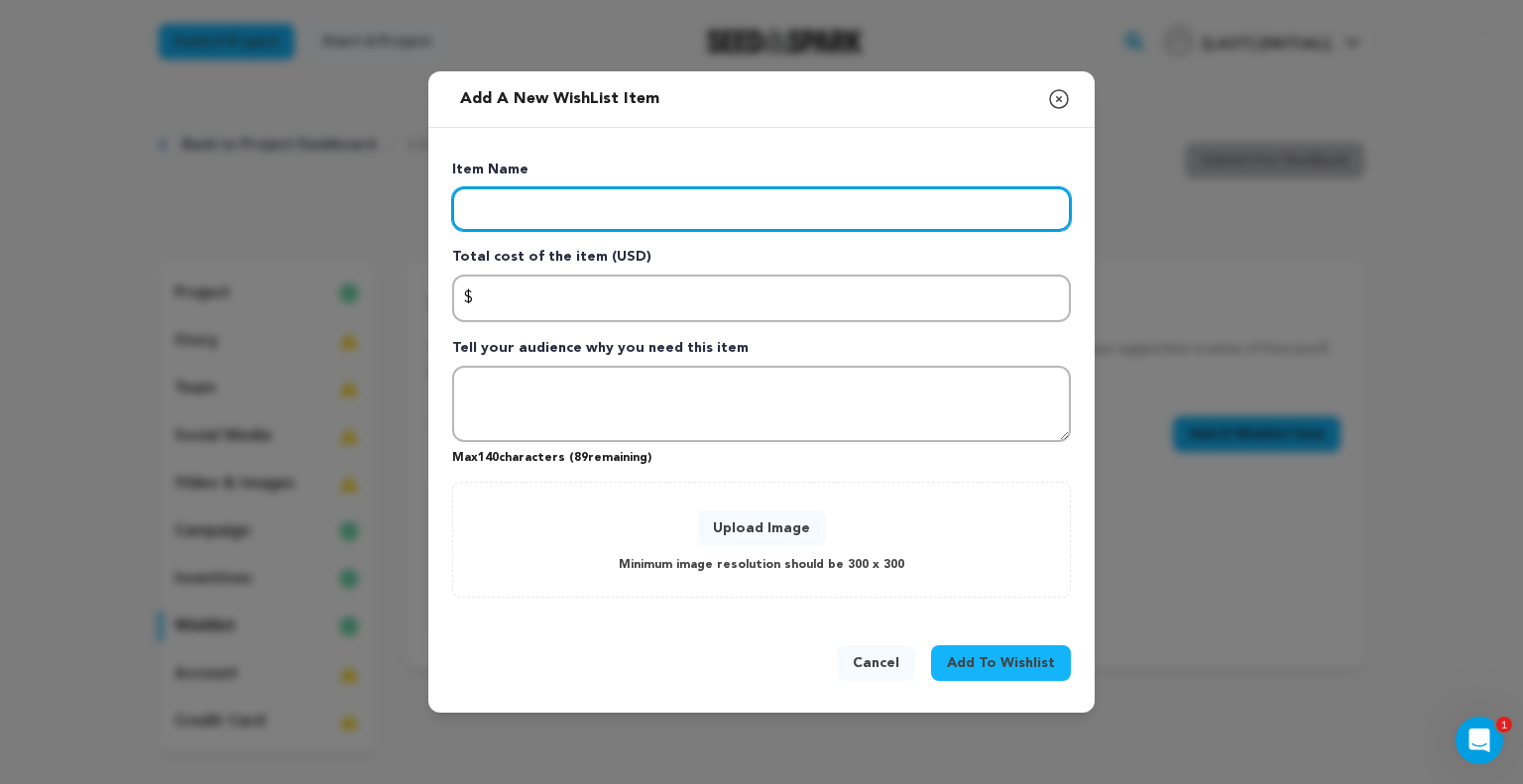 click at bounding box center [762, 209] 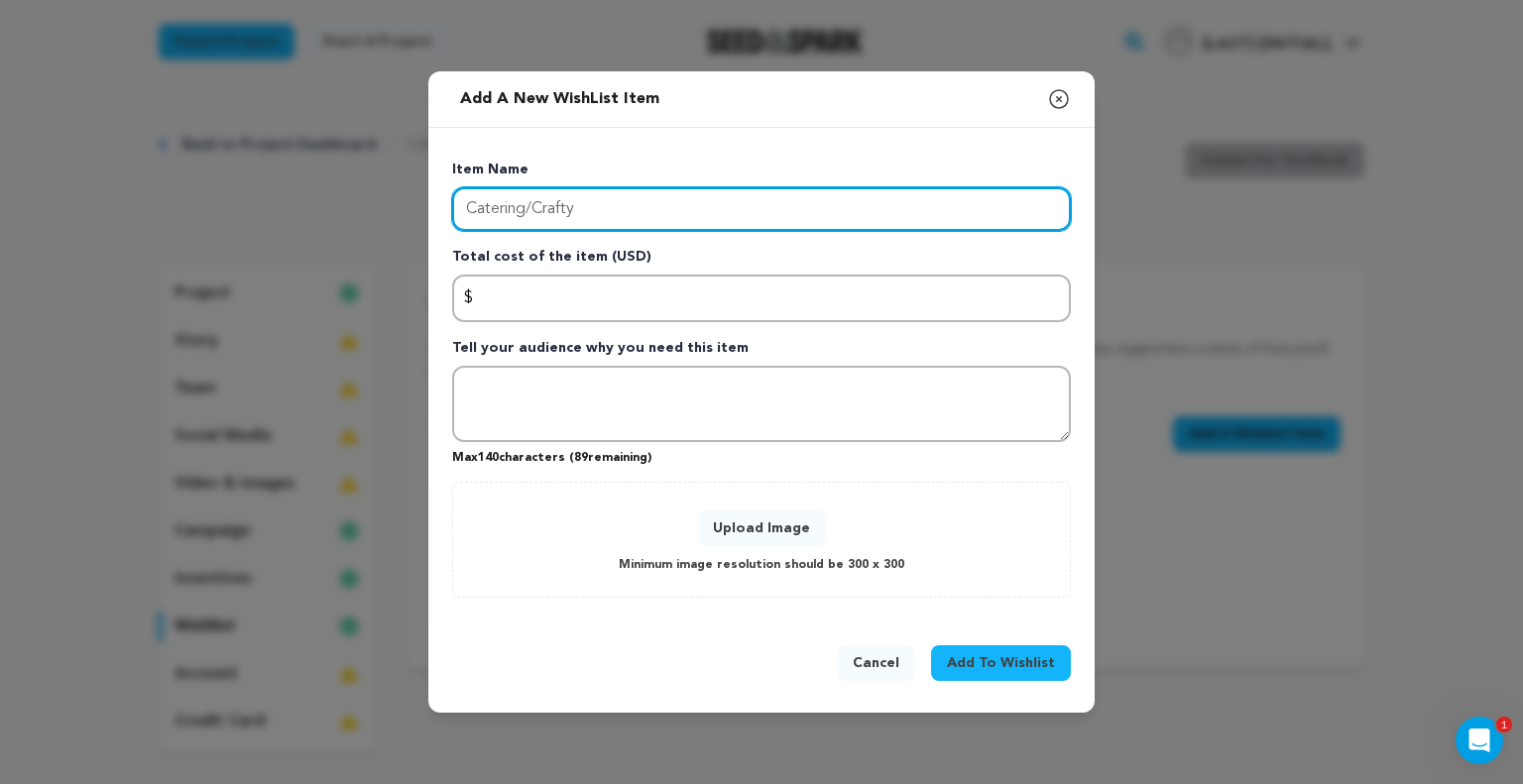 type on "Catering/Crafty" 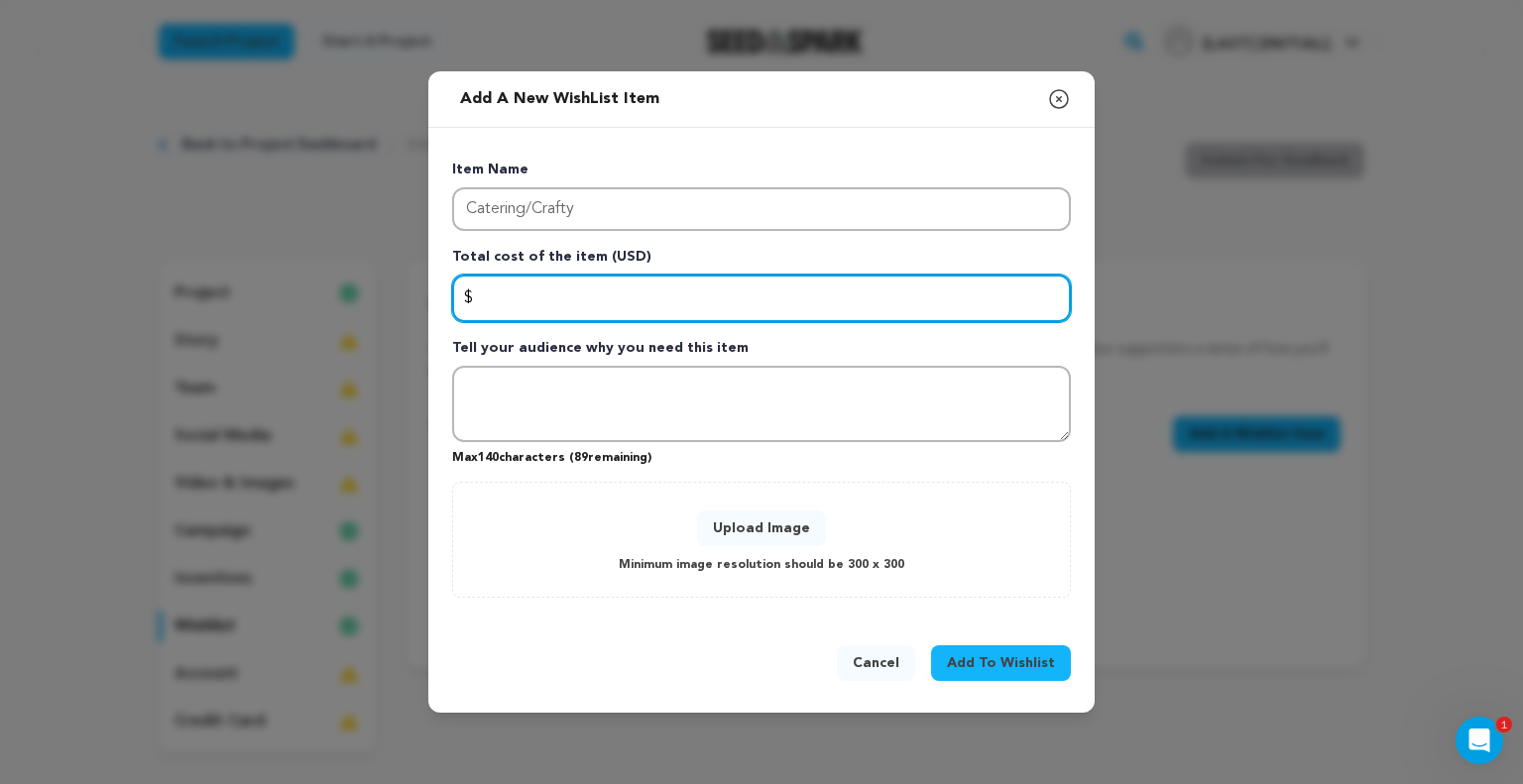 click at bounding box center [762, 298] 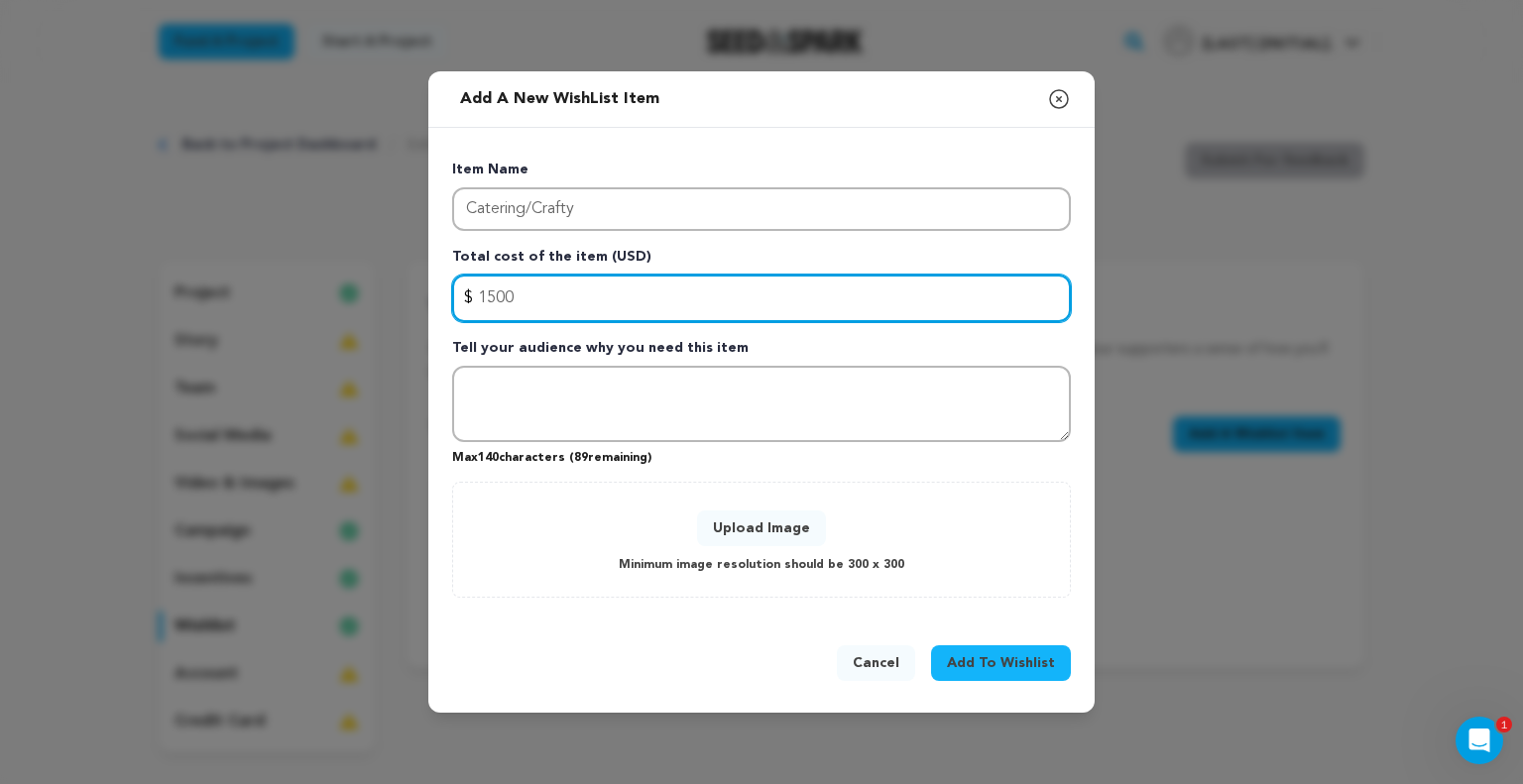type on "1500" 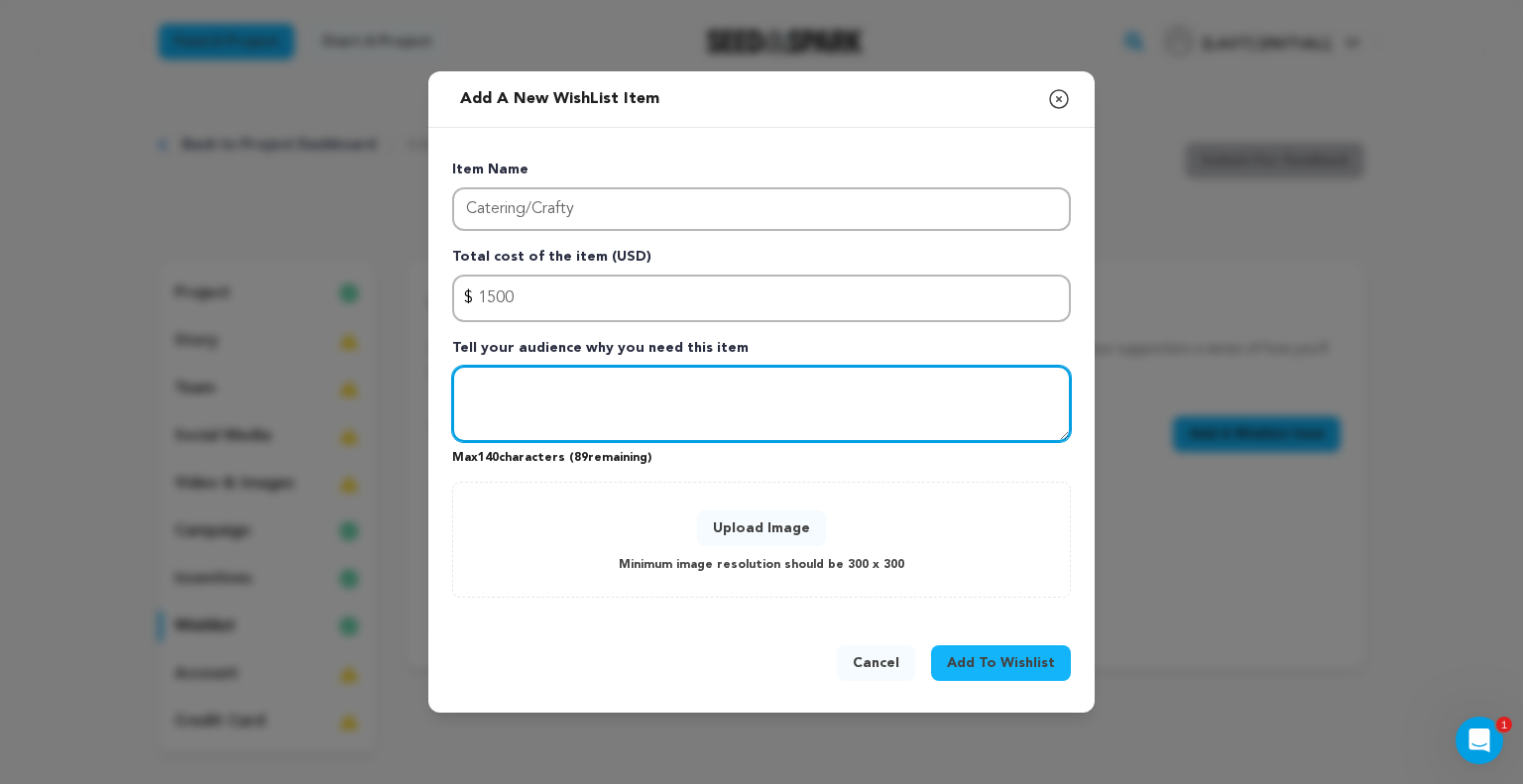 click at bounding box center [762, 404] 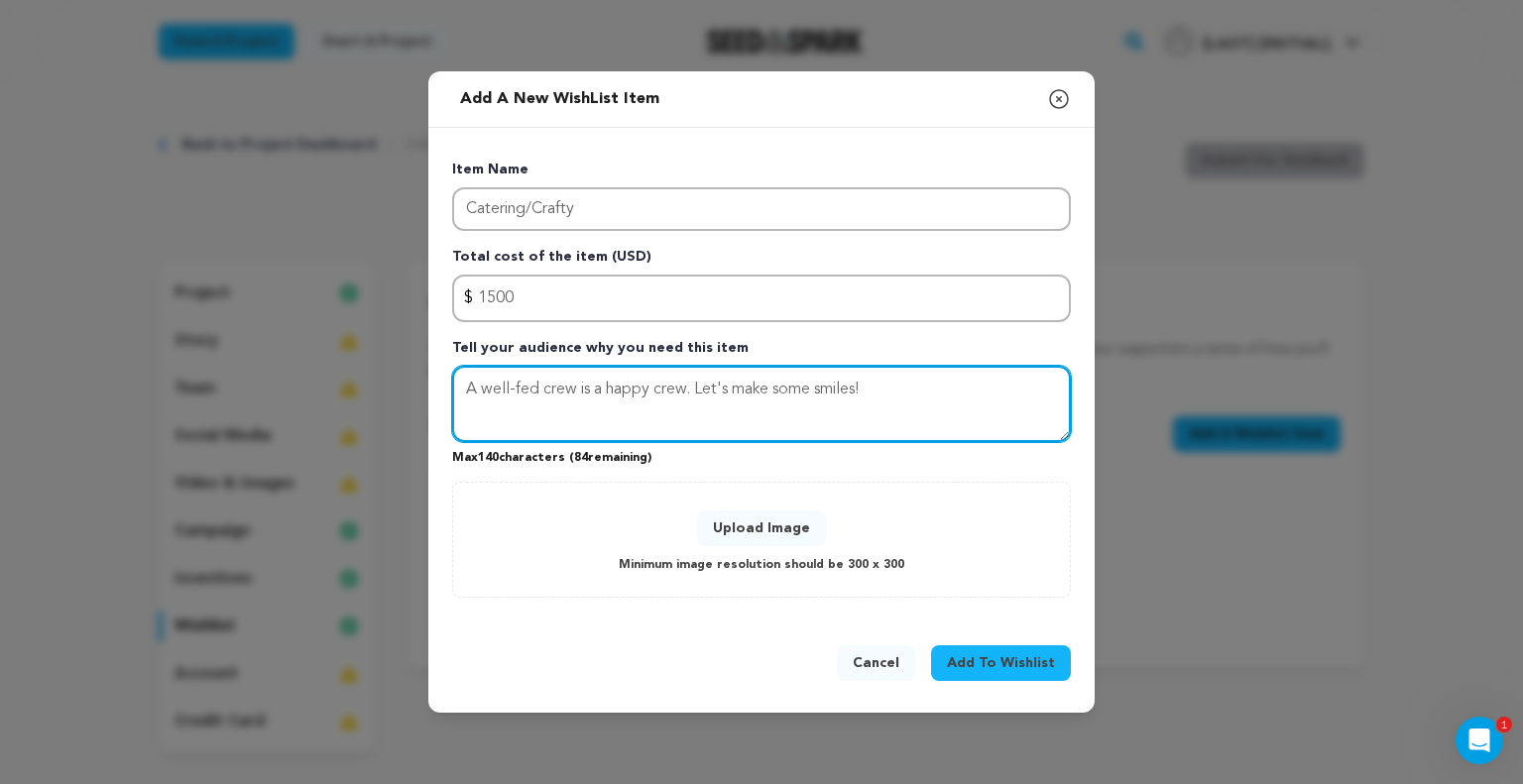 drag, startPoint x: 884, startPoint y: 391, endPoint x: 735, endPoint y: 389, distance: 149.01342 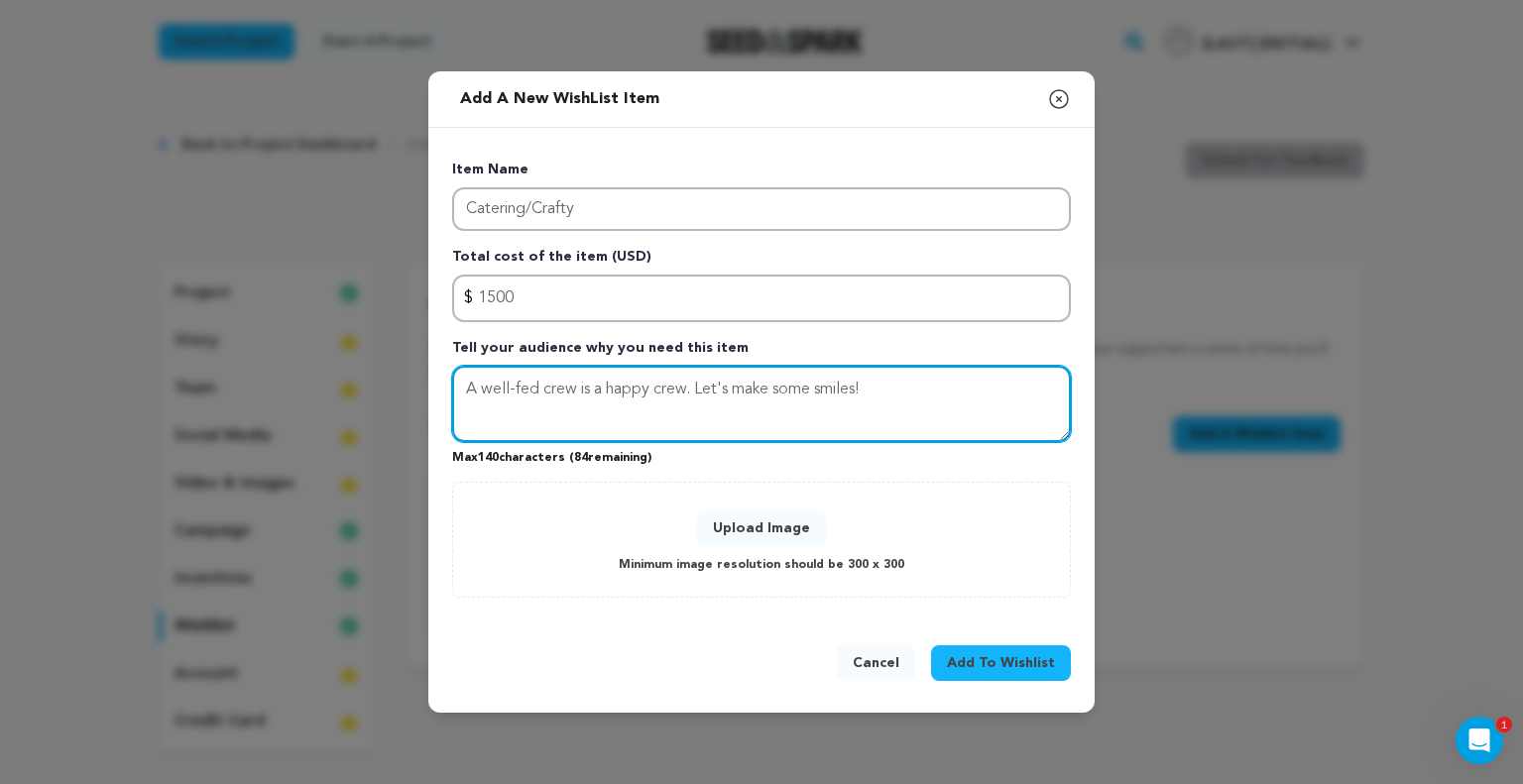 click on "A well-fed crew is a happy crew. Let's make some smiles!" at bounding box center (762, 404) 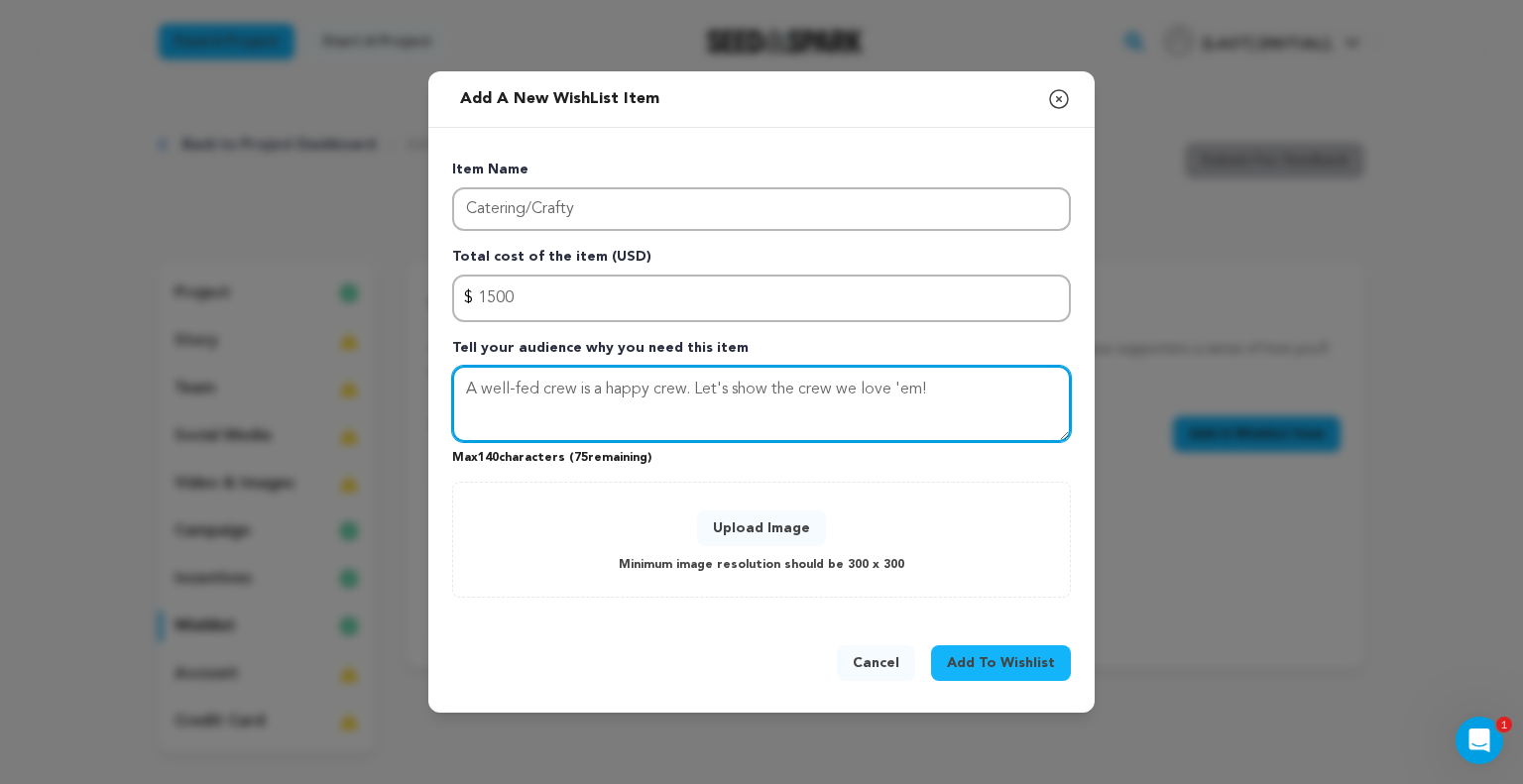 type on "A well-fed crew is a happy crew. Let's show the crew we love 'em!" 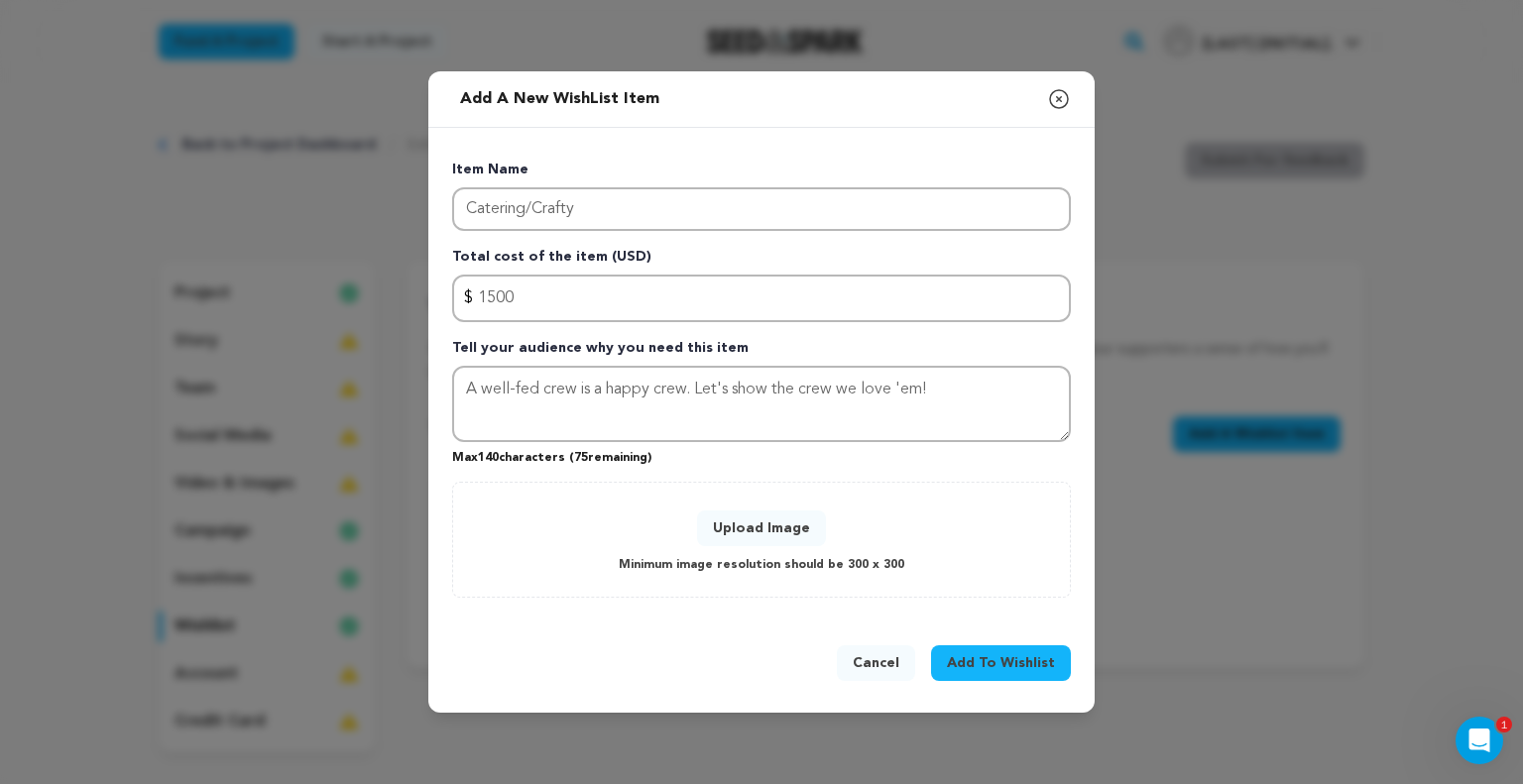 click on "Upload Image" at bounding box center [762, 528] 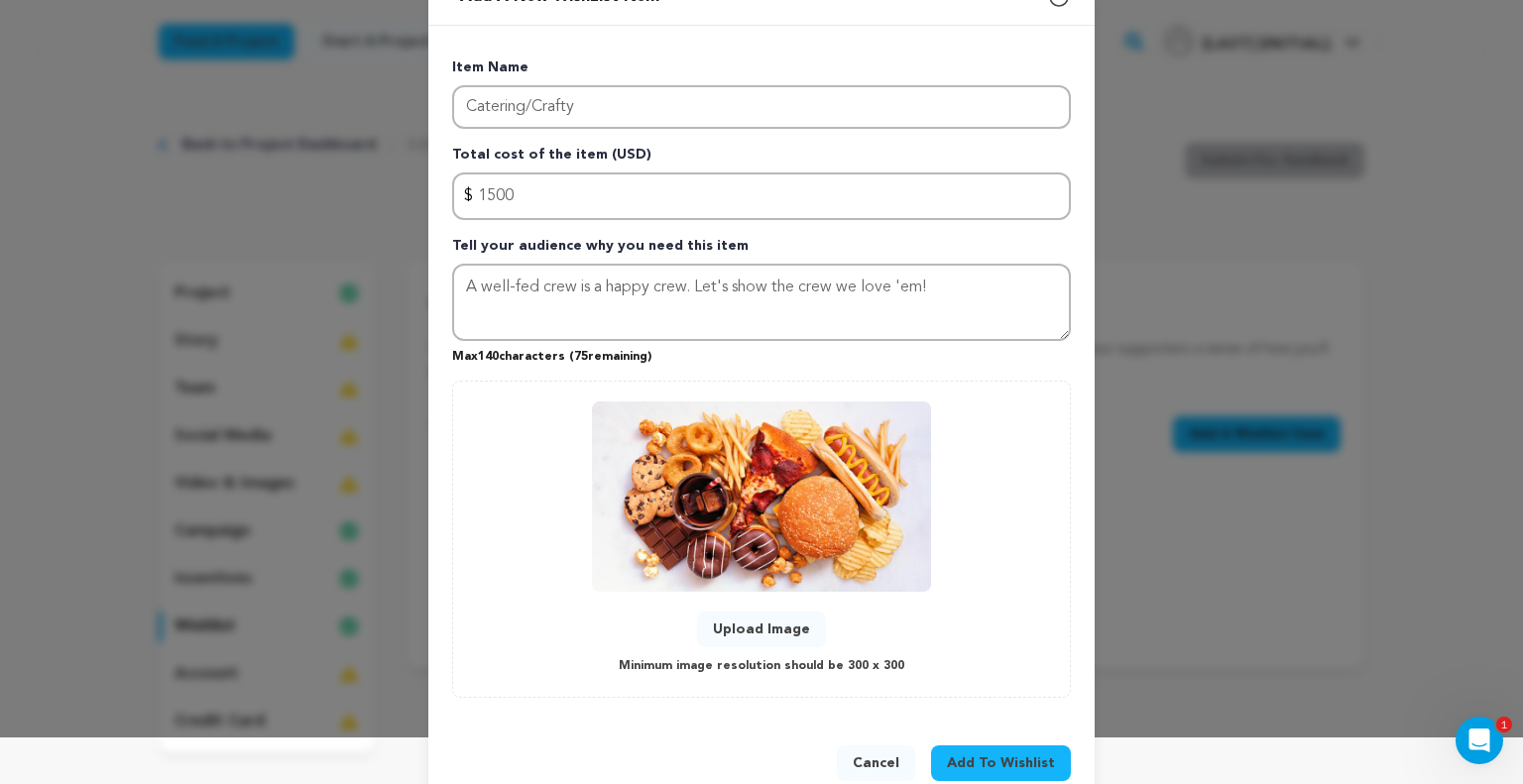 scroll, scrollTop: 88, scrollLeft: 0, axis: vertical 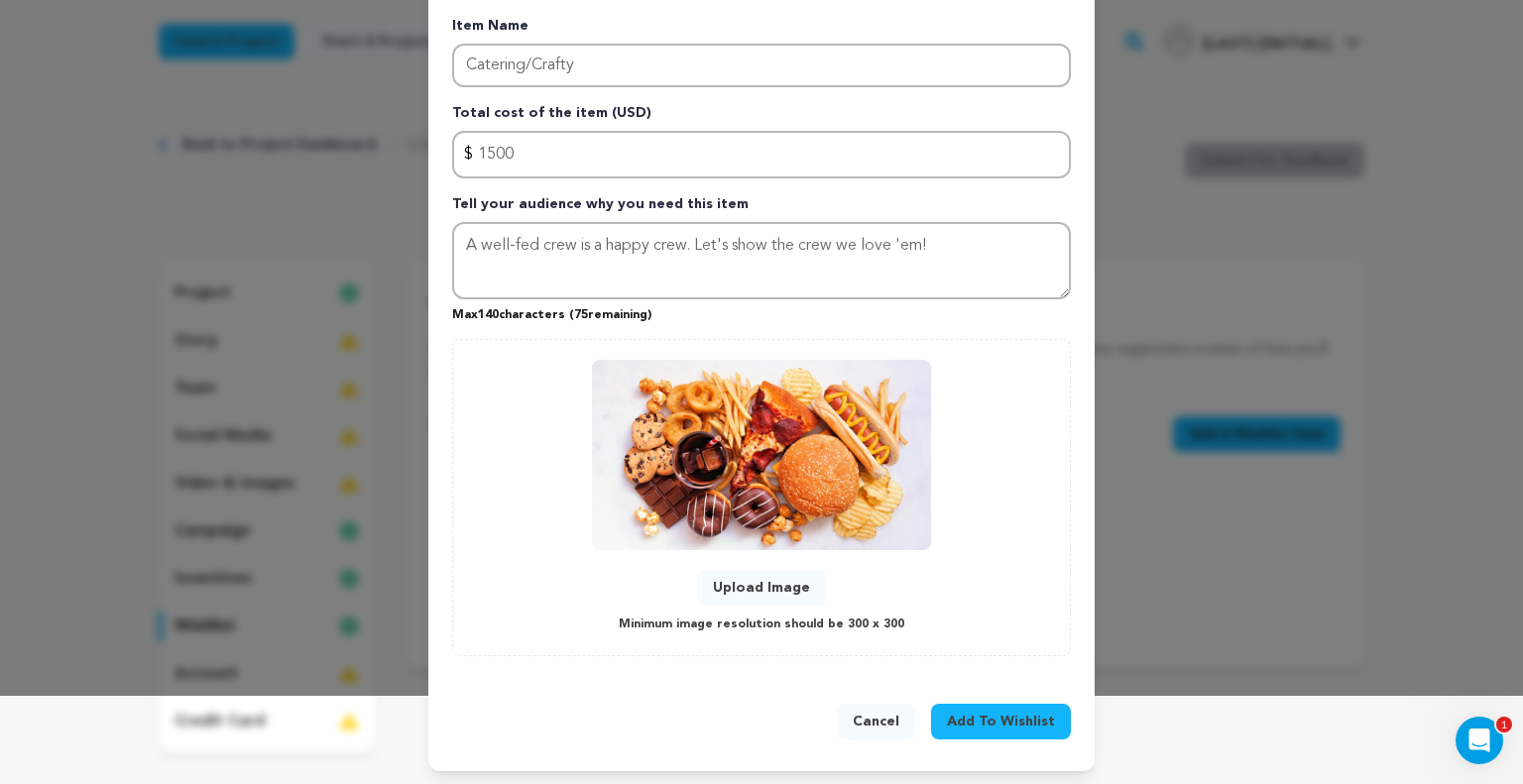 click on "Add To Wishlist" at bounding box center (1000, 722) 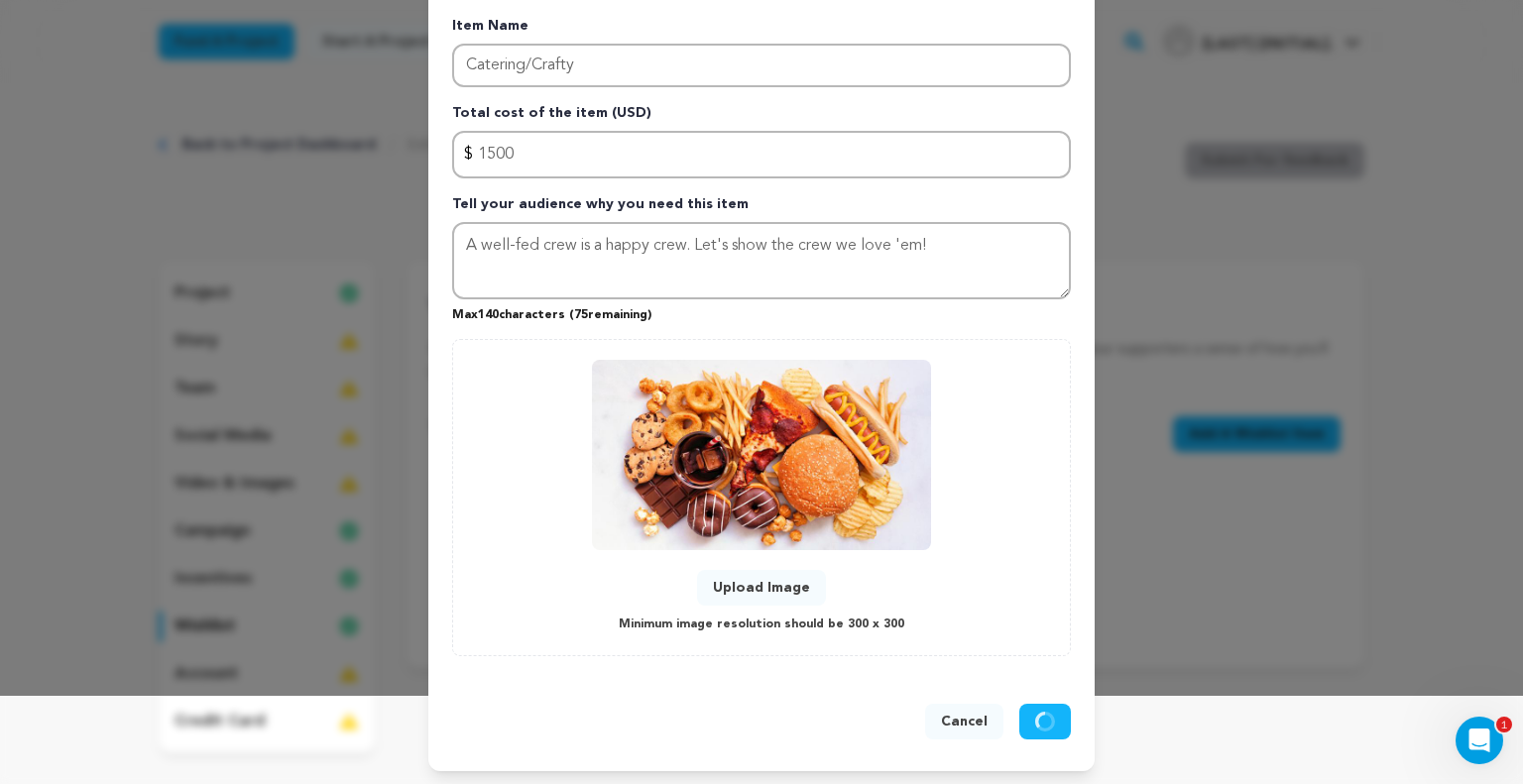 type 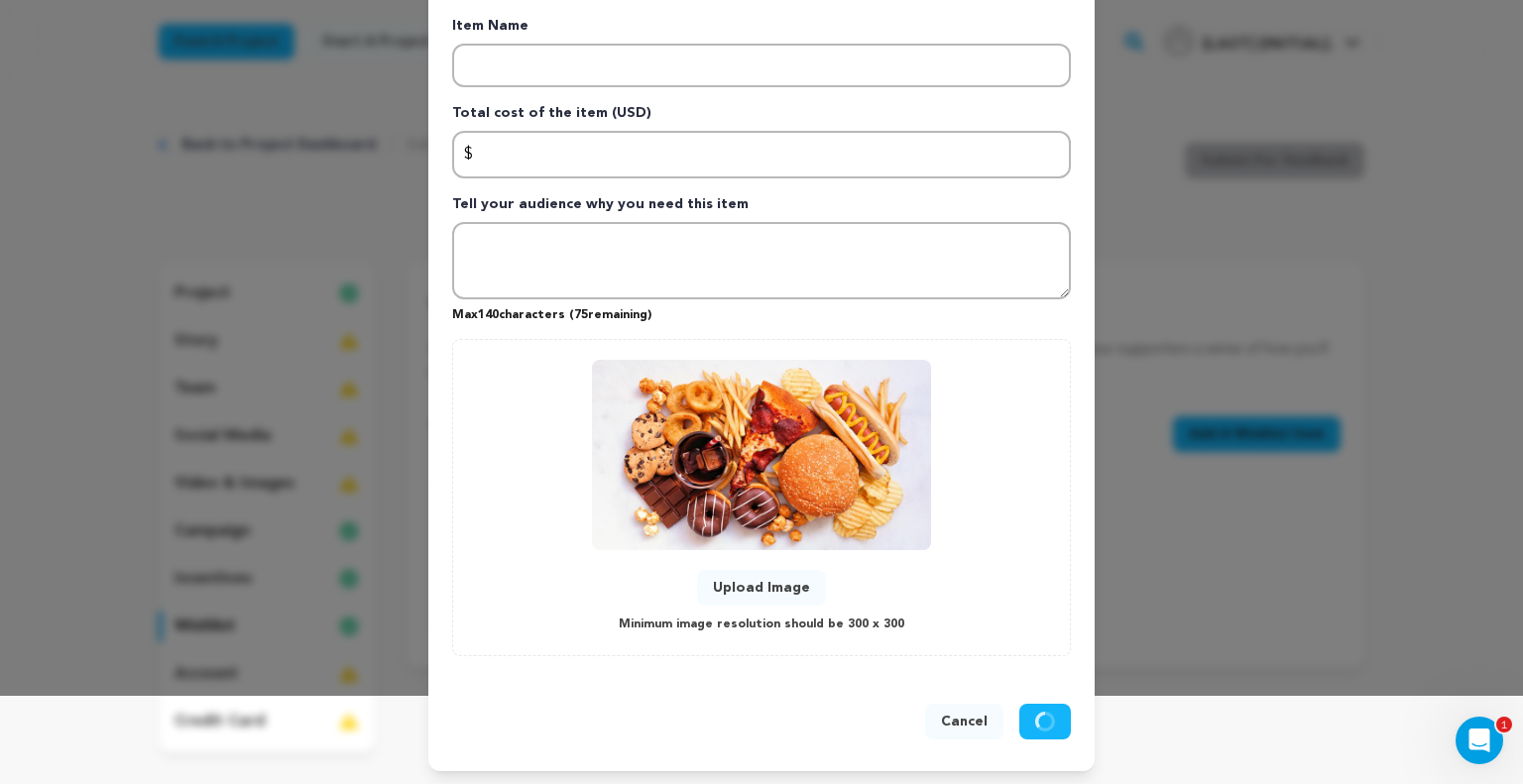 scroll, scrollTop: 0, scrollLeft: 0, axis: both 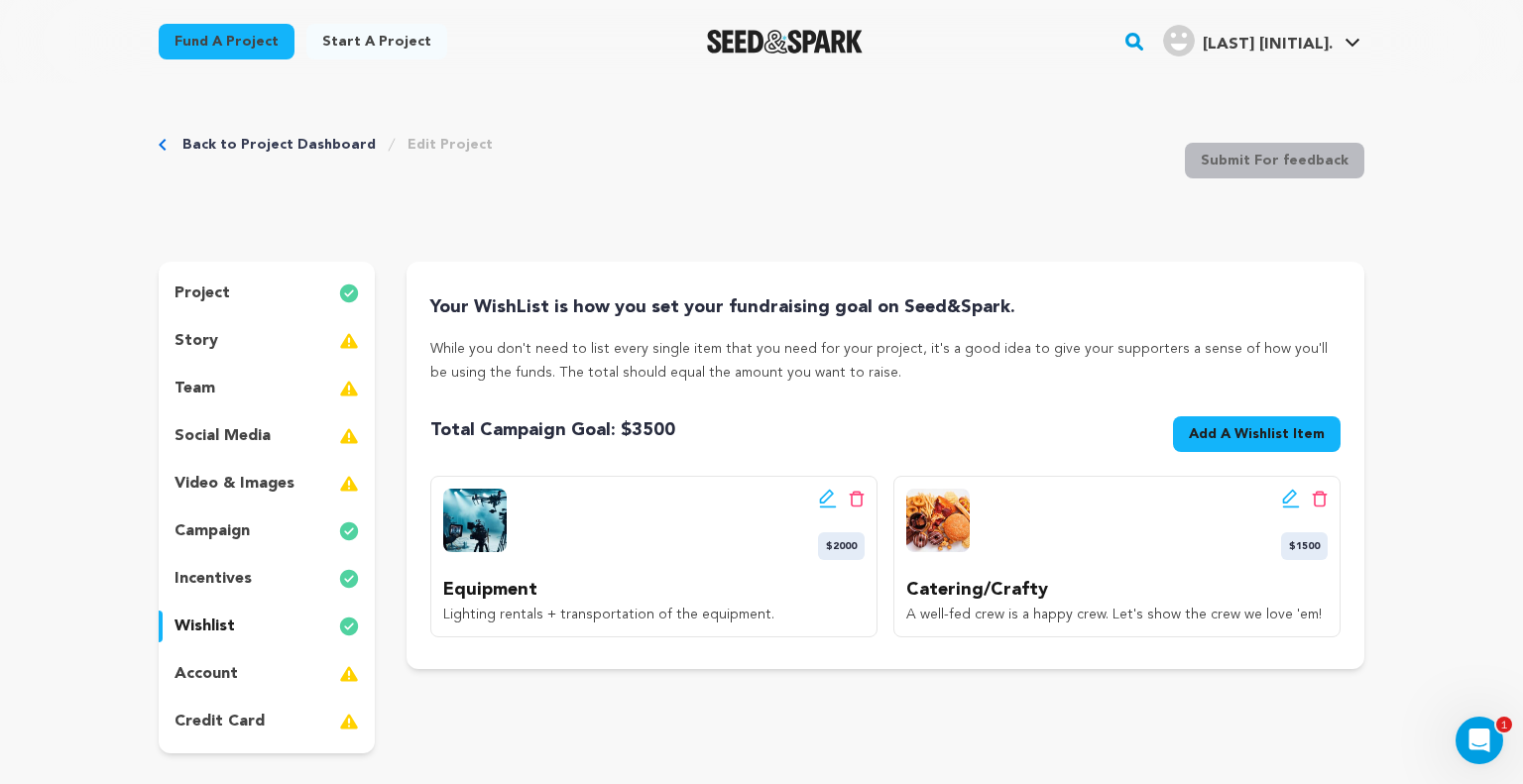 click on "Add A Wishlist Item" at bounding box center (1256, 434) 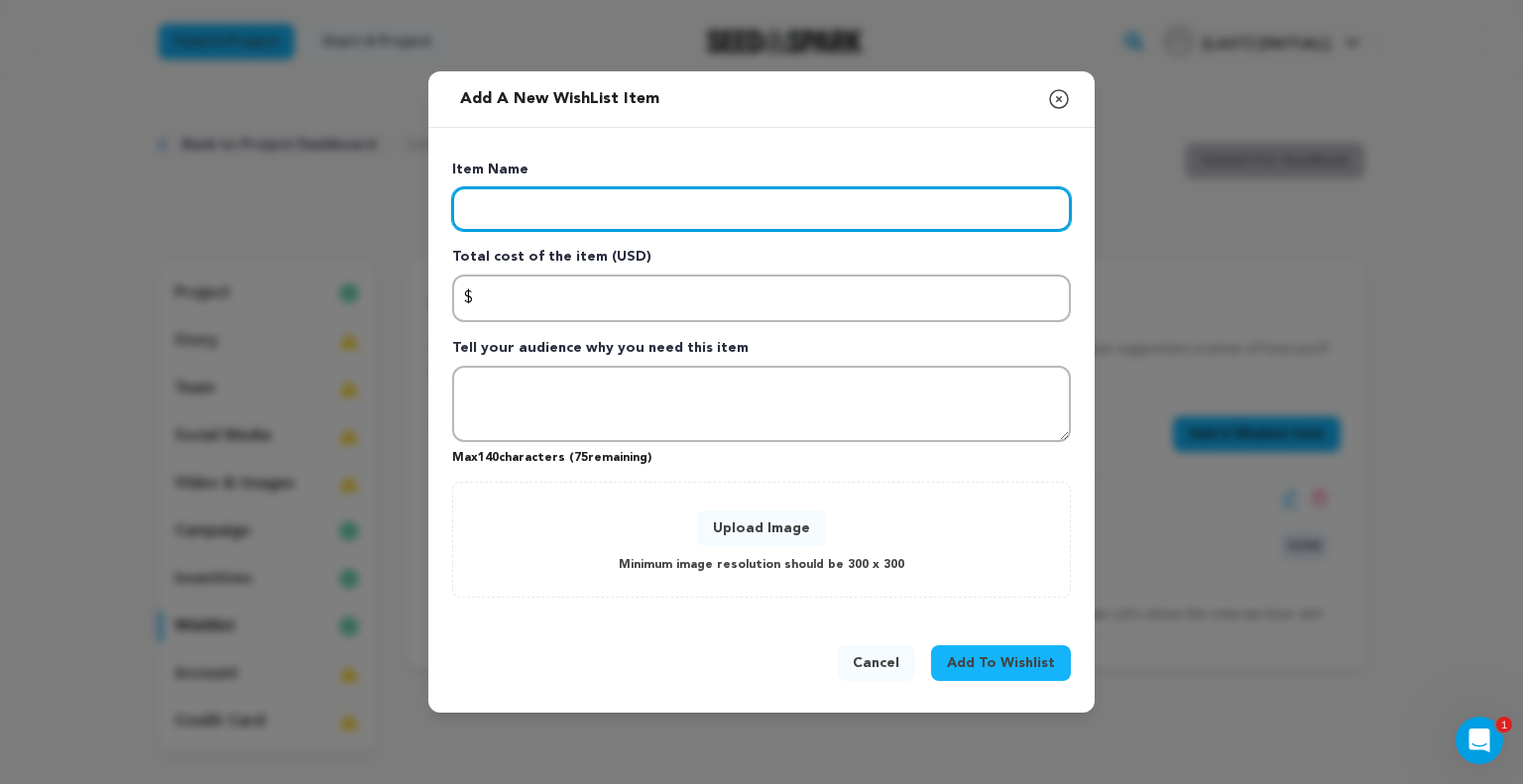 click at bounding box center [762, 209] 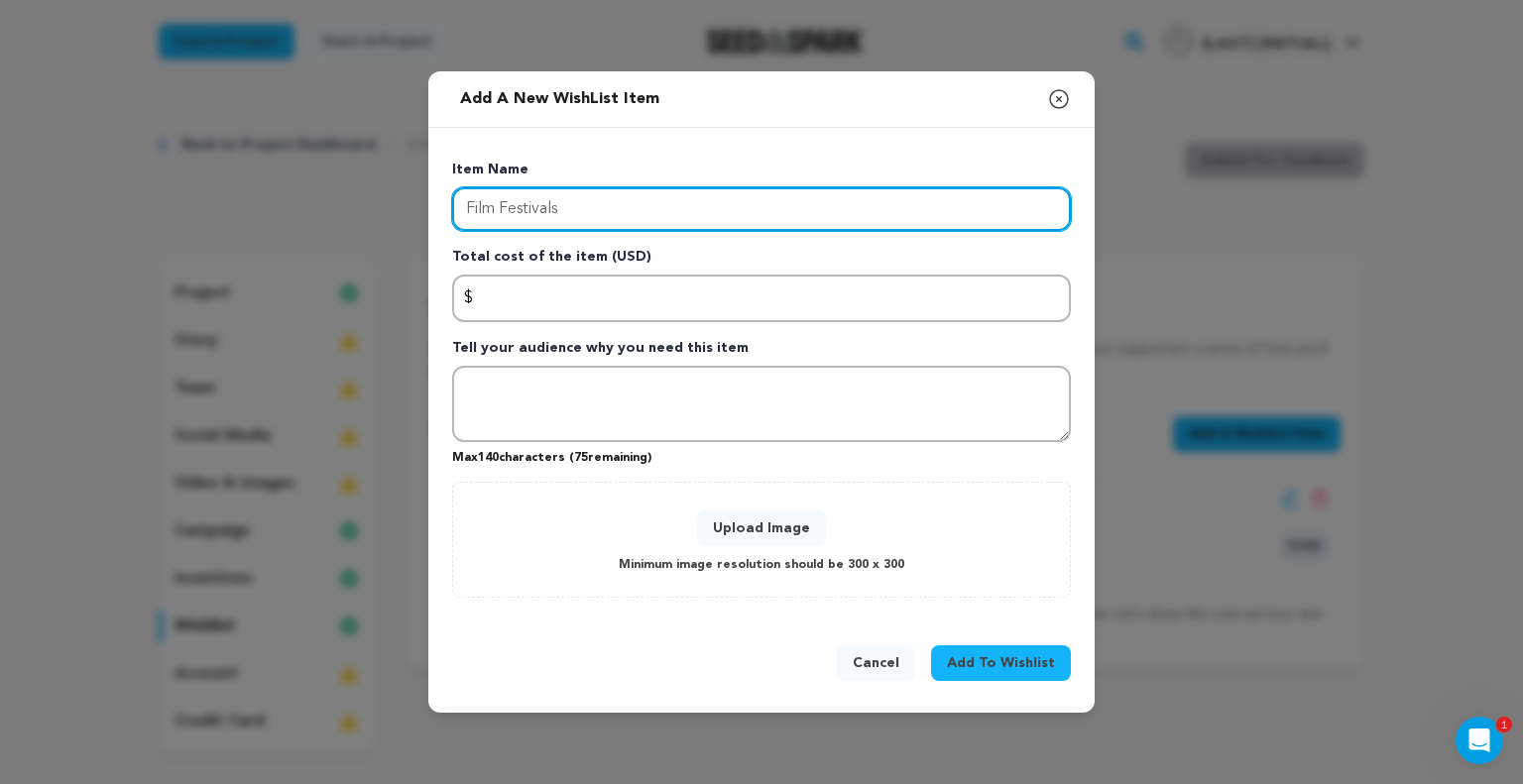 type on "Film Festivals" 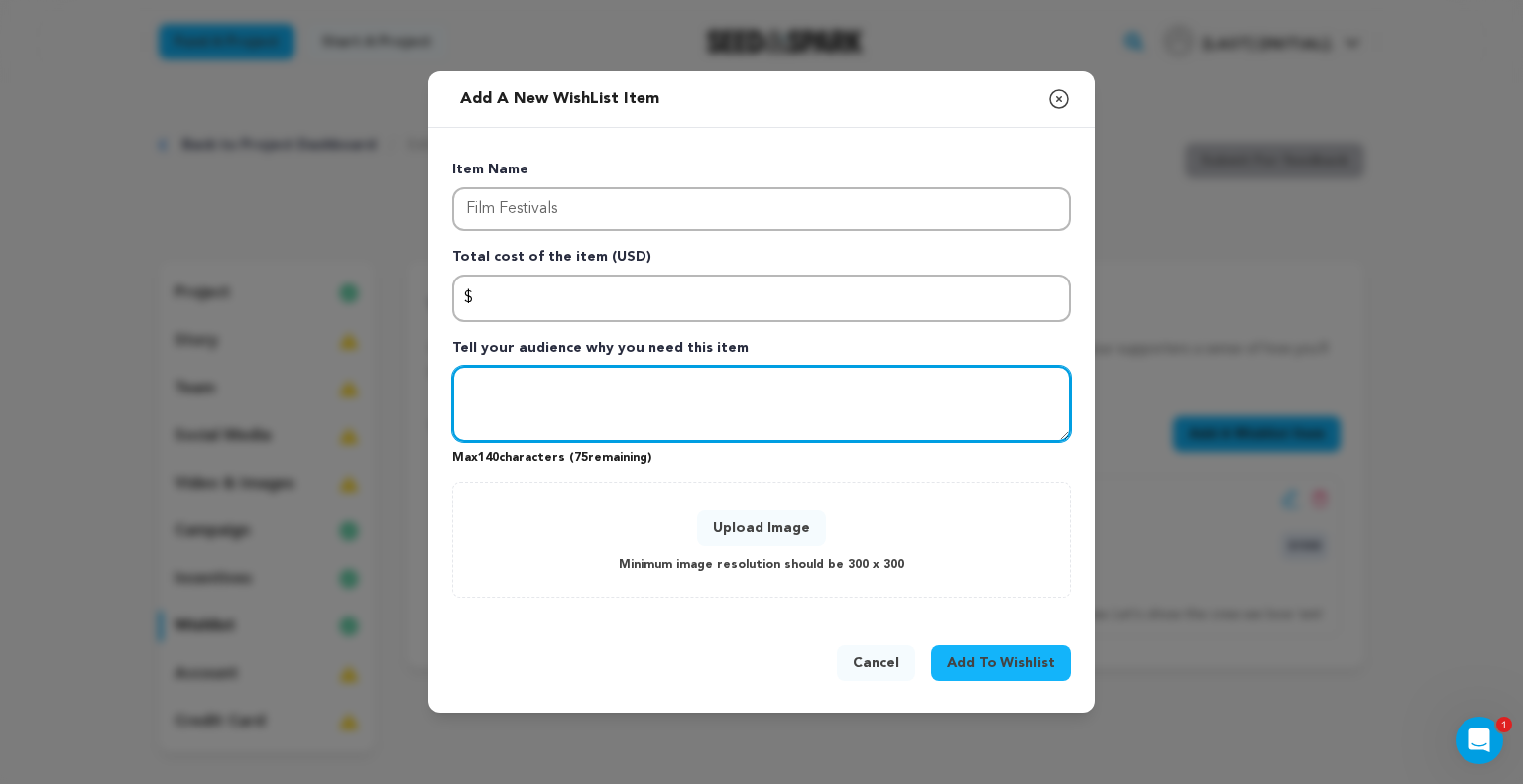 click at bounding box center [762, 404] 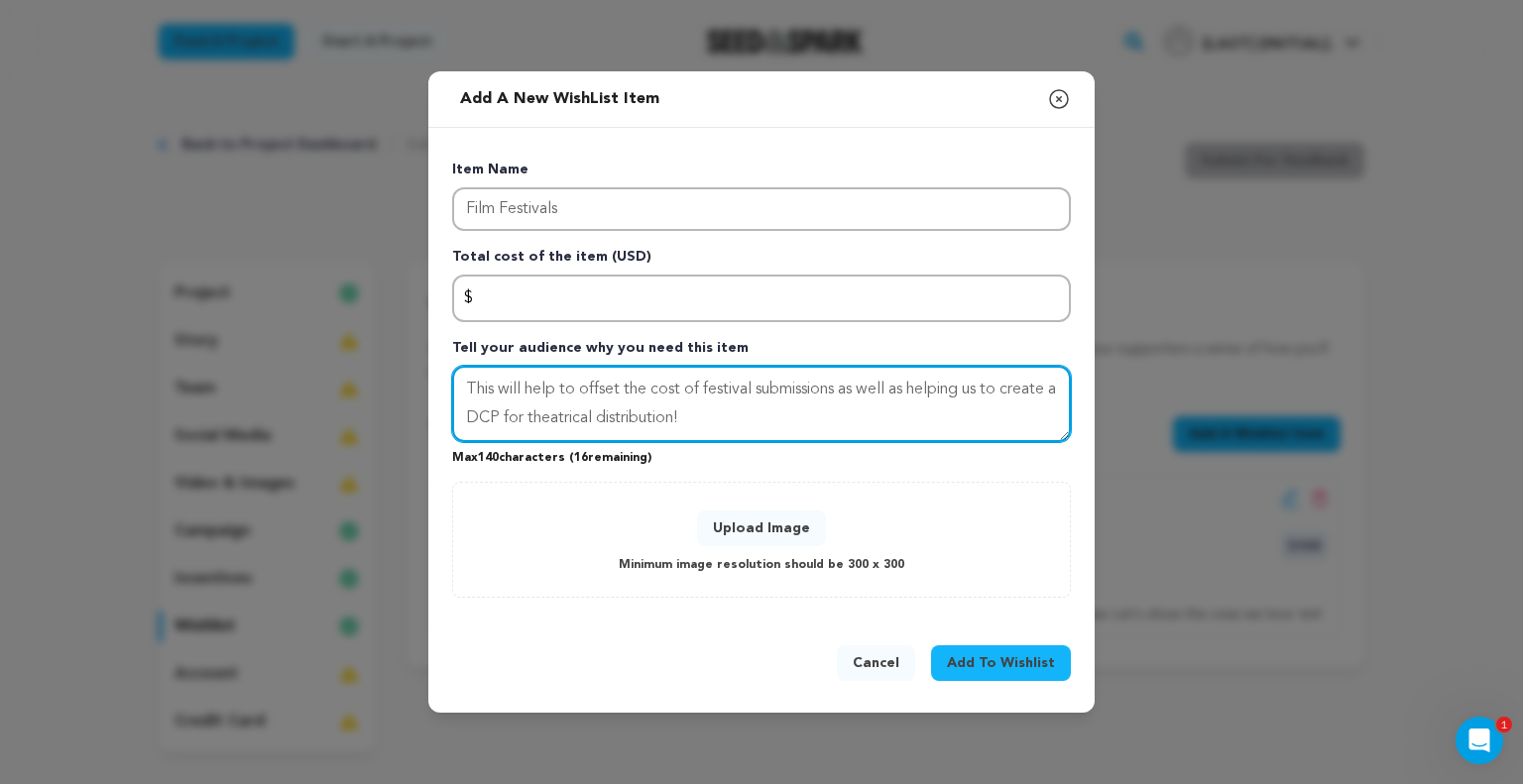 type on "This will help to offset the cost of festival submissions as well as helping us to create a DCP for theatrical distribution!" 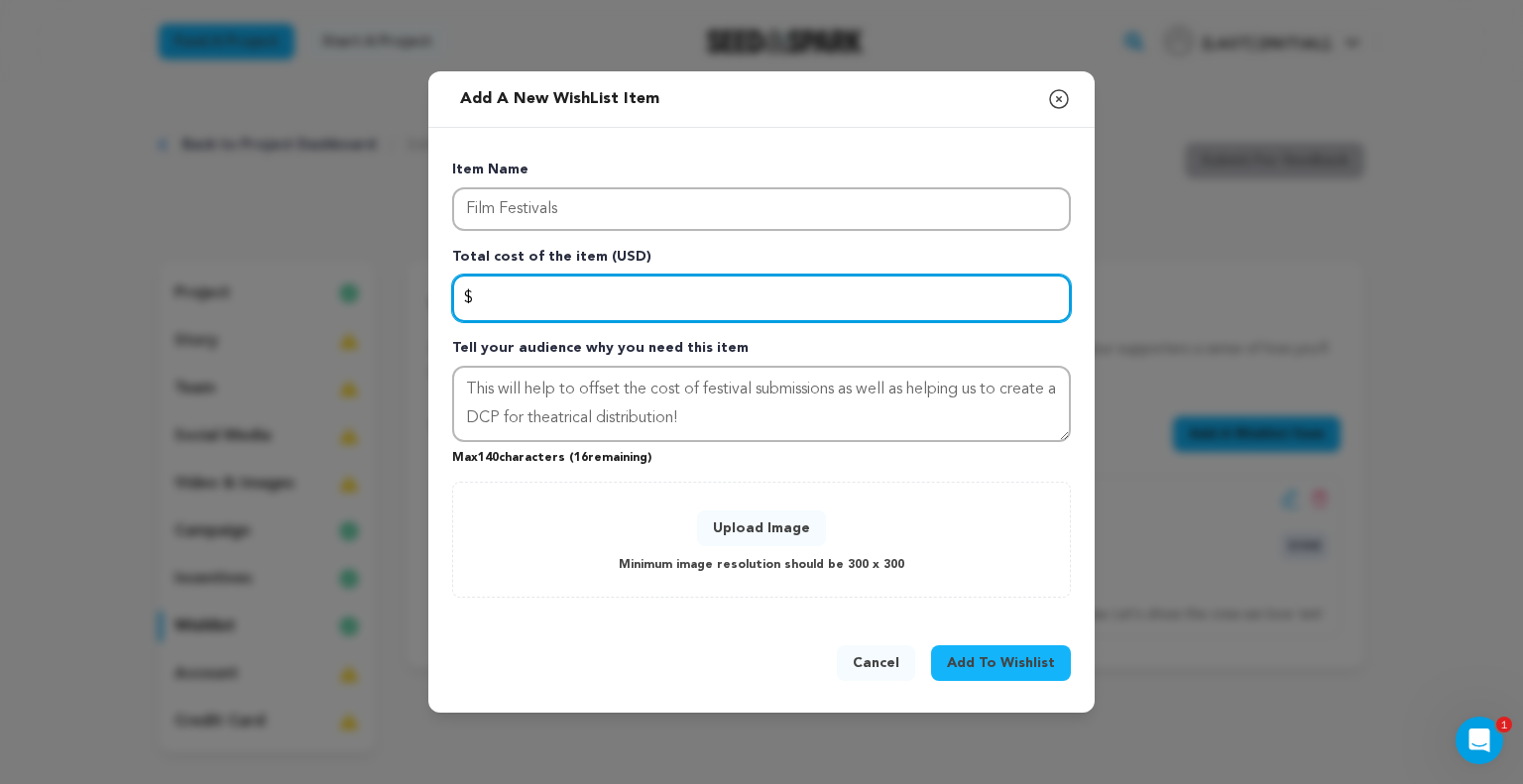 click at bounding box center (762, 298) 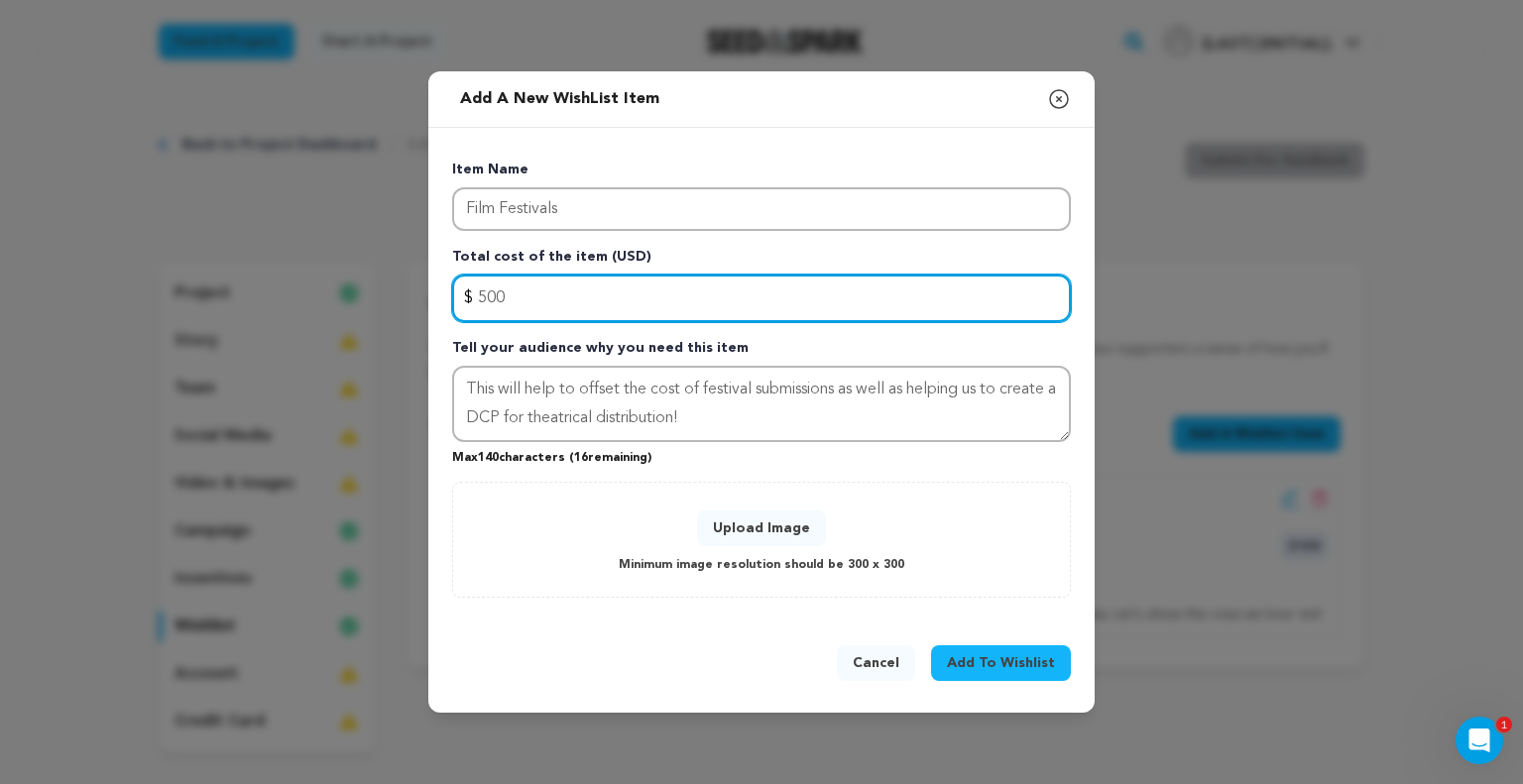 type on "500" 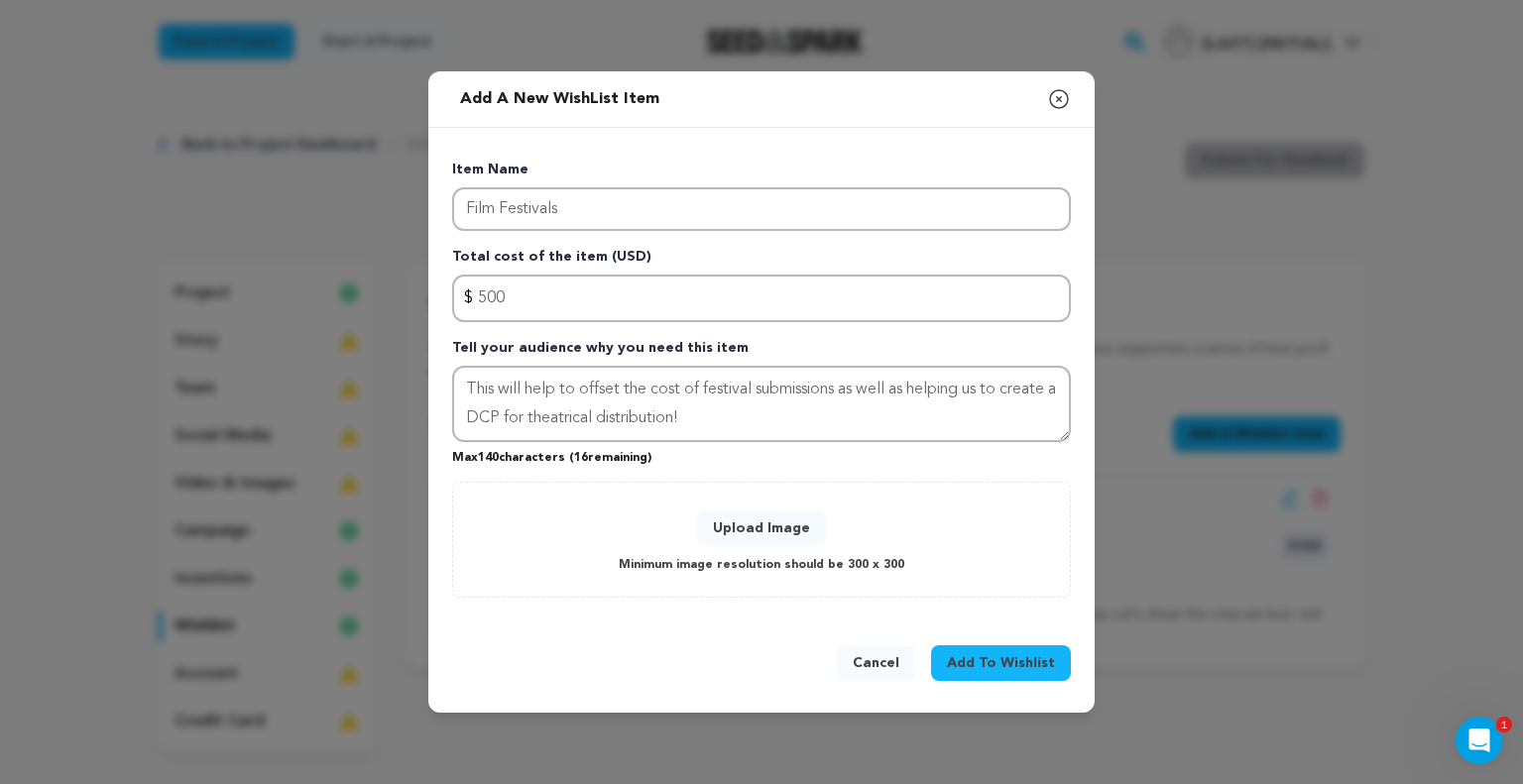 click on "Upload Image" at bounding box center (762, 528) 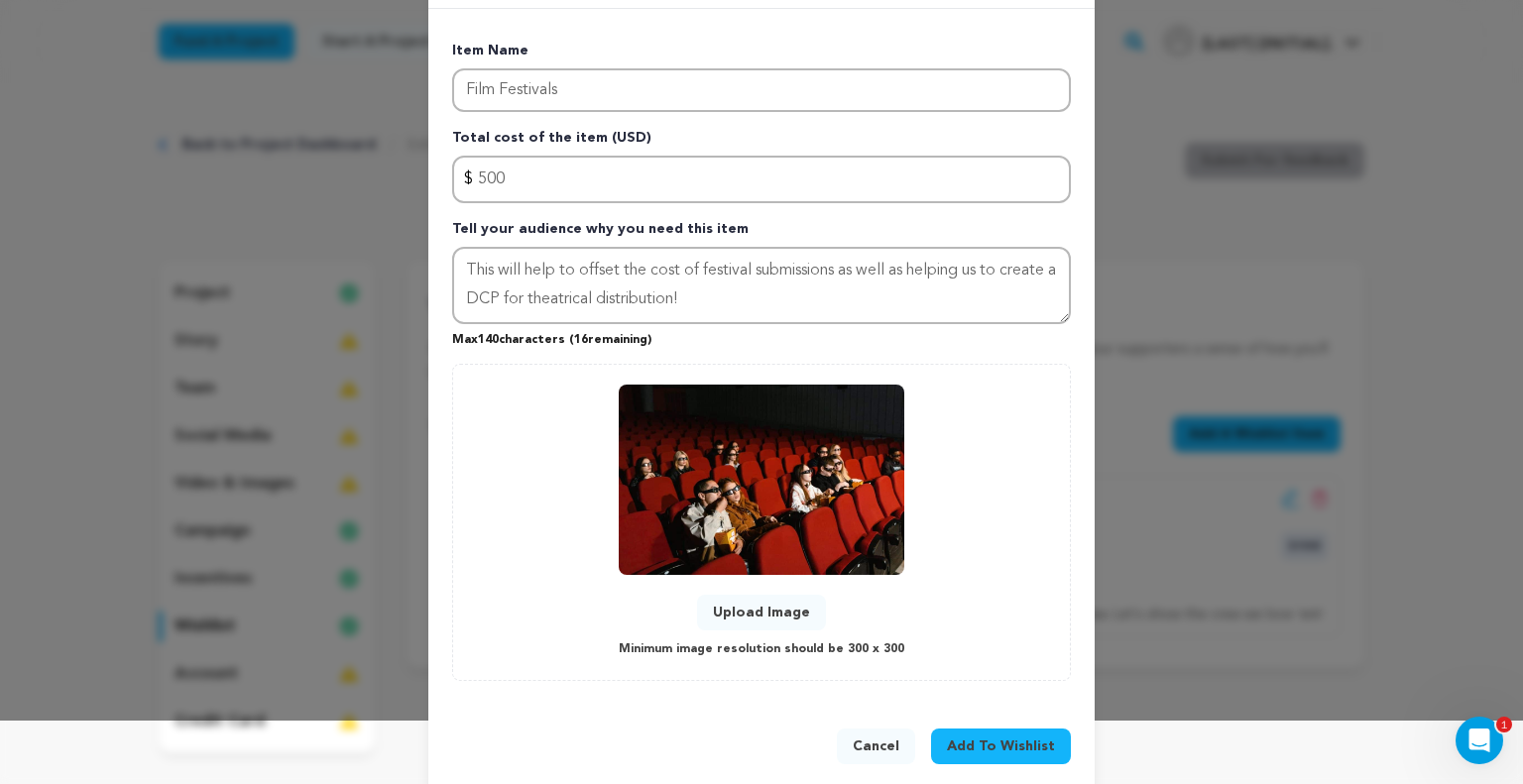 scroll, scrollTop: 88, scrollLeft: 0, axis: vertical 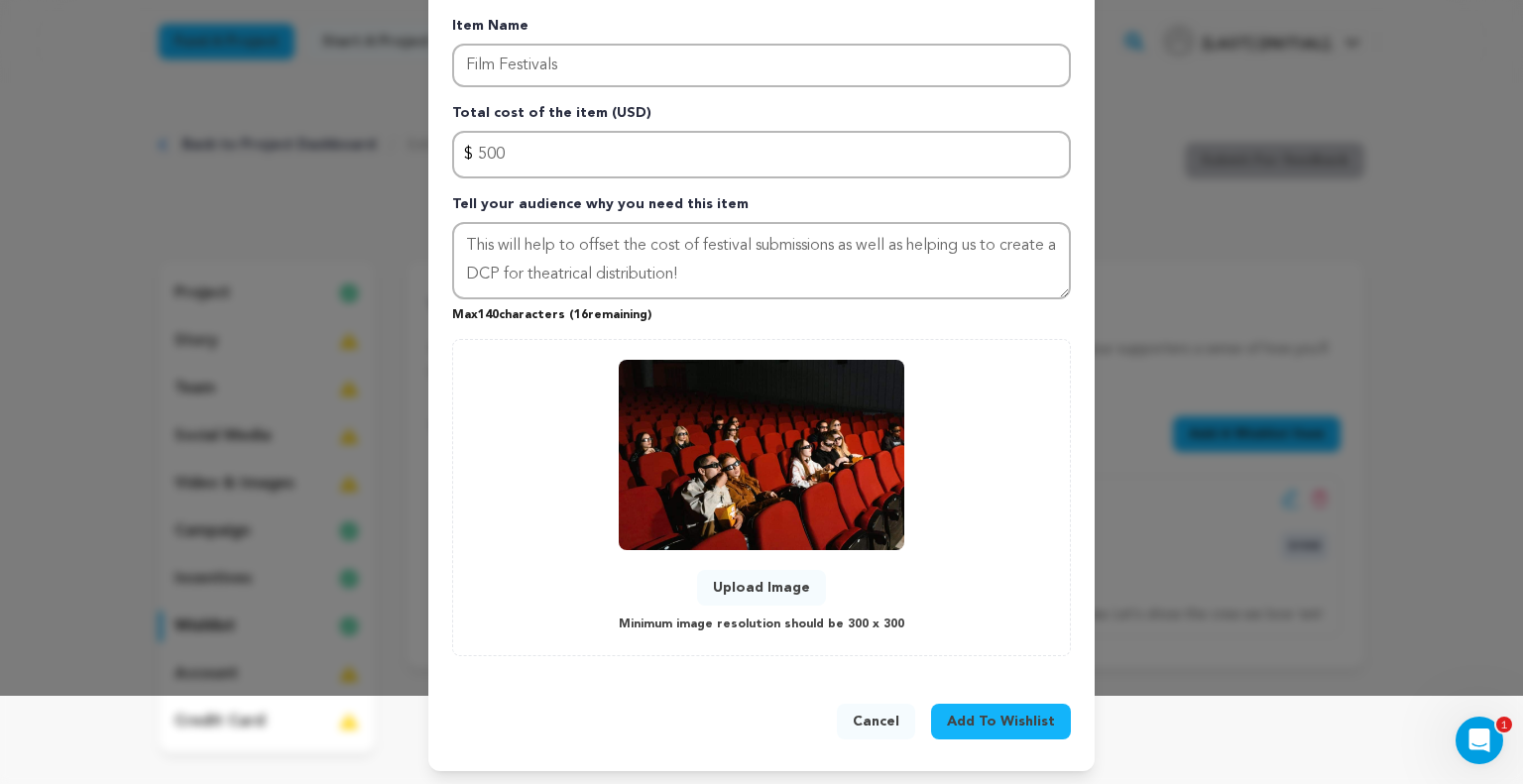 click on "Add To Wishlist" at bounding box center [1000, 722] 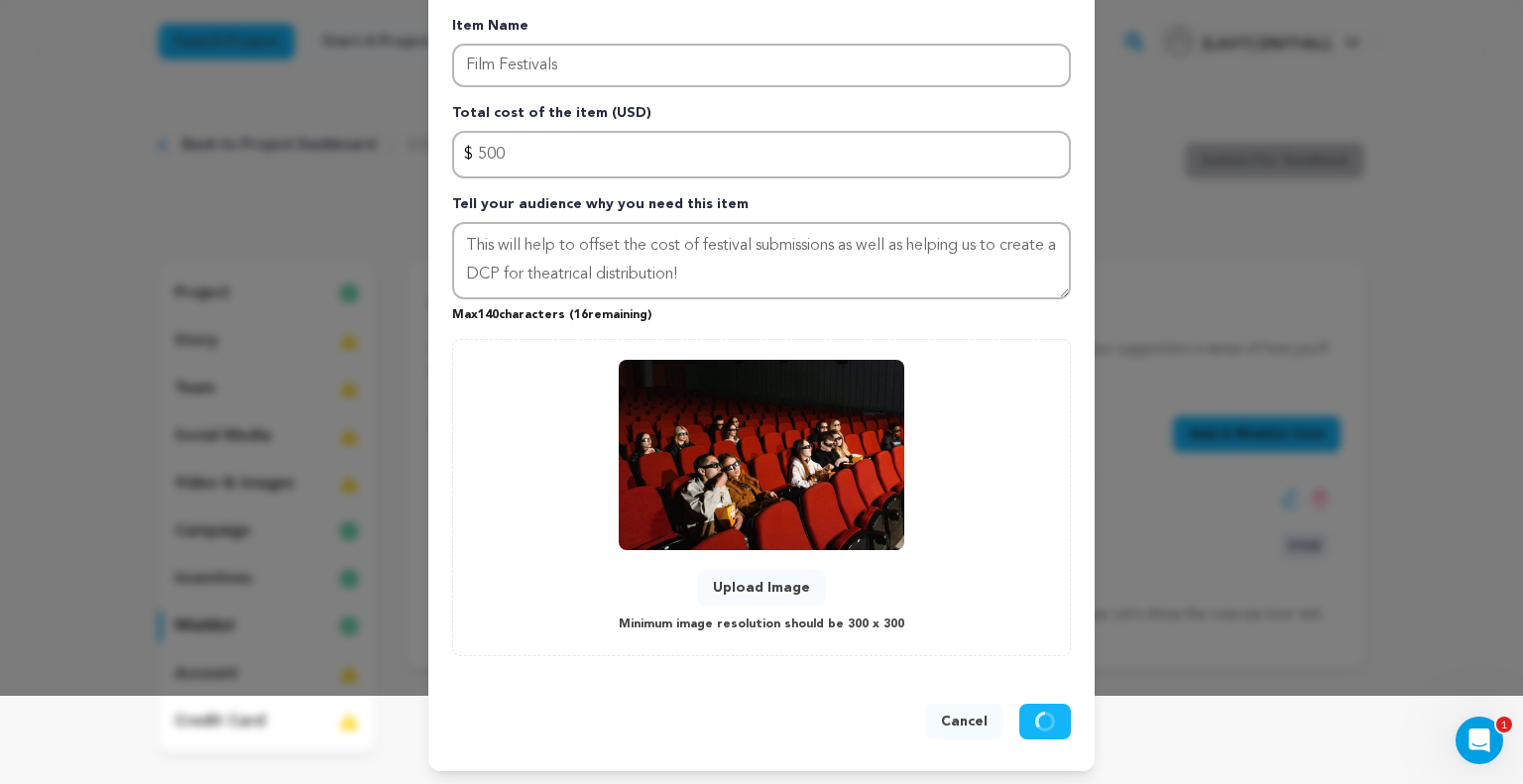 type 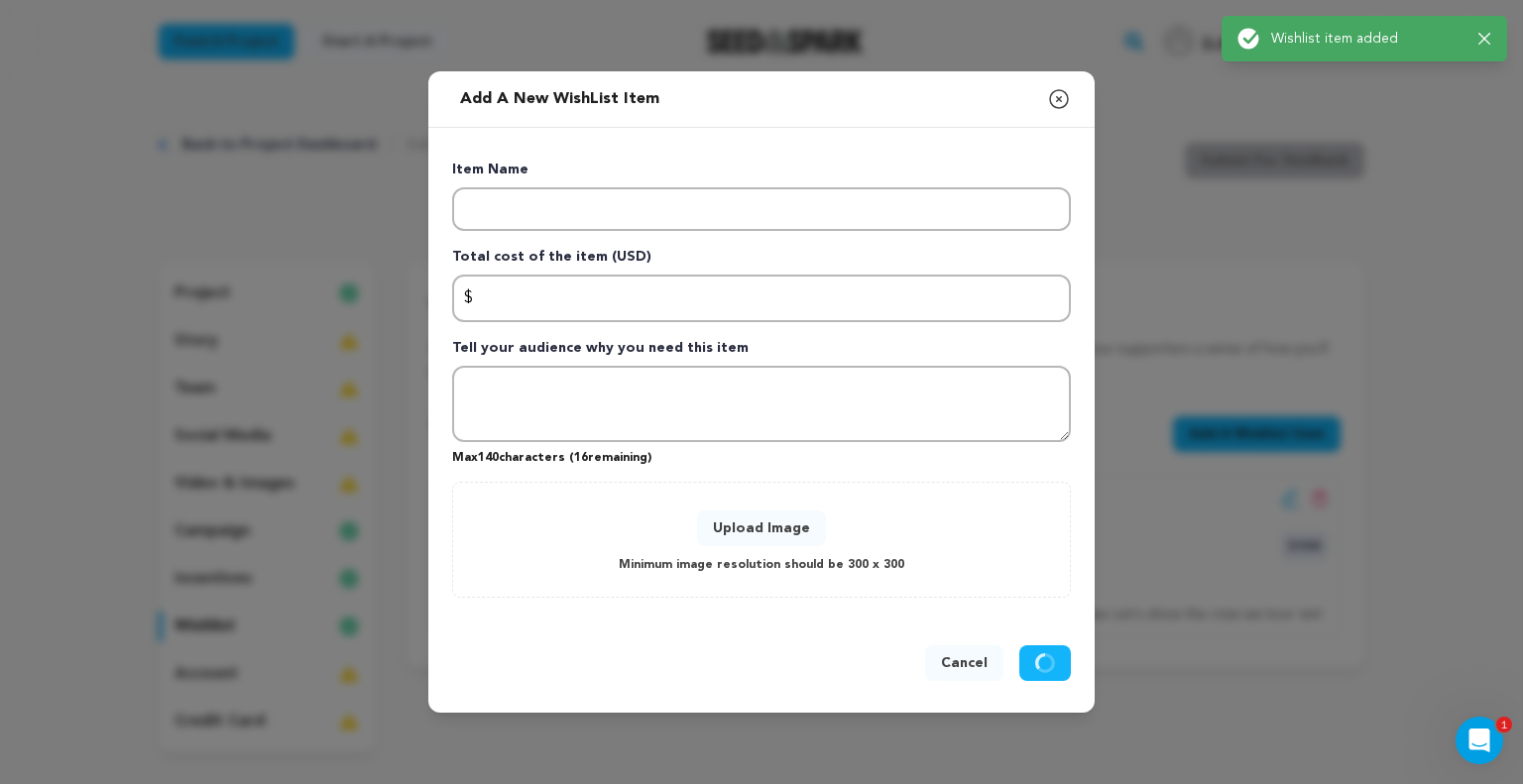 scroll, scrollTop: 0, scrollLeft: 0, axis: both 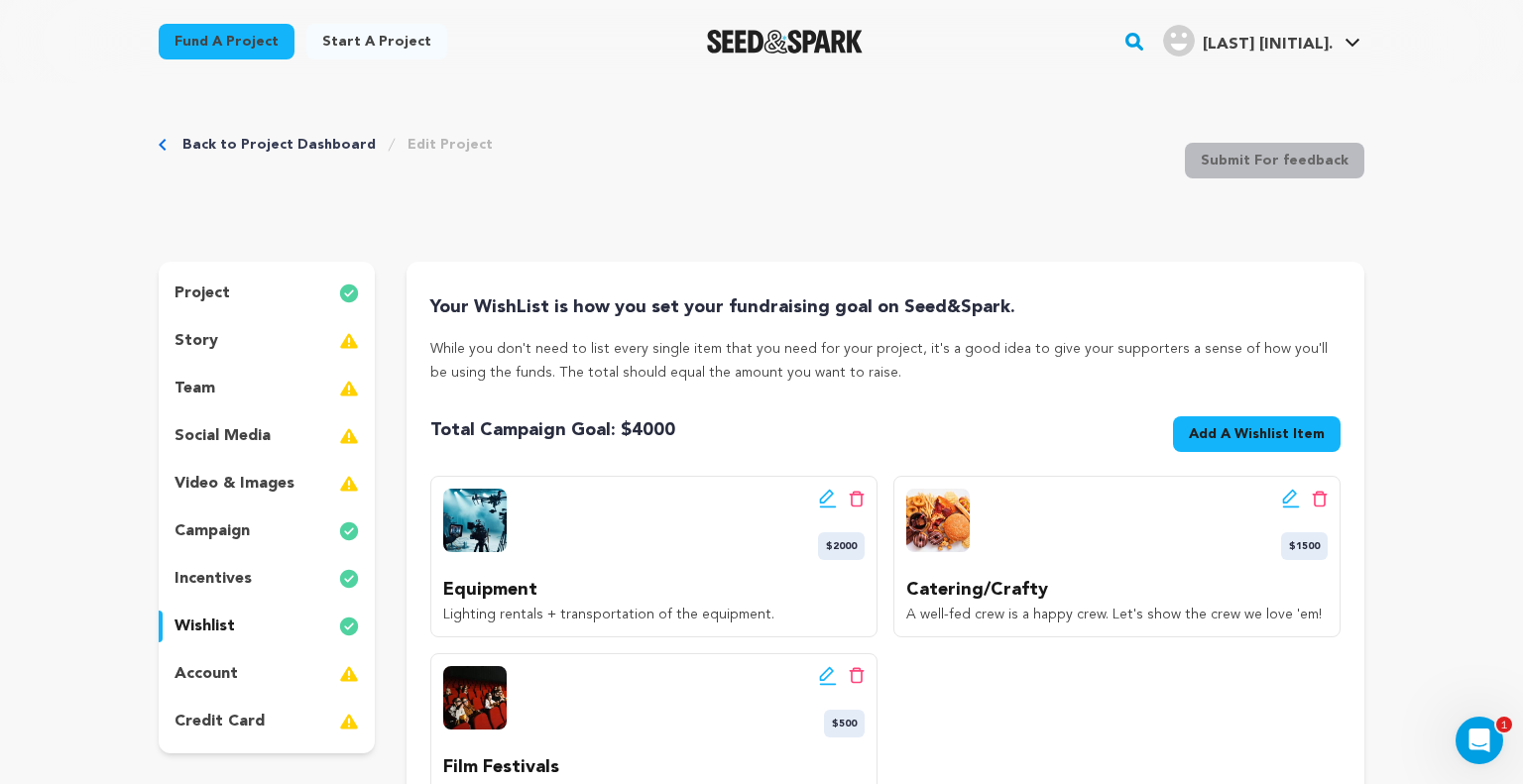 click 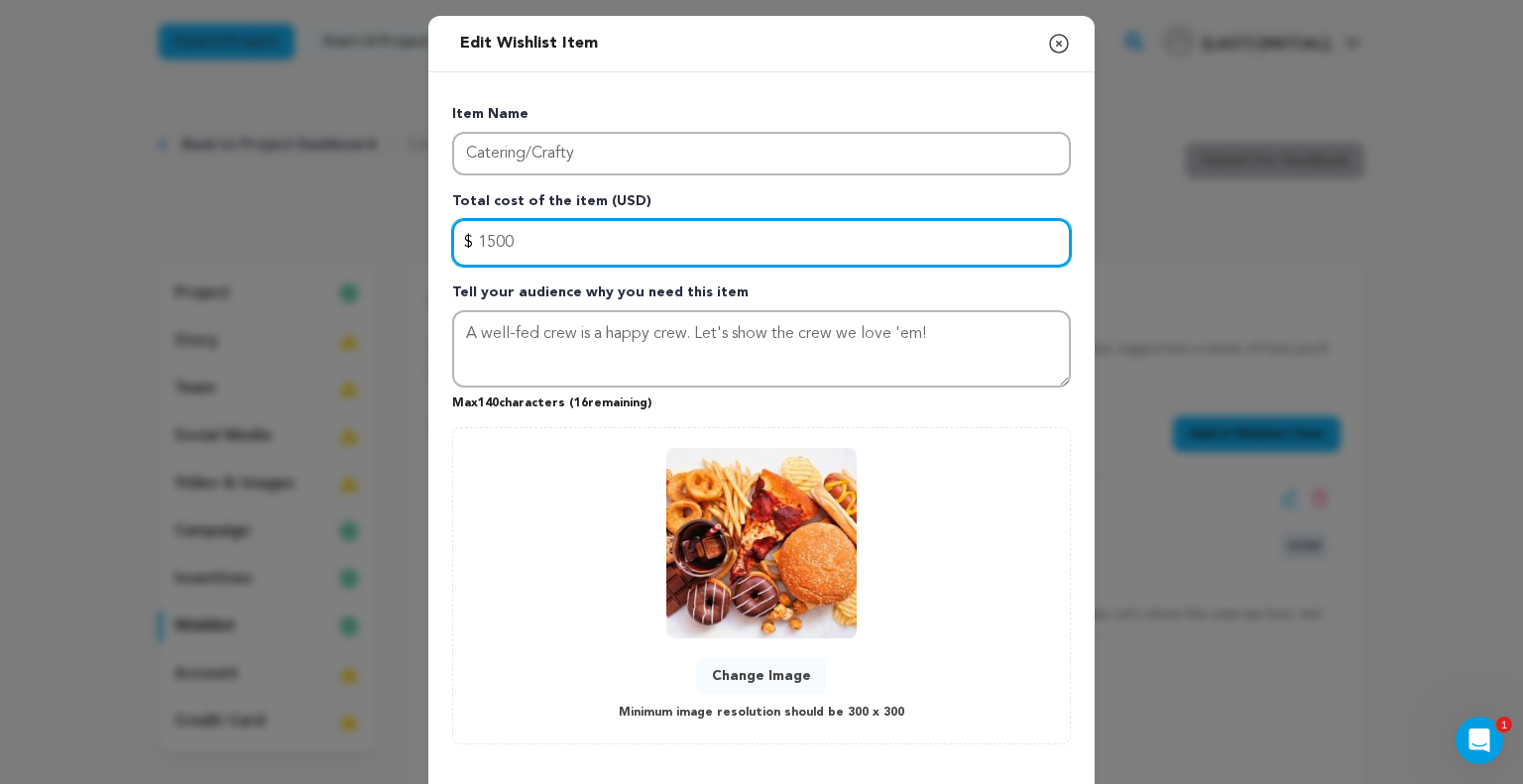 click on "1500" at bounding box center (762, 243) 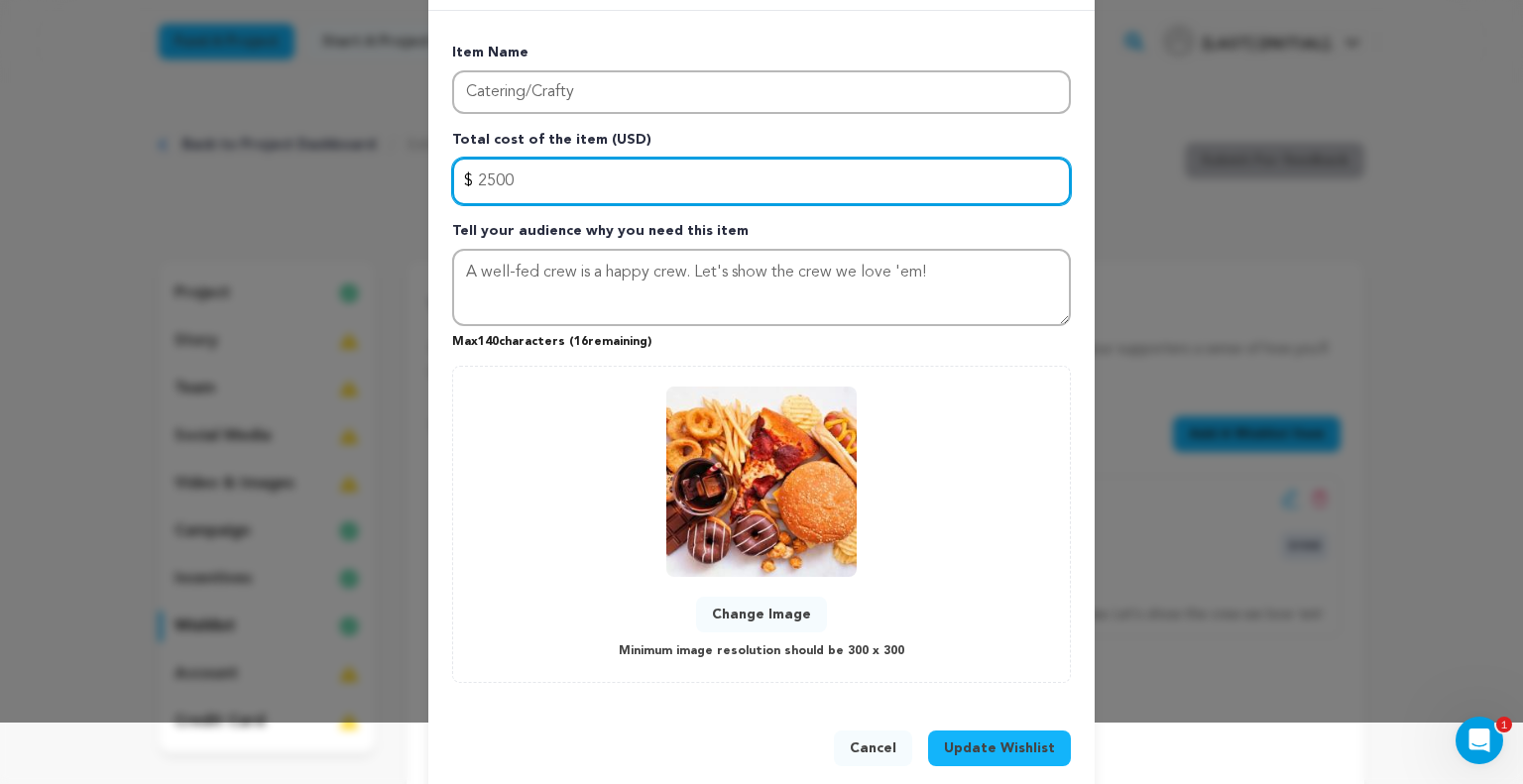 scroll, scrollTop: 88, scrollLeft: 0, axis: vertical 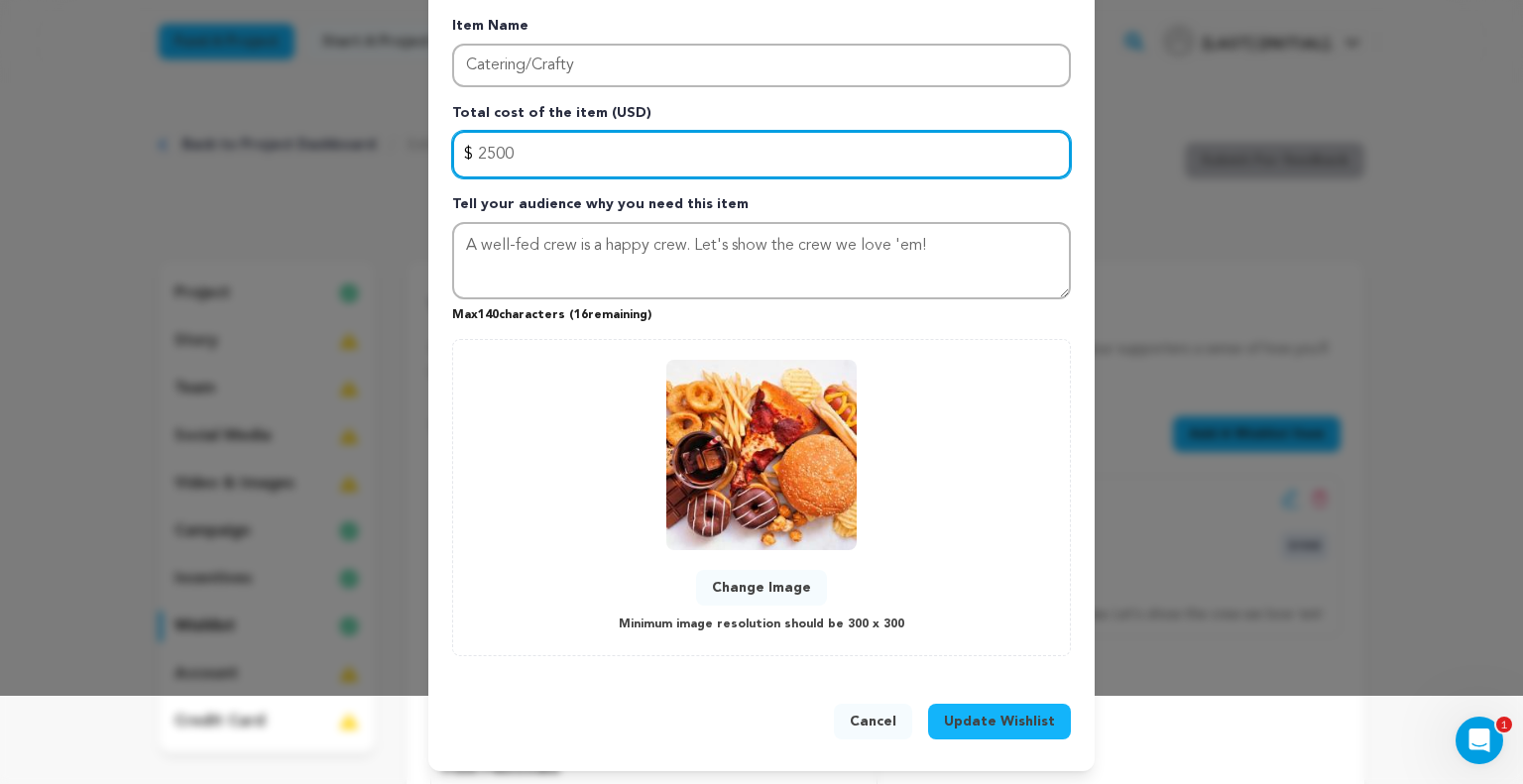 type on "2500" 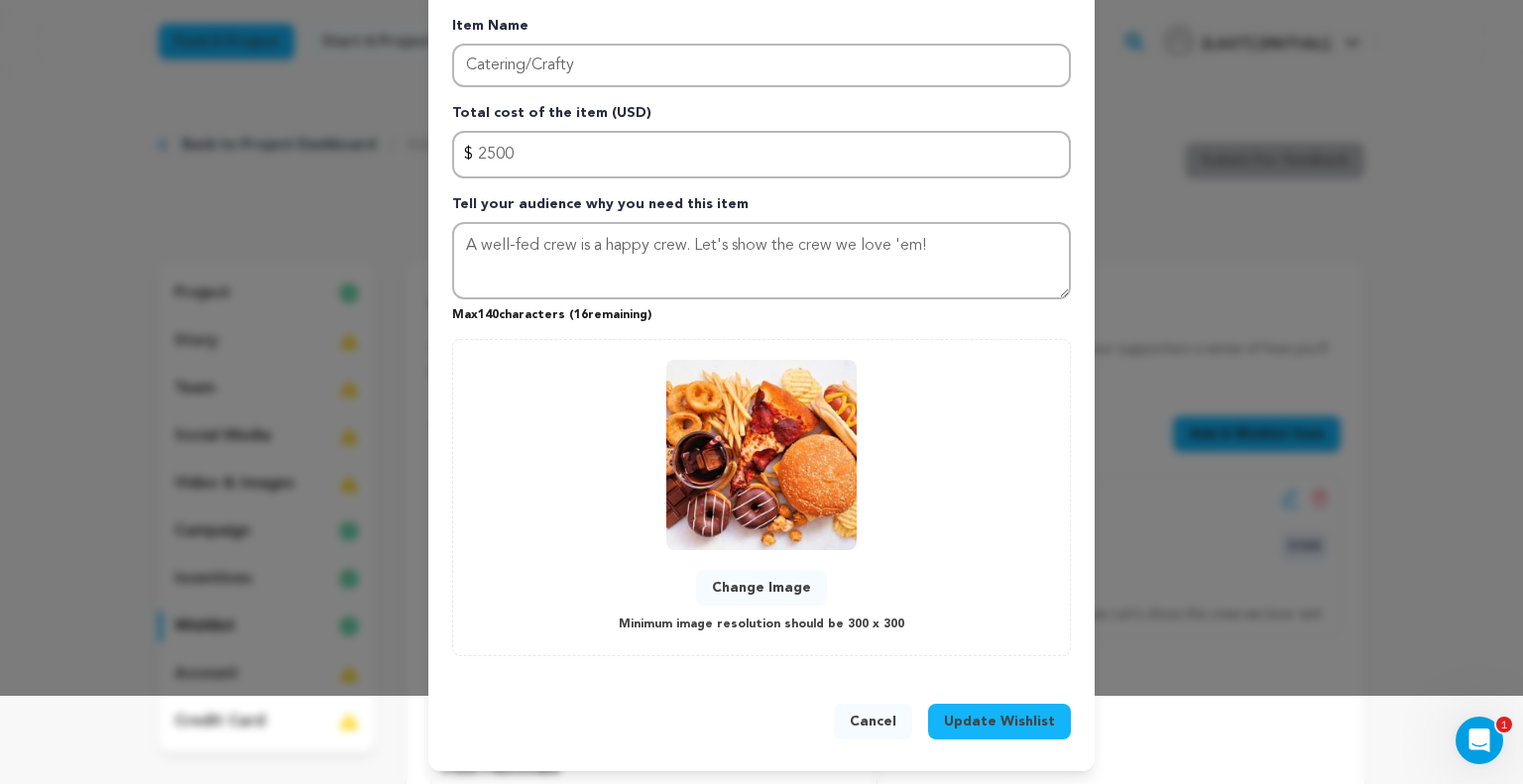 click on "Update Wishlist" at bounding box center [999, 722] 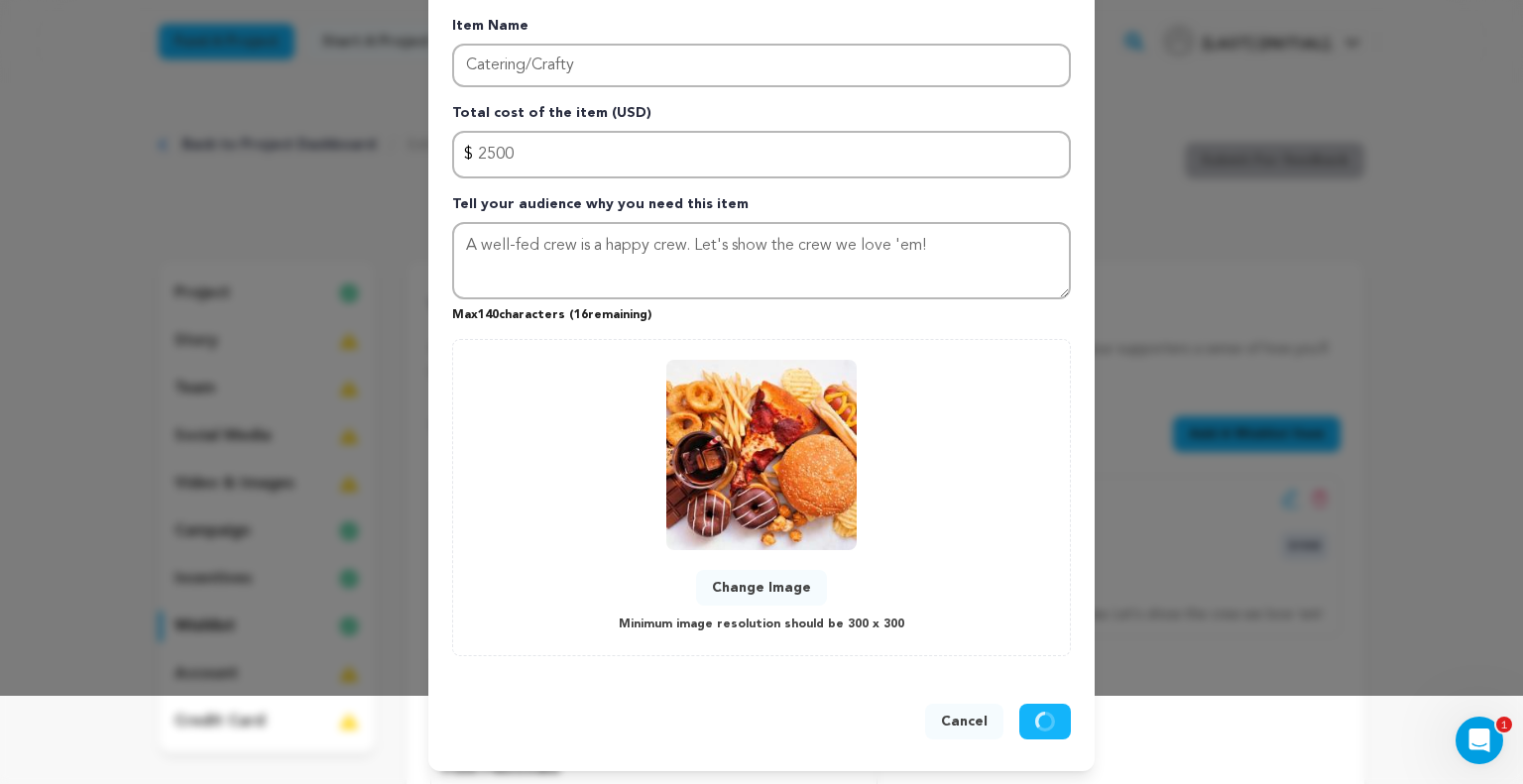 type 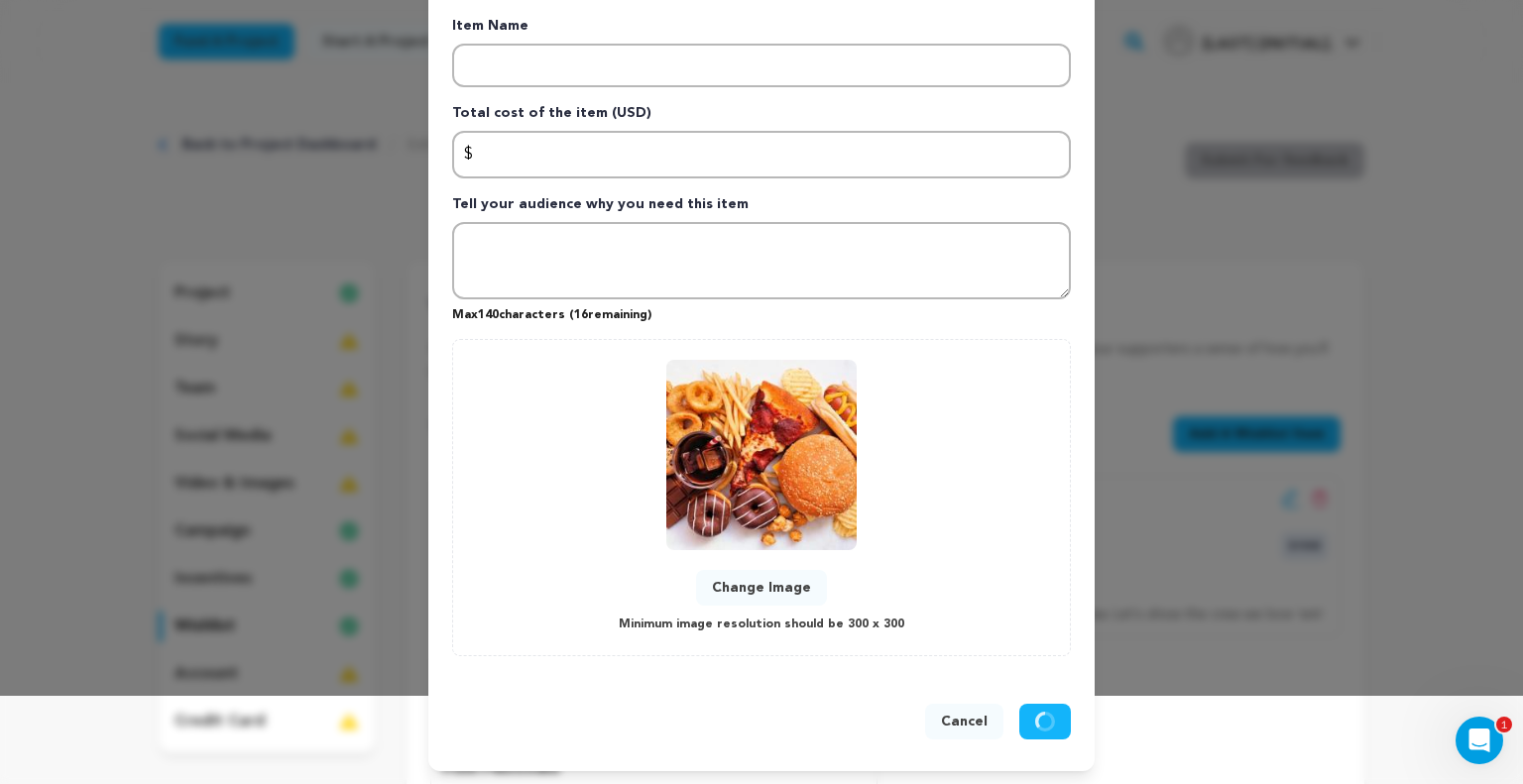 scroll, scrollTop: 0, scrollLeft: 0, axis: both 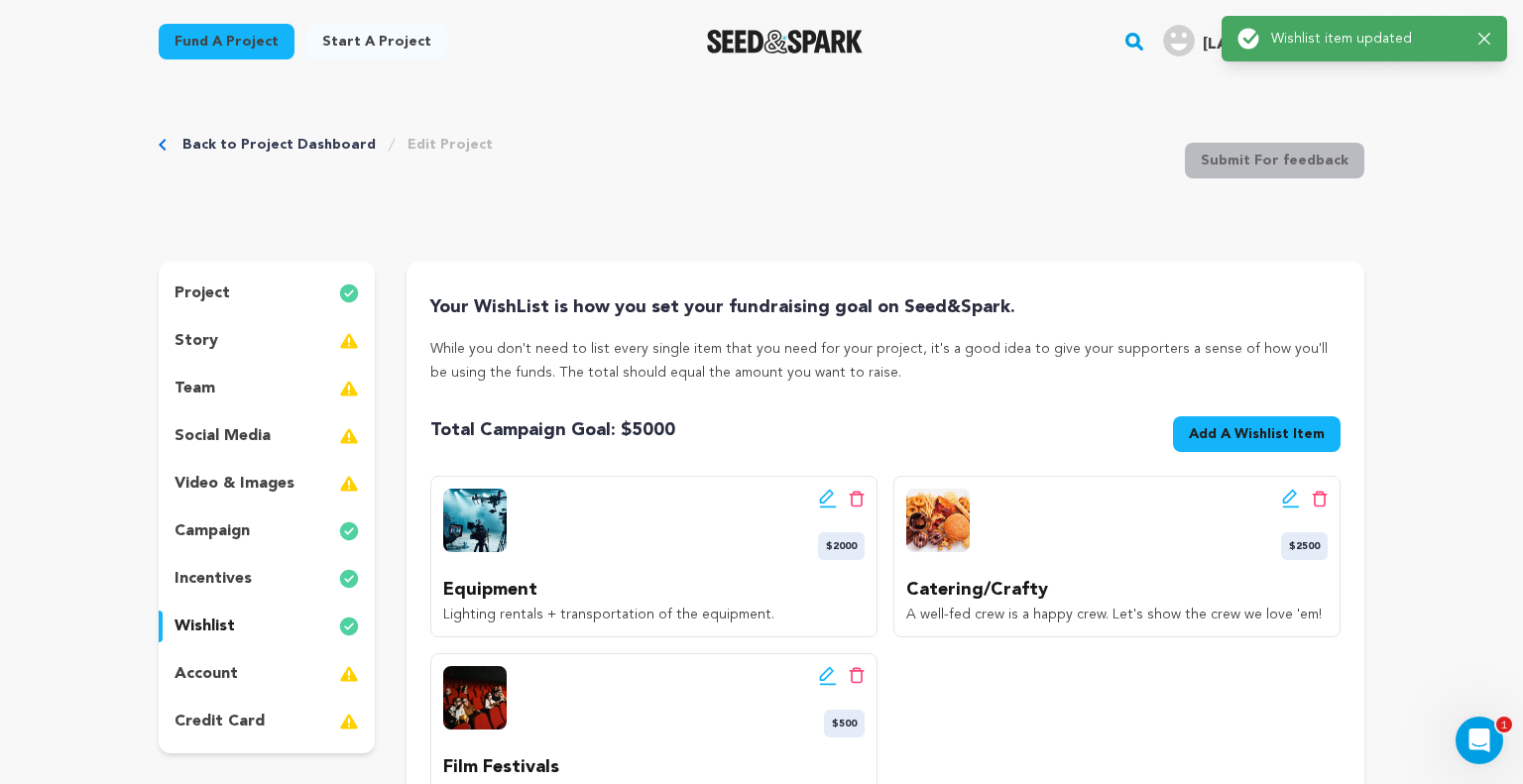 click 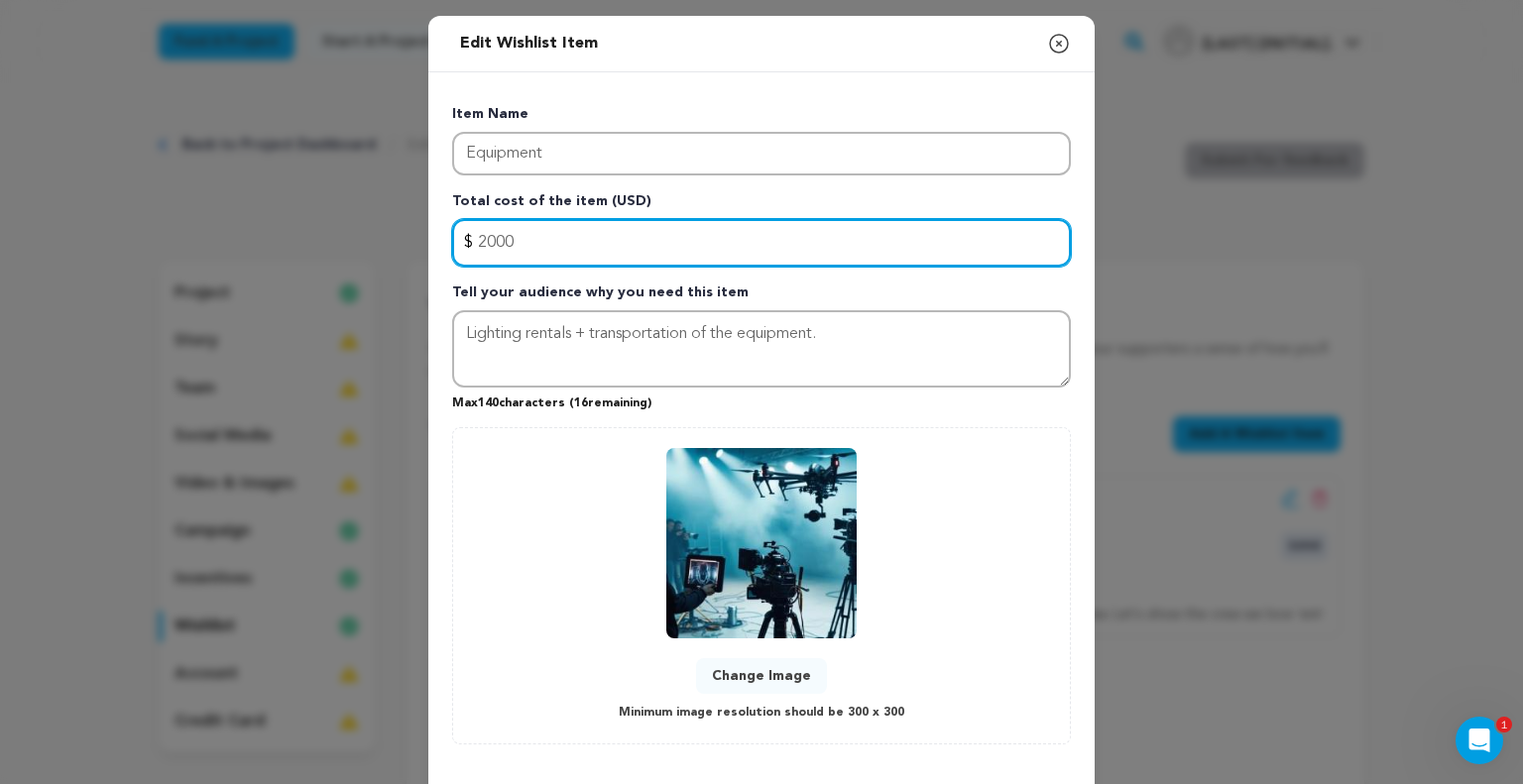 click on "2000" at bounding box center (762, 243) 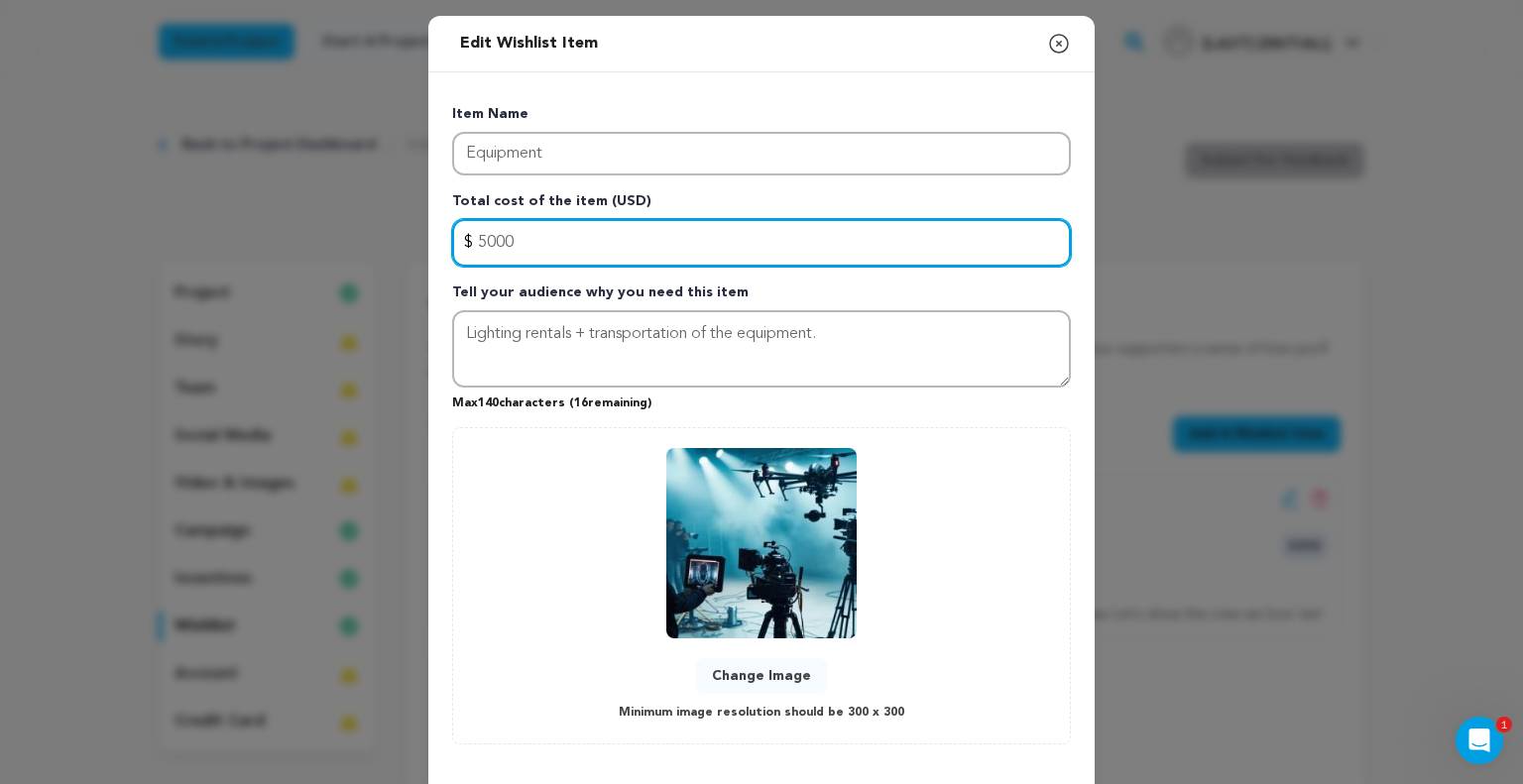 scroll, scrollTop: 88, scrollLeft: 0, axis: vertical 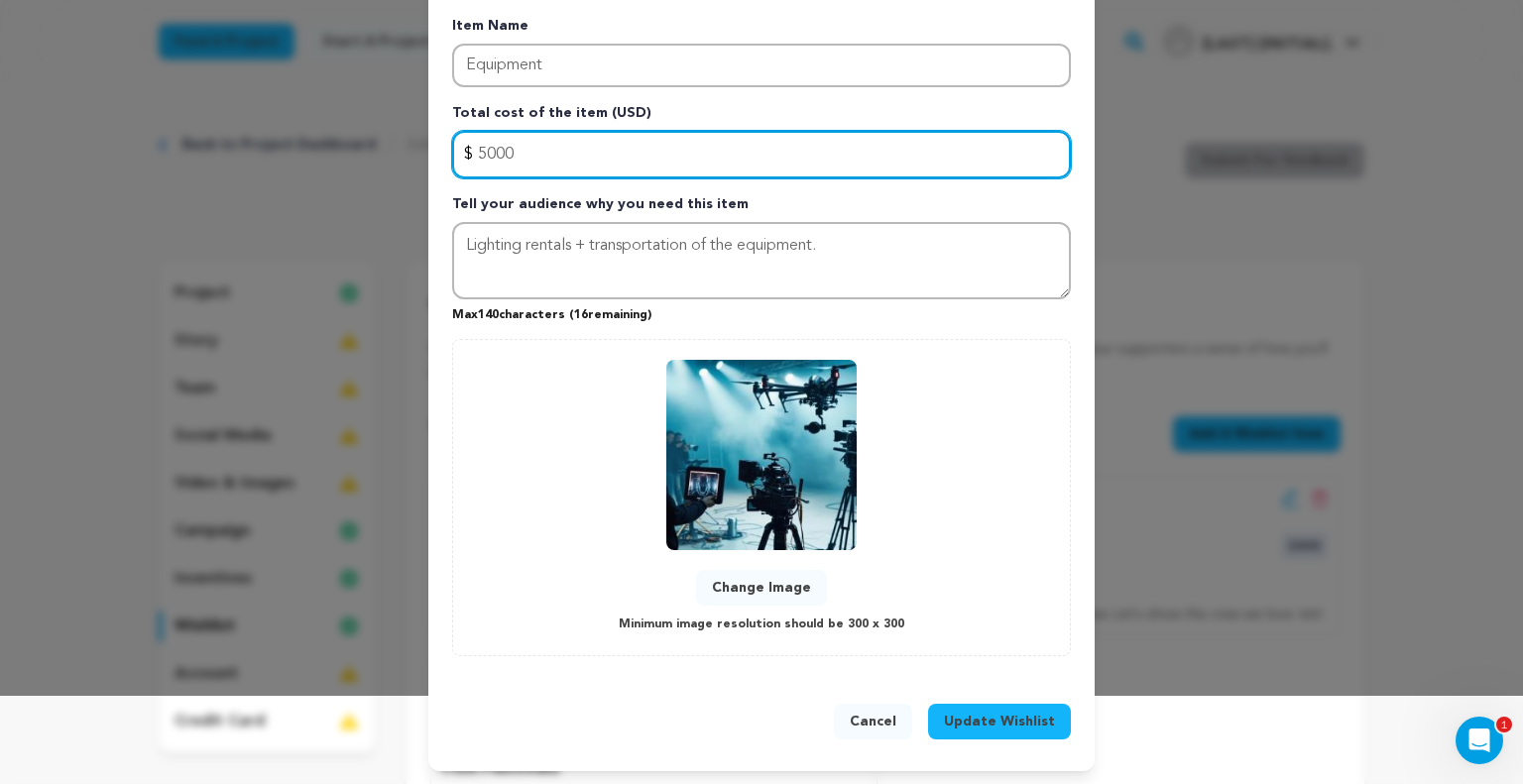 type on "5000" 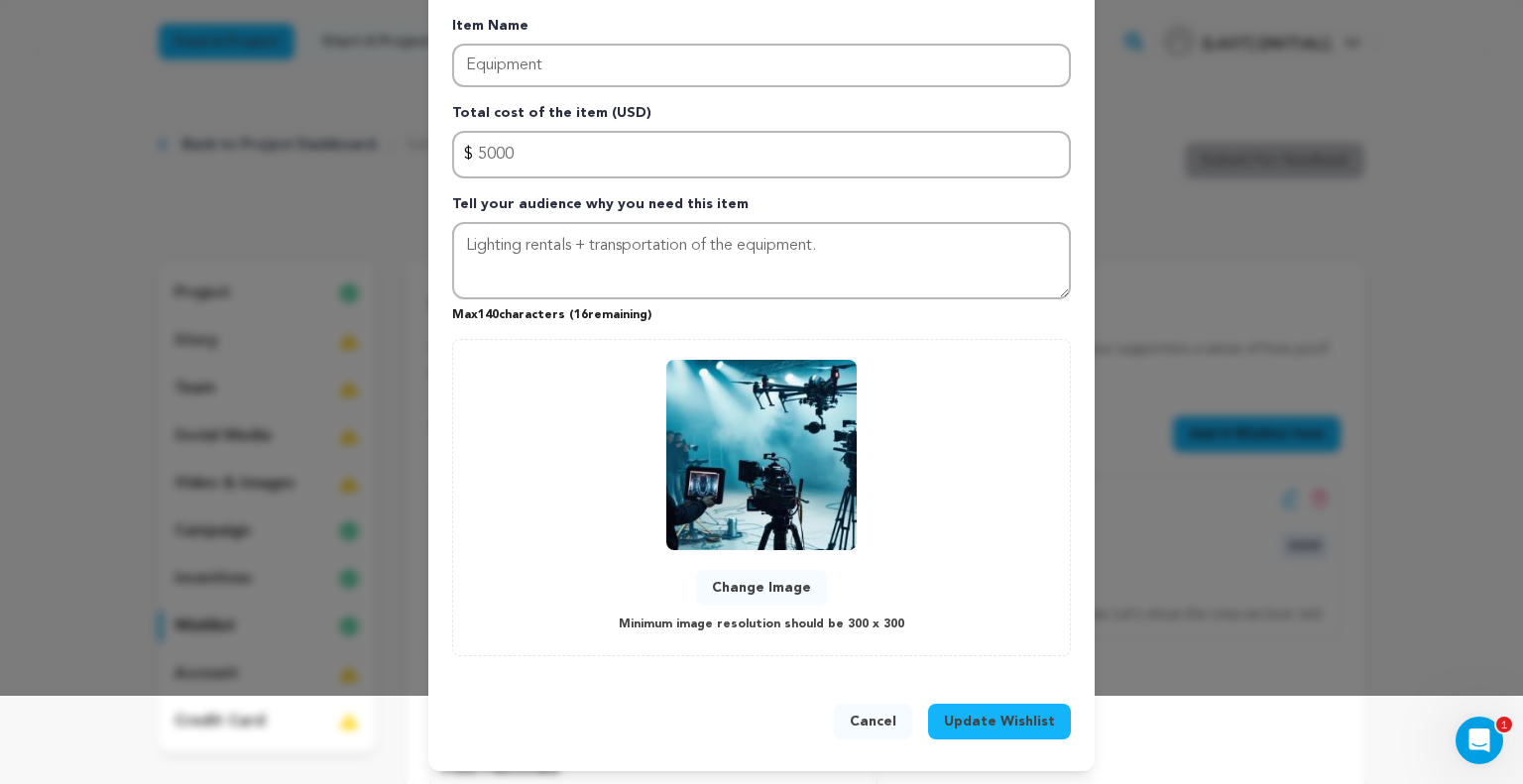 click on "Update Wishlist" at bounding box center (999, 722) 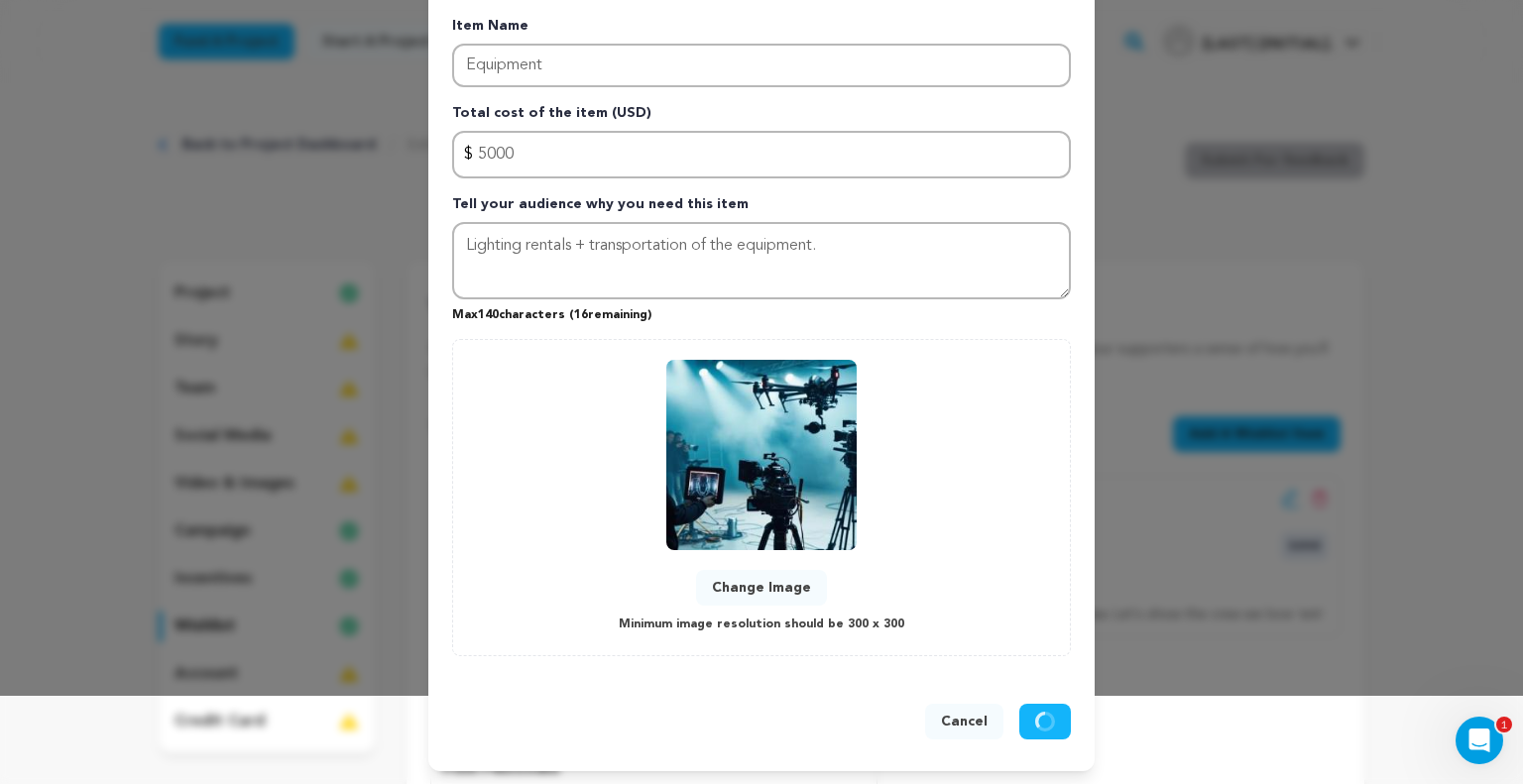 type 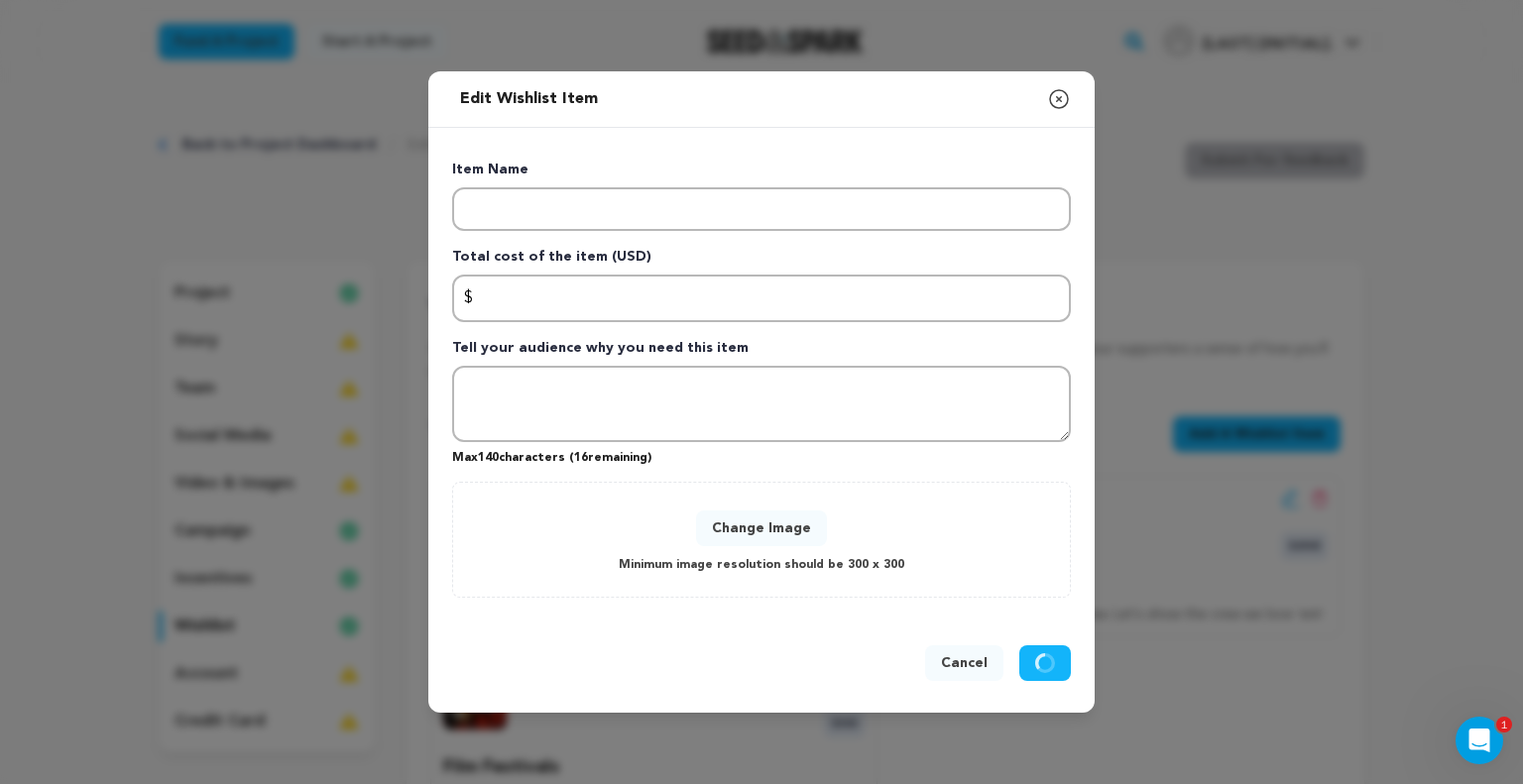 scroll, scrollTop: 0, scrollLeft: 0, axis: both 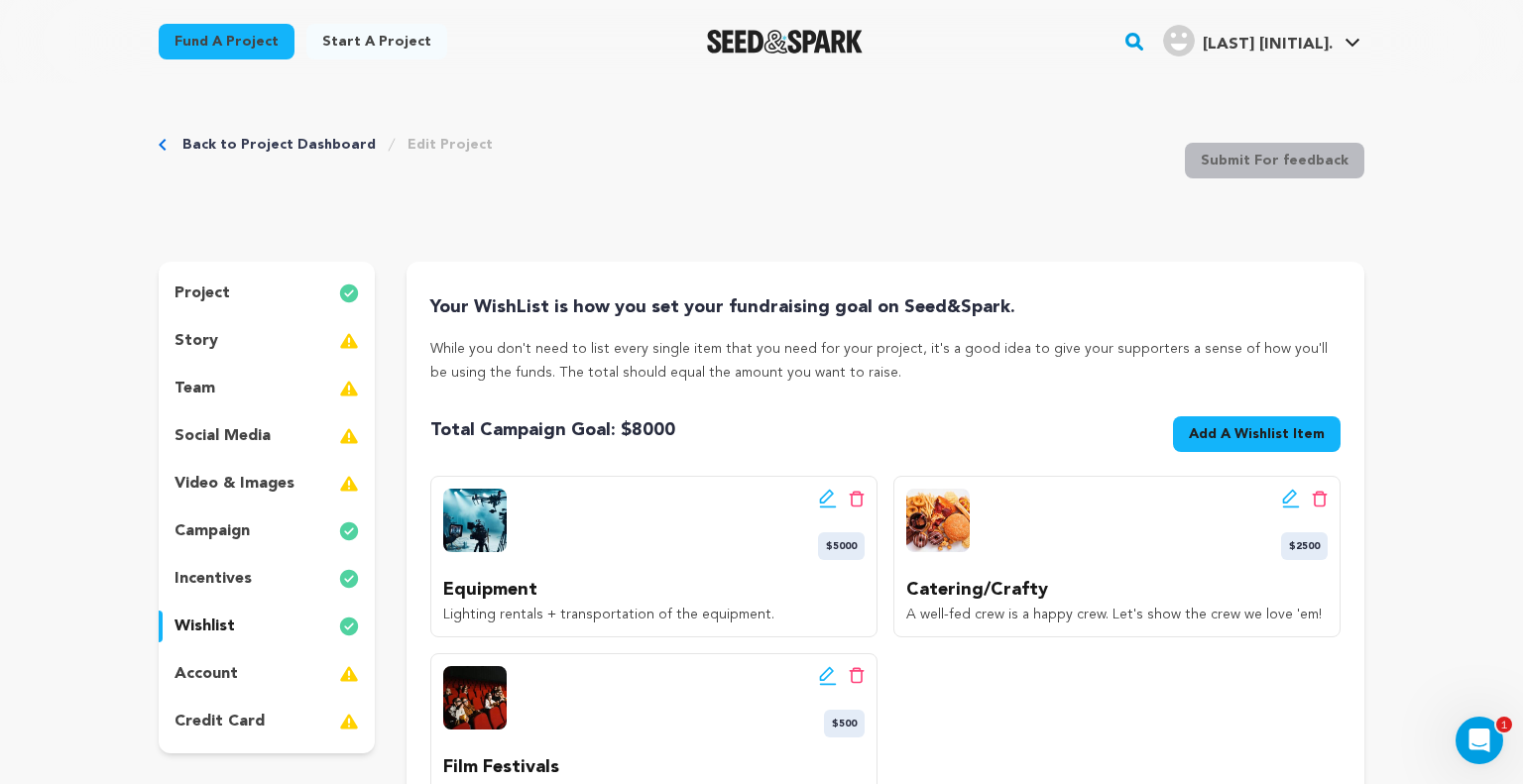click on "Add A Wishlist Item" at bounding box center (1256, 434) 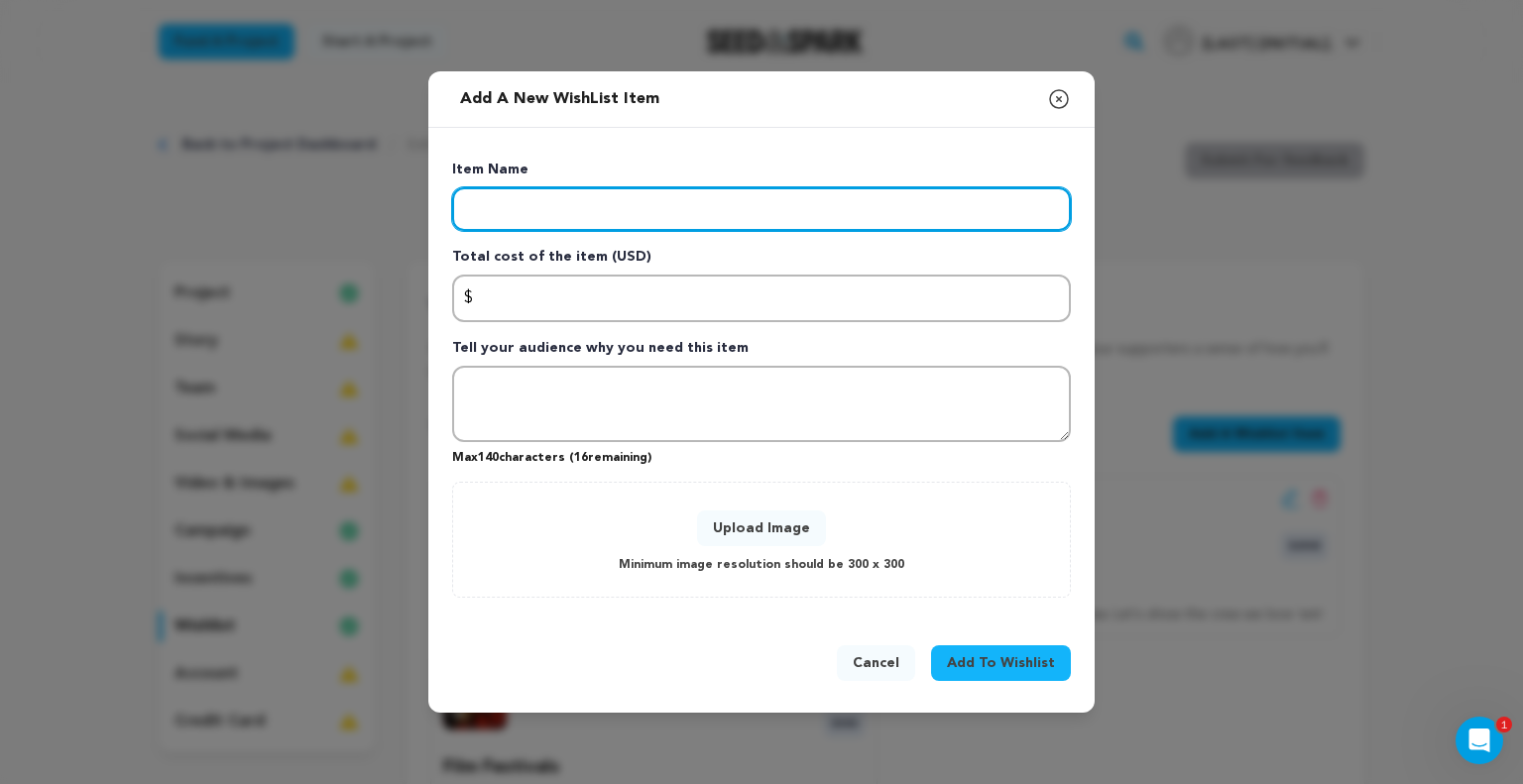 click at bounding box center [762, 209] 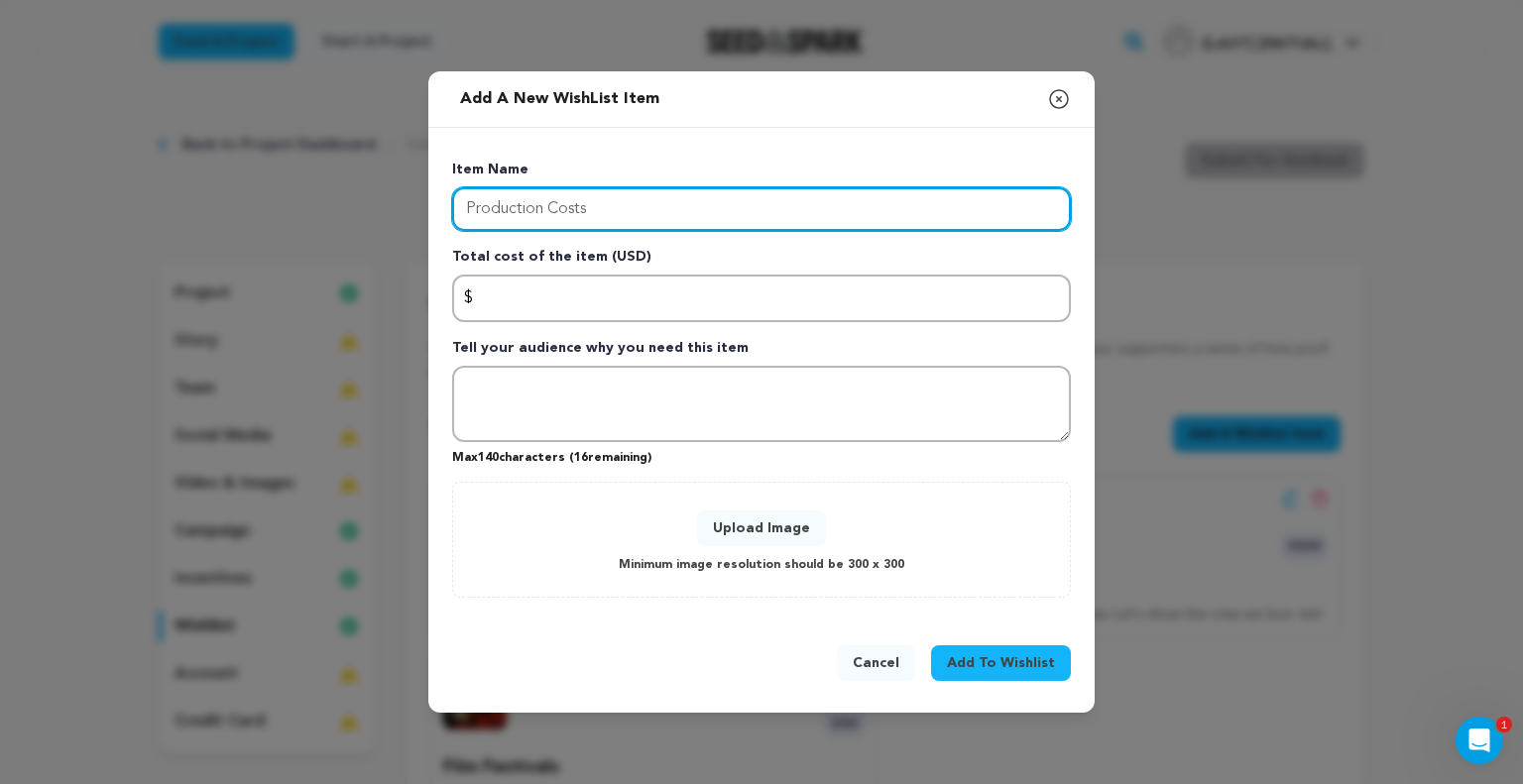type on "Production Costs" 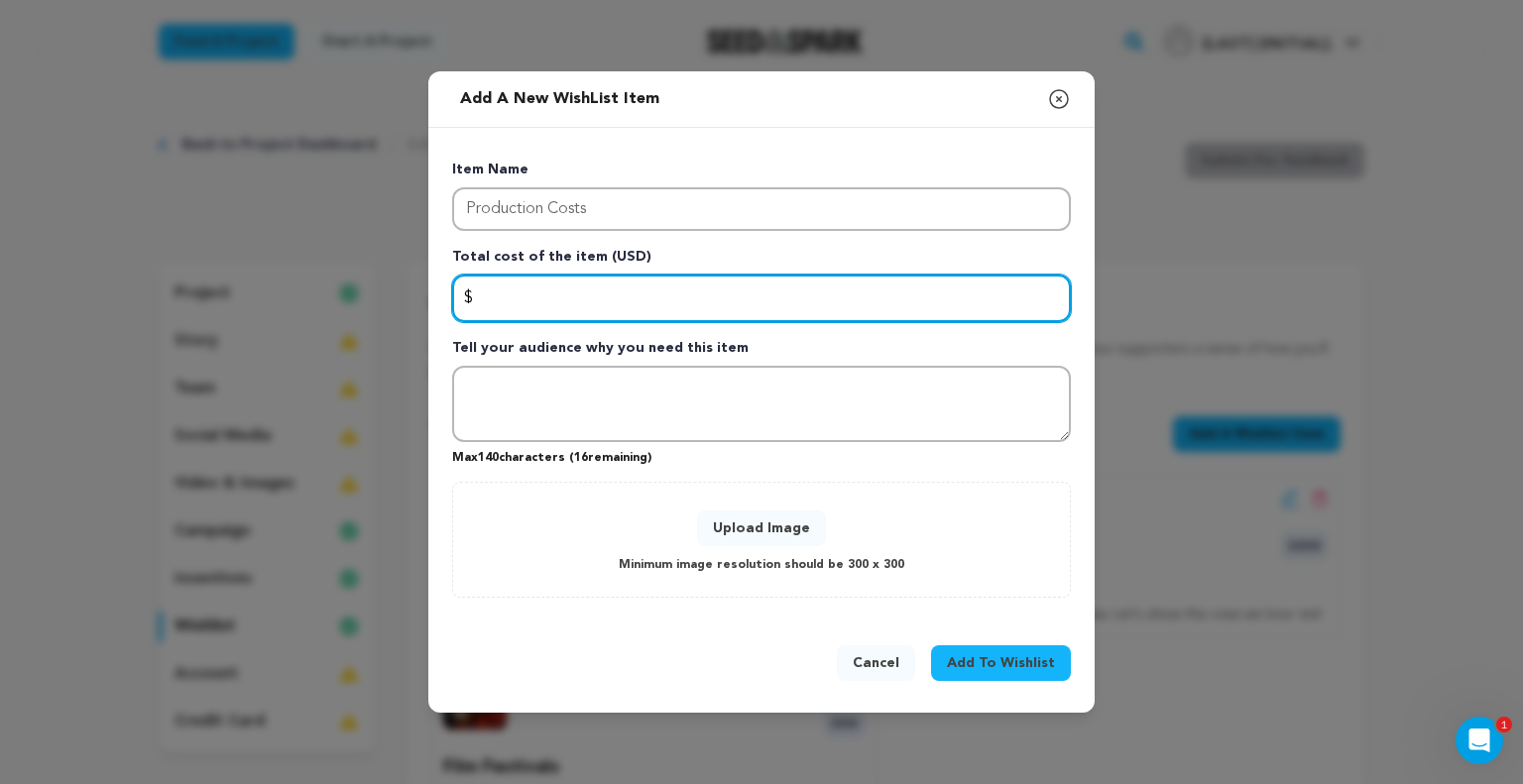 click at bounding box center (762, 298) 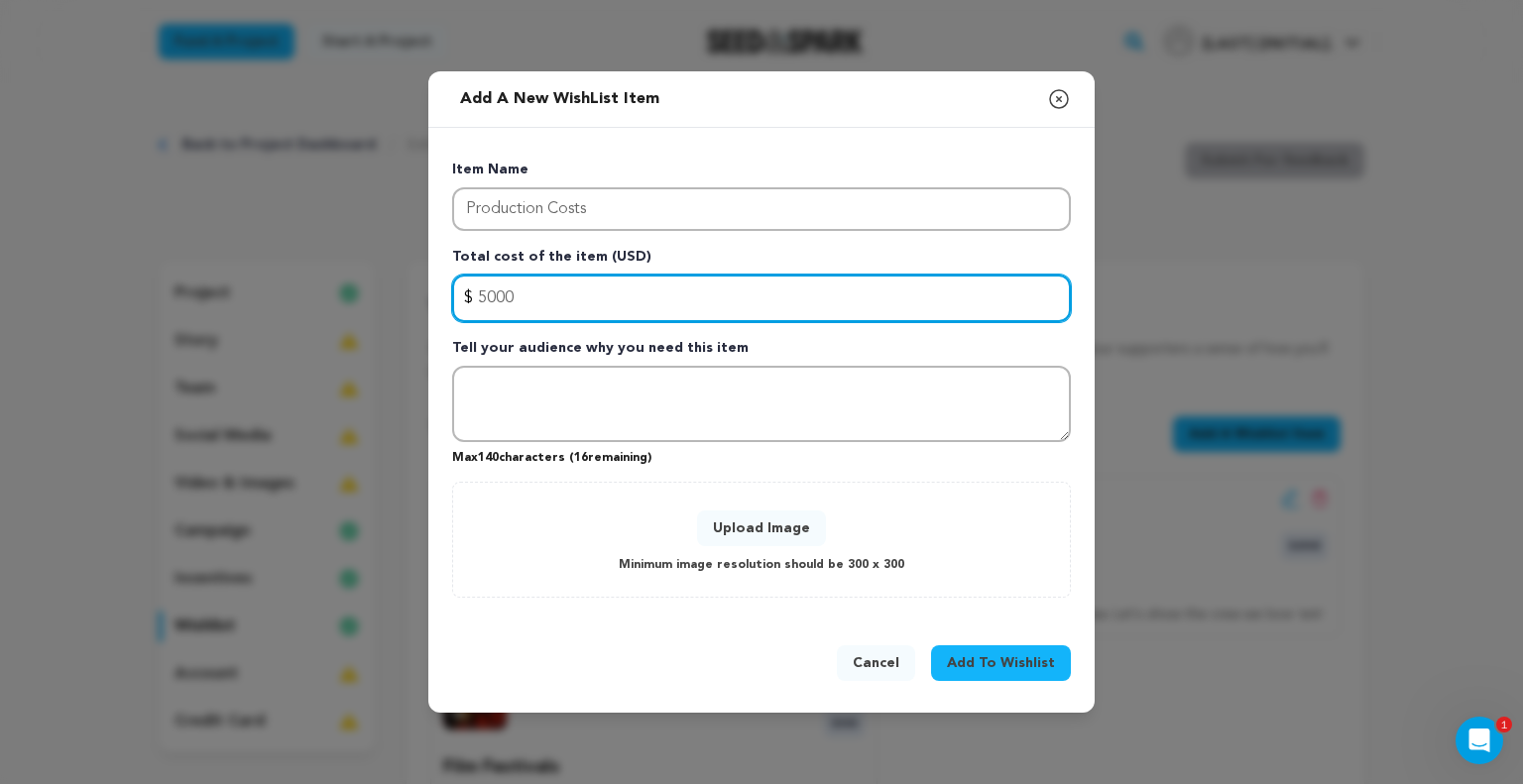 type on "5000" 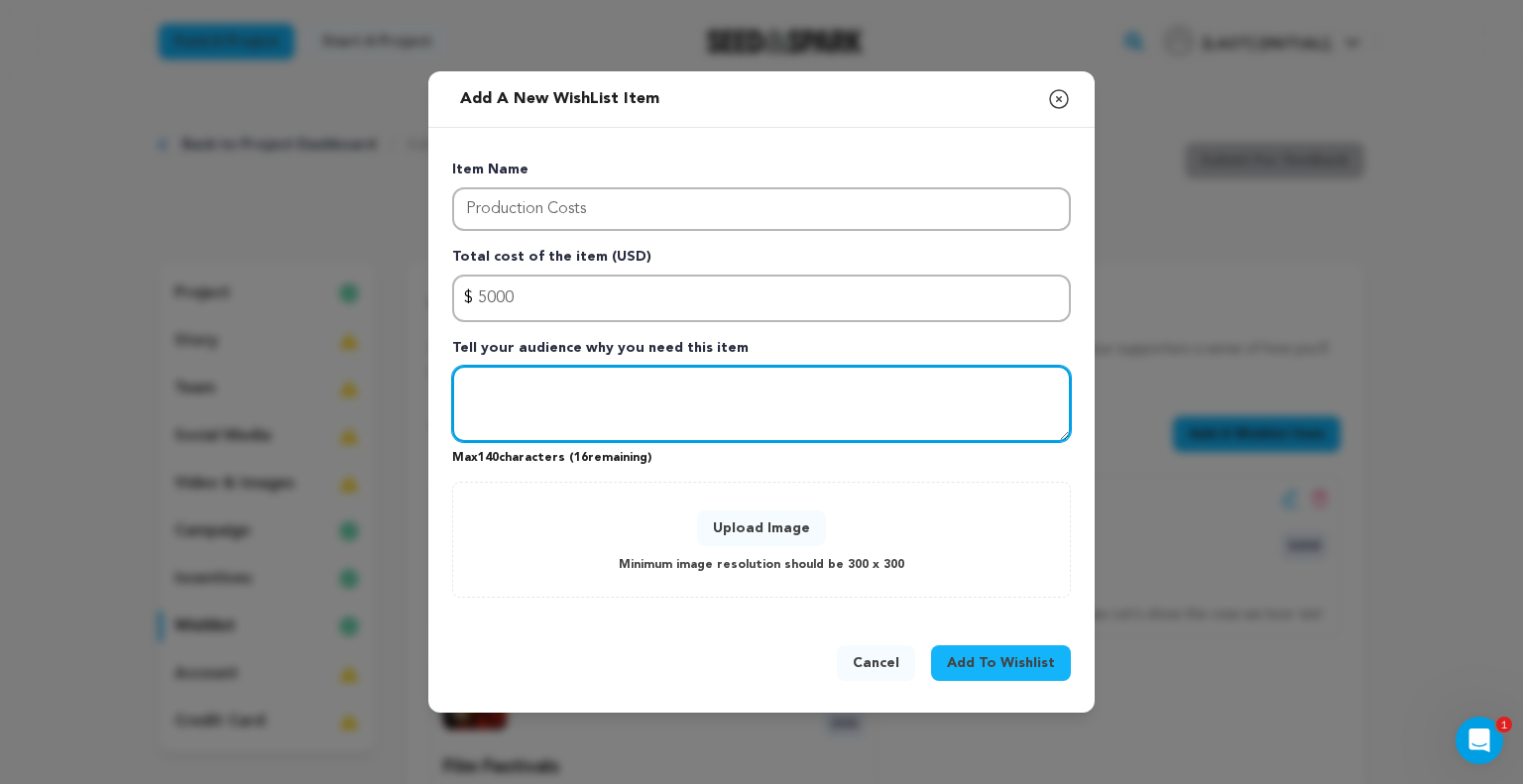 click at bounding box center (762, 404) 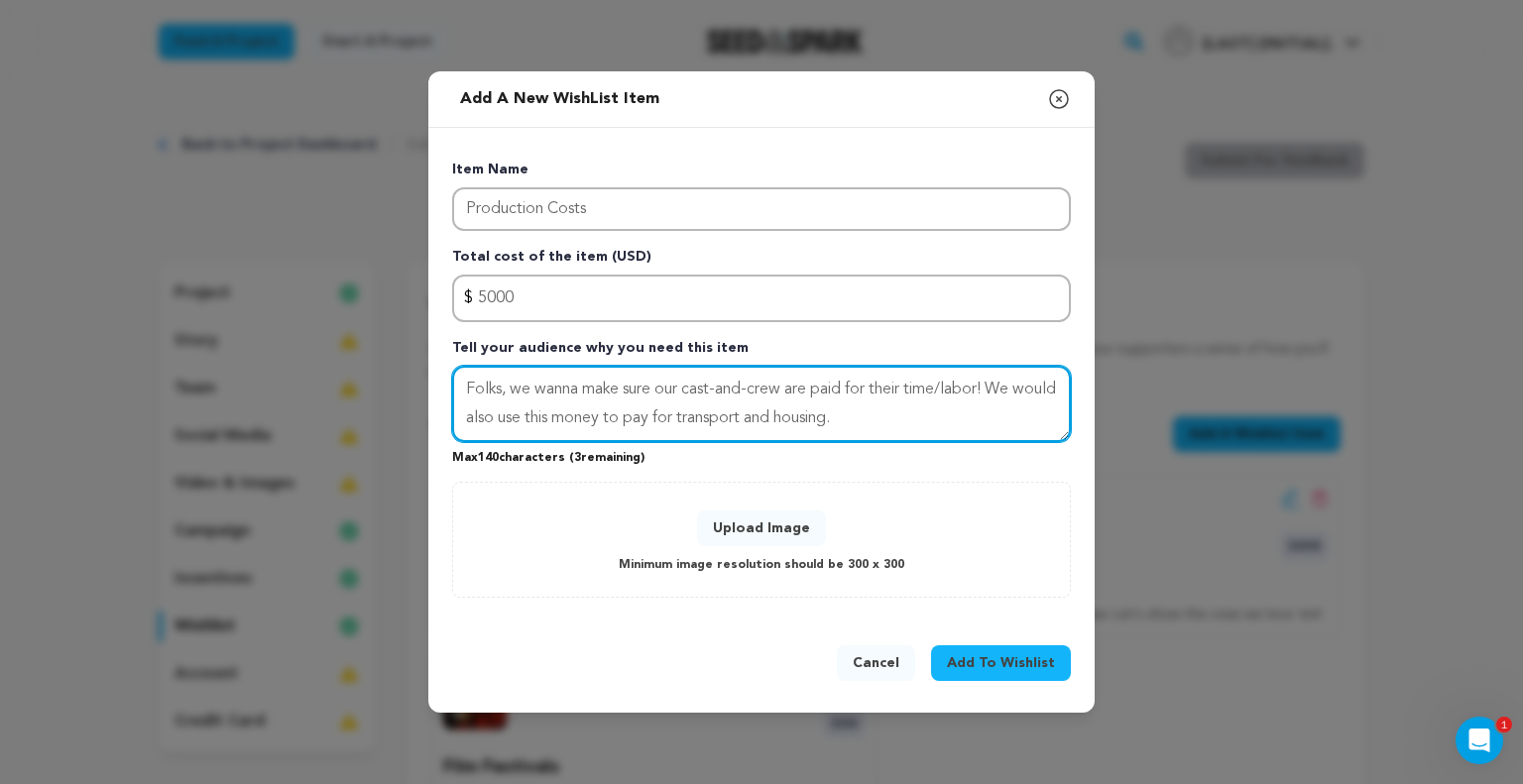 type on "Folks, we wanna make sure our cast-and-crew are paid for their time/labor! We would also use this money to pay for transport and housing." 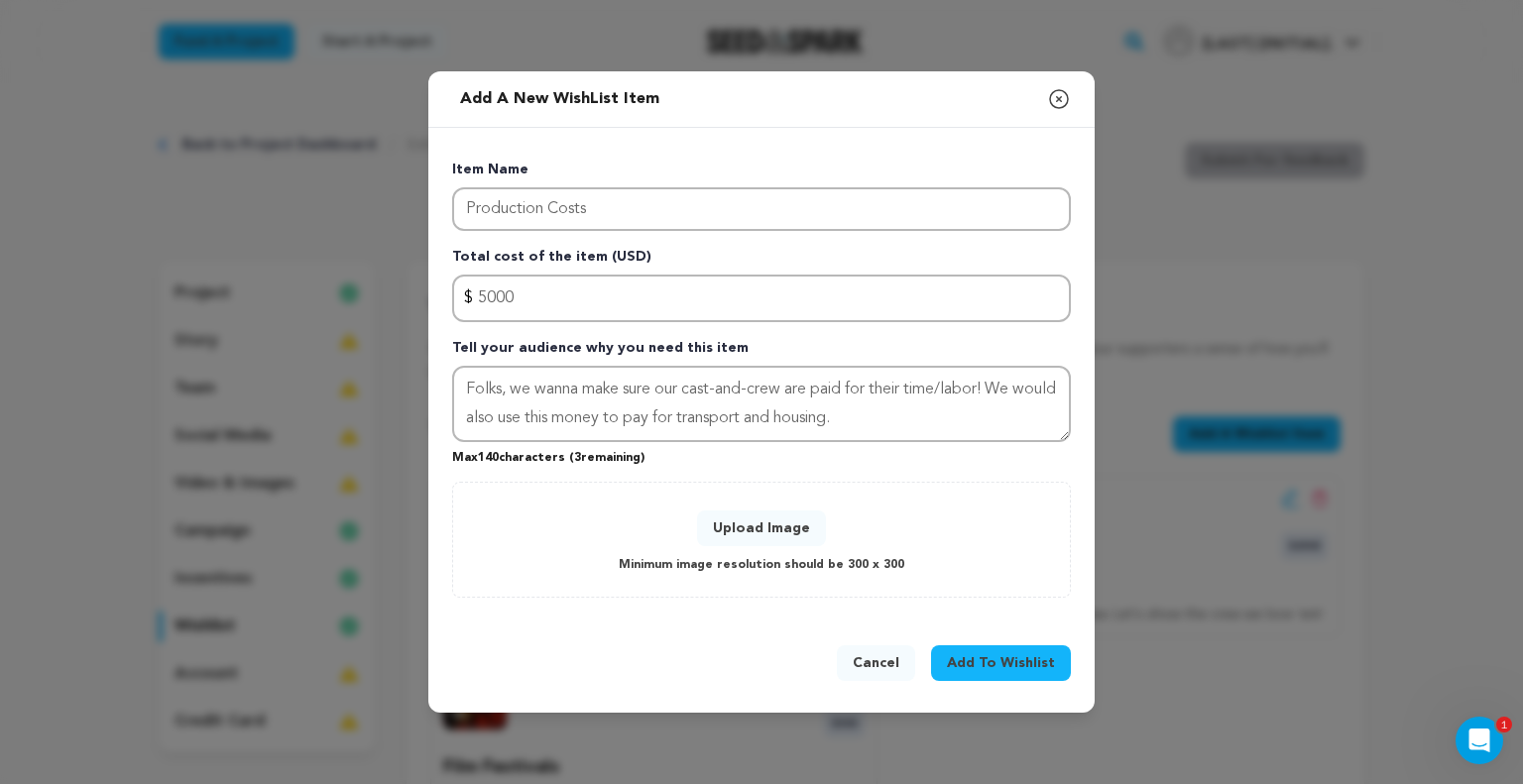 click on "Upload Image" at bounding box center (762, 528) 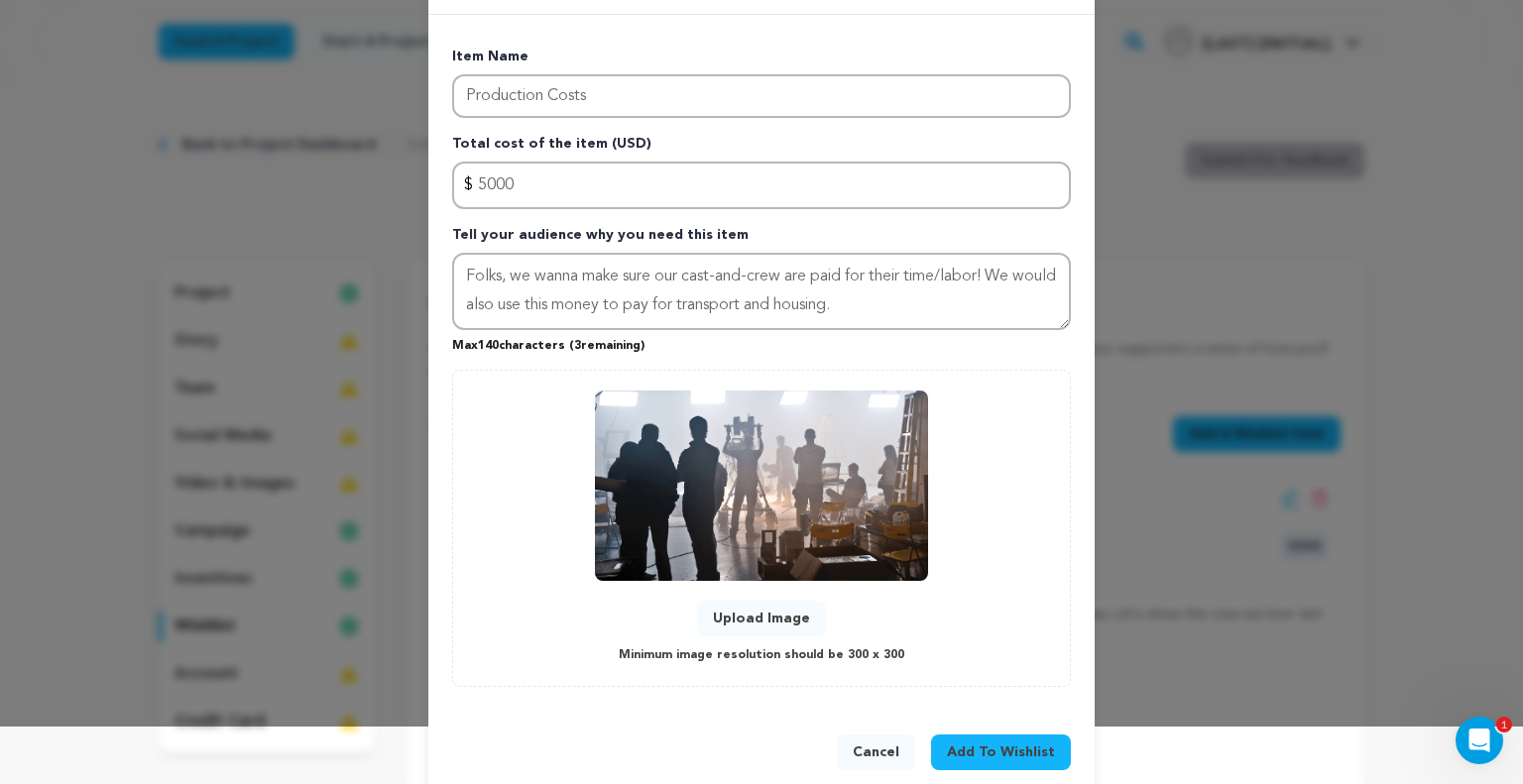 scroll, scrollTop: 88, scrollLeft: 0, axis: vertical 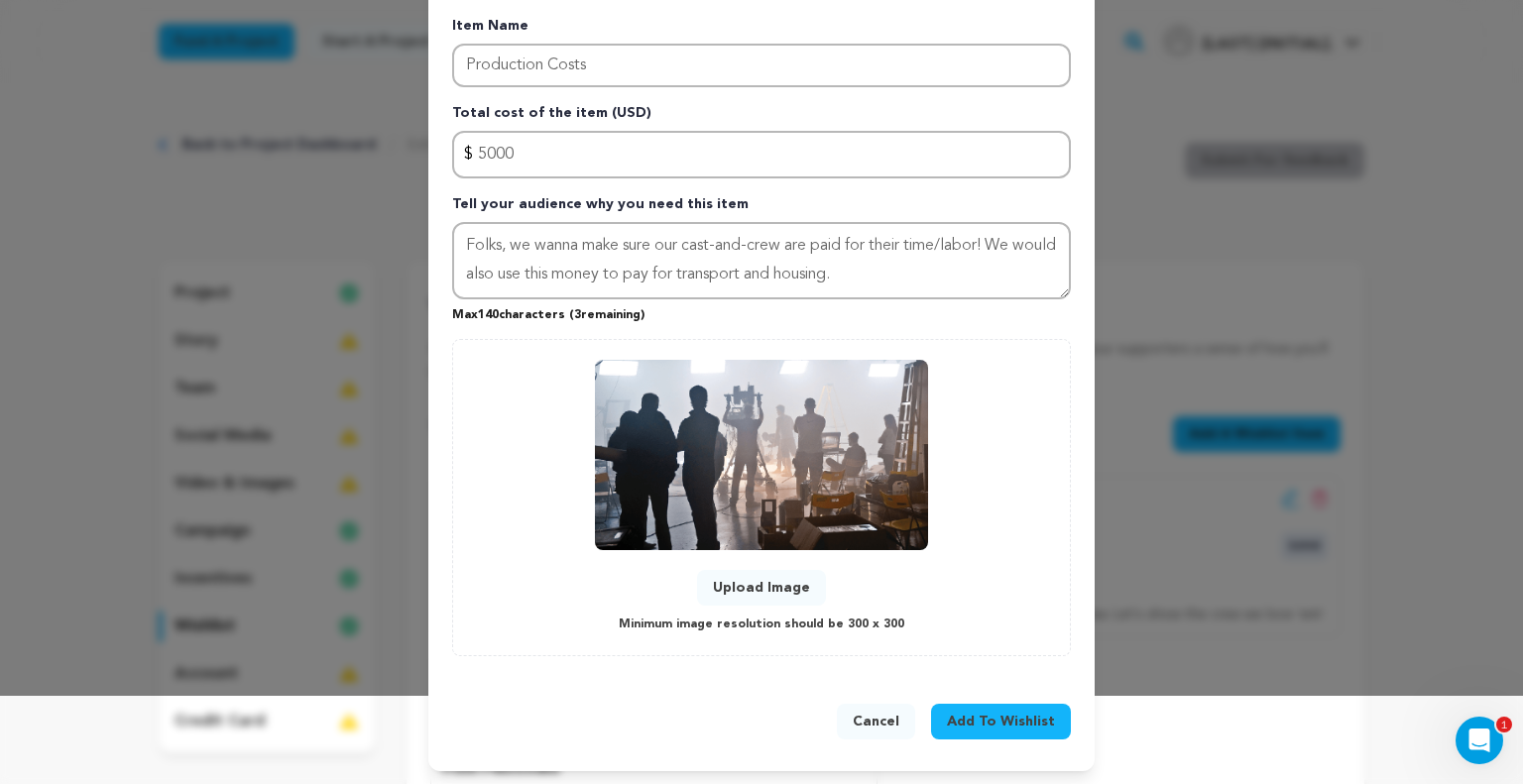 click on "Add To Wishlist" at bounding box center [1000, 722] 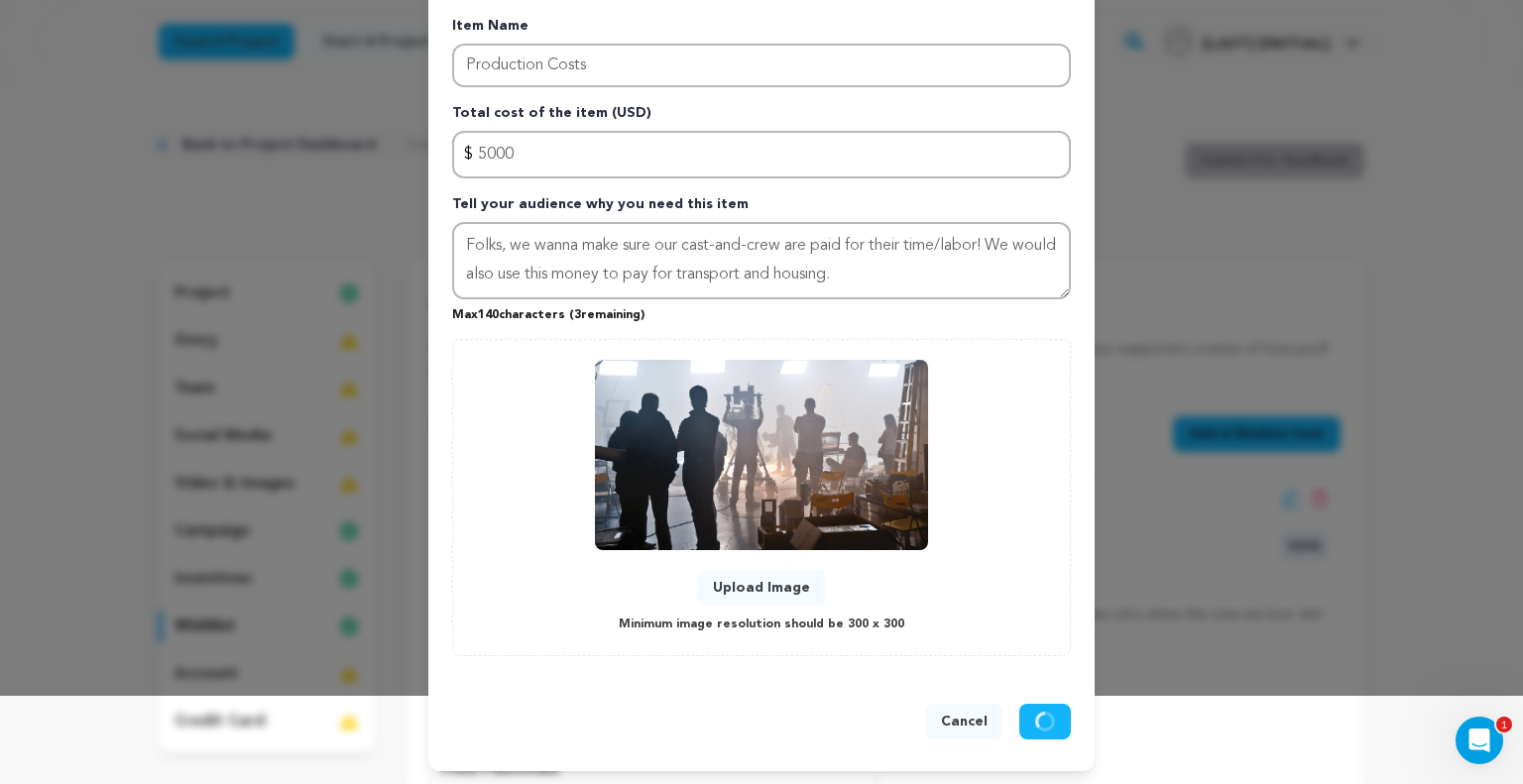 type 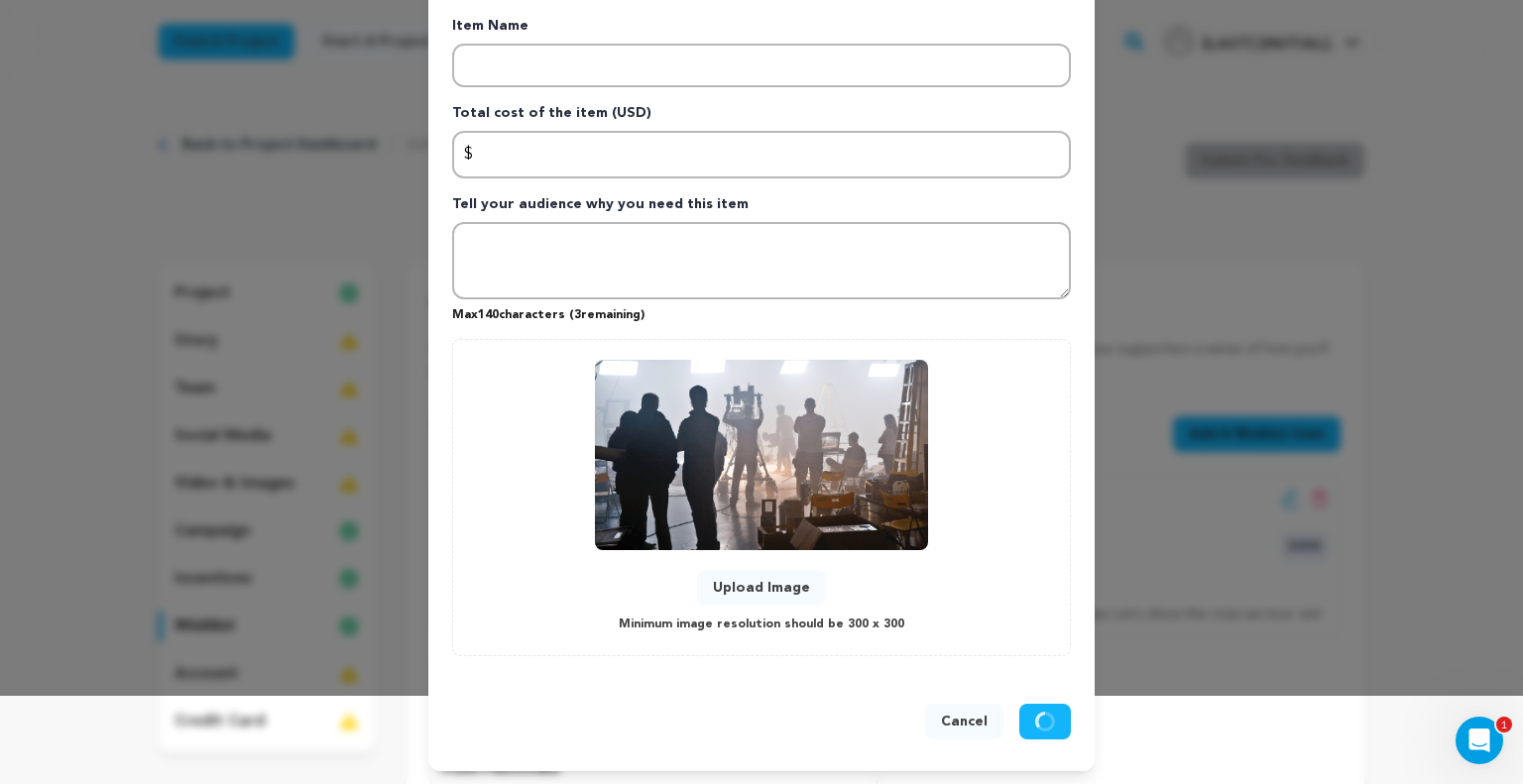 scroll, scrollTop: 0, scrollLeft: 0, axis: both 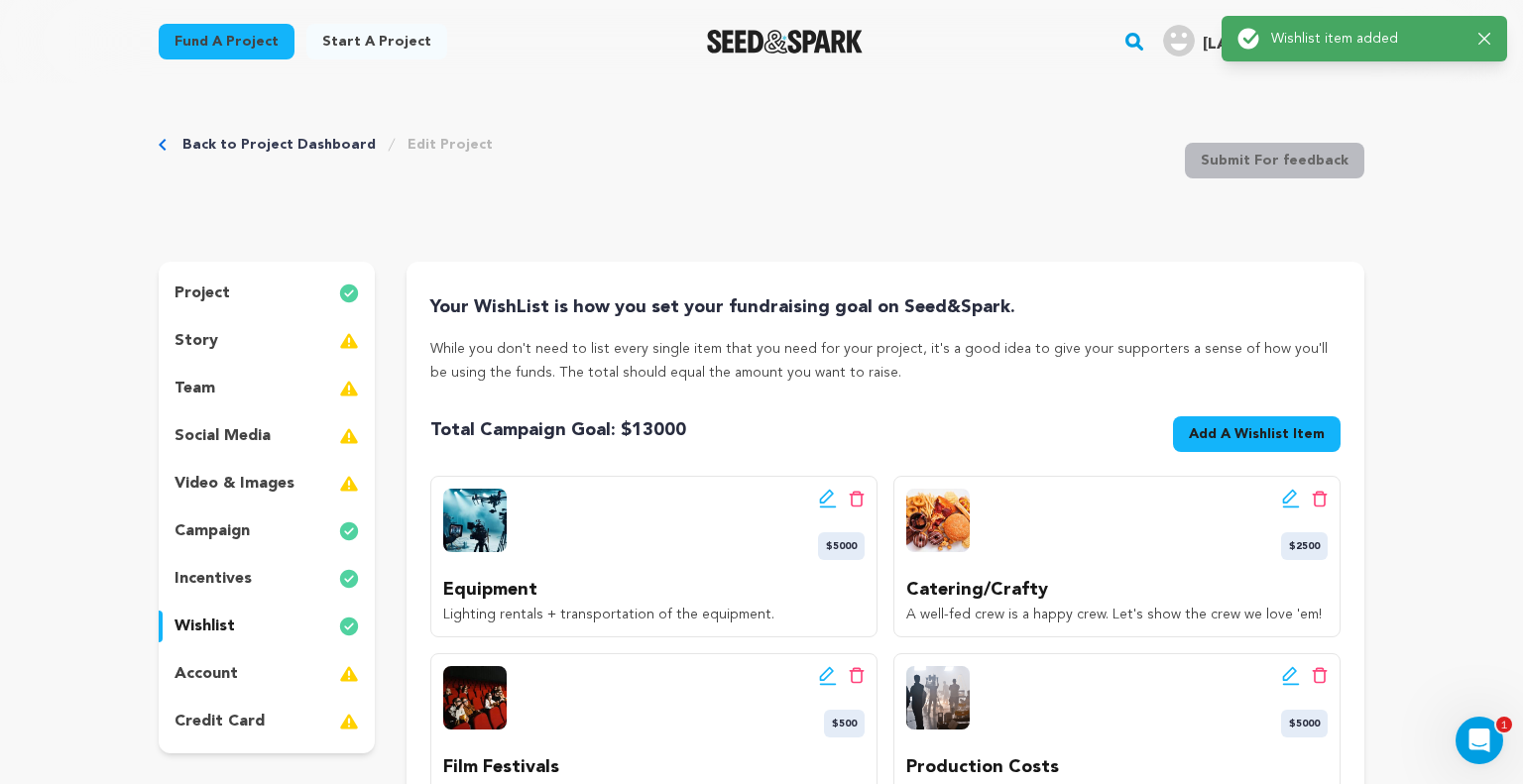 click 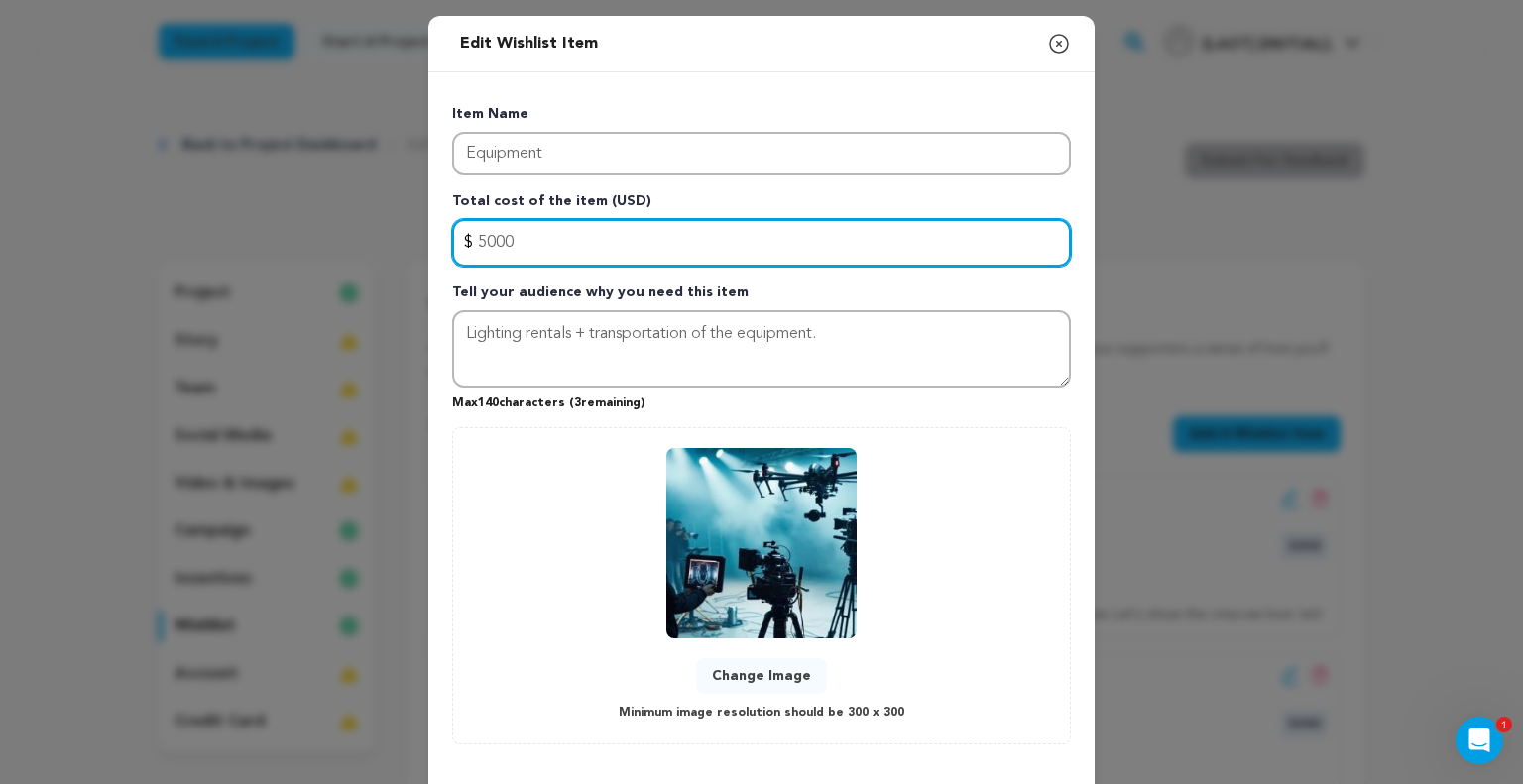 click on "5000" at bounding box center [762, 243] 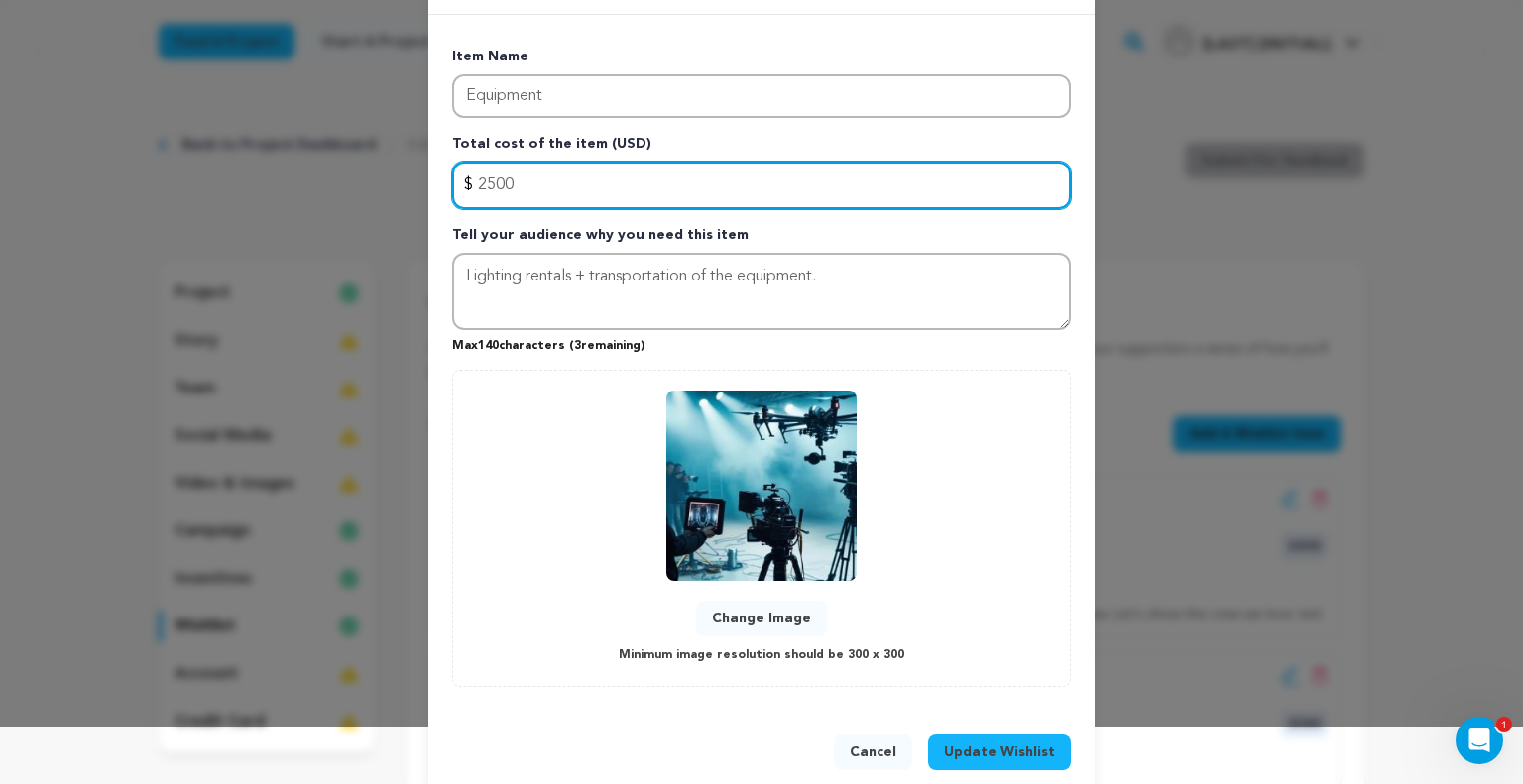 scroll, scrollTop: 88, scrollLeft: 0, axis: vertical 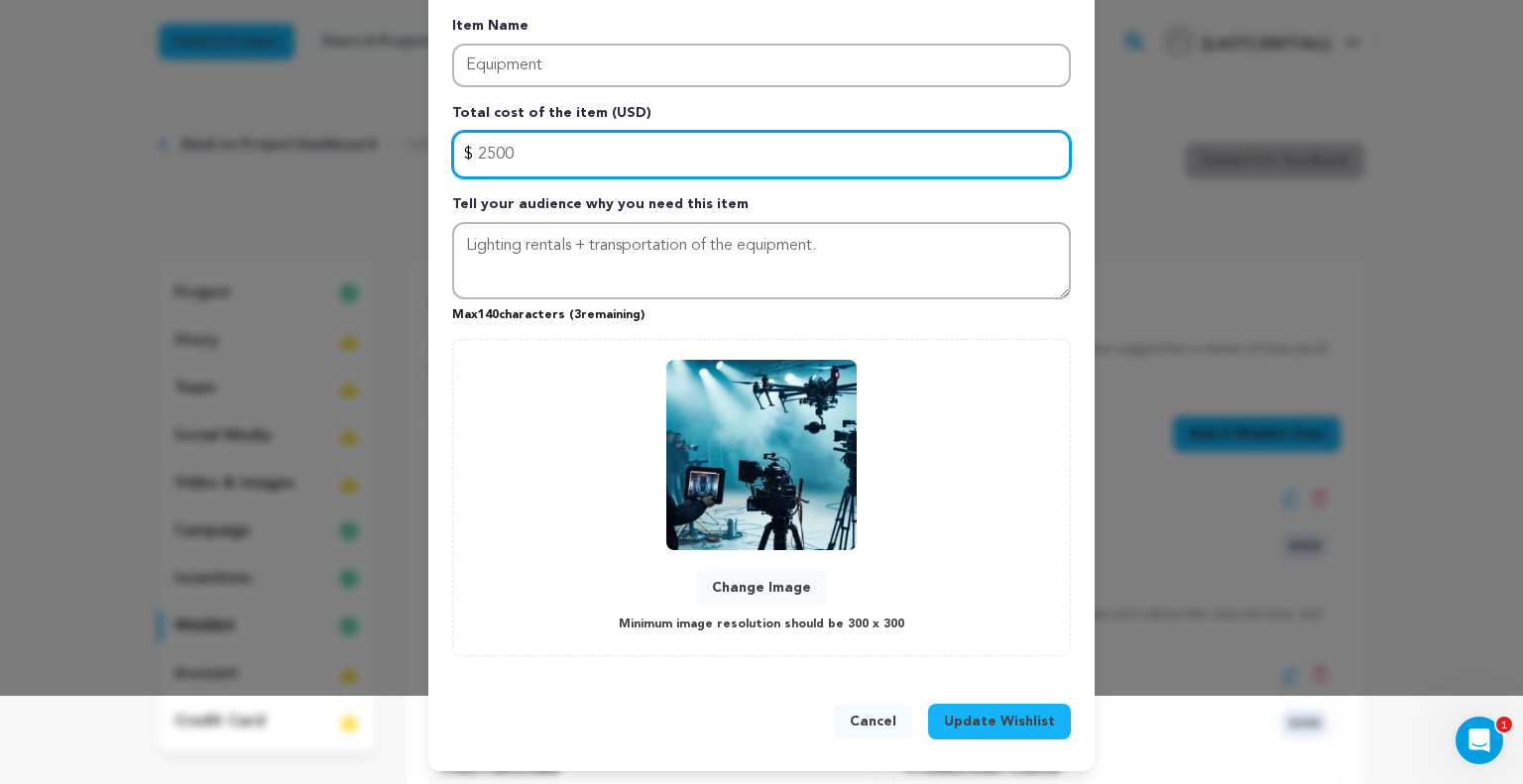 type on "2500" 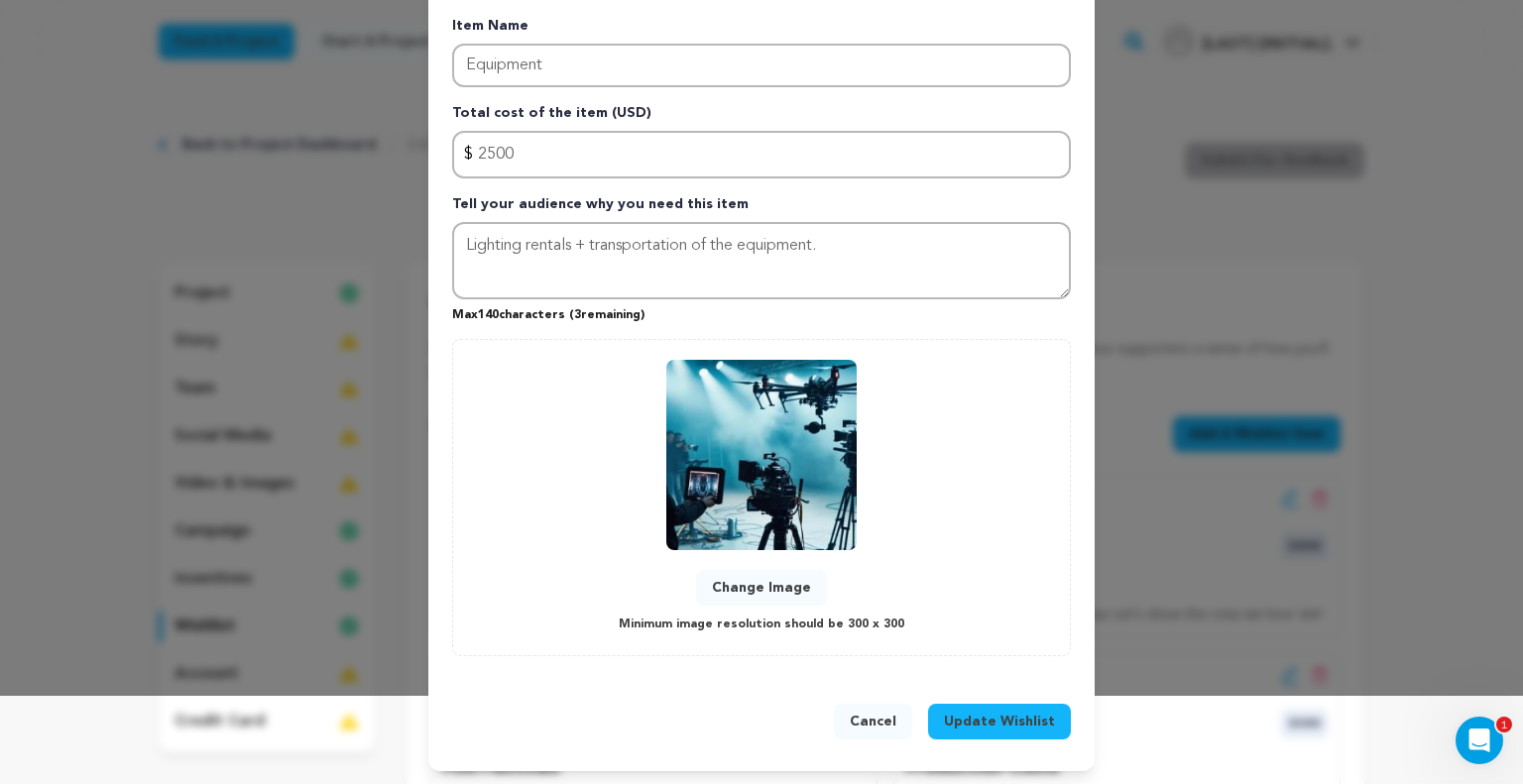 click on "Update Wishlist" at bounding box center (999, 722) 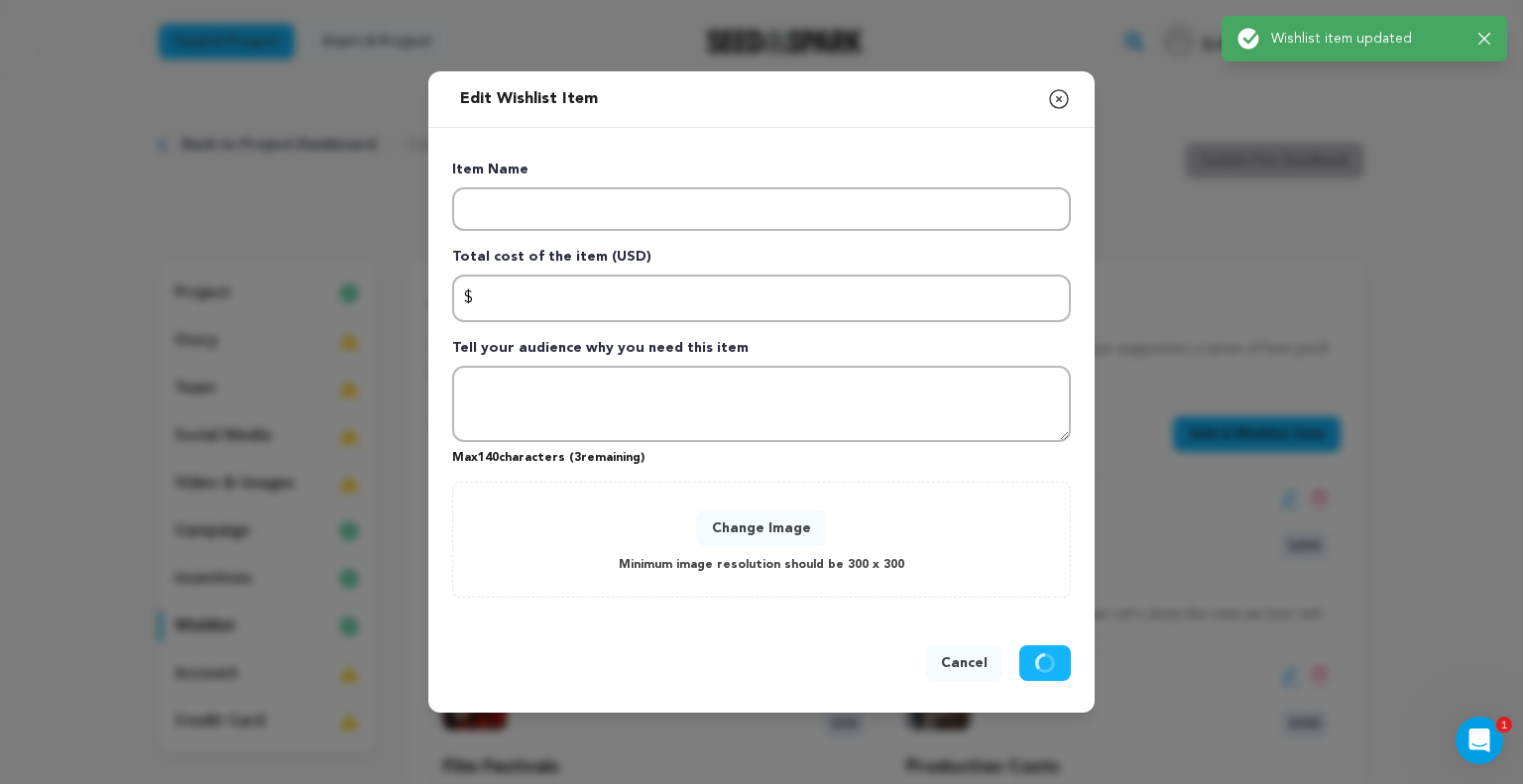 scroll, scrollTop: 0, scrollLeft: 0, axis: both 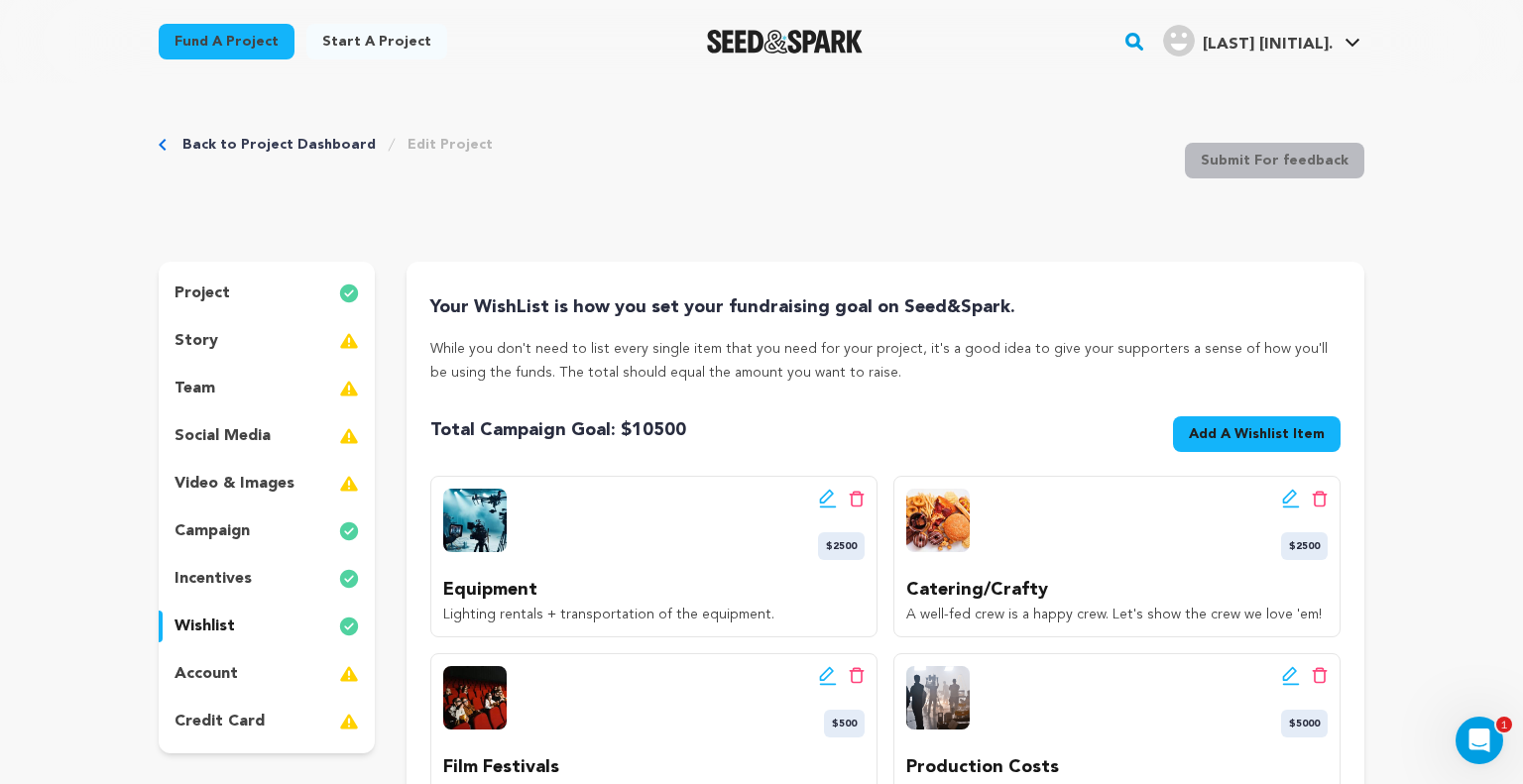 click on "Add A Wishlist Item" at bounding box center (1256, 434) 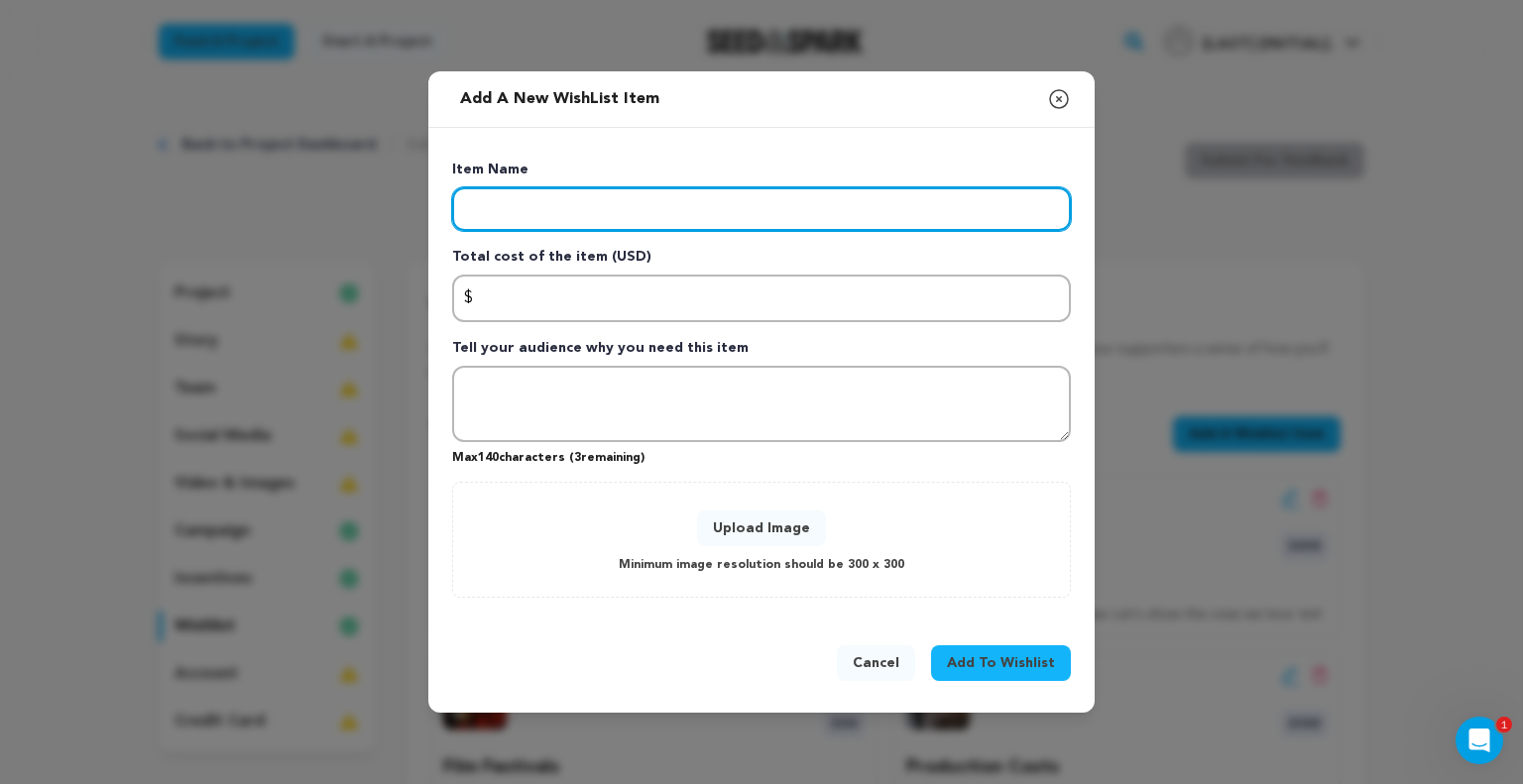 click at bounding box center (762, 209) 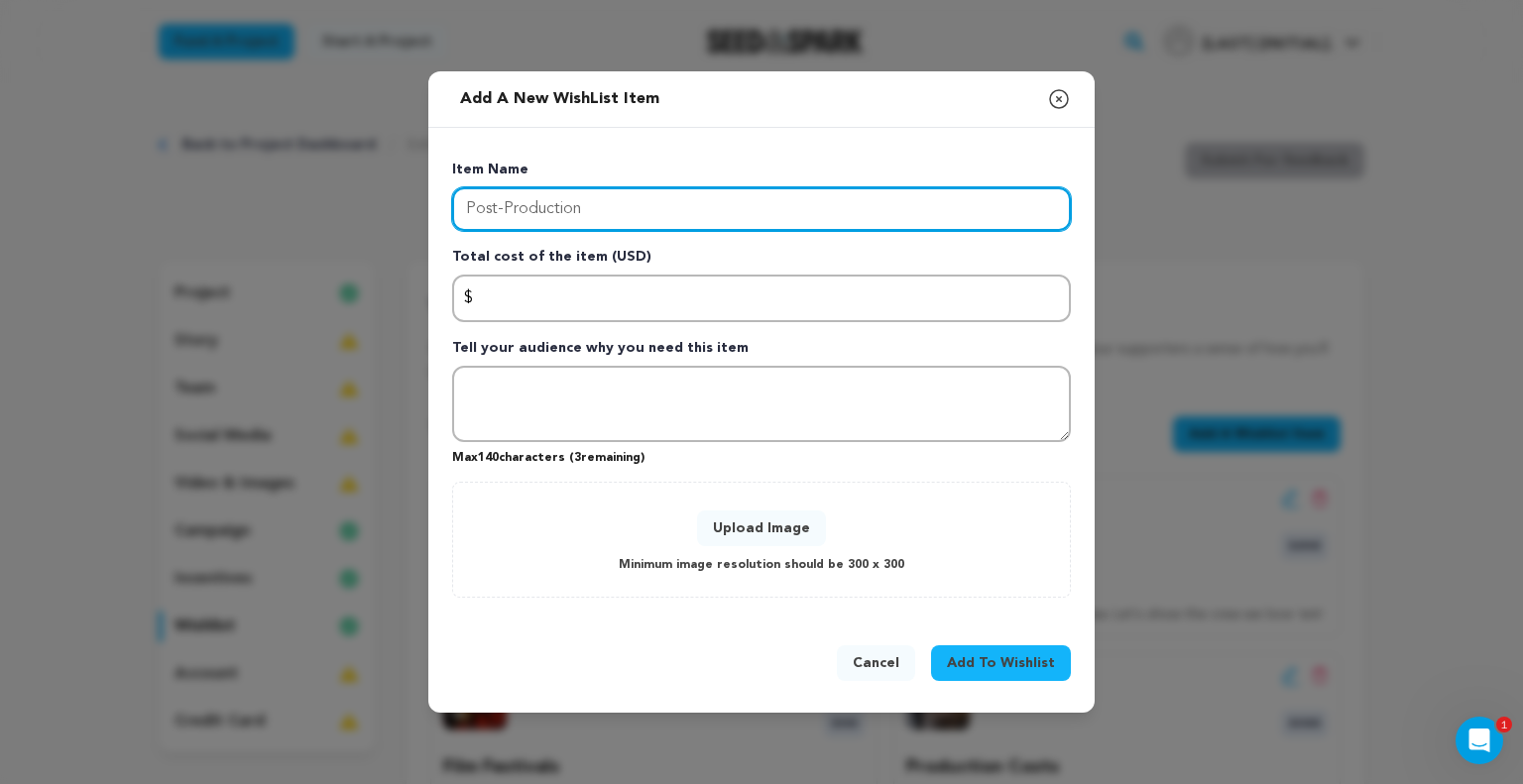 type on "Post-Production" 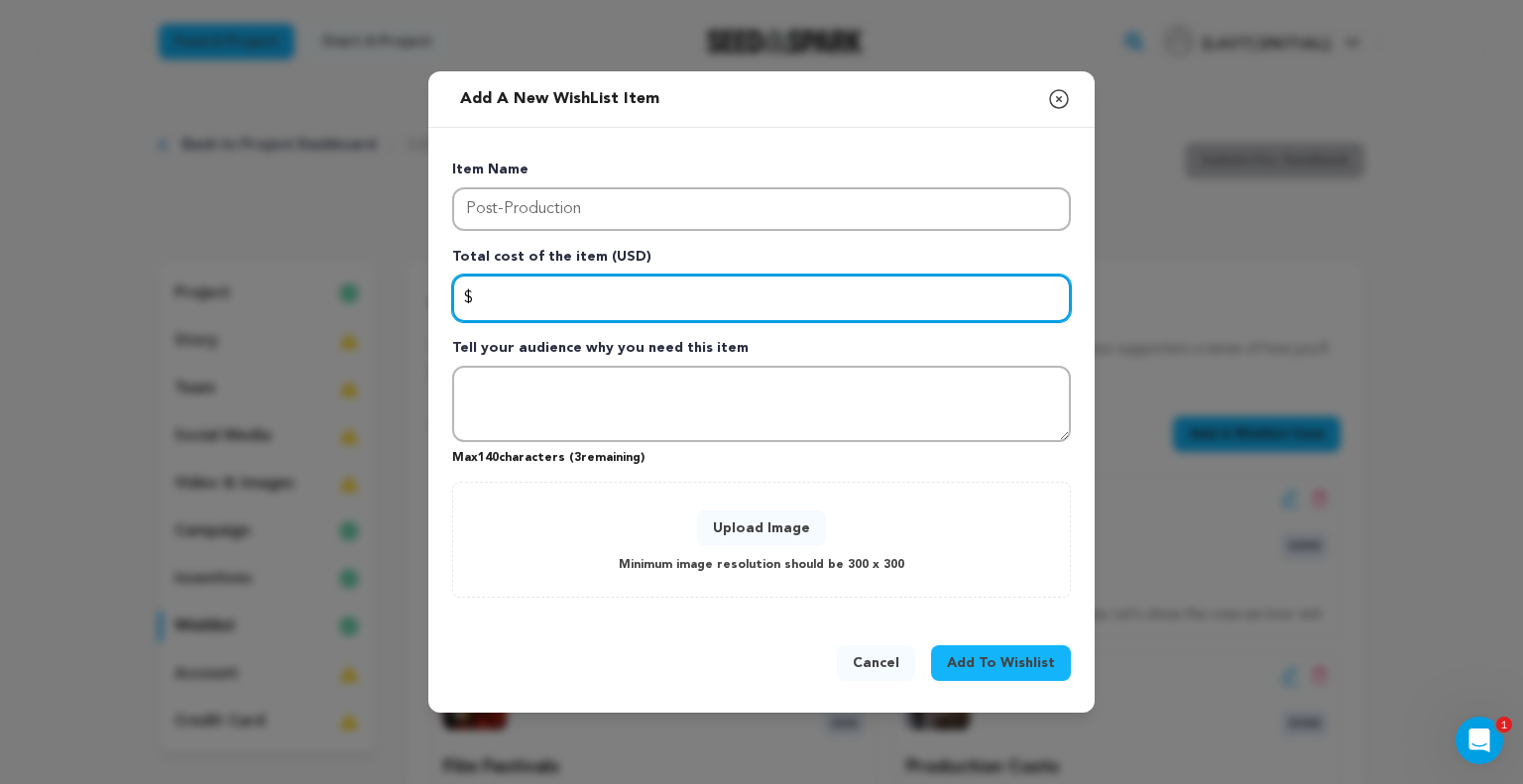 click at bounding box center (762, 298) 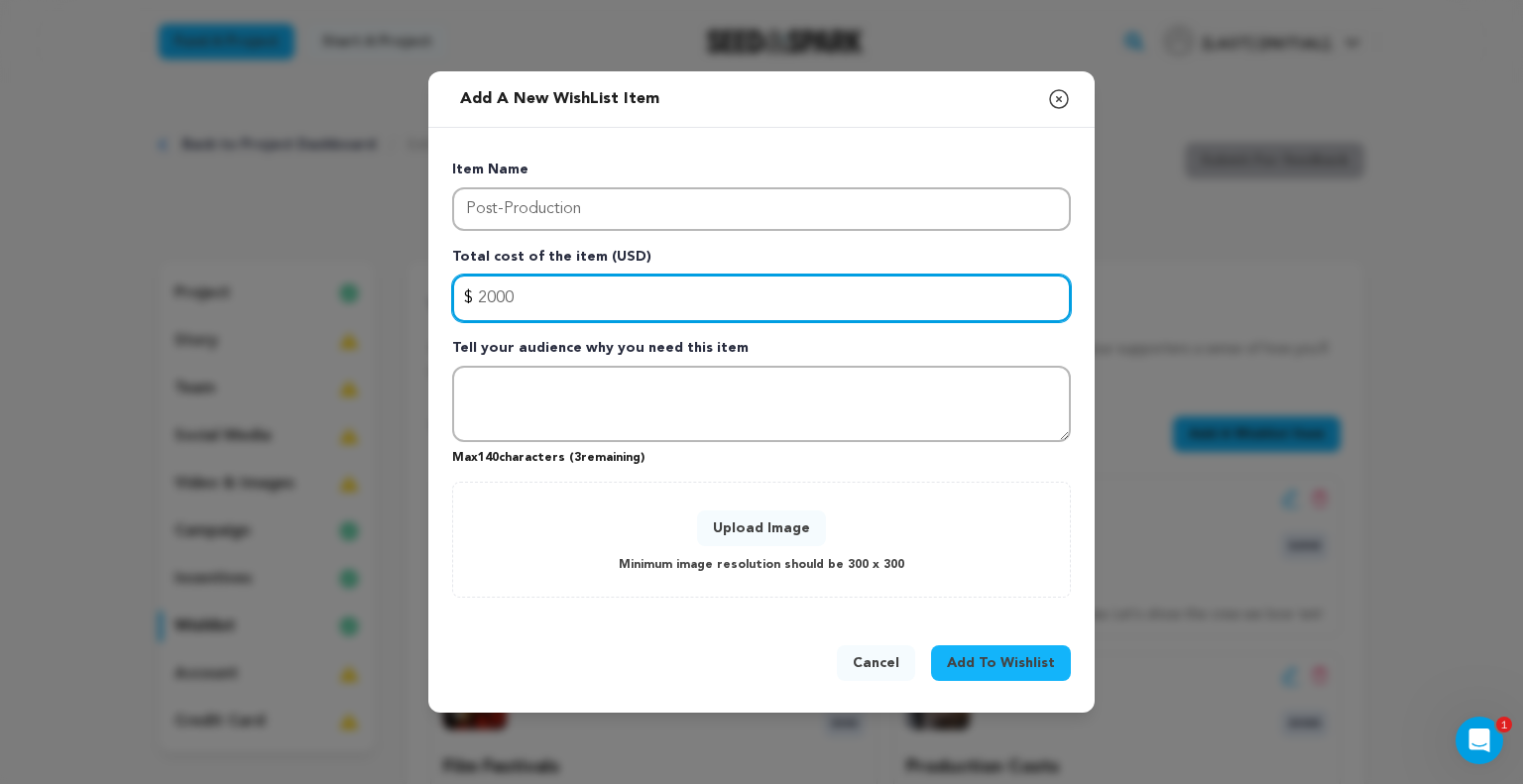 type on "2000" 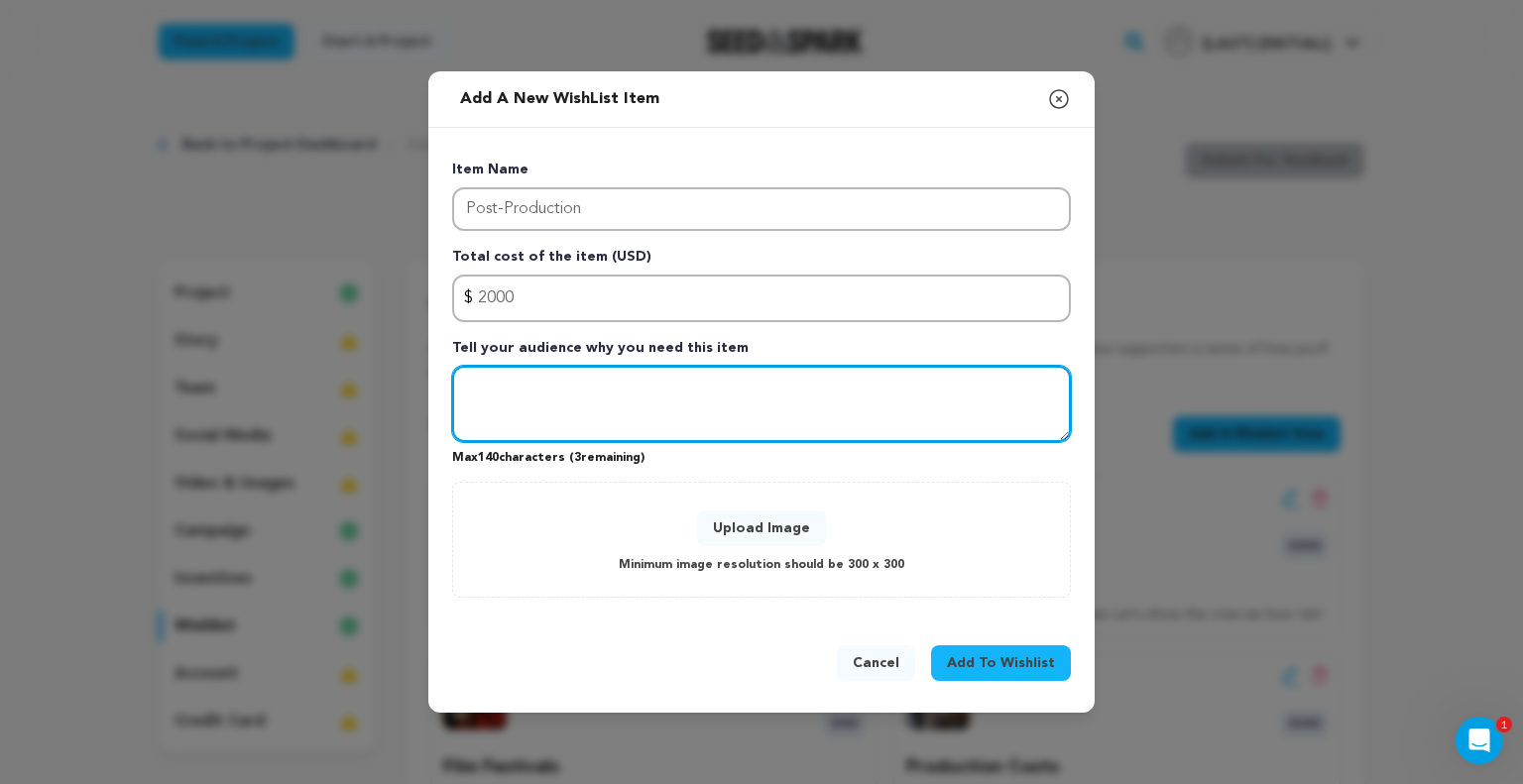 click at bounding box center [762, 404] 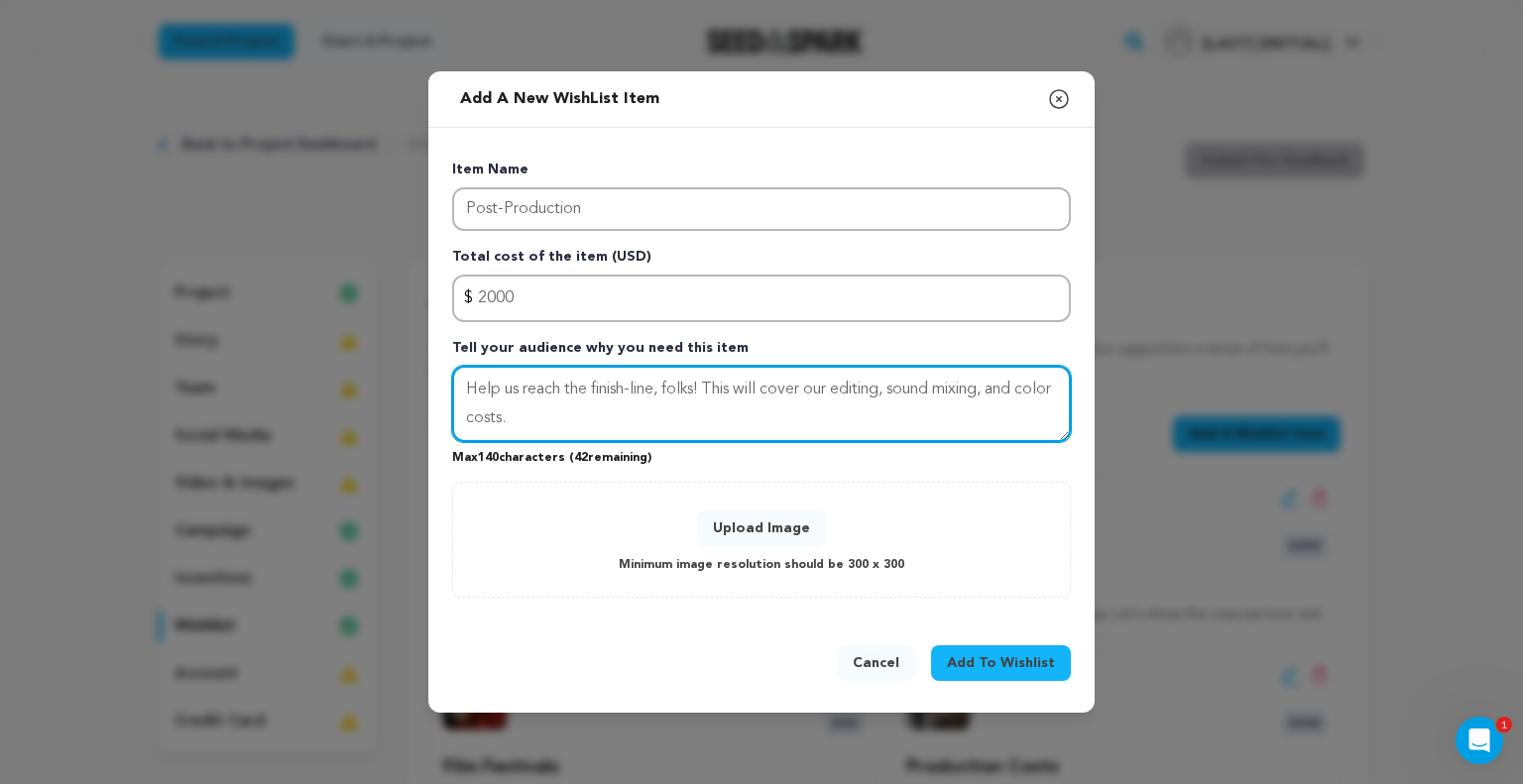type on "Help us reach the finish-line, folks! This will cover our editing, sound mixing, and color costs." 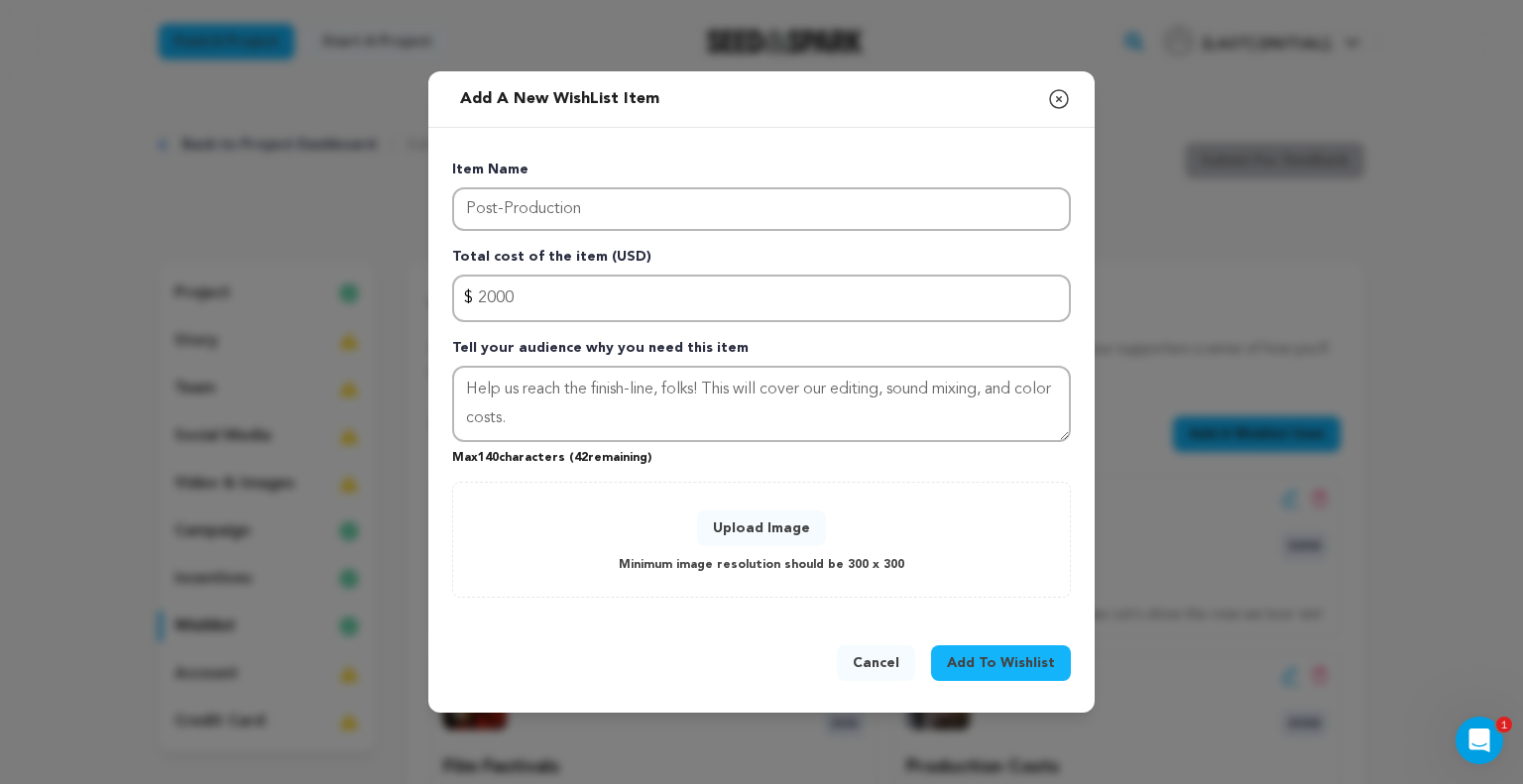 click on "Upload Image" at bounding box center [762, 528] 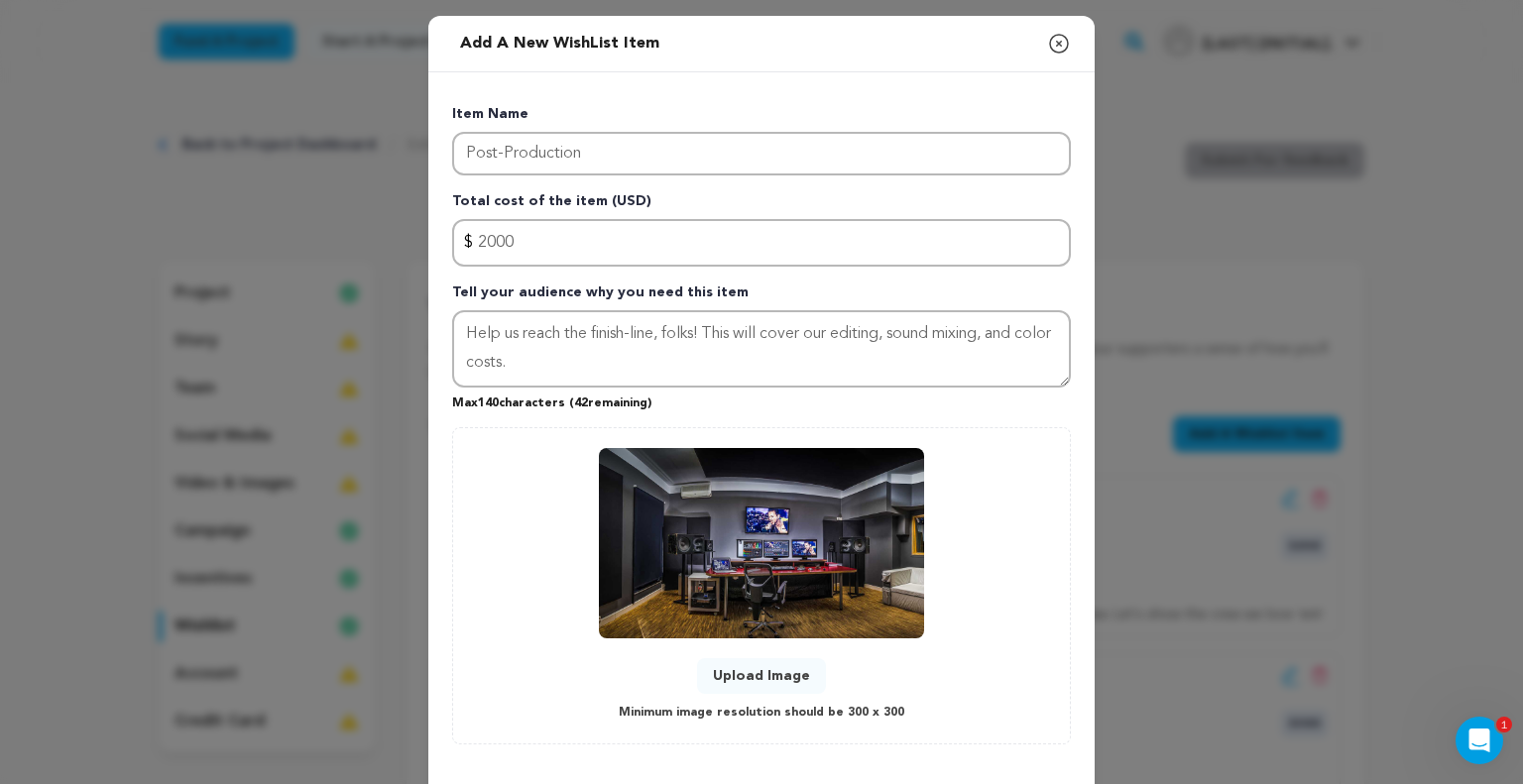 scroll, scrollTop: 88, scrollLeft: 0, axis: vertical 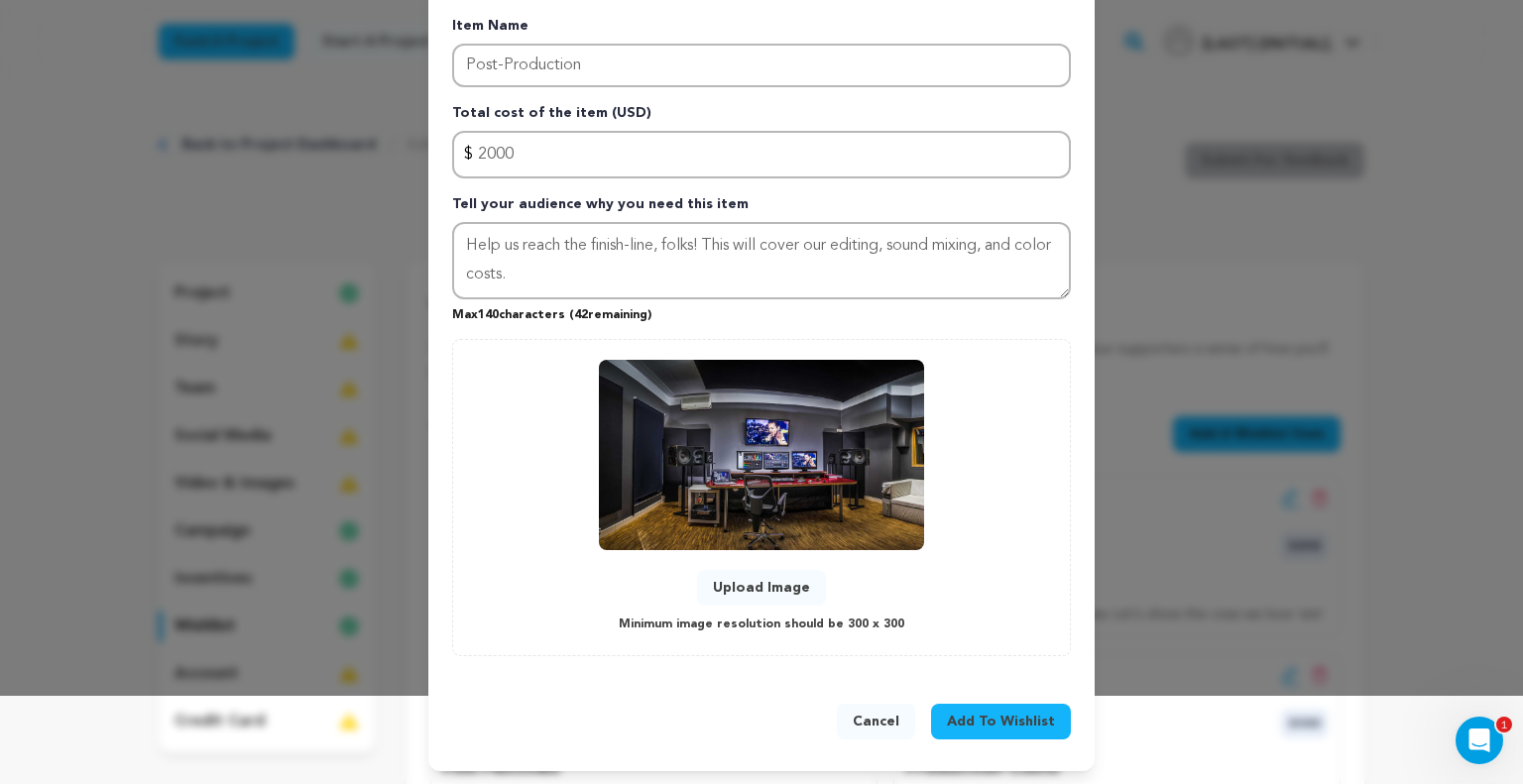 click on "Add To Wishlist" at bounding box center [1000, 722] 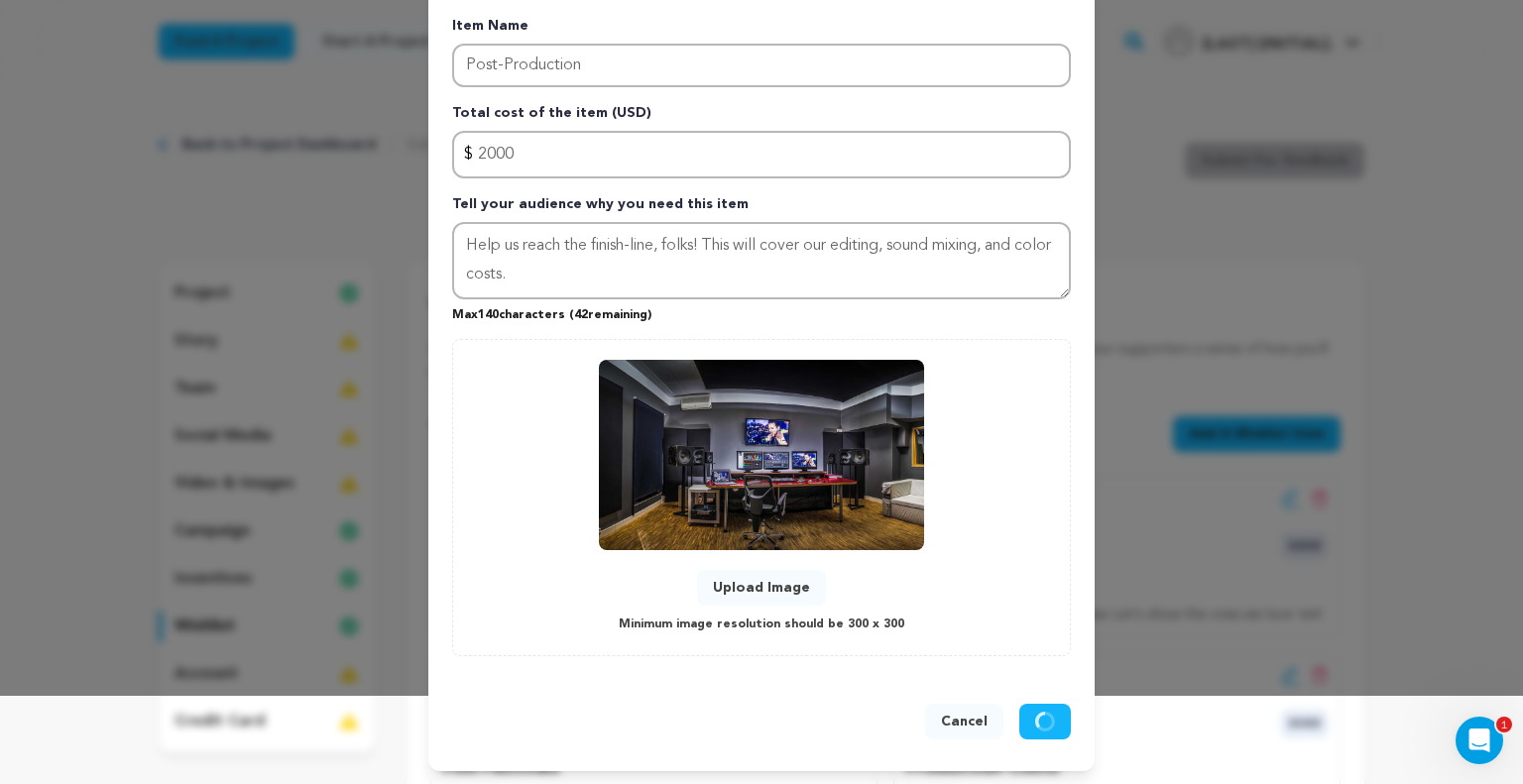 type 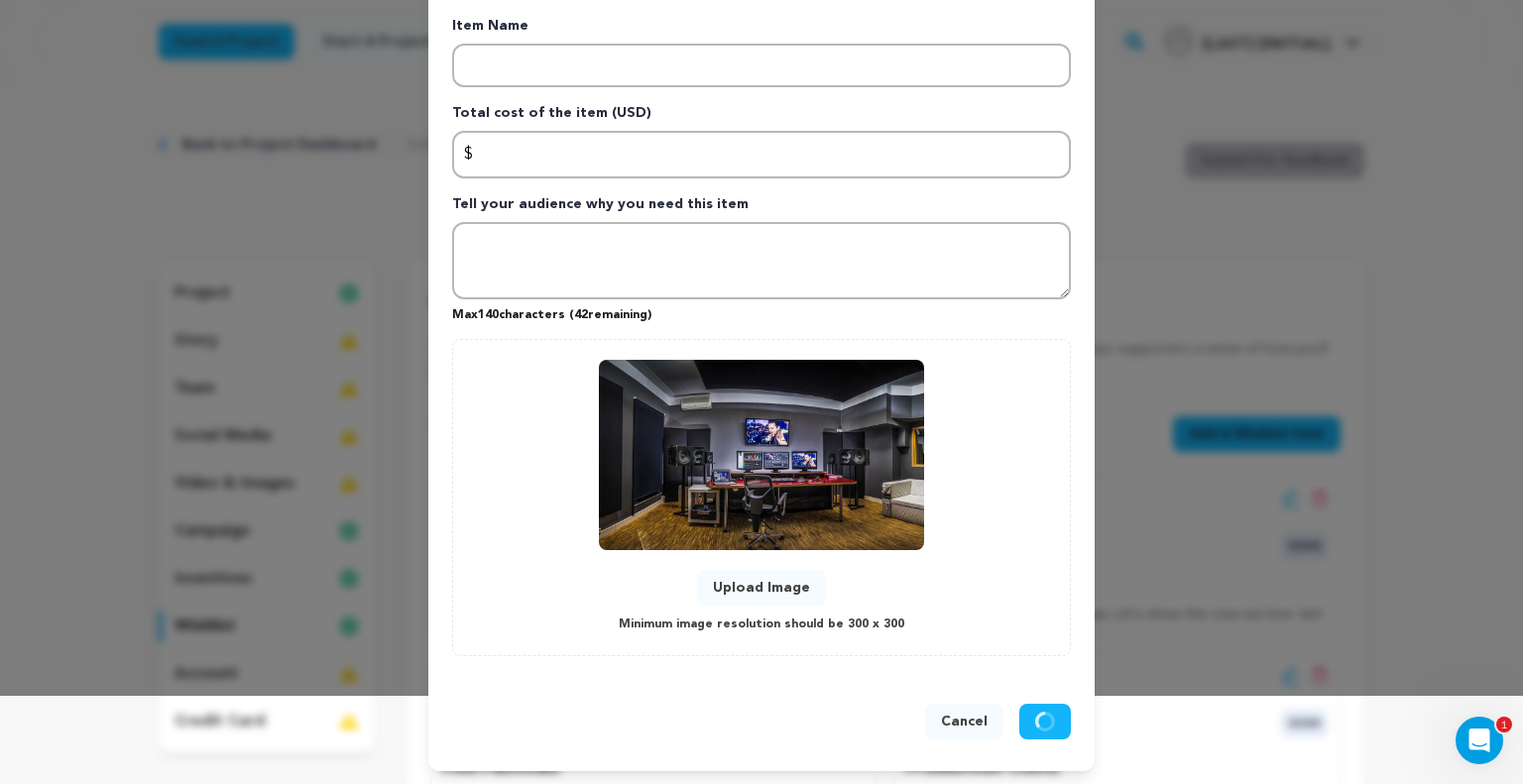 scroll, scrollTop: 0, scrollLeft: 0, axis: both 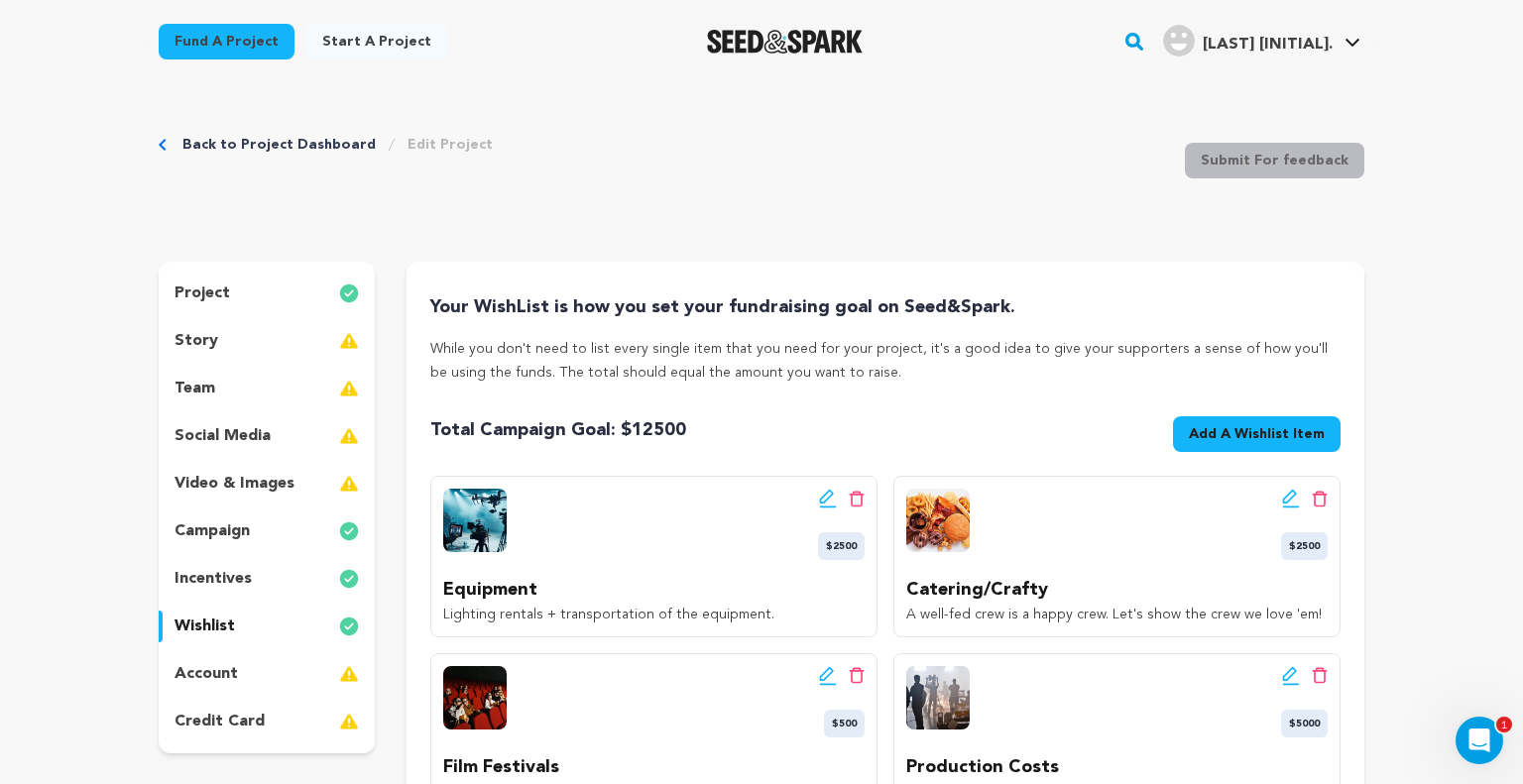 click on "Add A Wishlist Item
New Wishlist Item" at bounding box center [1256, 434] 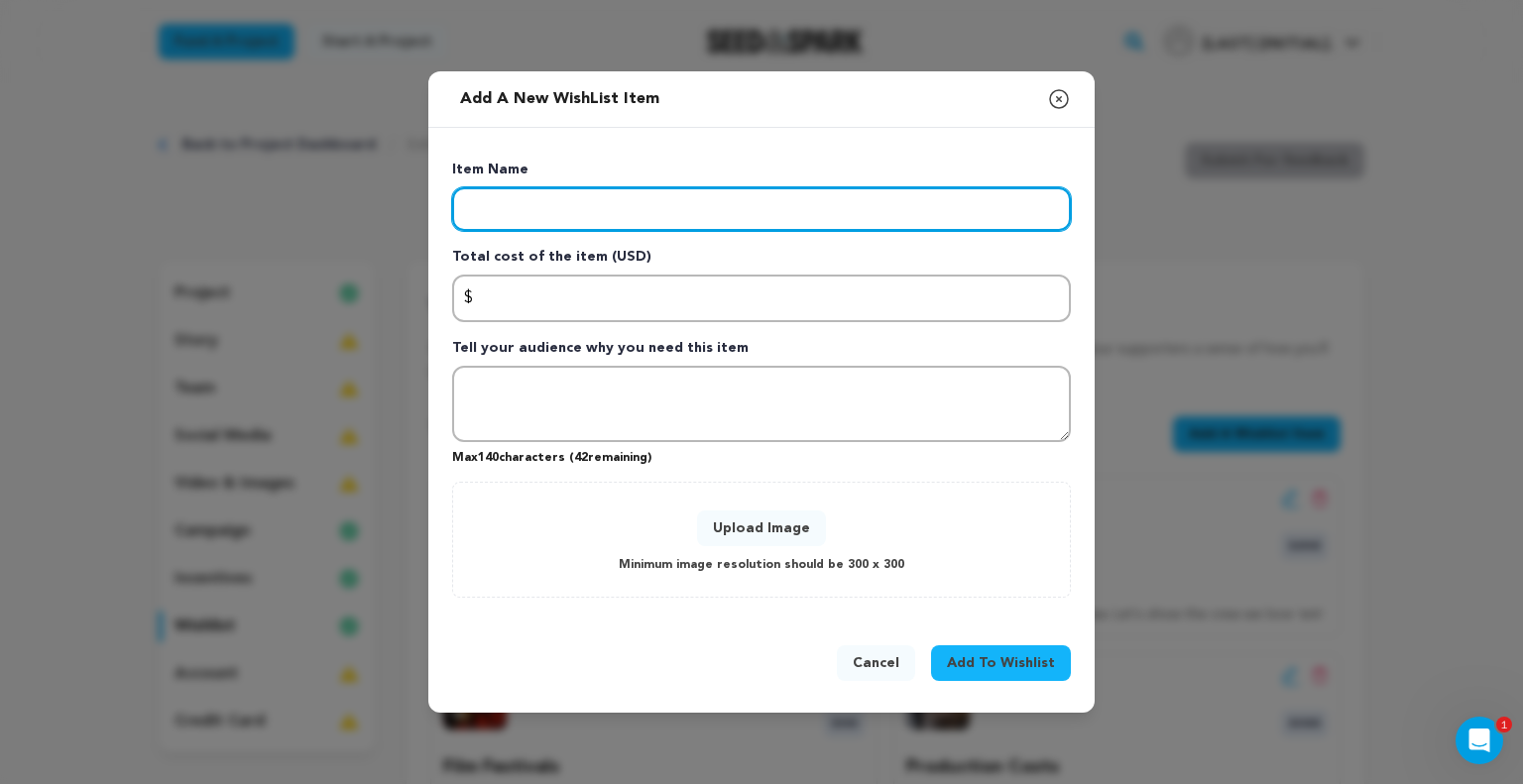 click at bounding box center (762, 209) 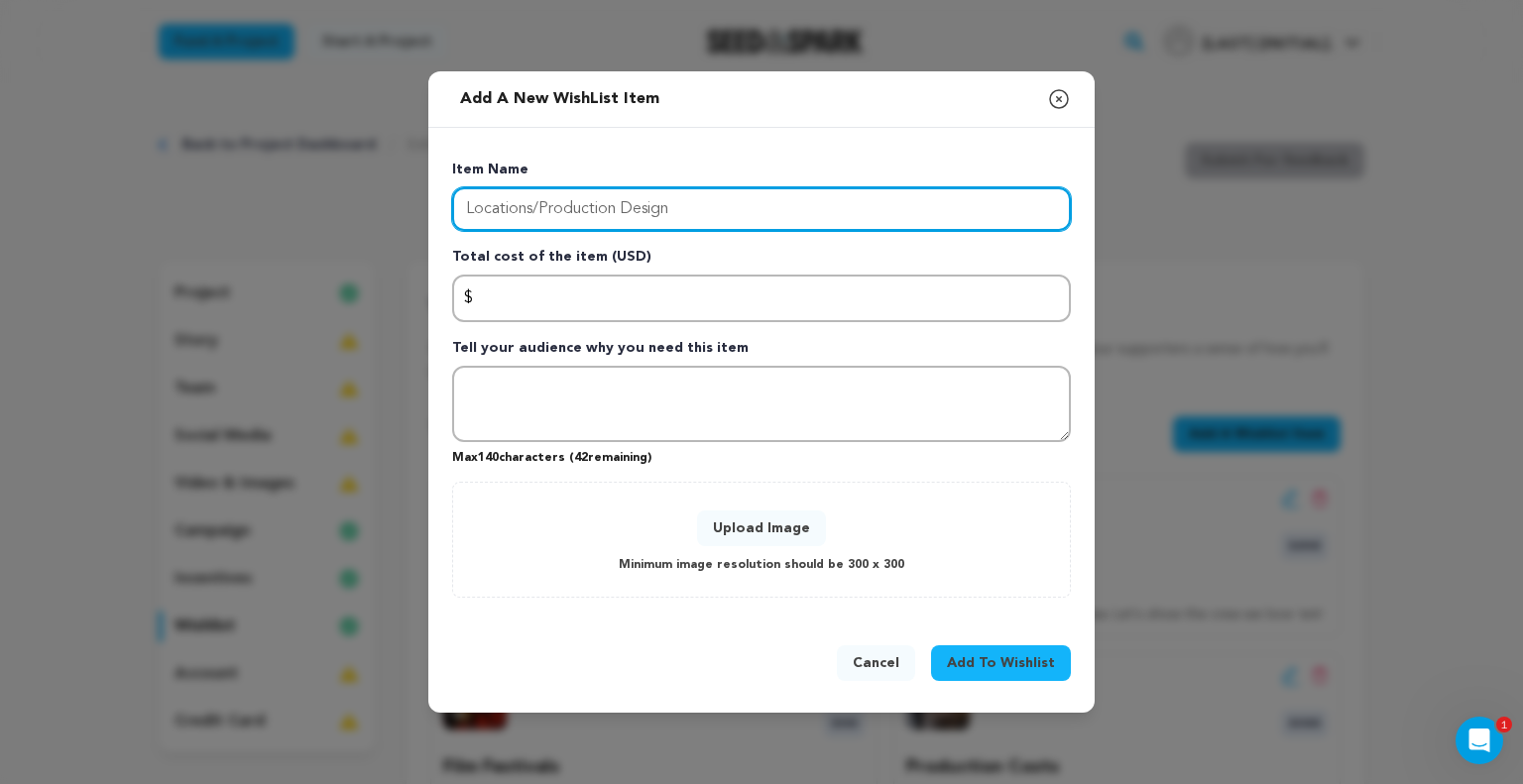 type on "Locations/Production Design" 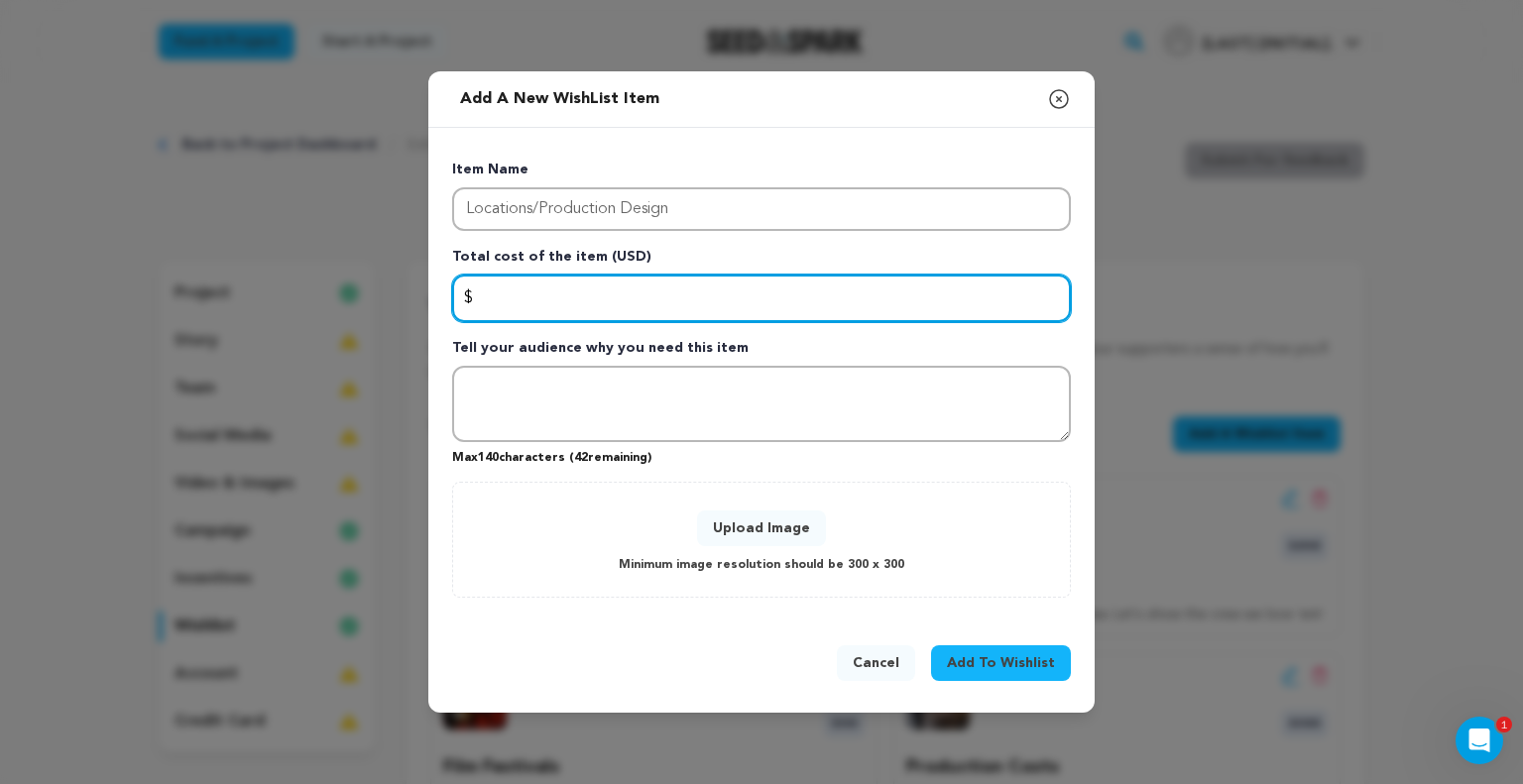 click at bounding box center [762, 298] 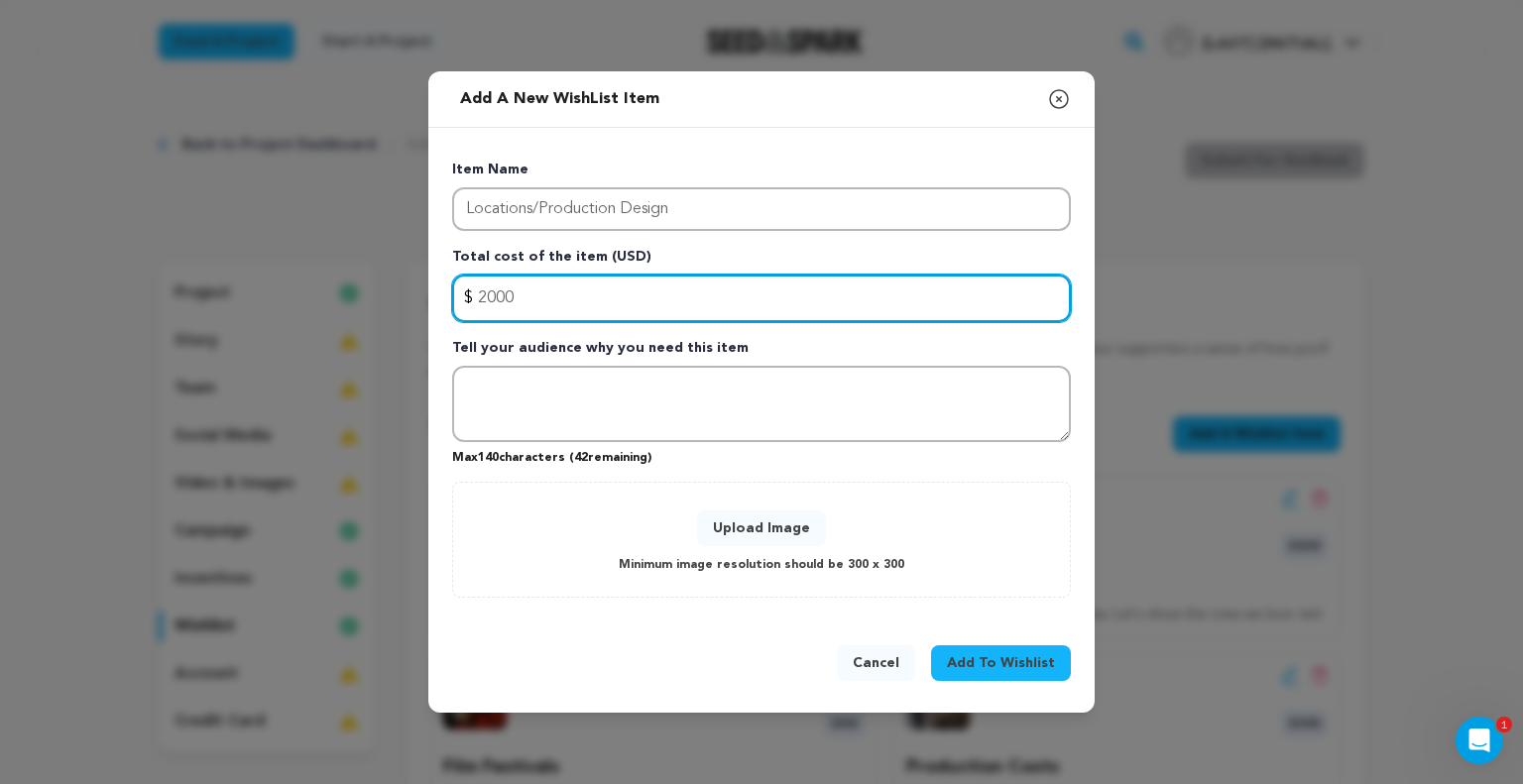type on "2000" 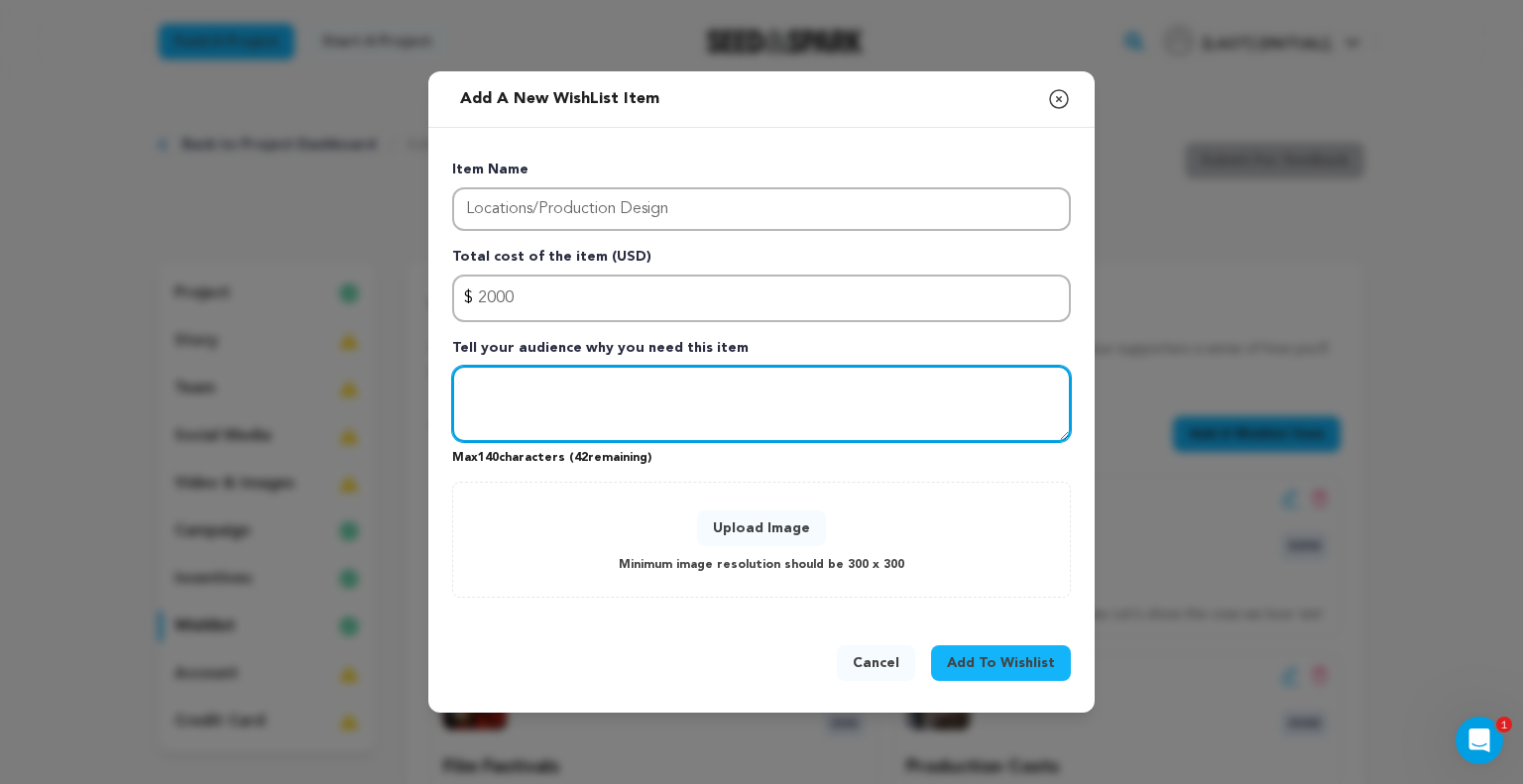click at bounding box center [762, 404] 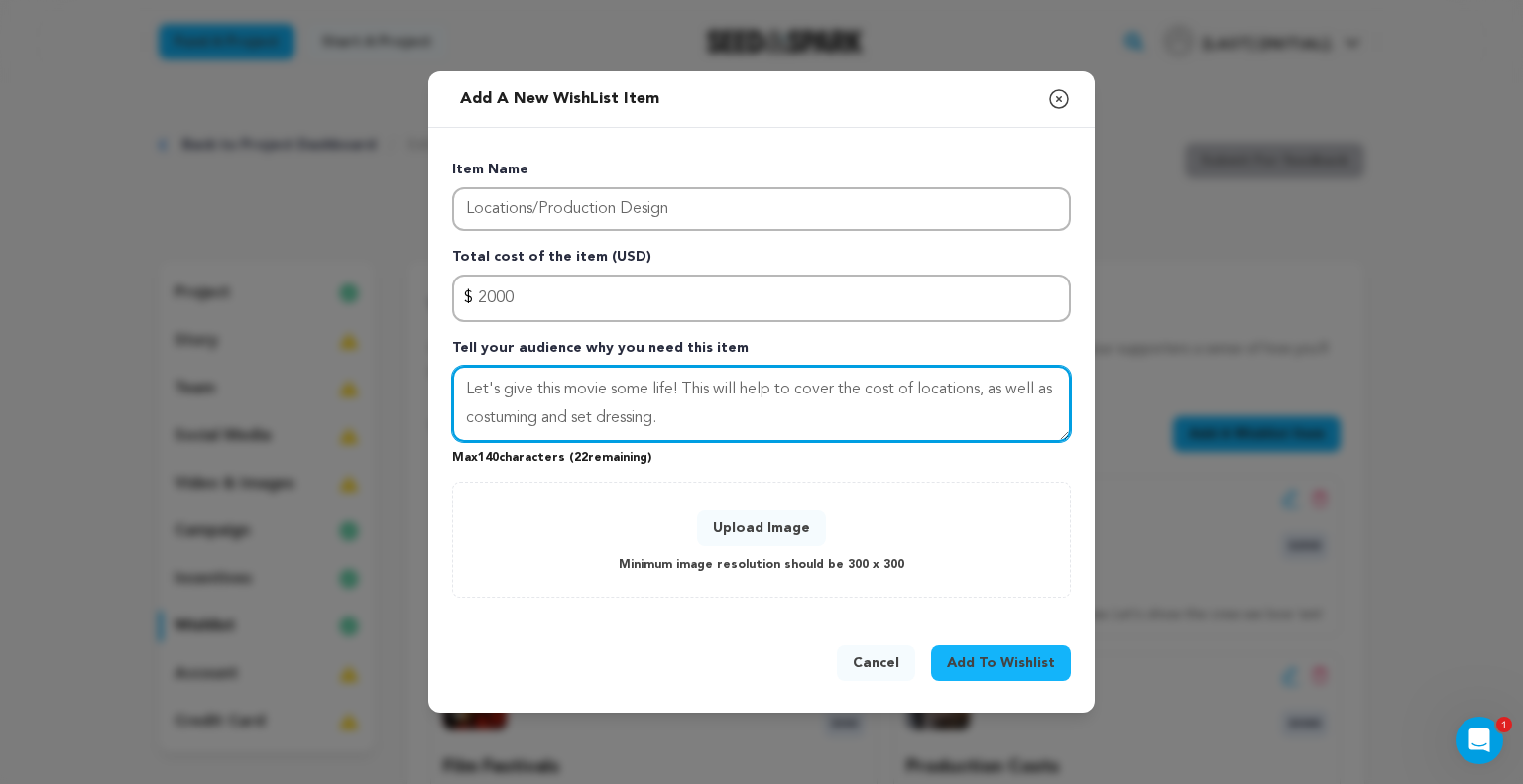 type on "Let's give this movie some life! This will help to cover the cost of locations, as well as costuming and set dressing." 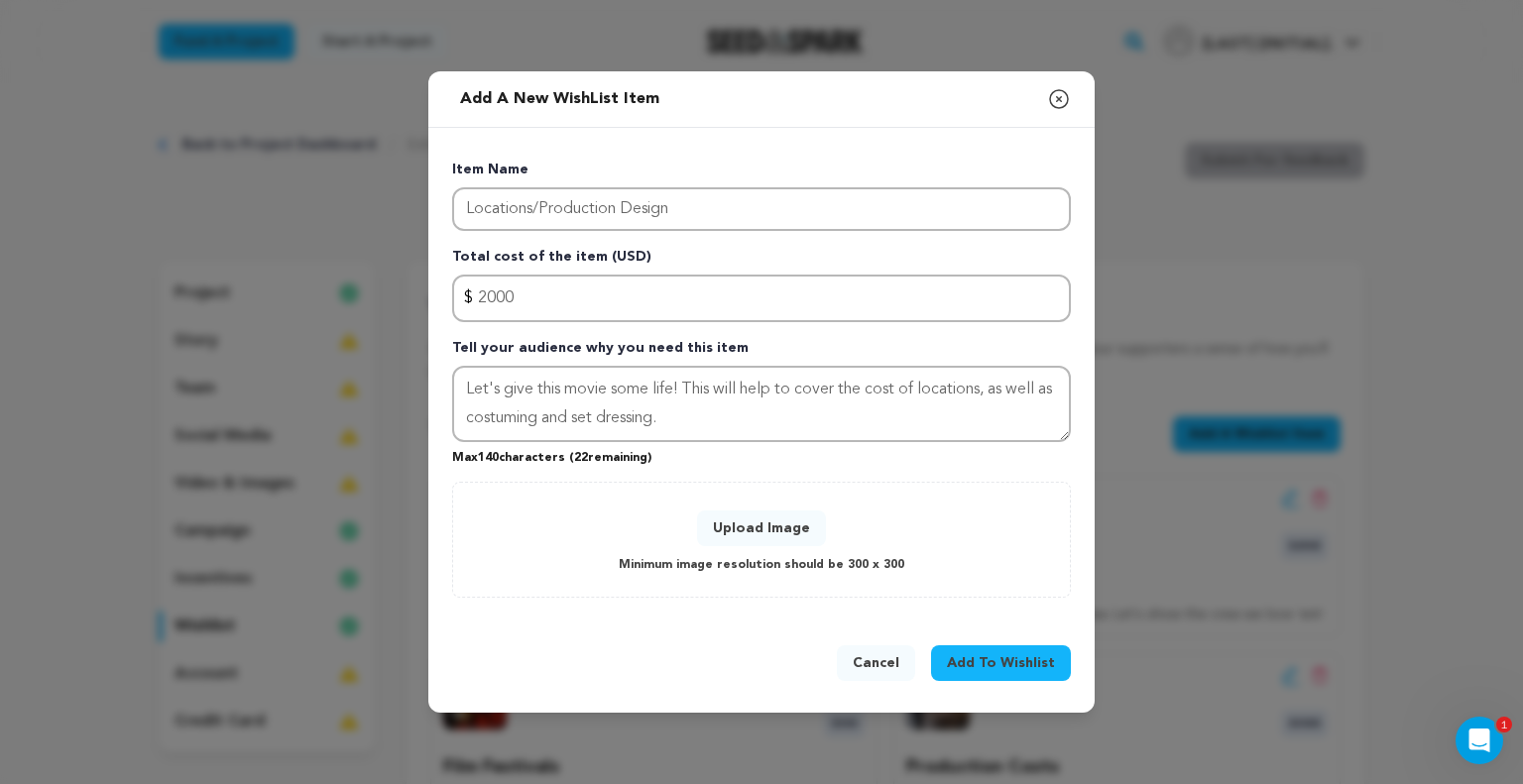 click on "Upload Image" at bounding box center [762, 528] 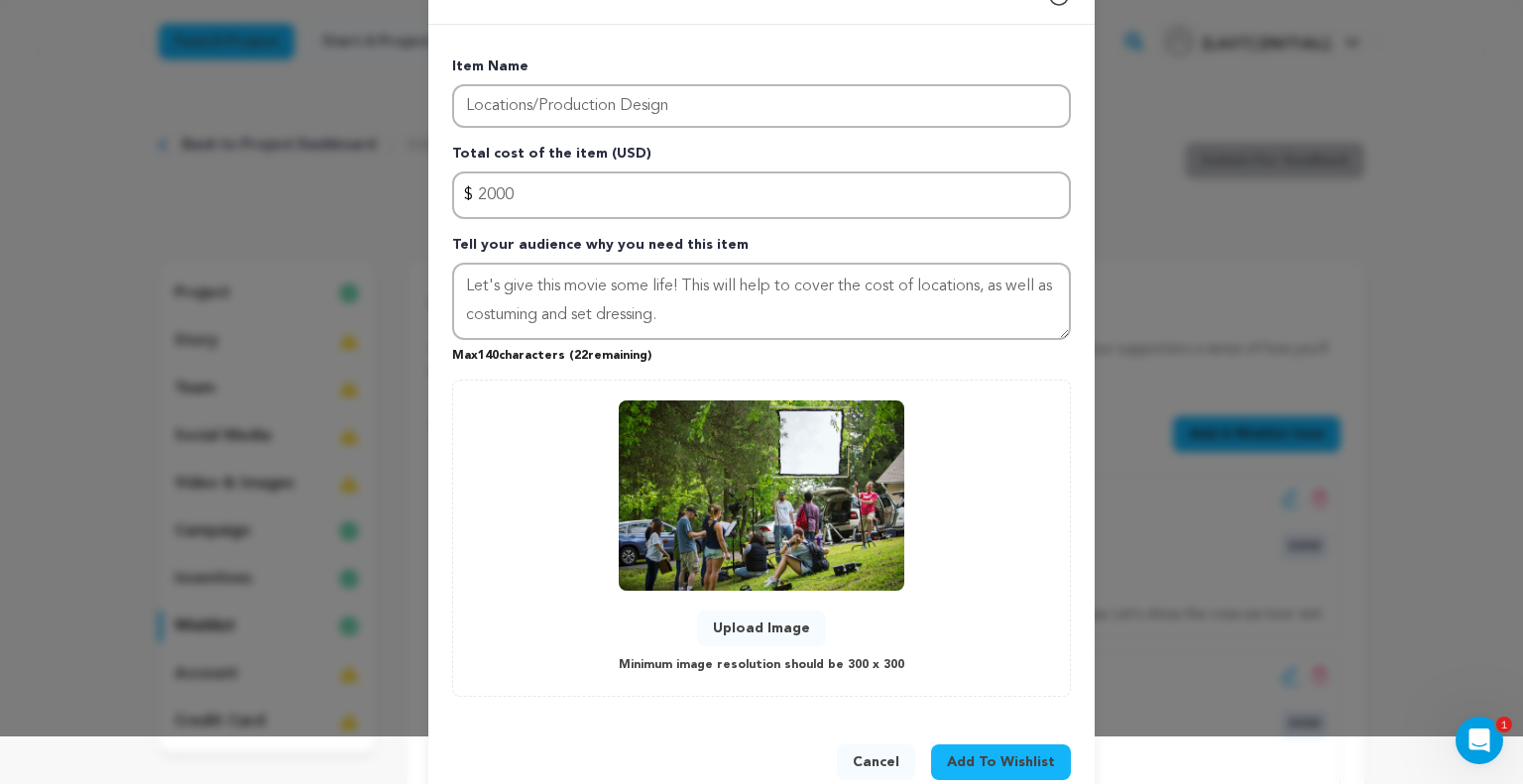 scroll, scrollTop: 88, scrollLeft: 0, axis: vertical 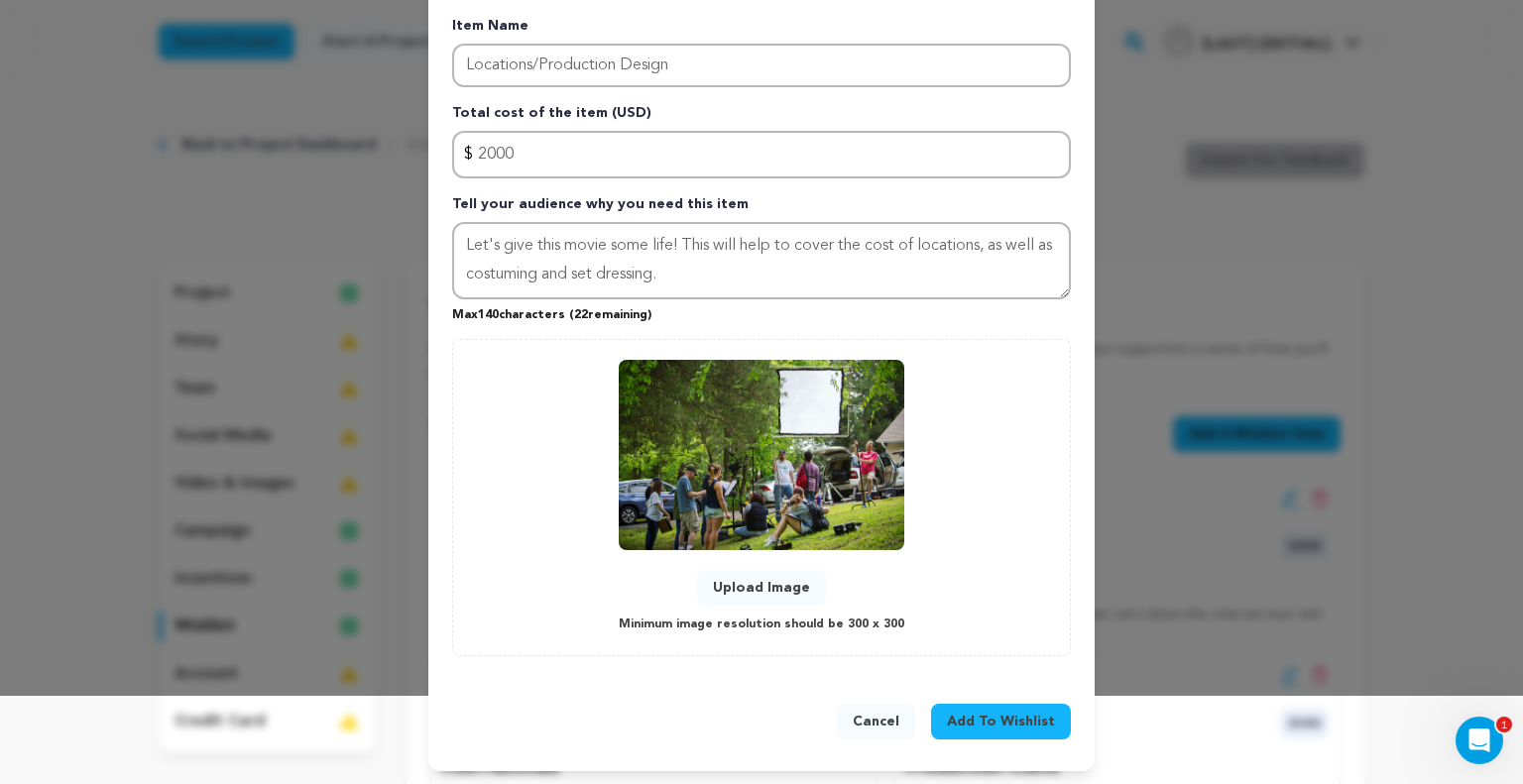 click on "Add To Wishlist" at bounding box center [1000, 722] 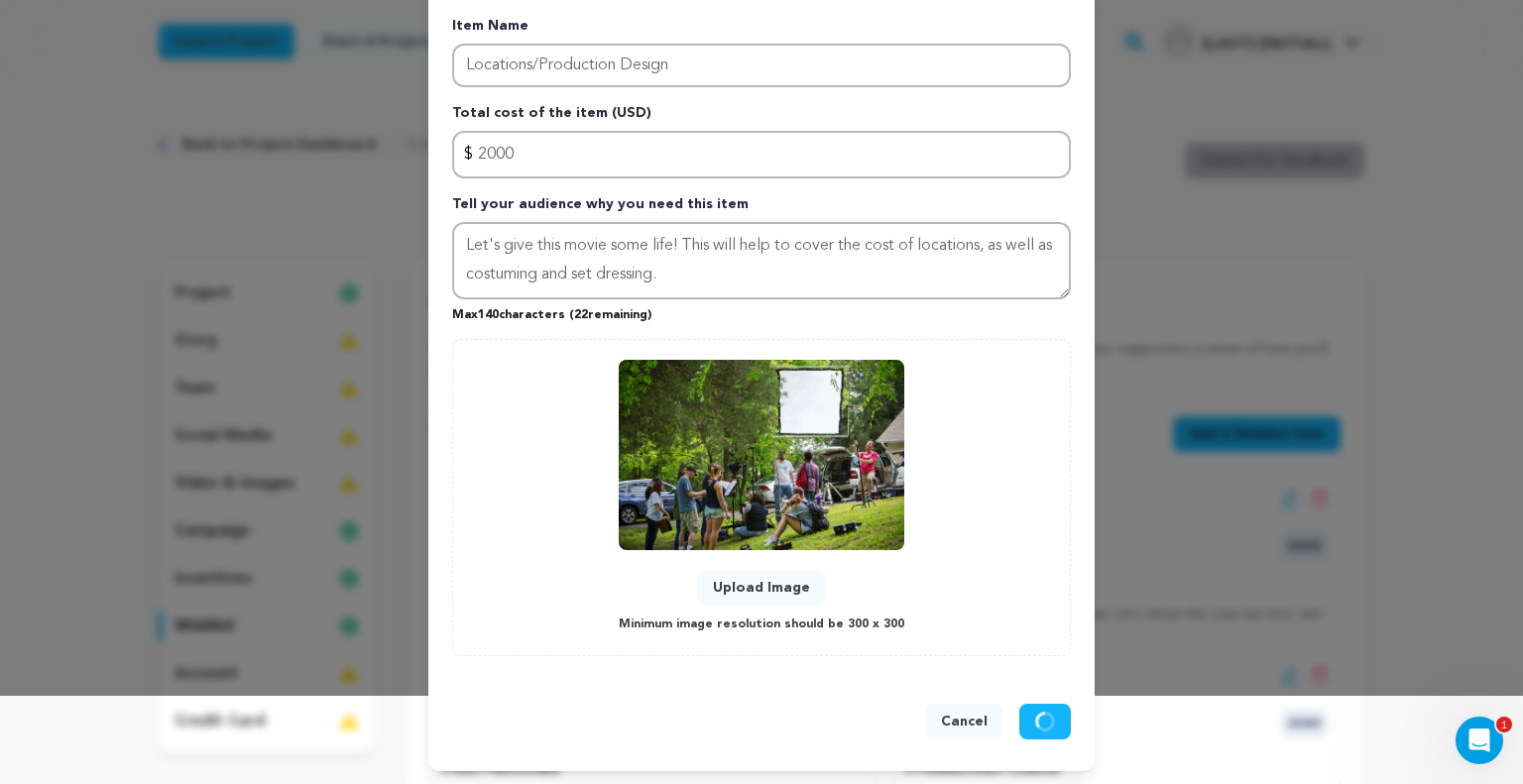 type 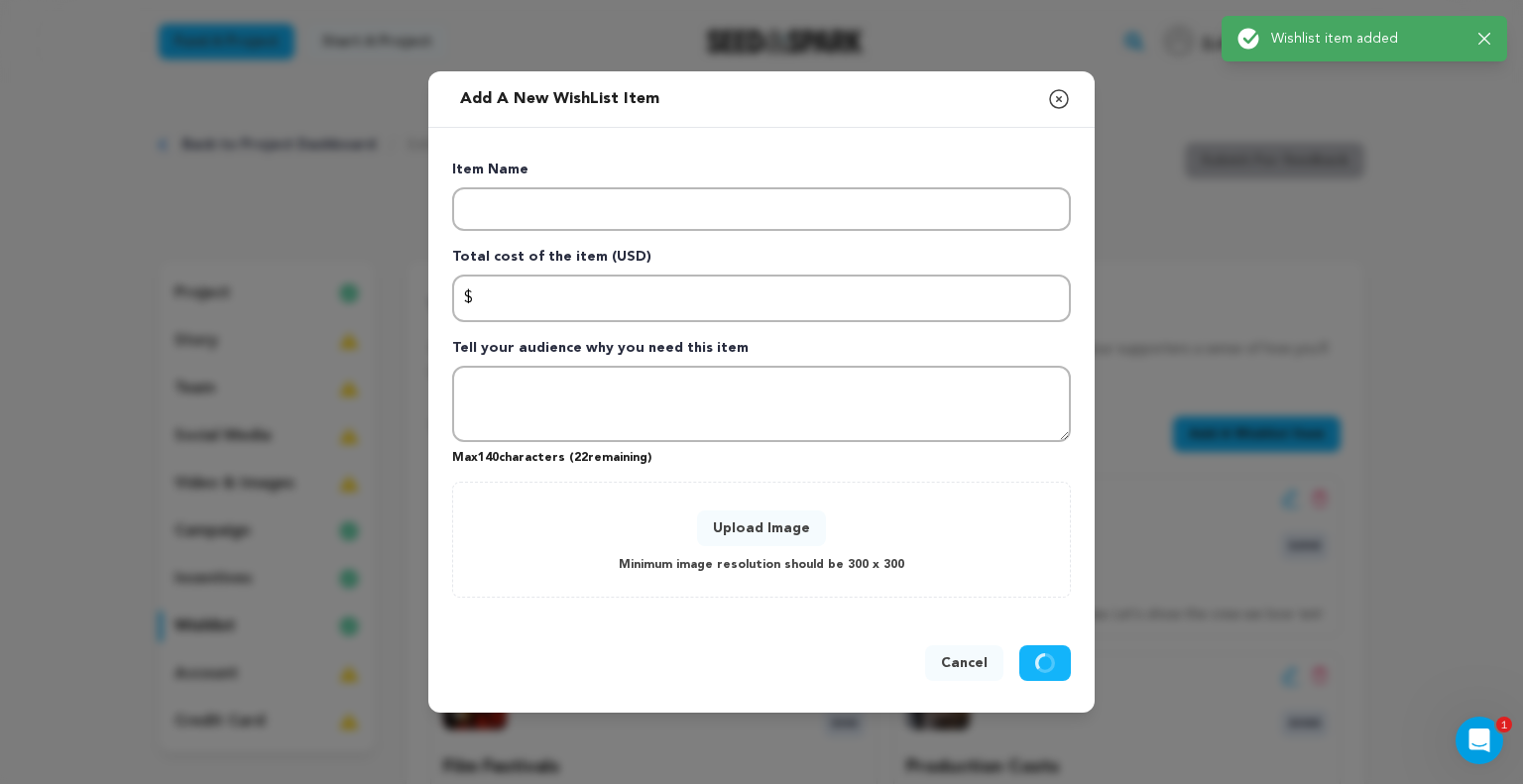 scroll, scrollTop: 0, scrollLeft: 0, axis: both 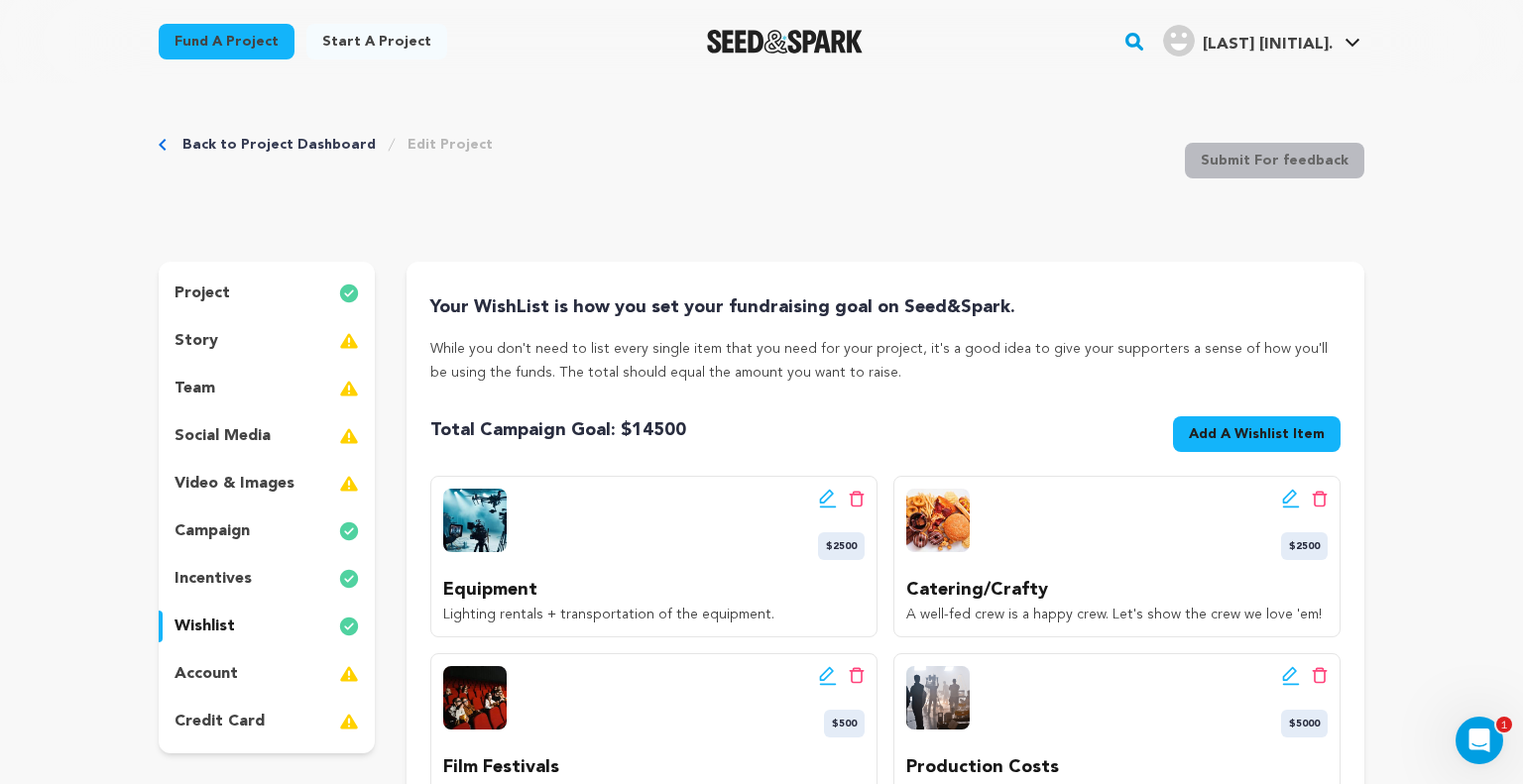 click 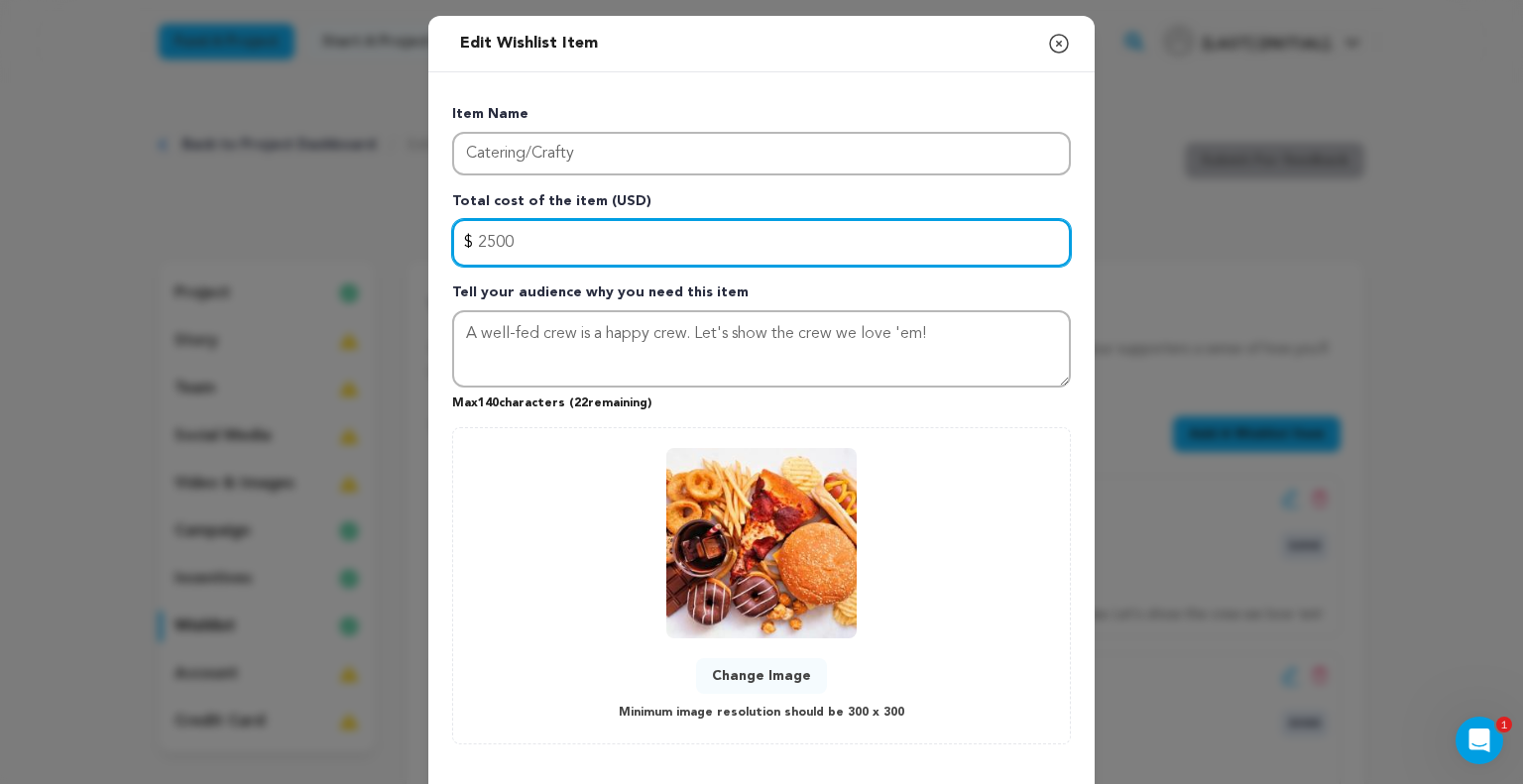 click on "2500" at bounding box center (762, 243) 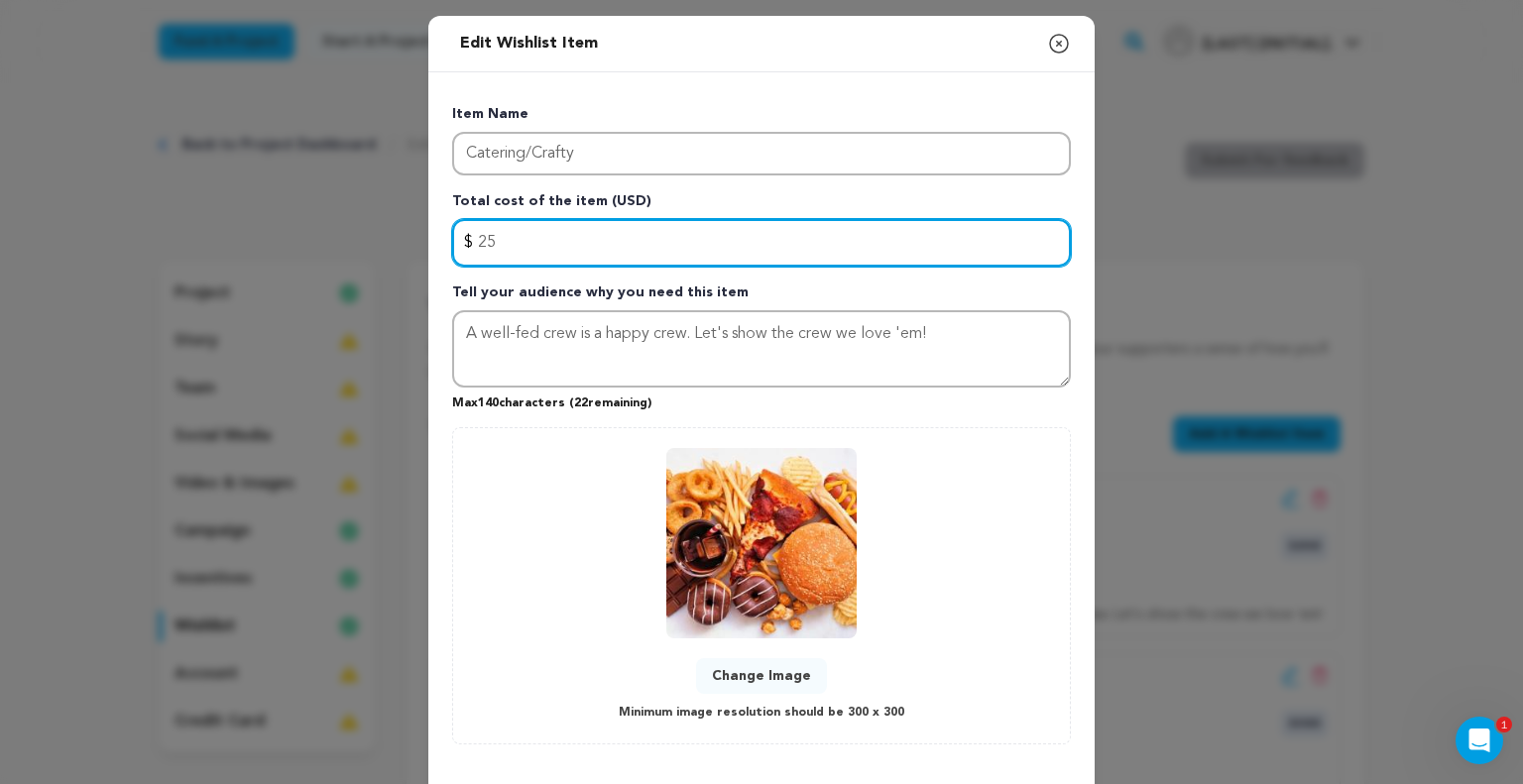 type on "2" 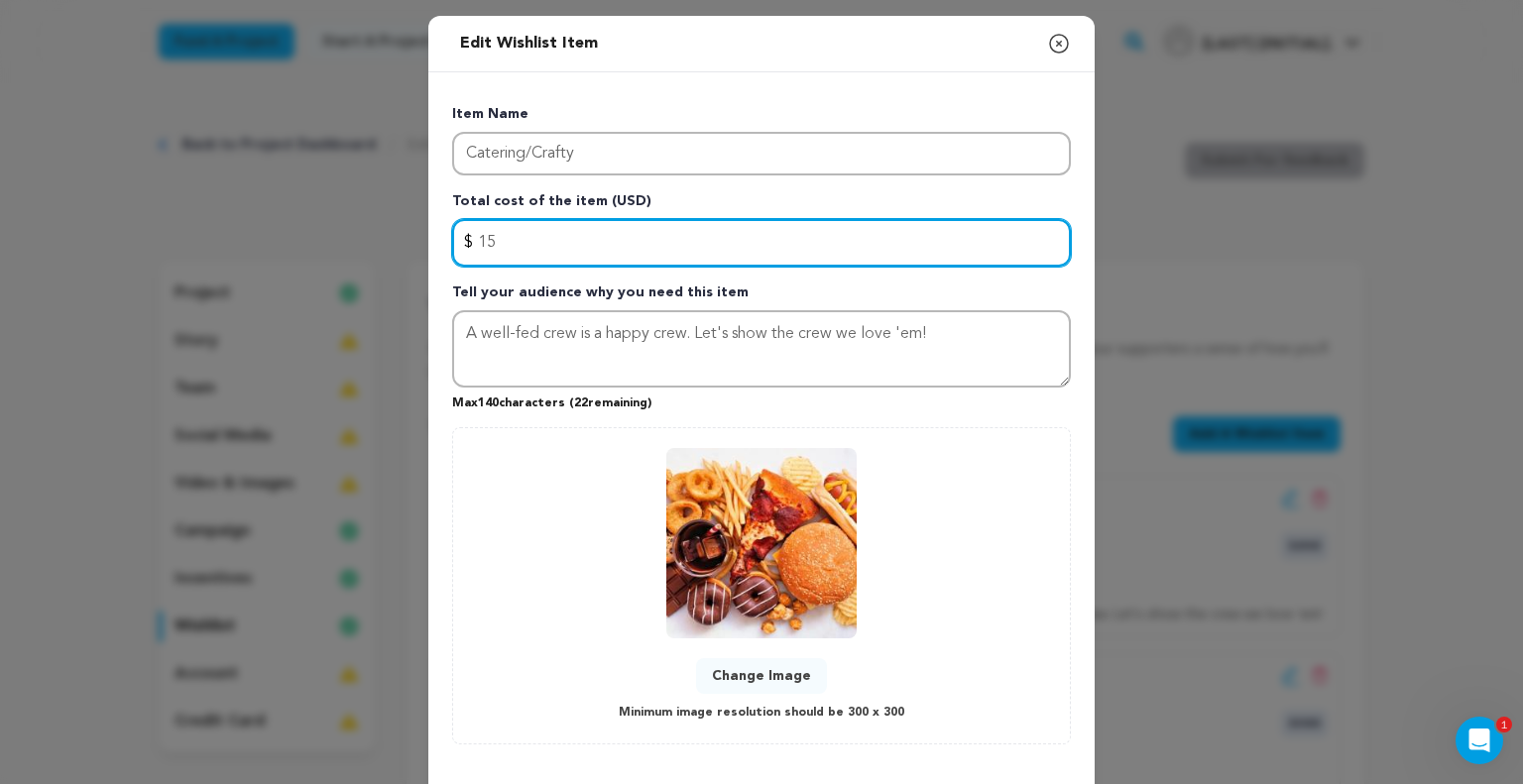 type on "1" 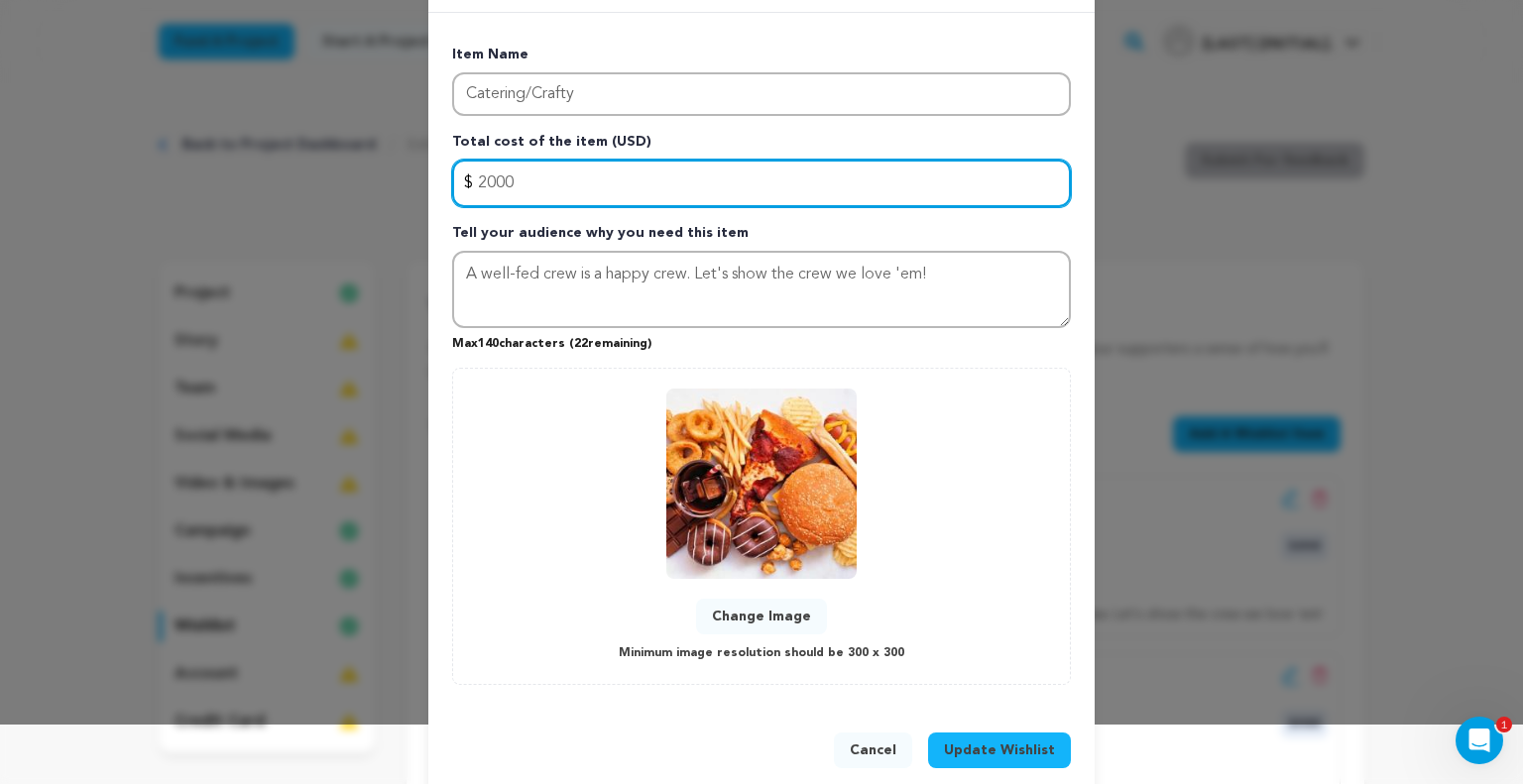 scroll, scrollTop: 88, scrollLeft: 0, axis: vertical 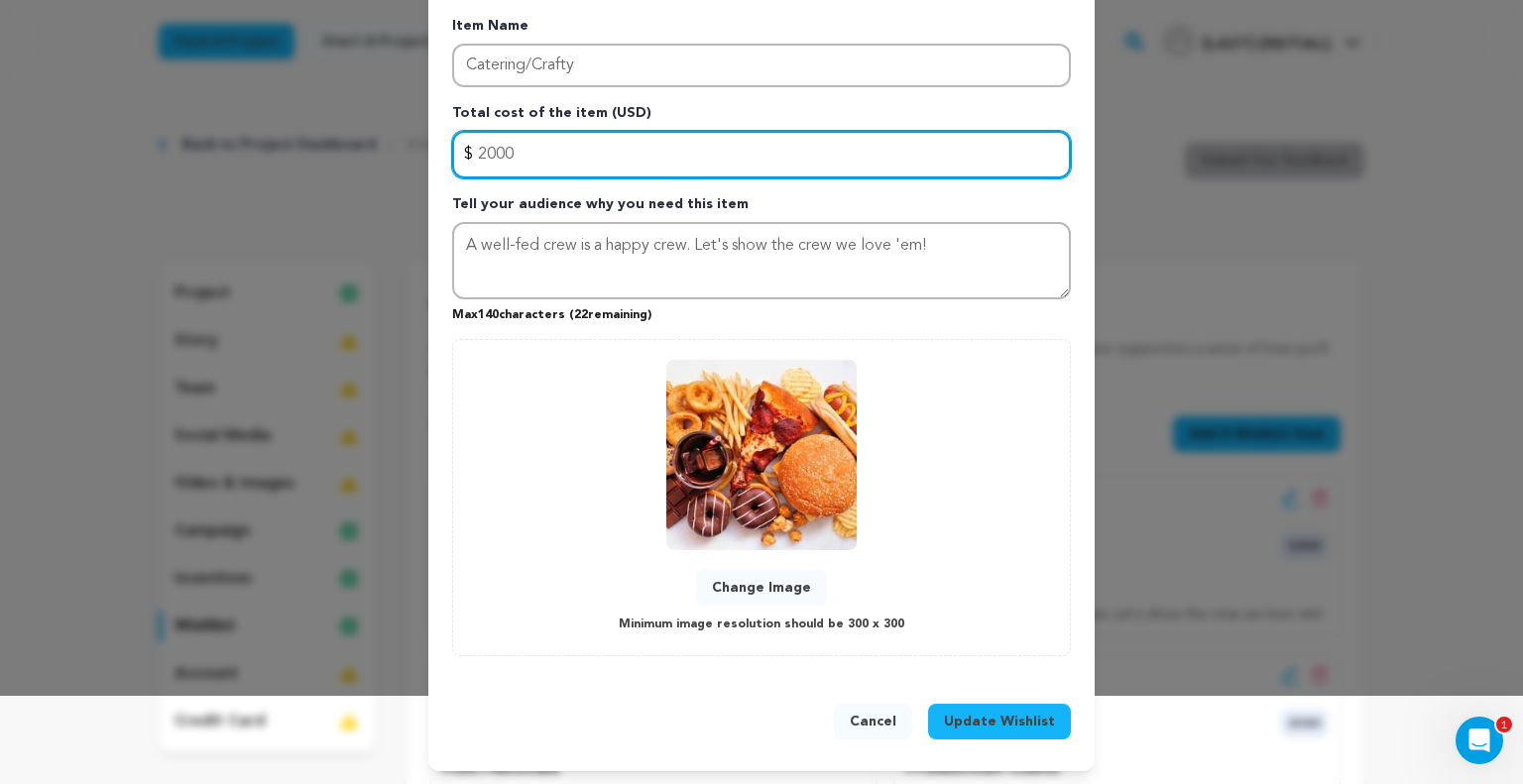 type on "2000" 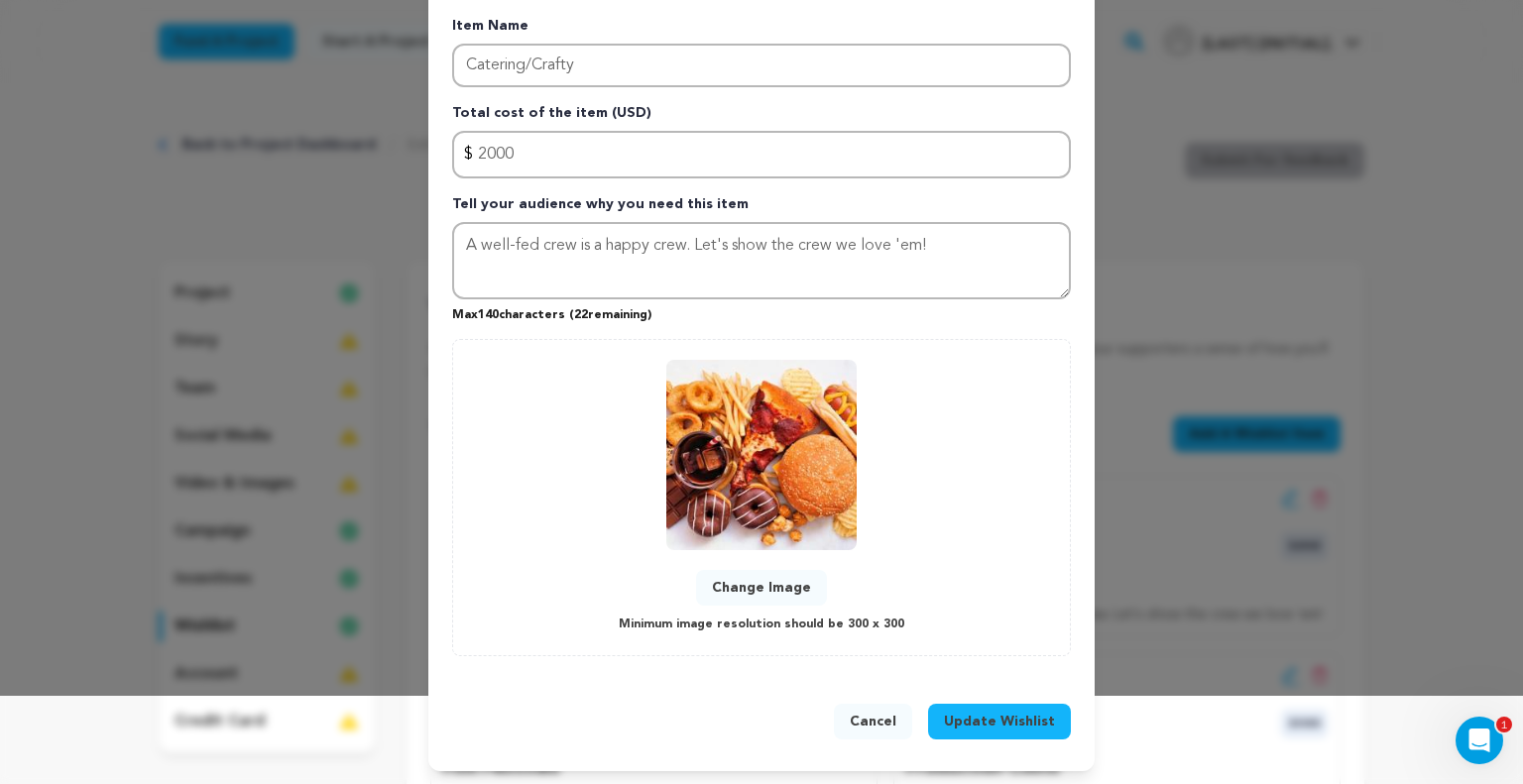click on "Cancel
Update Wishlist" at bounding box center (762, 726) 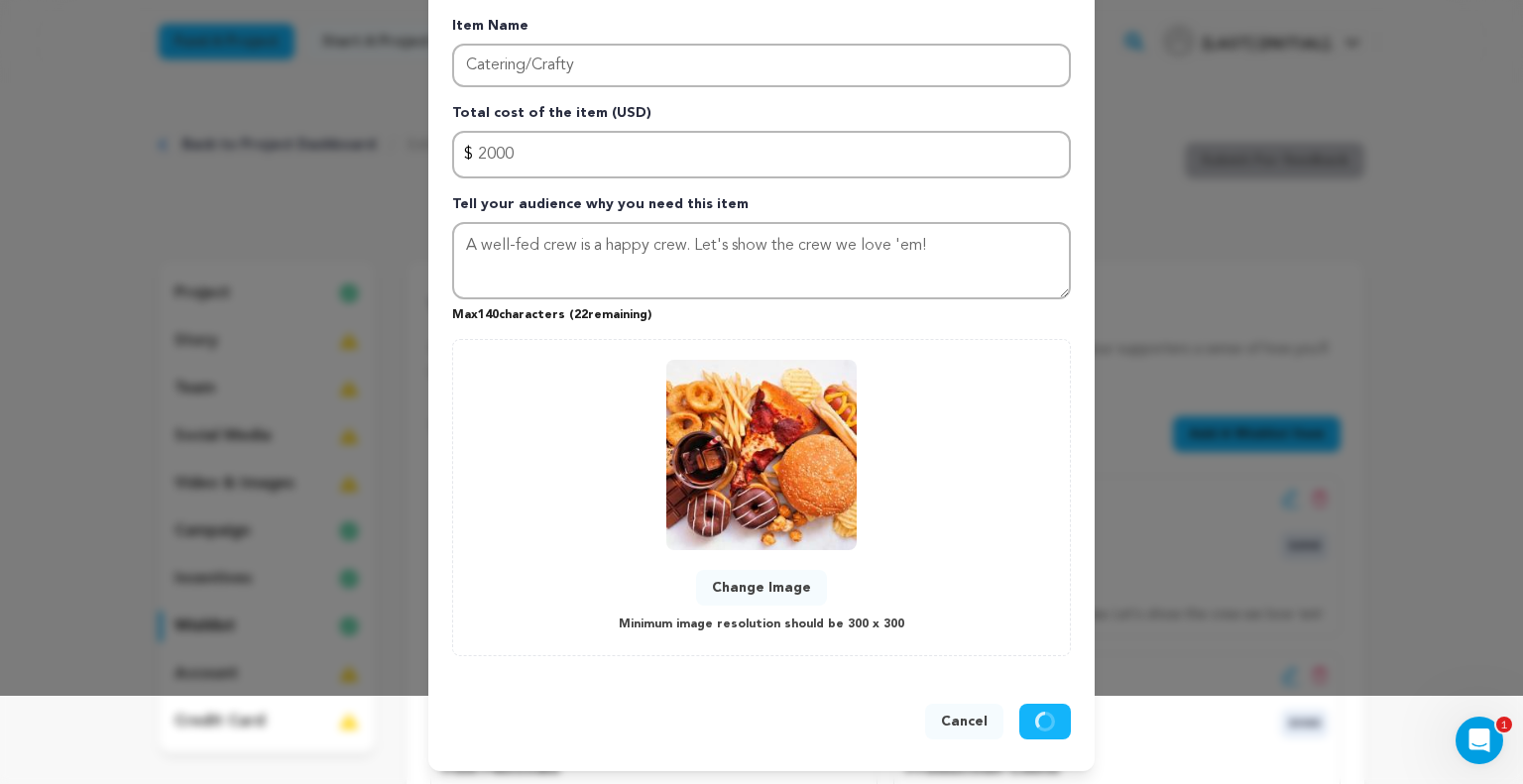 type 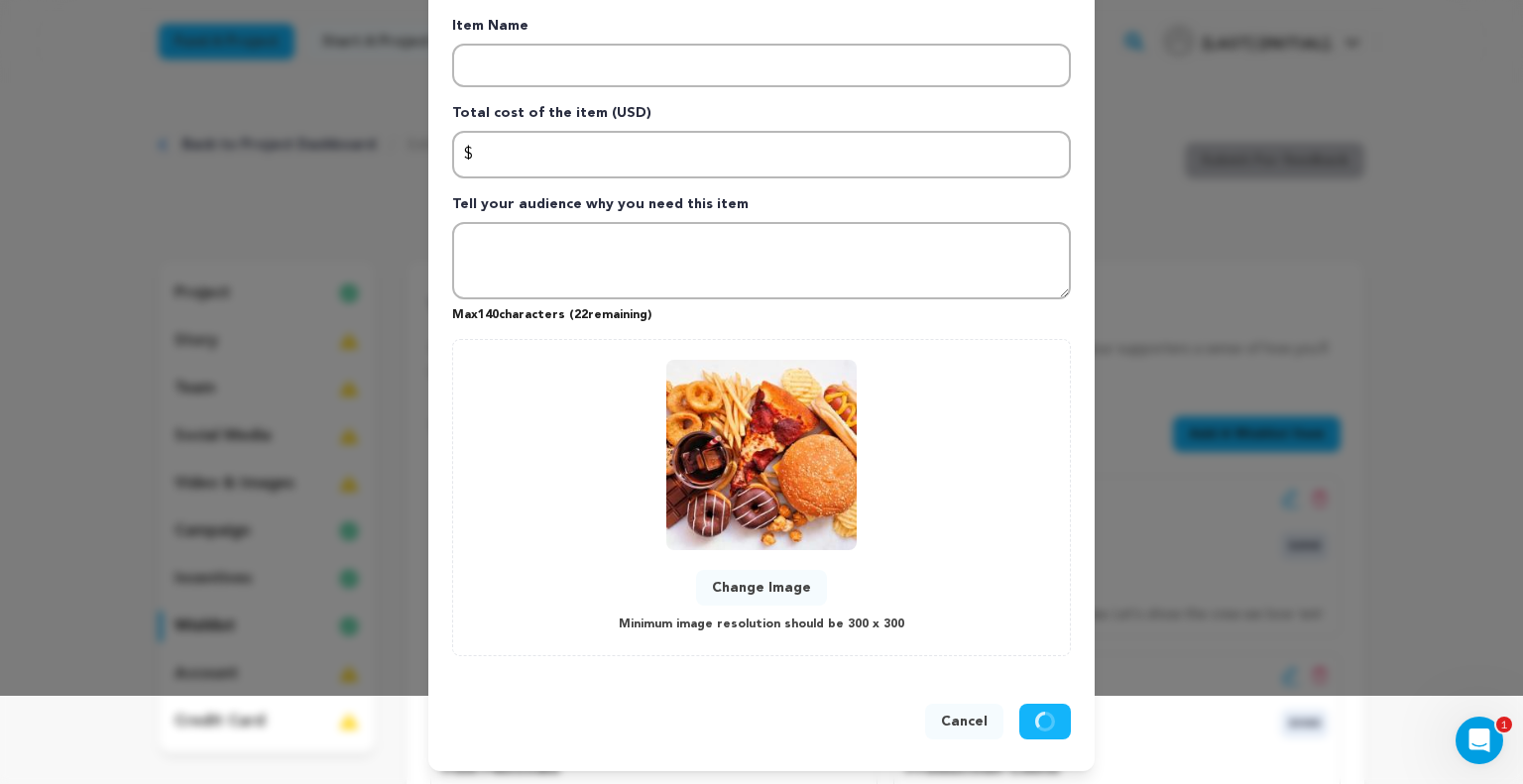 scroll, scrollTop: 0, scrollLeft: 0, axis: both 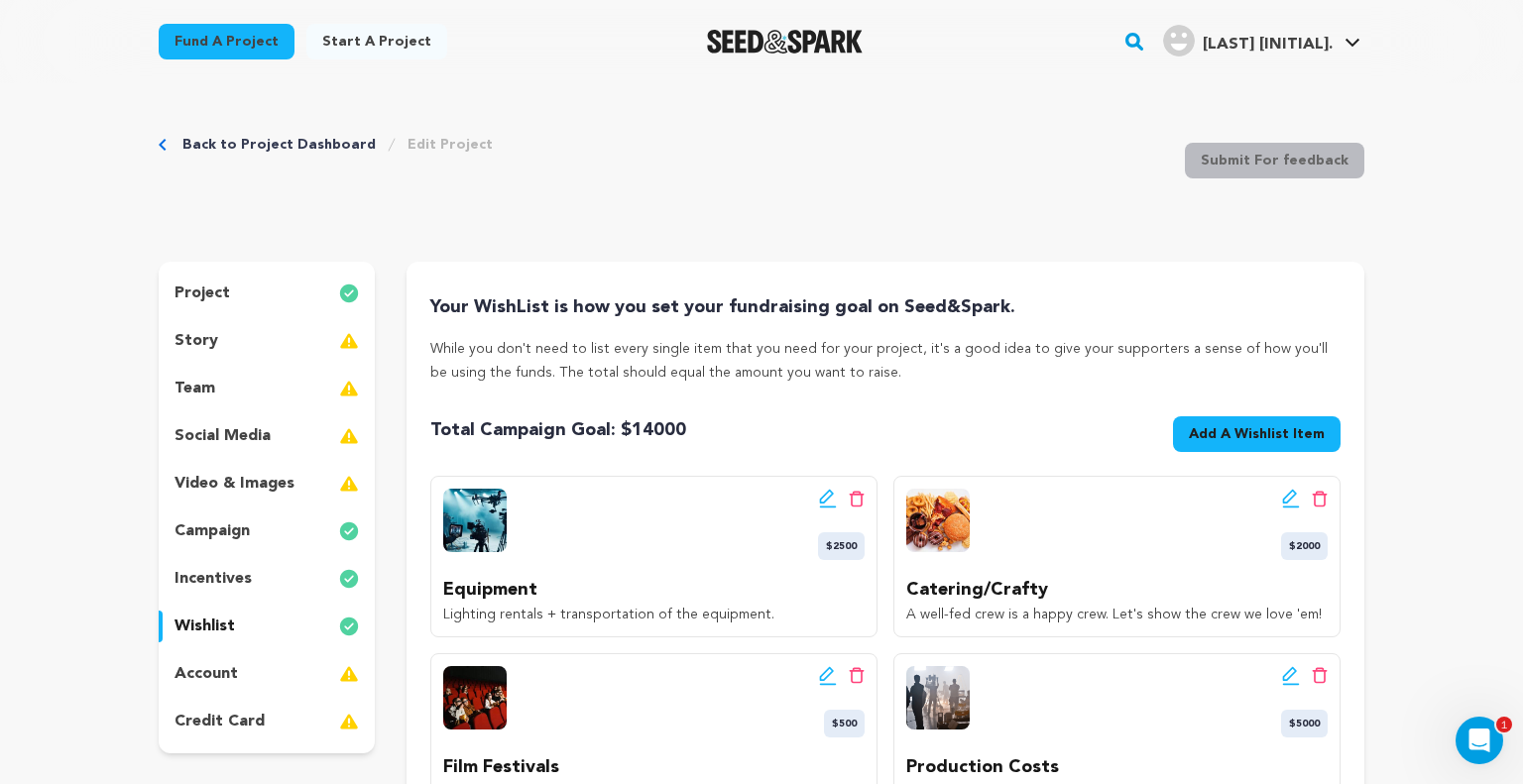 click on "project" at bounding box center (202, 293) 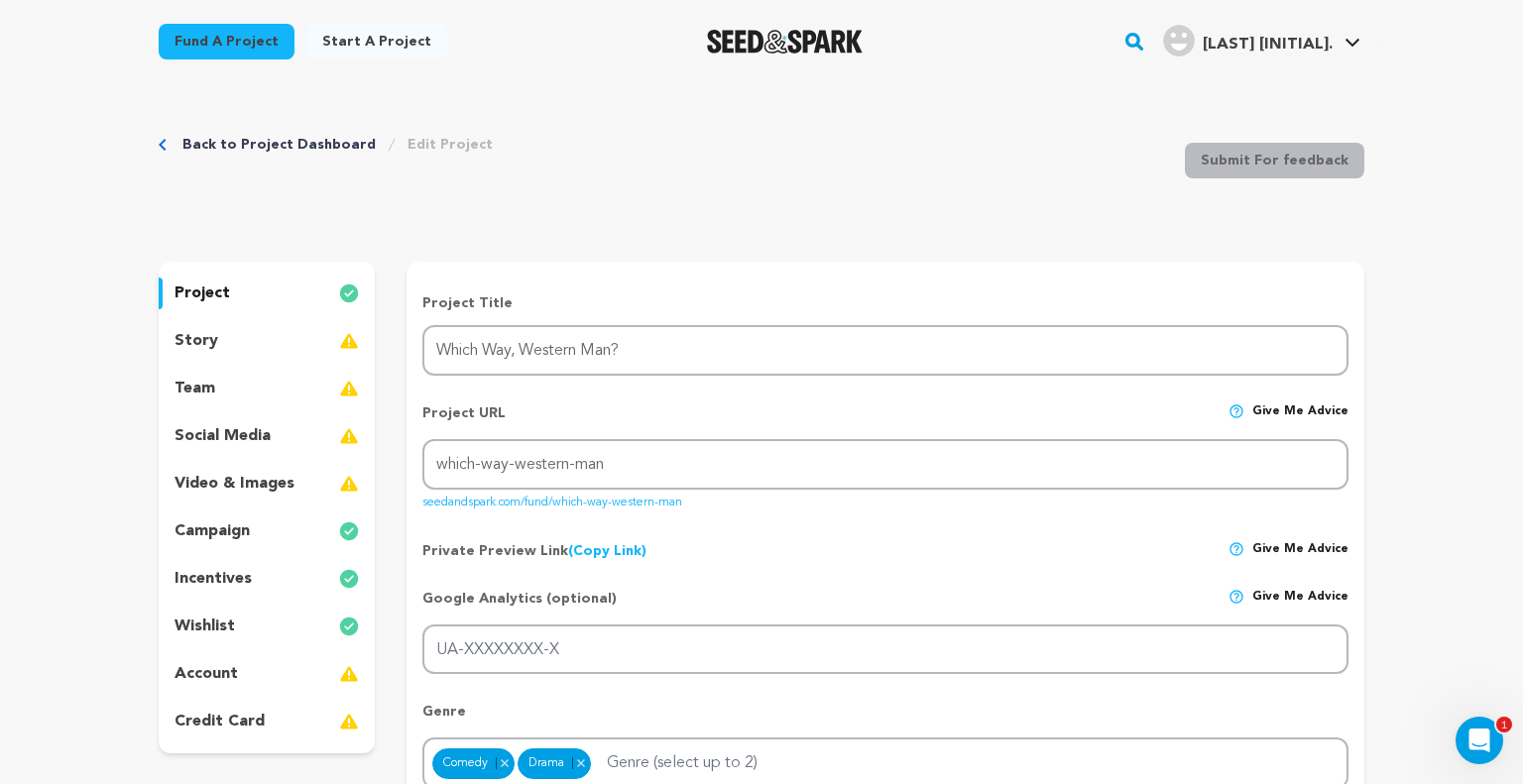 click on "video & images" at bounding box center (267, 484) 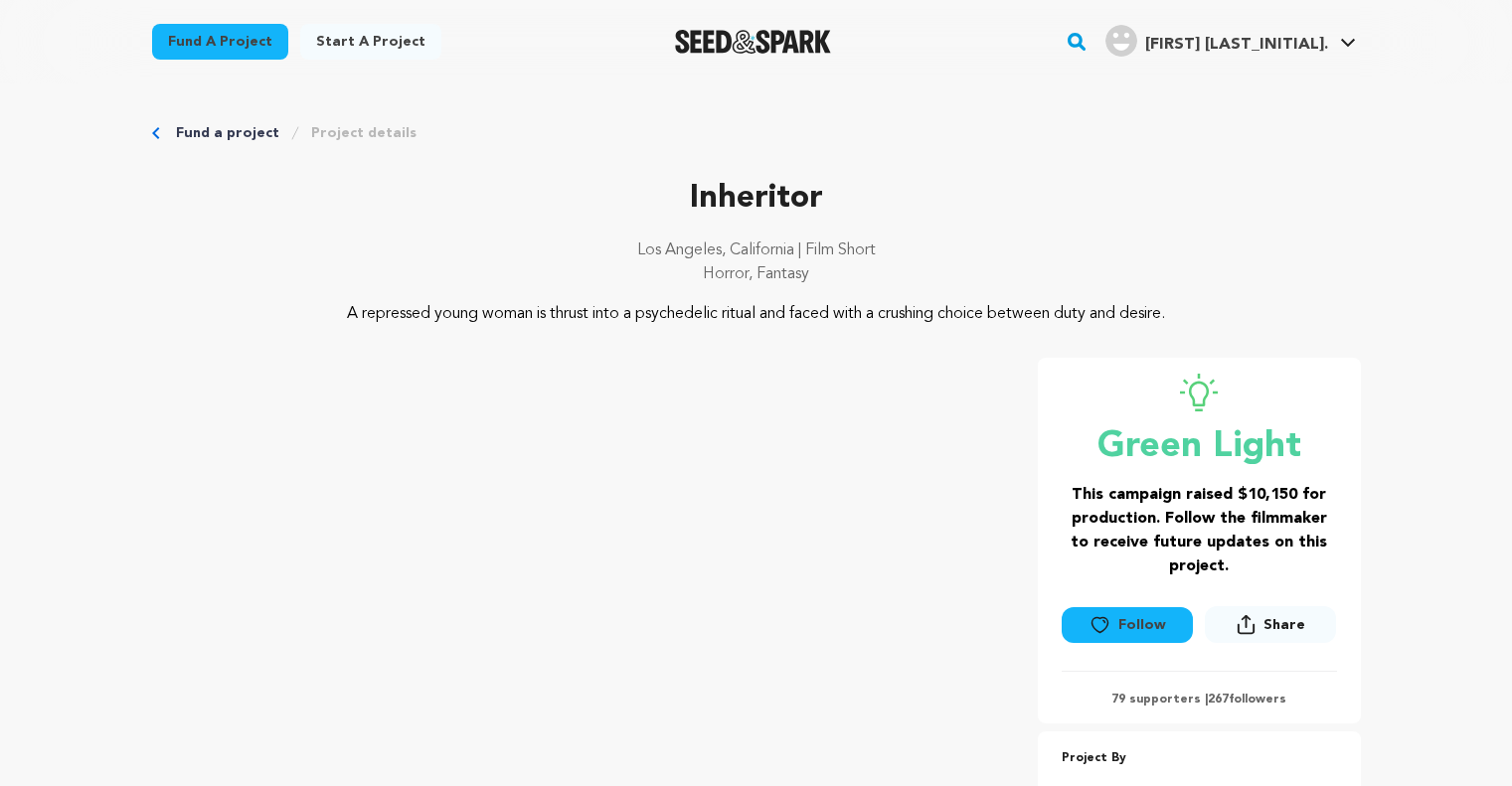 scroll, scrollTop: 0, scrollLeft: 0, axis: both 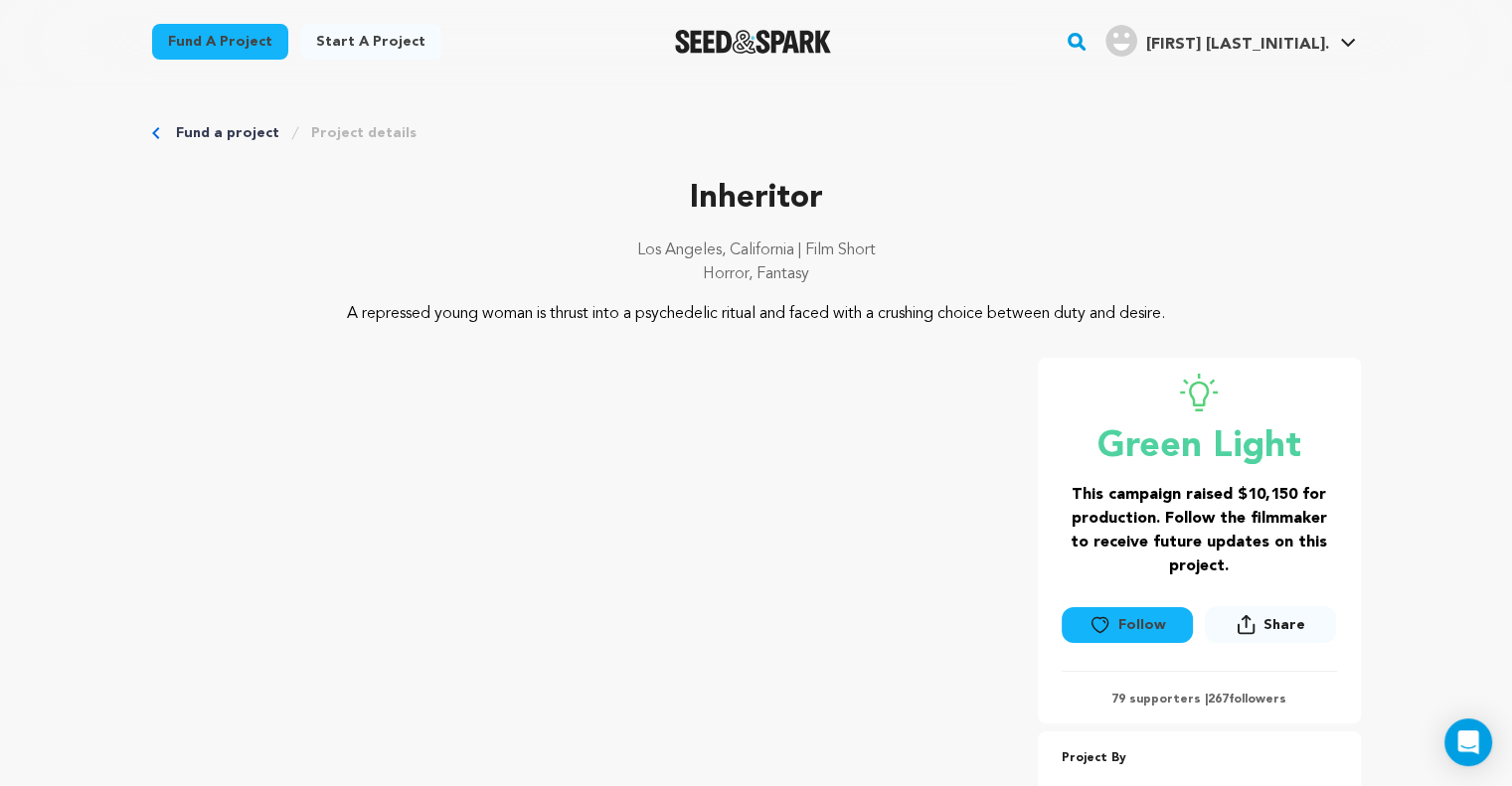 click at bounding box center [753, 42] 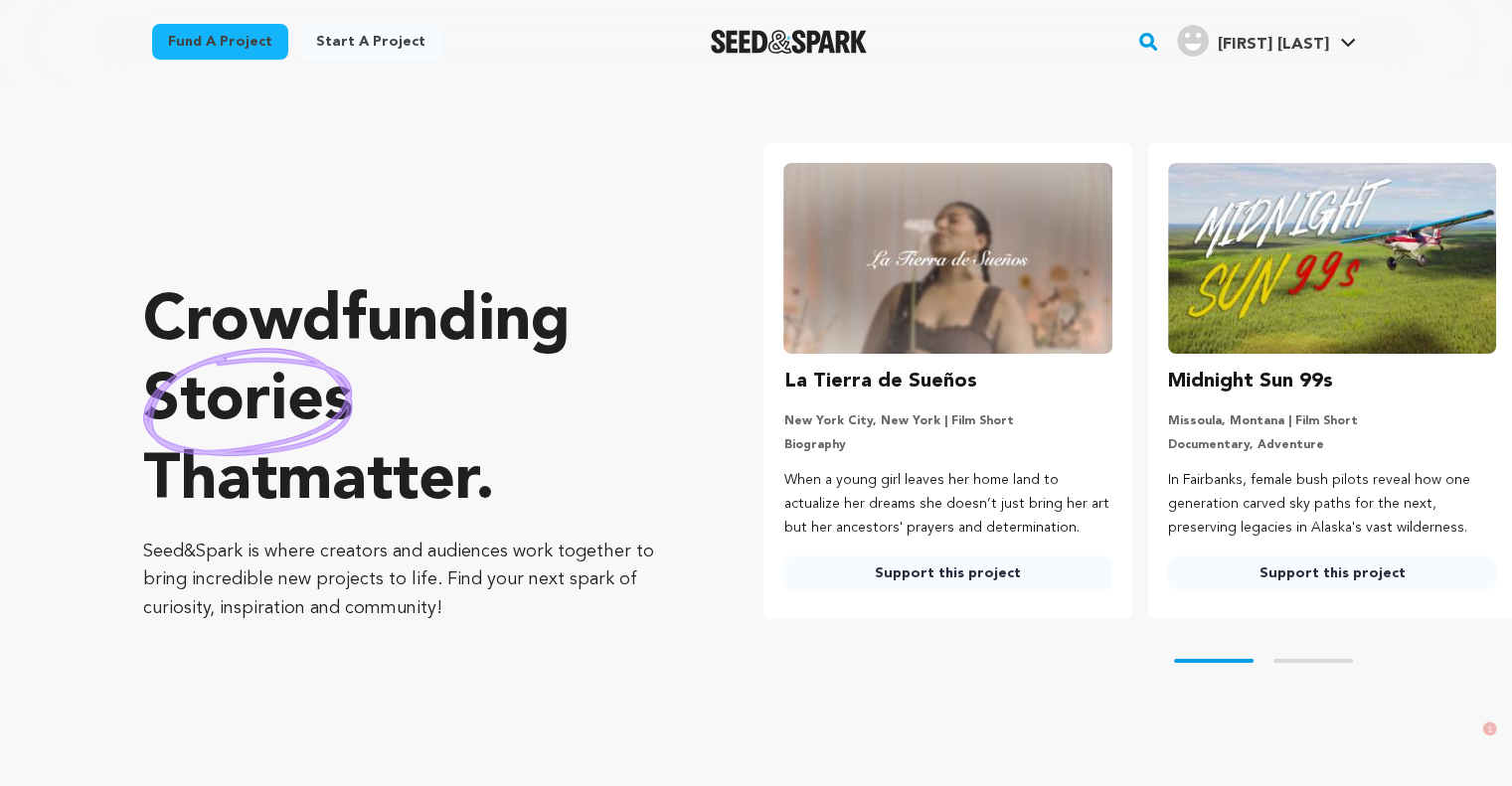 scroll, scrollTop: 497, scrollLeft: 0, axis: vertical 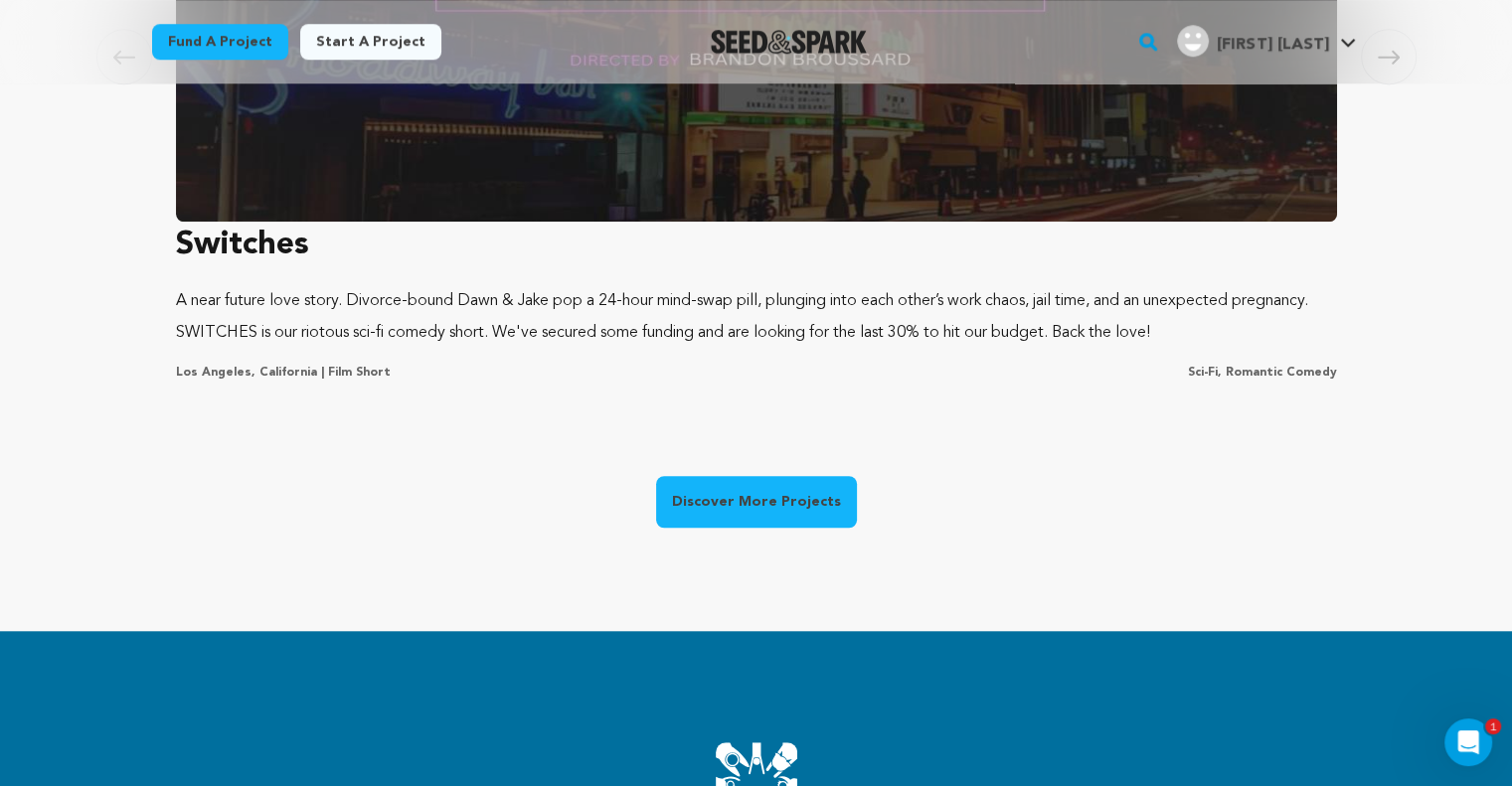 click on "Discover More Projects" at bounding box center [756, 502] 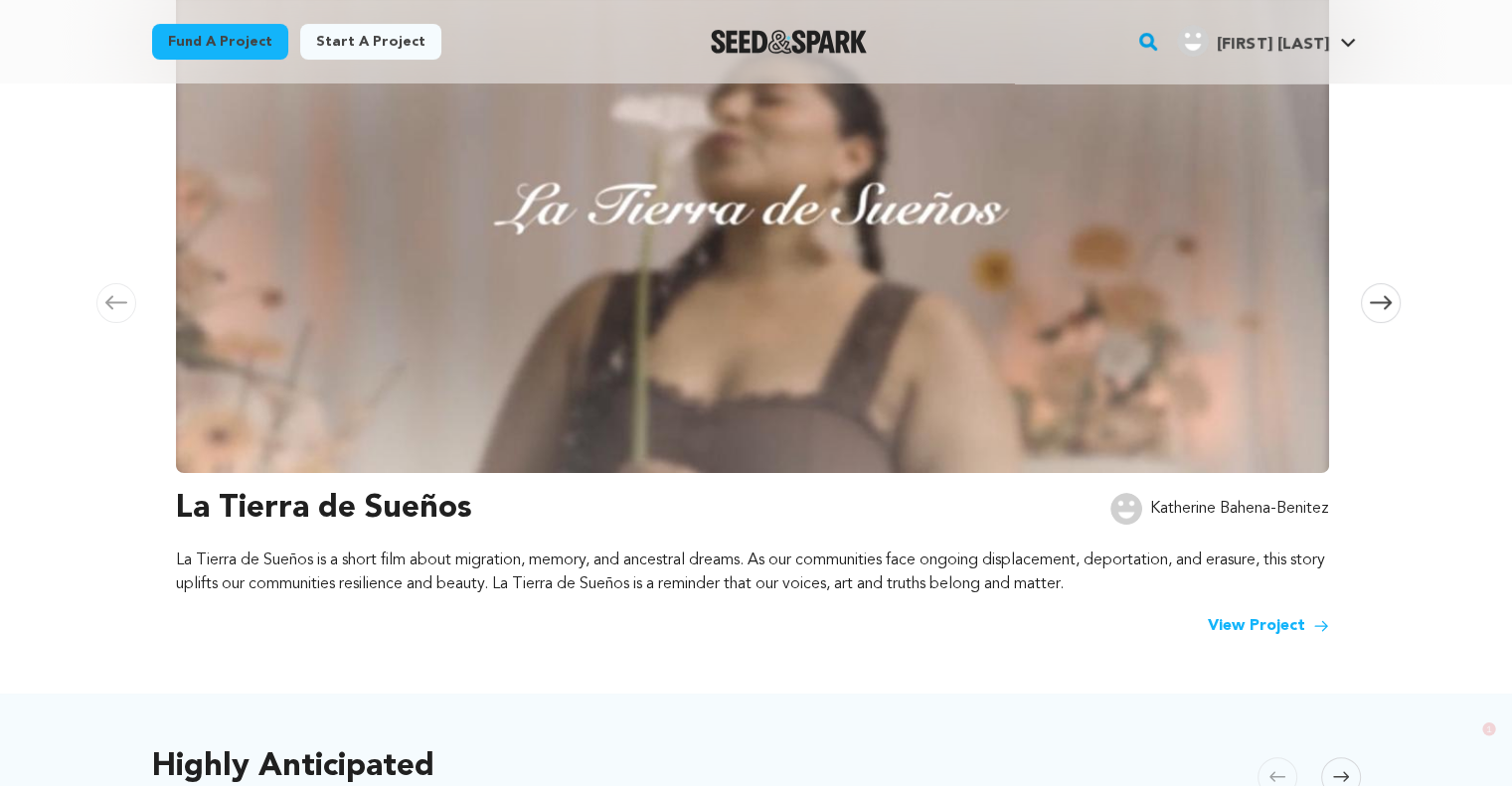 scroll, scrollTop: 795, scrollLeft: 0, axis: vertical 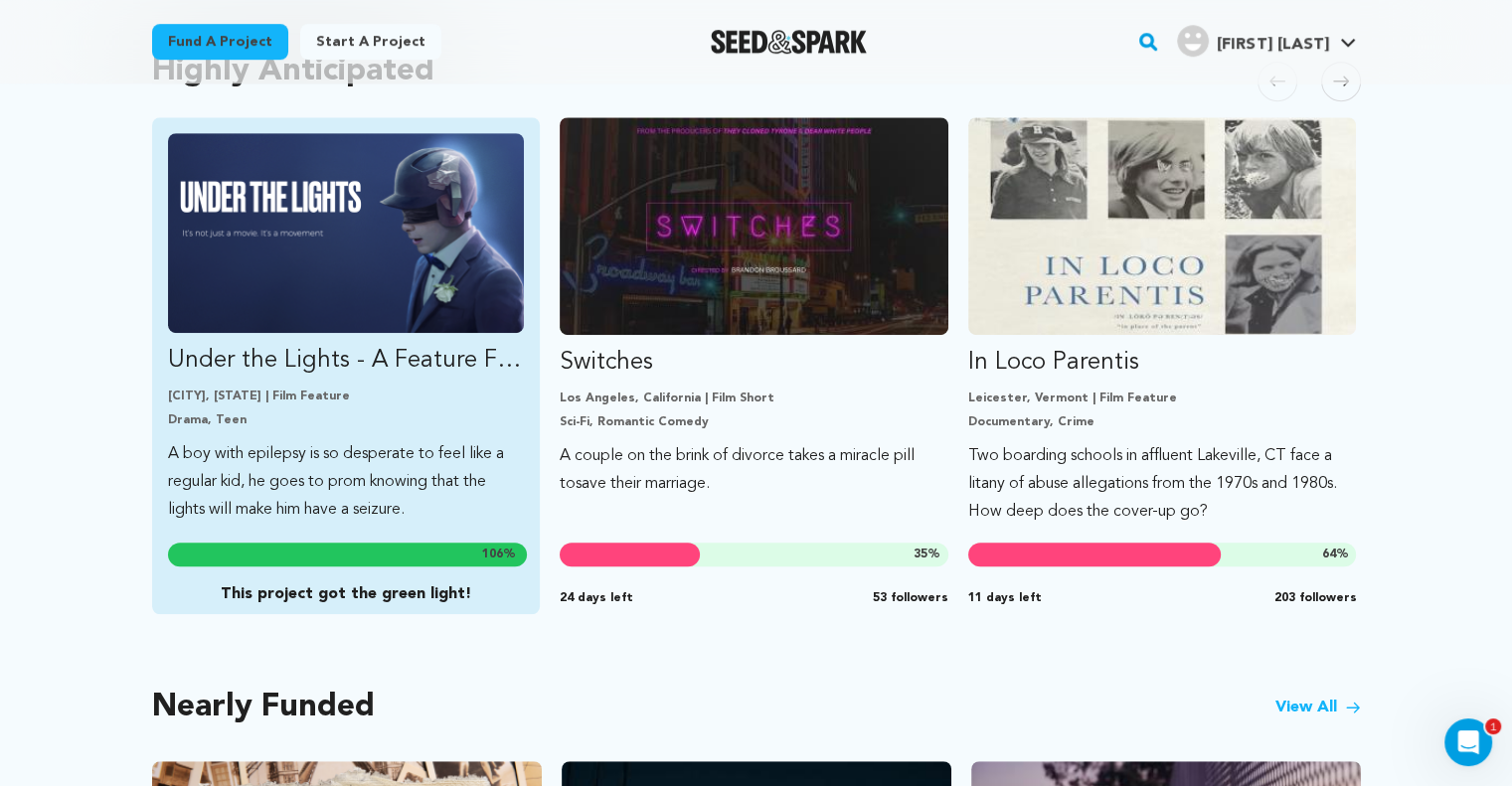 click on "Under the Lights - A Feature Film
[CITY], [STATE] | Film Feature
Drama, Teen
A boy with epilepsy is so desperate to feel like a regular kid, he goes to prom knowing that the lights will make him have a seizure.
106 %
This project got the green light!" at bounding box center (346, 328) 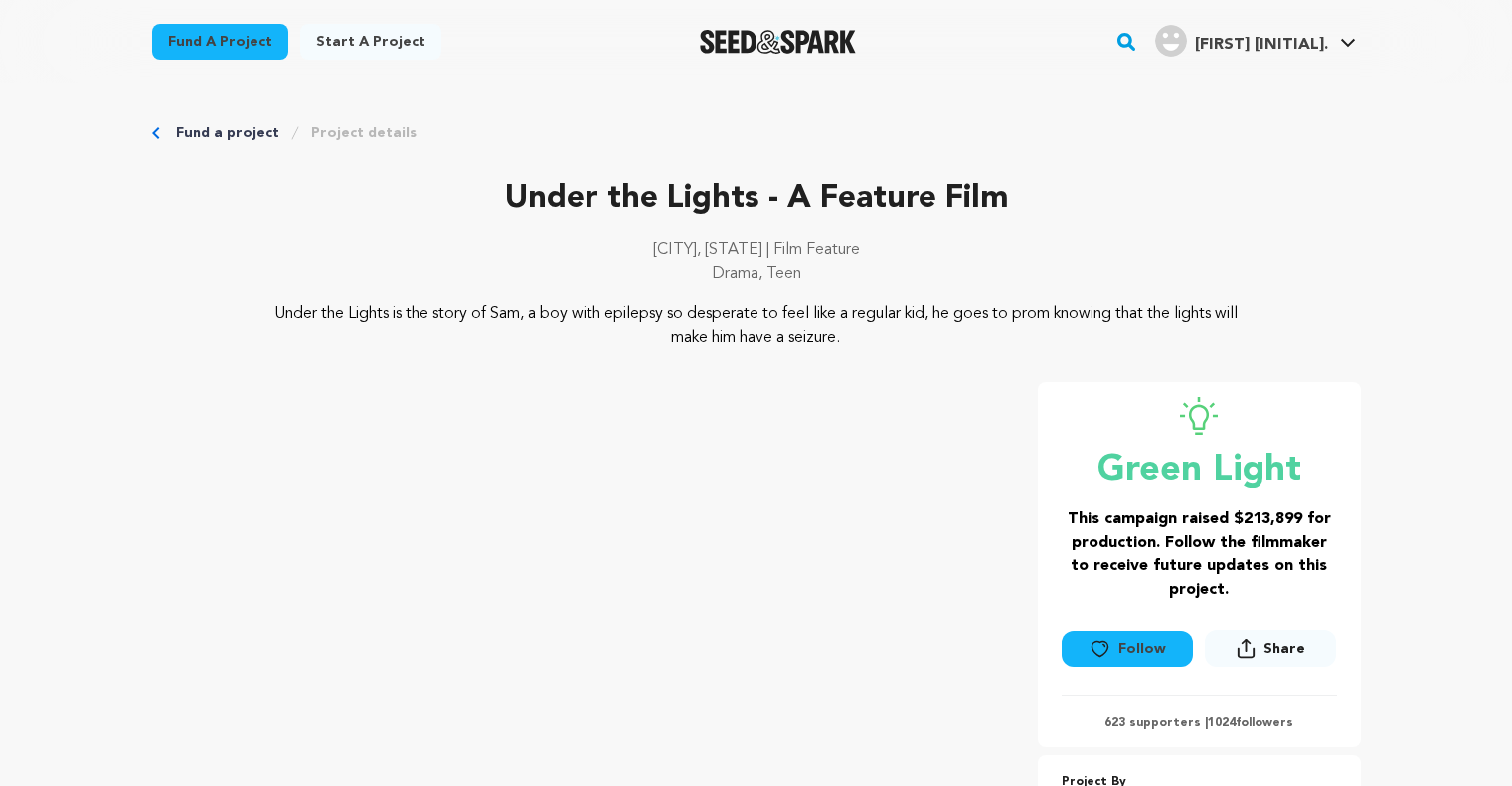scroll, scrollTop: 0, scrollLeft: 0, axis: both 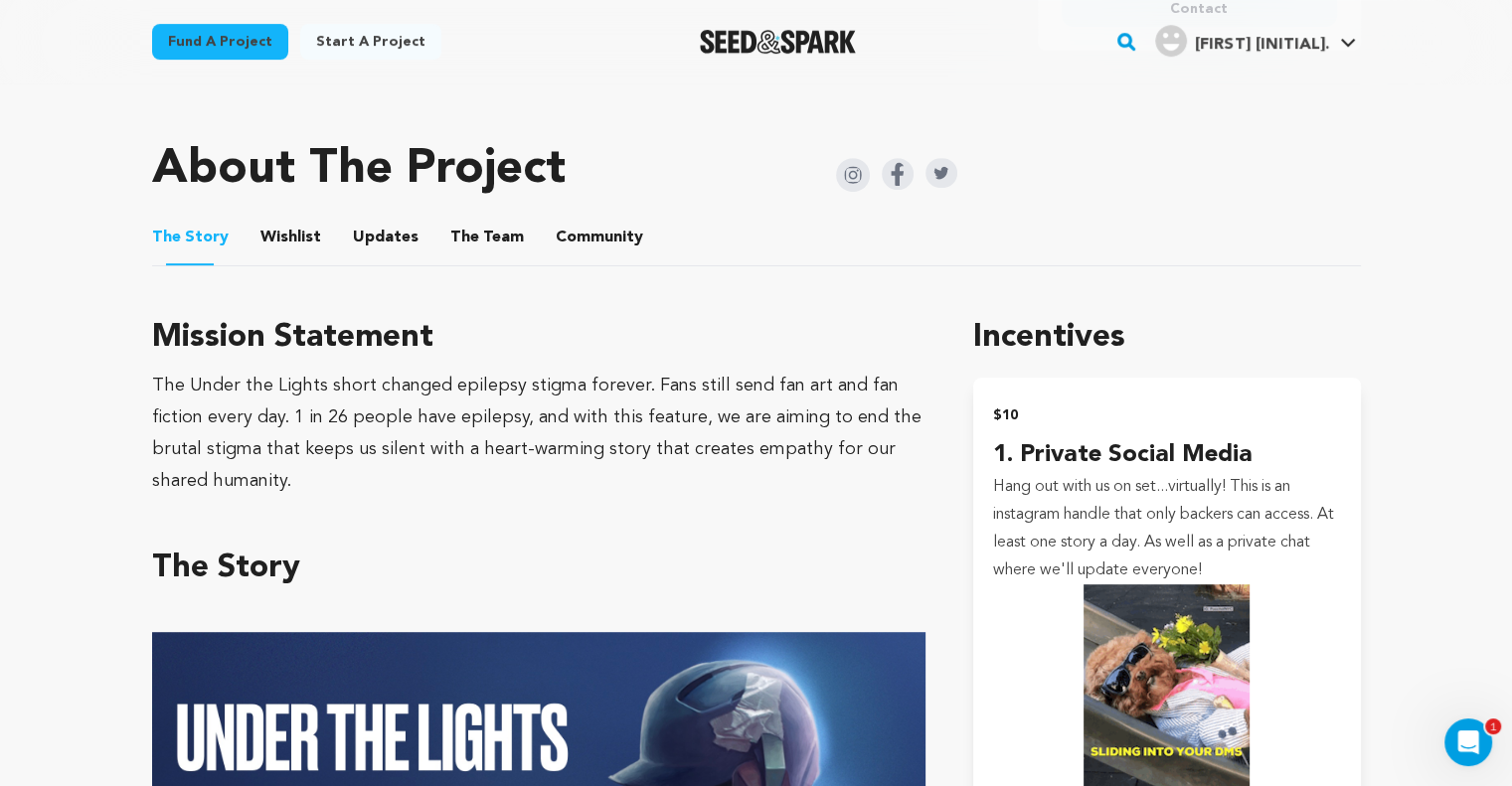 click on "Wishlist" at bounding box center (290, 241) 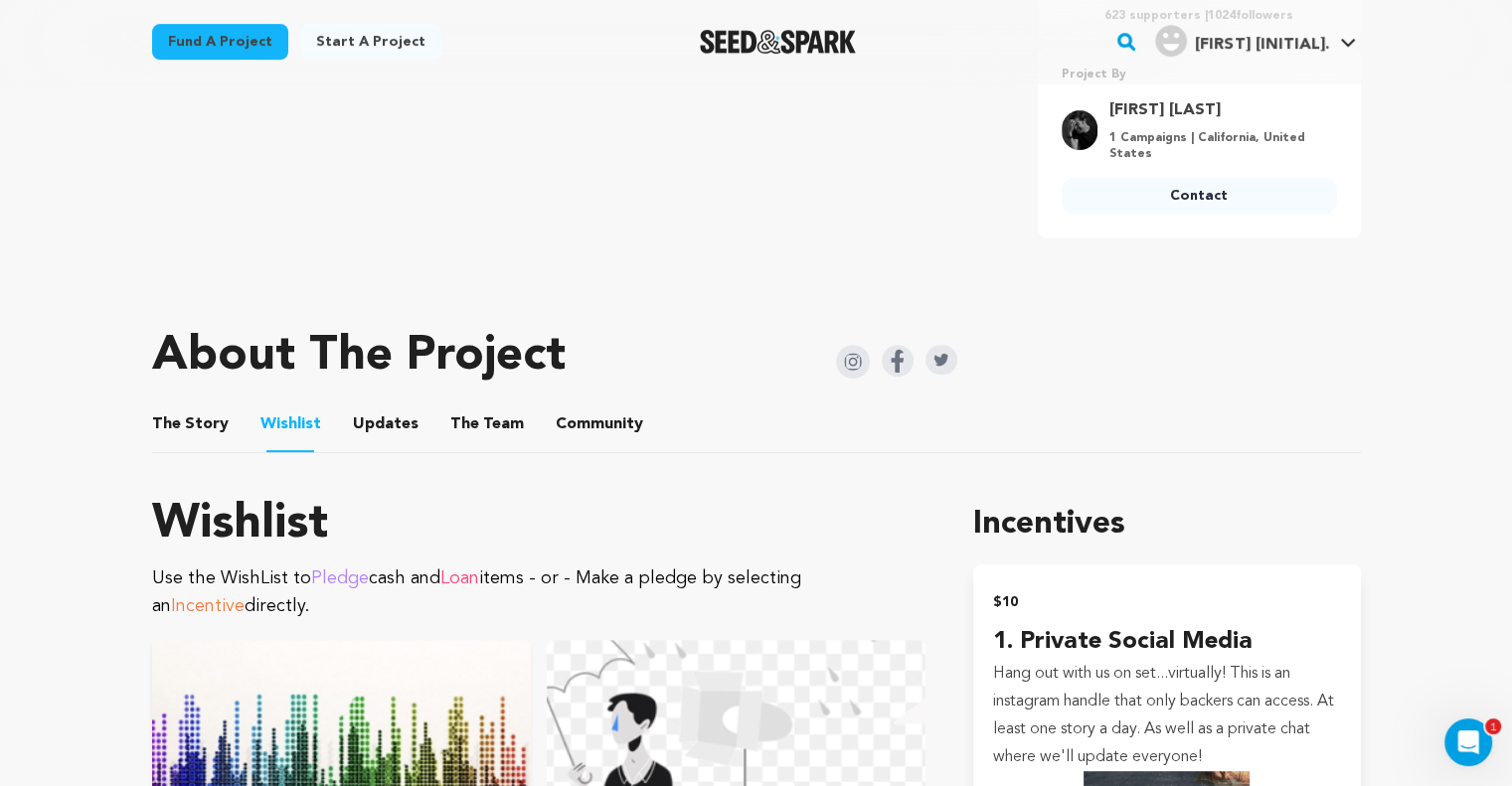 scroll, scrollTop: 696, scrollLeft: 0, axis: vertical 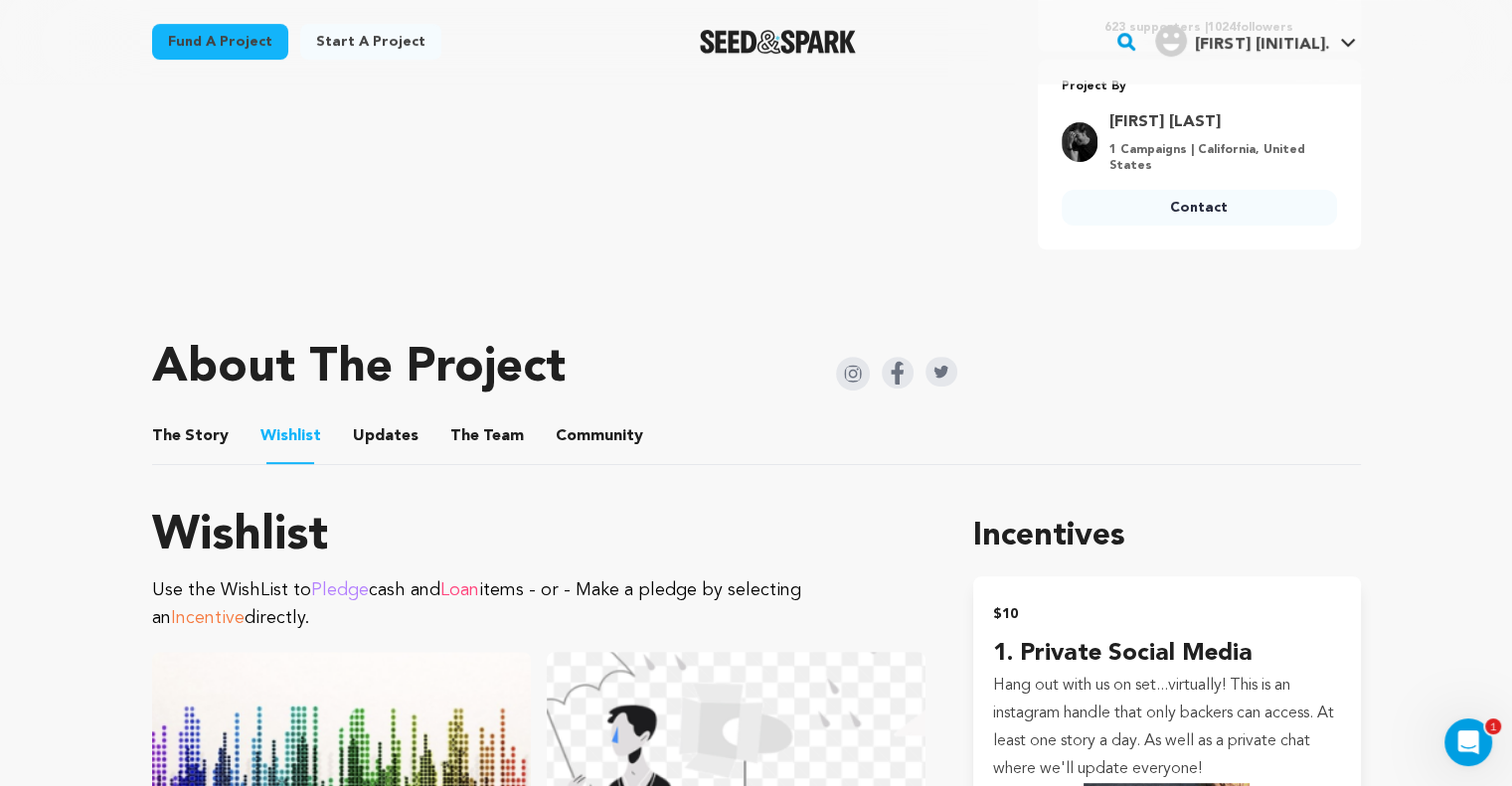 click on "Updates" at bounding box center (386, 440) 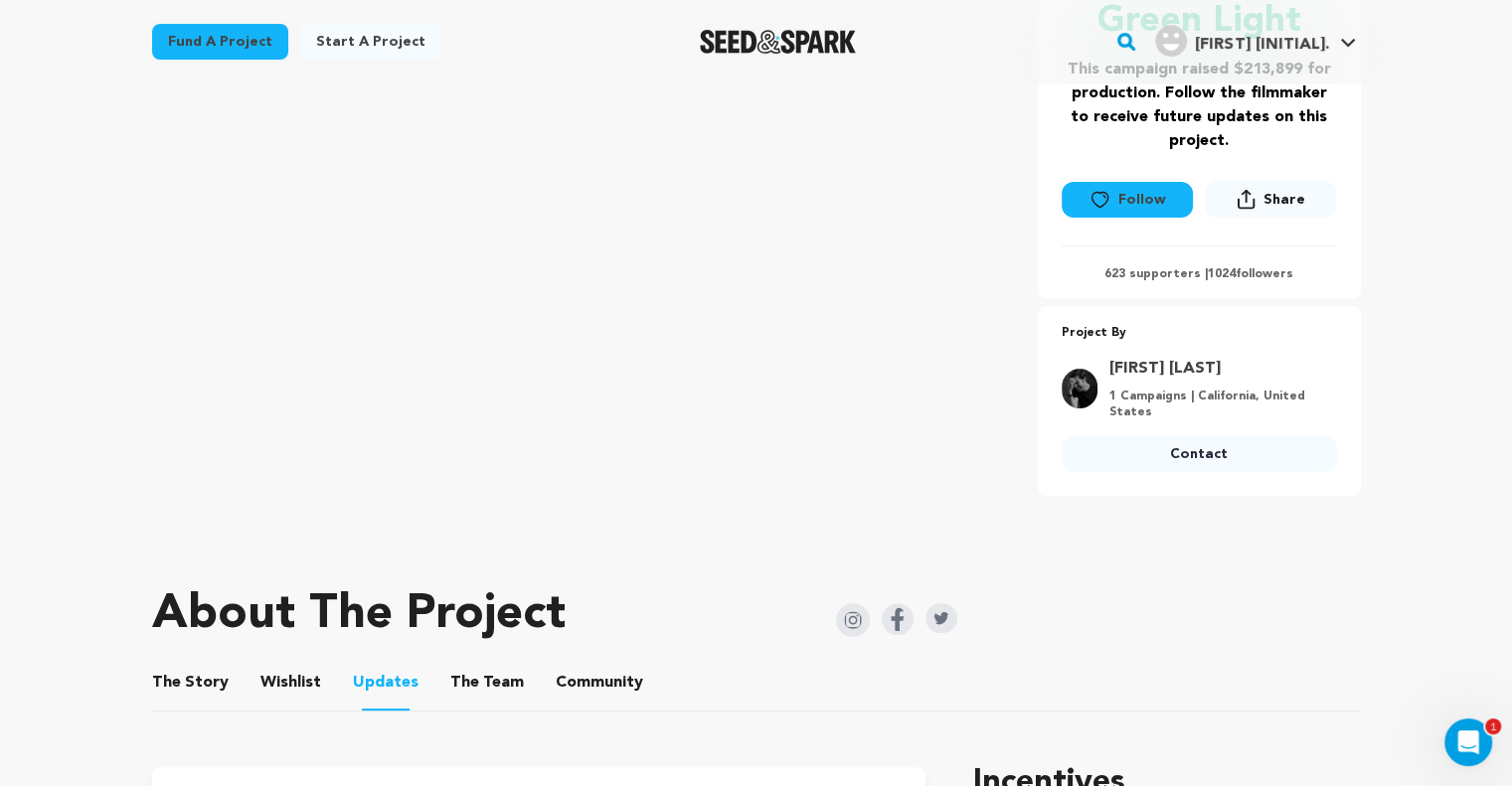 scroll, scrollTop: 397, scrollLeft: 0, axis: vertical 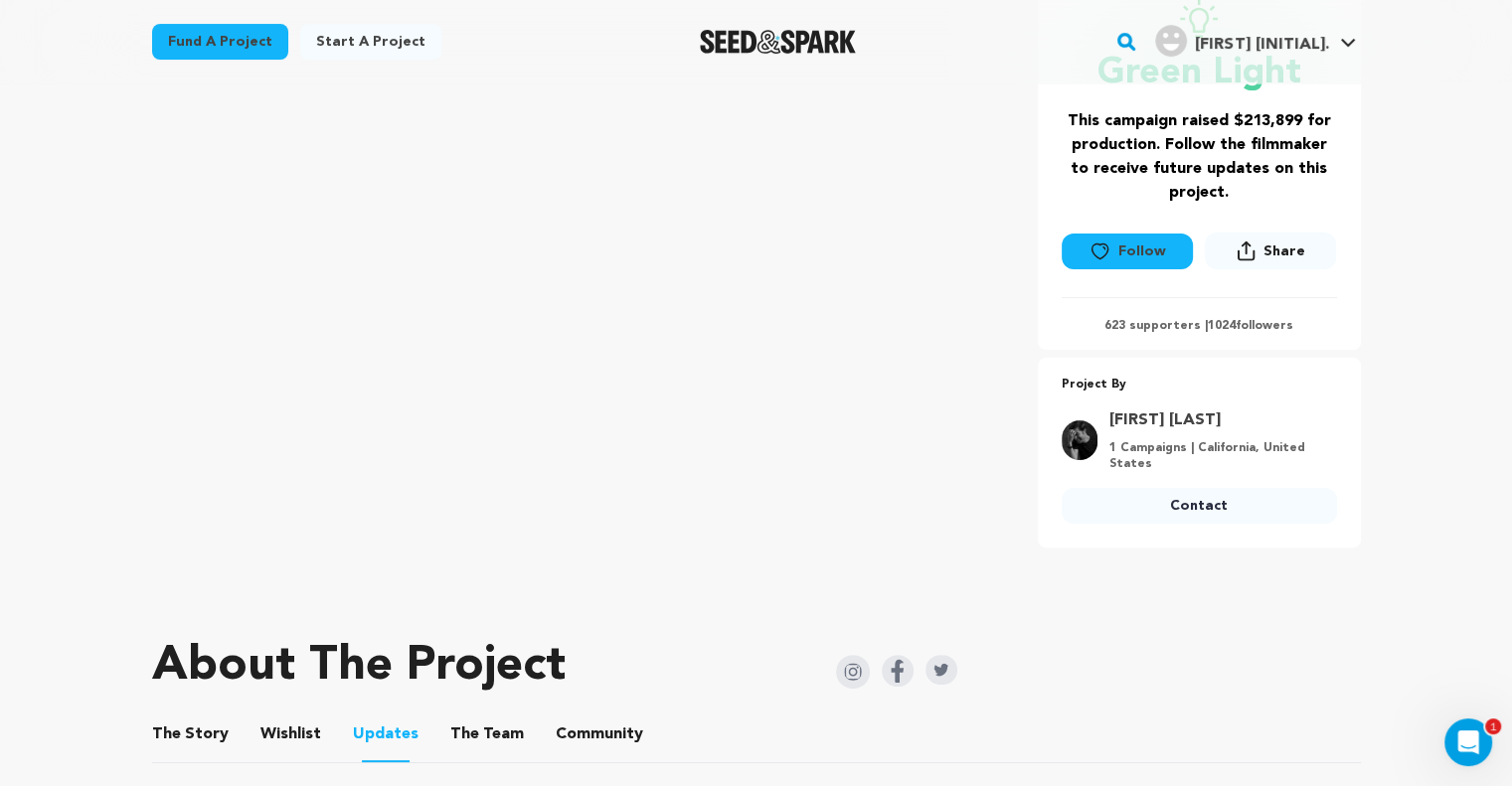 click on "The Team" at bounding box center (487, 738) 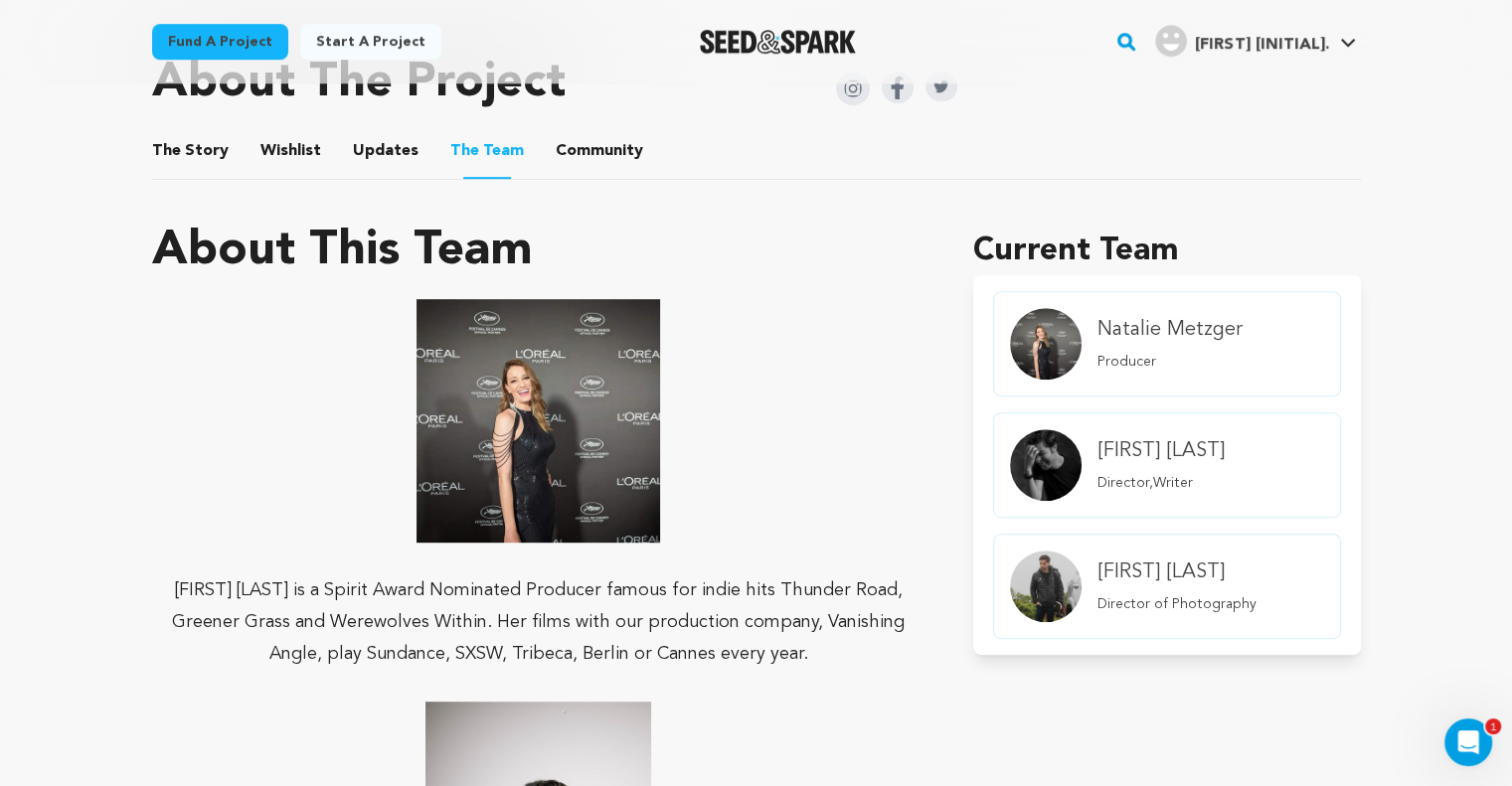 scroll, scrollTop: 795, scrollLeft: 0, axis: vertical 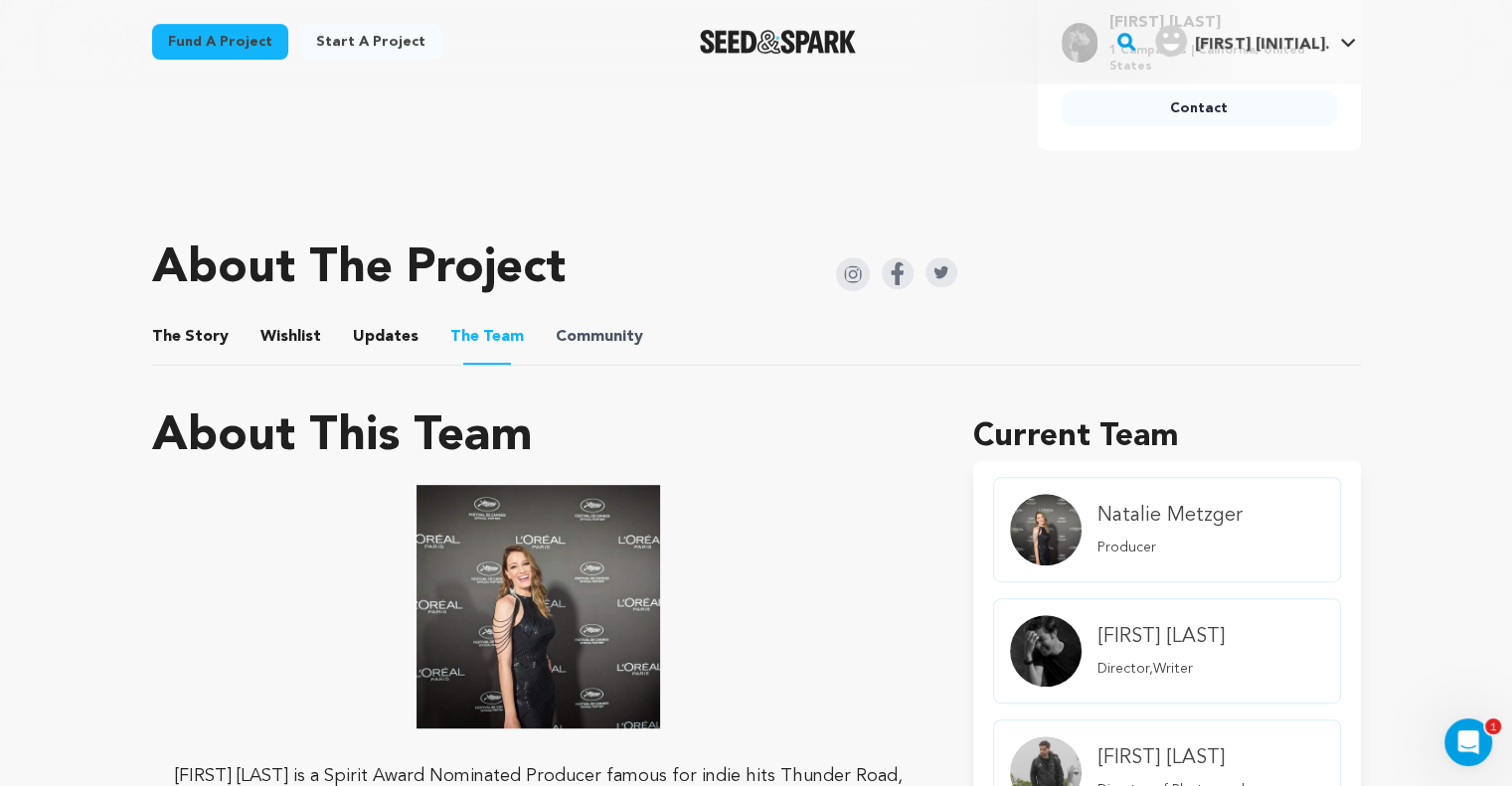 click on "Community" at bounding box center [599, 337] 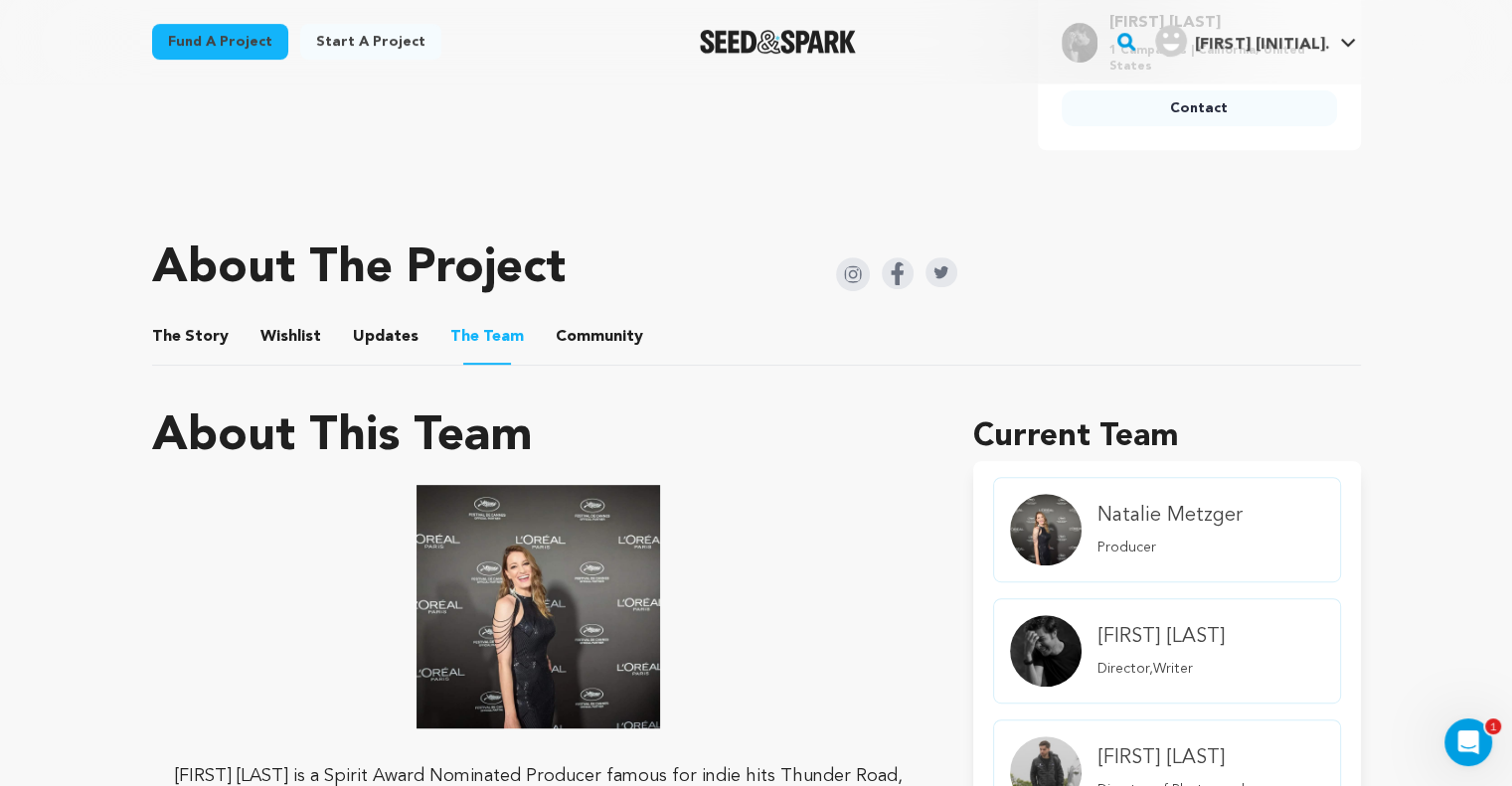 click on "Community" at bounding box center [599, 341] 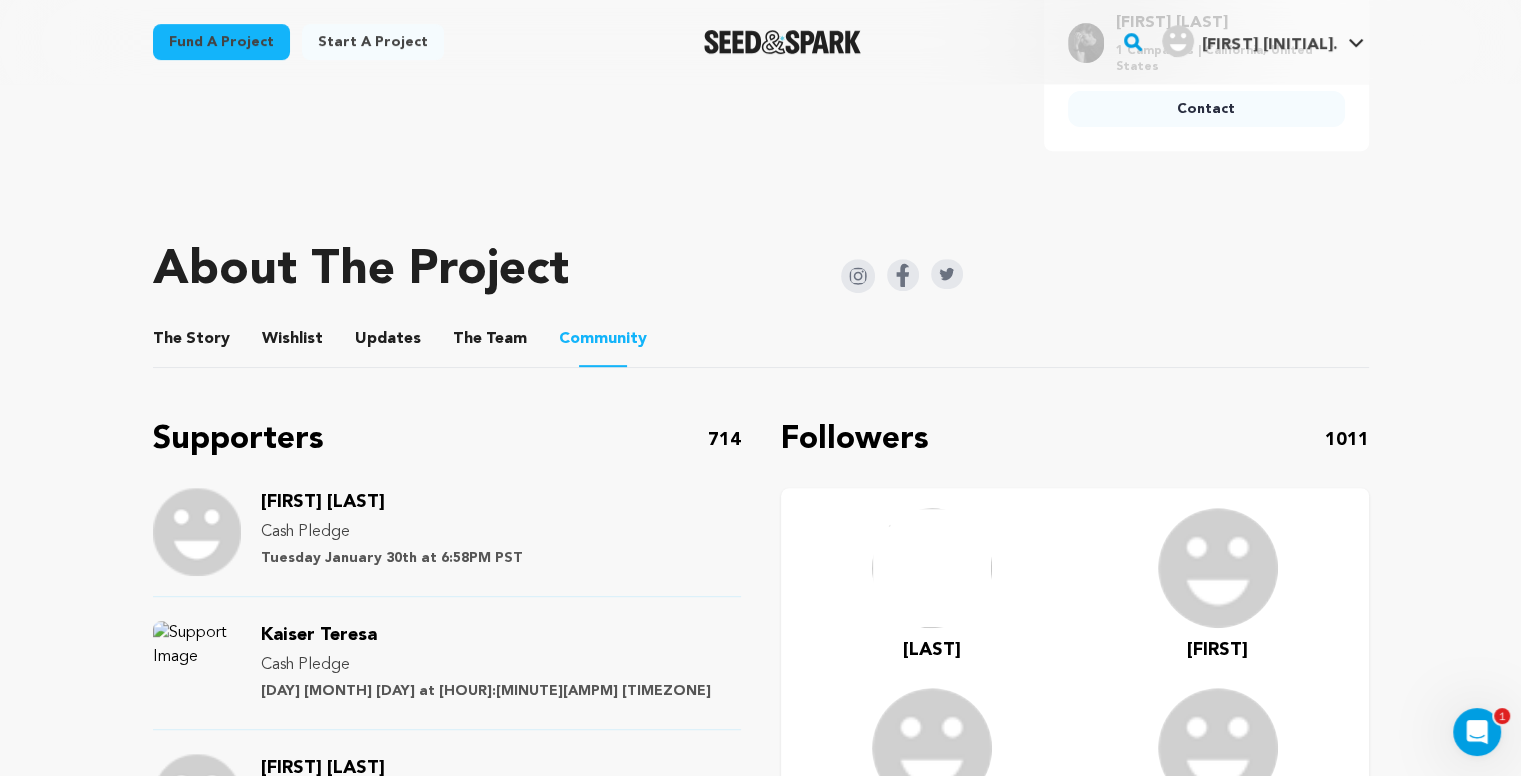 click on "The Story" at bounding box center [191, 343] 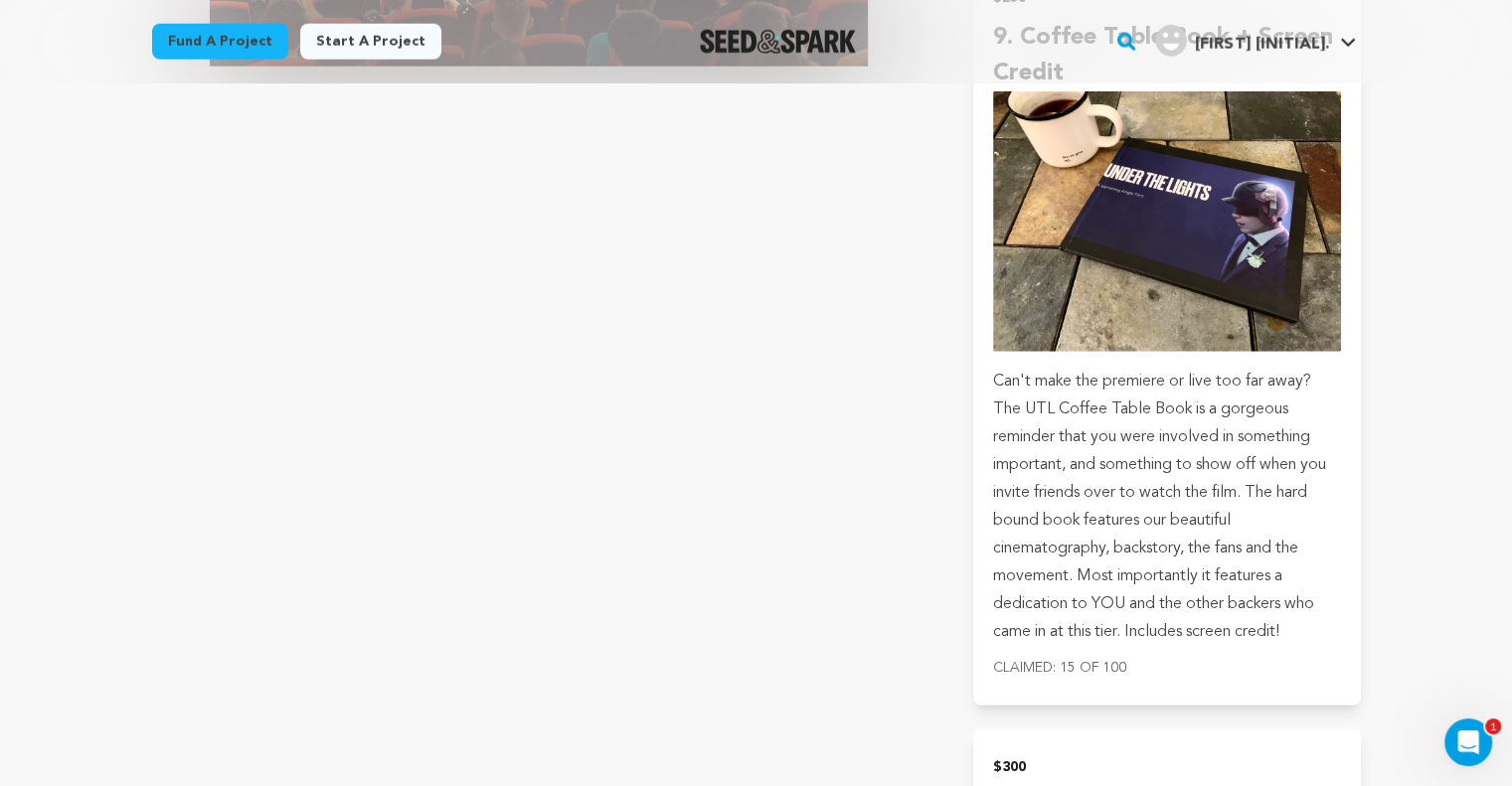 scroll, scrollTop: 4770, scrollLeft: 0, axis: vertical 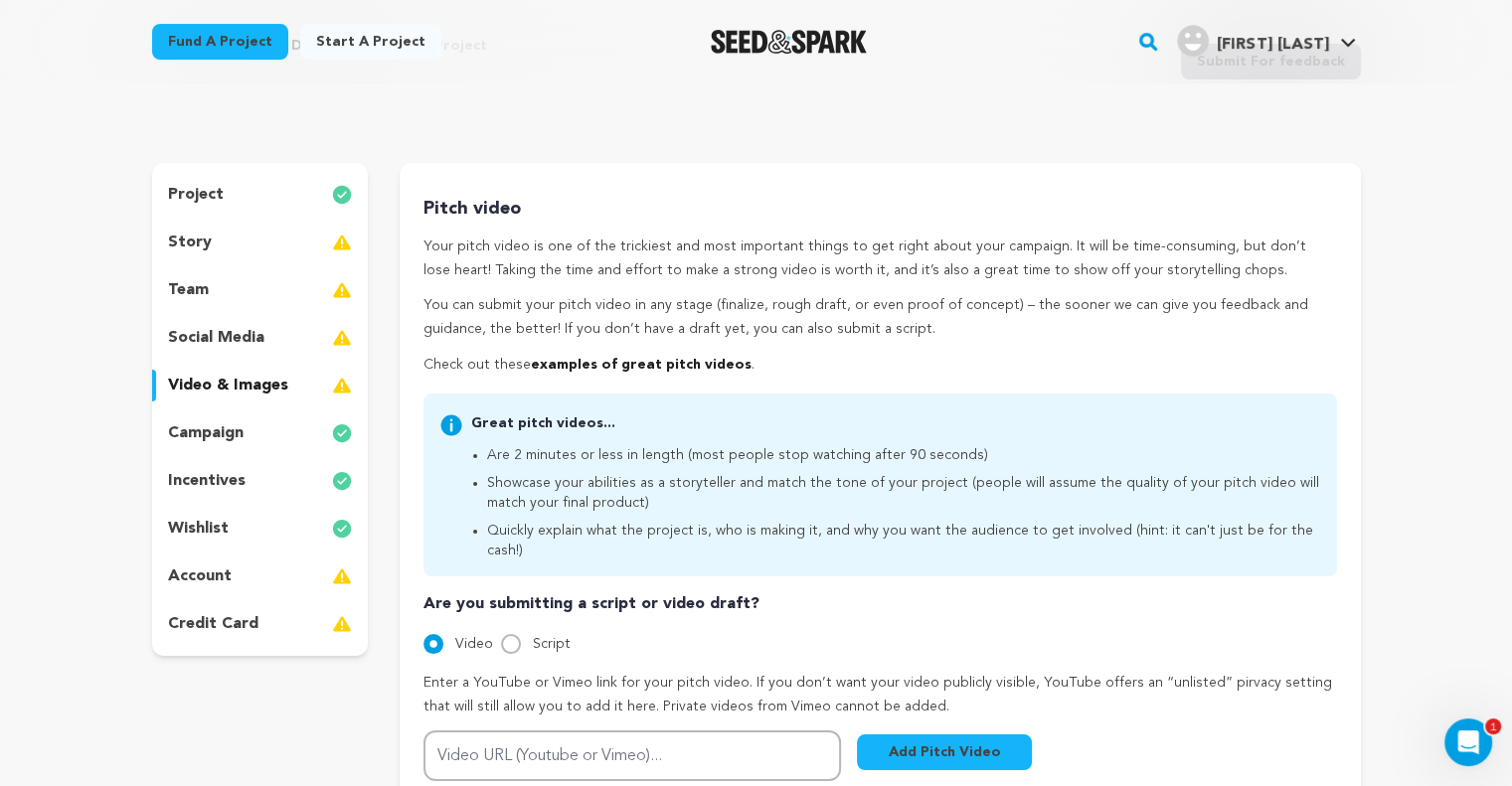 click on "account" at bounding box center (260, 576) 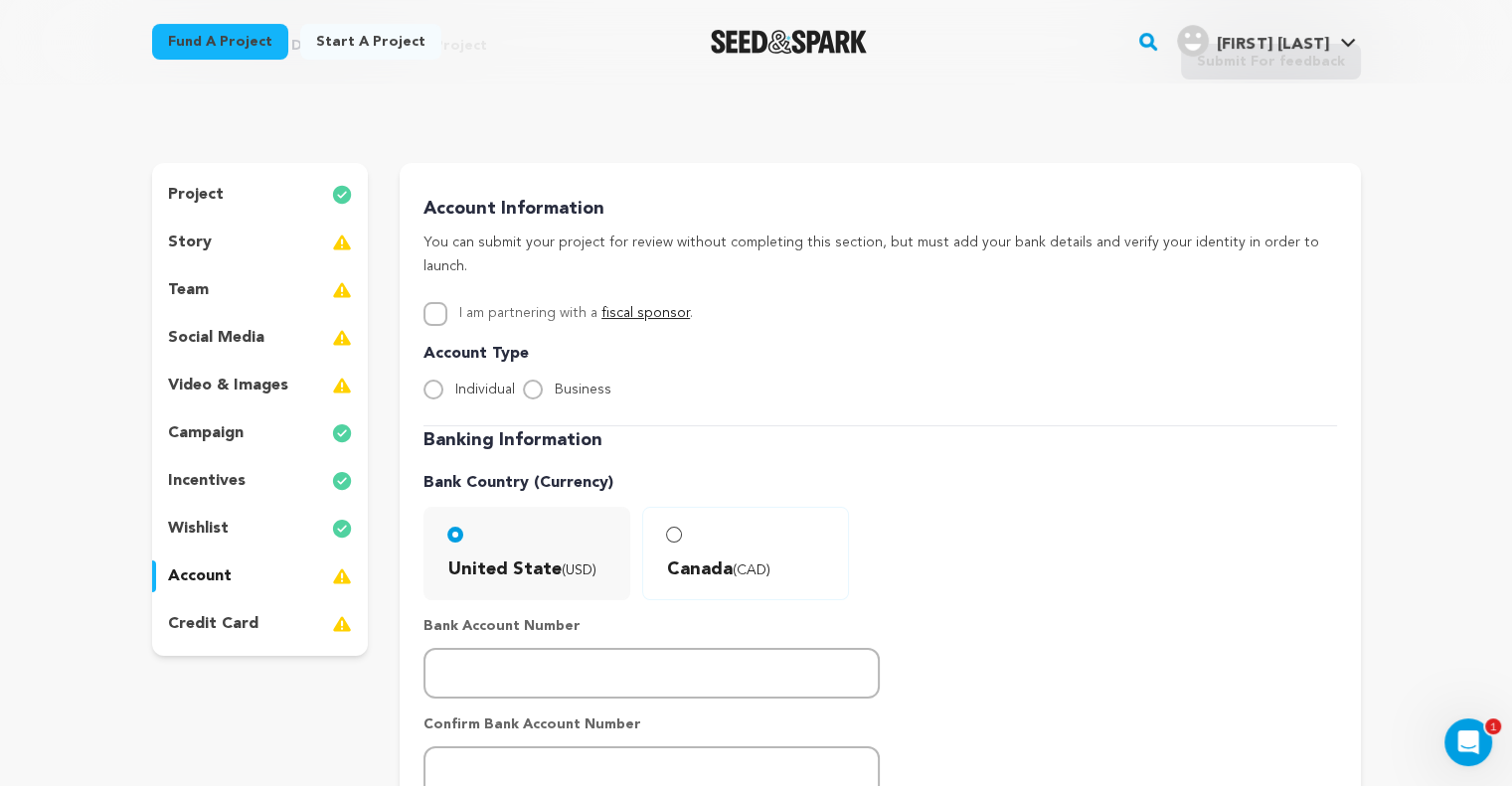 click on "Individual" at bounding box center (485, 390) 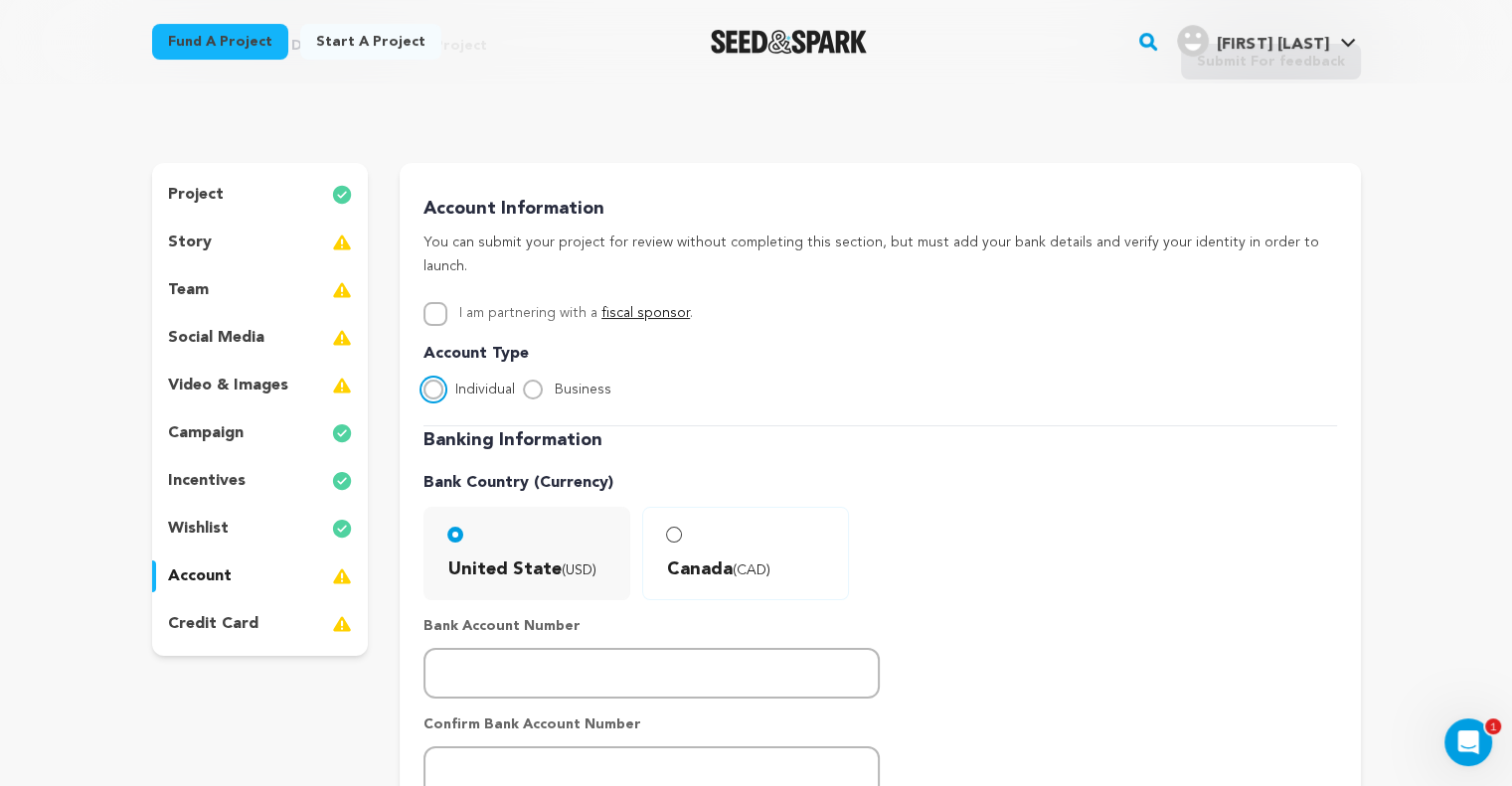 click on "Individual" at bounding box center [433, 390] 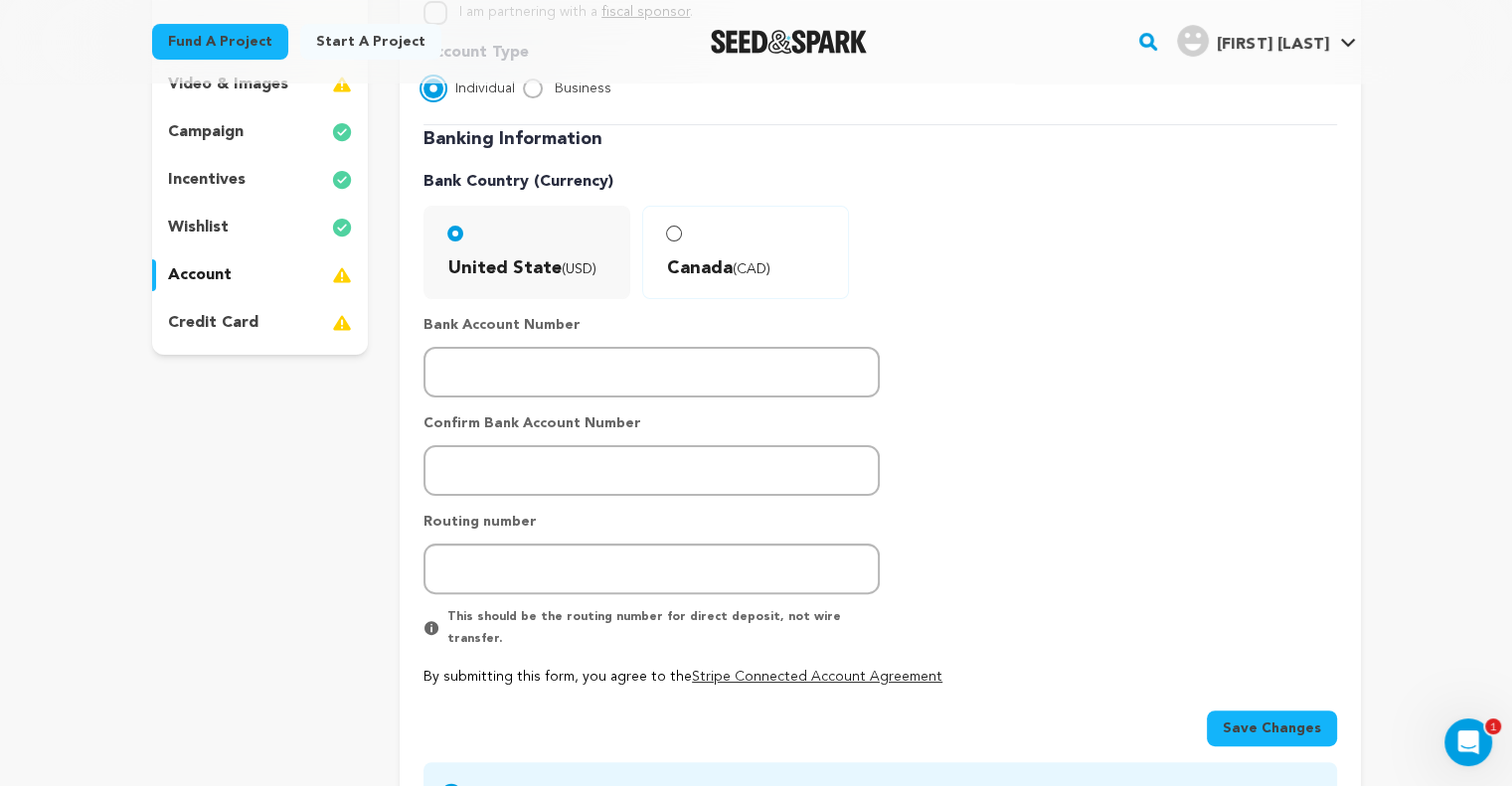 scroll, scrollTop: 397, scrollLeft: 0, axis: vertical 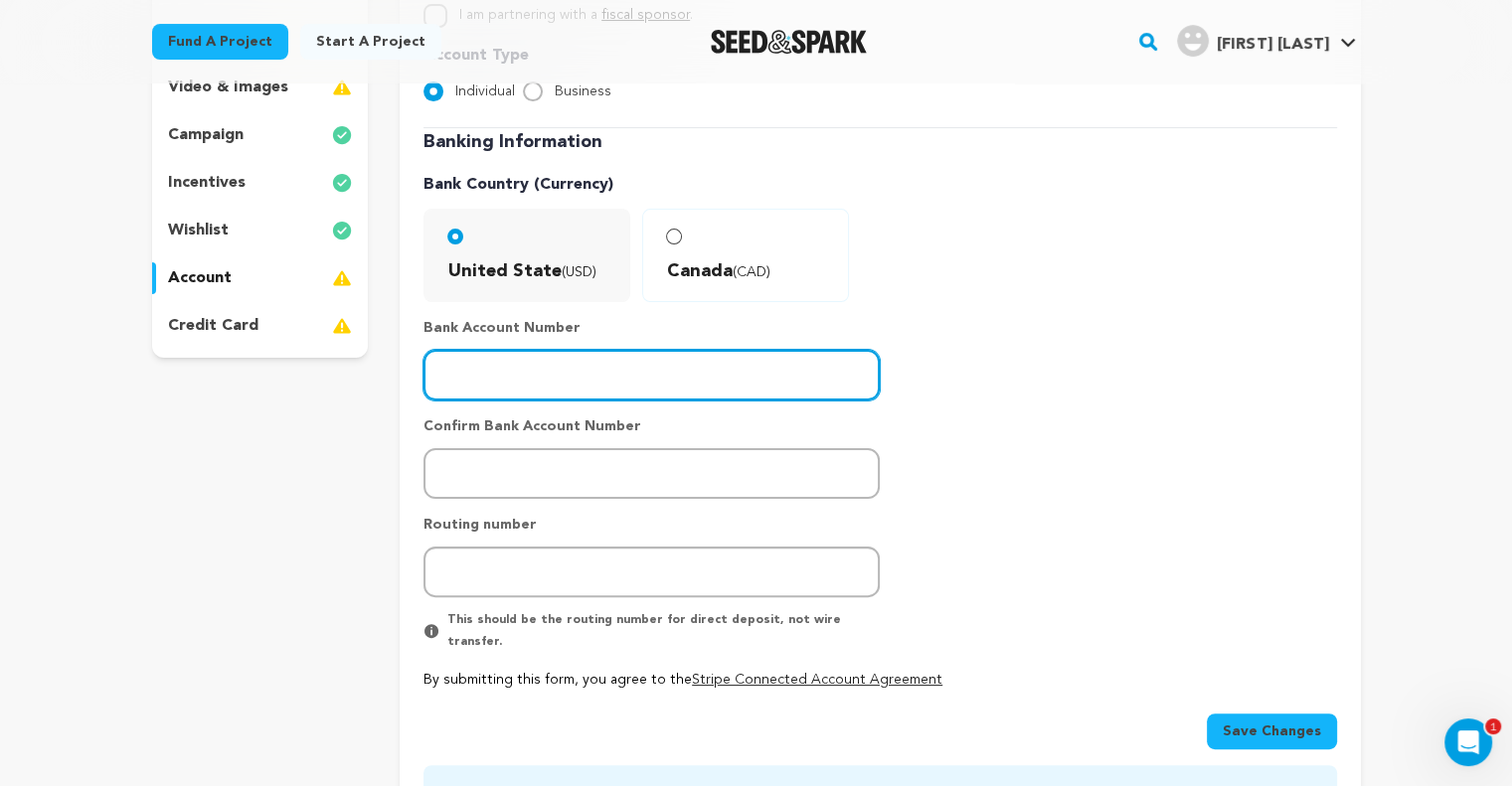 click at bounding box center [651, 375] 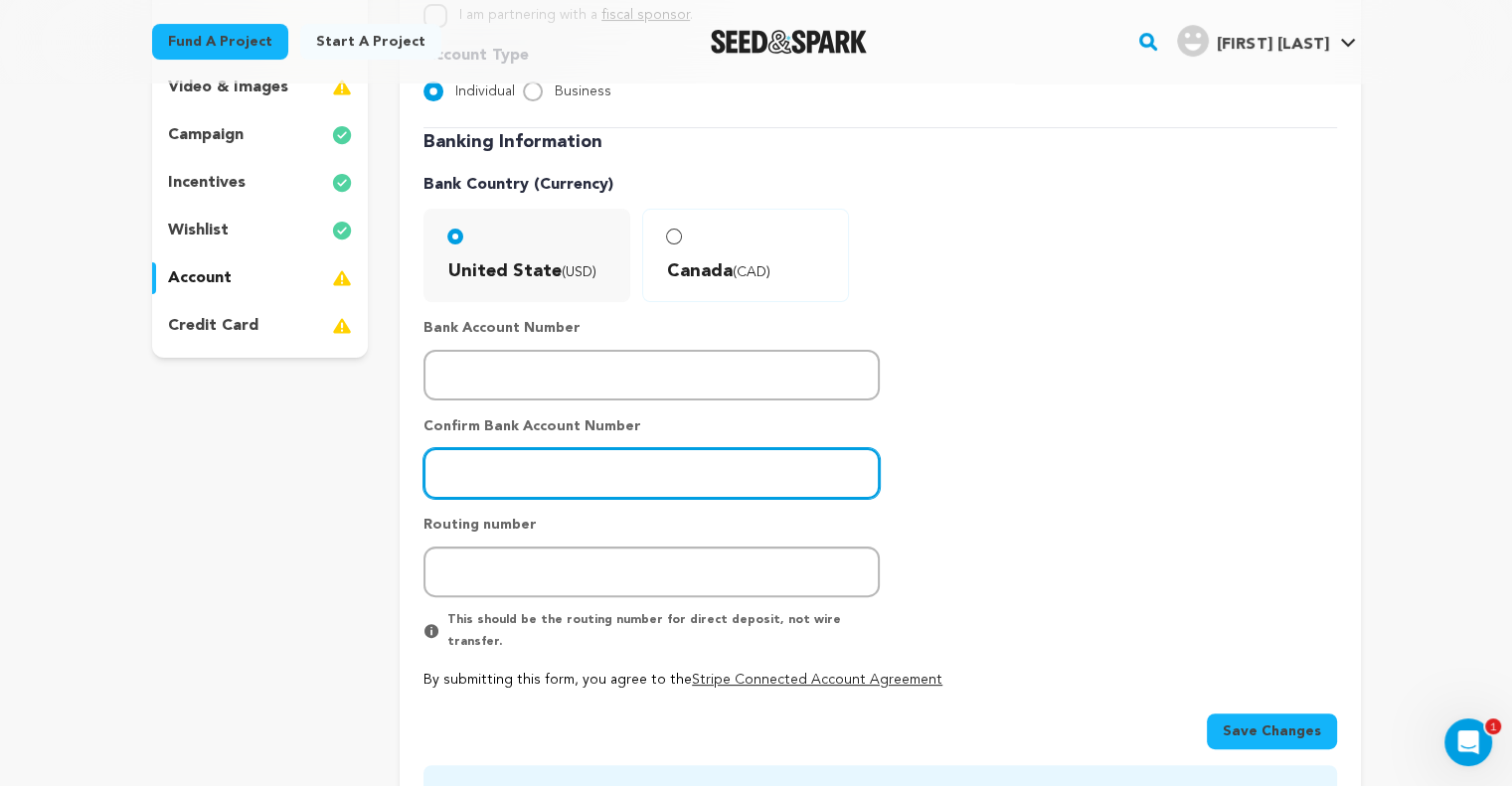 click at bounding box center (651, 473) 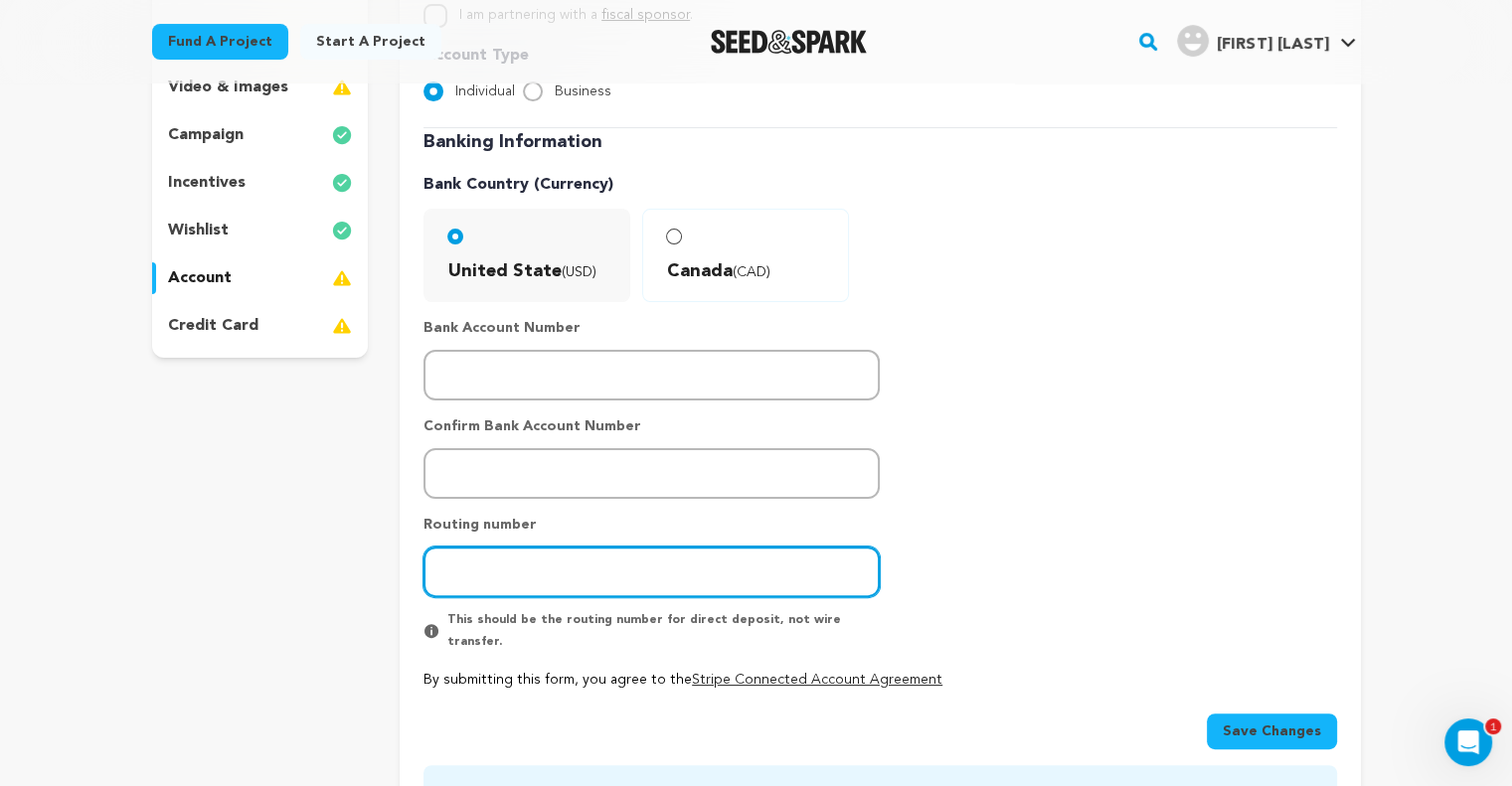 click at bounding box center [651, 571] 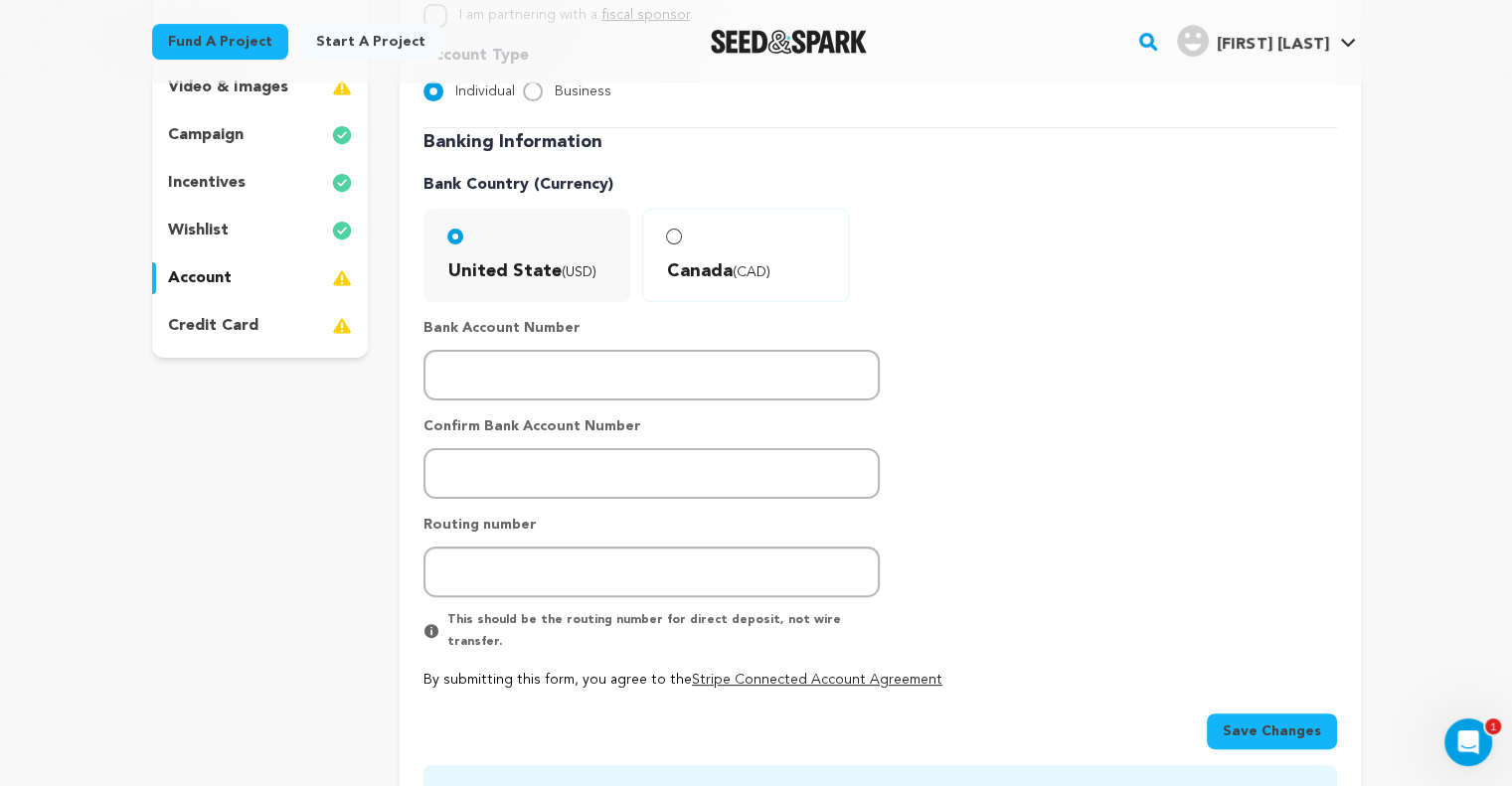 click on "Save Changes" at bounding box center [1271, 731] 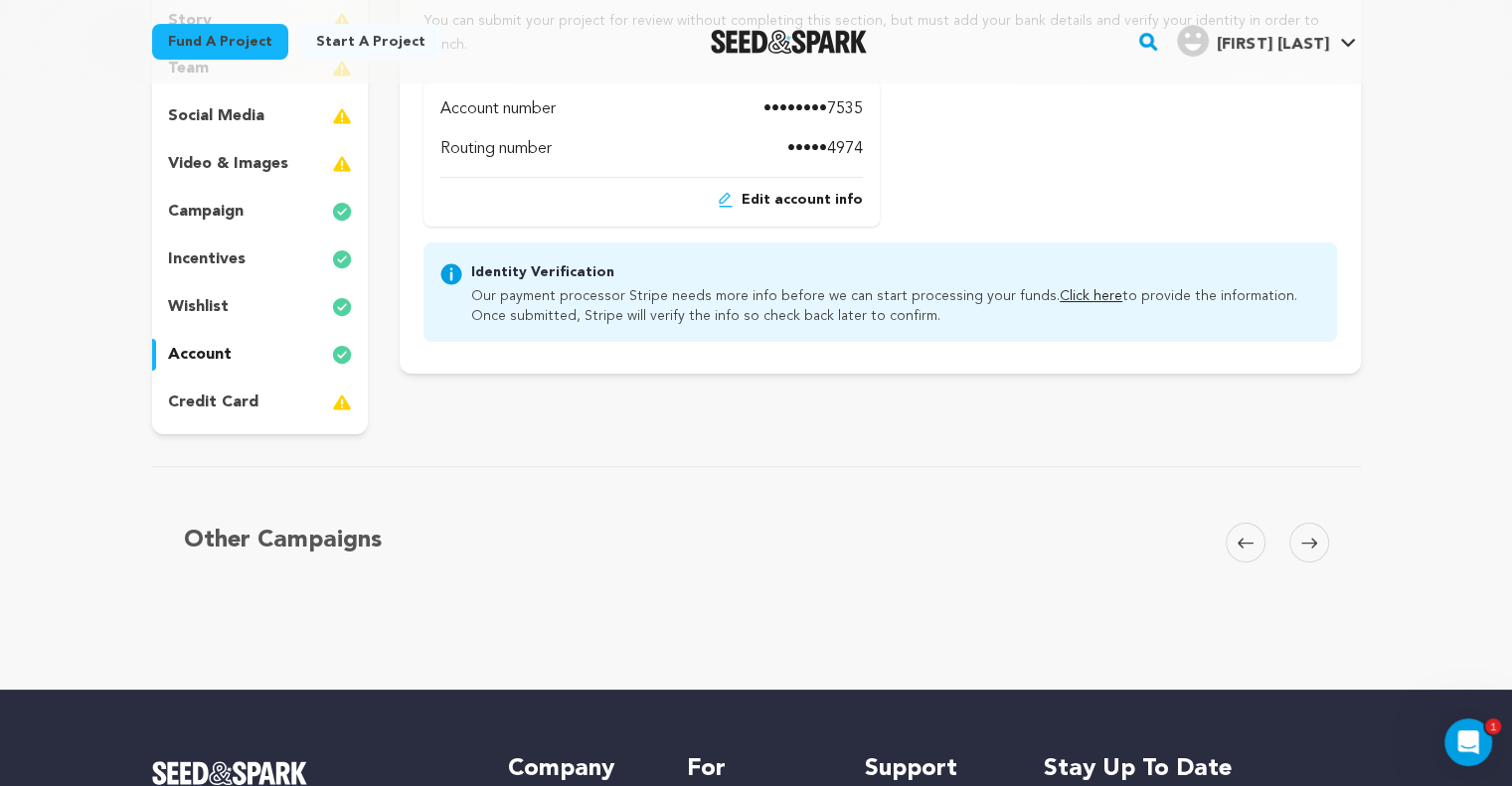 scroll, scrollTop: 397, scrollLeft: 0, axis: vertical 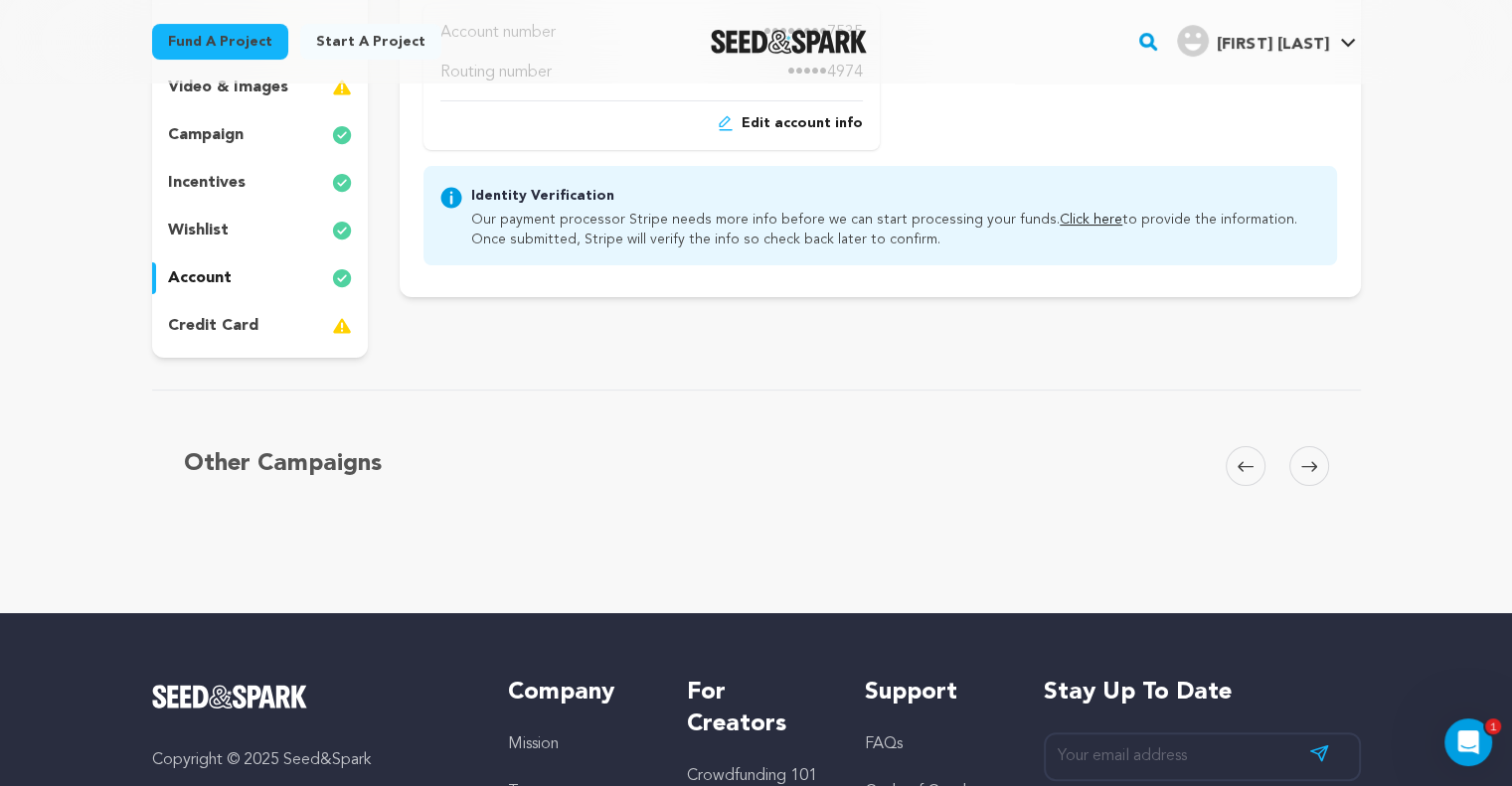 click on "Click here" at bounding box center (1091, 220) 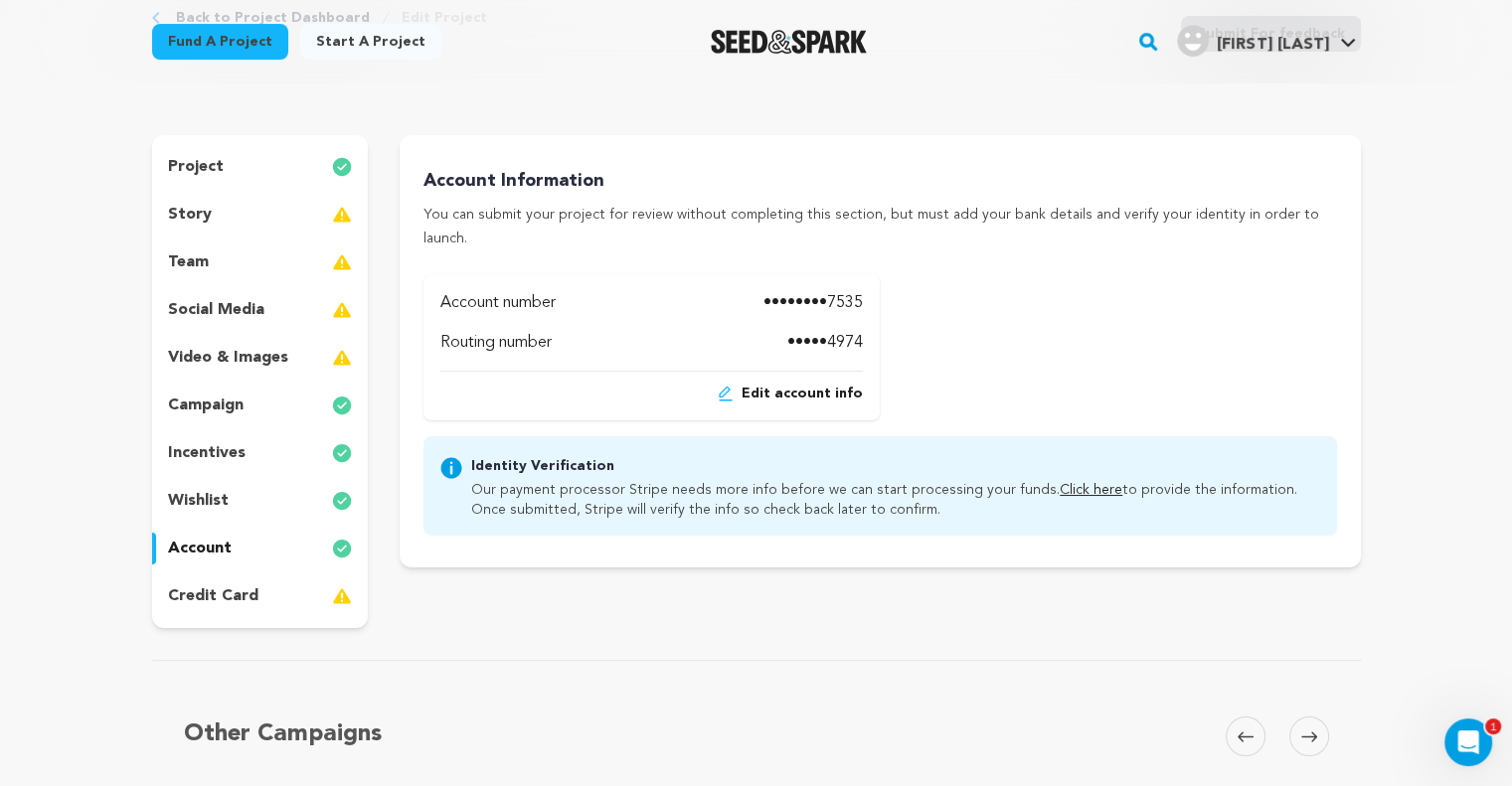scroll, scrollTop: 0, scrollLeft: 0, axis: both 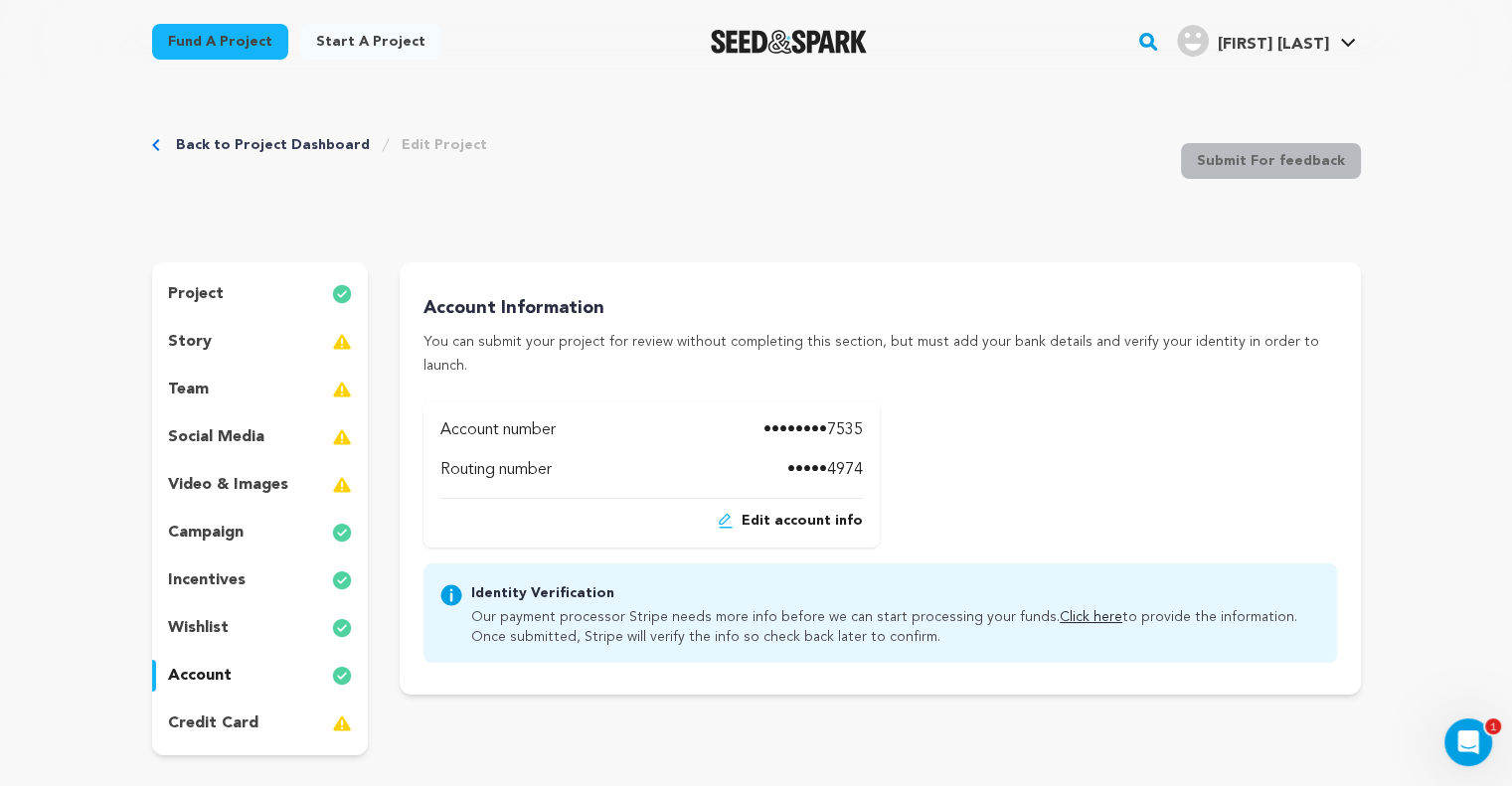 click on "project" at bounding box center (196, 294) 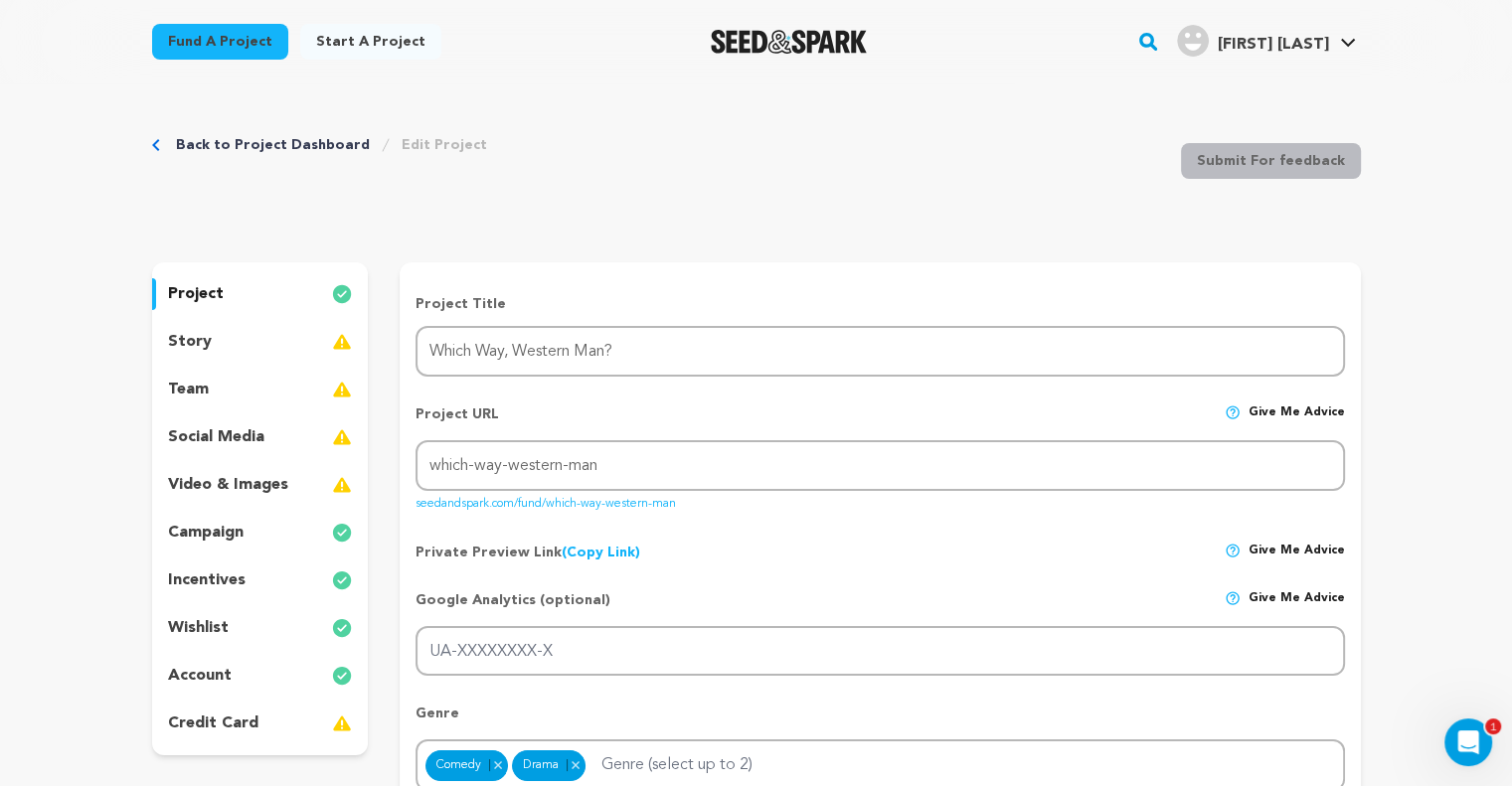drag, startPoint x: 697, startPoint y: 504, endPoint x: 414, endPoint y: 508, distance: 283.02827 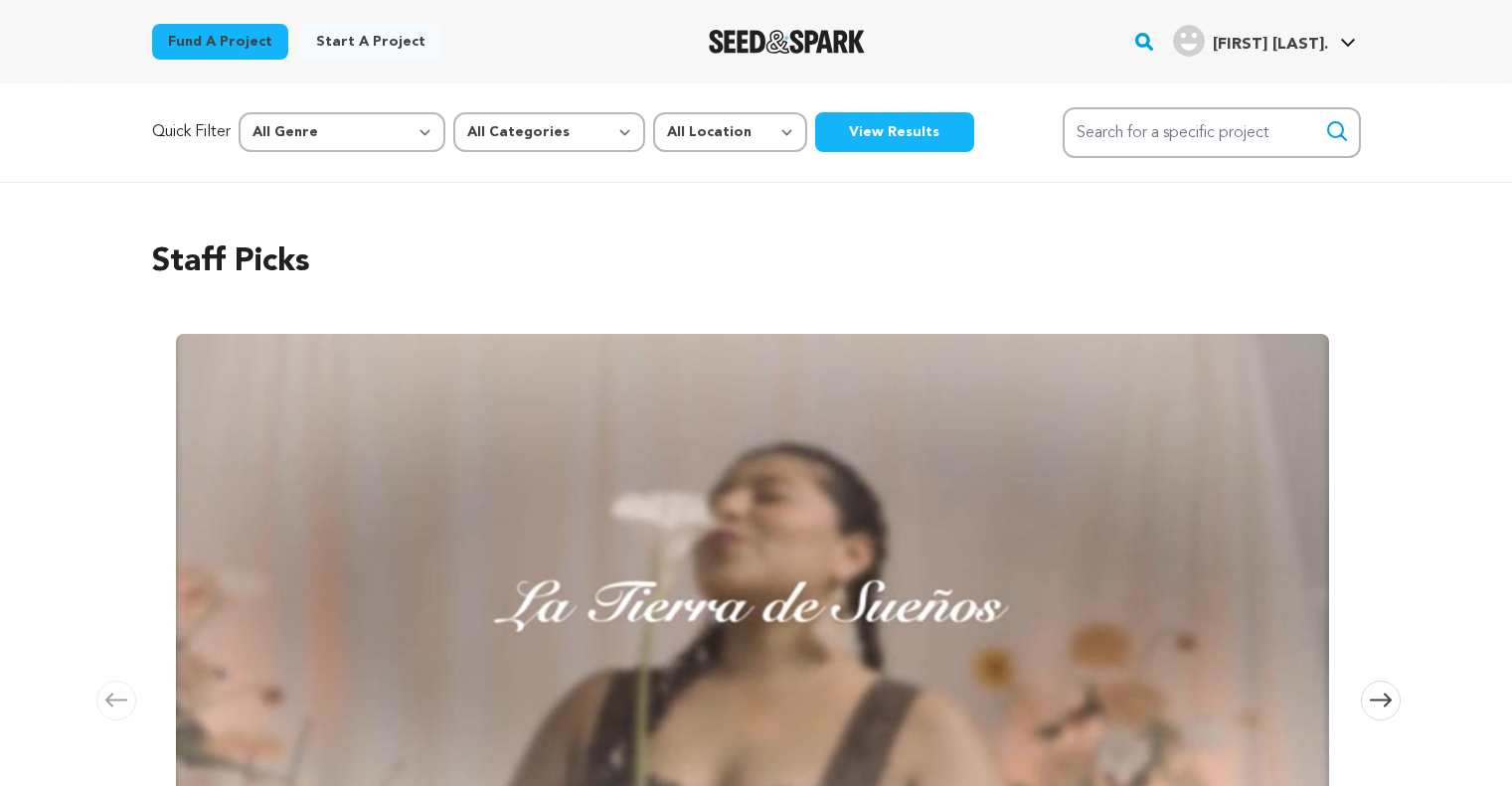scroll, scrollTop: 0, scrollLeft: 0, axis: both 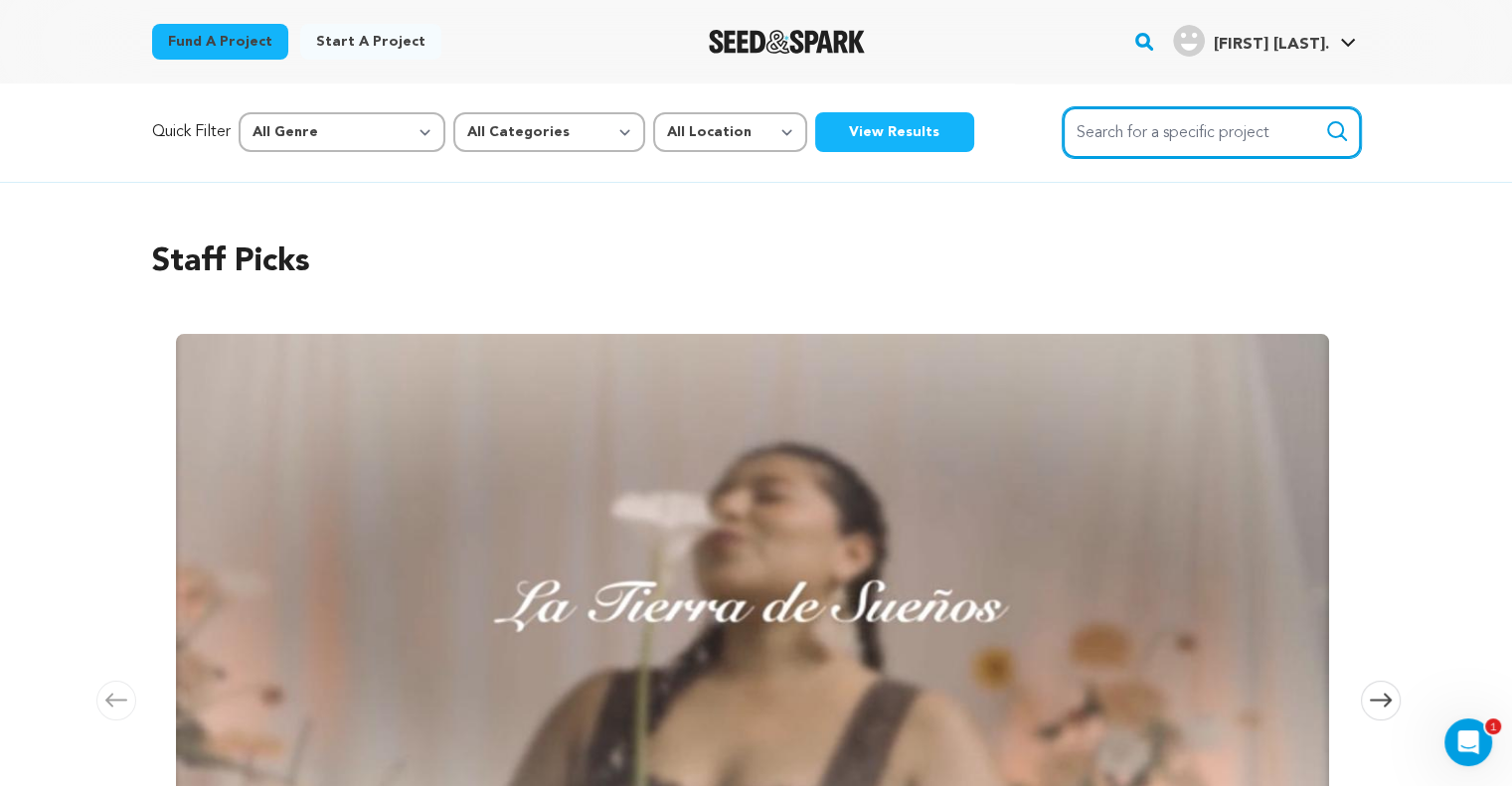 click on "Search for a specific project" at bounding box center [1212, 132] 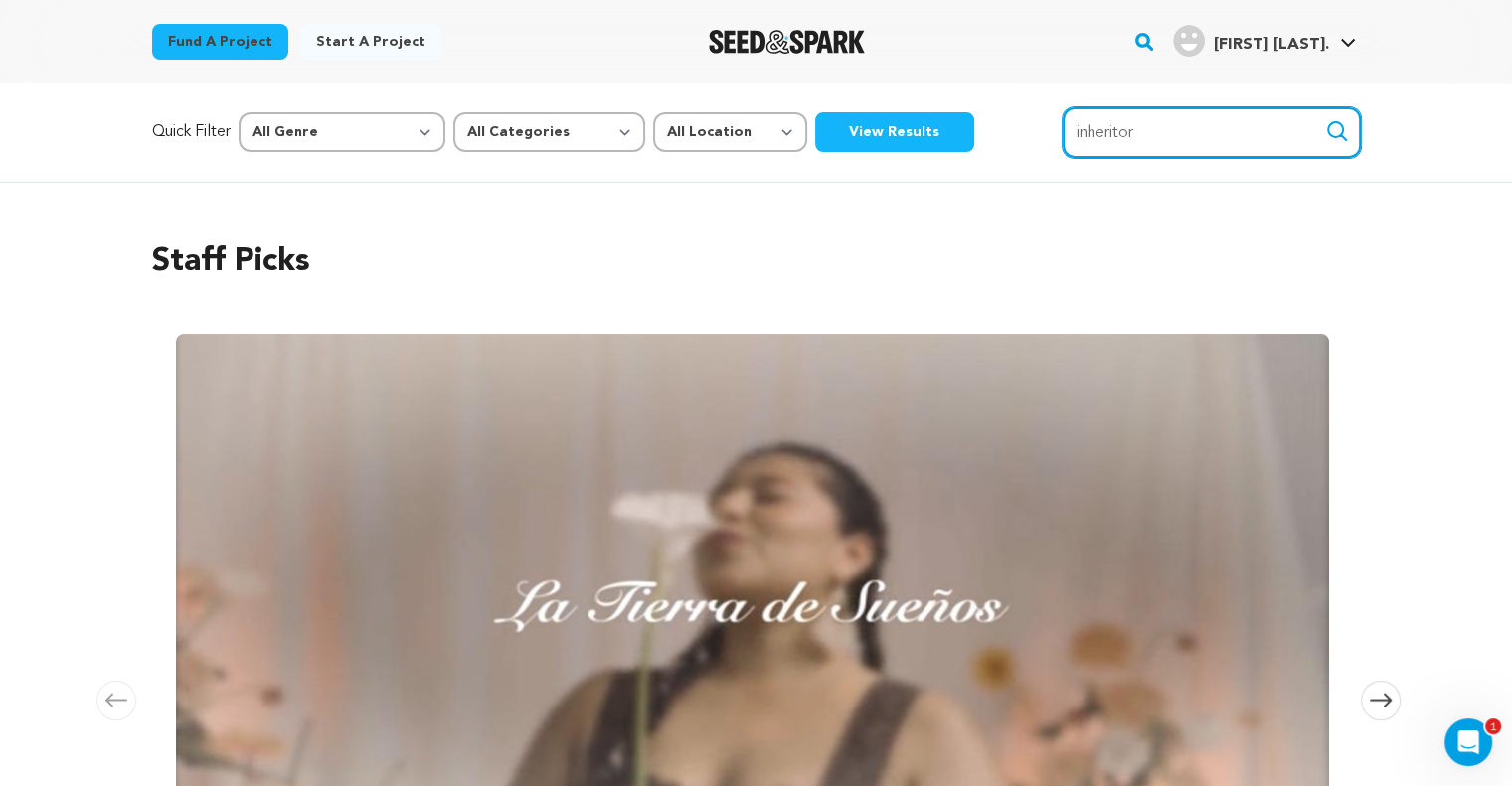 type on "inheritor" 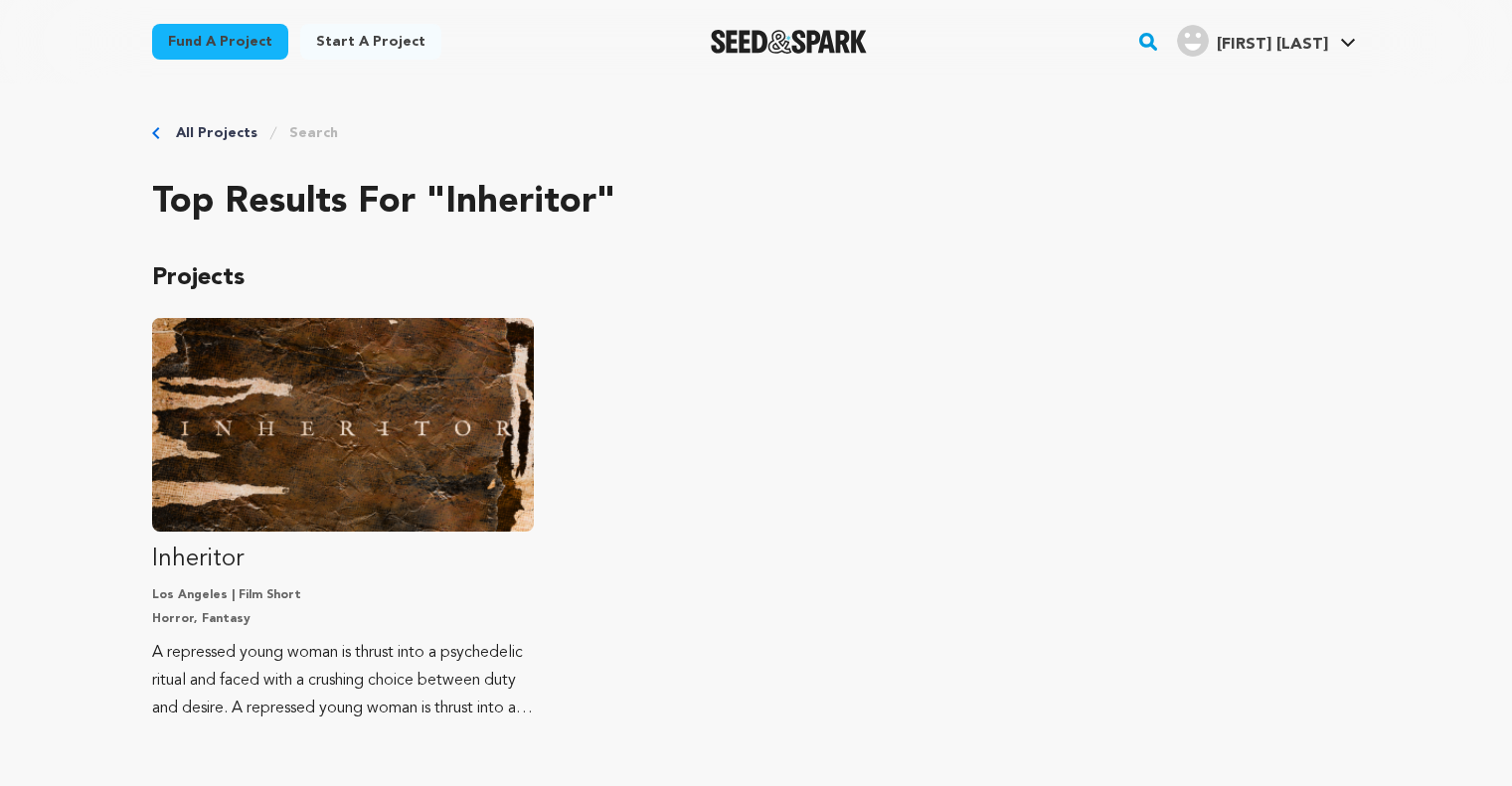 scroll, scrollTop: 0, scrollLeft: 0, axis: both 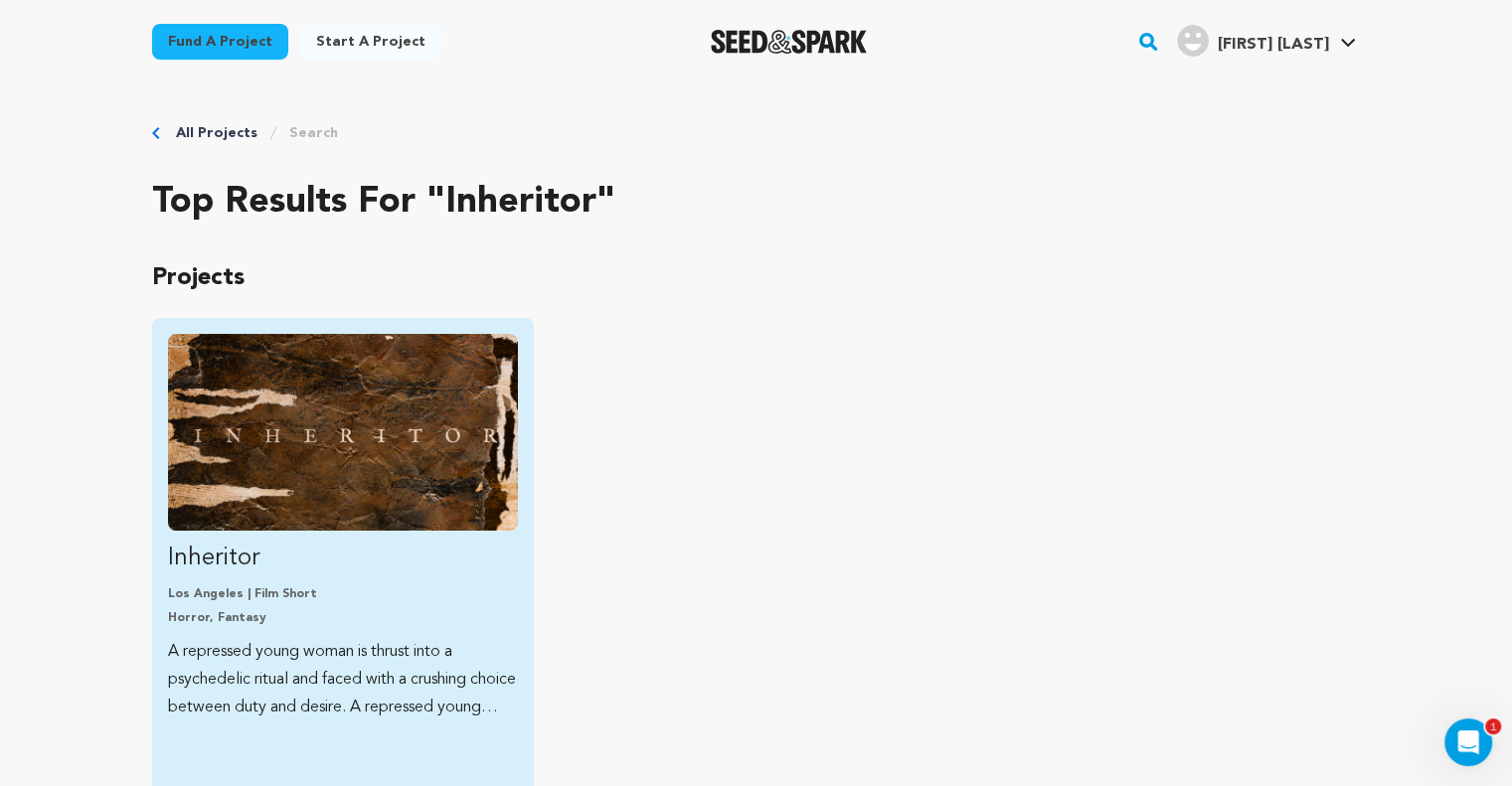 click at bounding box center [343, 432] 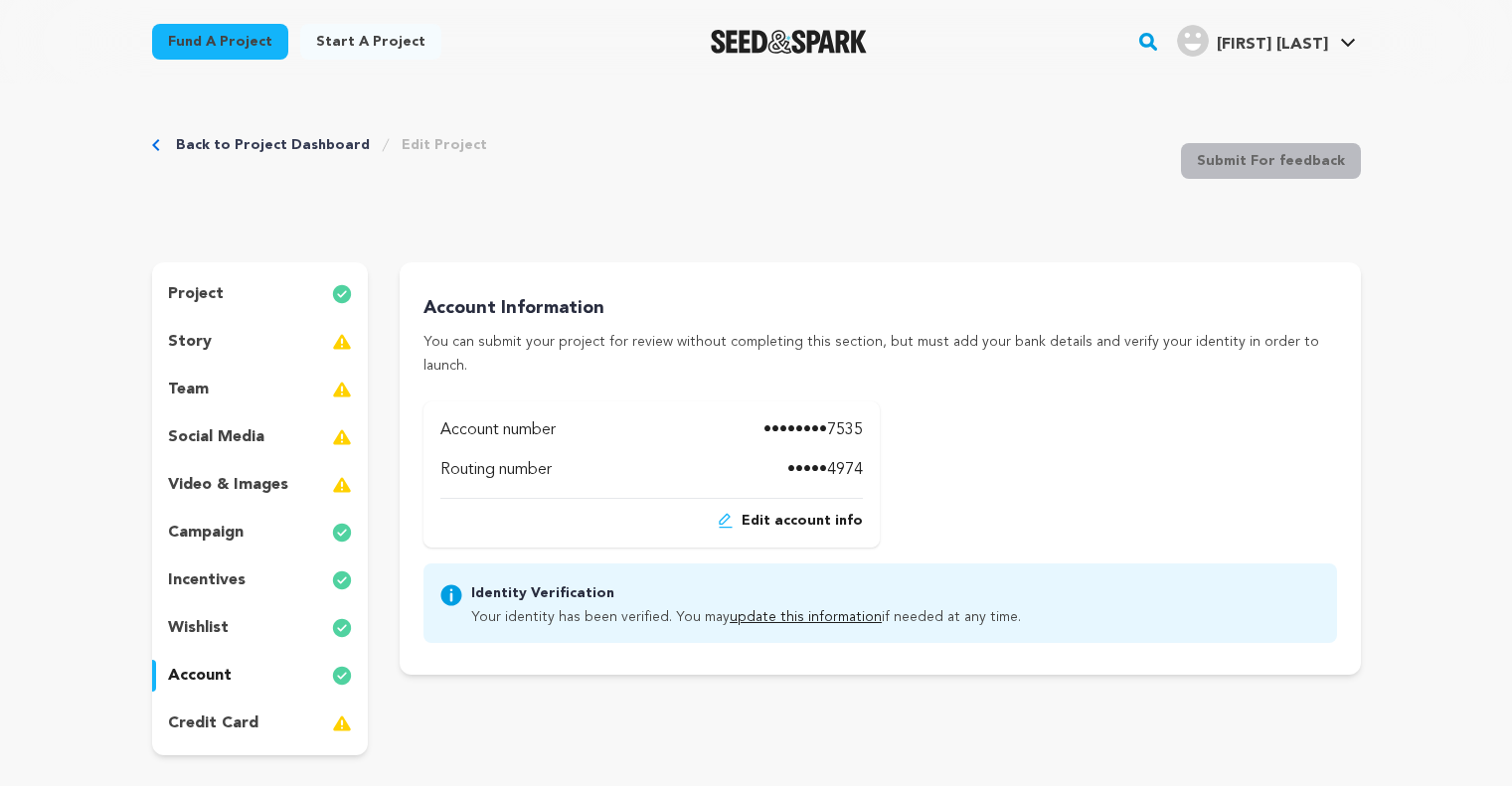 scroll, scrollTop: 0, scrollLeft: 0, axis: both 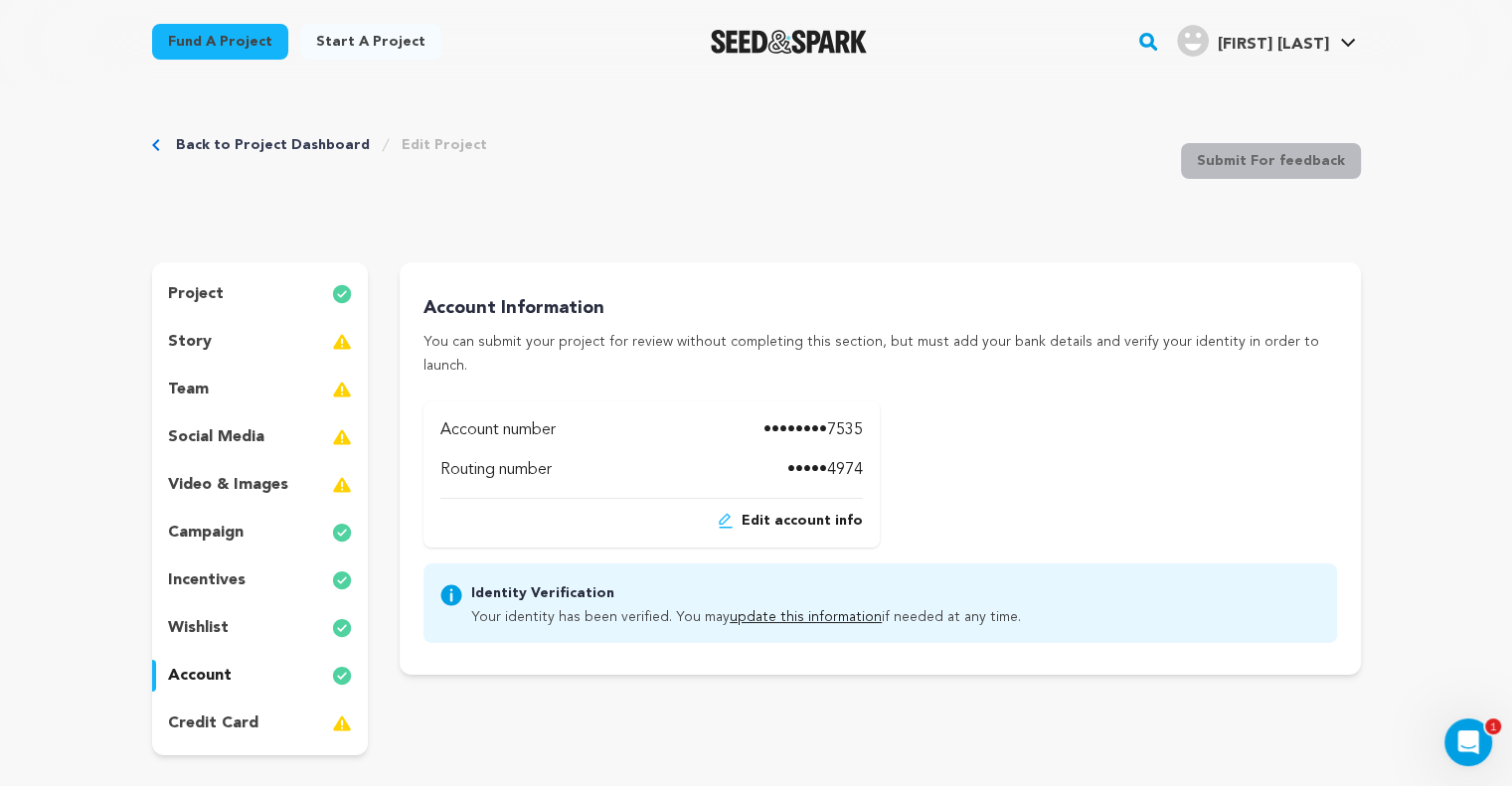 click on "social media" at bounding box center [260, 437] 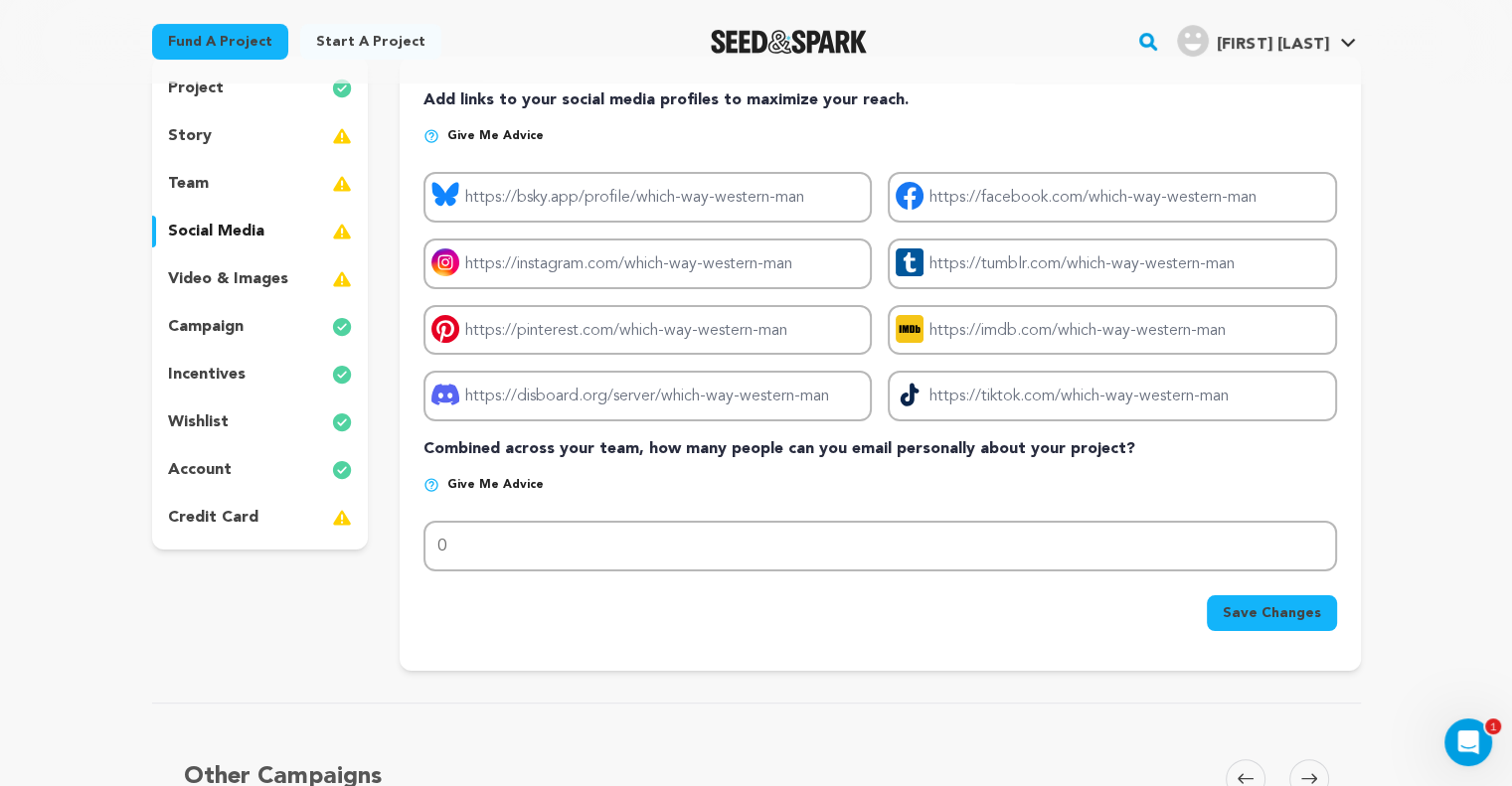 scroll, scrollTop: 99, scrollLeft: 0, axis: vertical 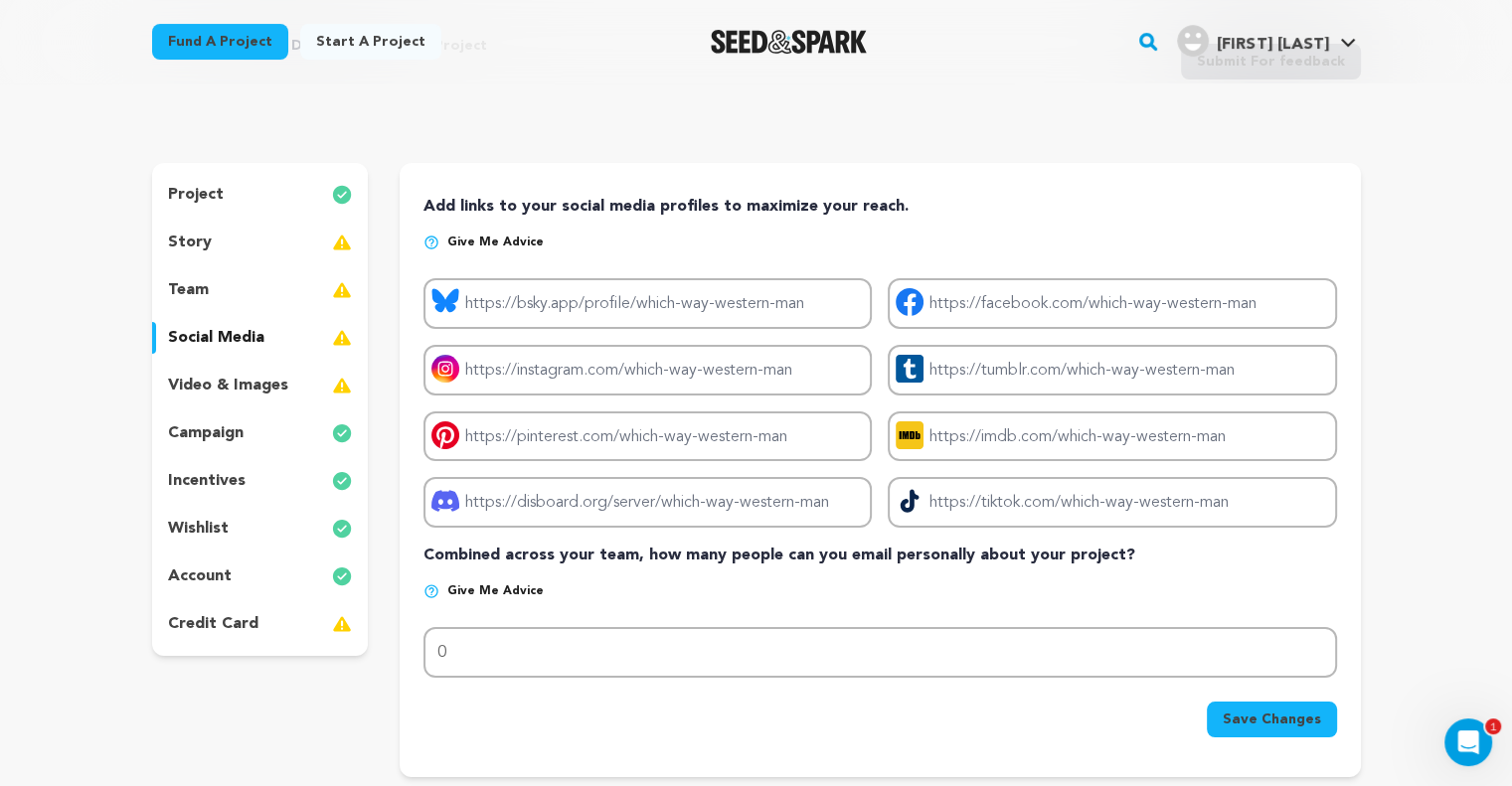 click on "team" at bounding box center (260, 290) 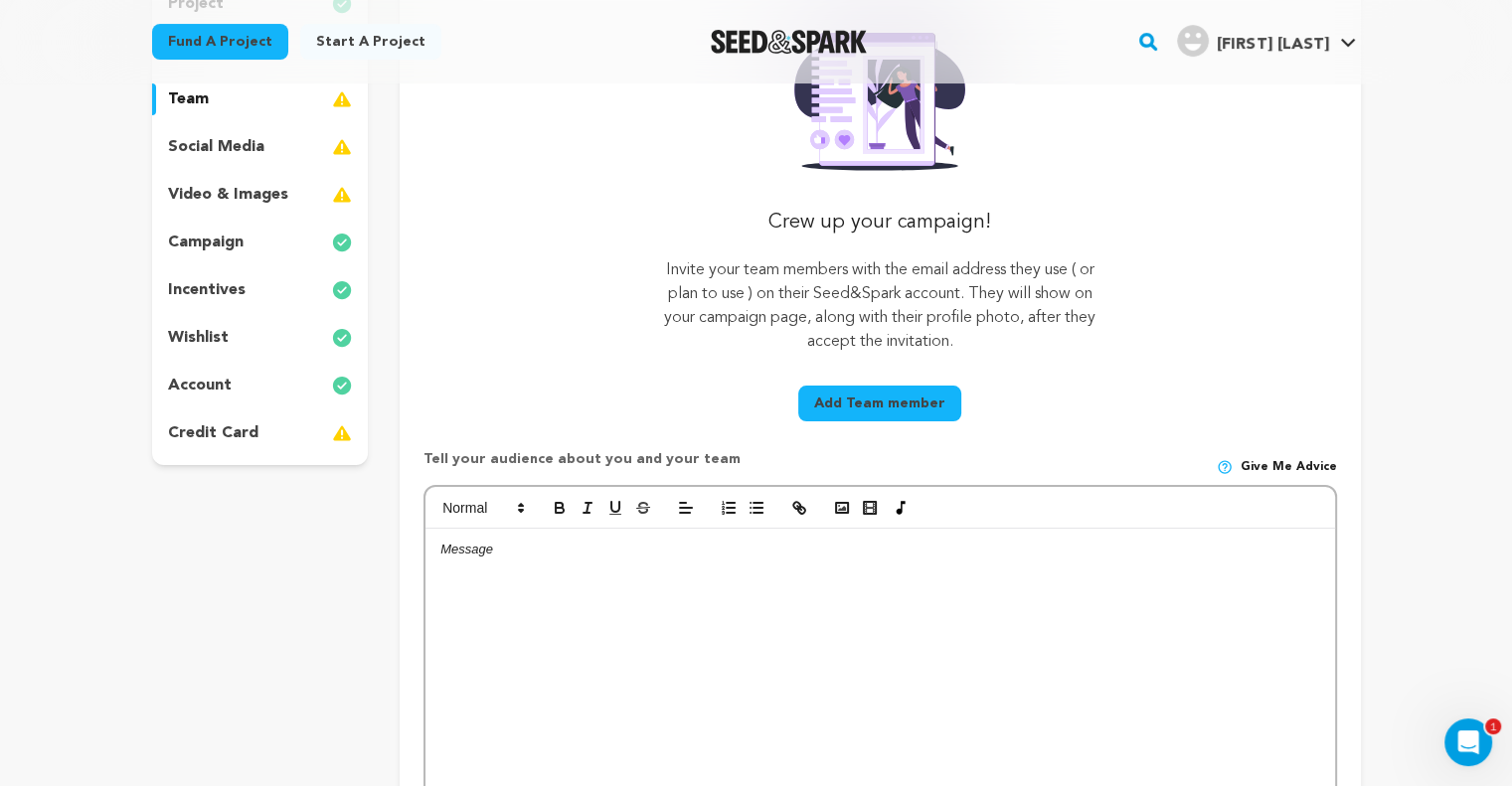 scroll, scrollTop: 397, scrollLeft: 0, axis: vertical 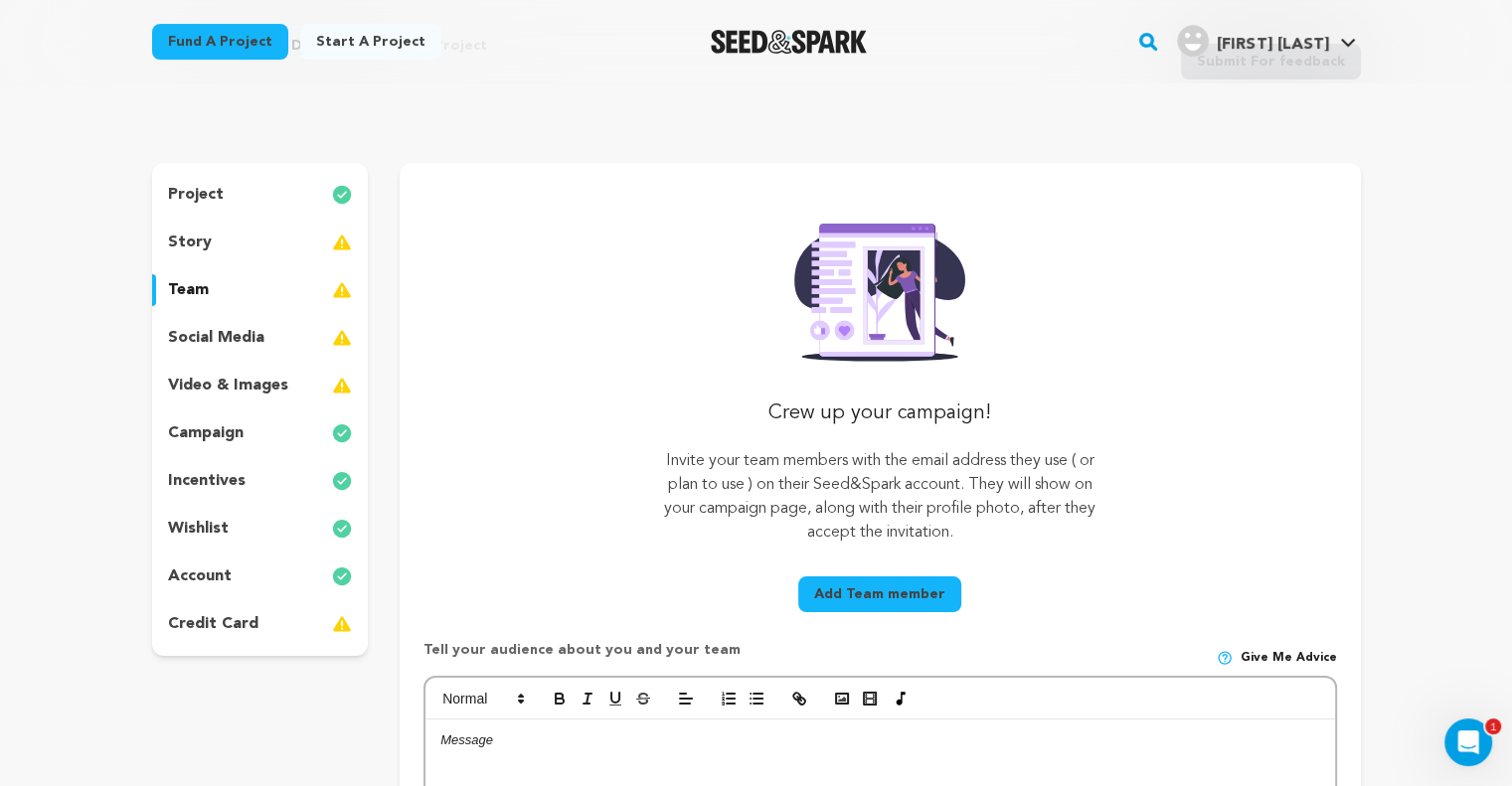 click on "story" at bounding box center [260, 242] 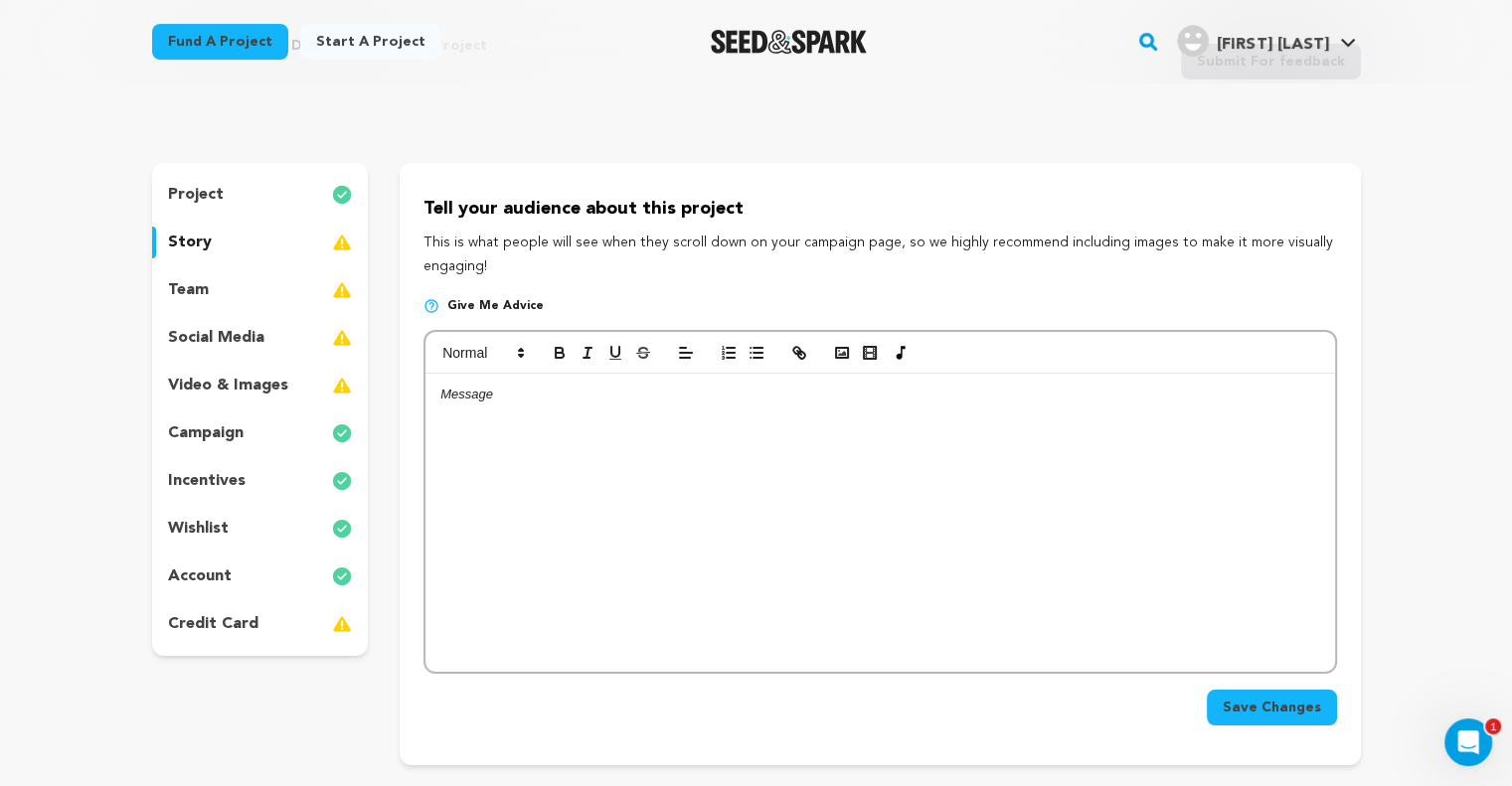 click on "Save Changes" at bounding box center (1271, 707) 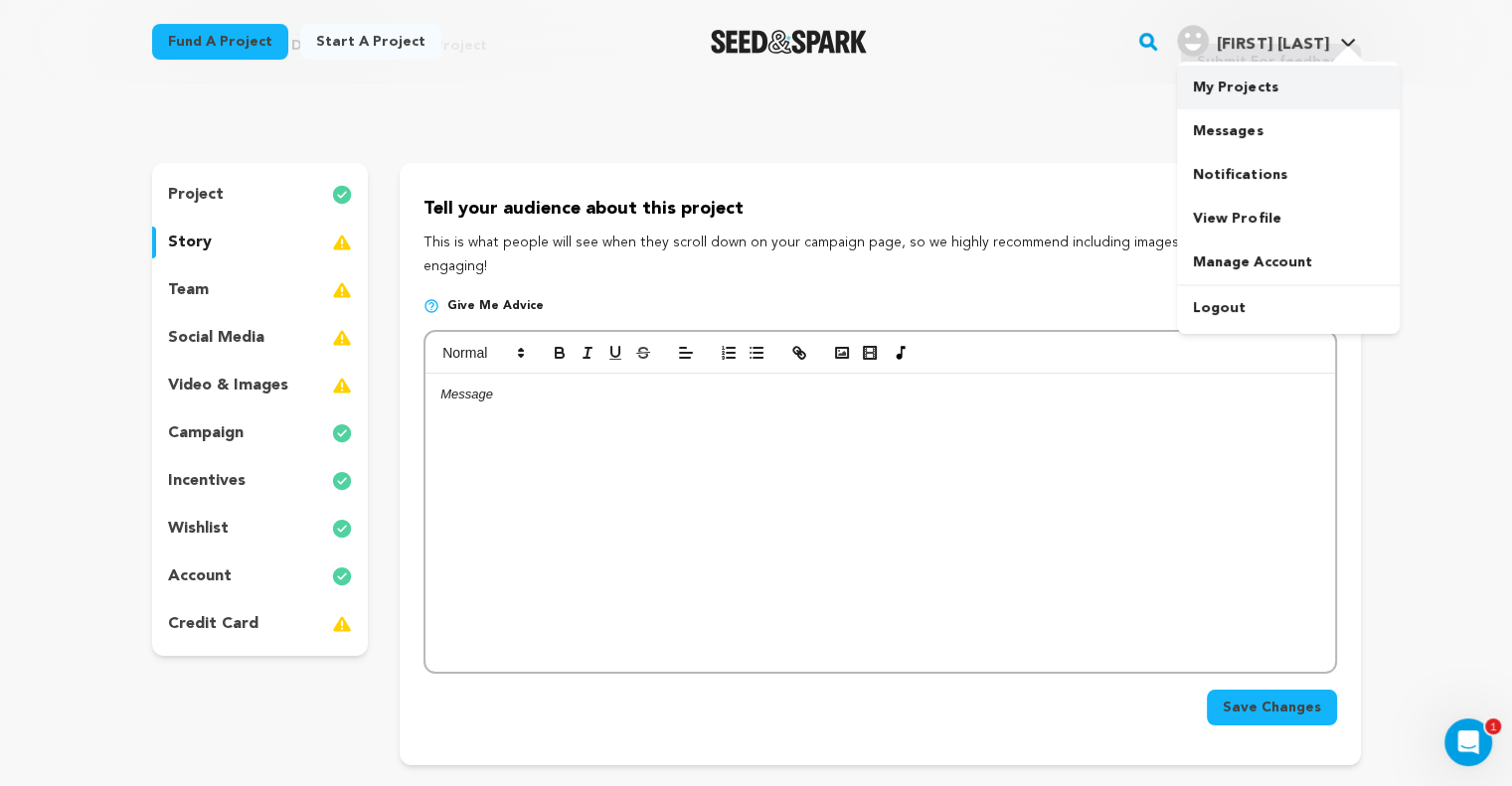 click on "My Projects" at bounding box center [1288, 87] 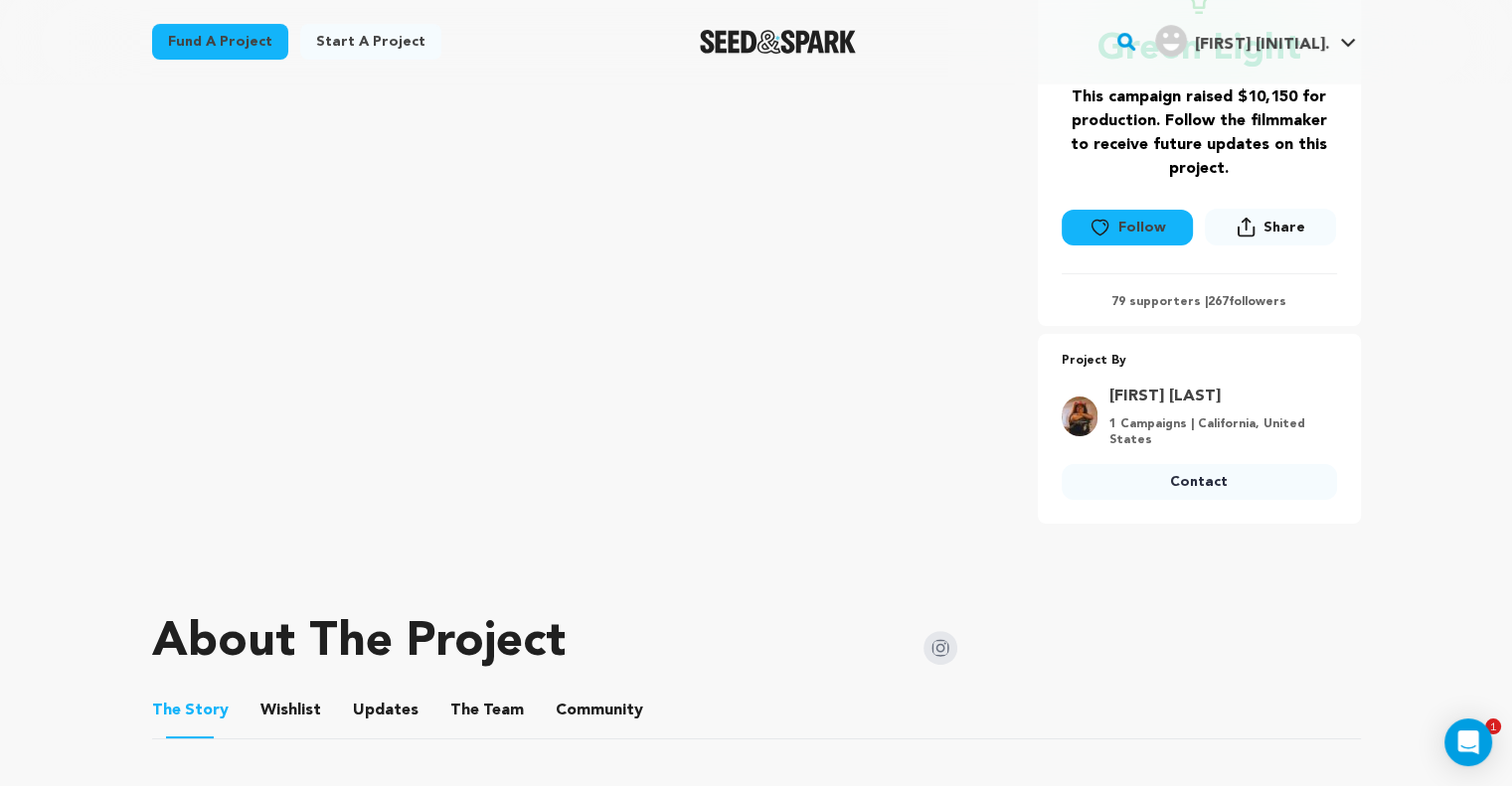 scroll, scrollTop: 795, scrollLeft: 0, axis: vertical 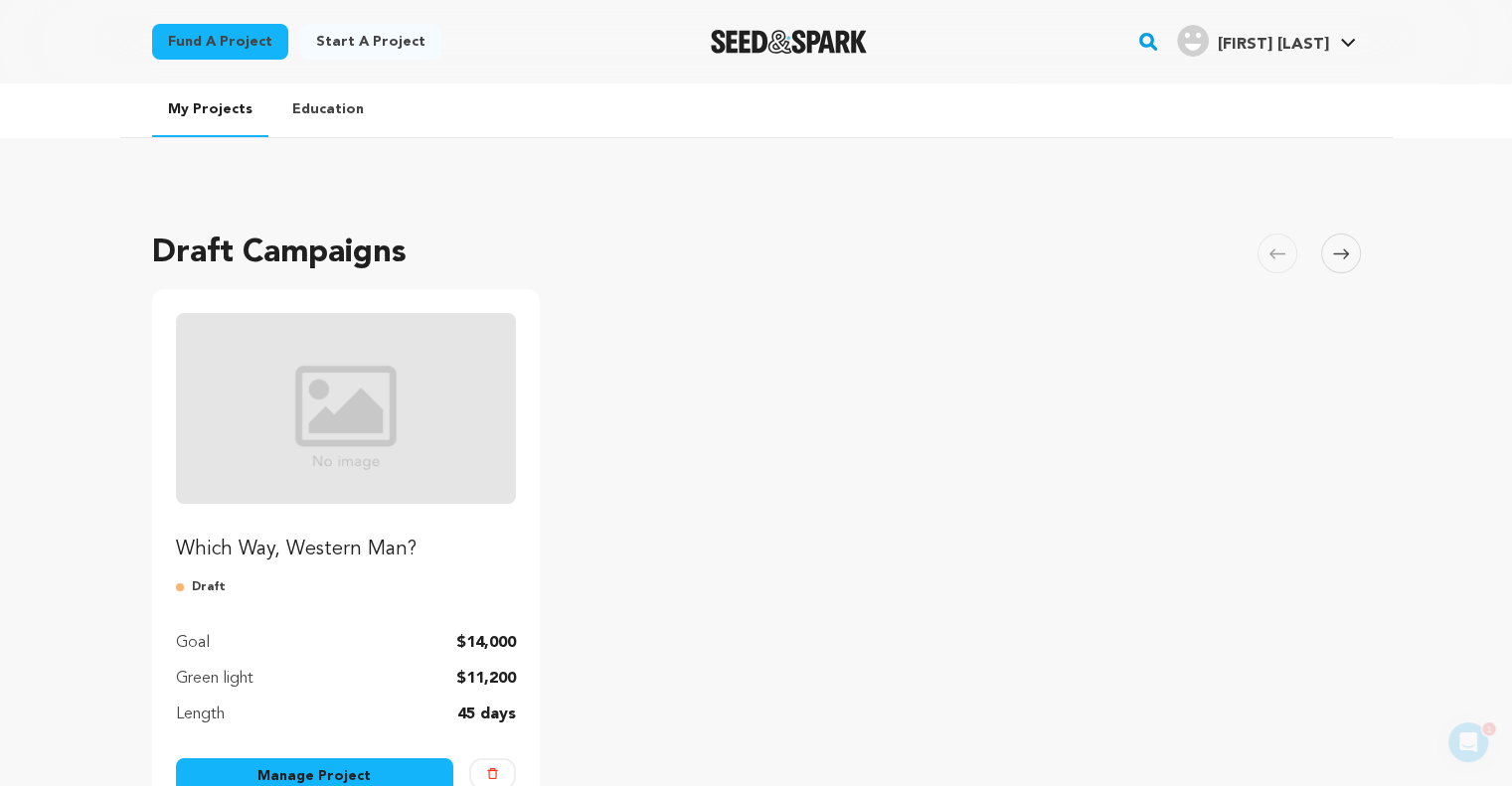 click on "Which Way, Western Man?" at bounding box center [346, 550] 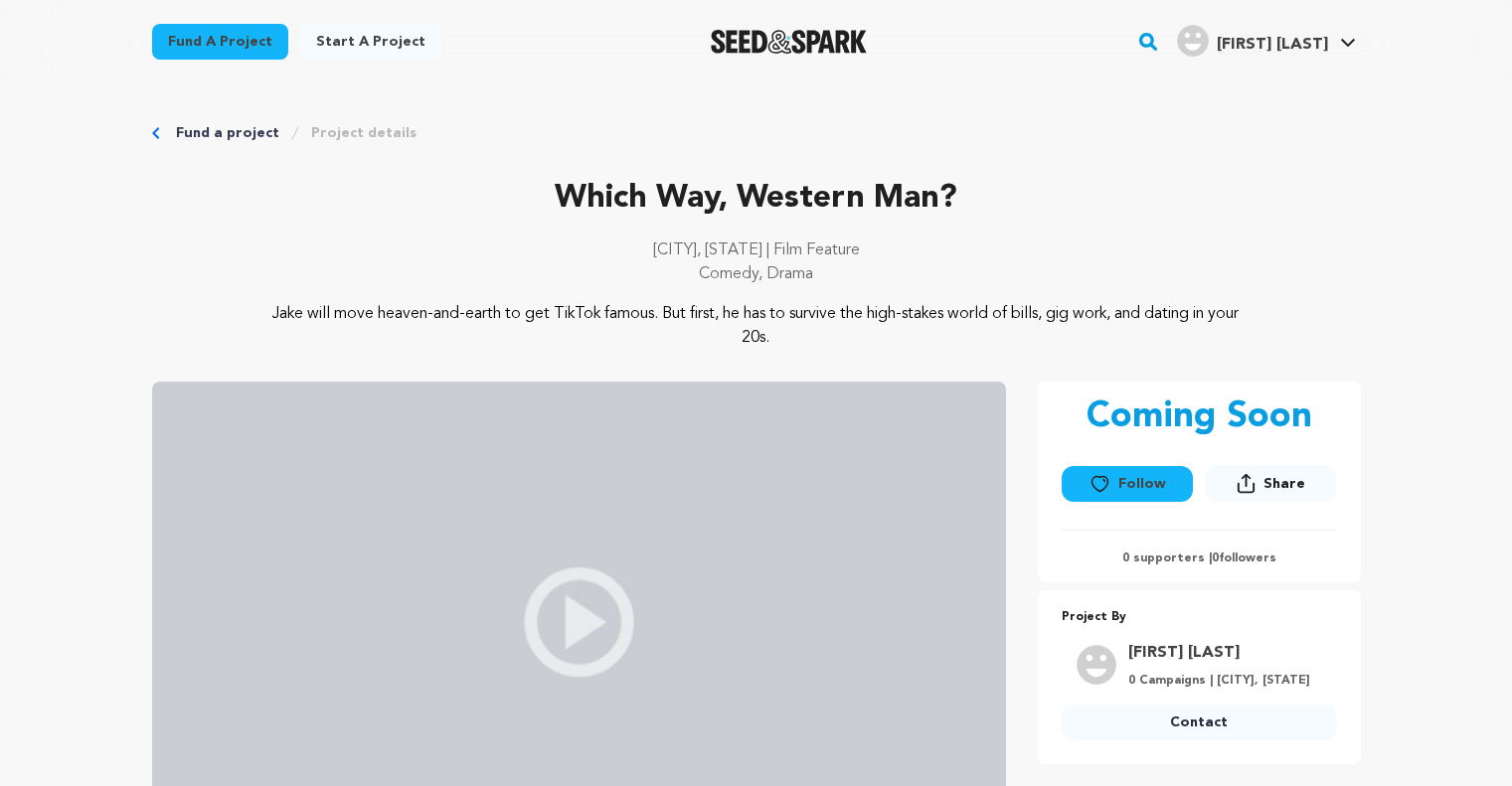 scroll, scrollTop: 0, scrollLeft: 0, axis: both 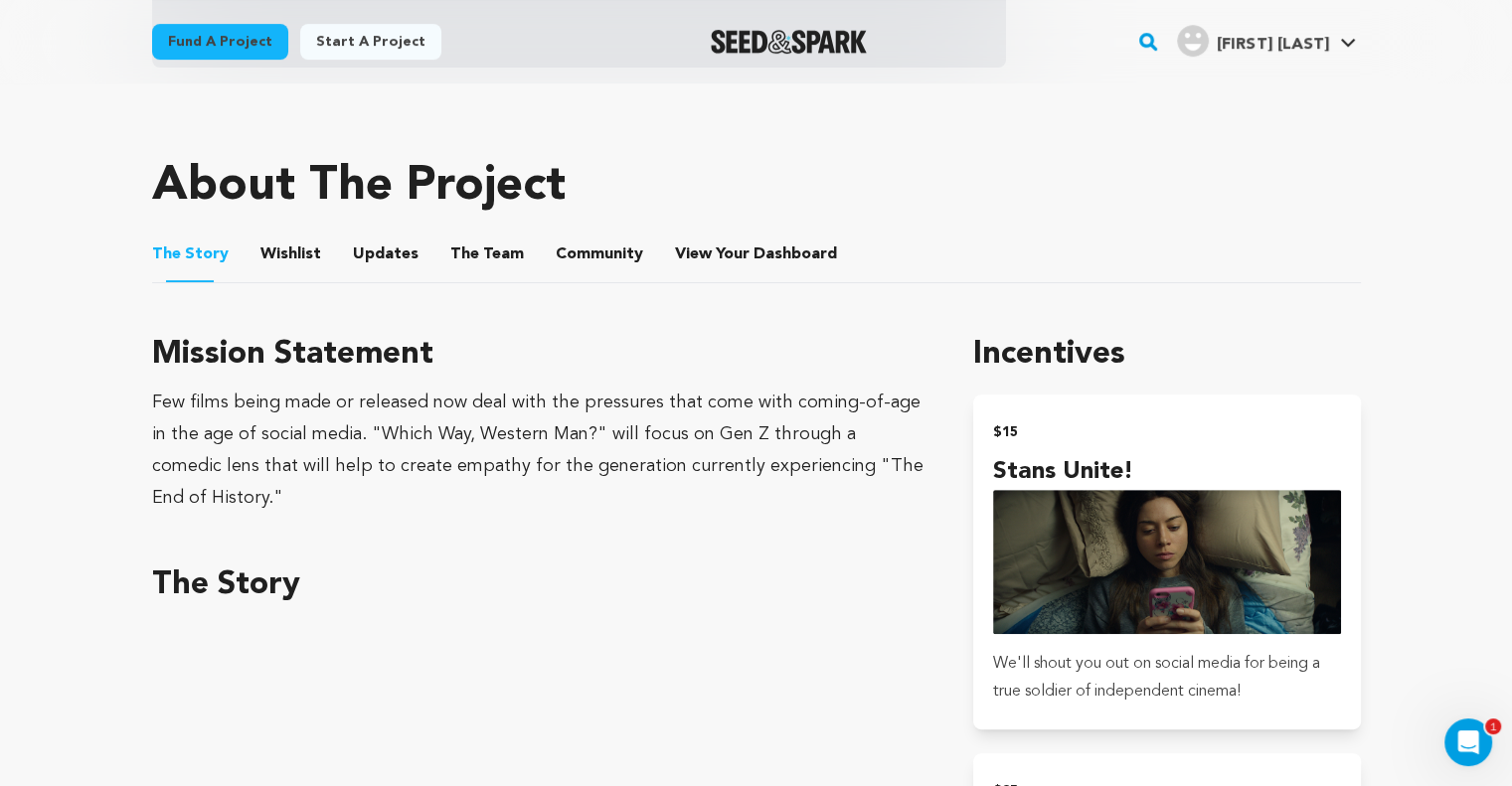 click on "Wishlist" at bounding box center (290, 258) 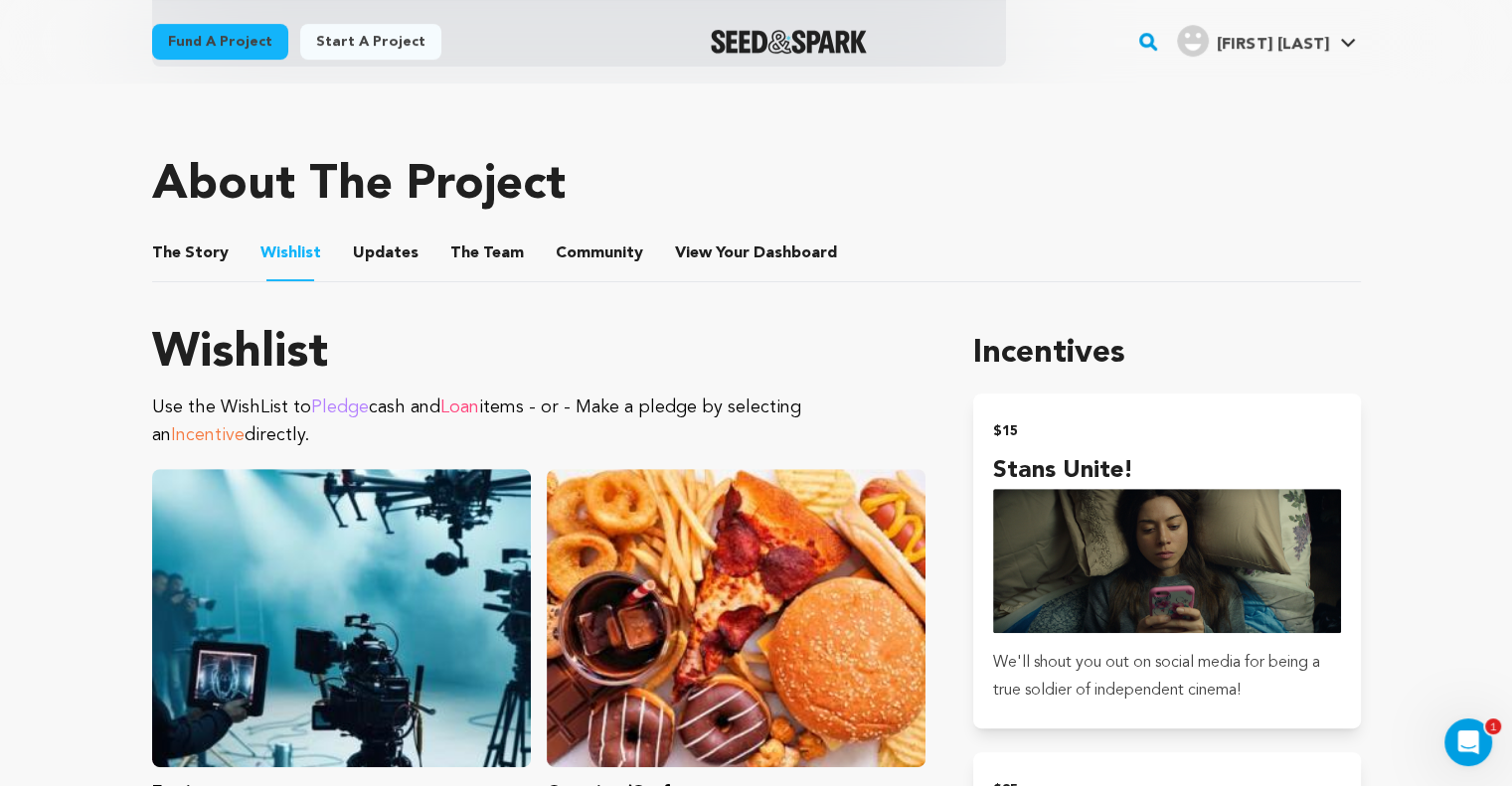 scroll, scrollTop: 795, scrollLeft: 0, axis: vertical 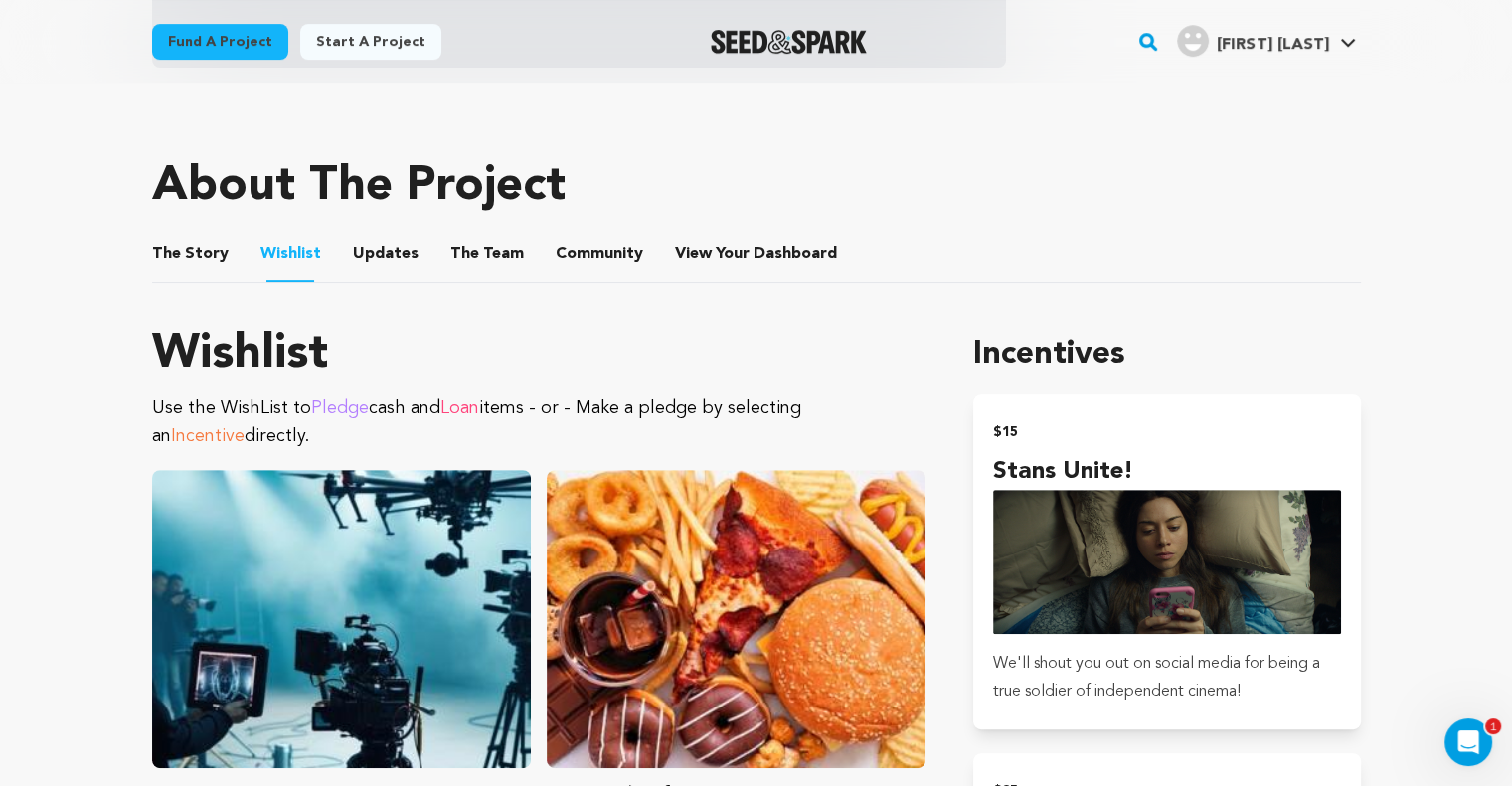 click on "Updates" at bounding box center [386, 258] 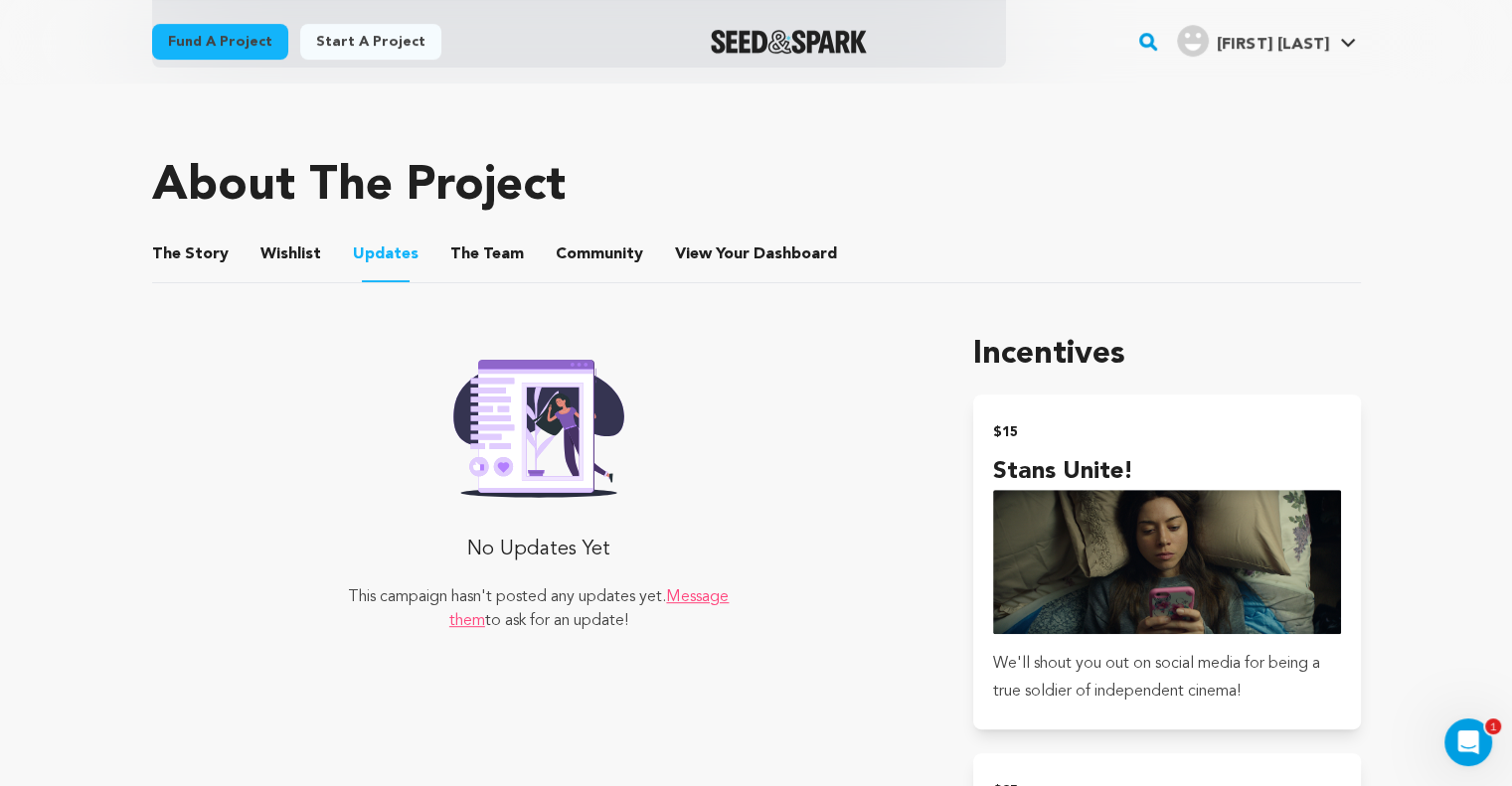 click on "The Team" at bounding box center (487, 258) 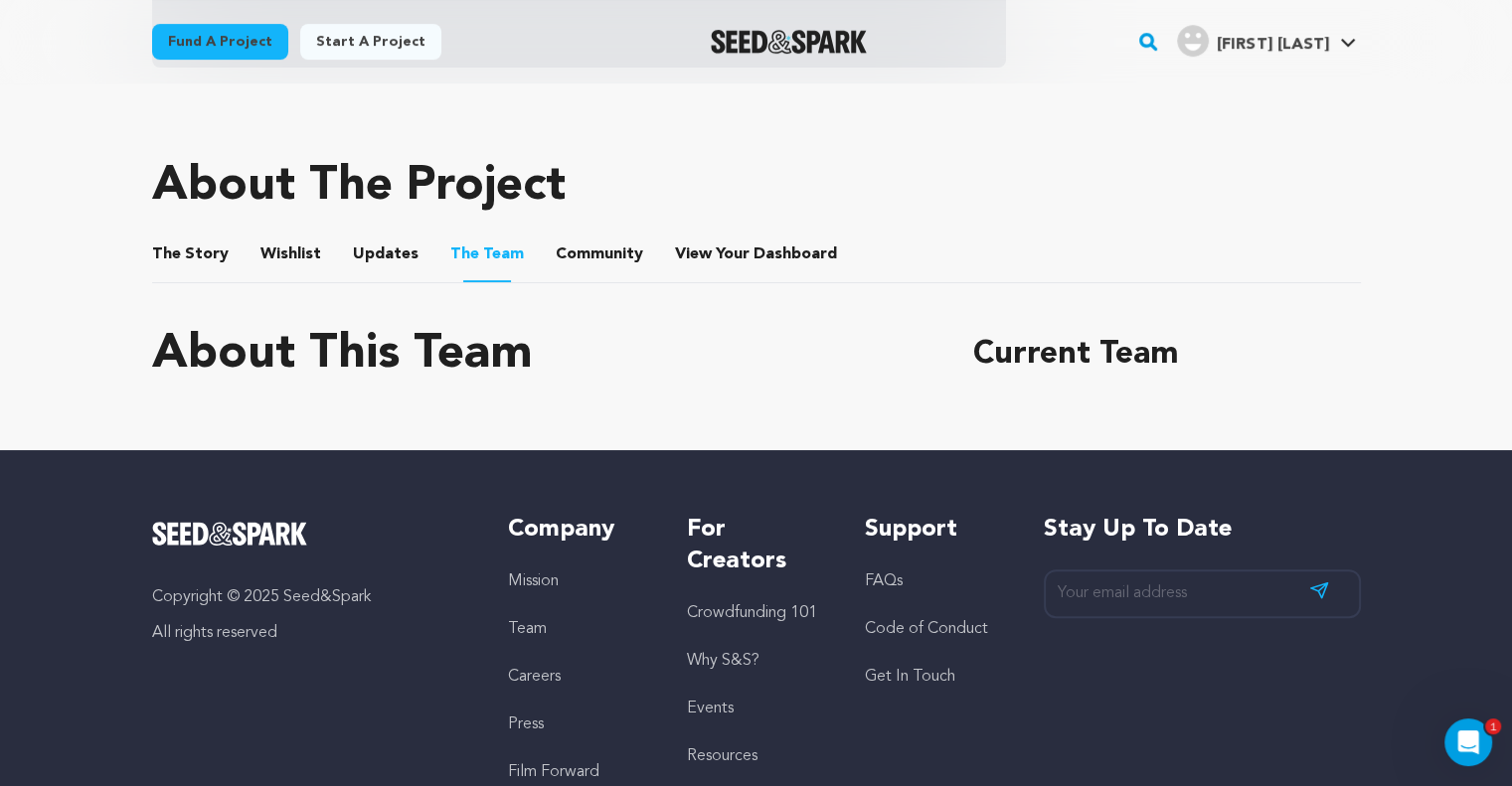 click on "Community" at bounding box center (599, 258) 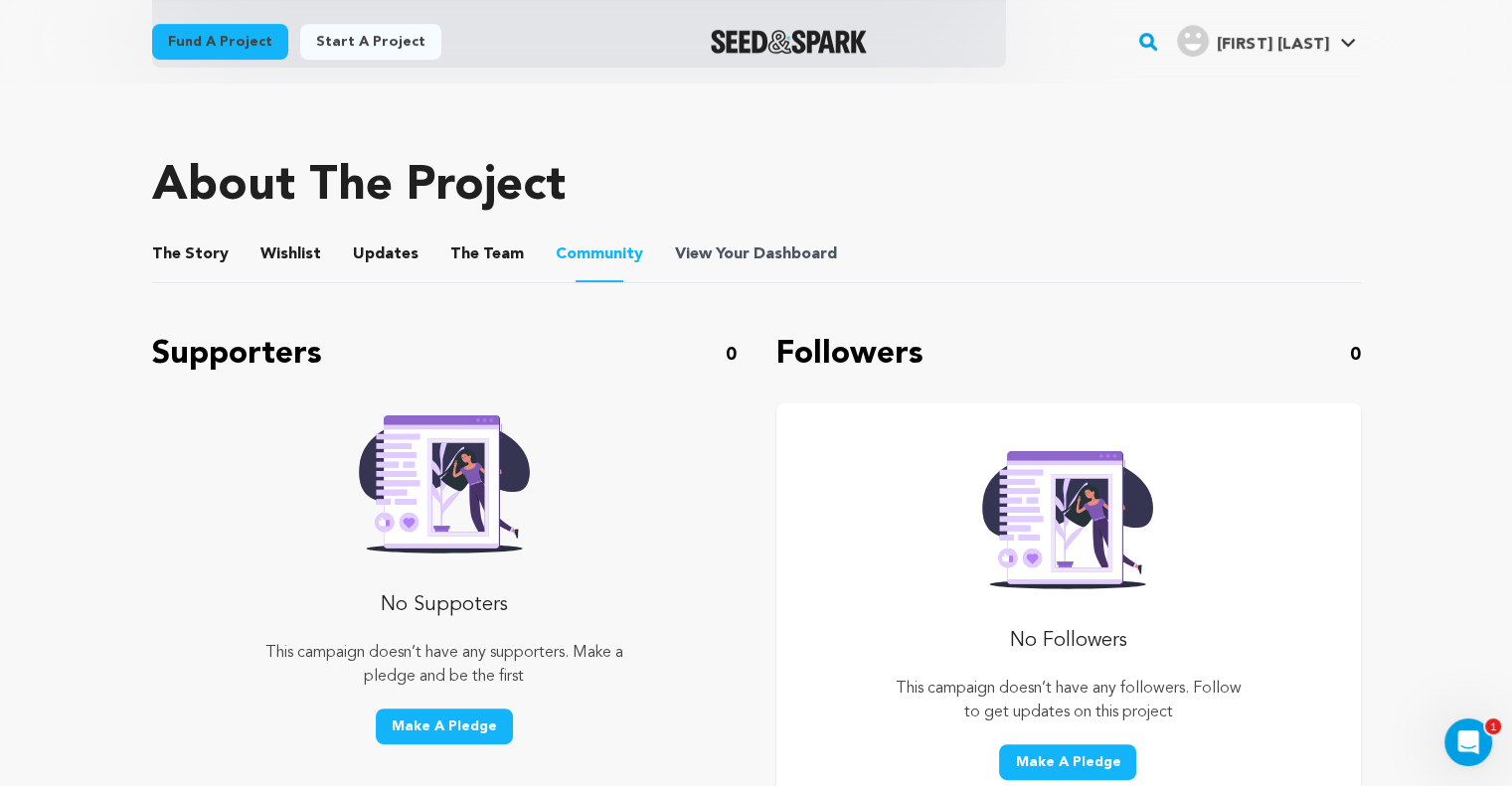 click on "View   Your   Dashboard" at bounding box center (757, 254) 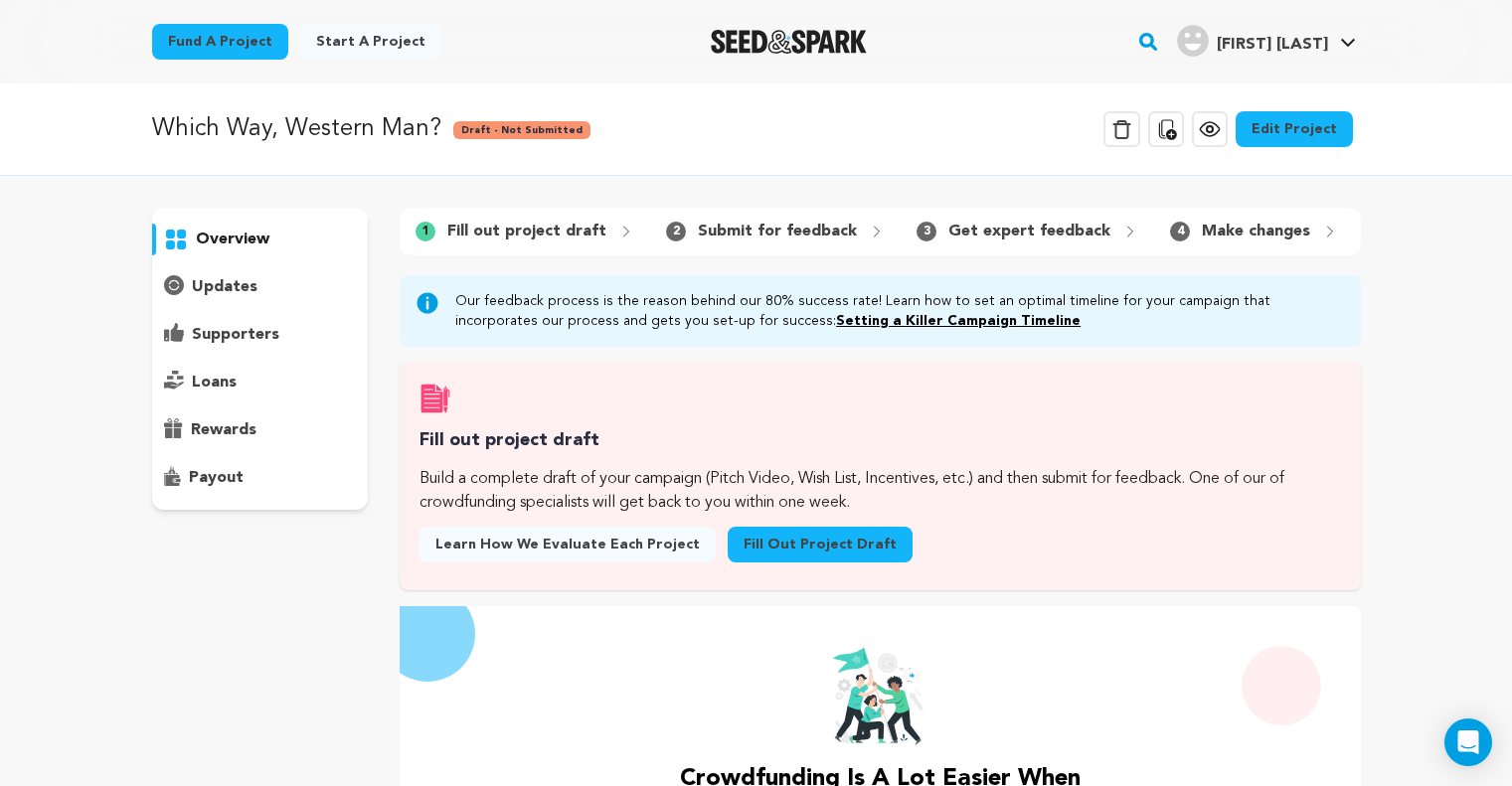 scroll, scrollTop: 0, scrollLeft: 0, axis: both 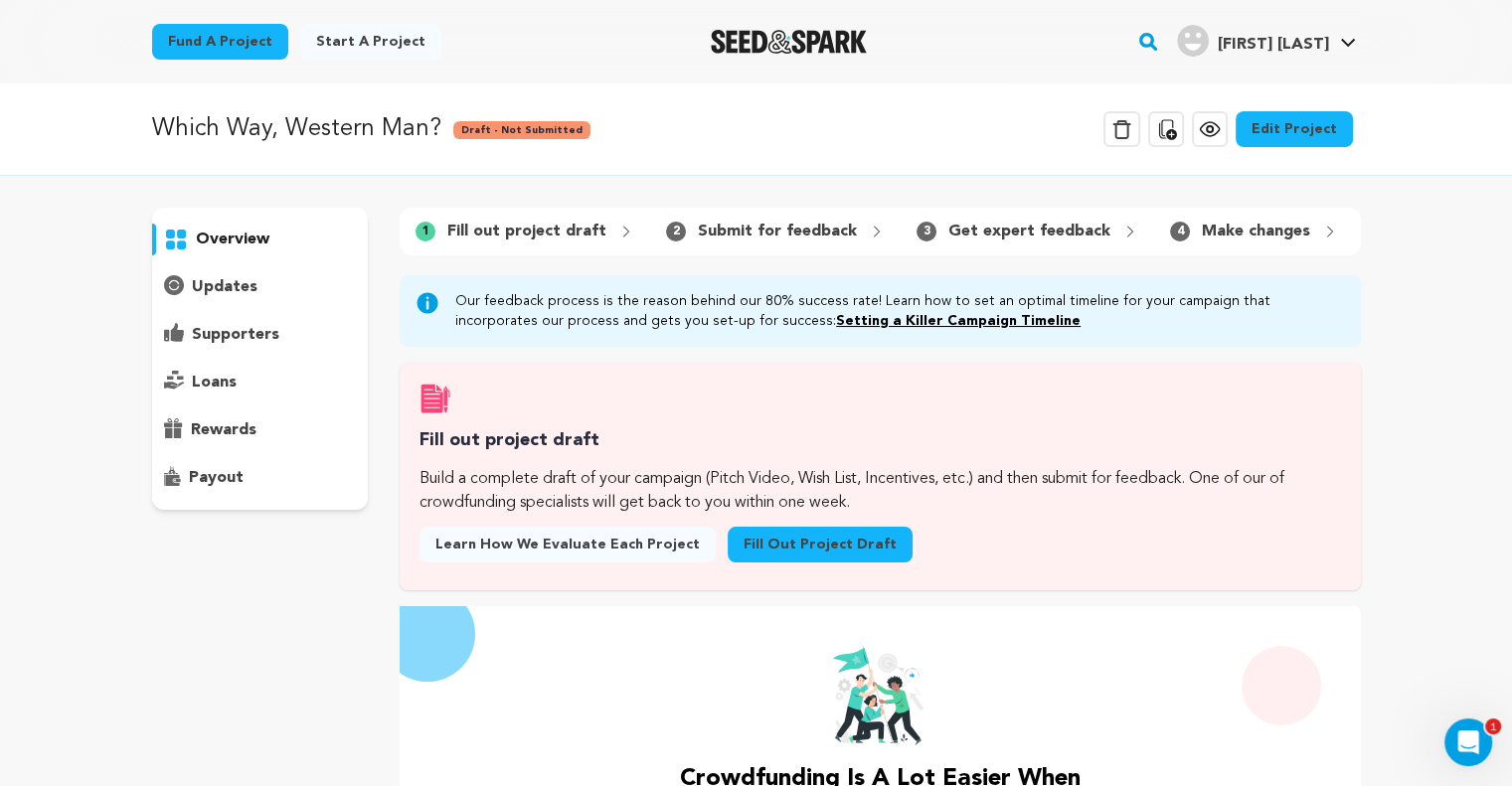 click on "Fill out project draft" at bounding box center [820, 545] 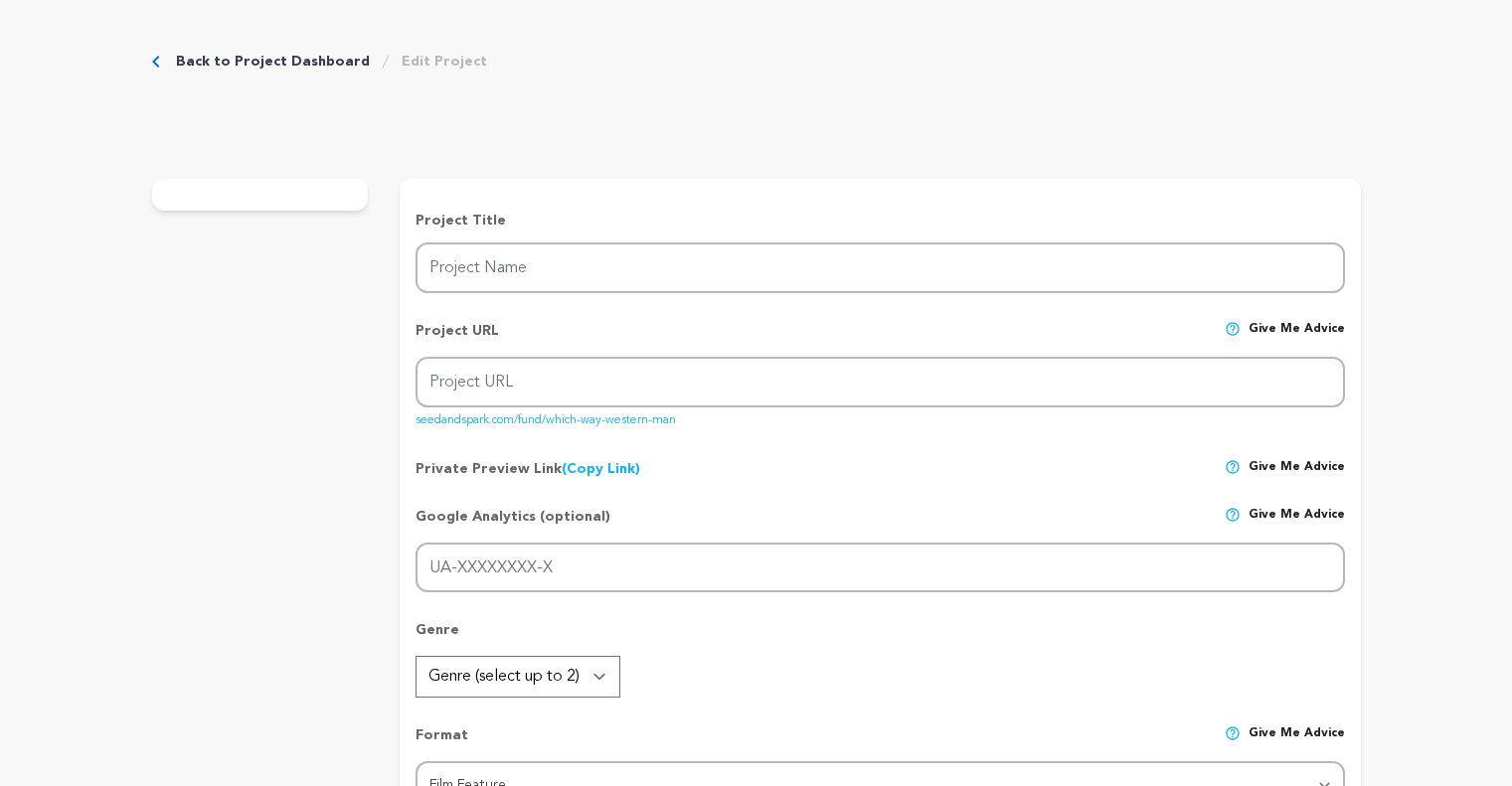 scroll, scrollTop: 0, scrollLeft: 0, axis: both 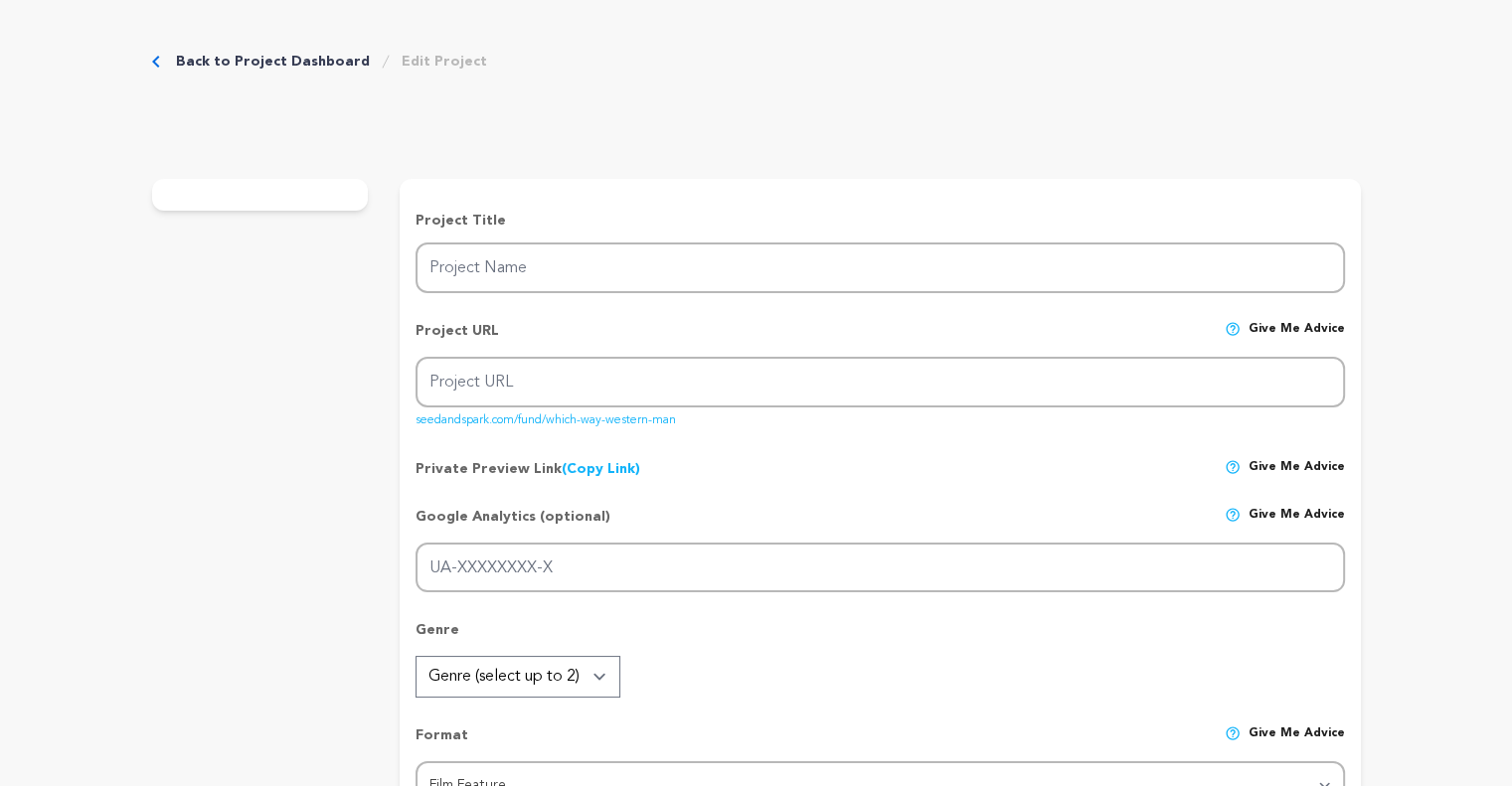 type on "Which Way, Western Man?" 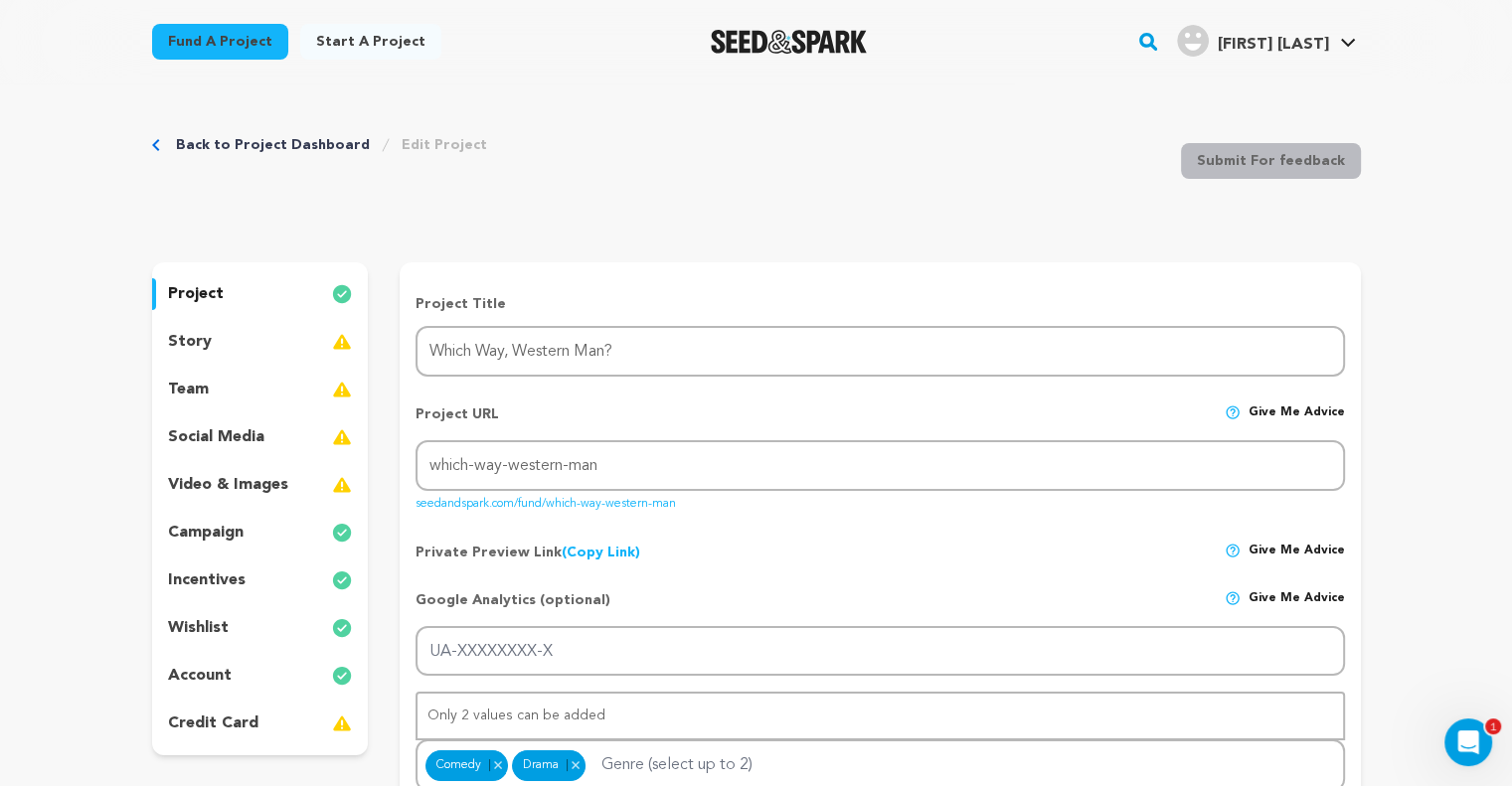 scroll, scrollTop: 0, scrollLeft: 0, axis: both 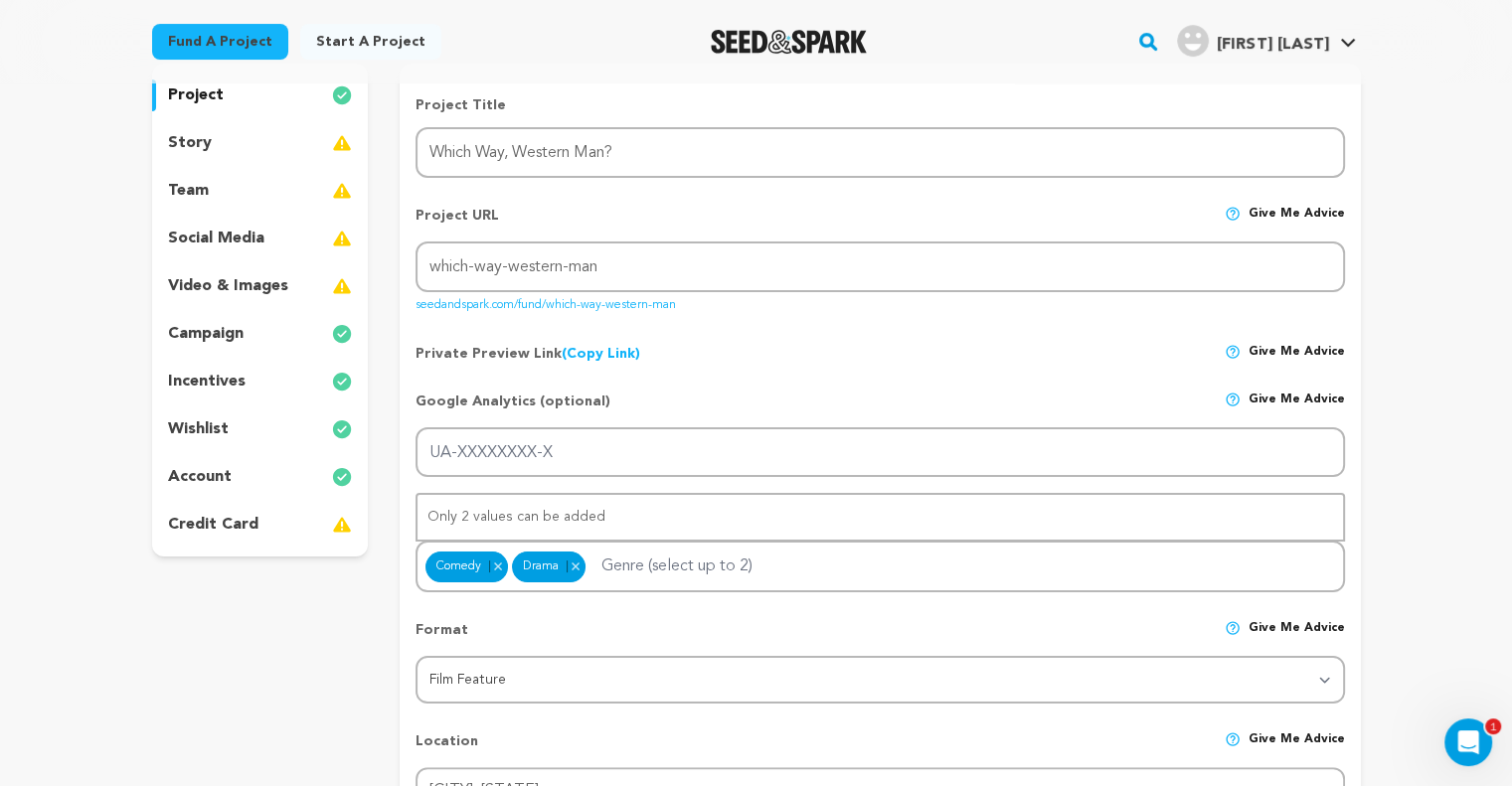click on "wishlist" at bounding box center [198, 429] 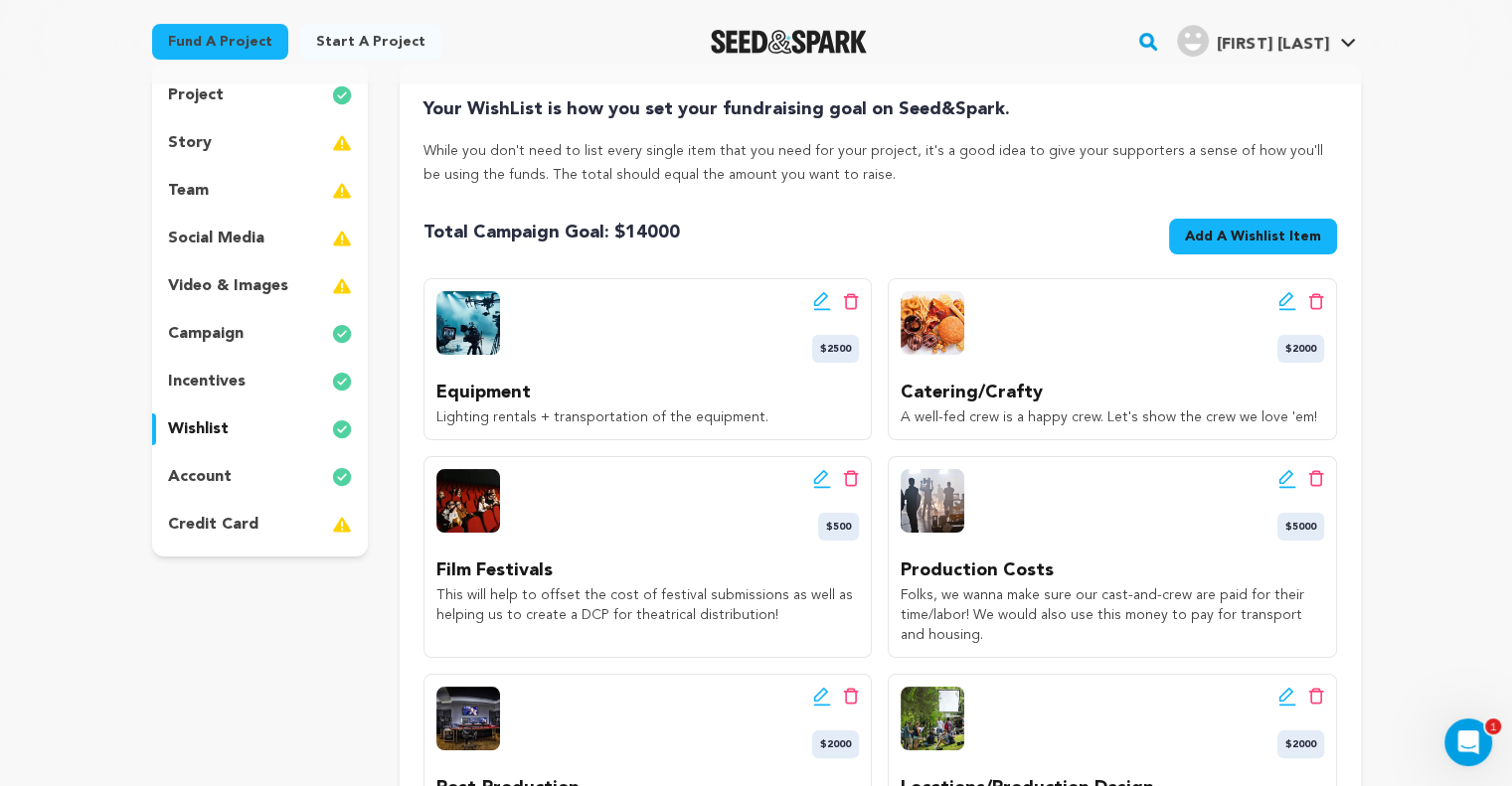 click on "Add A Wishlist Item" at bounding box center [1253, 236] 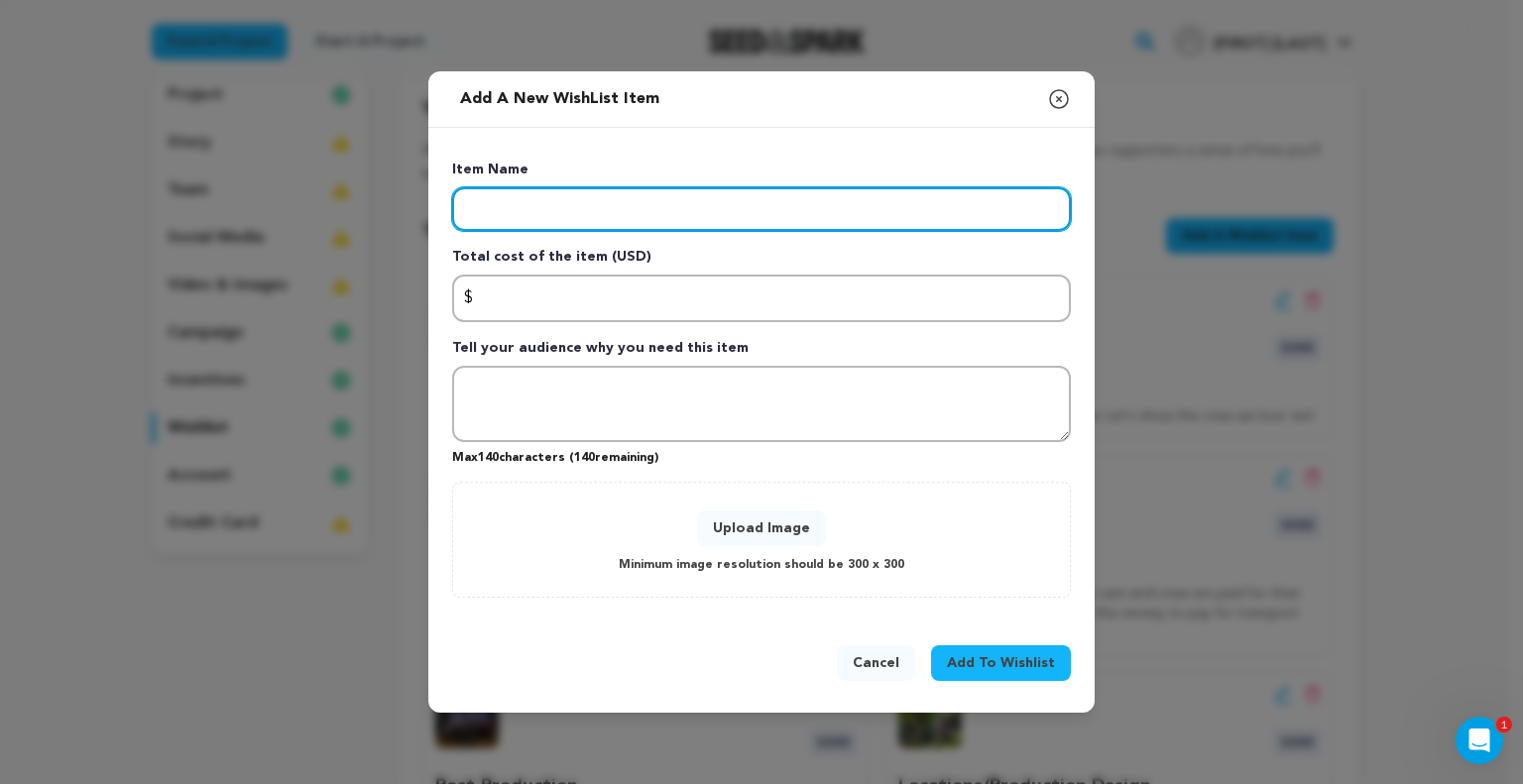 click at bounding box center (762, 209) 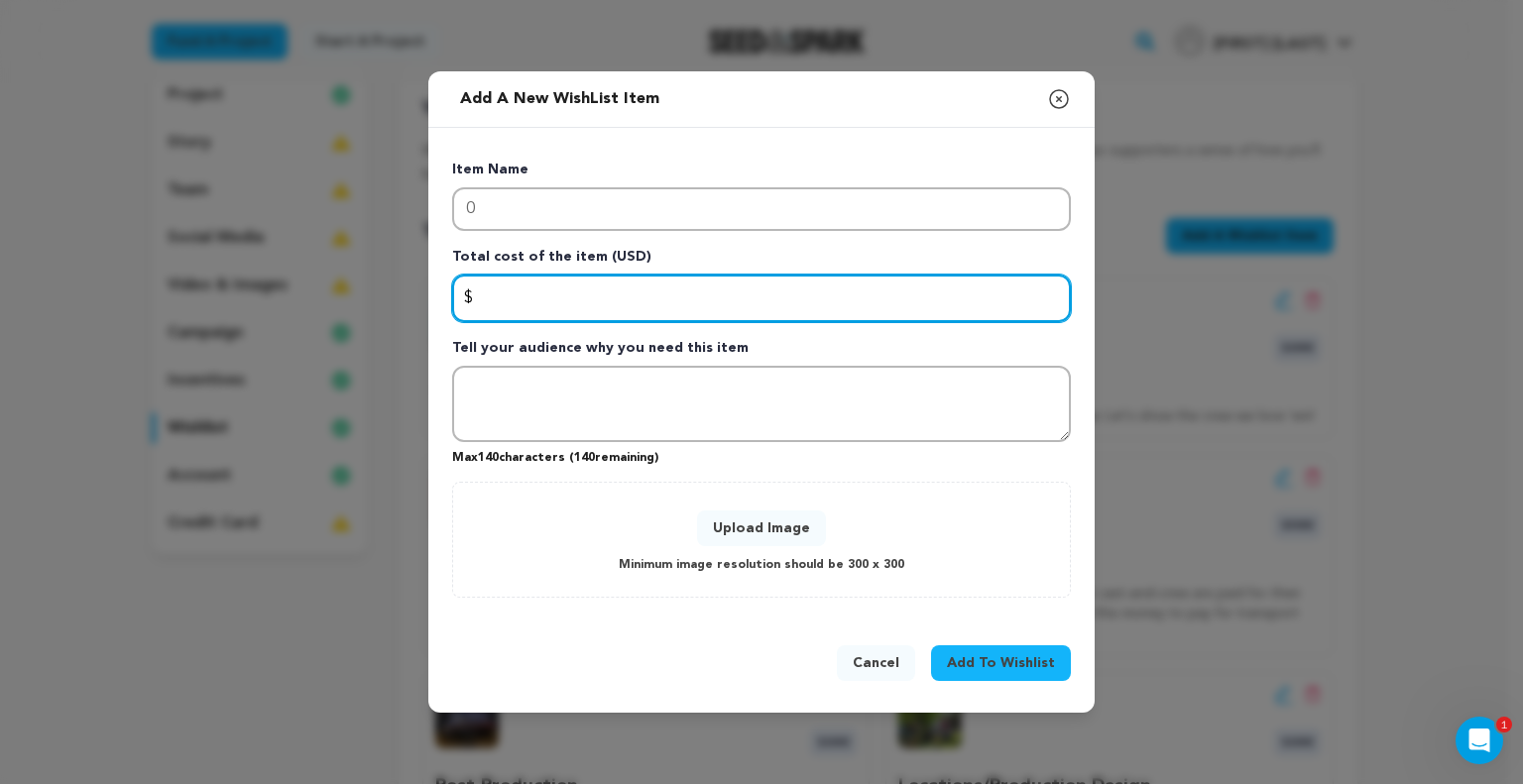 click at bounding box center [762, 298] 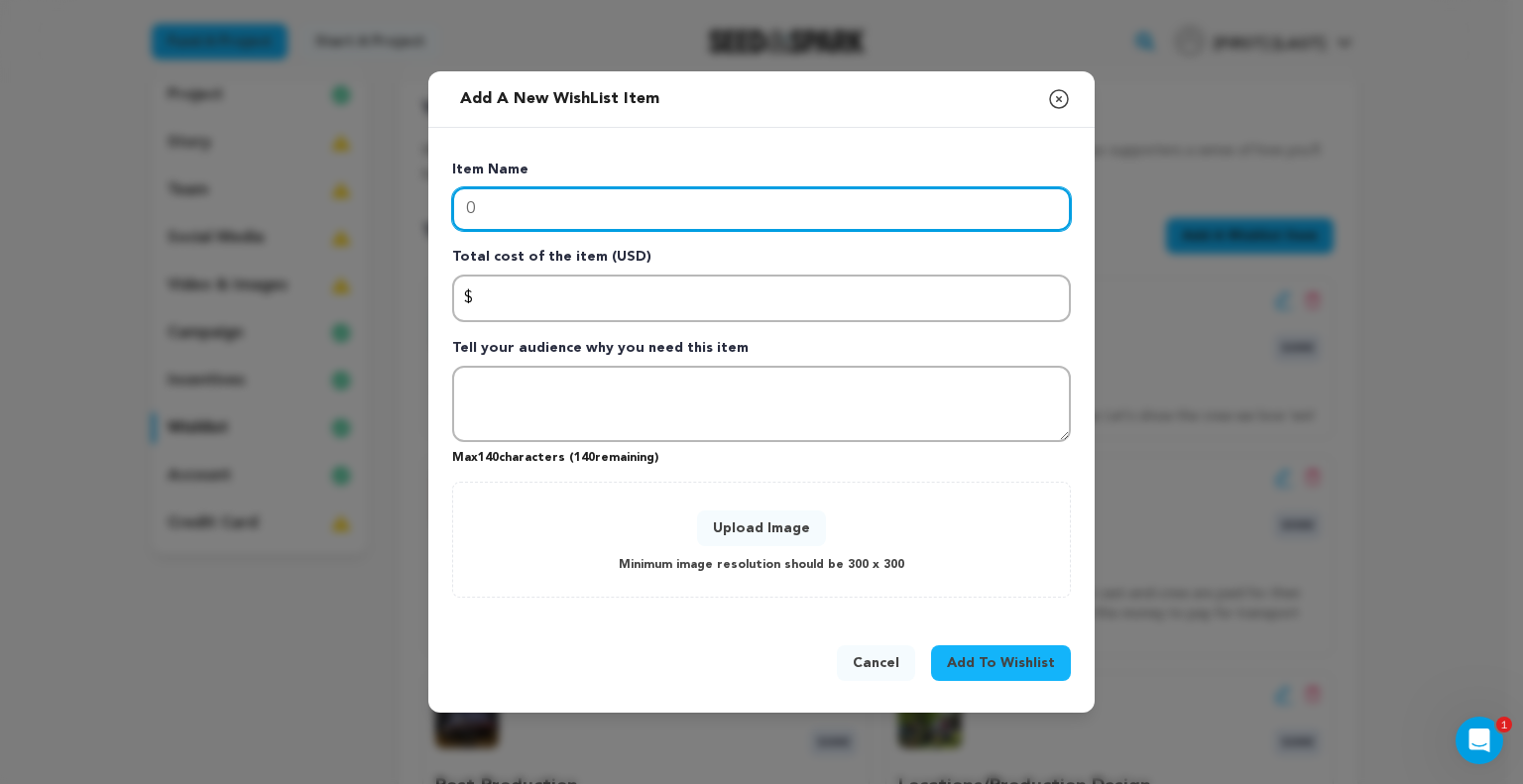 drag, startPoint x: 498, startPoint y: 210, endPoint x: 440, endPoint y: 202, distance: 58.549125 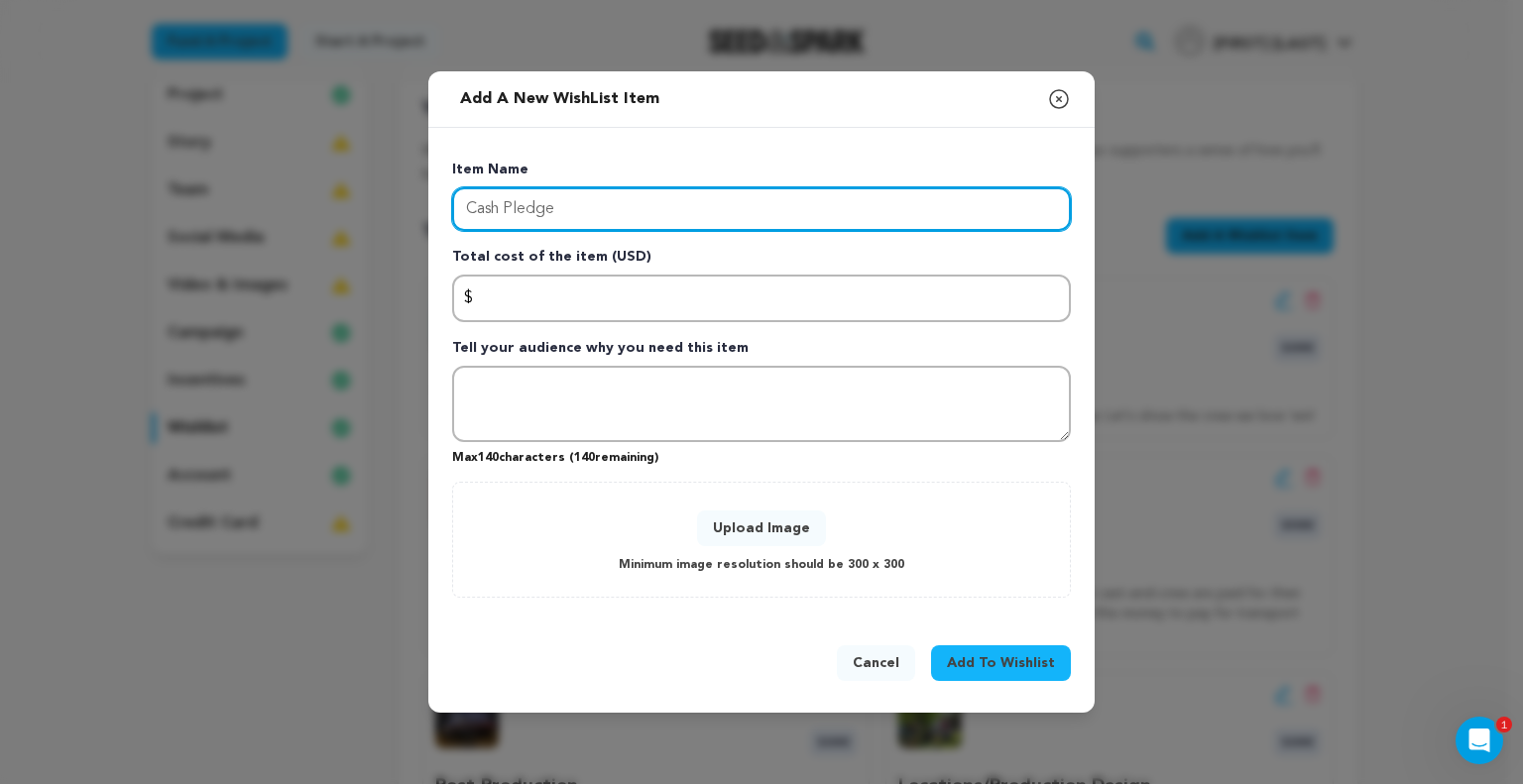 type on "Cash Pledge" 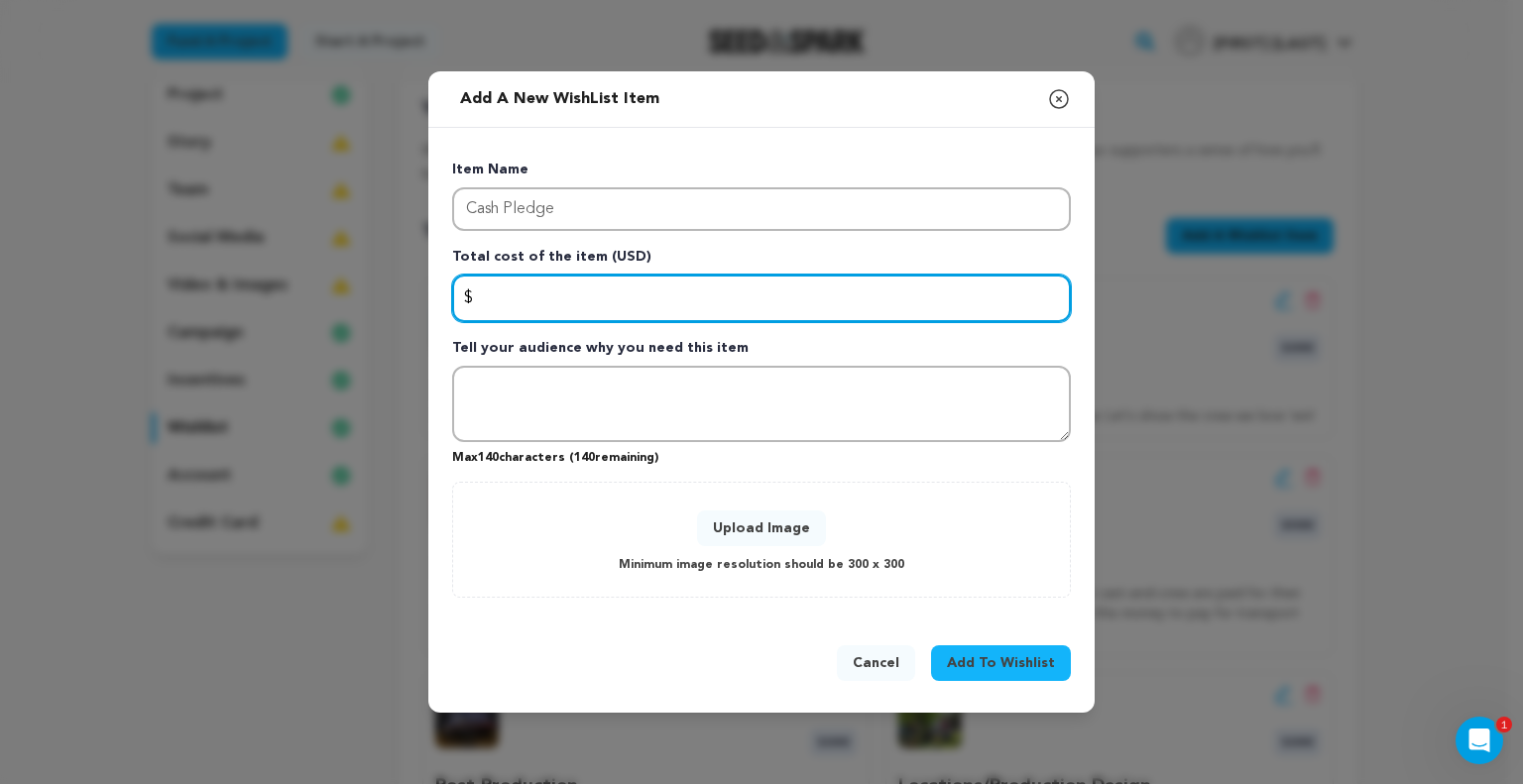 click at bounding box center [762, 298] 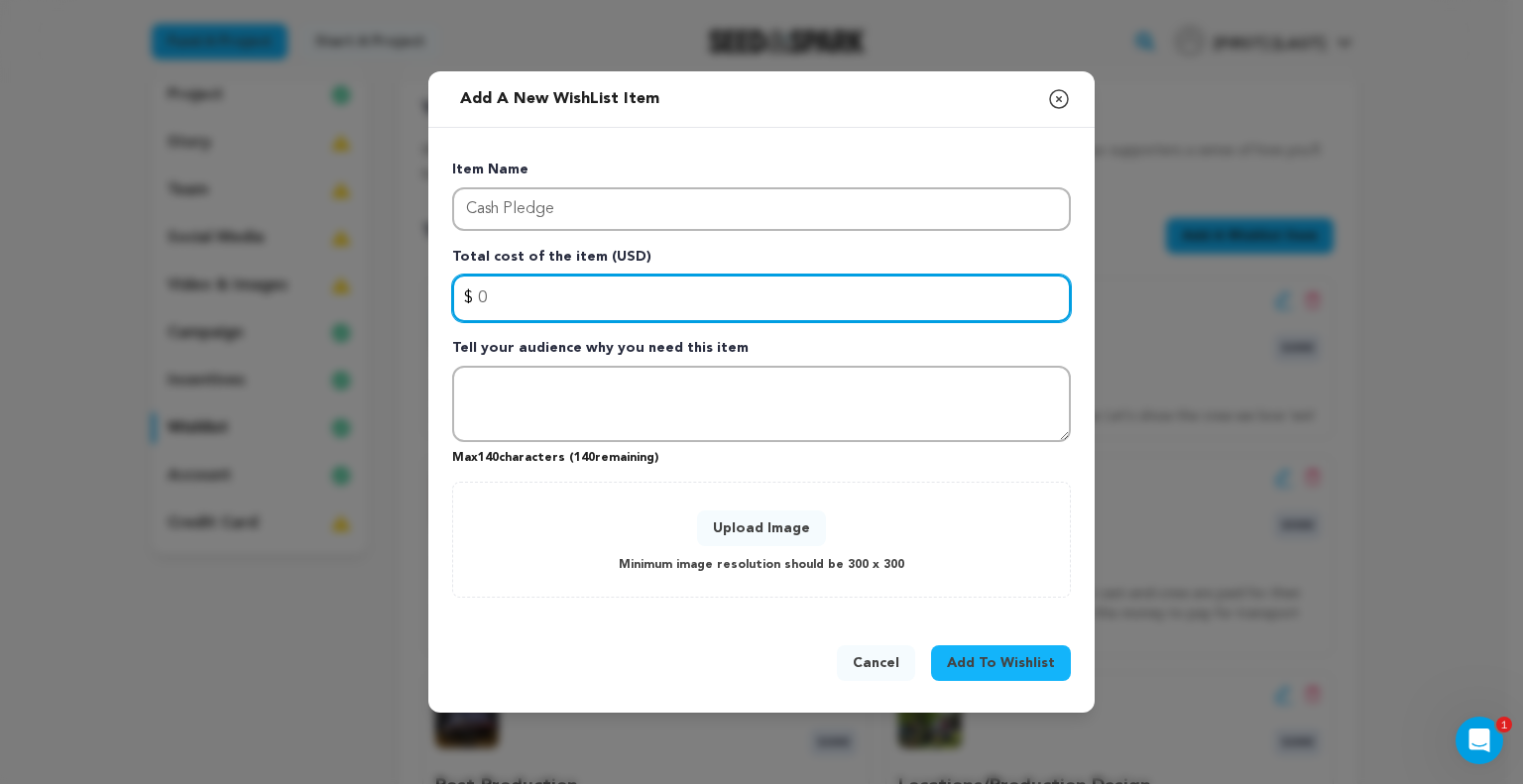 type on "0" 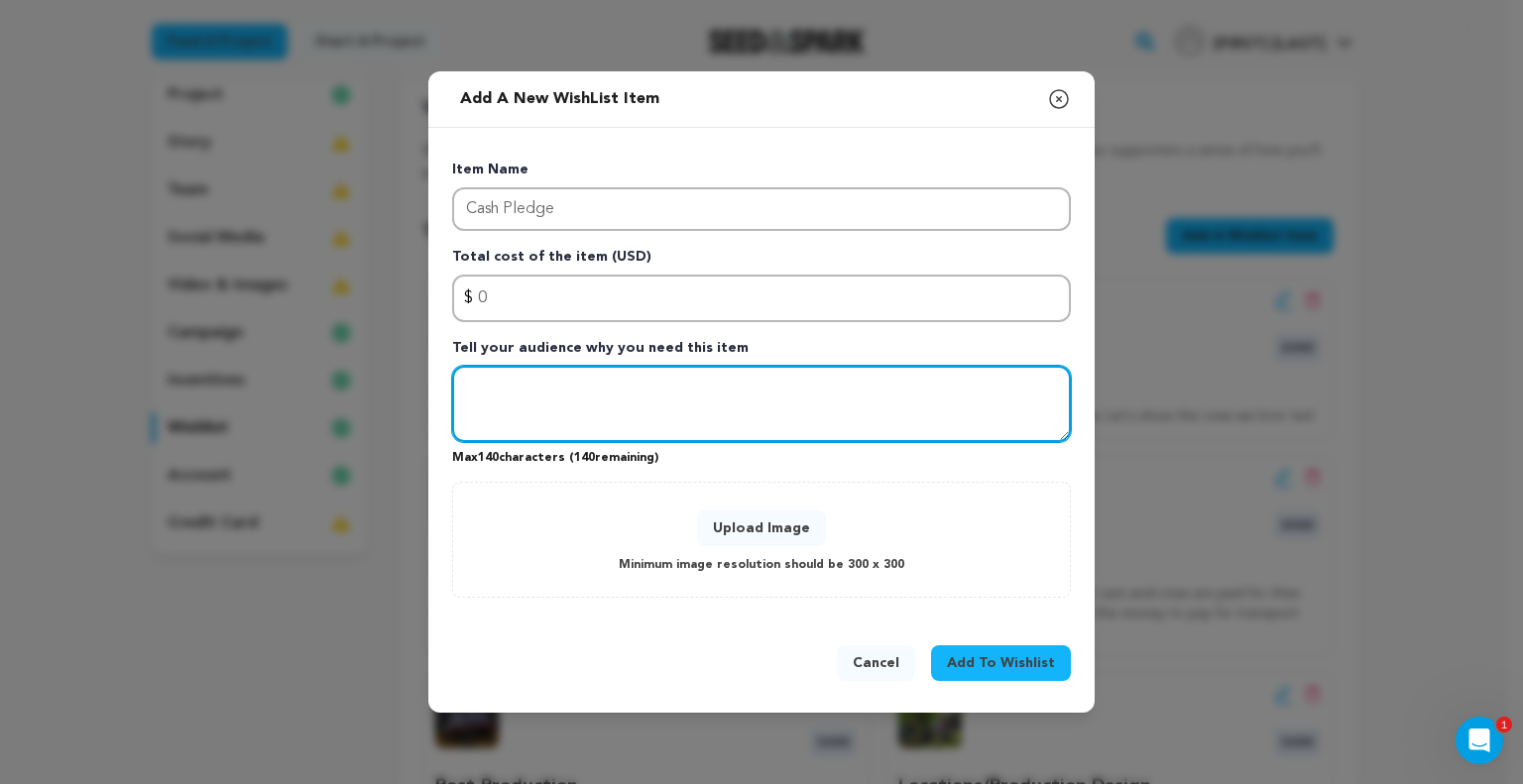 click at bounding box center (762, 404) 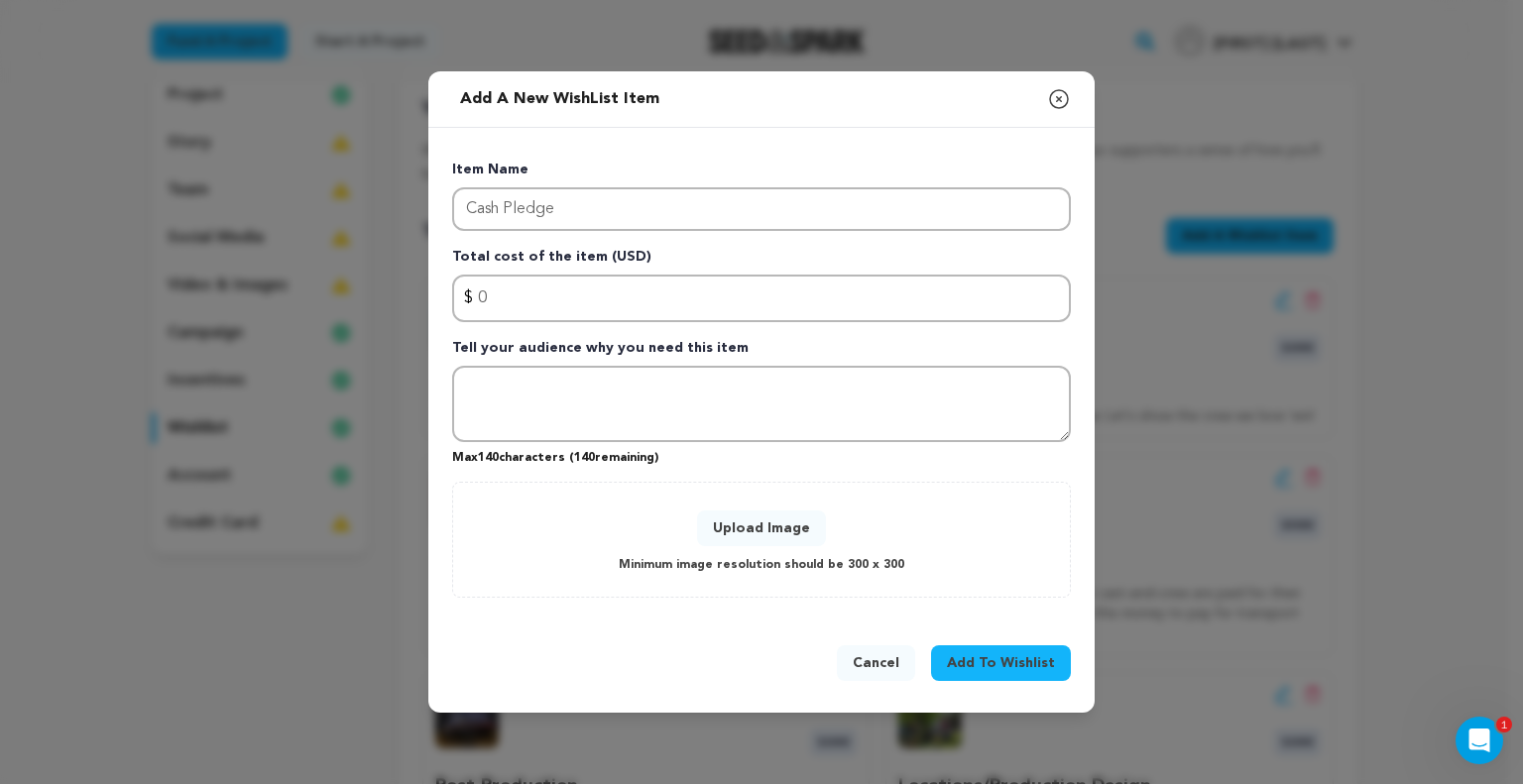 click on "Add To Wishlist" at bounding box center [1000, 663] 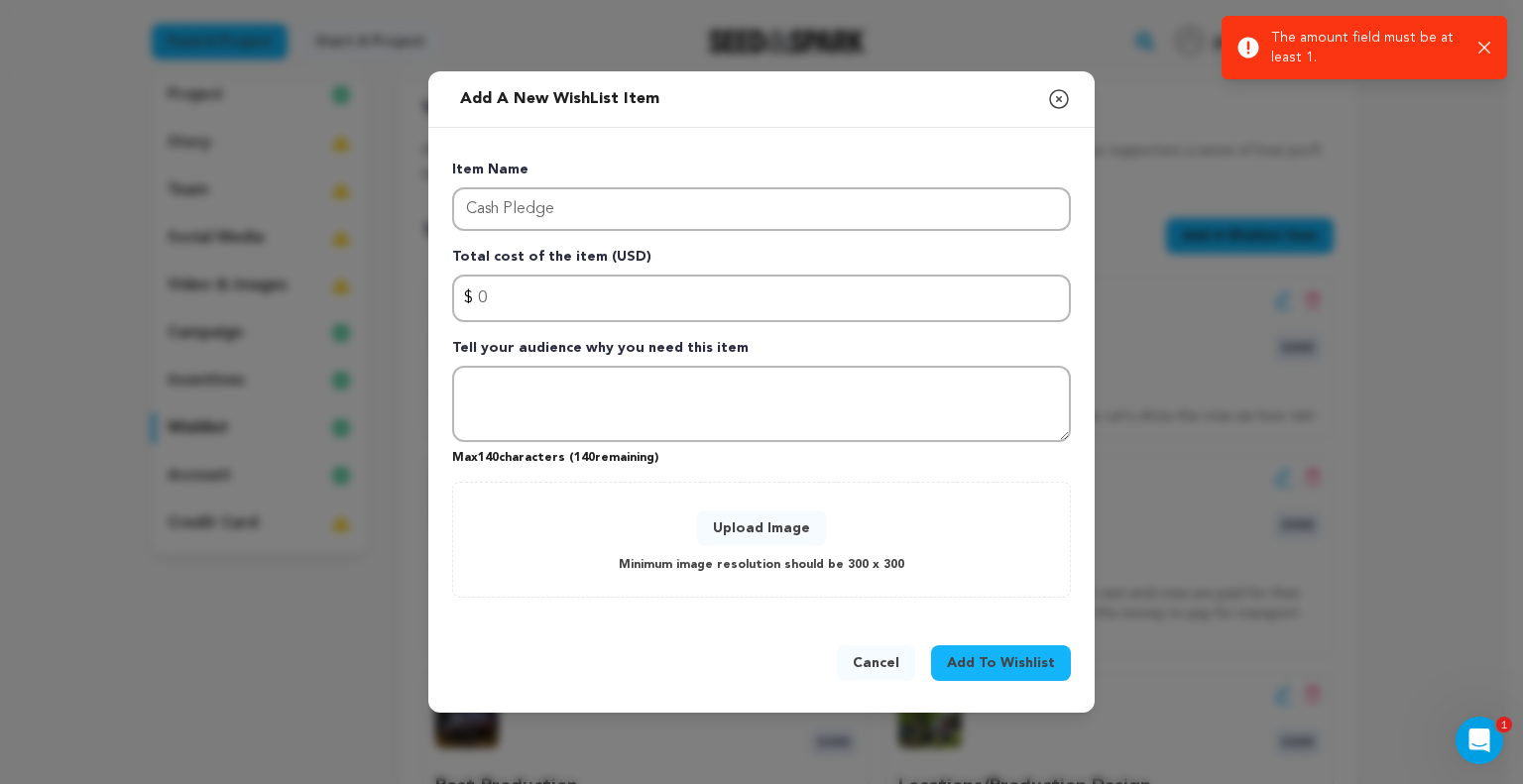 click on "Success:
Info:
Warning:
Error:
The amount field must be at least 1.
Close notification" at bounding box center (1364, 48) 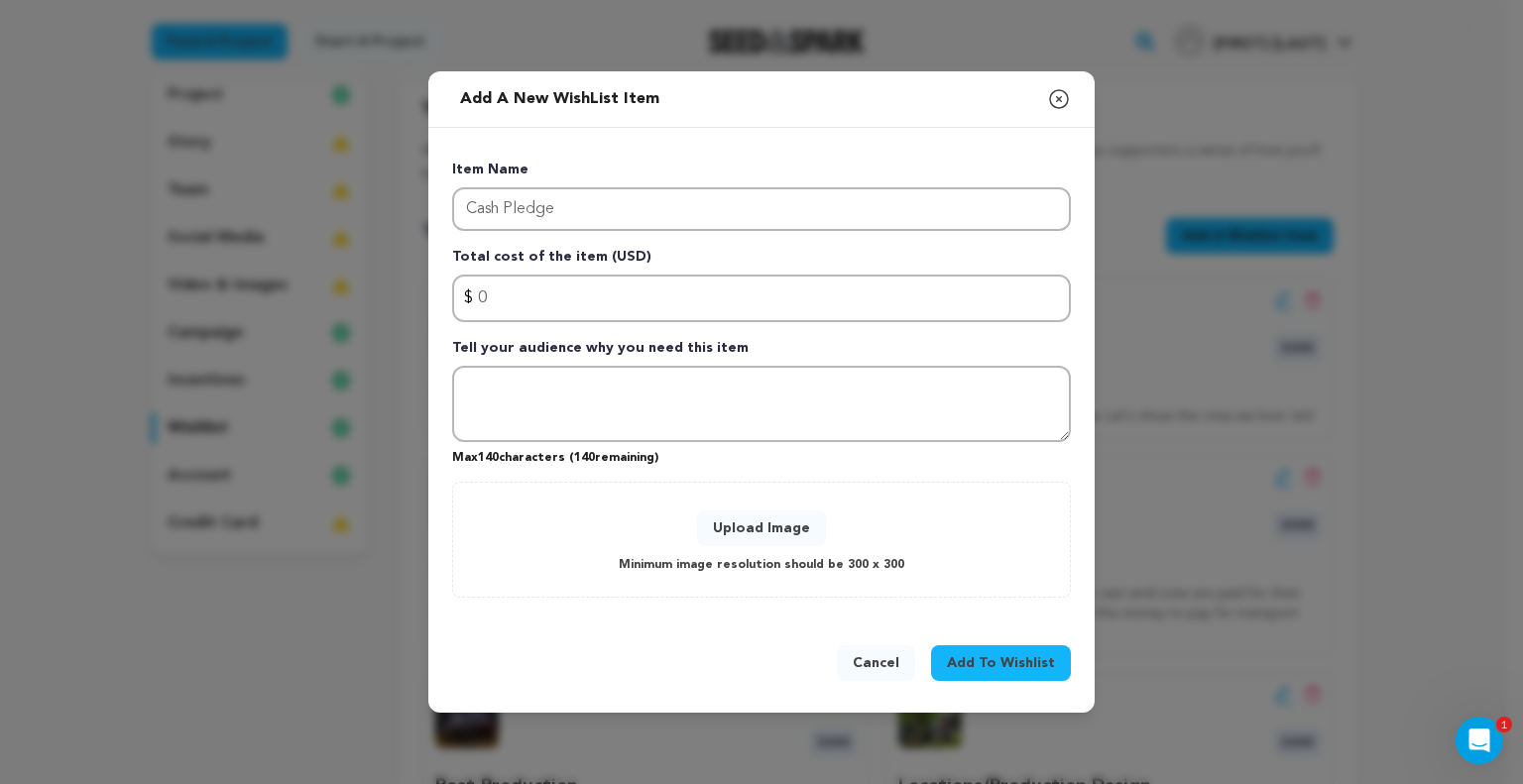 click on "Cancel" at bounding box center [876, 663] 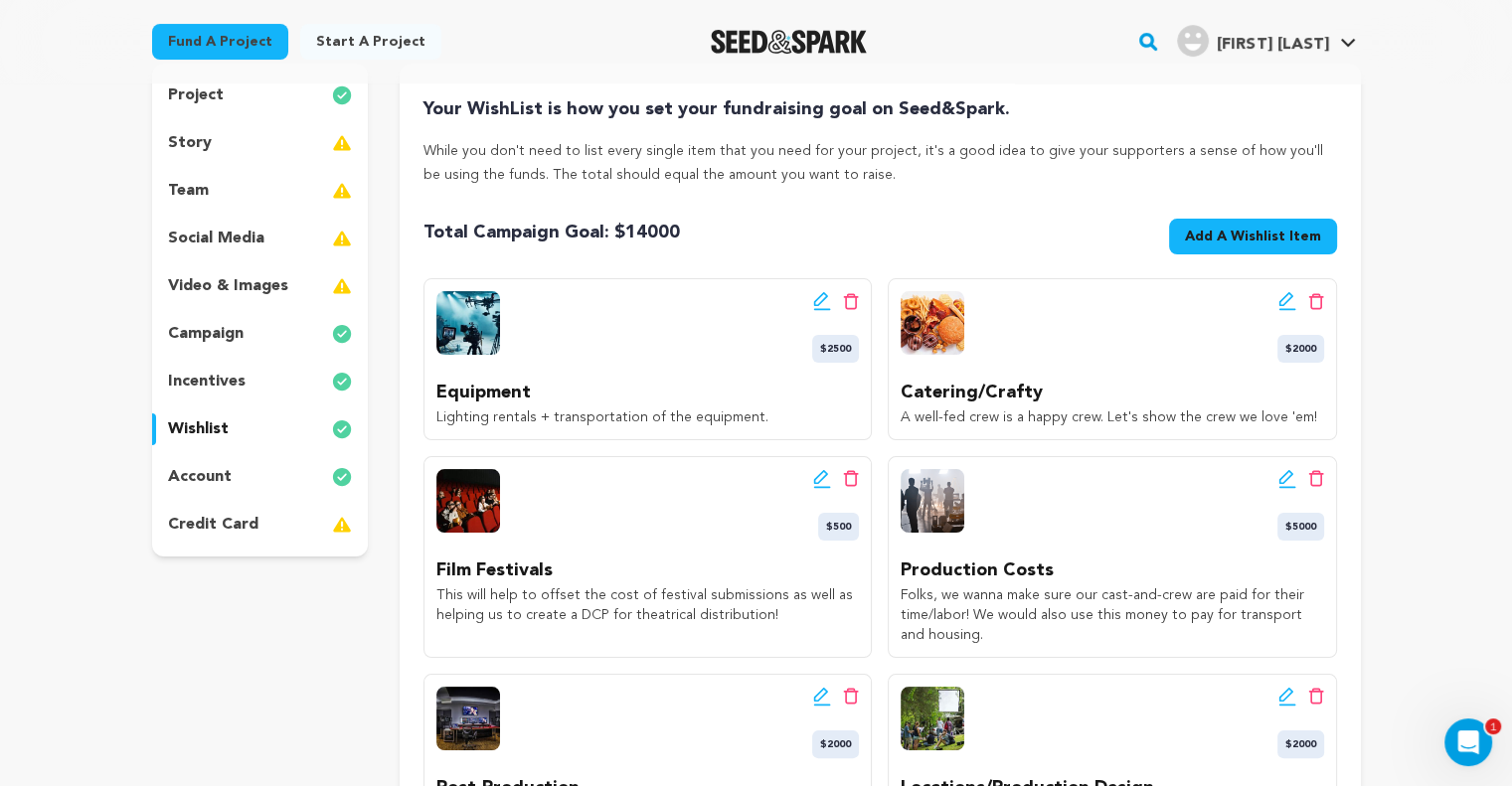 click on "social media" at bounding box center (216, 238) 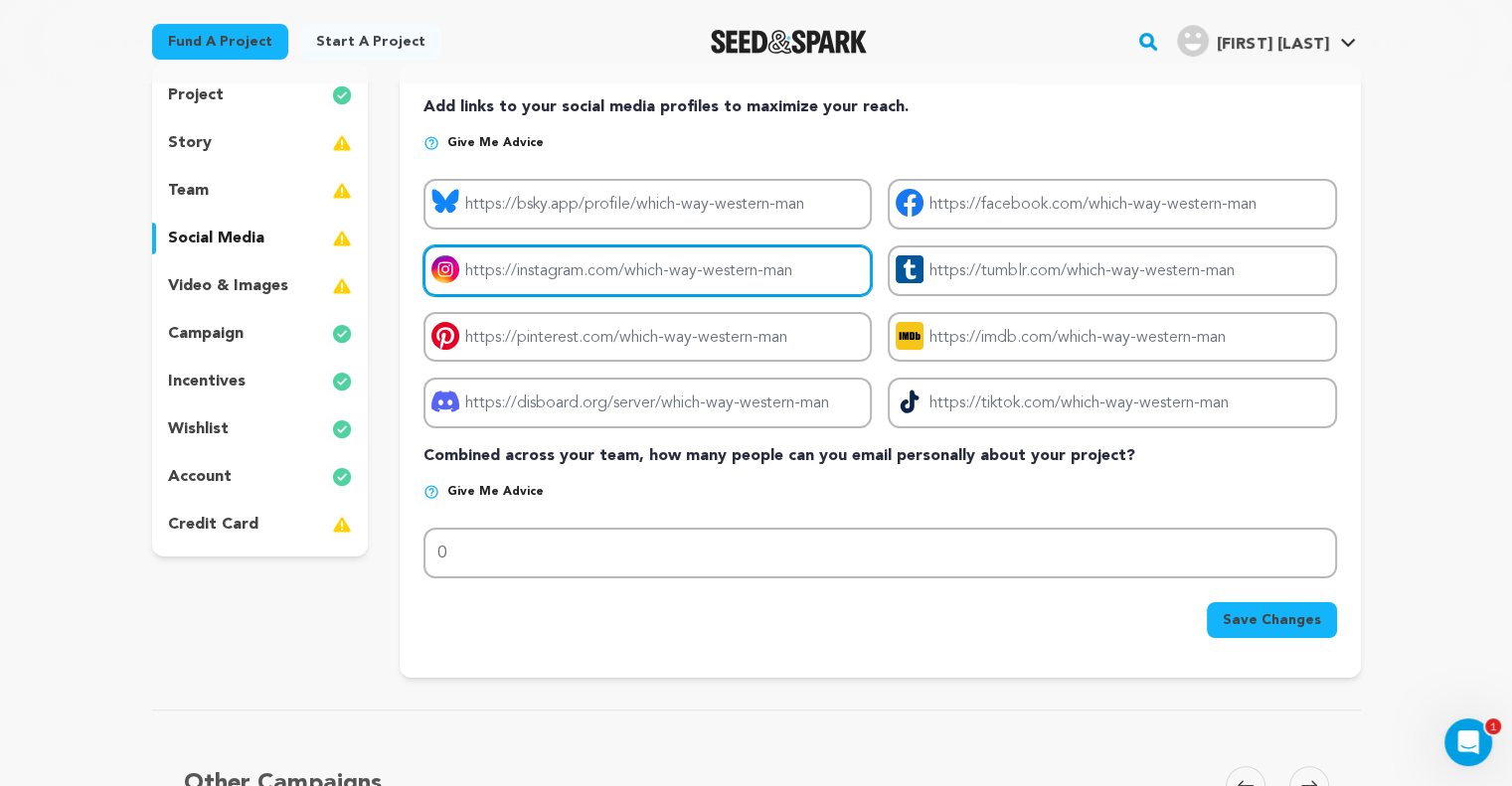 click on "Project instagram link" at bounding box center (647, 270) 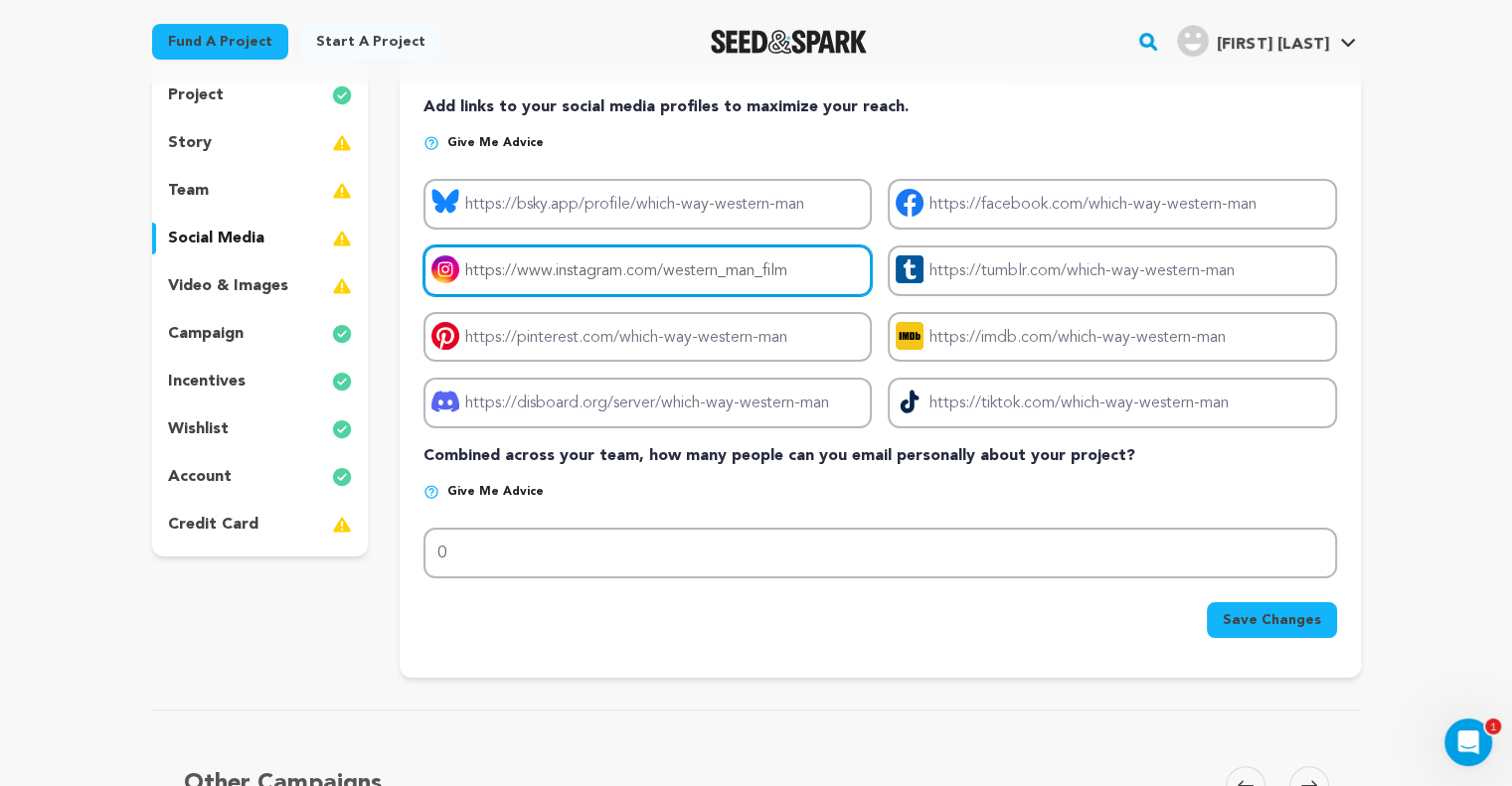 drag, startPoint x: 810, startPoint y: 269, endPoint x: 441, endPoint y: 245, distance: 369.77966 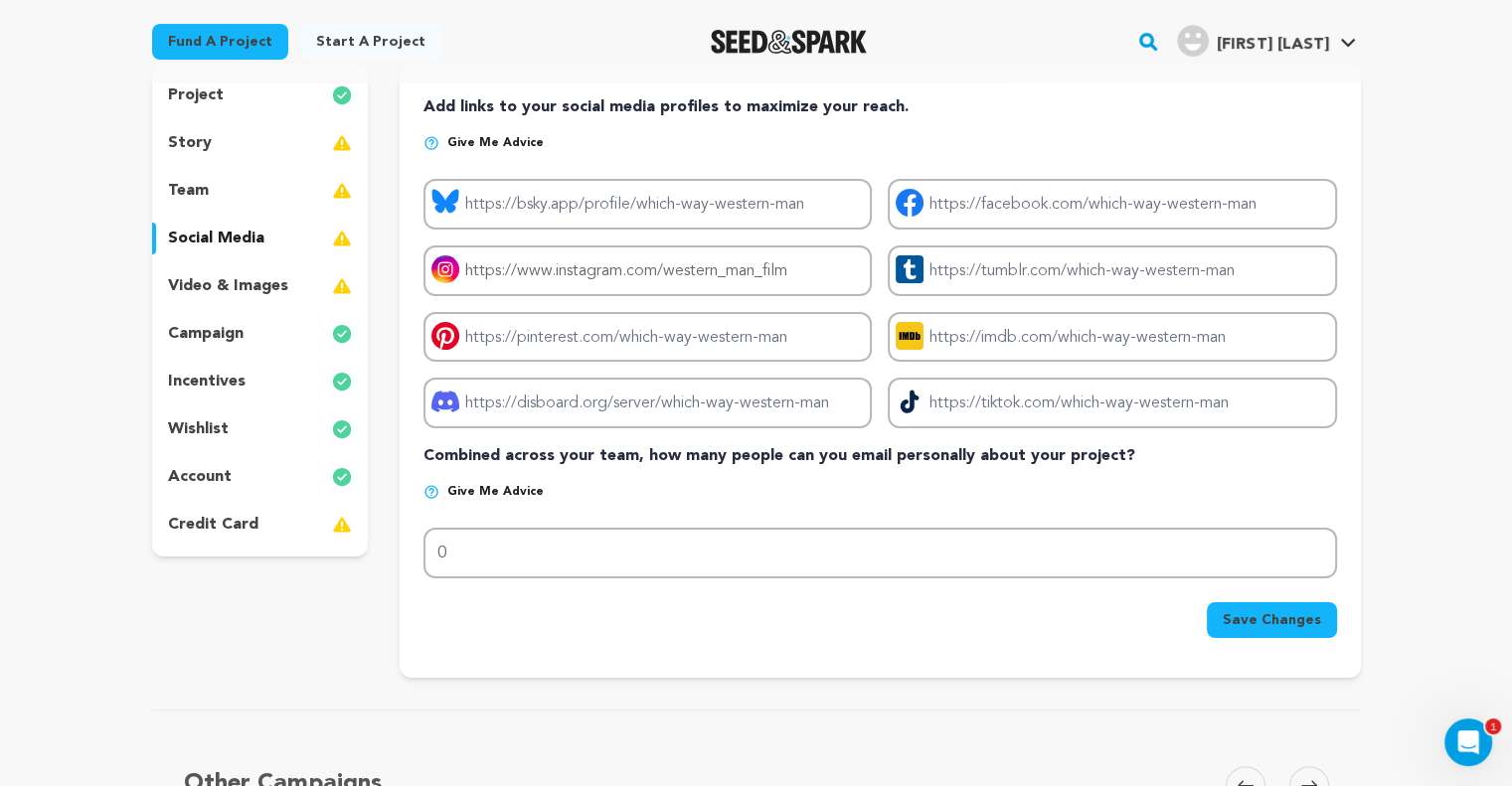 click on "Fund a project
Start a project
Search" at bounding box center (741, 42) 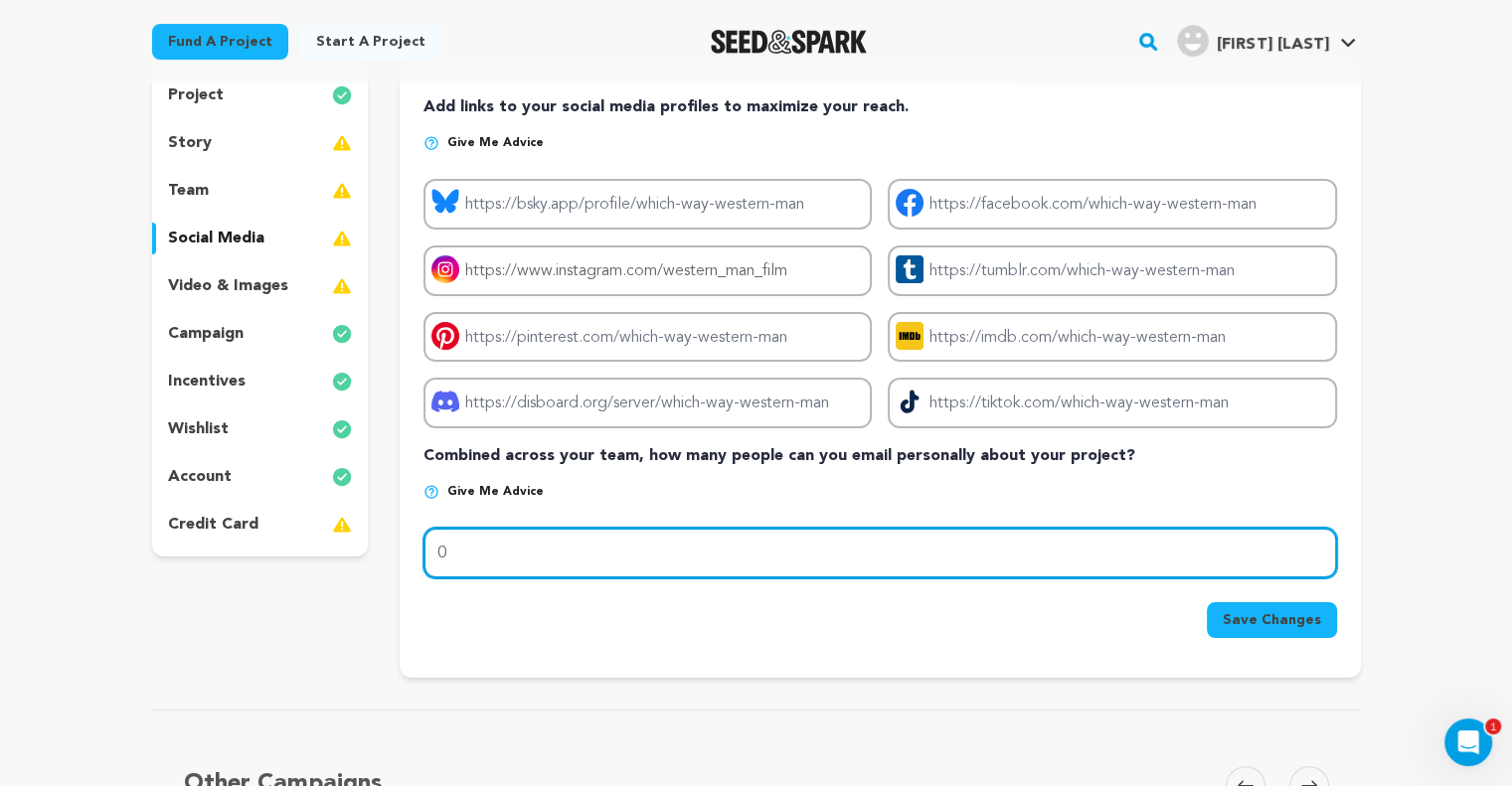 click on "0" at bounding box center (880, 552) 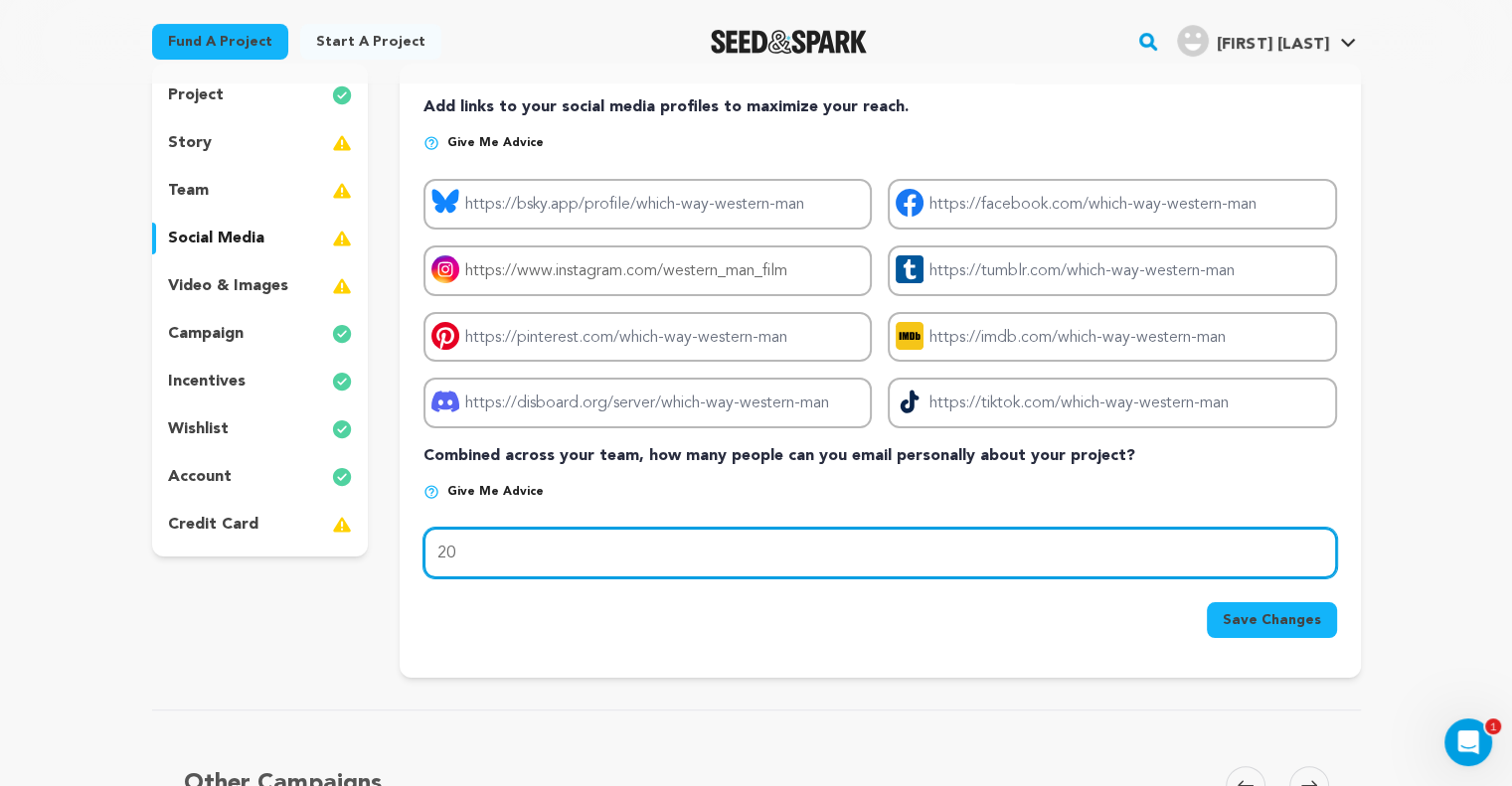 type on "20" 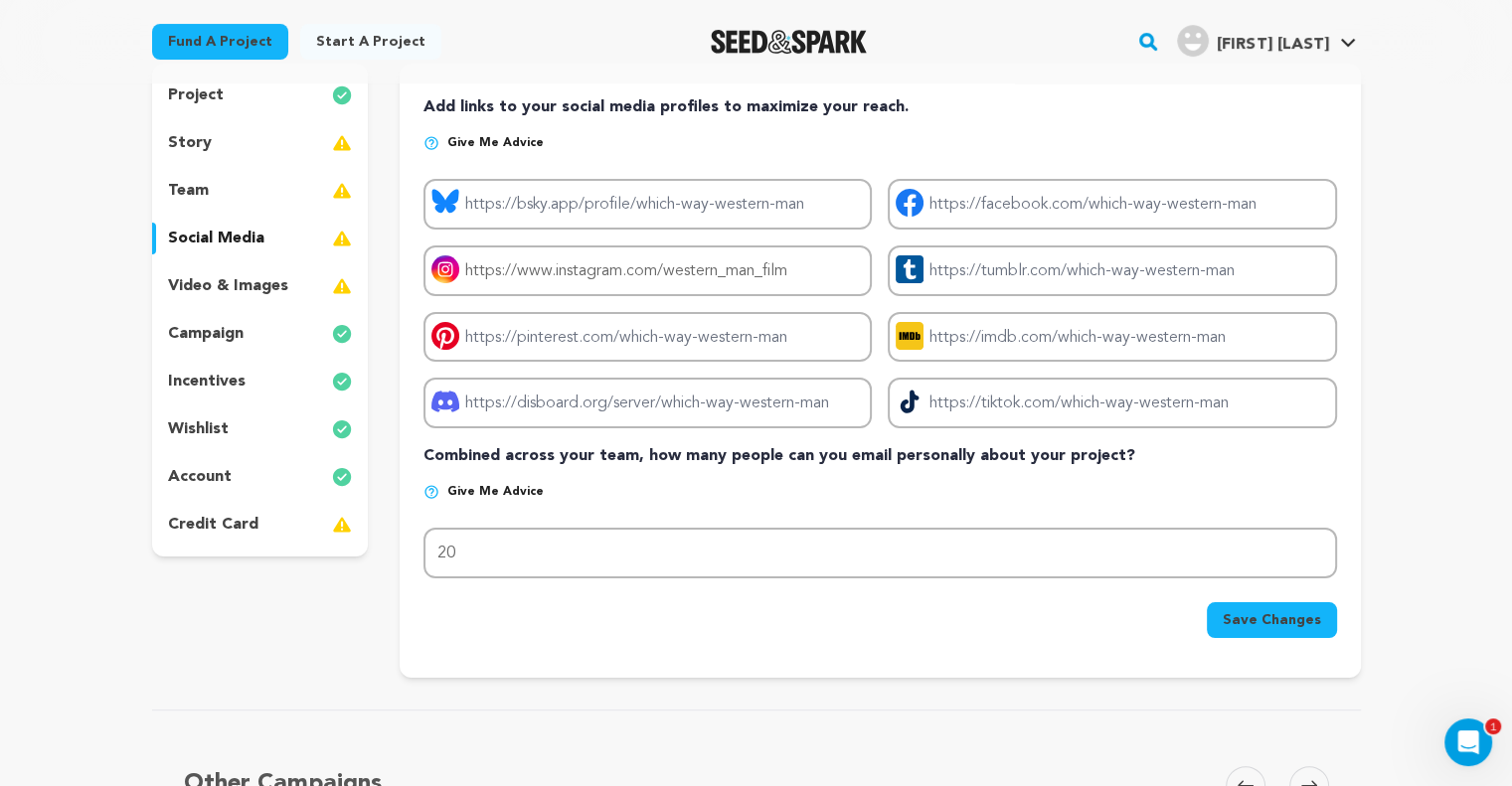 click on "Save Changes" at bounding box center [1271, 620] 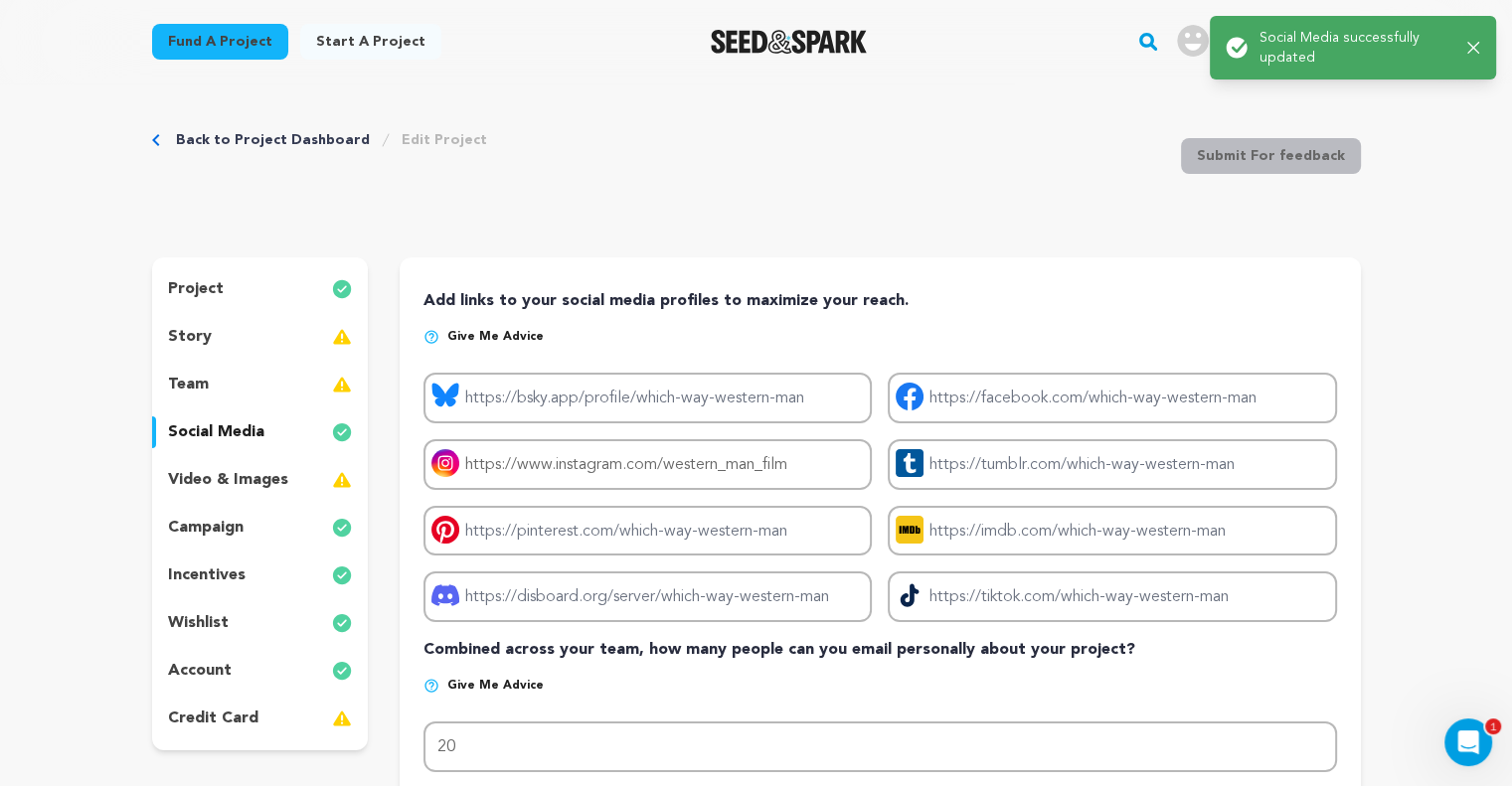 scroll, scrollTop: 0, scrollLeft: 0, axis: both 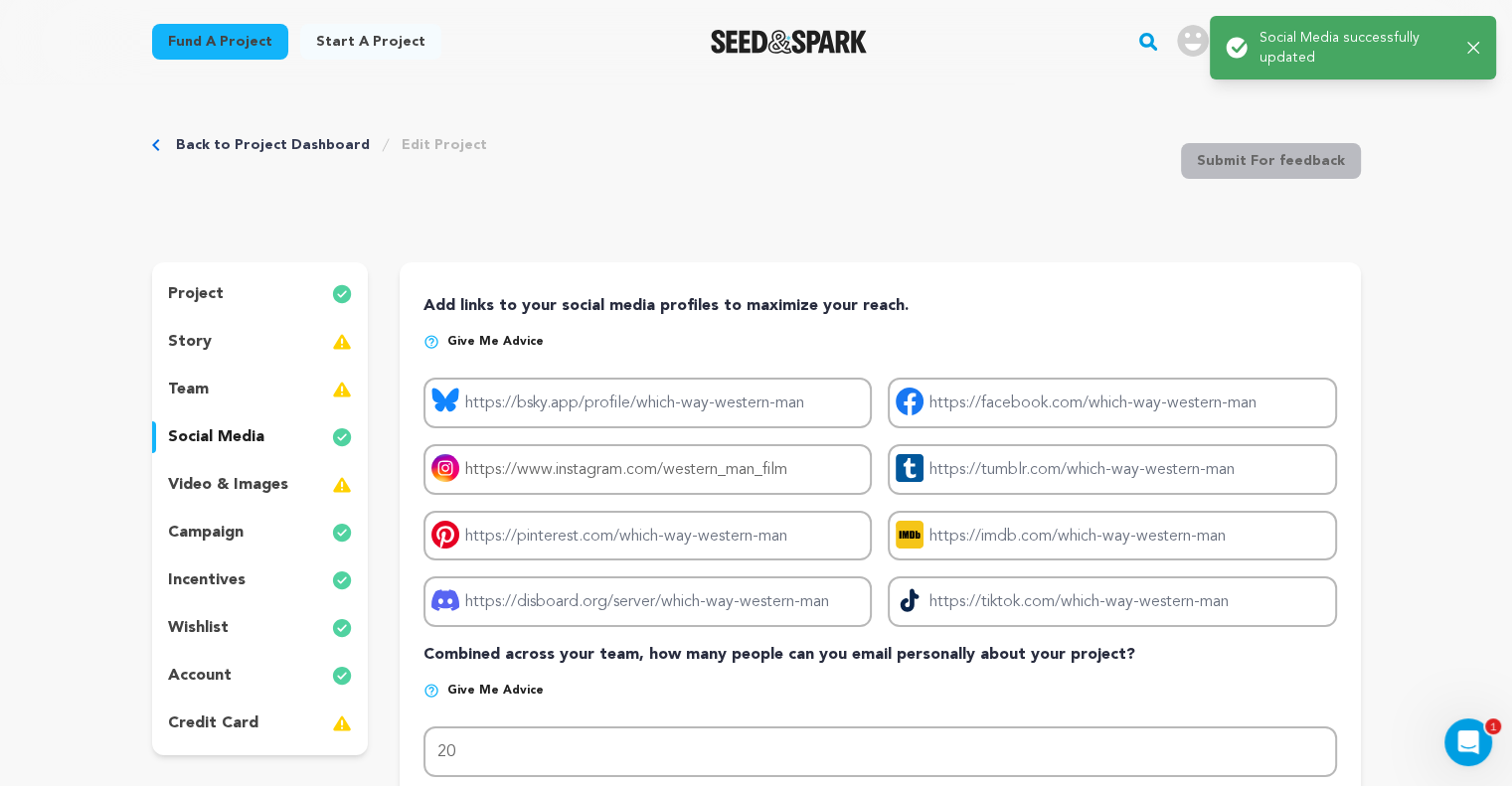click on "story" at bounding box center [260, 342] 